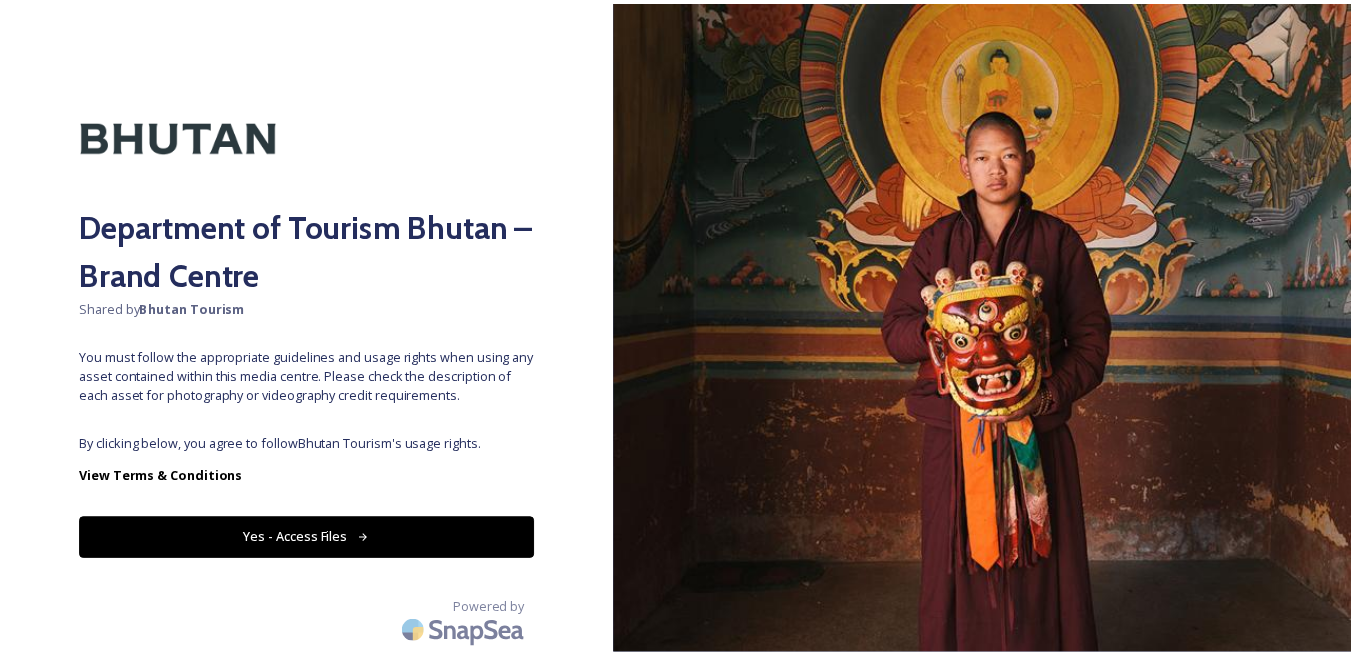scroll, scrollTop: 0, scrollLeft: 0, axis: both 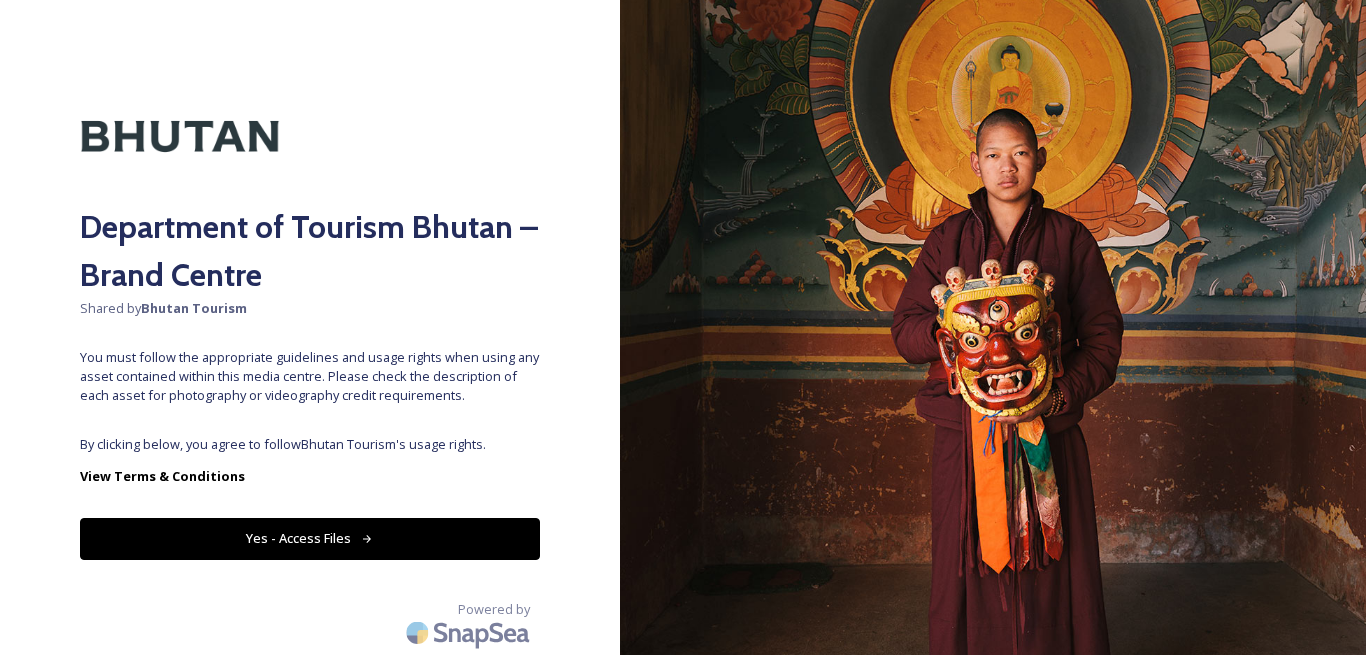 click on "Yes - Access Files" at bounding box center (310, 538) 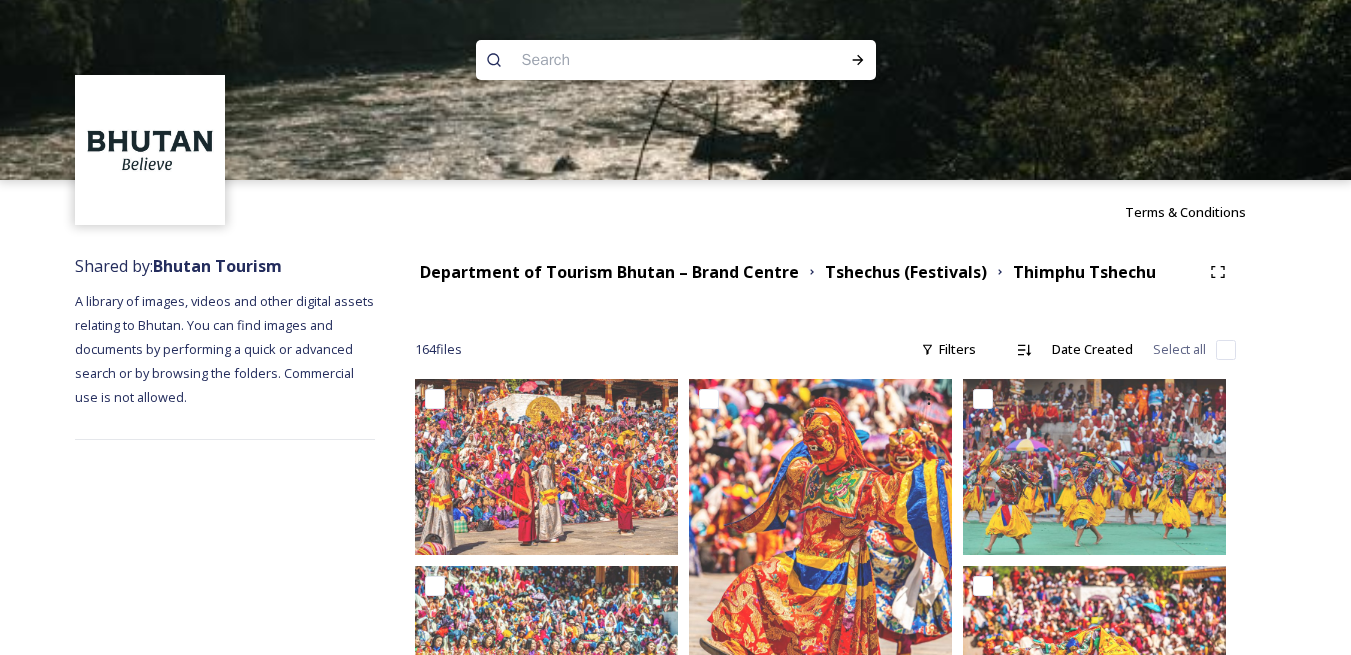 click at bounding box center [675, 270] 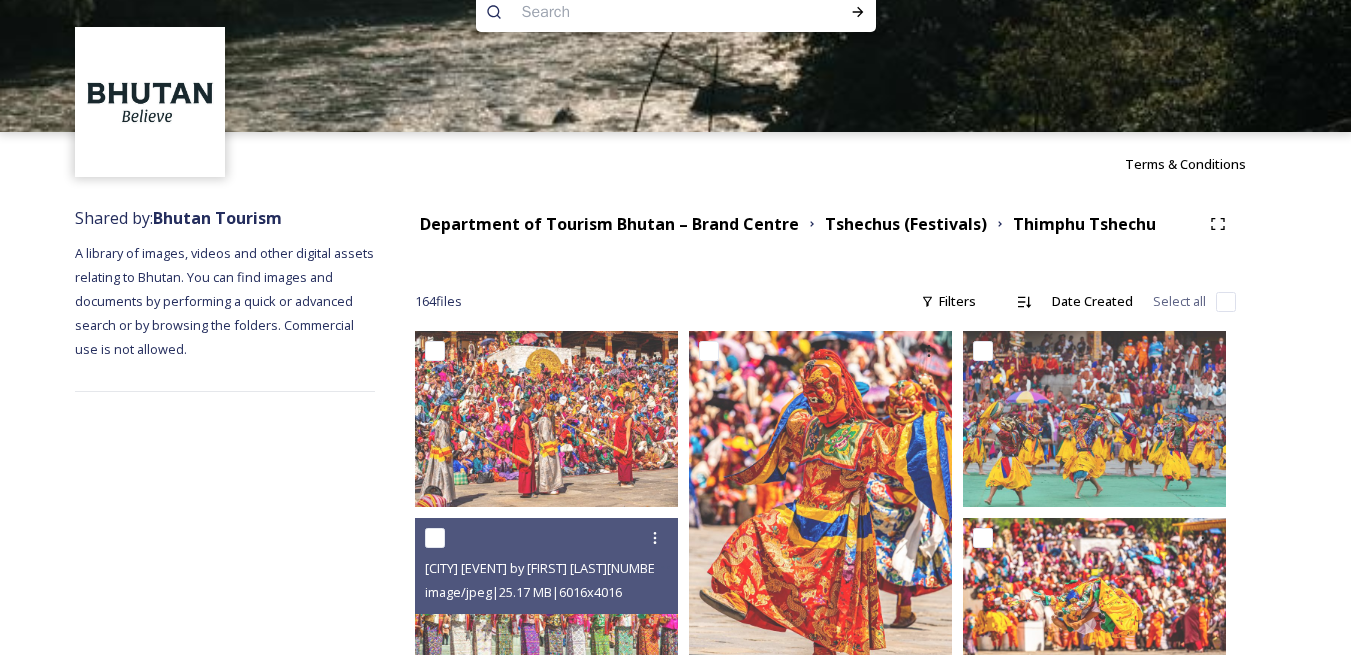 scroll, scrollTop: 0, scrollLeft: 0, axis: both 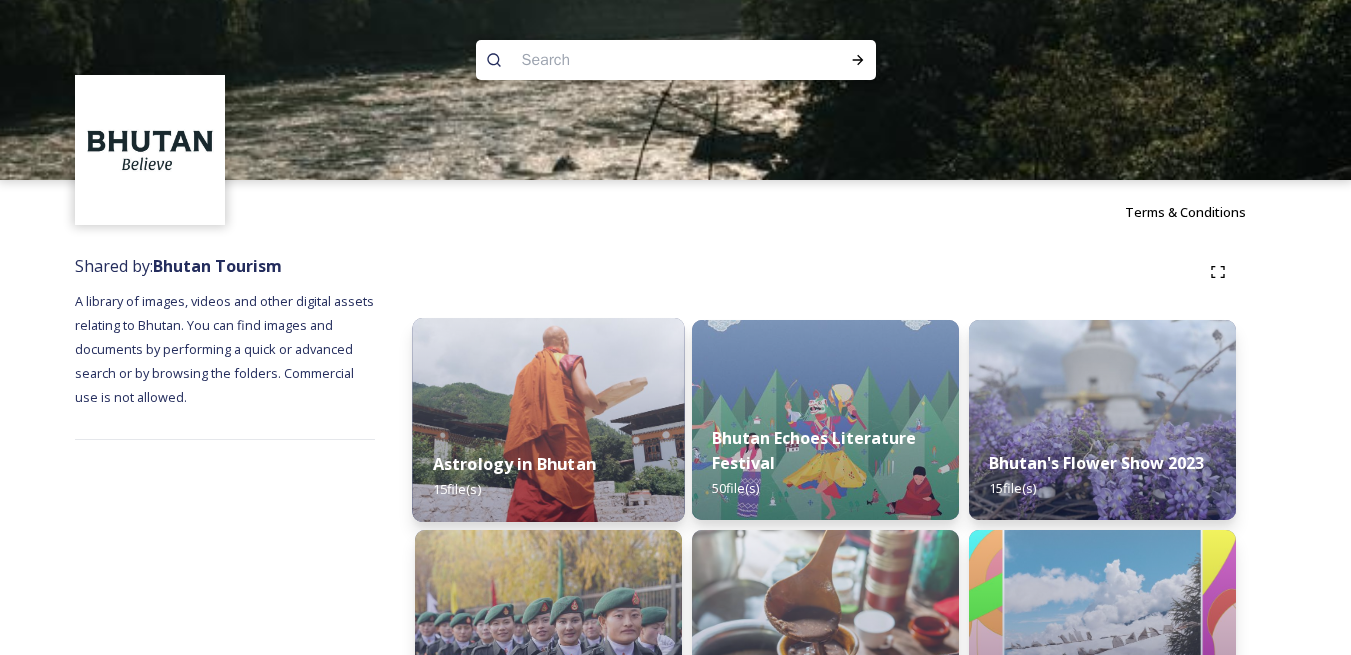 click at bounding box center [548, 420] 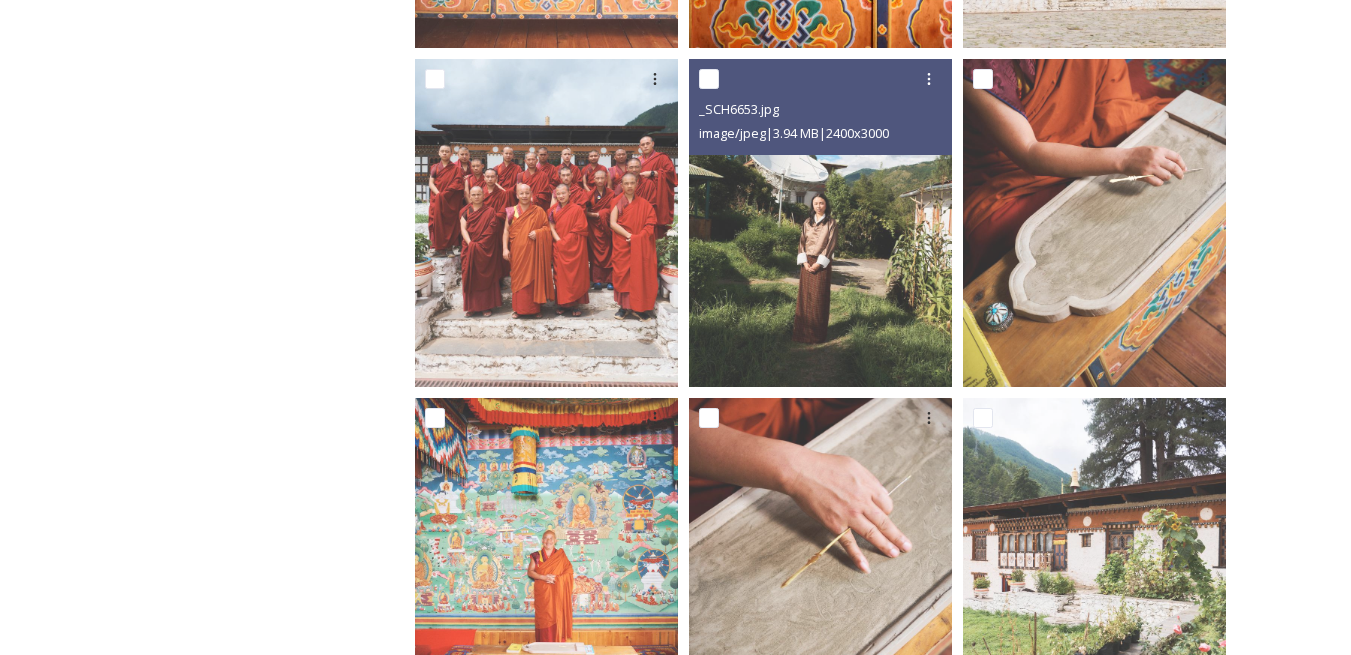 scroll, scrollTop: 1300, scrollLeft: 0, axis: vertical 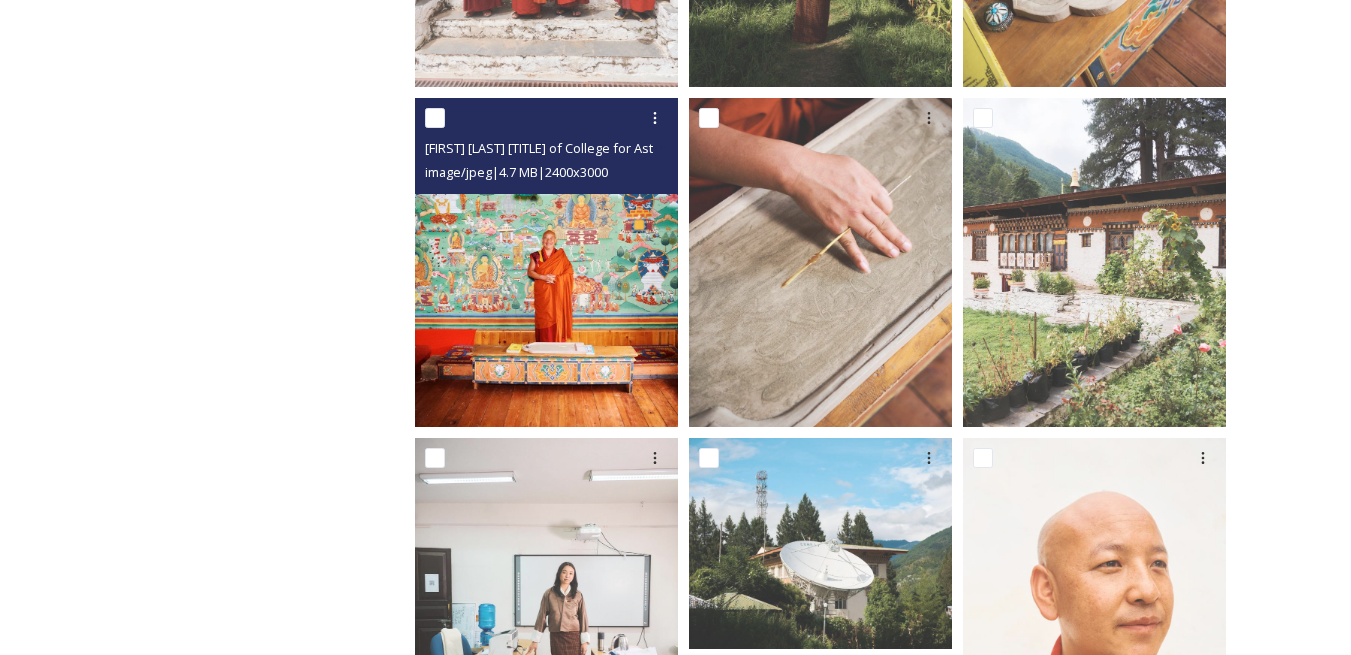click at bounding box center [549, 118] 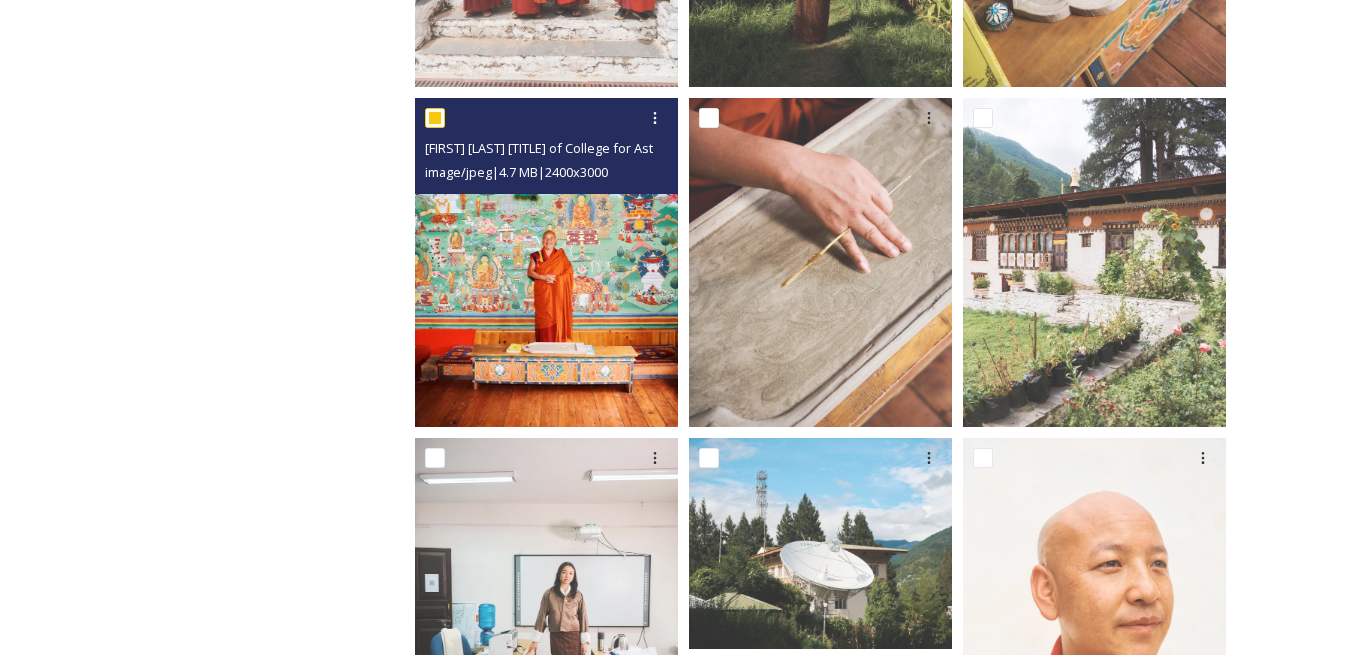 checkbox on "true" 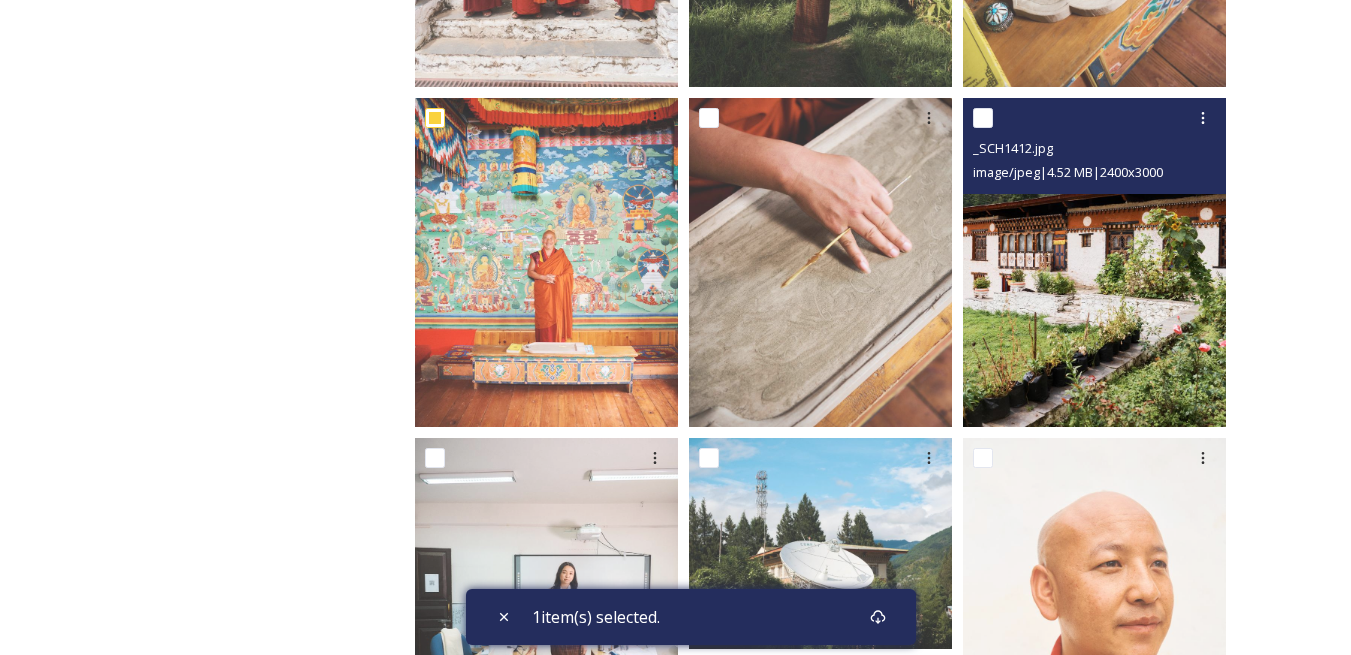 click at bounding box center [983, 118] 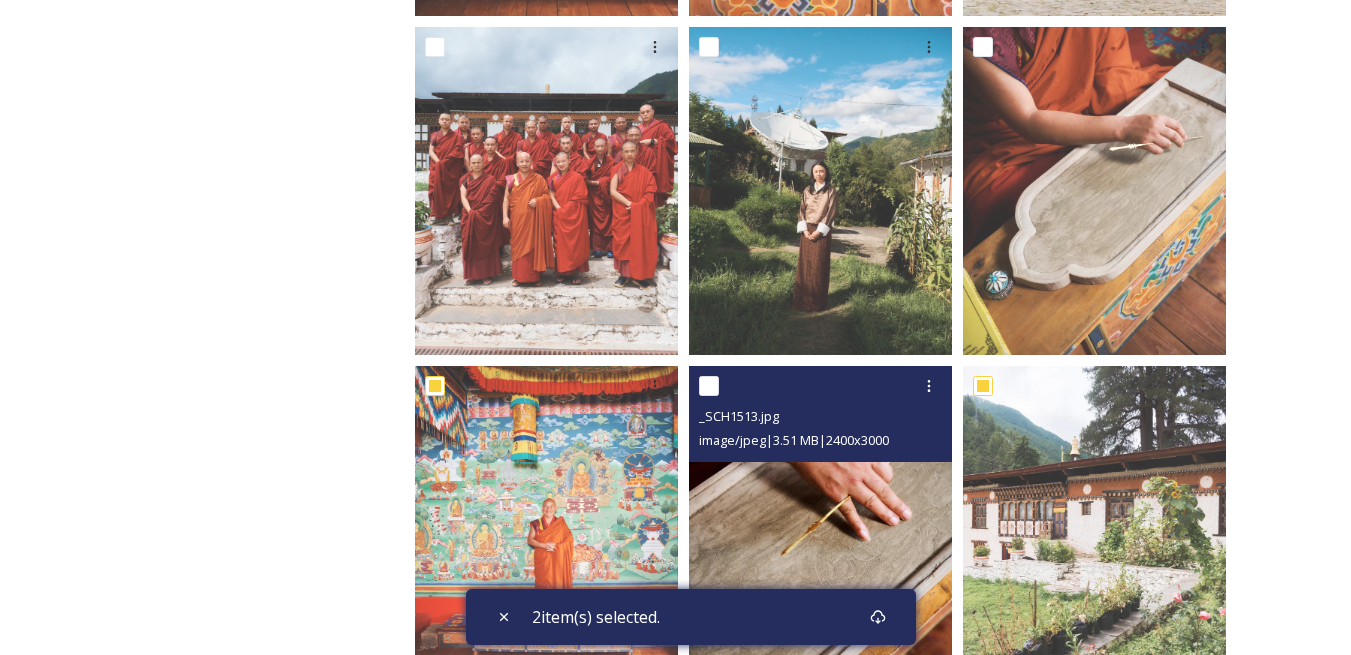 scroll, scrollTop: 1156, scrollLeft: 0, axis: vertical 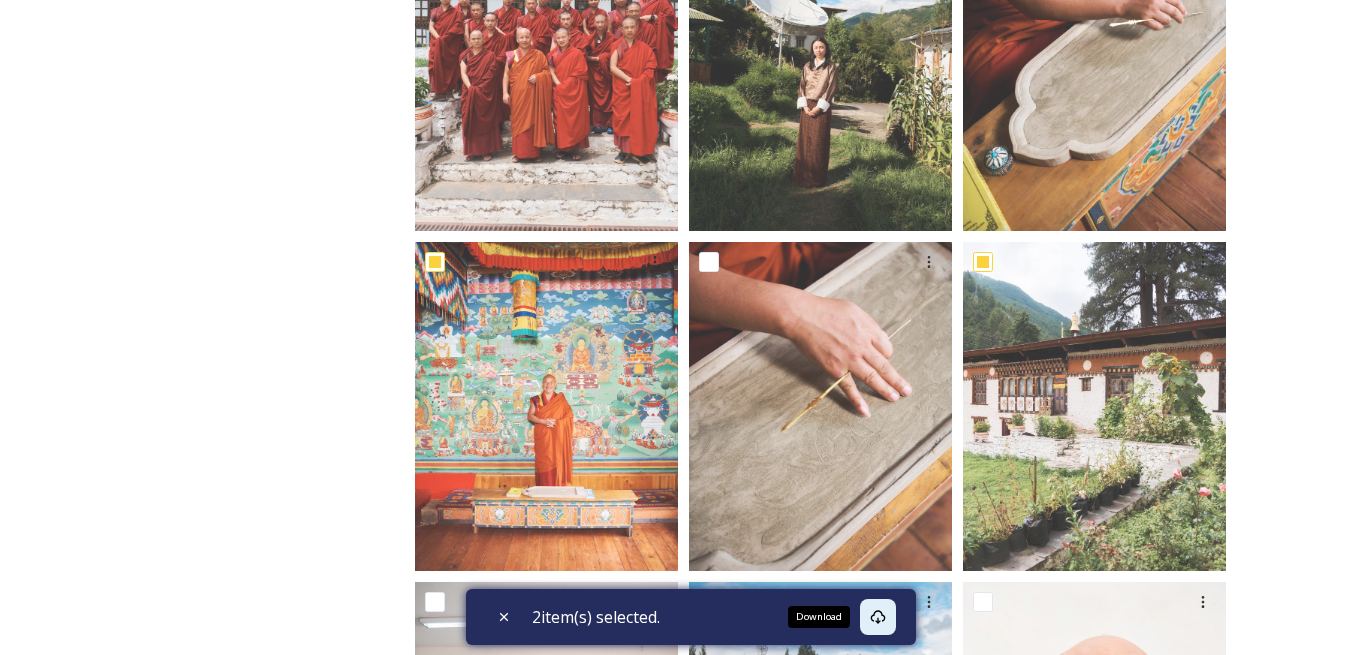 click 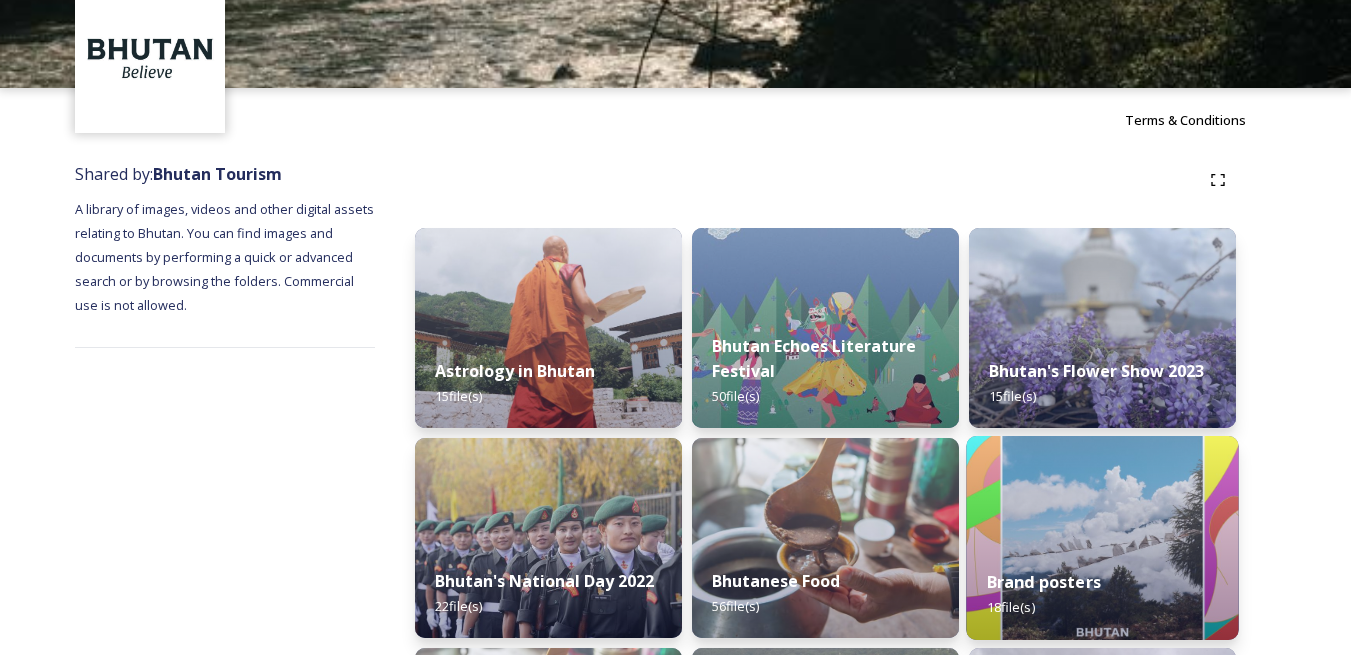 scroll, scrollTop: 200, scrollLeft: 0, axis: vertical 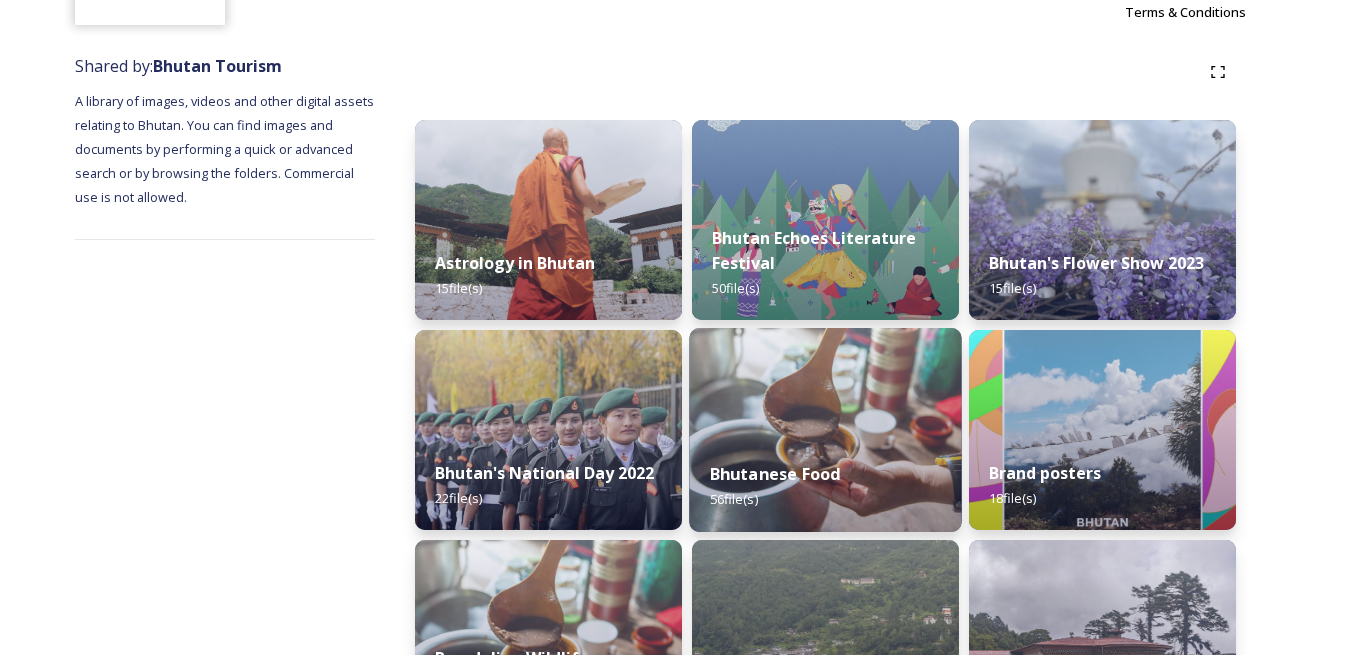 click at bounding box center [825, 430] 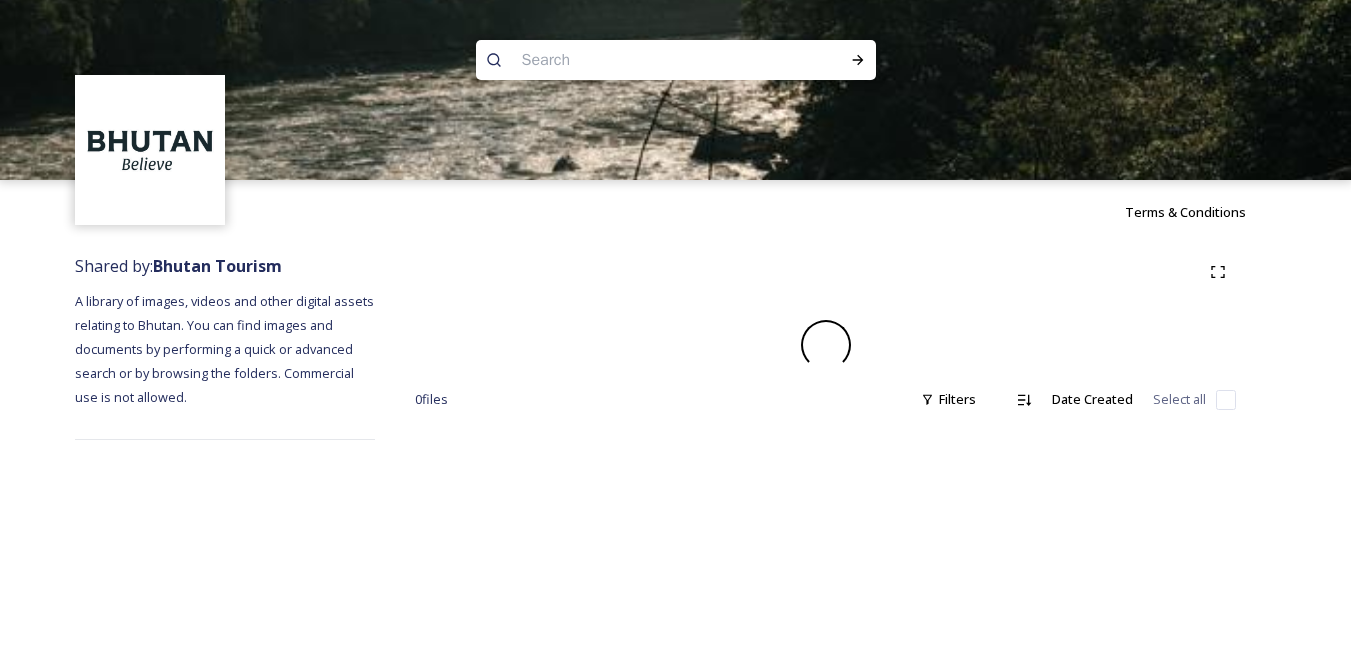 scroll, scrollTop: 0, scrollLeft: 0, axis: both 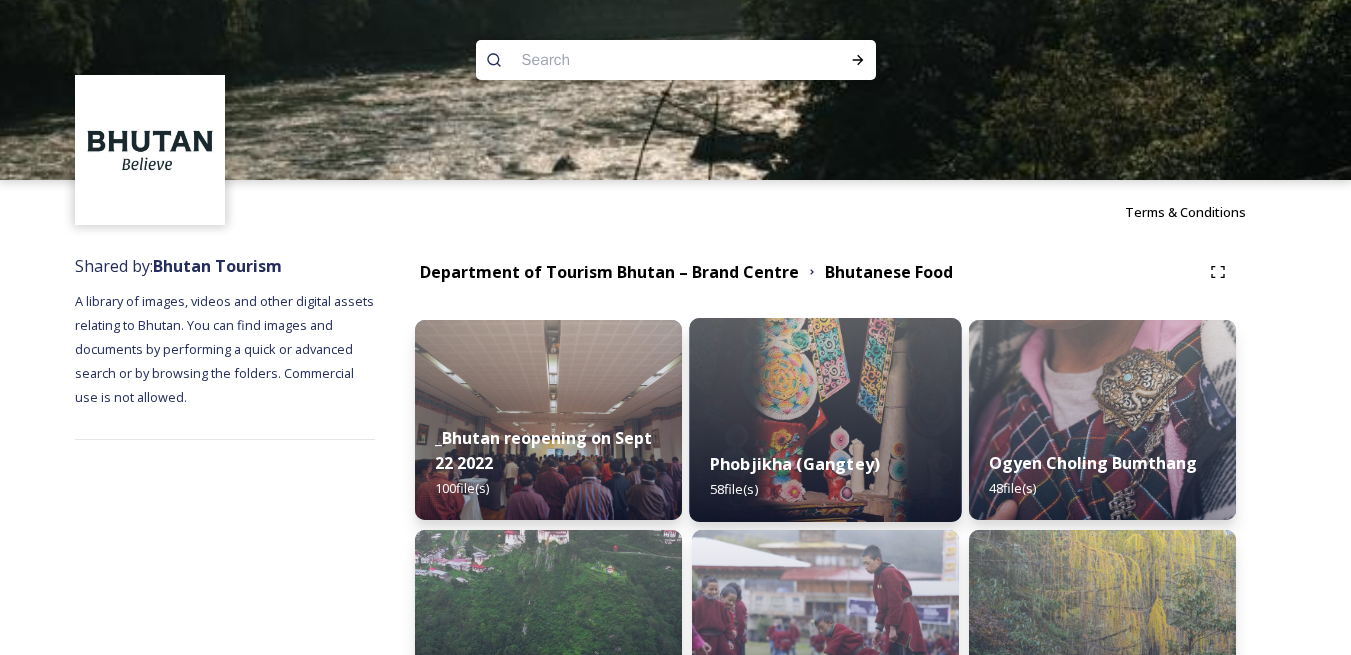 click at bounding box center [825, 420] 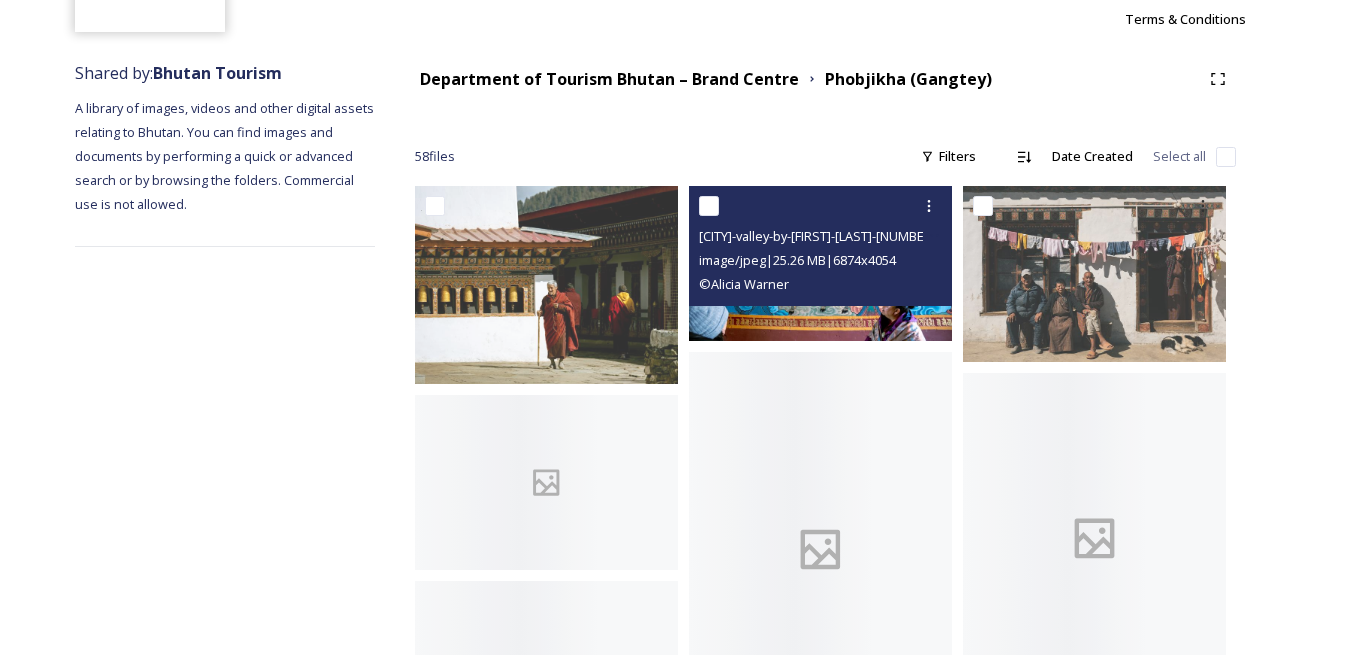 scroll, scrollTop: 200, scrollLeft: 0, axis: vertical 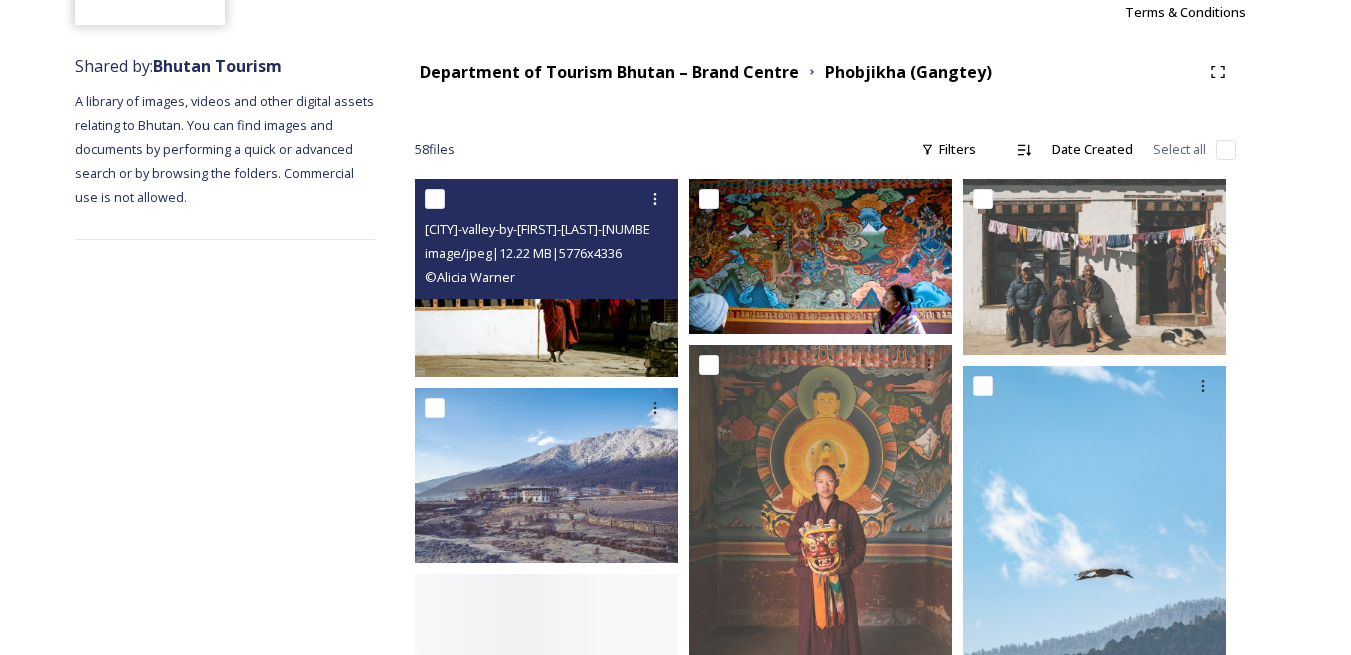 click at bounding box center (435, 199) 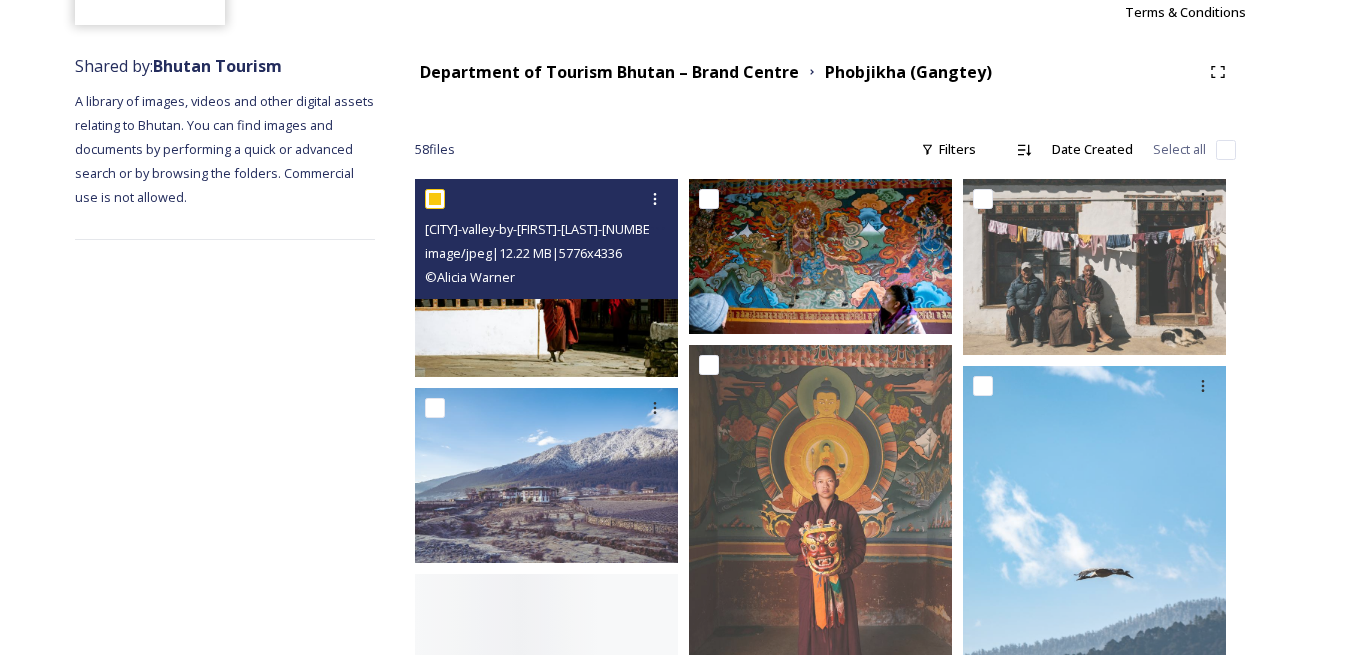 checkbox on "true" 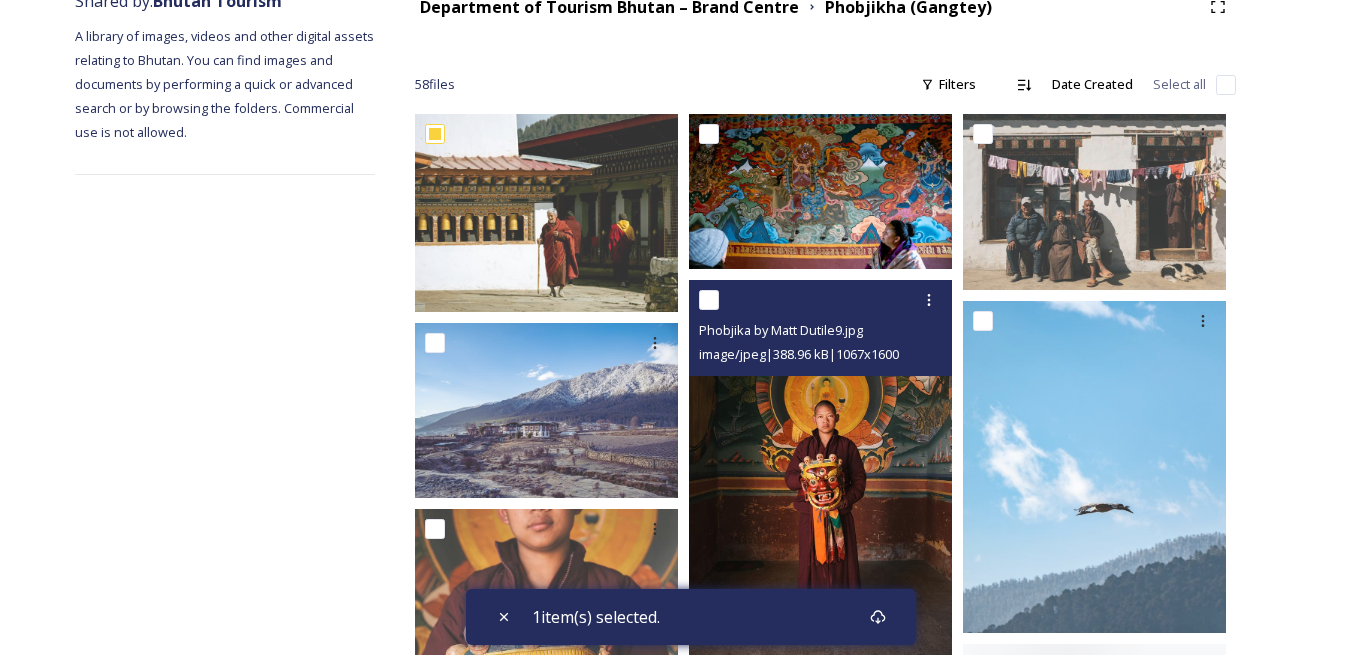 scroll, scrollTop: 300, scrollLeft: 0, axis: vertical 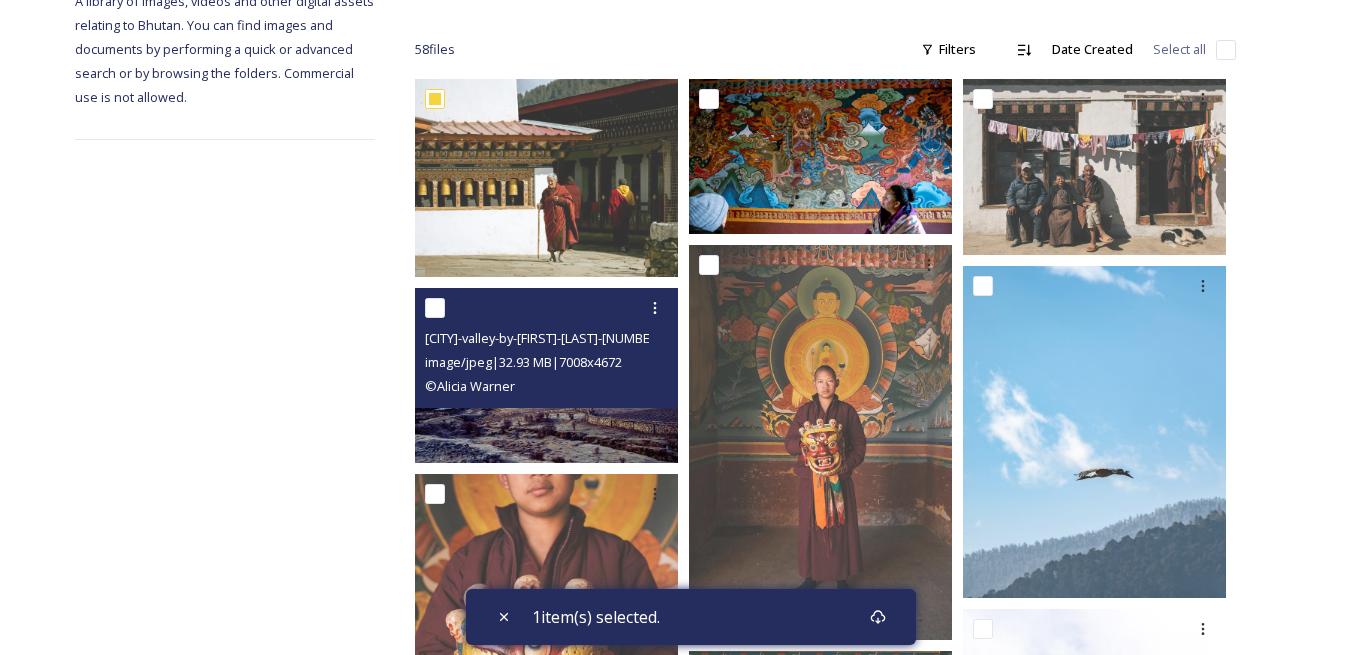 click at bounding box center [435, 308] 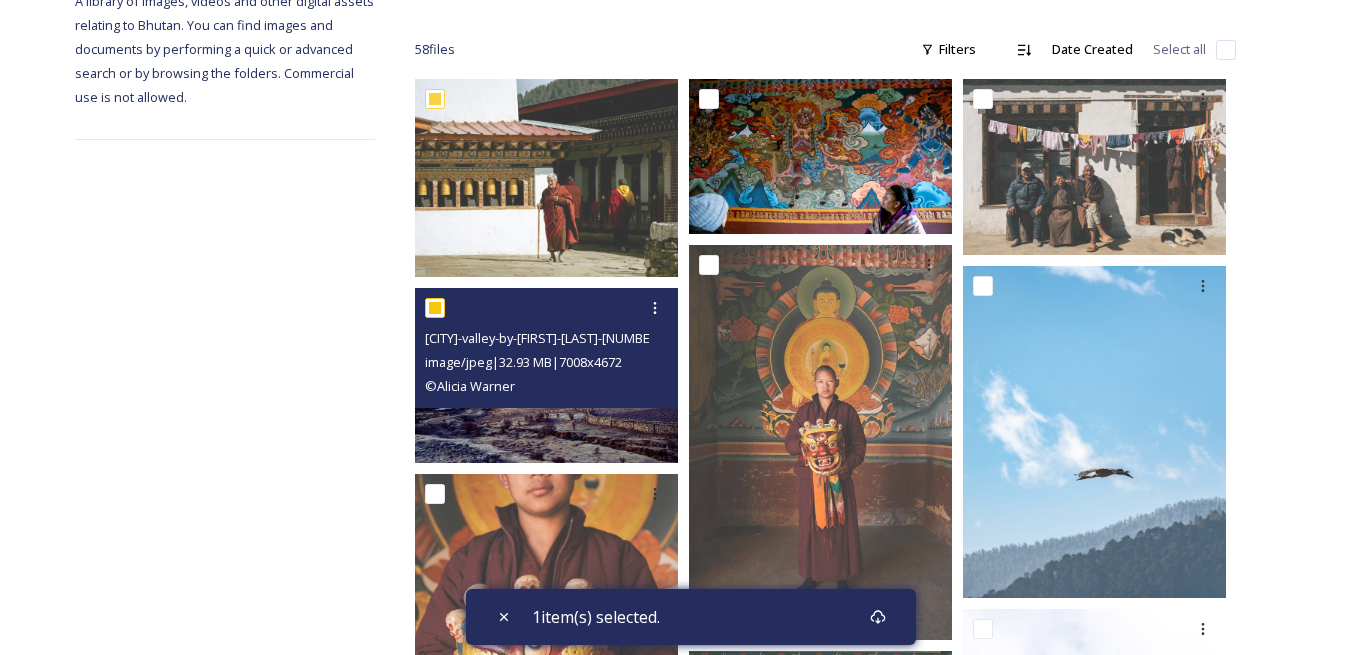 checkbox on "true" 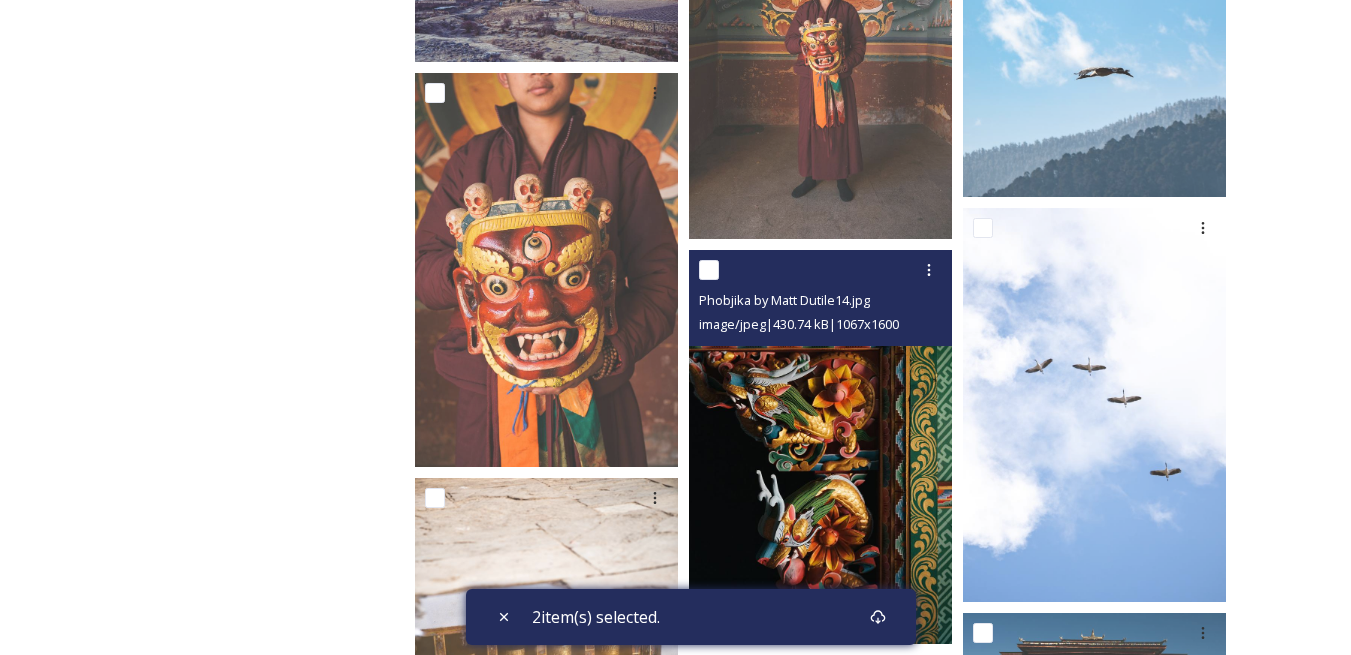 scroll, scrollTop: 700, scrollLeft: 0, axis: vertical 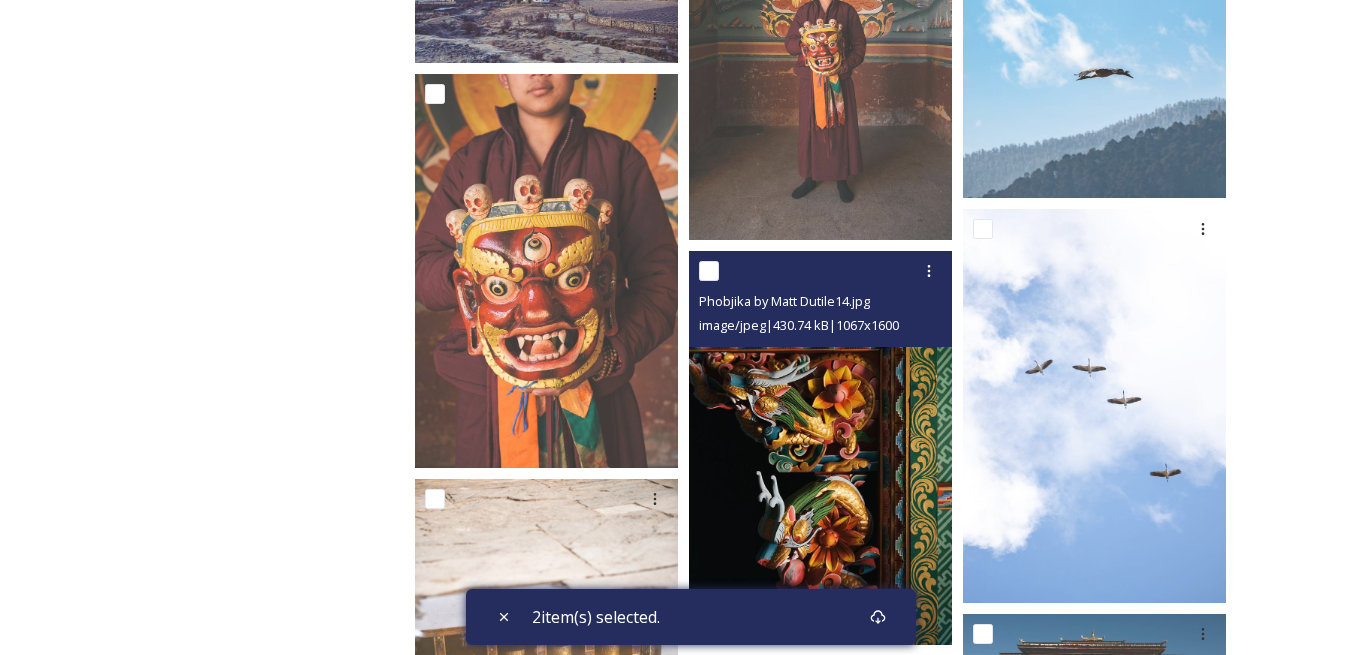 click at bounding box center (709, 271) 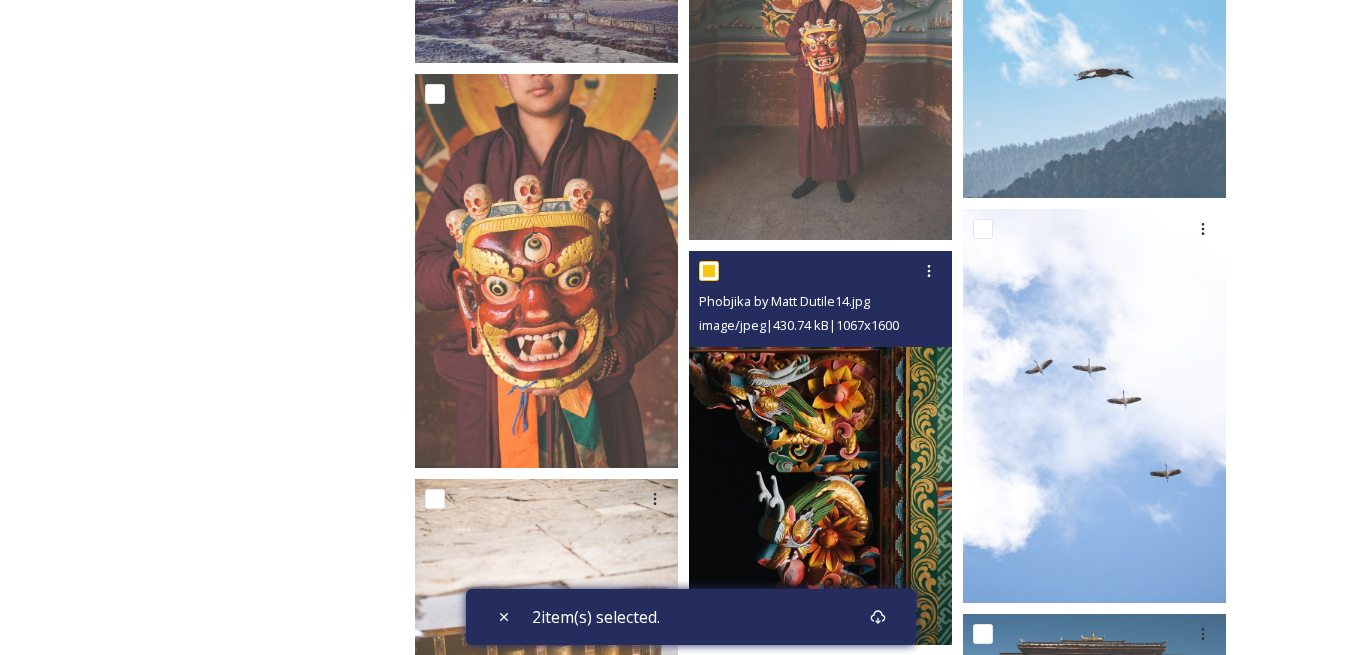 checkbox on "true" 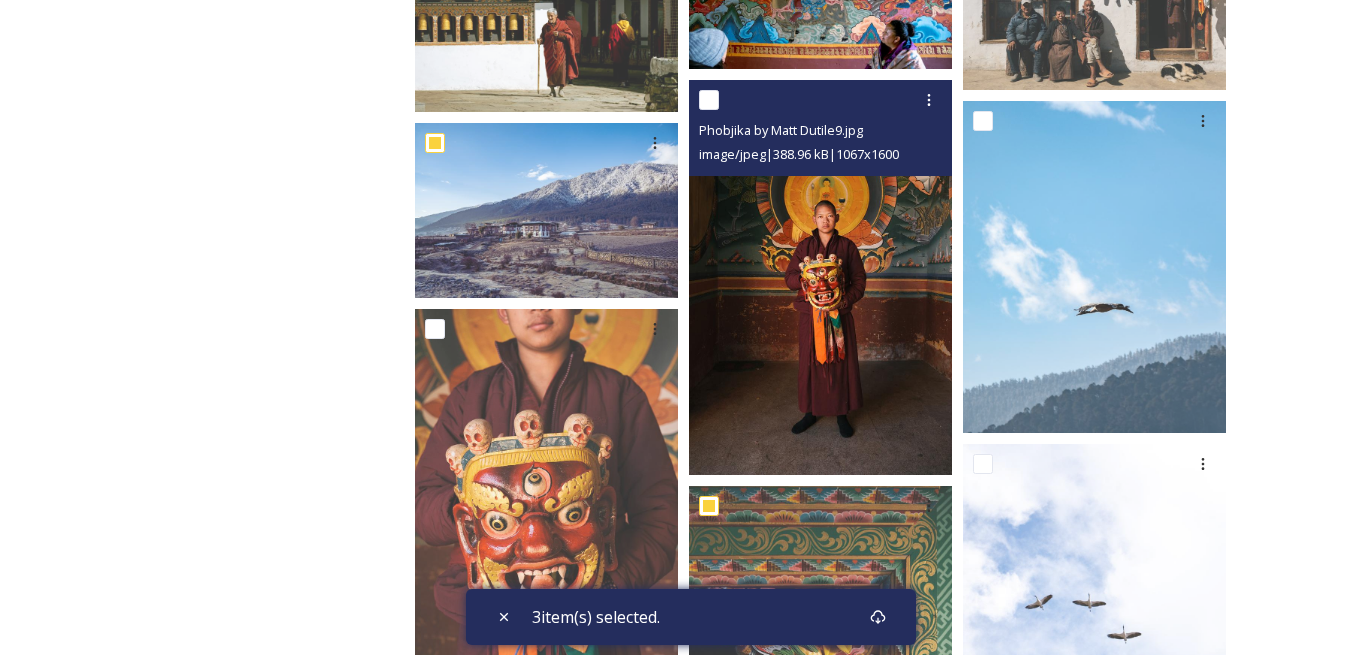 scroll, scrollTop: 400, scrollLeft: 0, axis: vertical 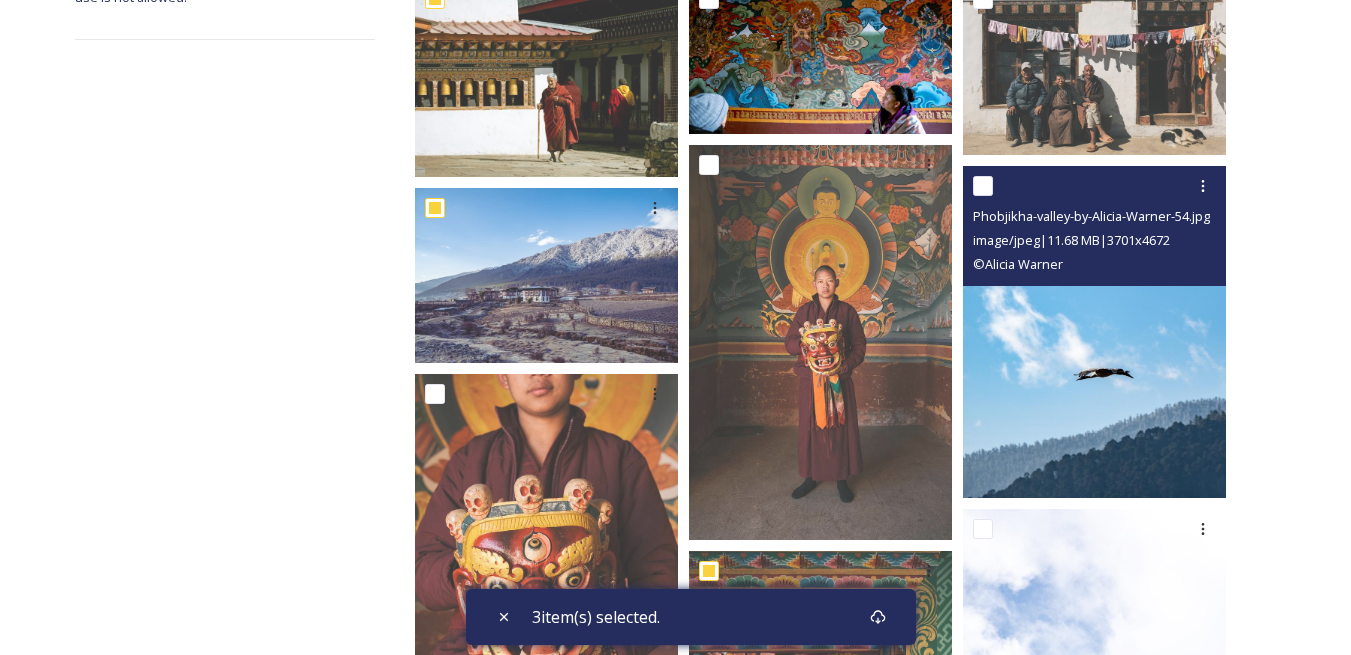 click at bounding box center [983, 186] 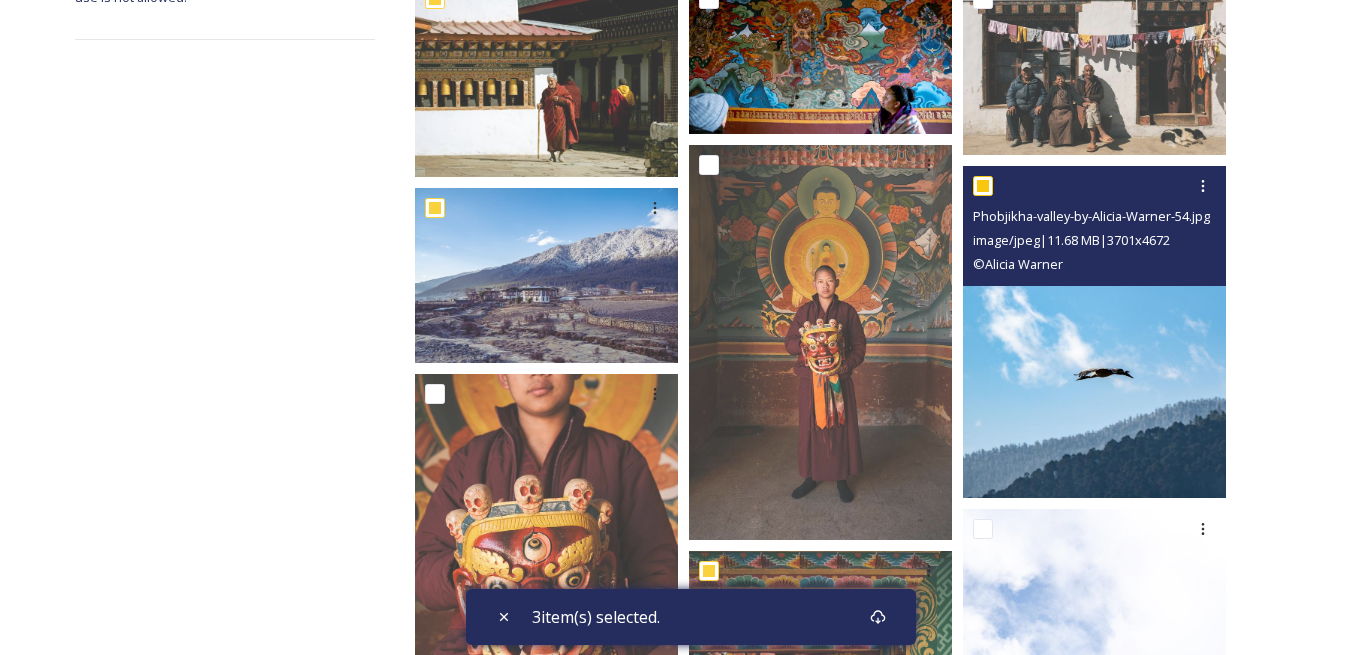 checkbox on "true" 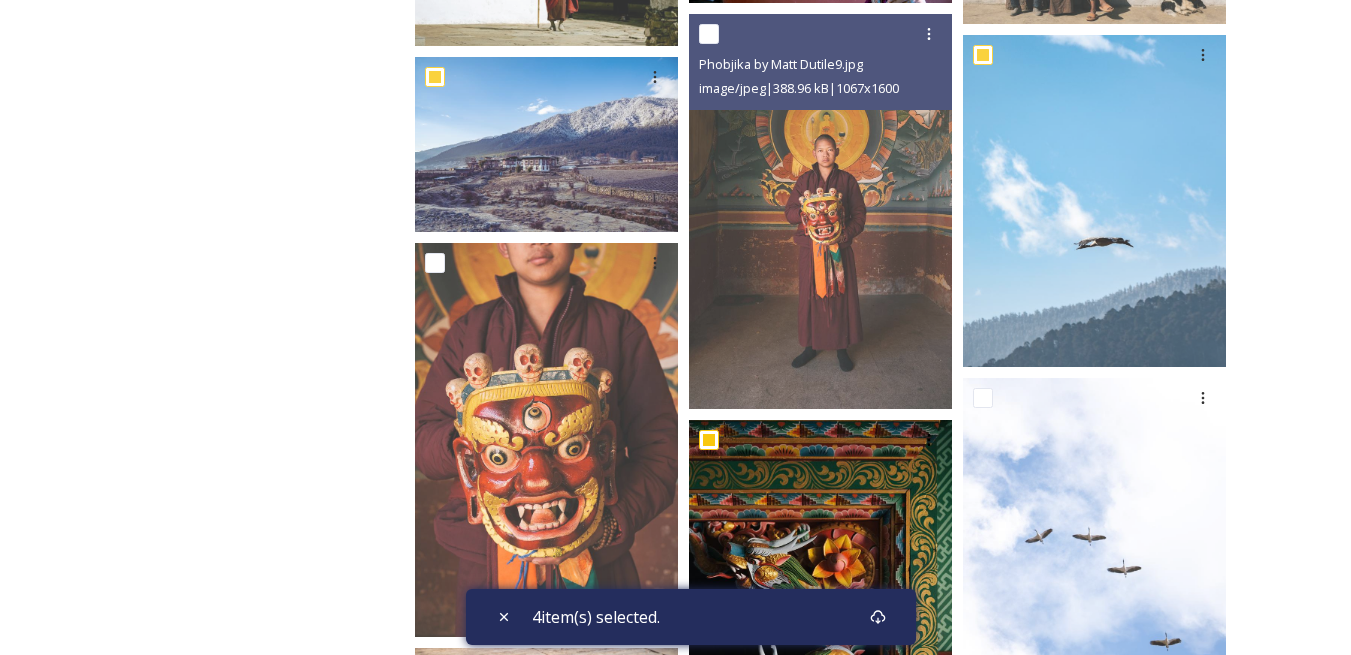 scroll, scrollTop: 900, scrollLeft: 0, axis: vertical 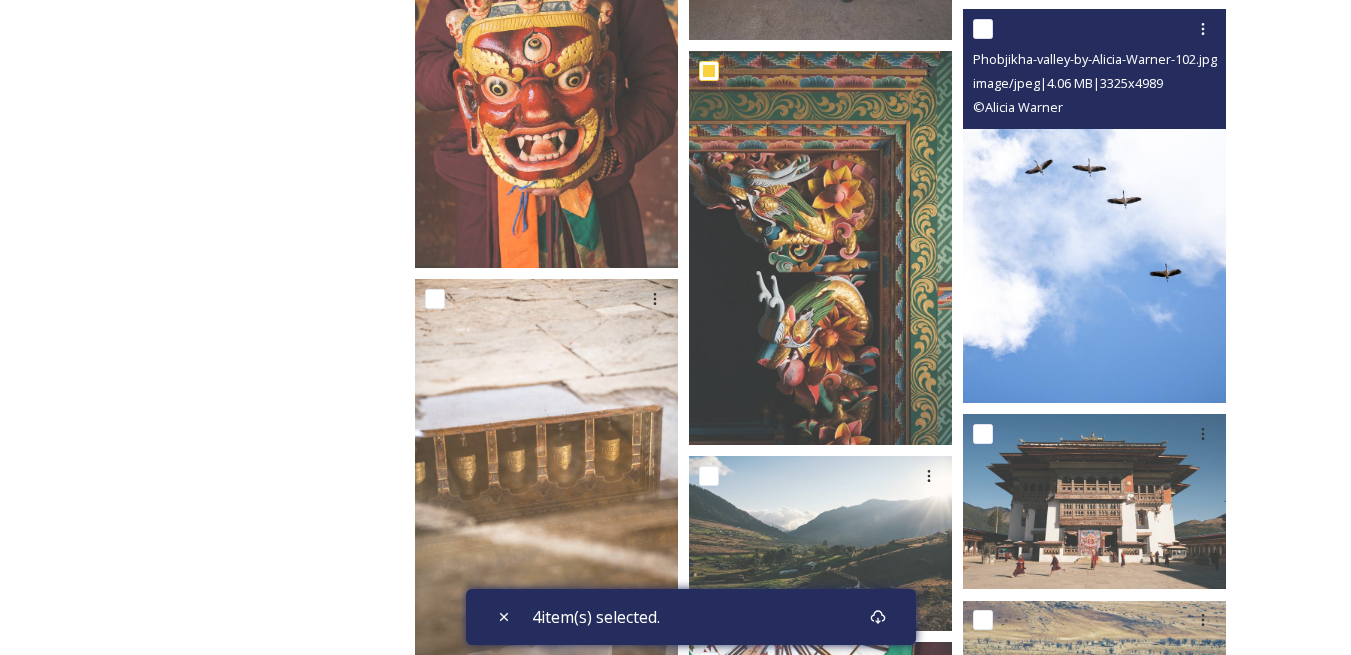 click at bounding box center [983, 29] 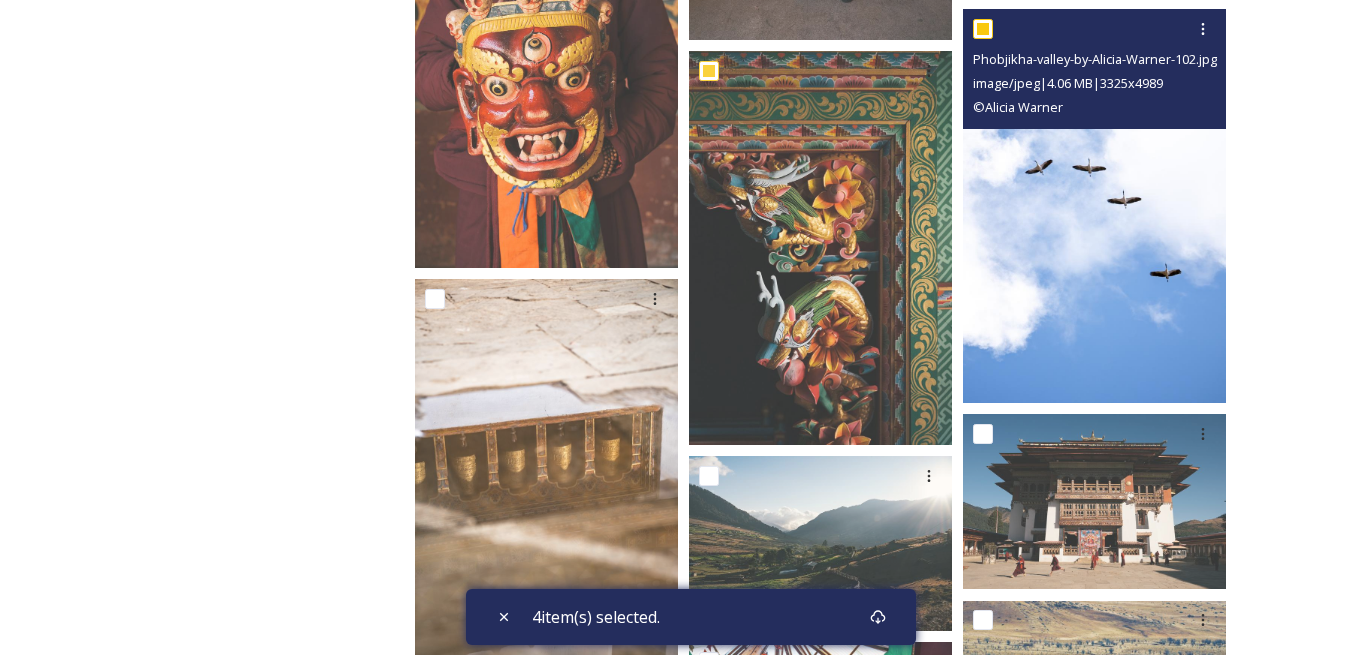 checkbox on "true" 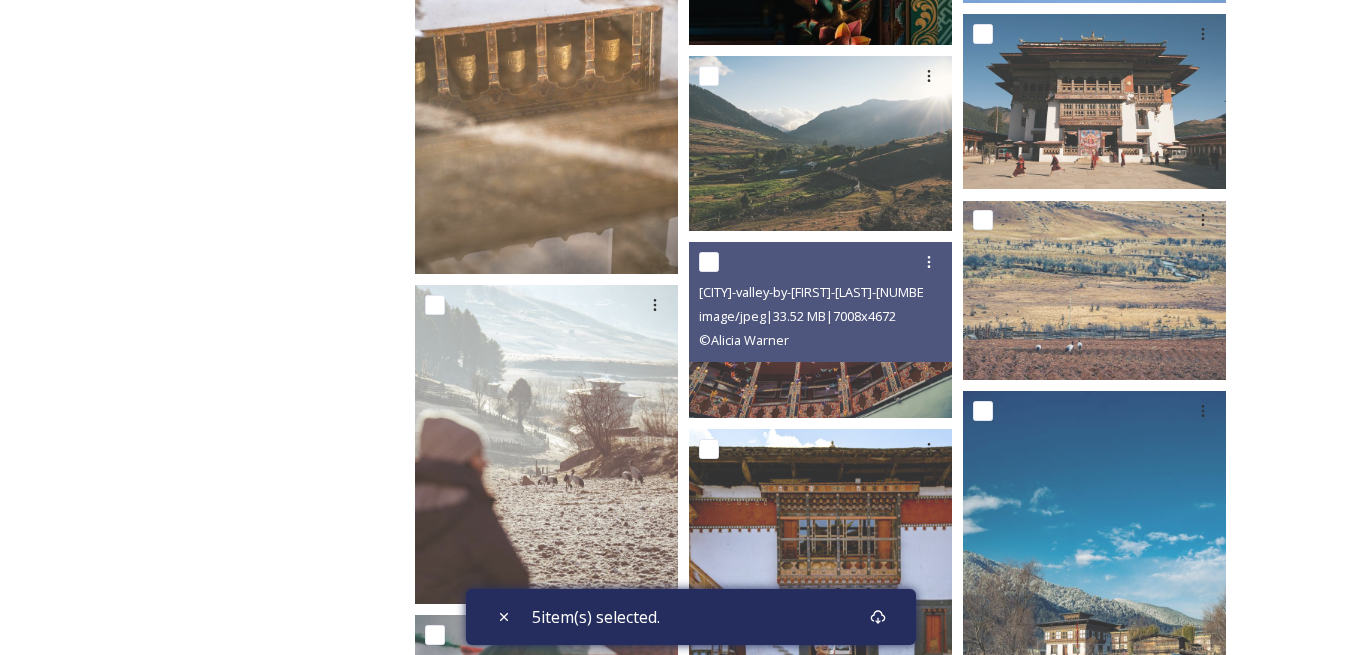 scroll, scrollTop: 1200, scrollLeft: 0, axis: vertical 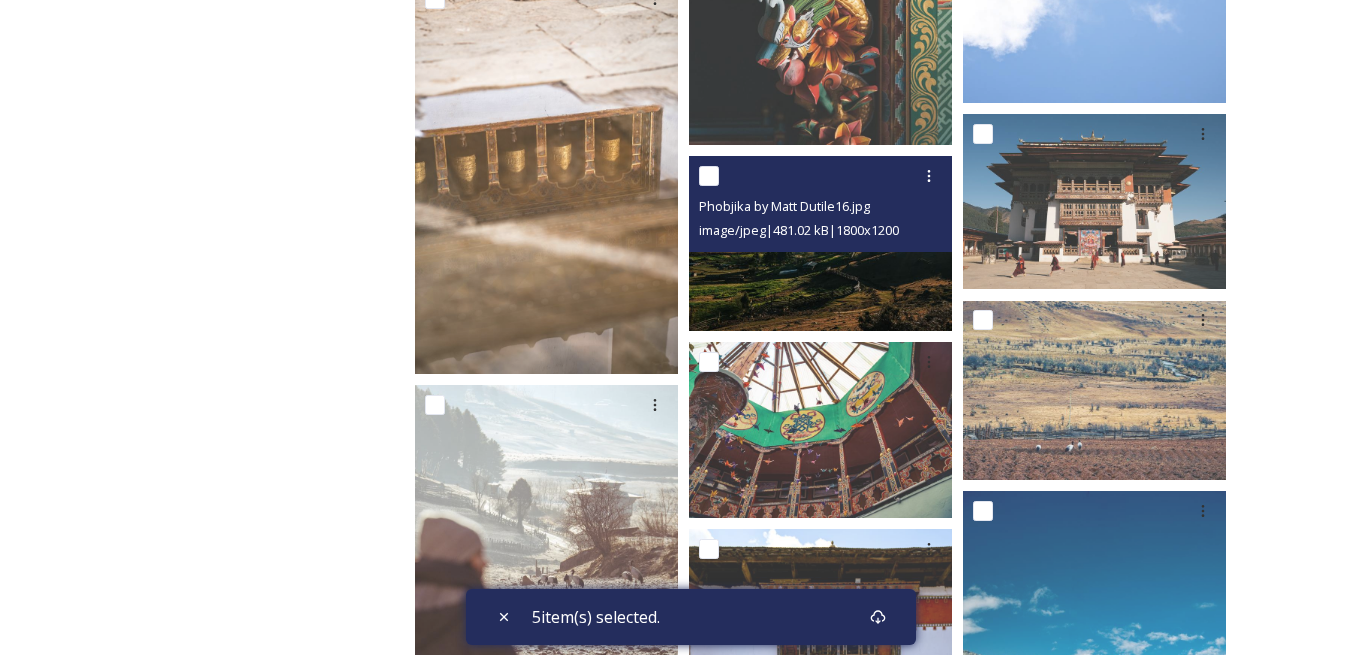 click at bounding box center [709, 176] 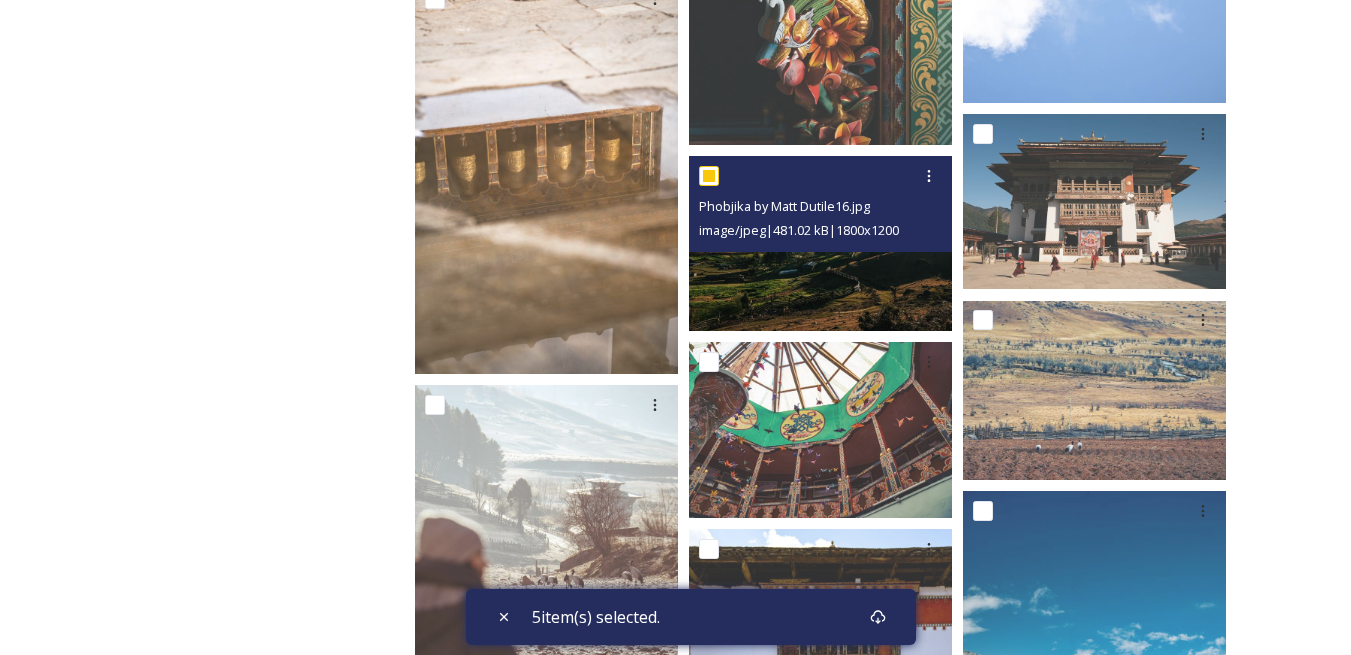 checkbox on "true" 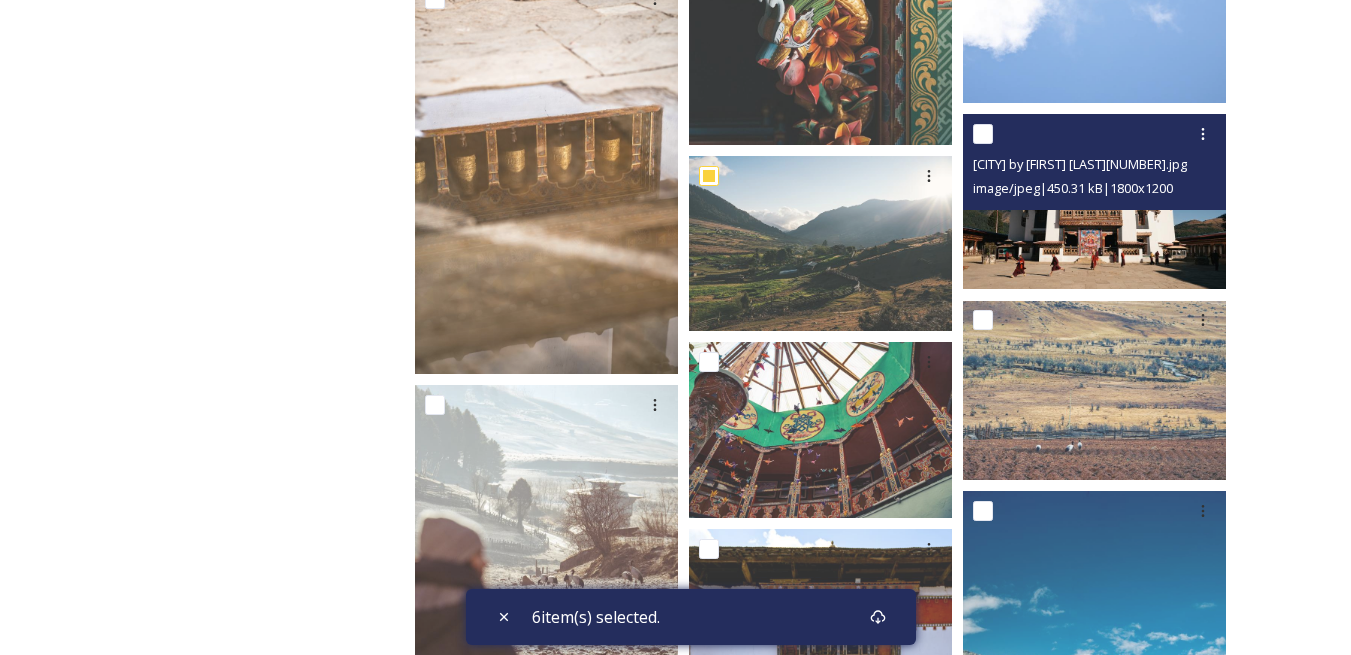 click at bounding box center (983, 134) 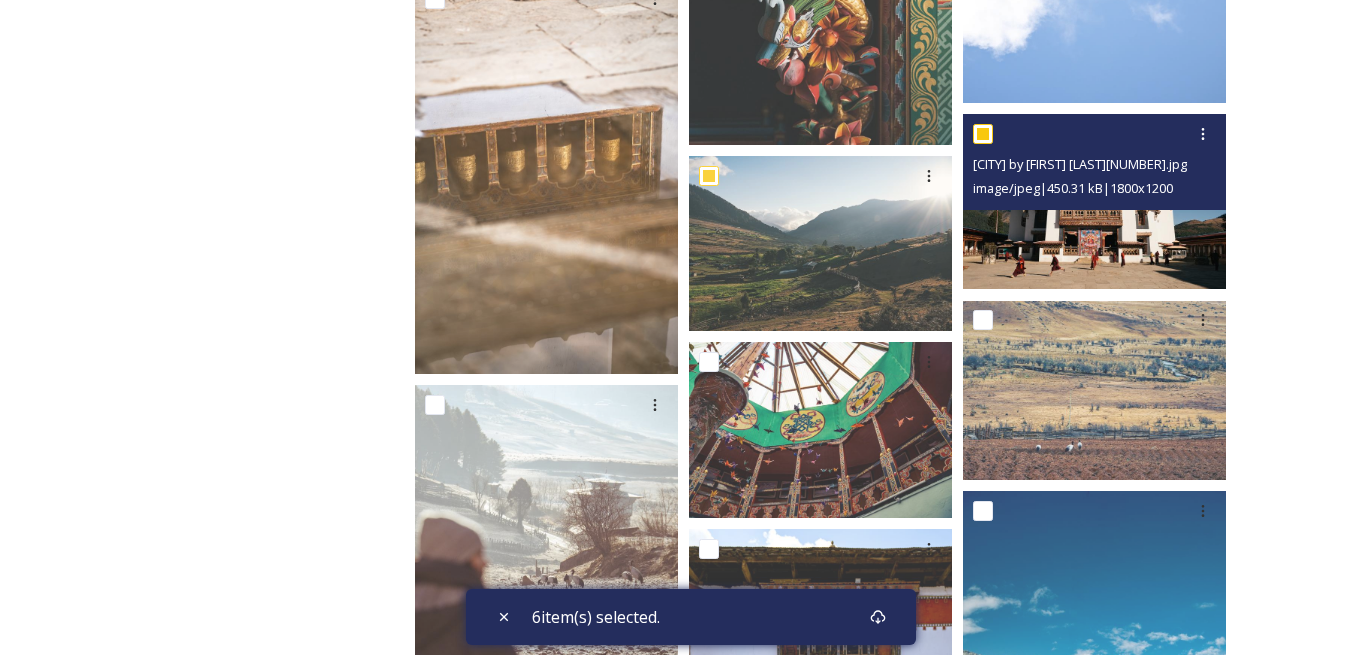 checkbox on "true" 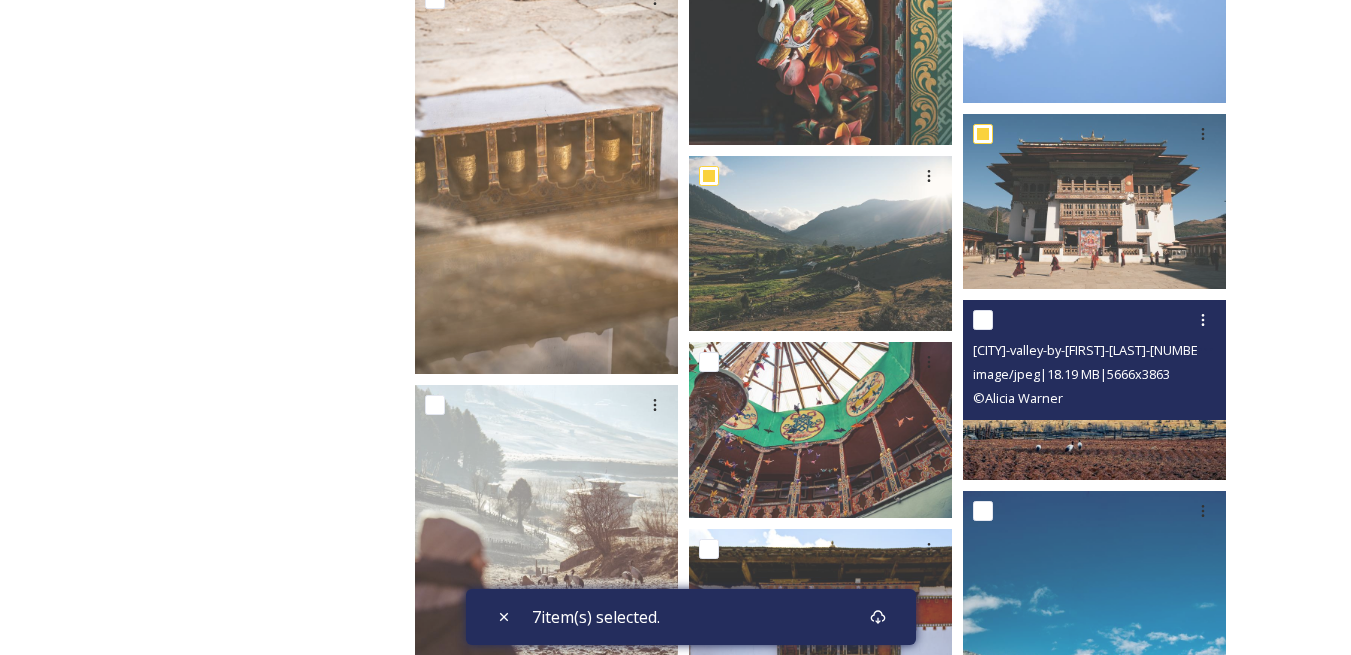click at bounding box center [983, 320] 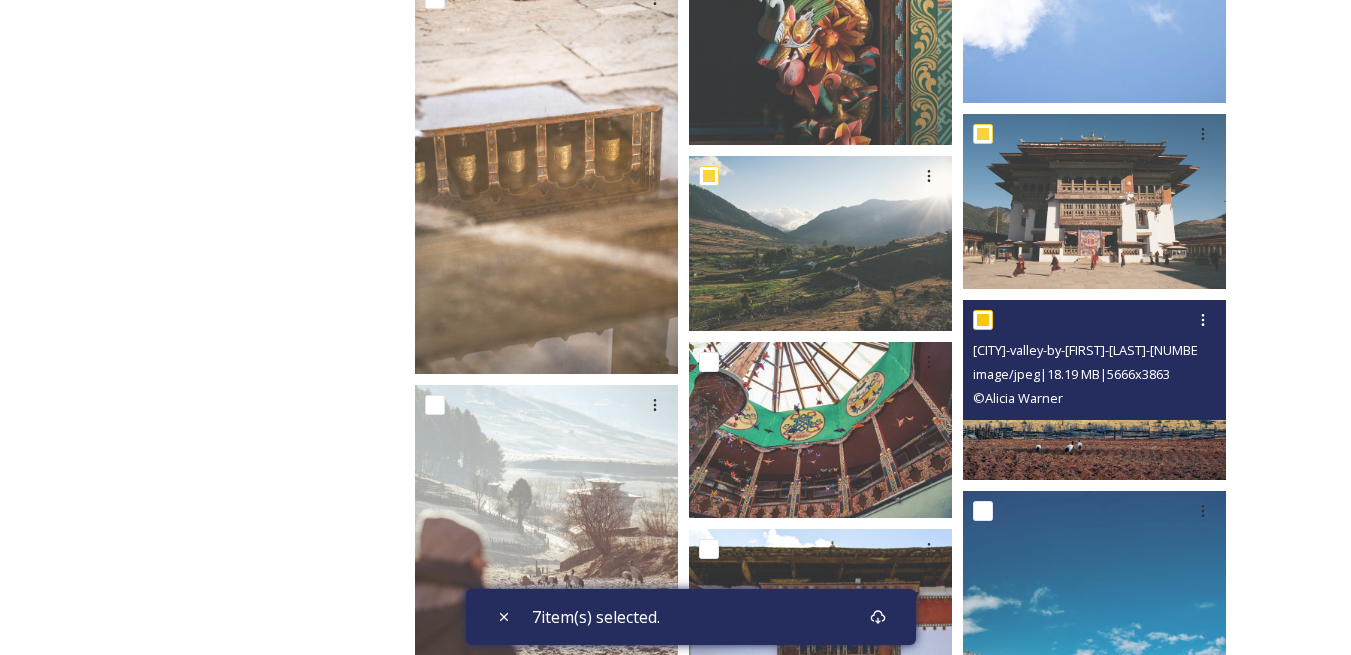 checkbox on "true" 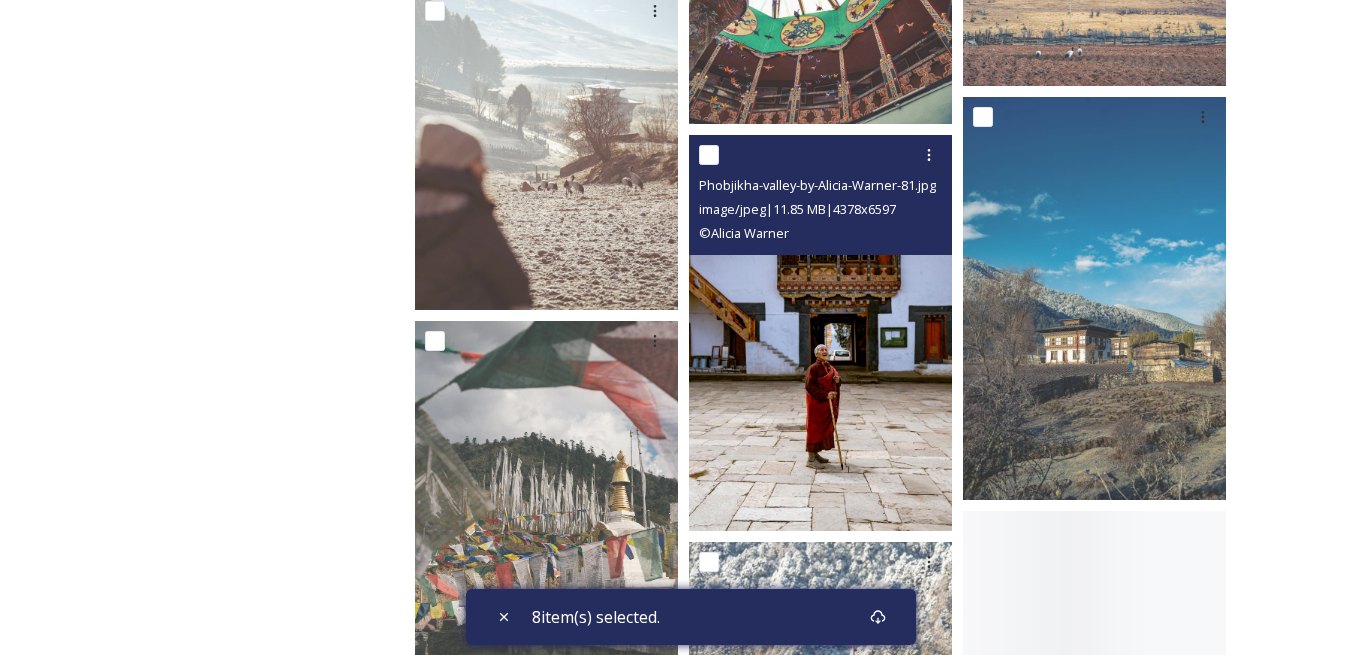 scroll, scrollTop: 1600, scrollLeft: 0, axis: vertical 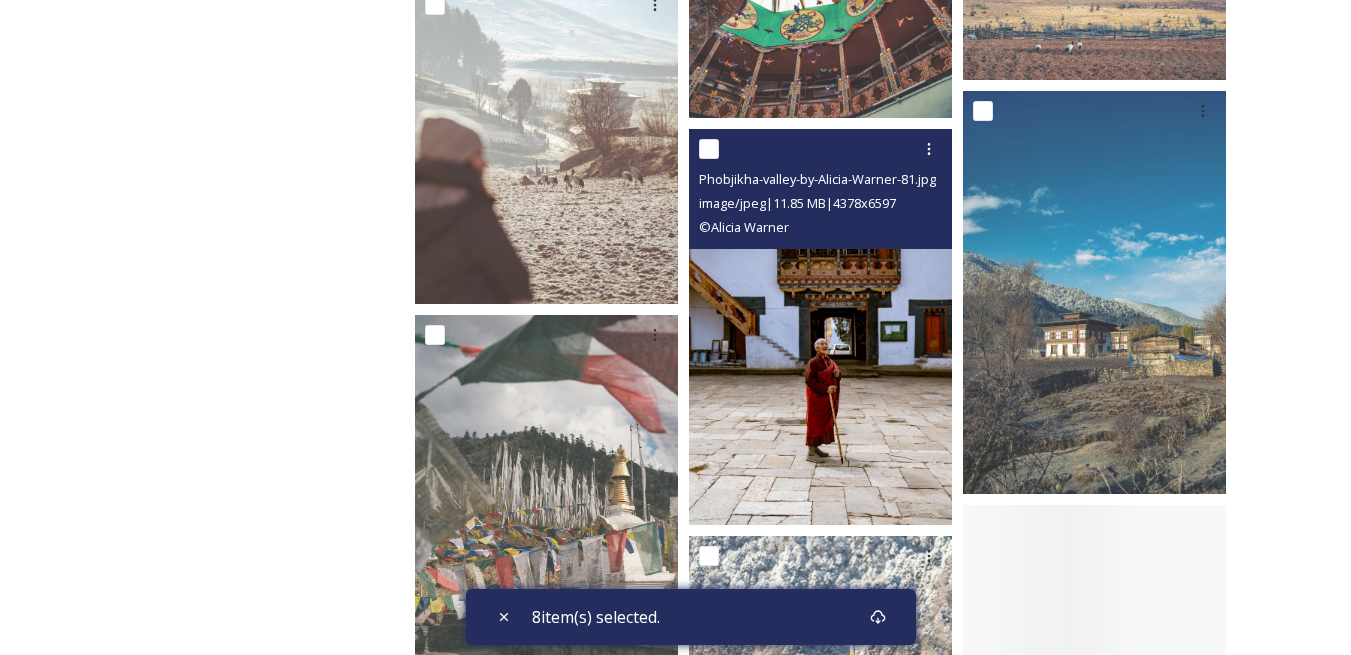 click at bounding box center (709, 149) 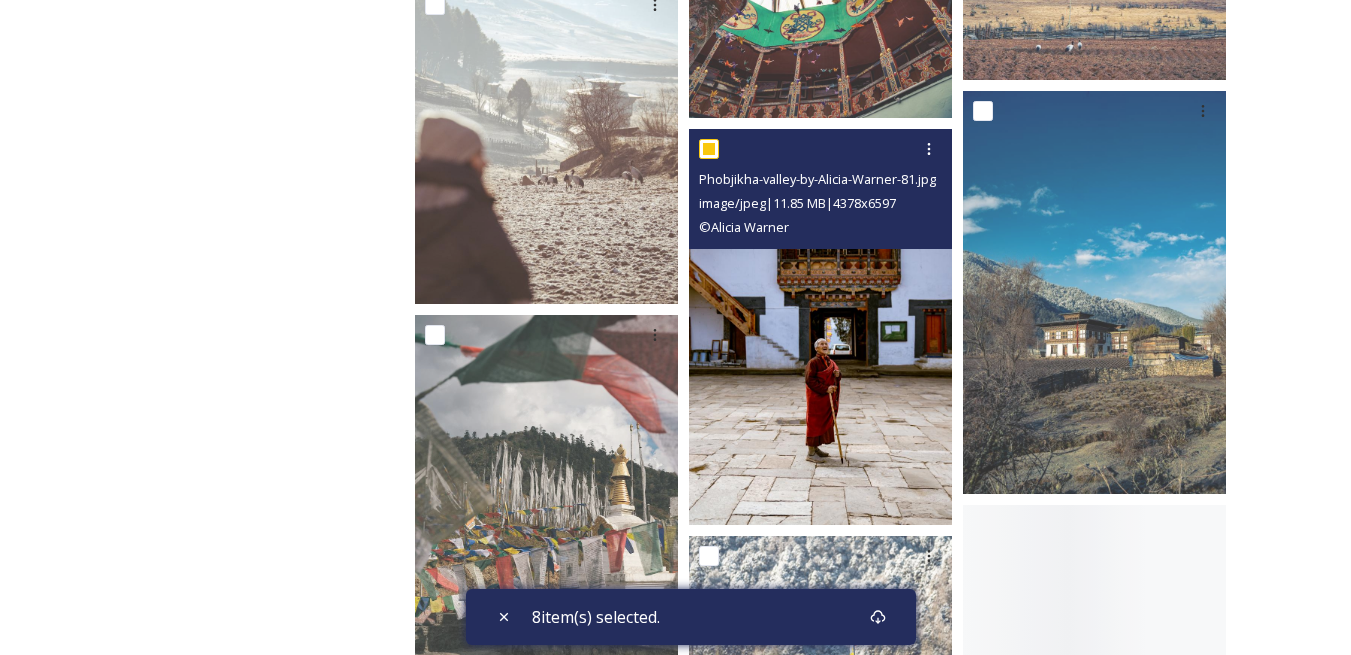 checkbox on "true" 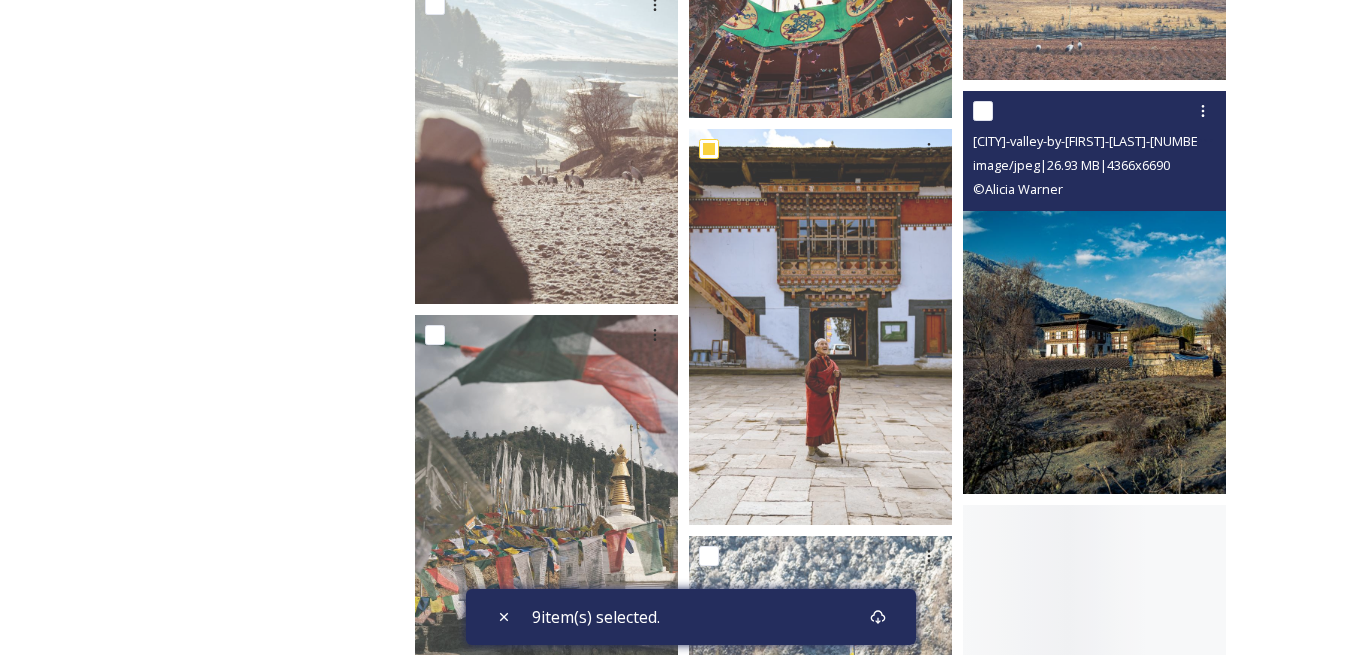 click at bounding box center (983, 111) 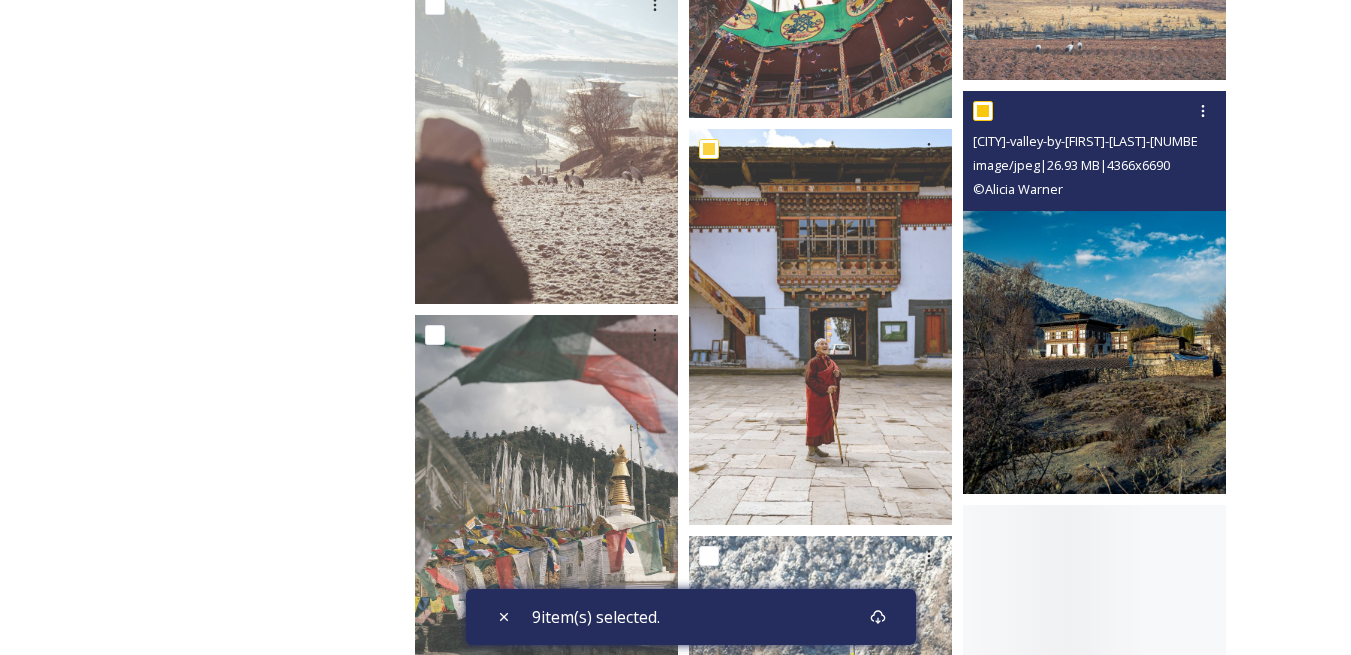 checkbox on "true" 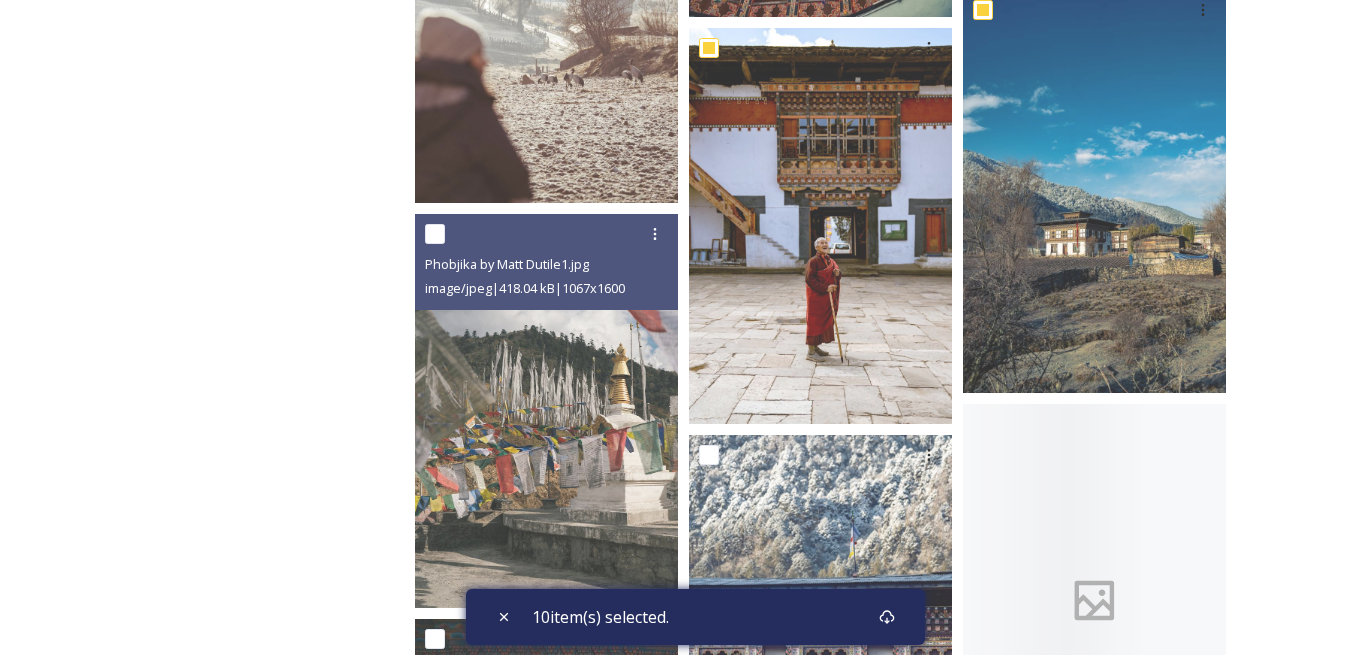 scroll, scrollTop: 1700, scrollLeft: 0, axis: vertical 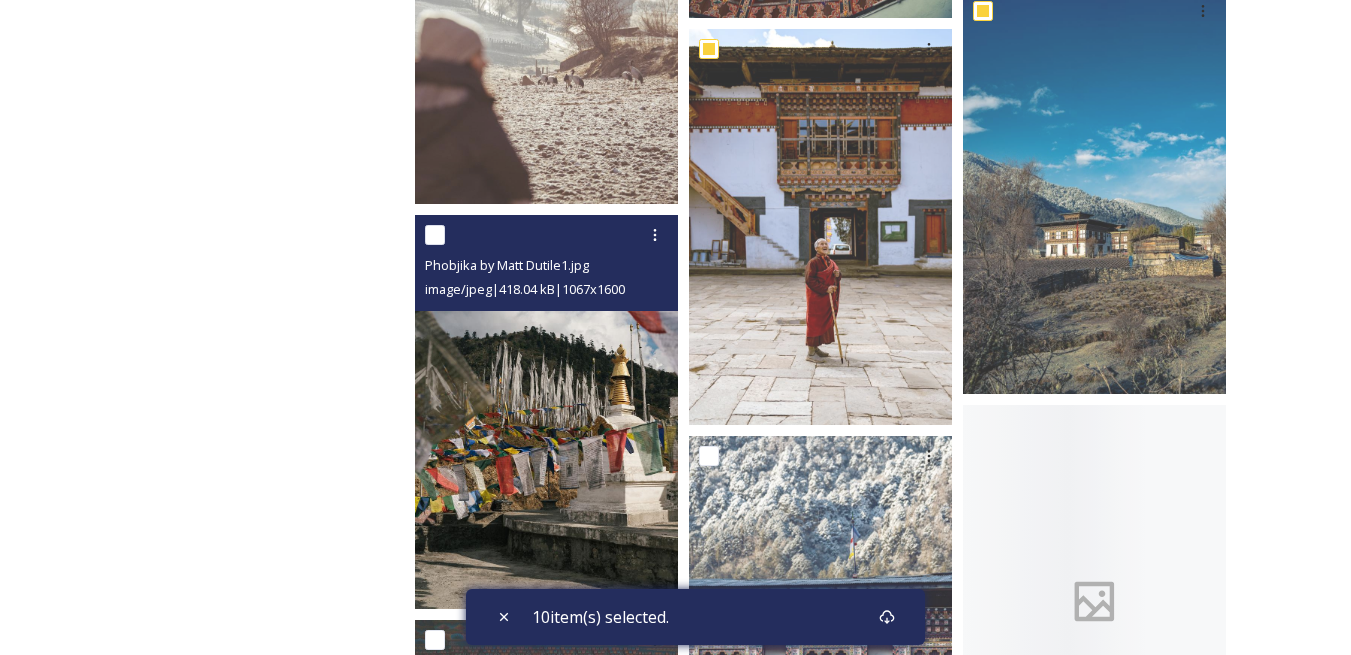click at bounding box center [435, 235] 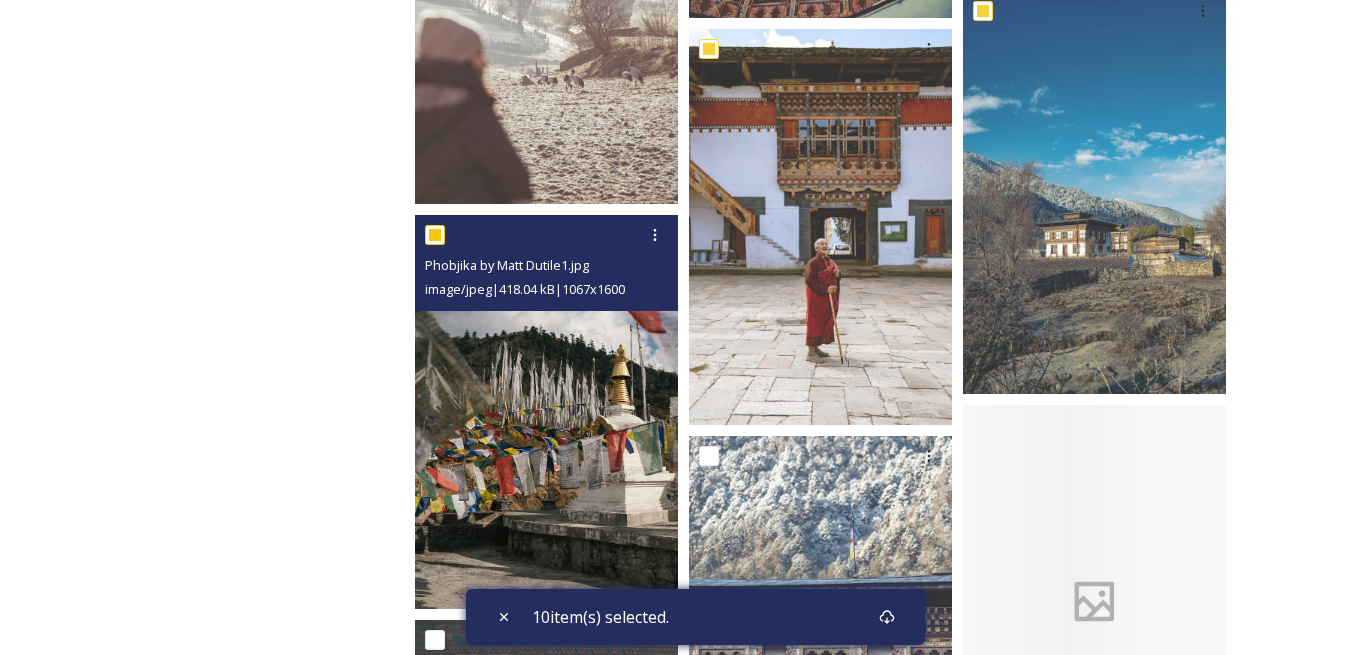 checkbox on "true" 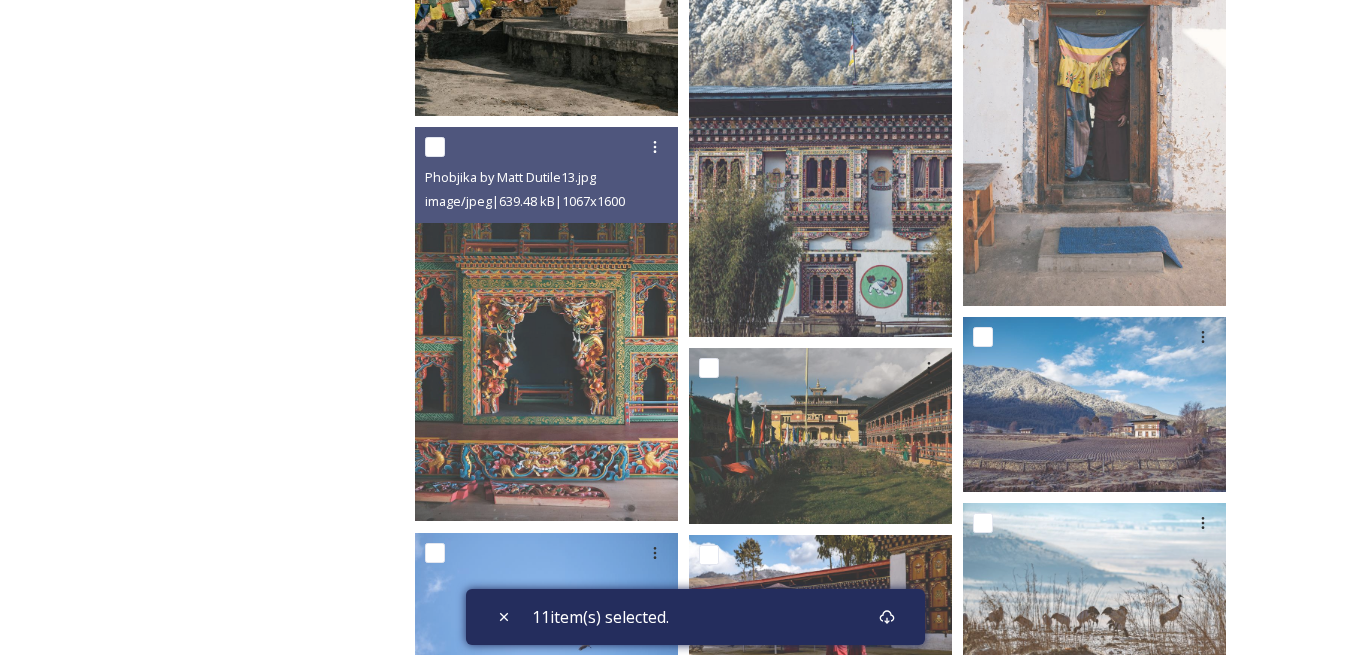 scroll, scrollTop: 2200, scrollLeft: 0, axis: vertical 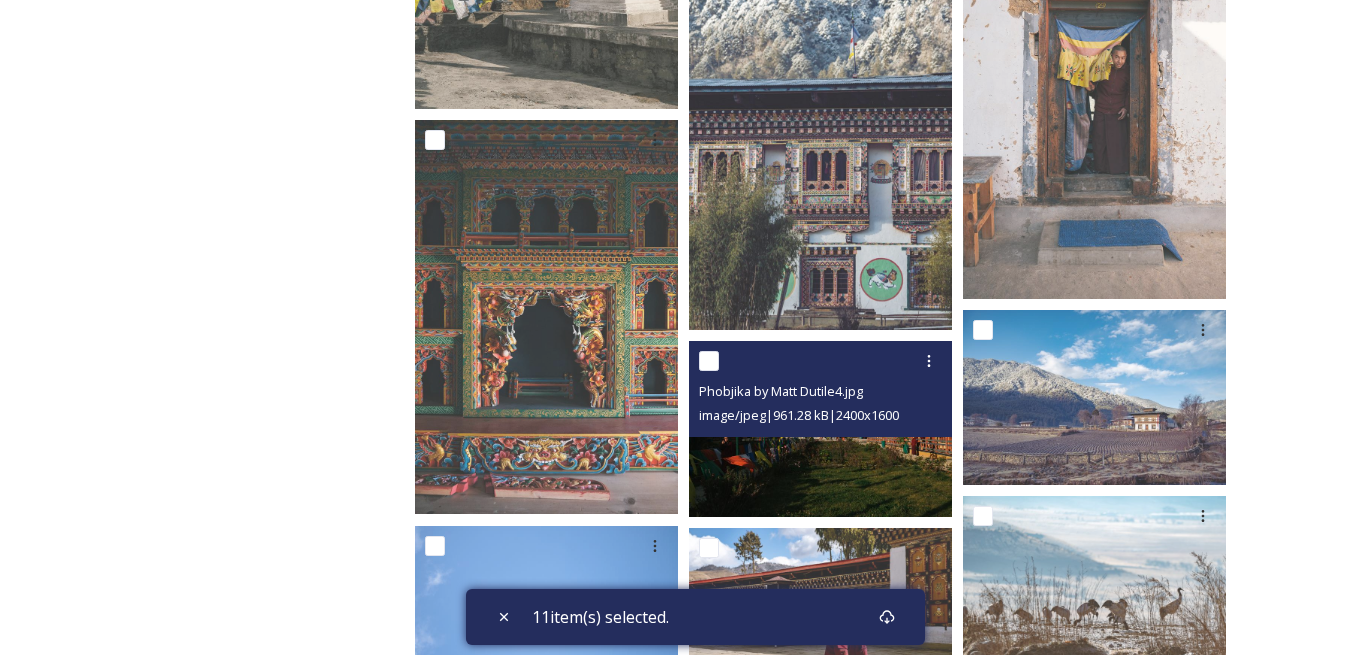 click at bounding box center (709, 361) 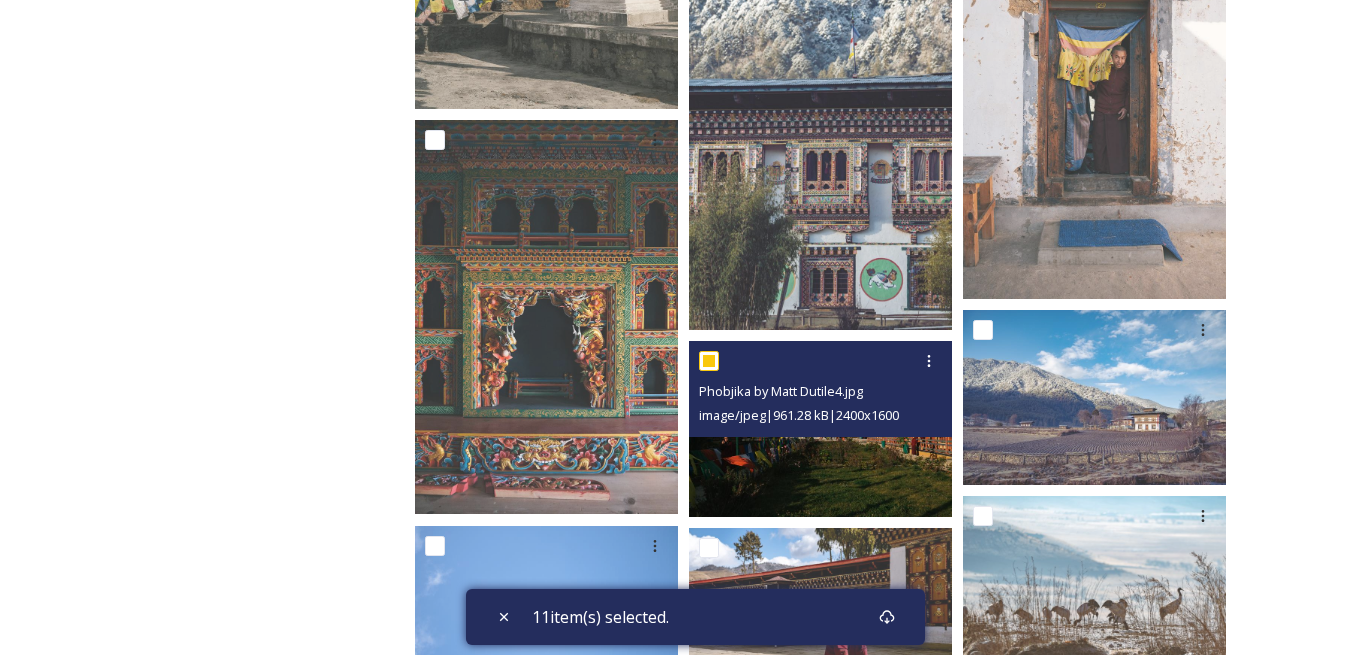 checkbox on "true" 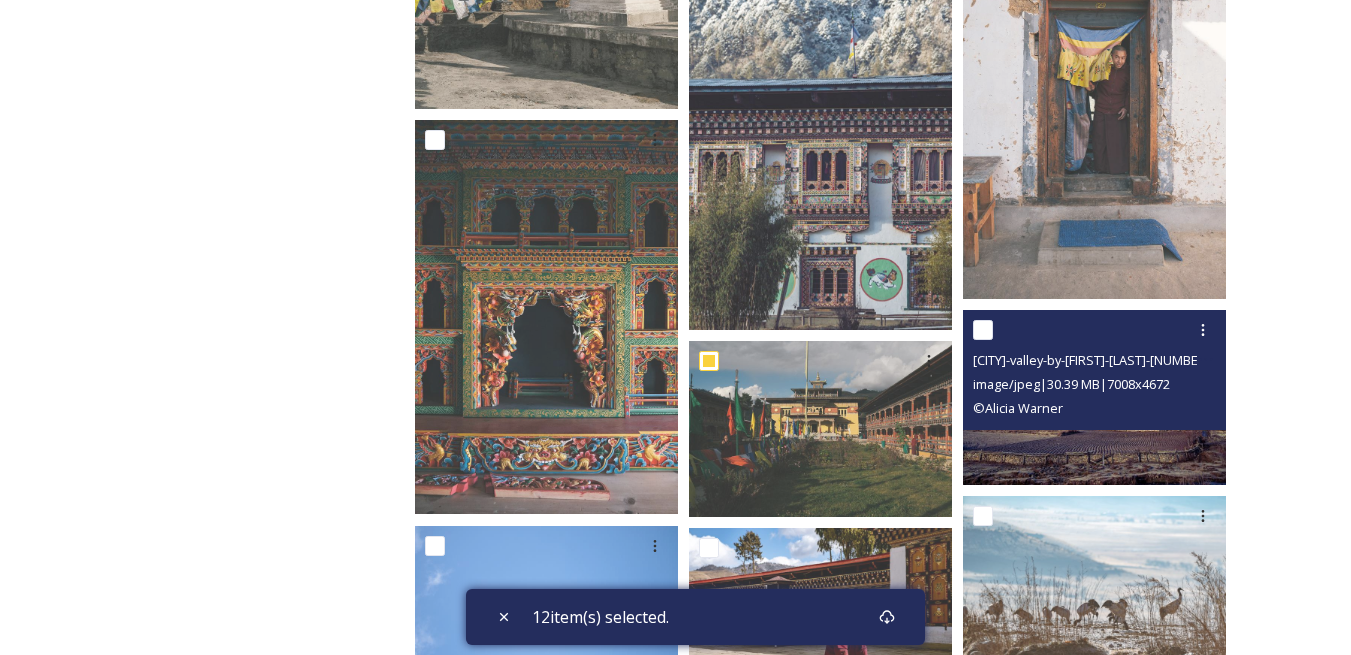 click at bounding box center (983, 330) 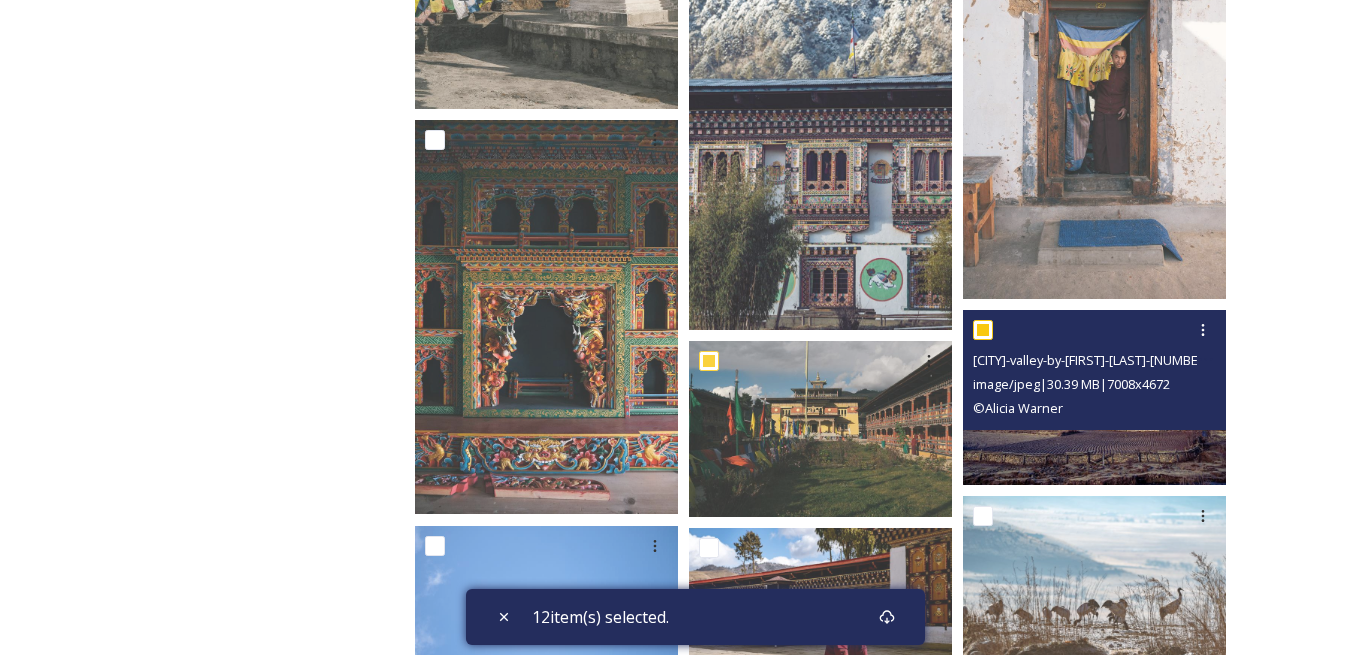 checkbox on "true" 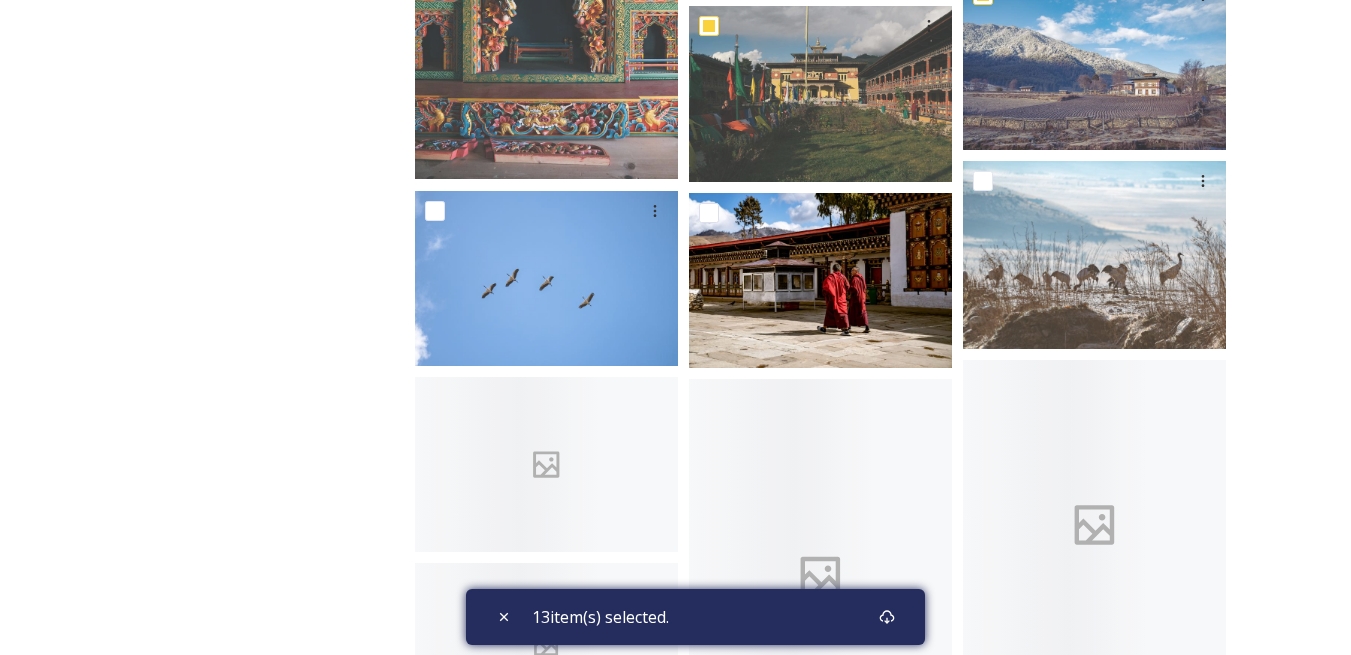 scroll, scrollTop: 2500, scrollLeft: 0, axis: vertical 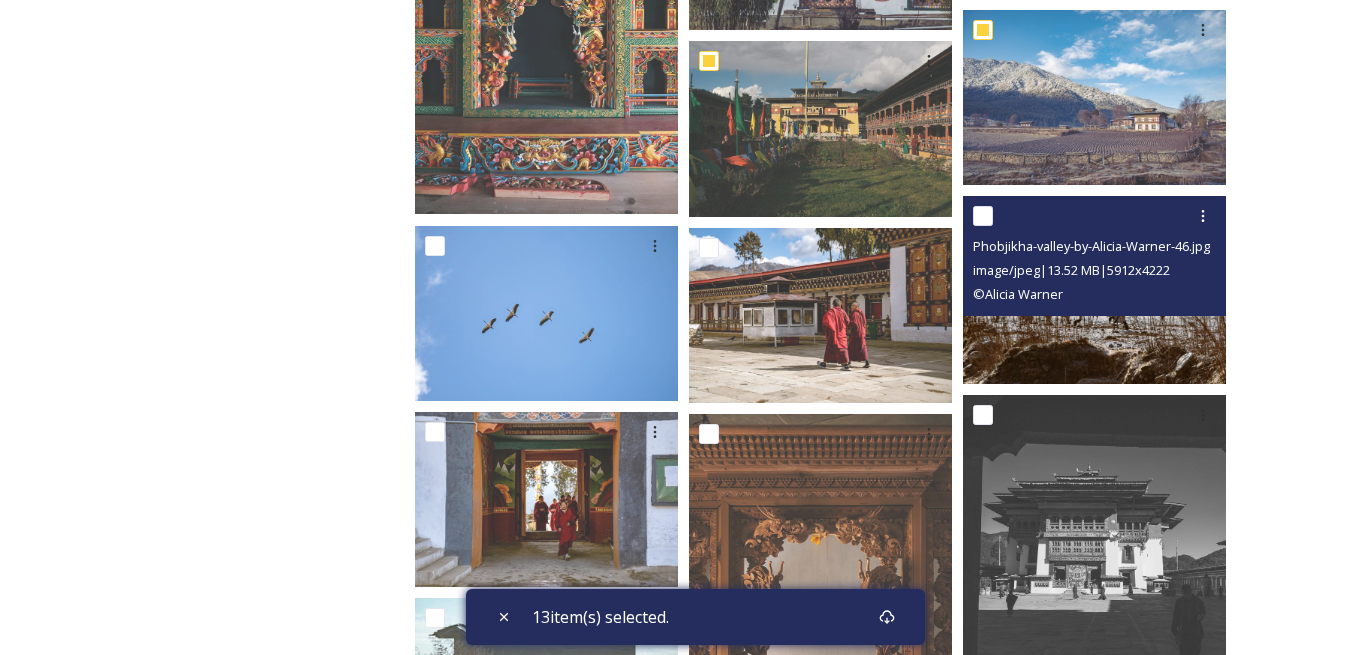 click at bounding box center [983, 216] 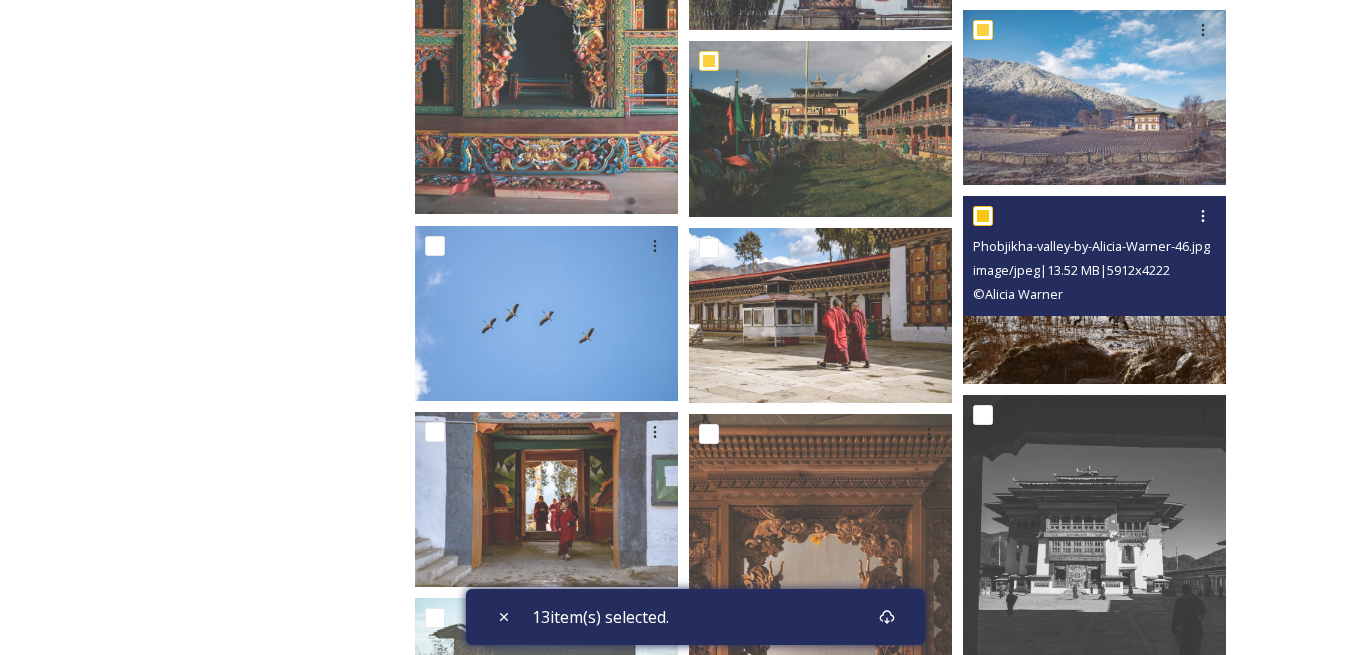 checkbox on "true" 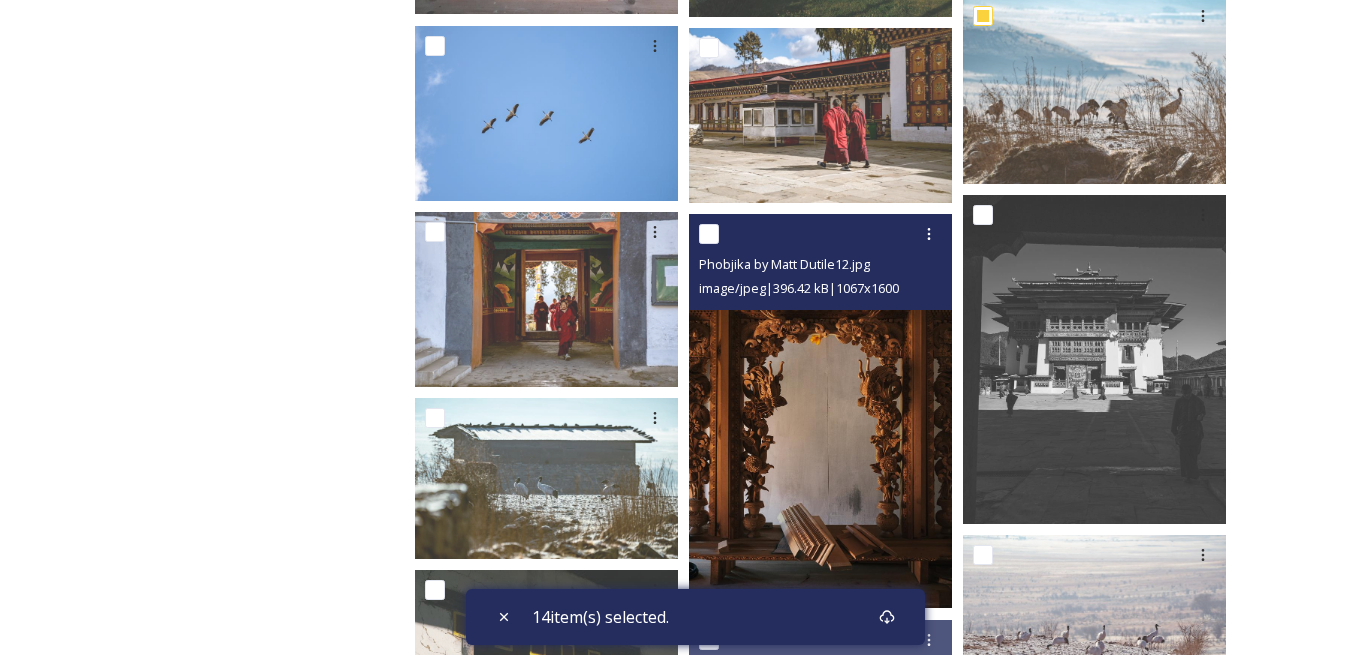 scroll, scrollTop: 3100, scrollLeft: 0, axis: vertical 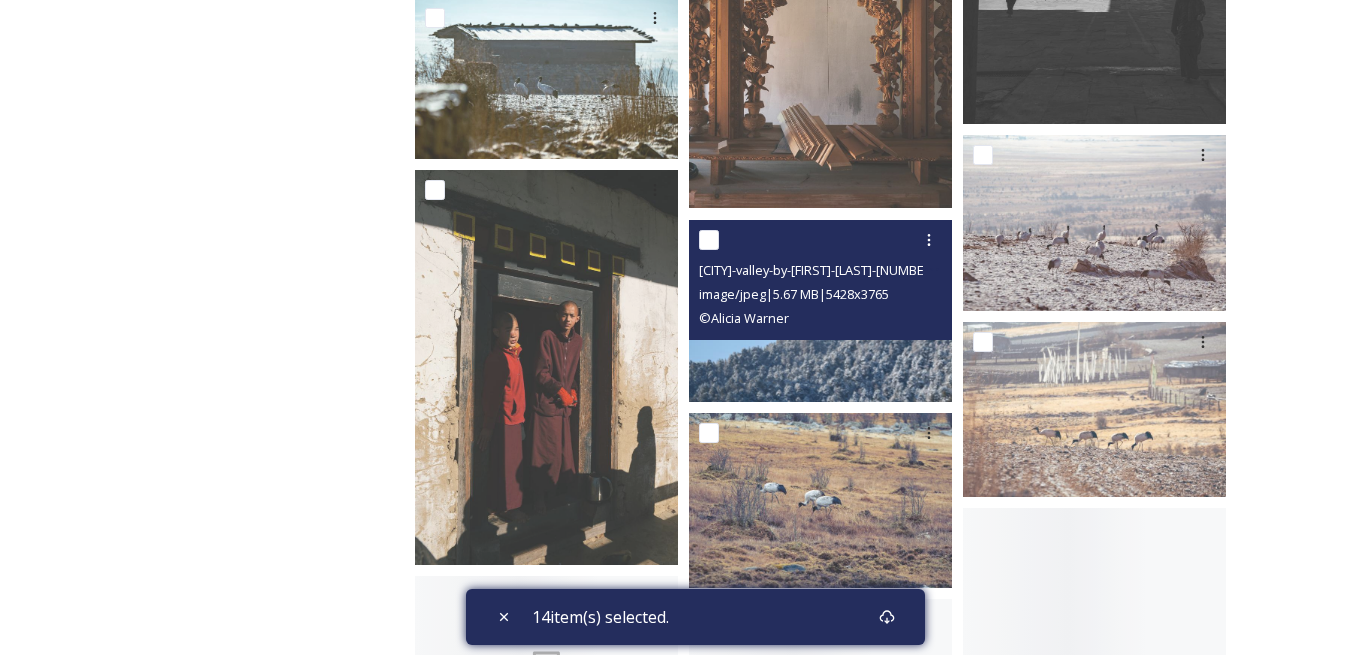 click at bounding box center (709, 240) 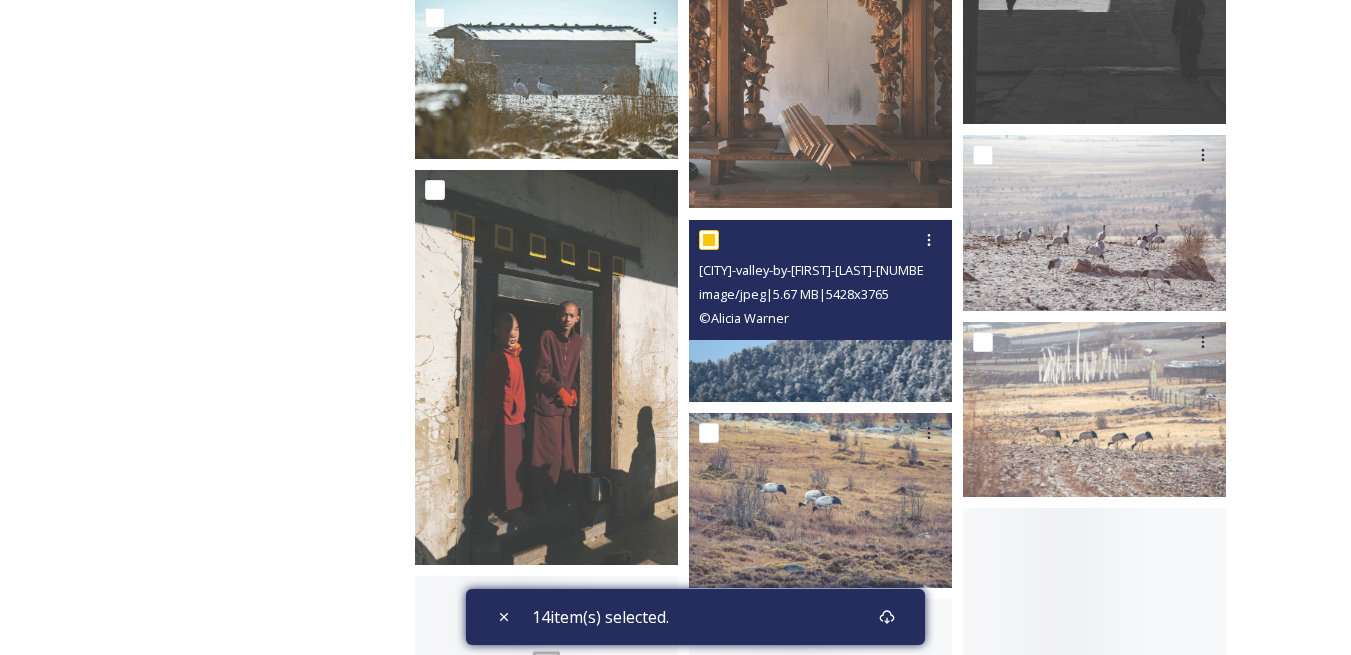 checkbox on "true" 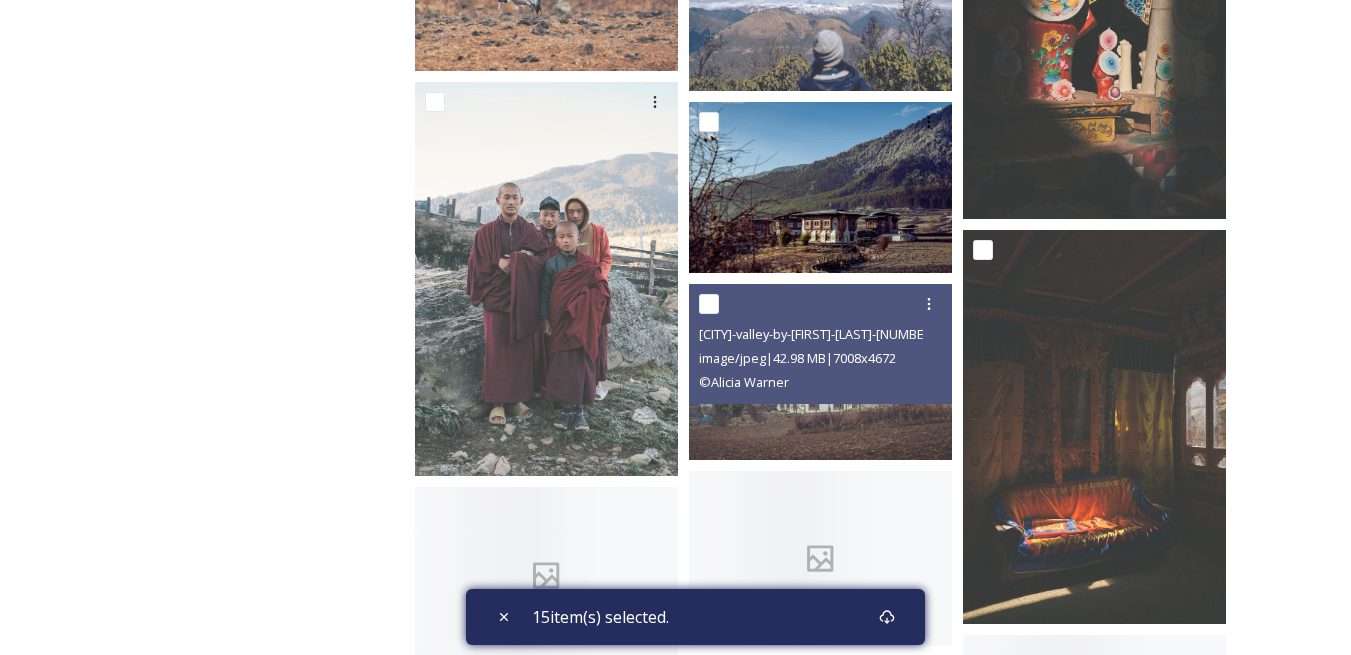 scroll, scrollTop: 3800, scrollLeft: 0, axis: vertical 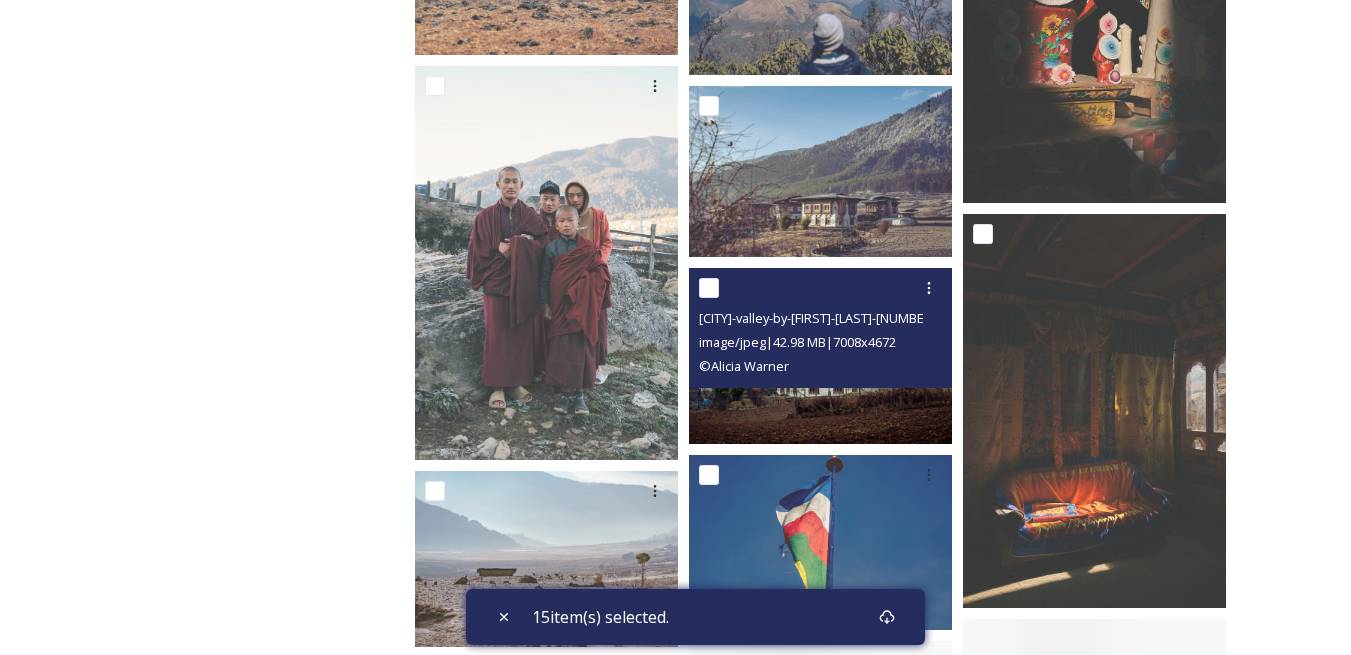 click at bounding box center (709, 288) 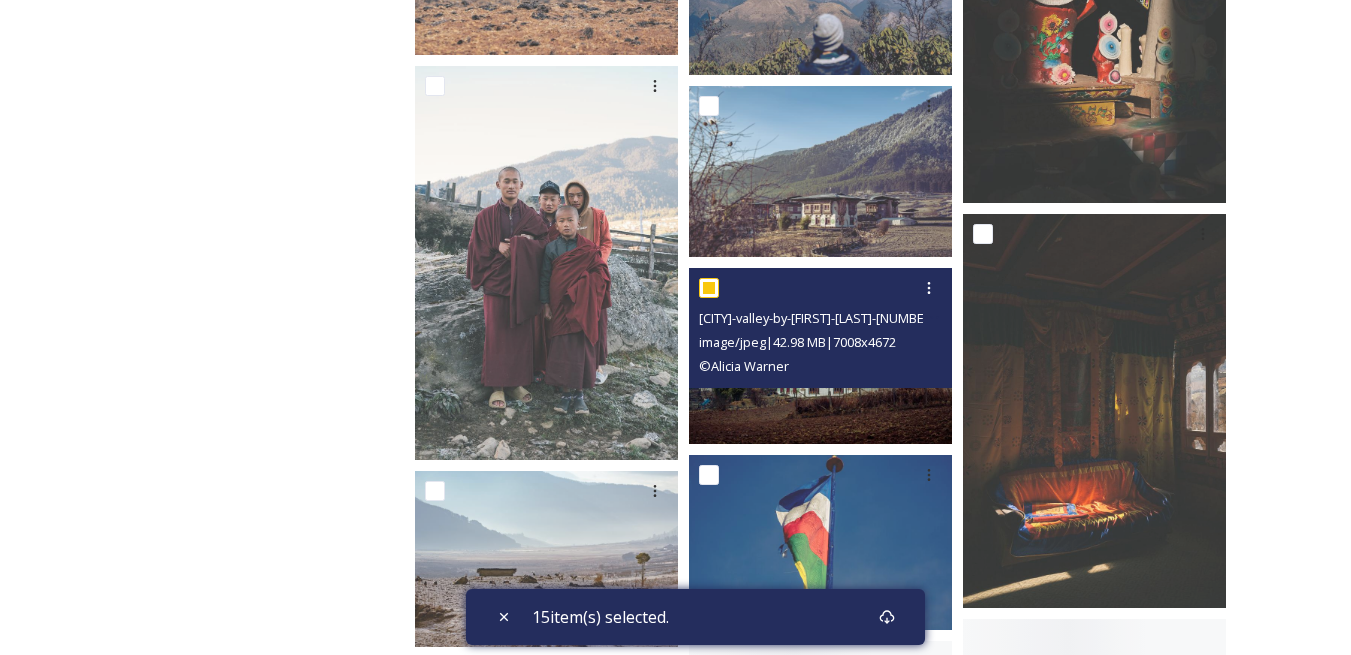 checkbox on "true" 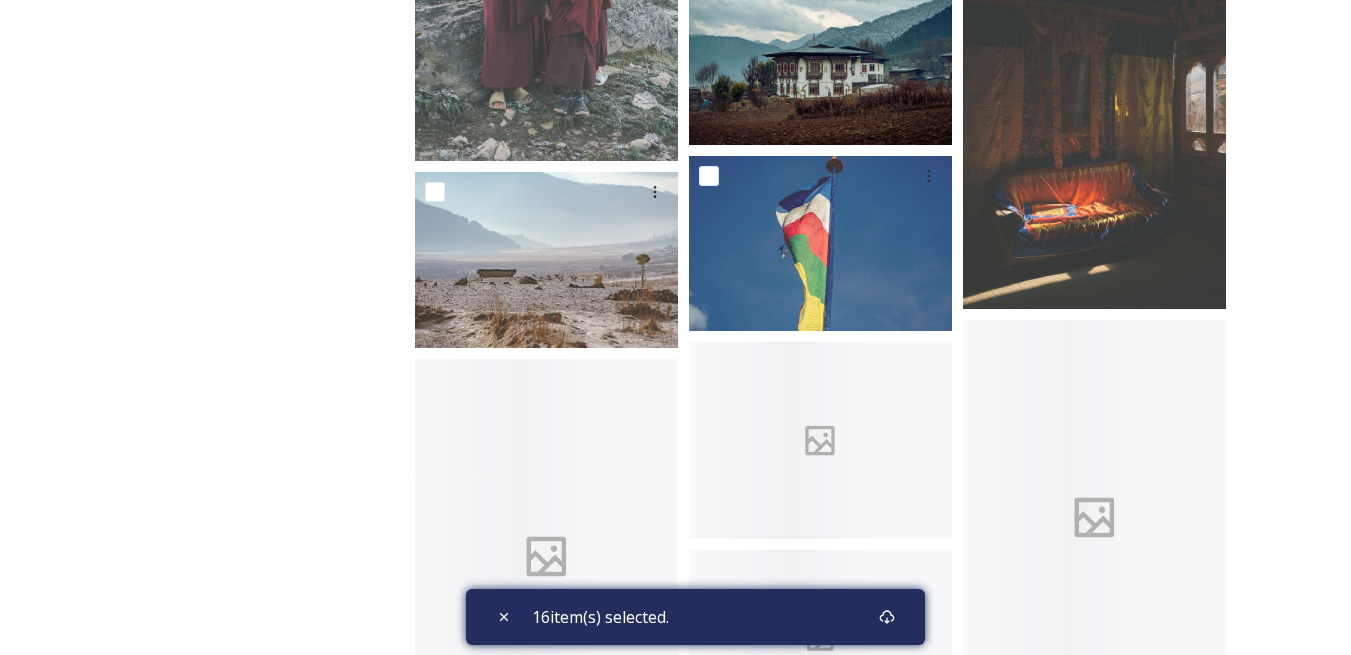 scroll, scrollTop: 4100, scrollLeft: 0, axis: vertical 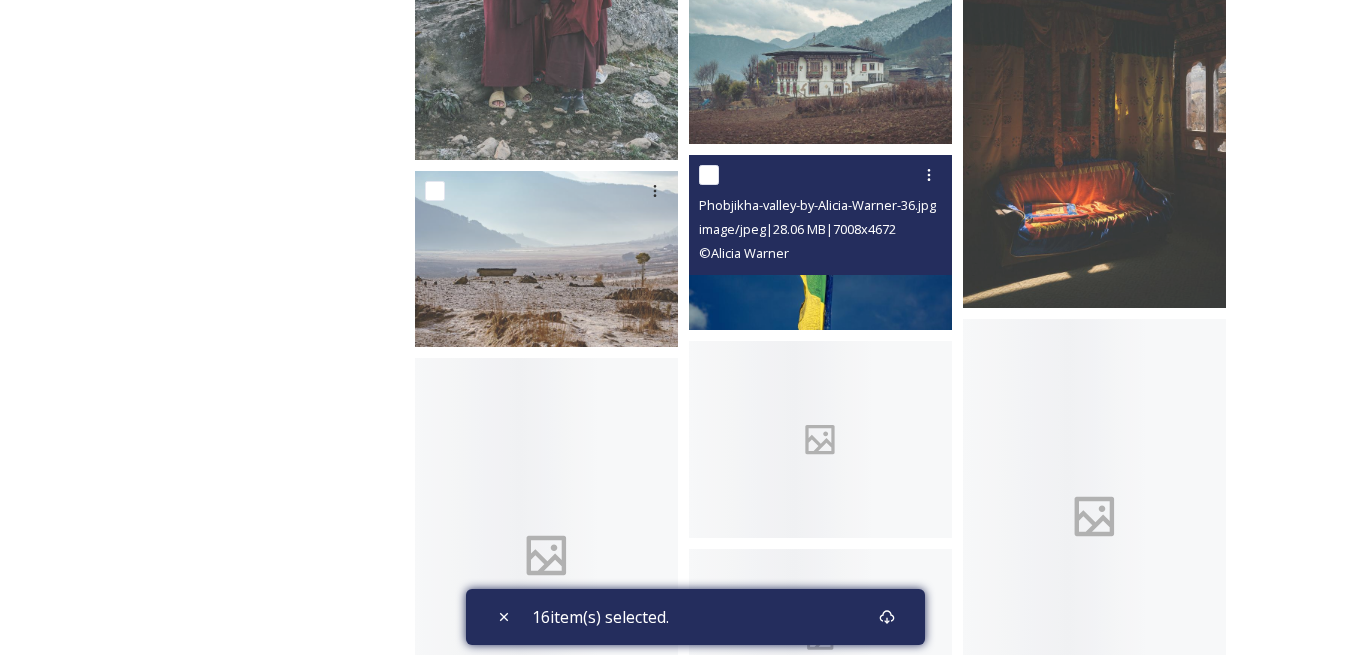 click at bounding box center [709, 175] 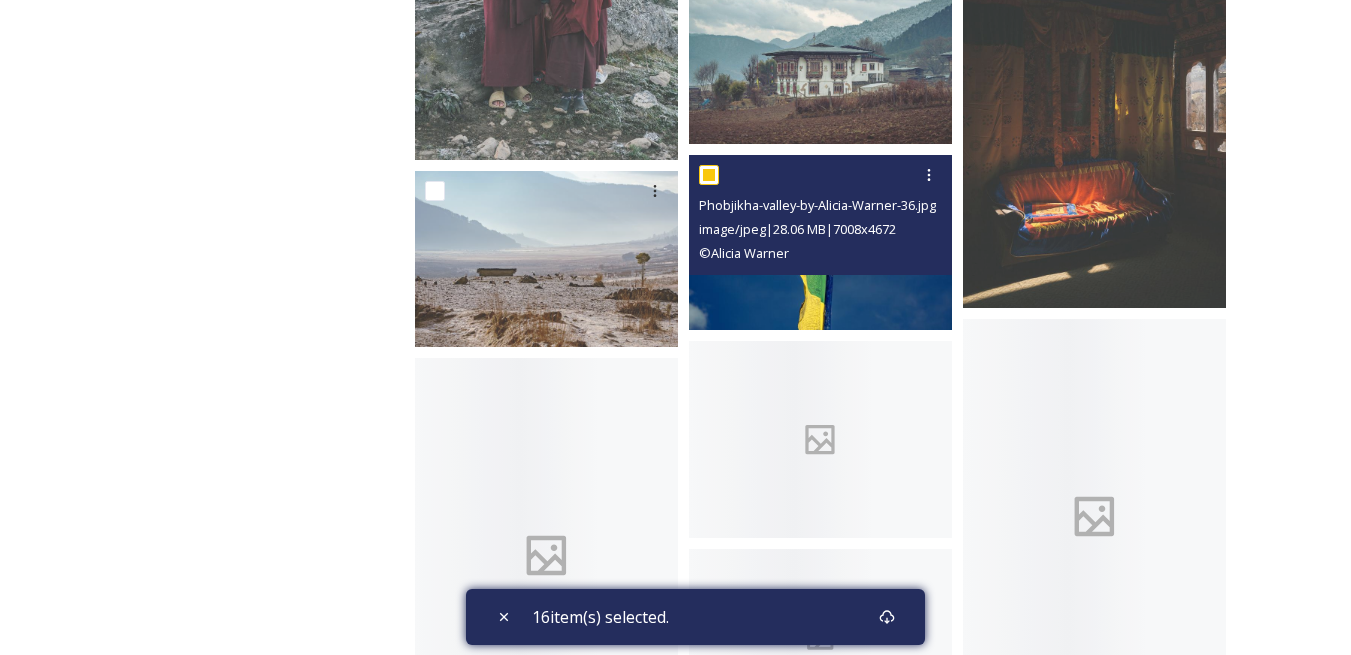 checkbox on "true" 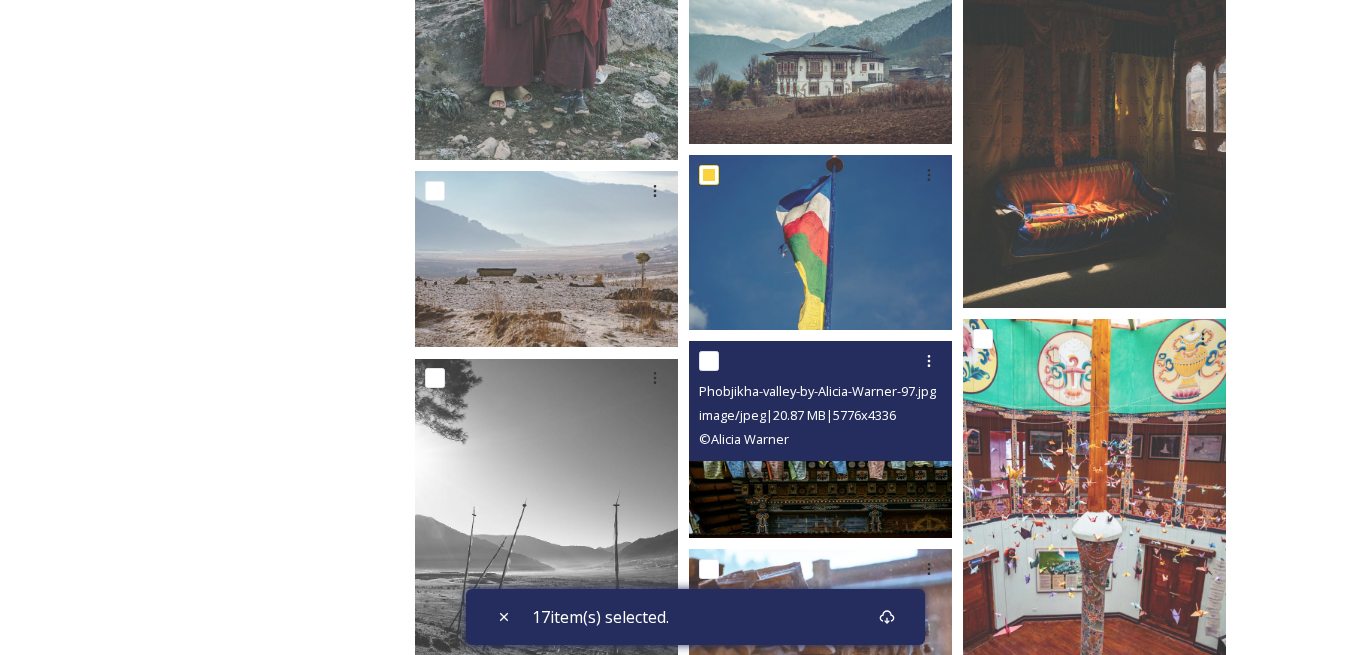 click at bounding box center (709, 361) 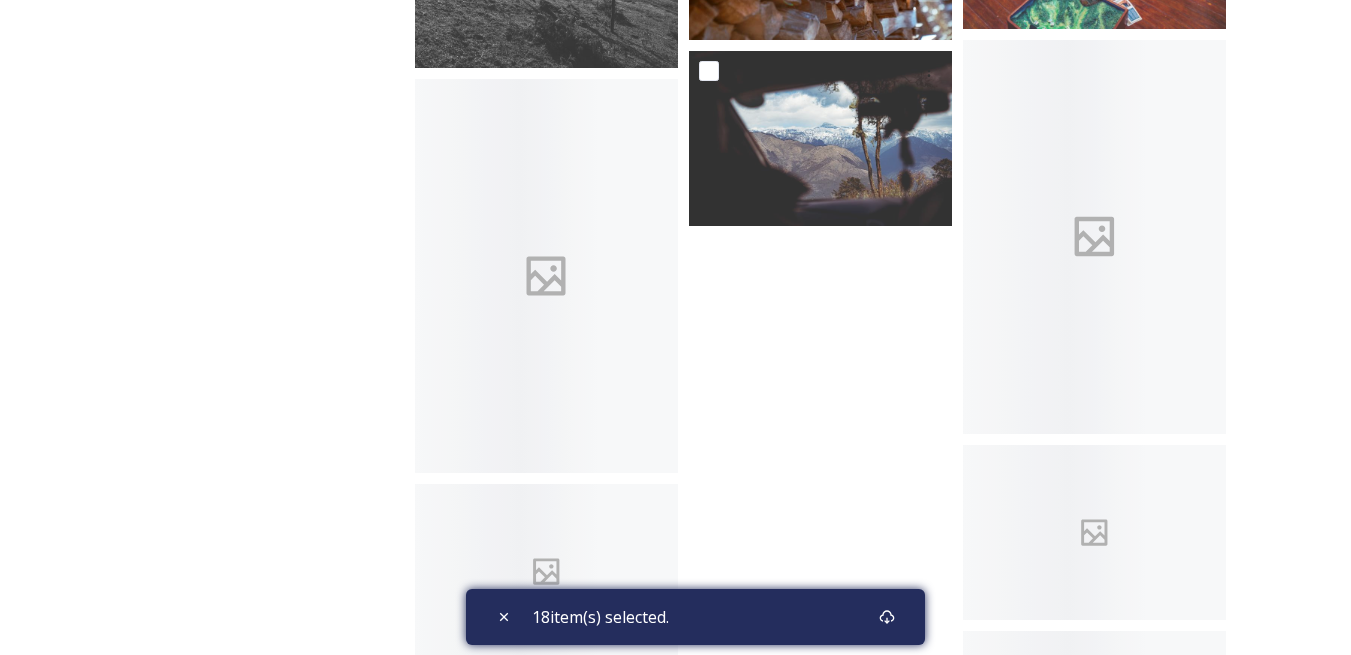 scroll, scrollTop: 4600, scrollLeft: 0, axis: vertical 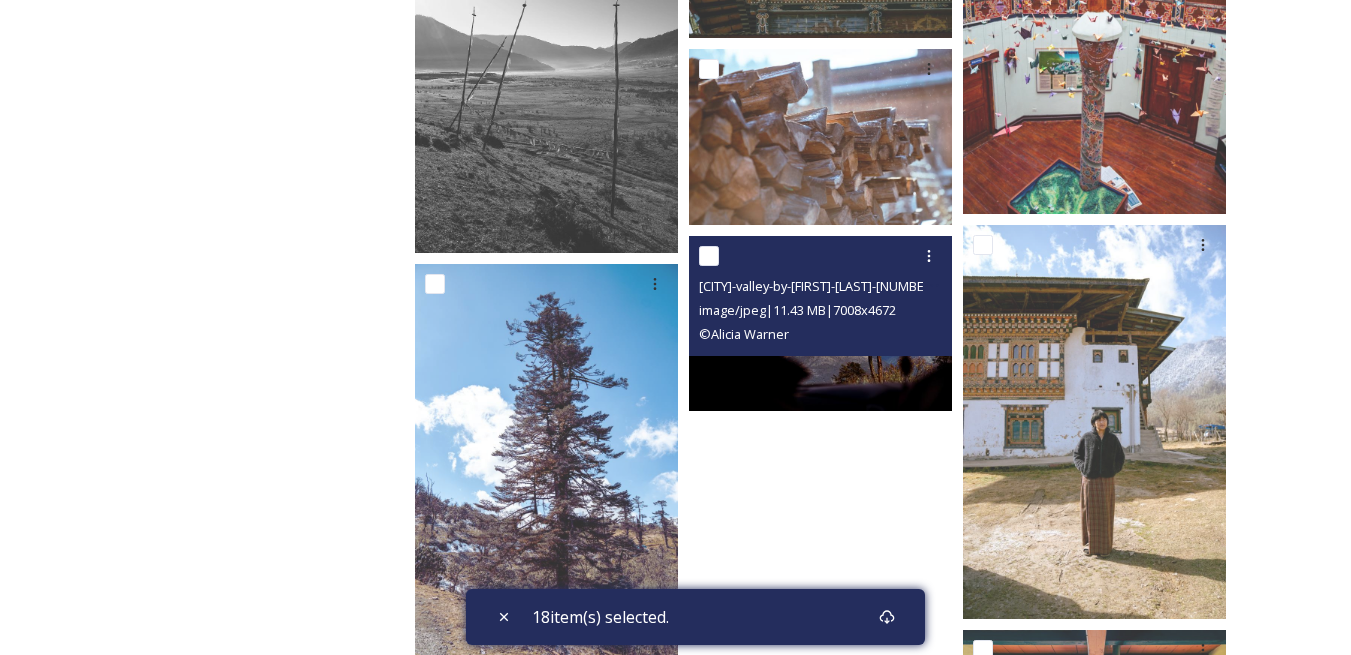 click at bounding box center [709, 256] 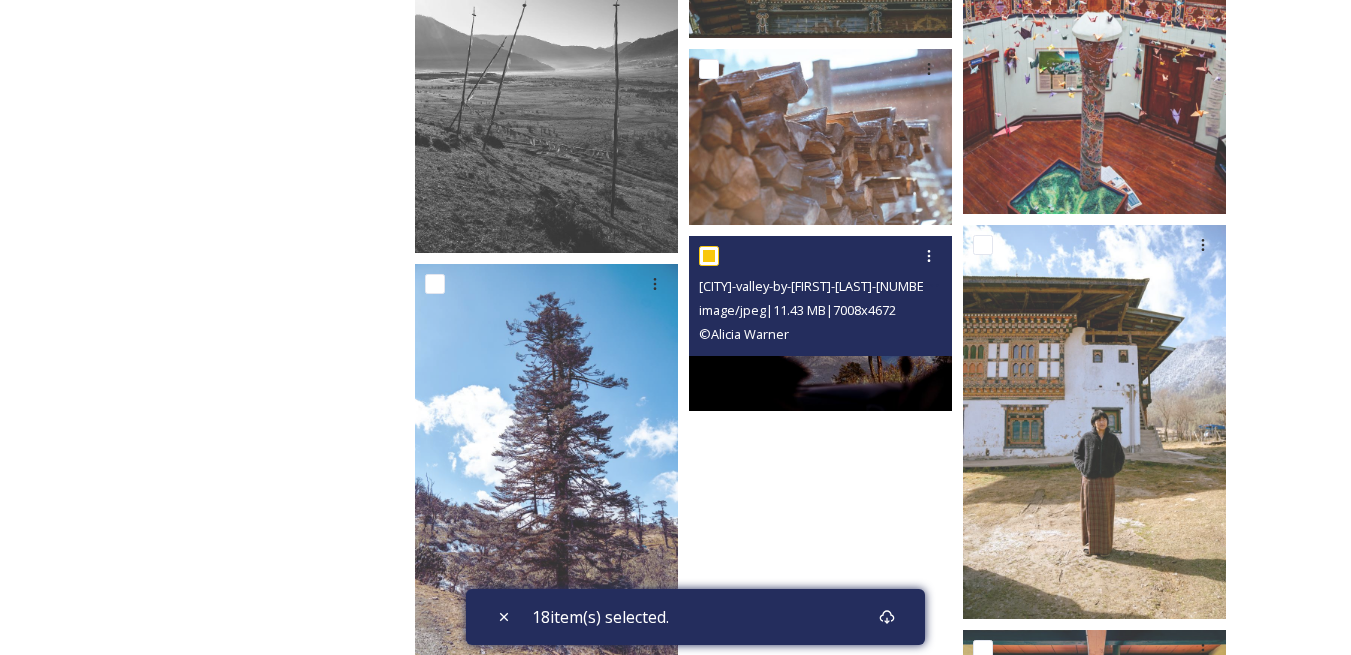 checkbox on "true" 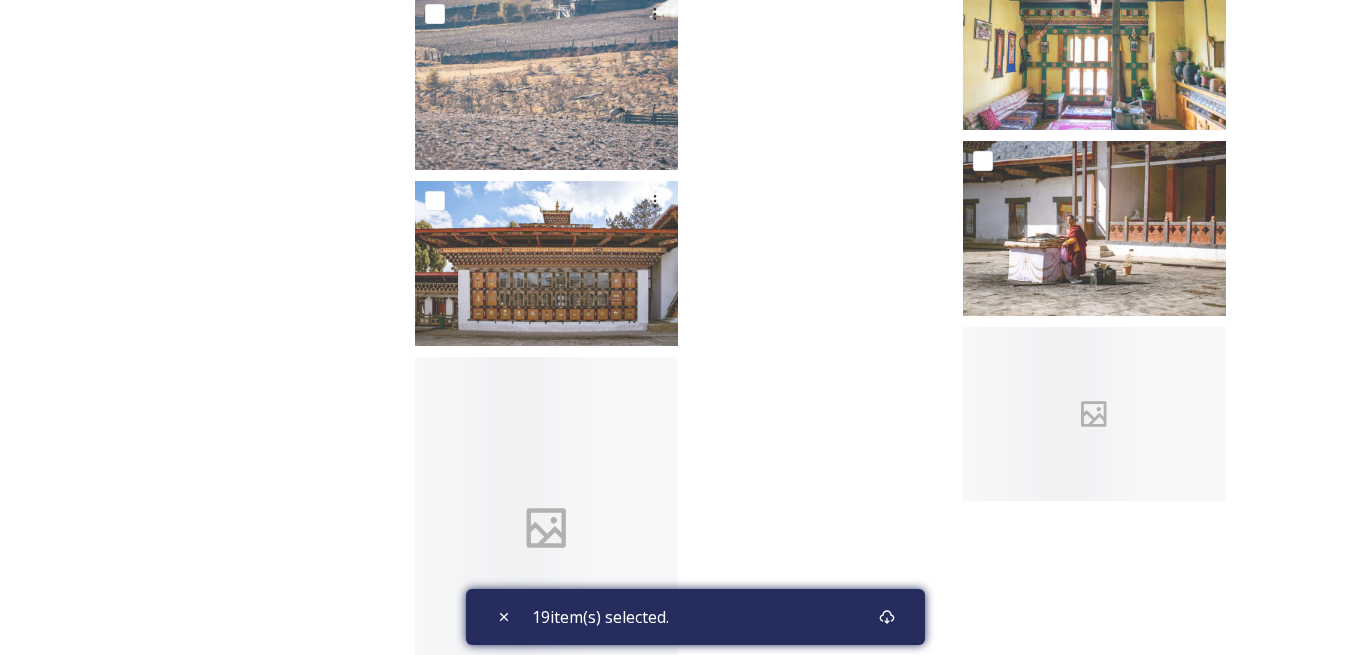 scroll, scrollTop: 5249, scrollLeft: 0, axis: vertical 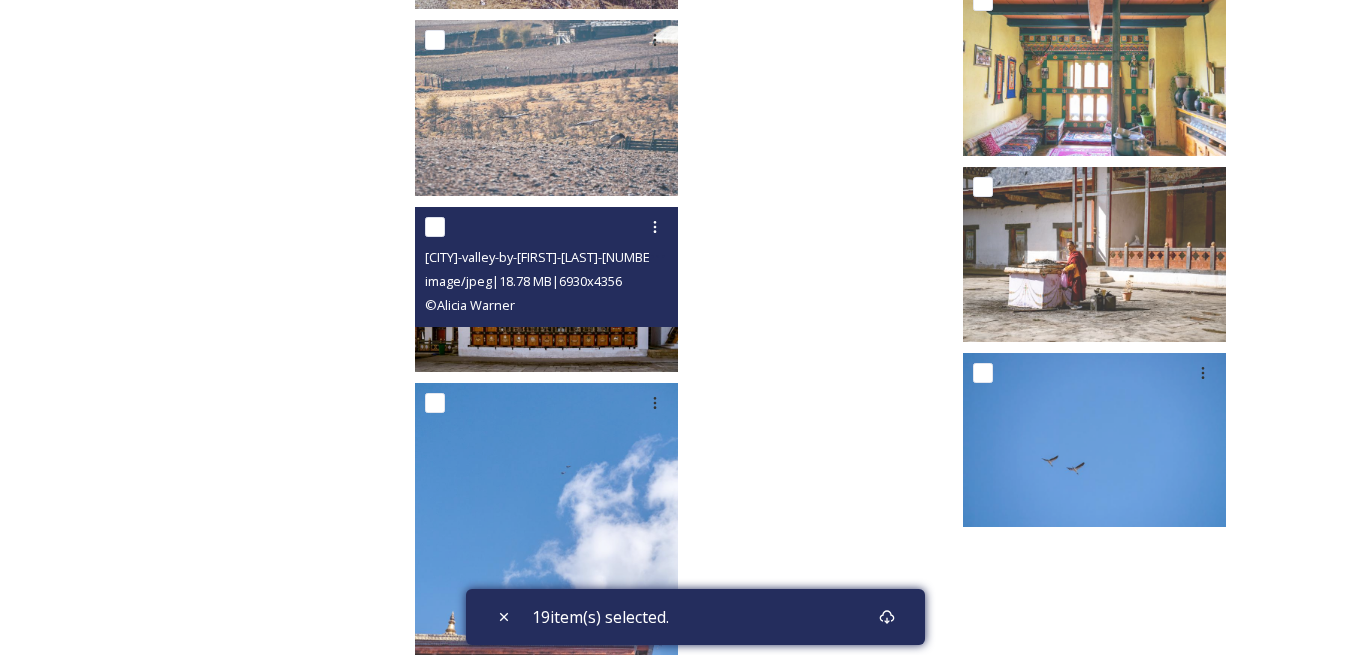 click at bounding box center [435, 227] 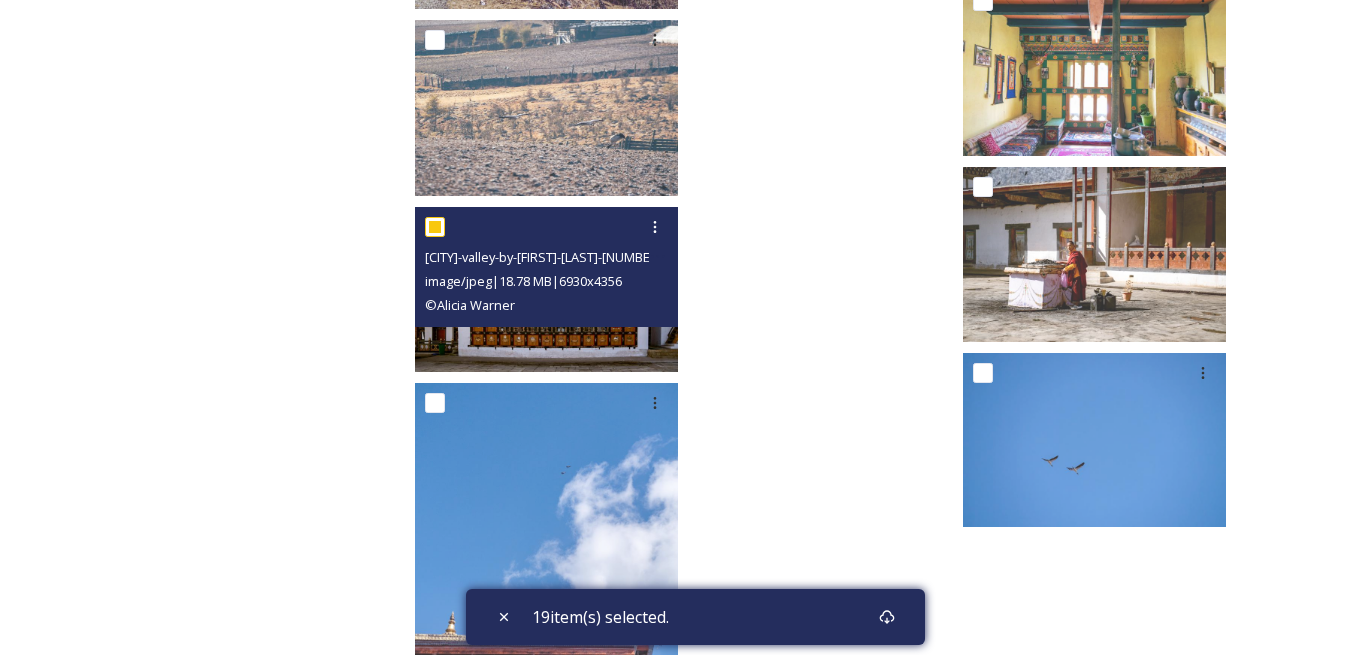 checkbox on "true" 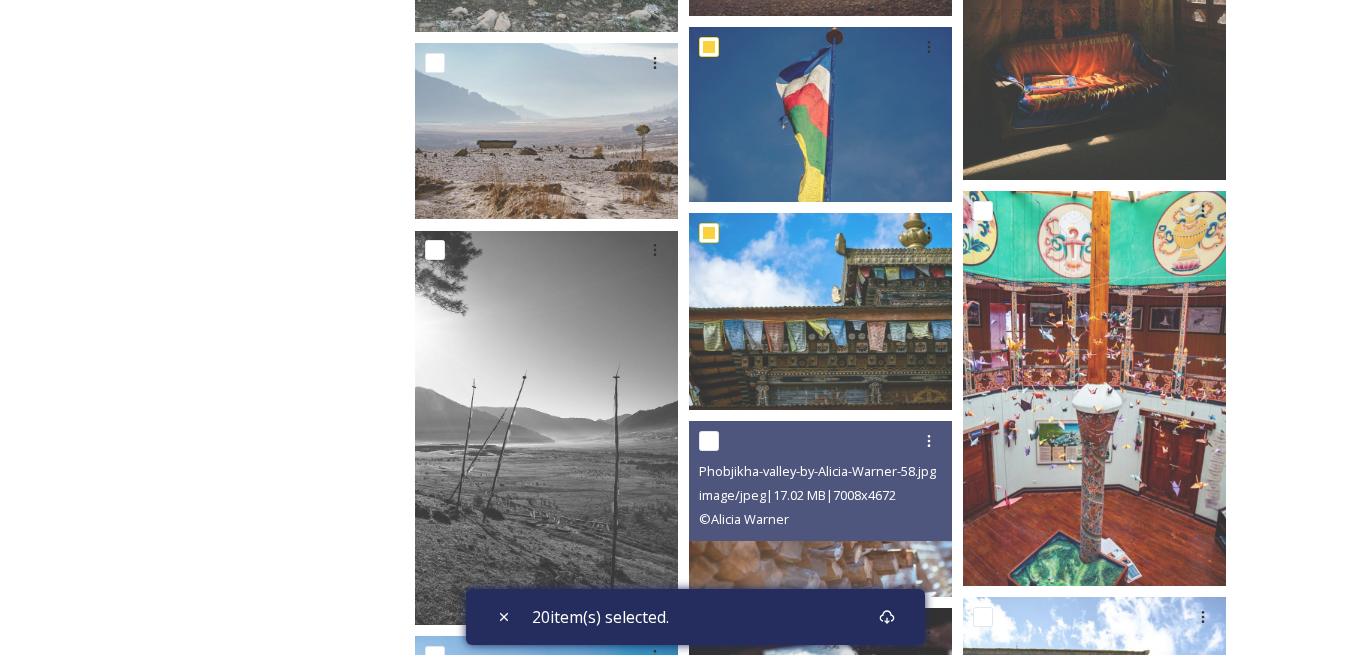 scroll, scrollTop: 4349, scrollLeft: 0, axis: vertical 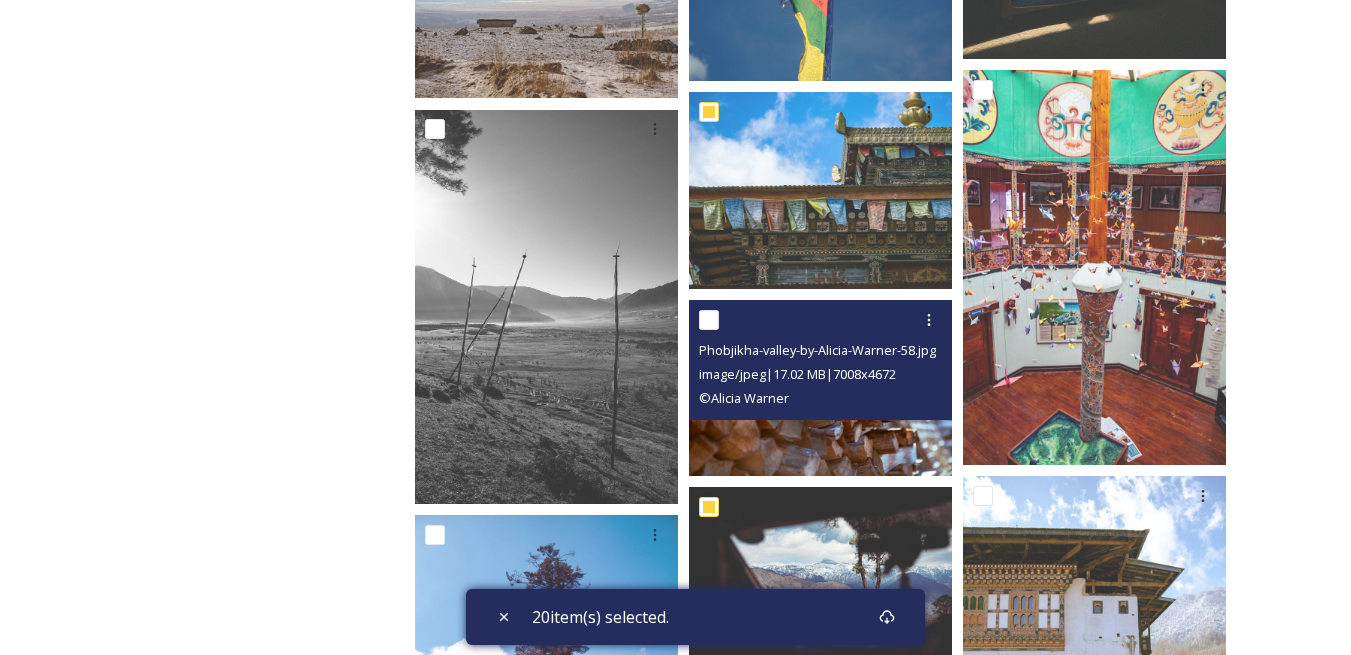 click at bounding box center (709, 320) 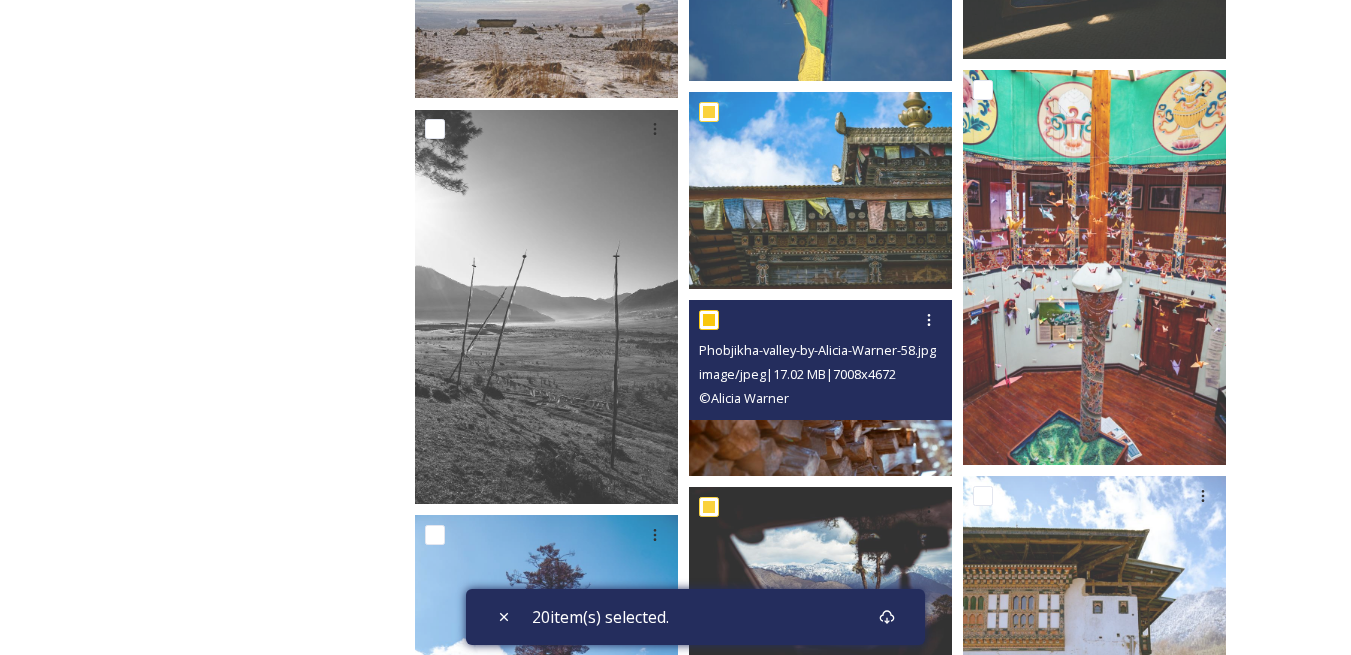 checkbox on "true" 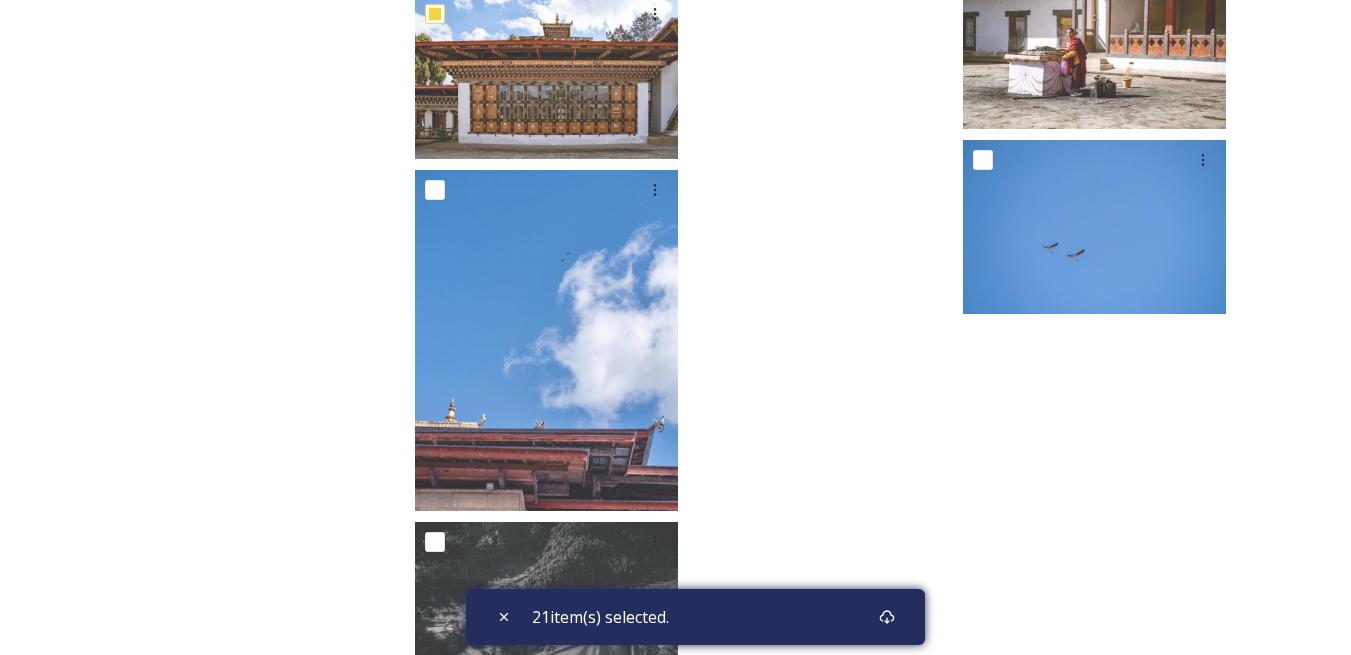 scroll, scrollTop: 5549, scrollLeft: 0, axis: vertical 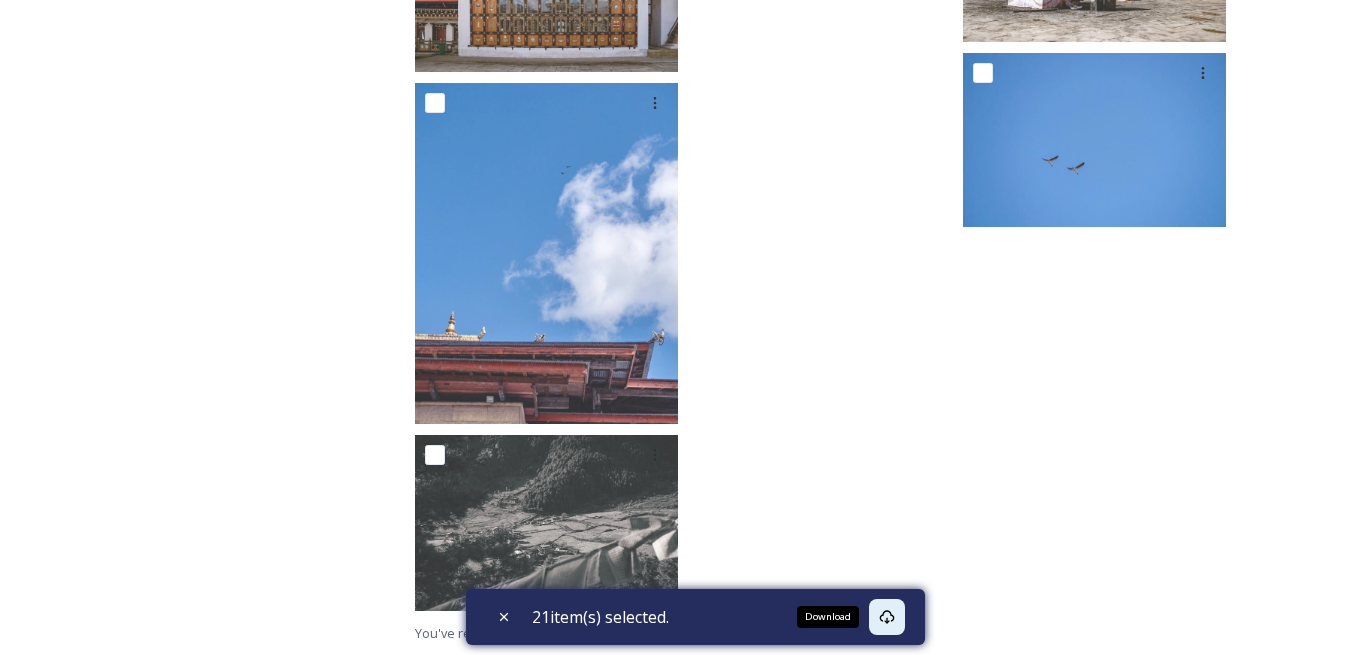 click on "Download" at bounding box center [887, 617] 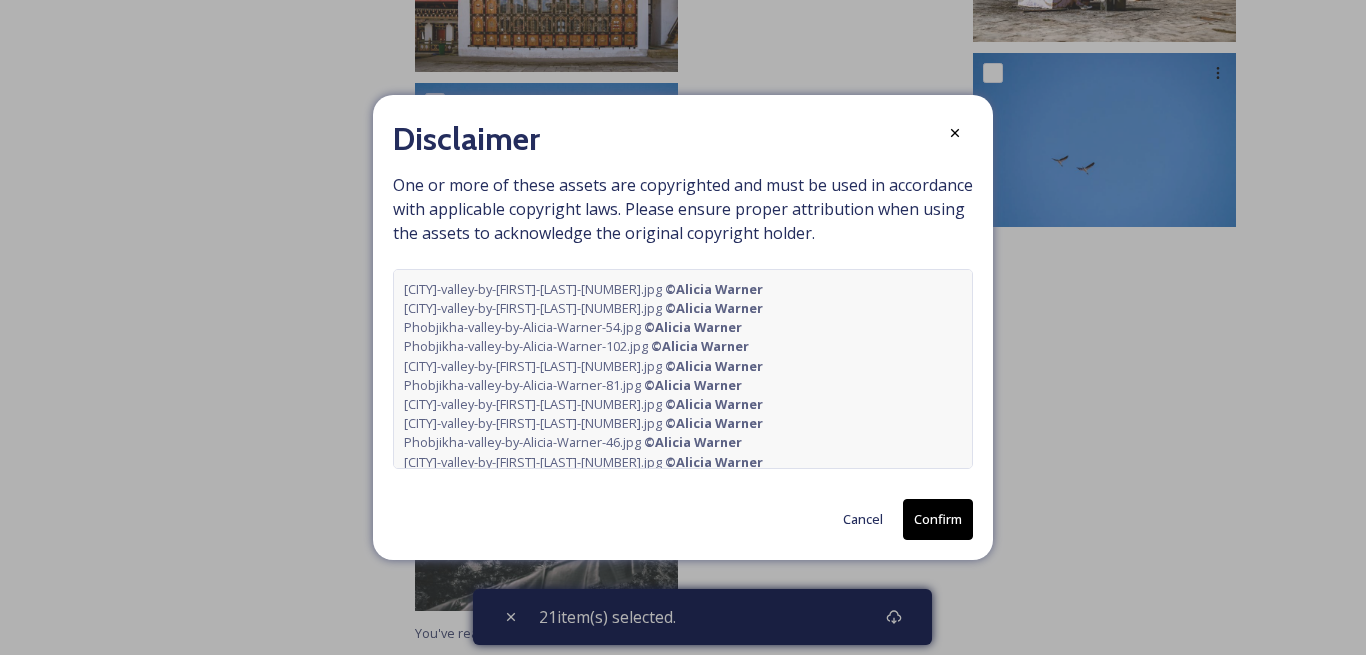 click on "Confirm" at bounding box center (938, 519) 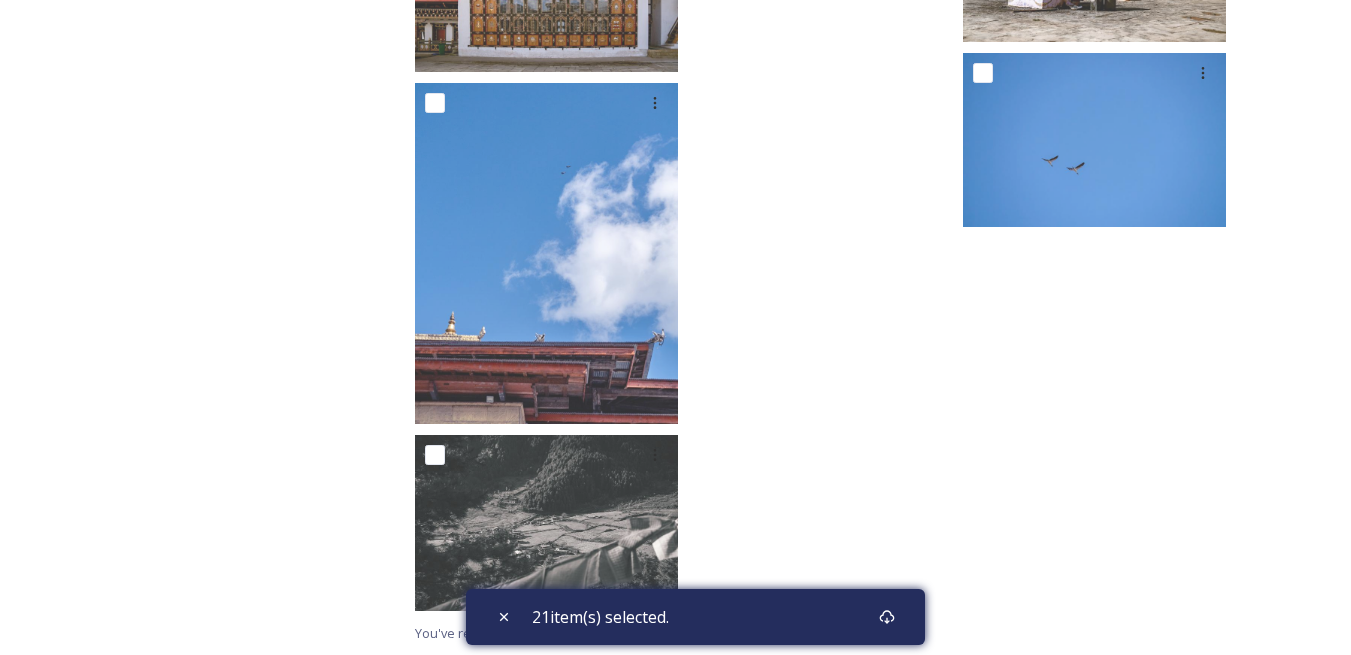 checkbox on "true" 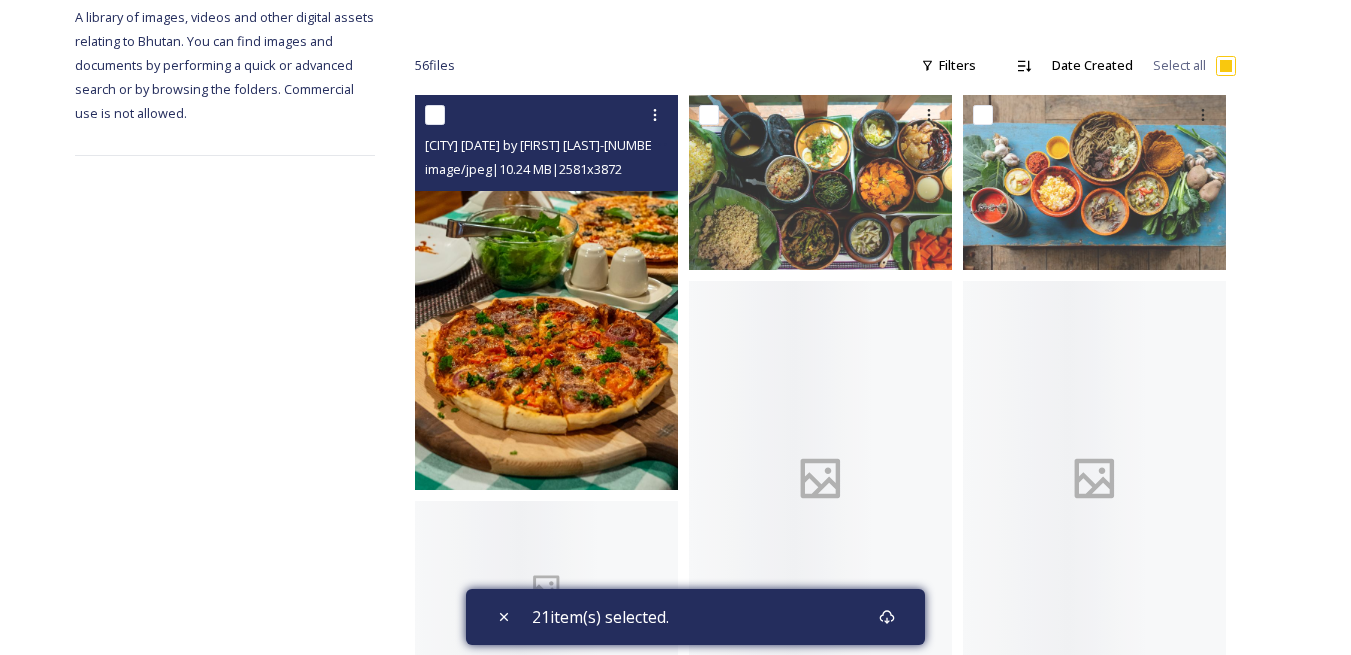 scroll, scrollTop: 300, scrollLeft: 0, axis: vertical 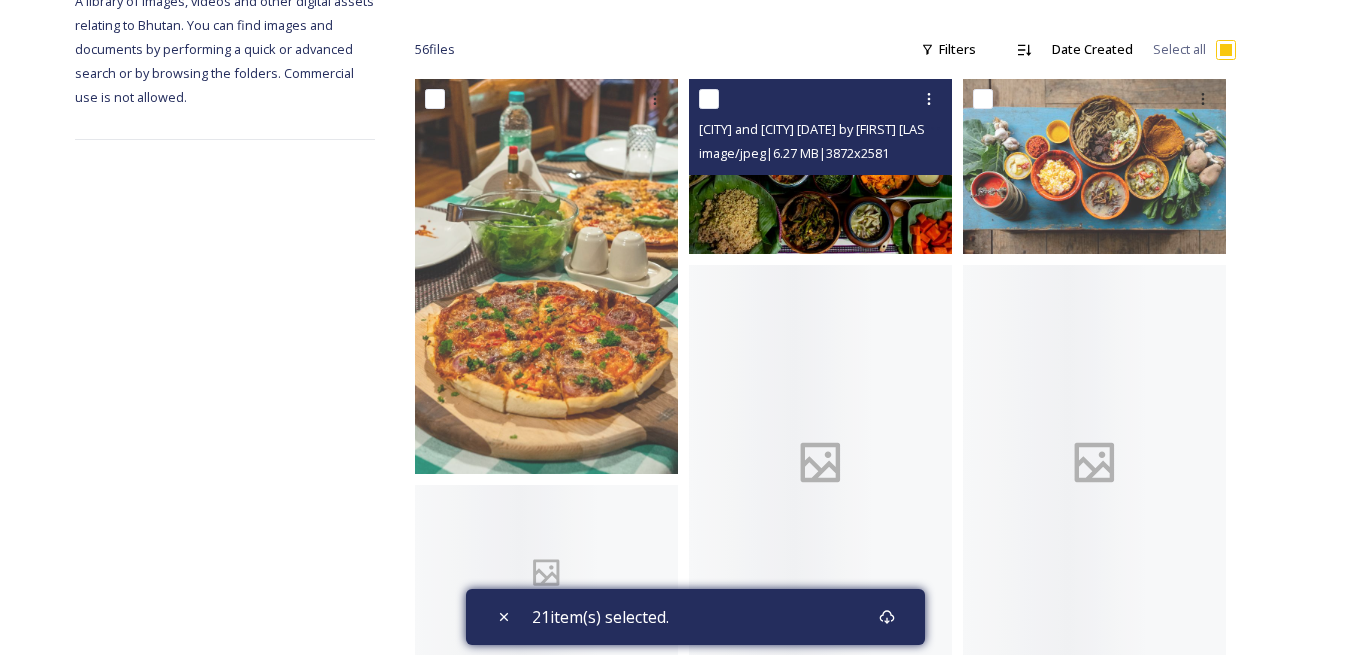 click at bounding box center (709, 99) 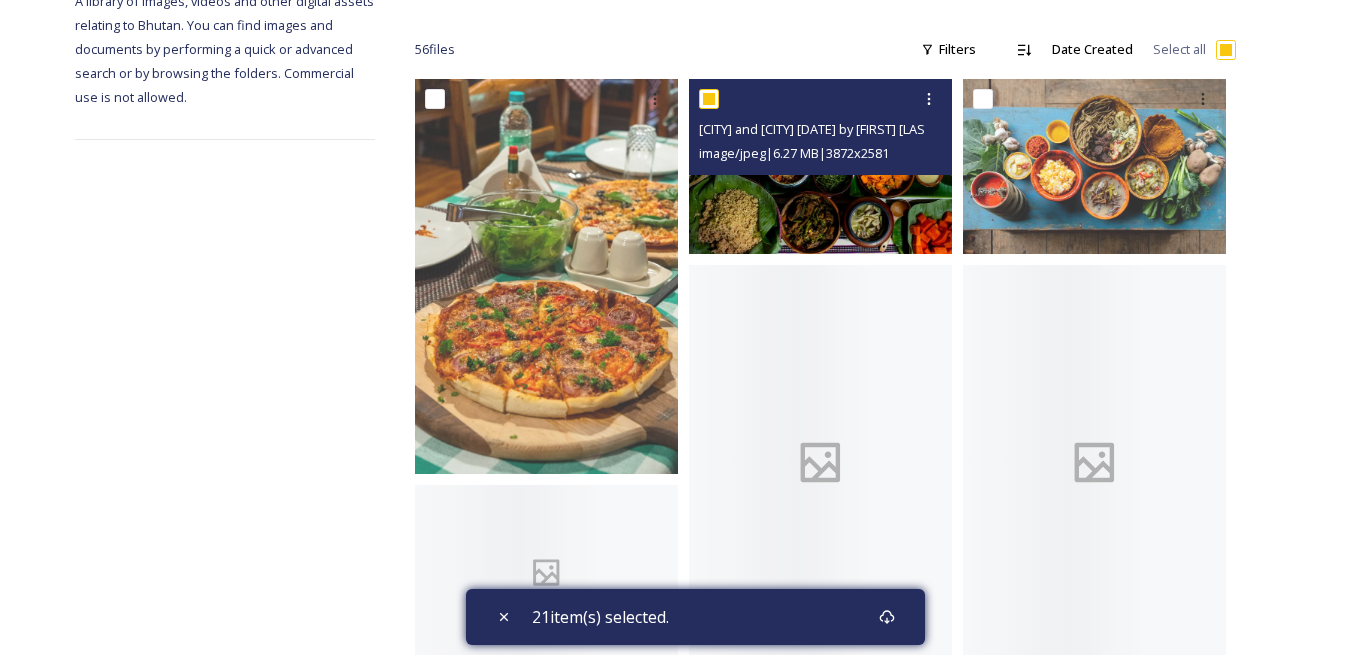 checkbox on "true" 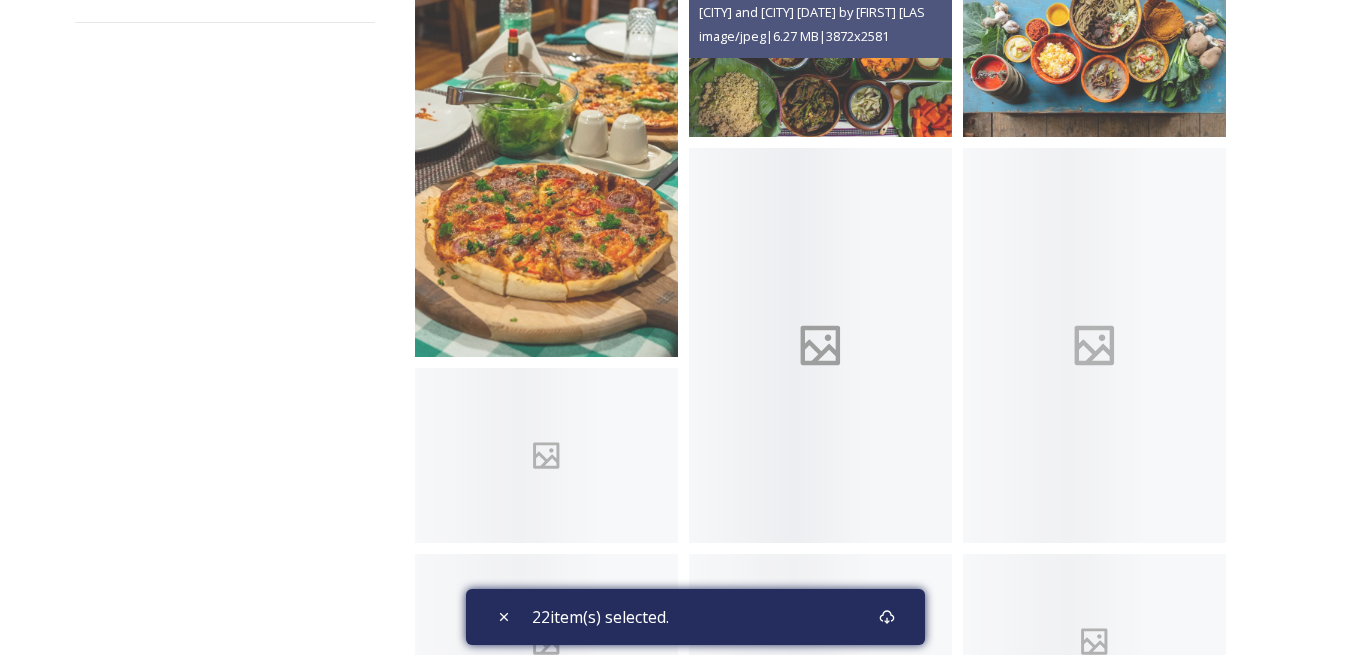 scroll, scrollTop: 600, scrollLeft: 0, axis: vertical 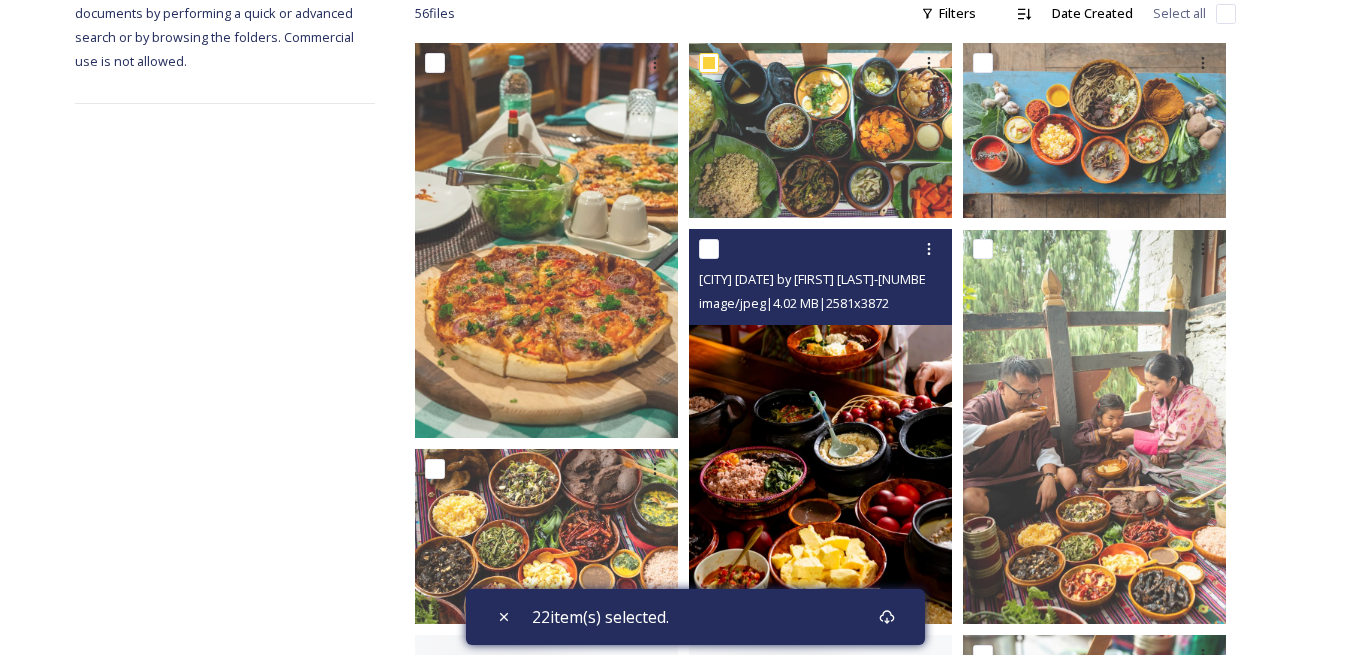 checkbox on "false" 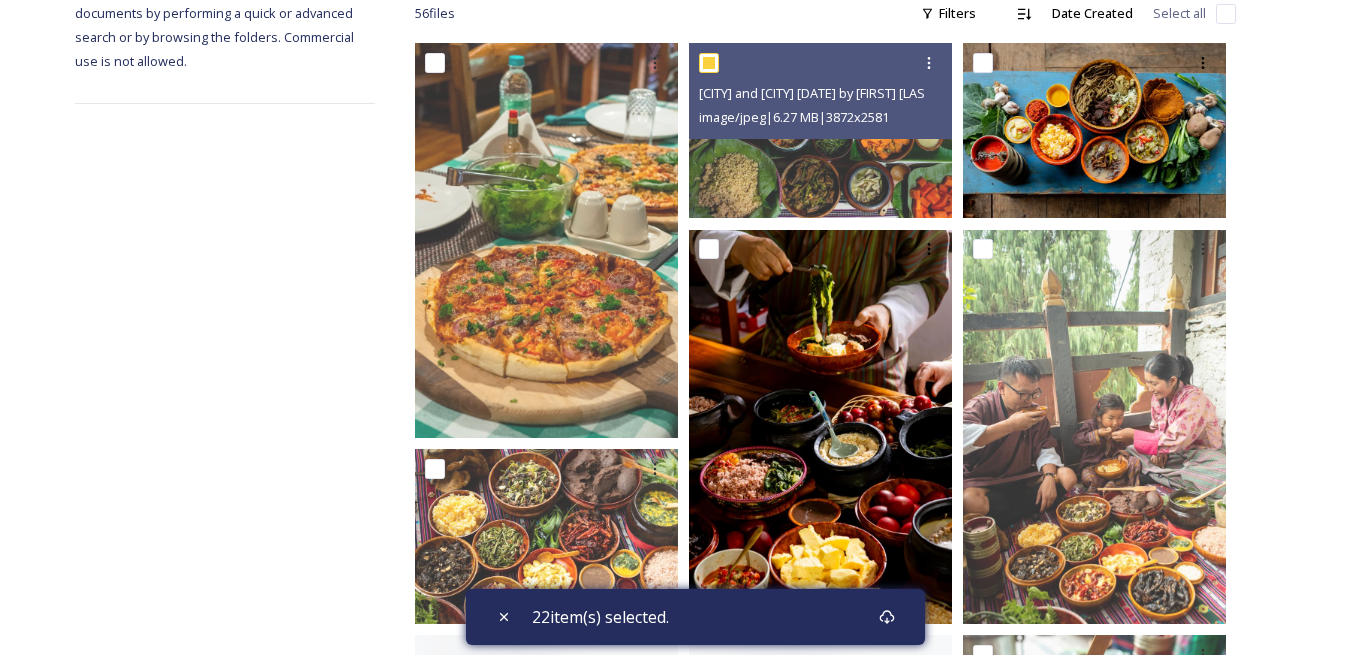 scroll, scrollTop: 300, scrollLeft: 0, axis: vertical 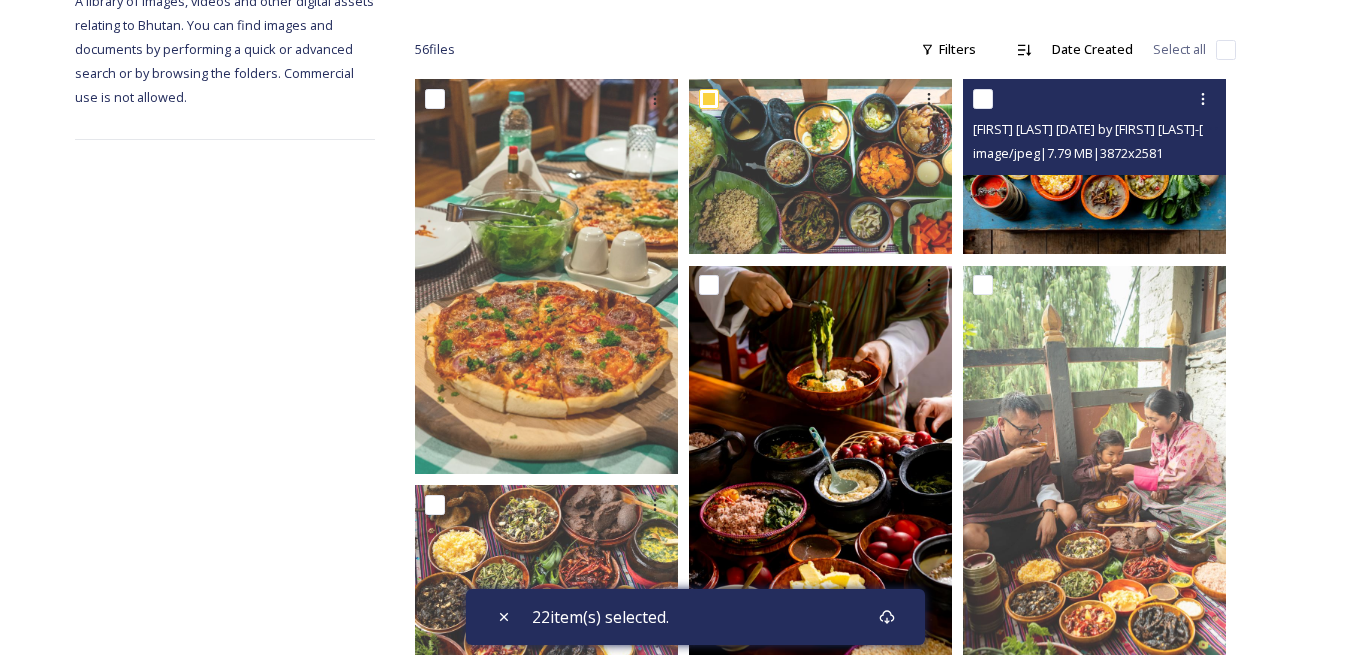 click at bounding box center [983, 99] 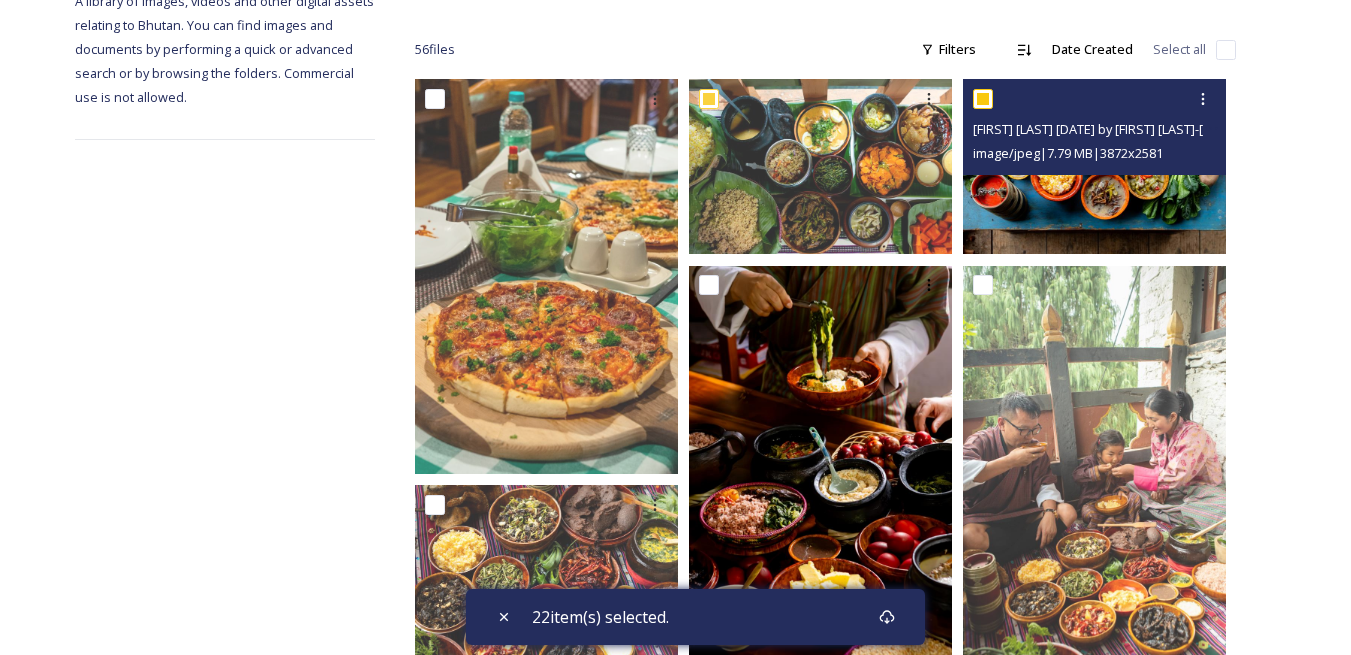 checkbox on "true" 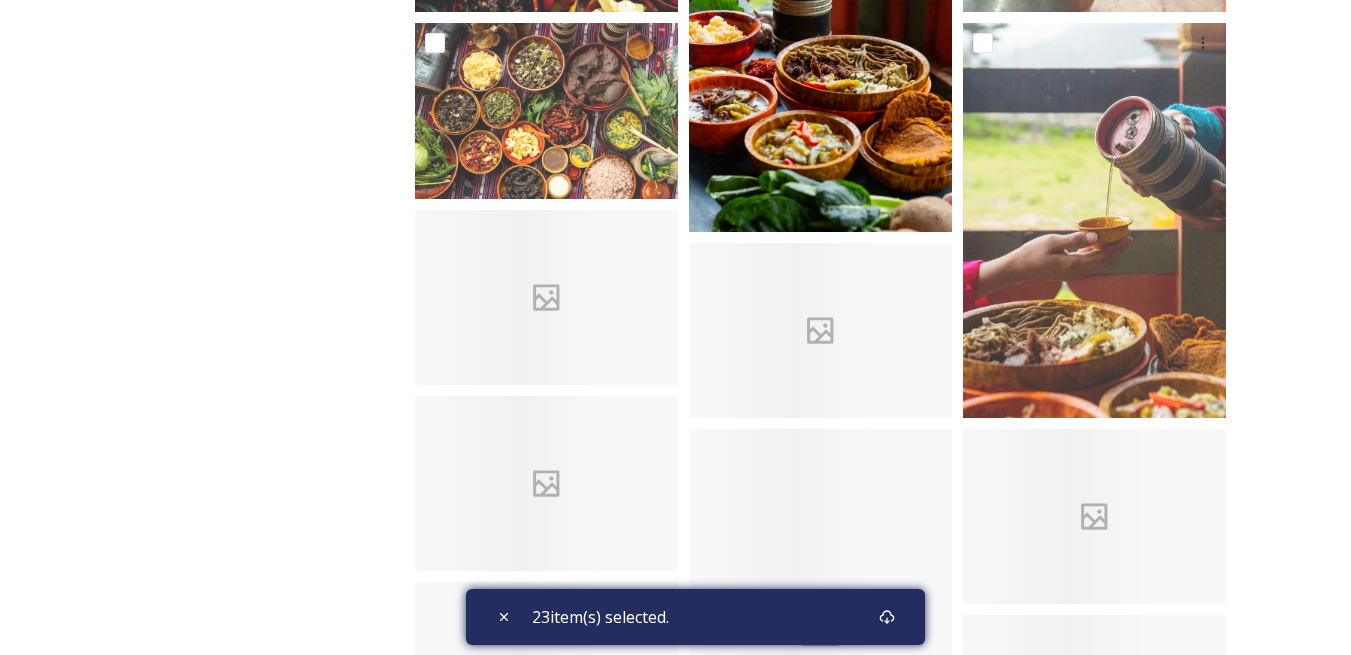 scroll, scrollTop: 1100, scrollLeft: 0, axis: vertical 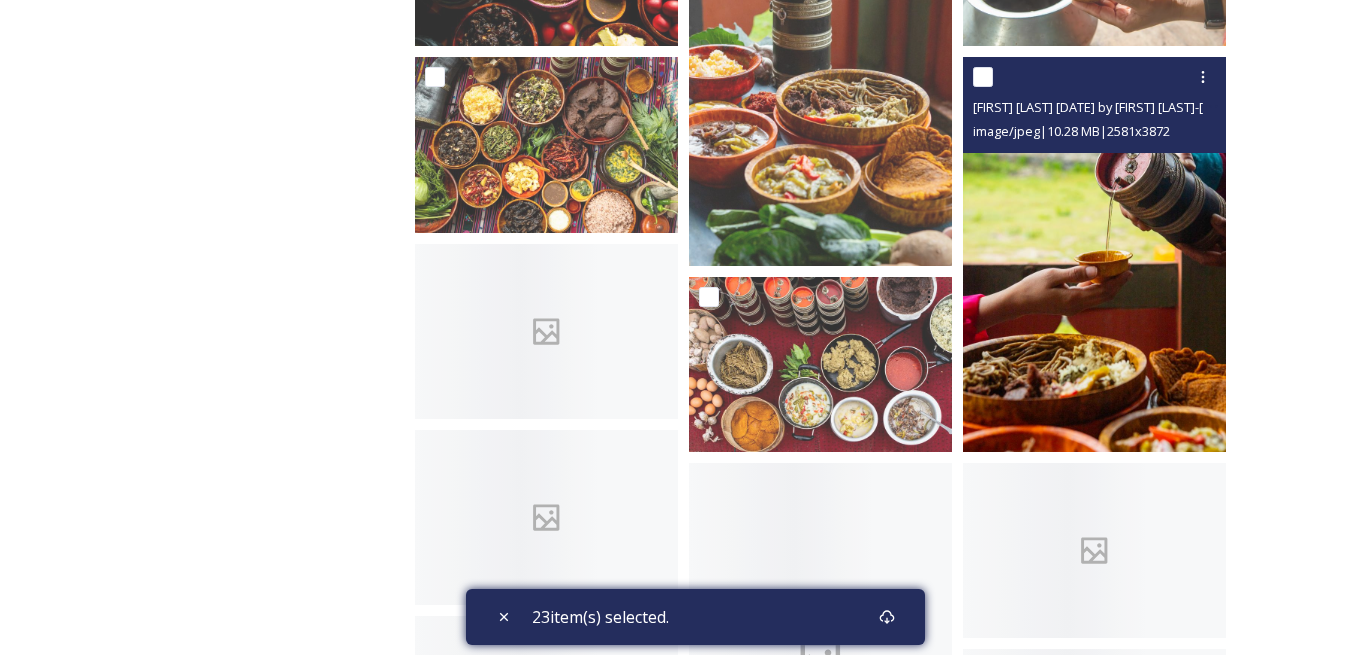 click at bounding box center (983, 77) 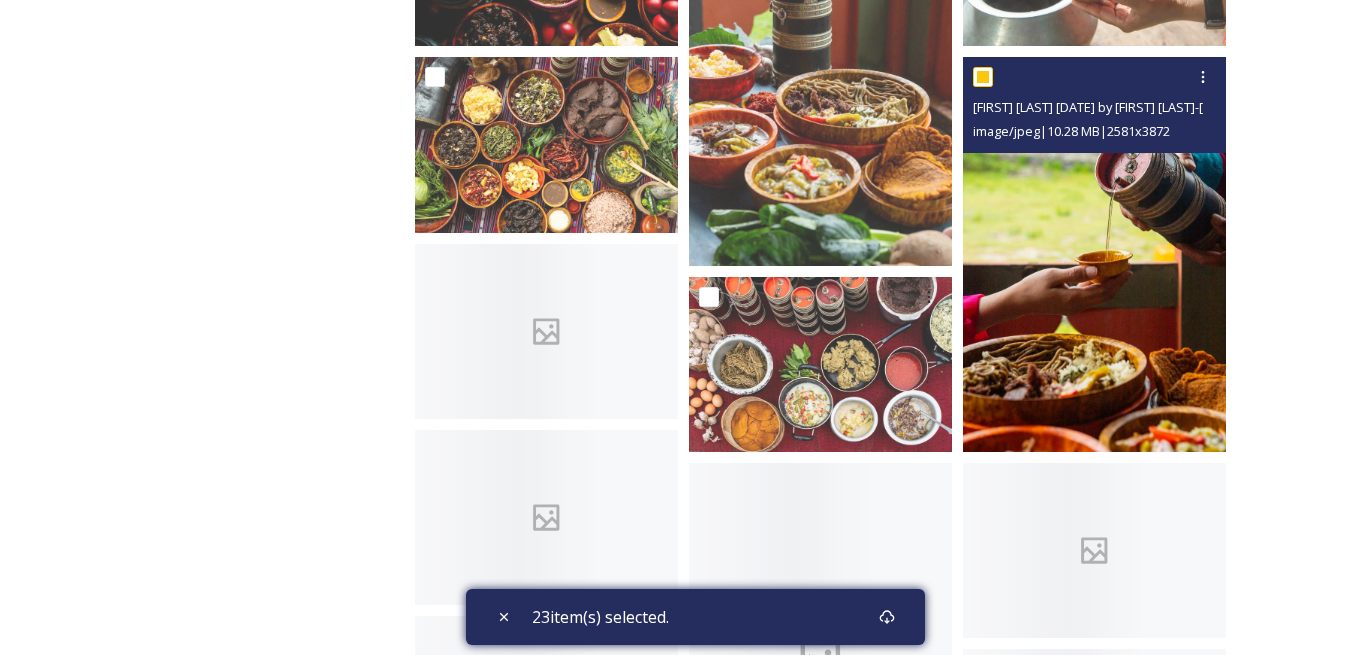 checkbox on "true" 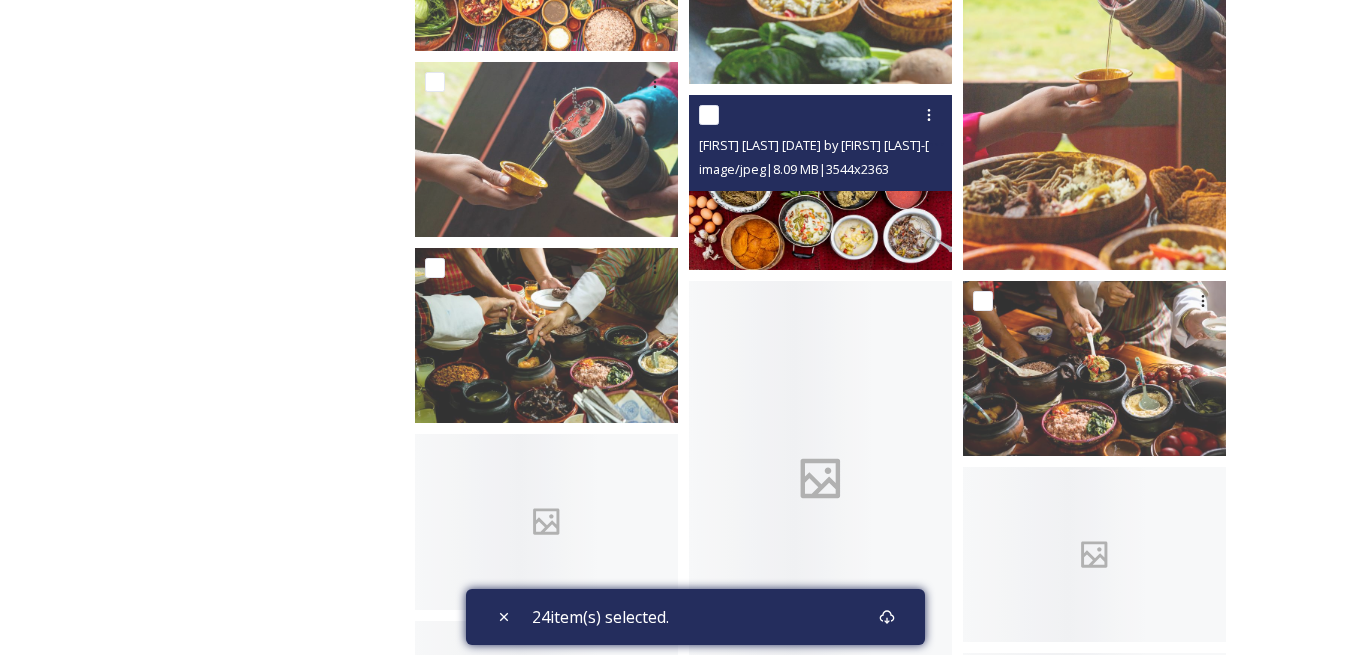 scroll, scrollTop: 1300, scrollLeft: 0, axis: vertical 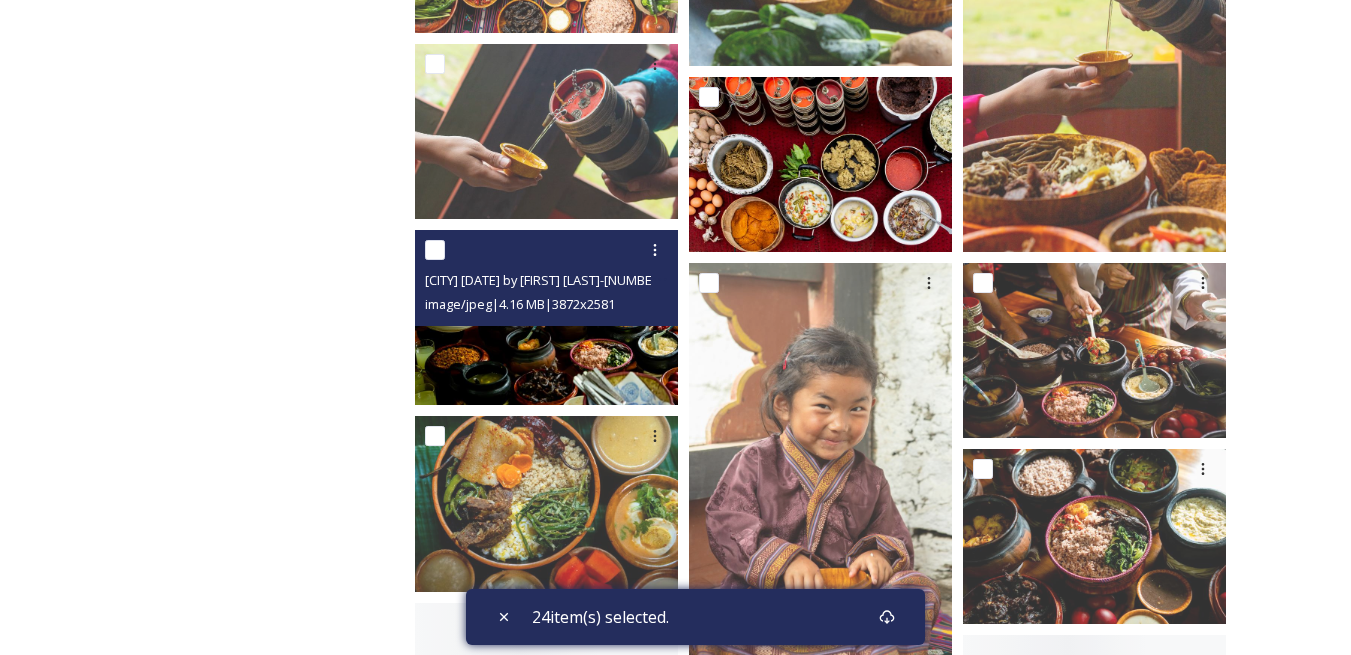 click at bounding box center (435, 250) 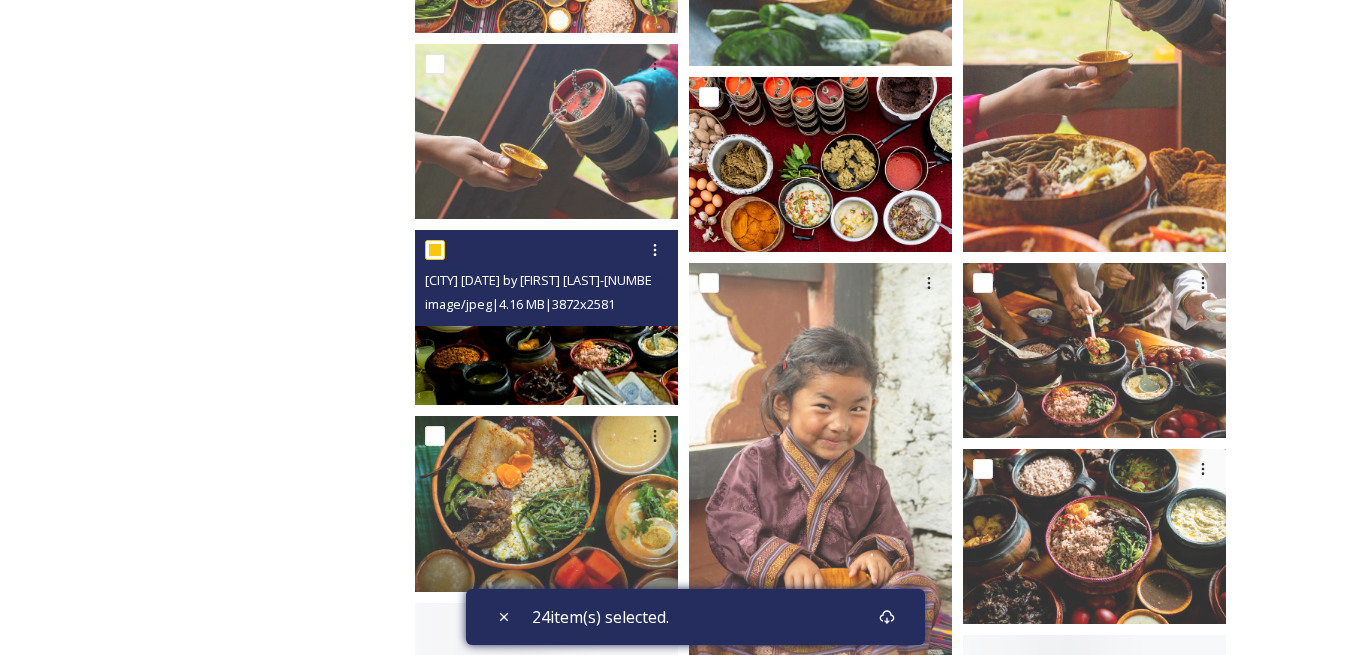 checkbox on "true" 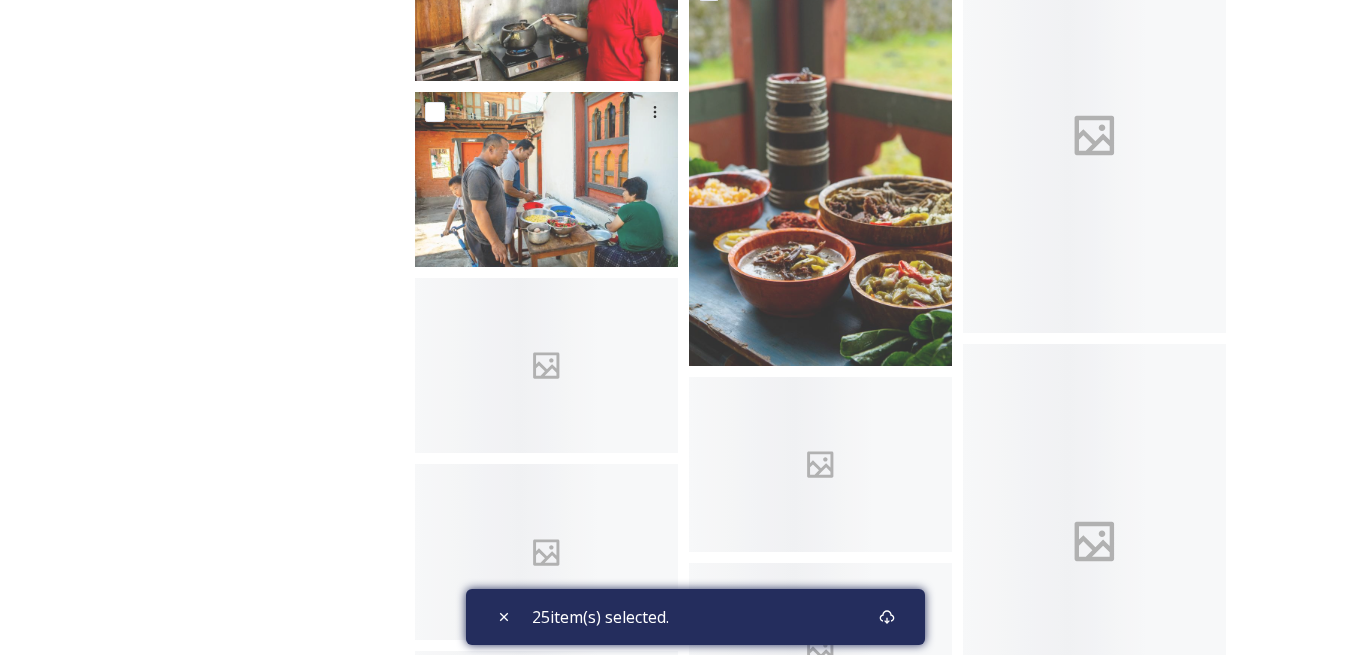 scroll, scrollTop: 2000, scrollLeft: 0, axis: vertical 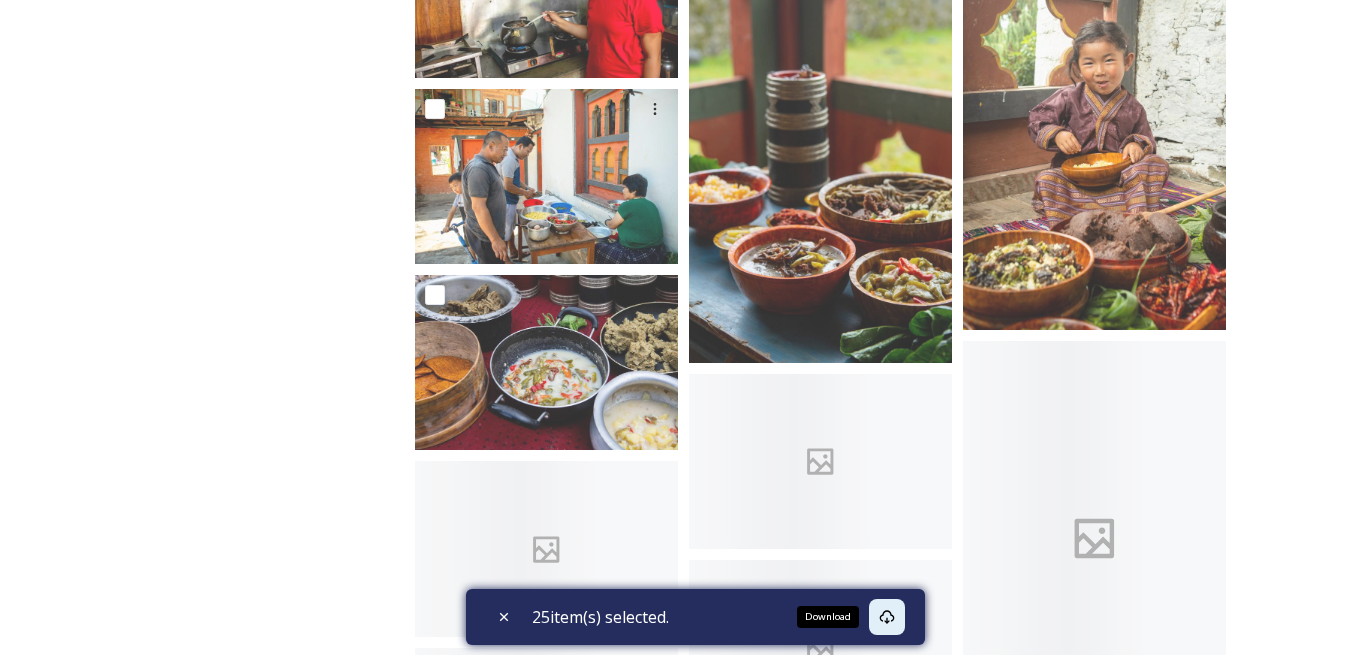 click on "Download" at bounding box center (887, 617) 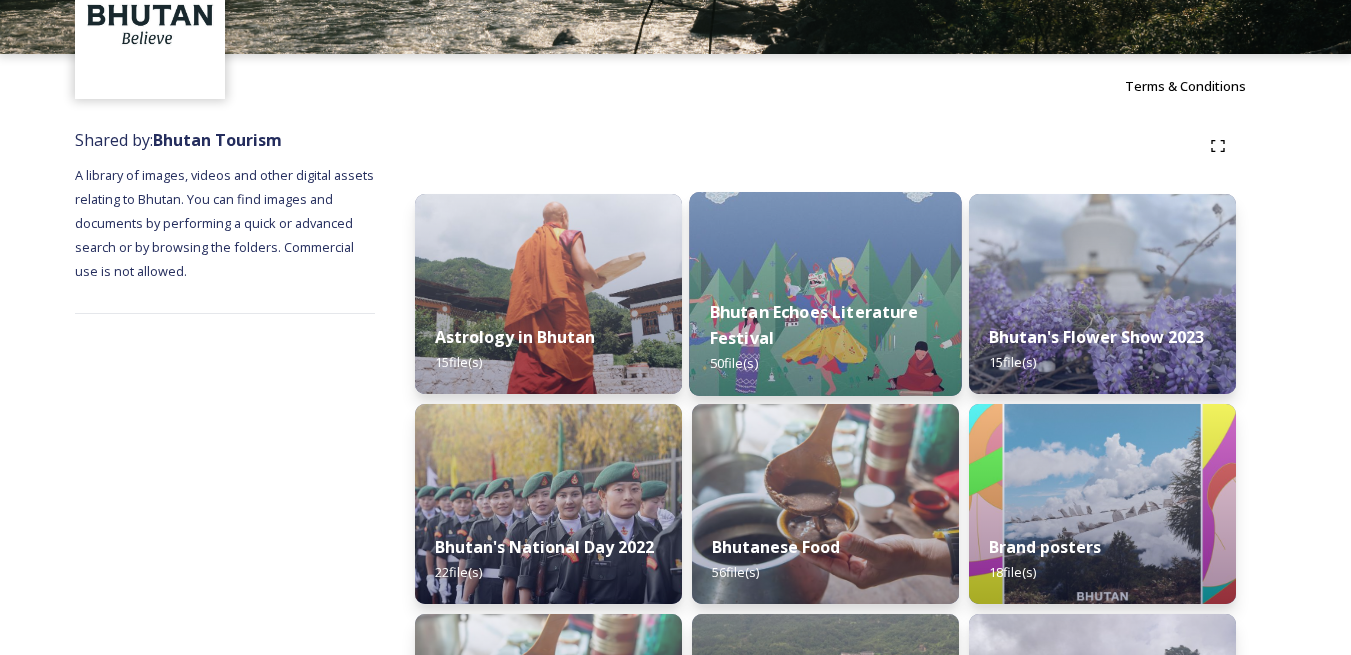 scroll, scrollTop: 300, scrollLeft: 0, axis: vertical 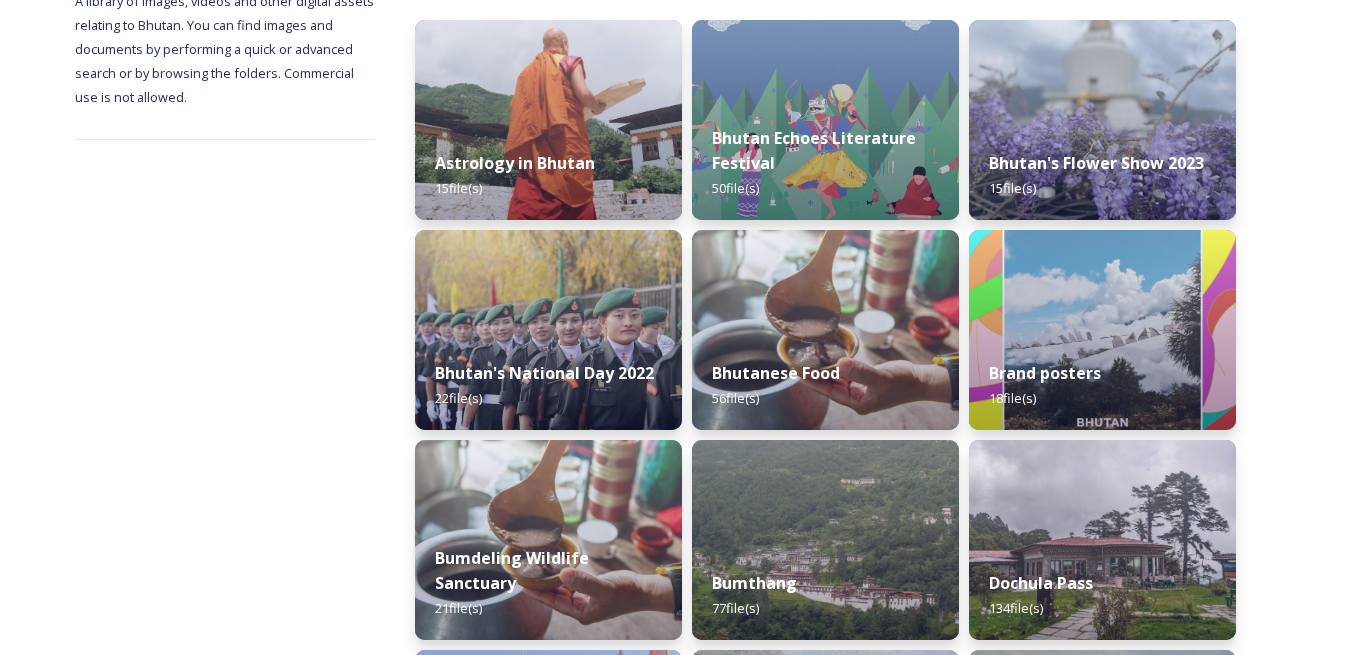 click on "Shared by:  Bhutan Tourism A library of images, videos and other digital assets relating to Bhutan. You can find images and documents by performing a quick or advanced search or by browsing the folders. Commercial use is not allowed. Astrology in Bhutan 15  file(s) Bhutan's National Day 2022 22  file(s) Bumdeling Wildlife Sanctuary 21  file(s) Dzongkhag 650  file(s) Golfing in Bhutan 12  file(s) Images and videos of events on Sept 22 and 23 35  file(s) Miss Bhutan 5  file(s) Mountain Hazelnuts 10  file(s) Punakha 103  file(s) Schools in Bhutan 19  file(s) Thimphu 248  file(s) Trashigang and Radhi 74  file(s) User Generated Content from SnapSea 26  file(s) Wangdue Phodrang 77  file(s) Ogyen Choling Bumthang 48  file(s) Chele La Pass 52  file(s) Dragon in the Sky Collection 30  file(s) Images and Reels from @thedronebook 37  file(s) Bhutan Echoes Literature Festival 50  file(s) Bhutanese Food 56  file(s) Bumthang 77  file(s) Fly fishing 27  file(s) Haa  160  file(s) Incense Making 13  file(s) Mongar 113 19 14 3" at bounding box center (675, 1877) 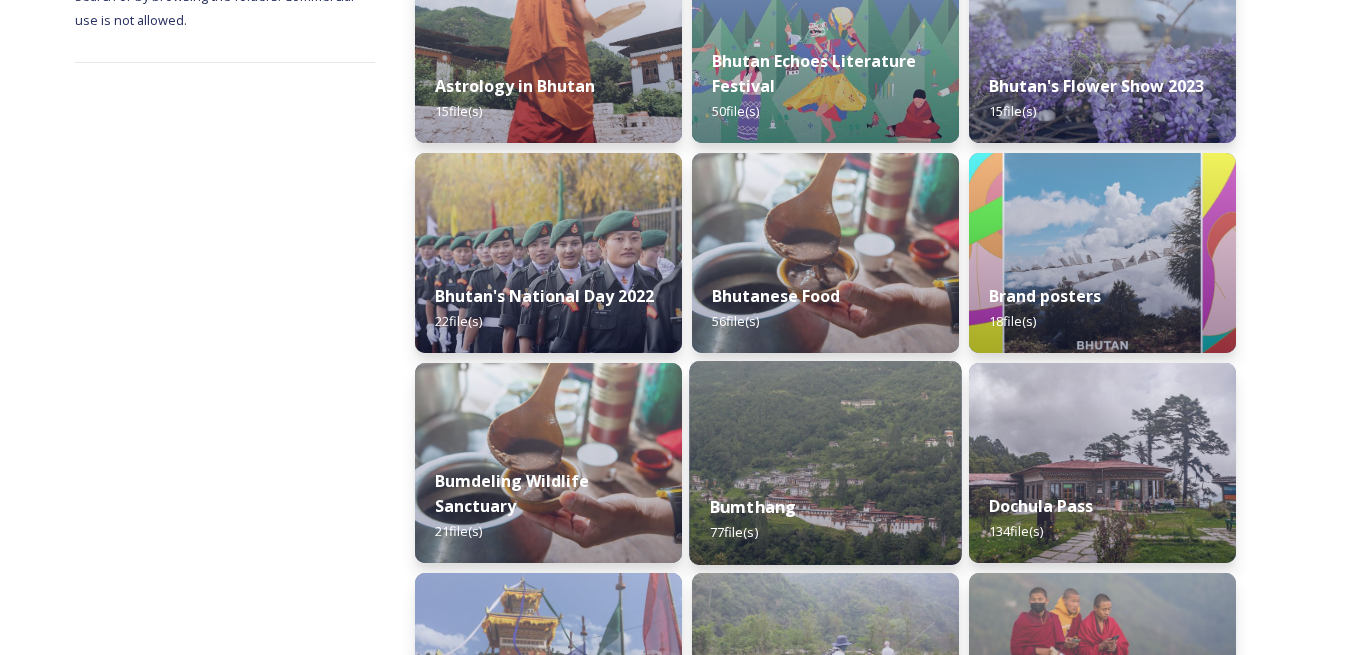 scroll, scrollTop: 400, scrollLeft: 0, axis: vertical 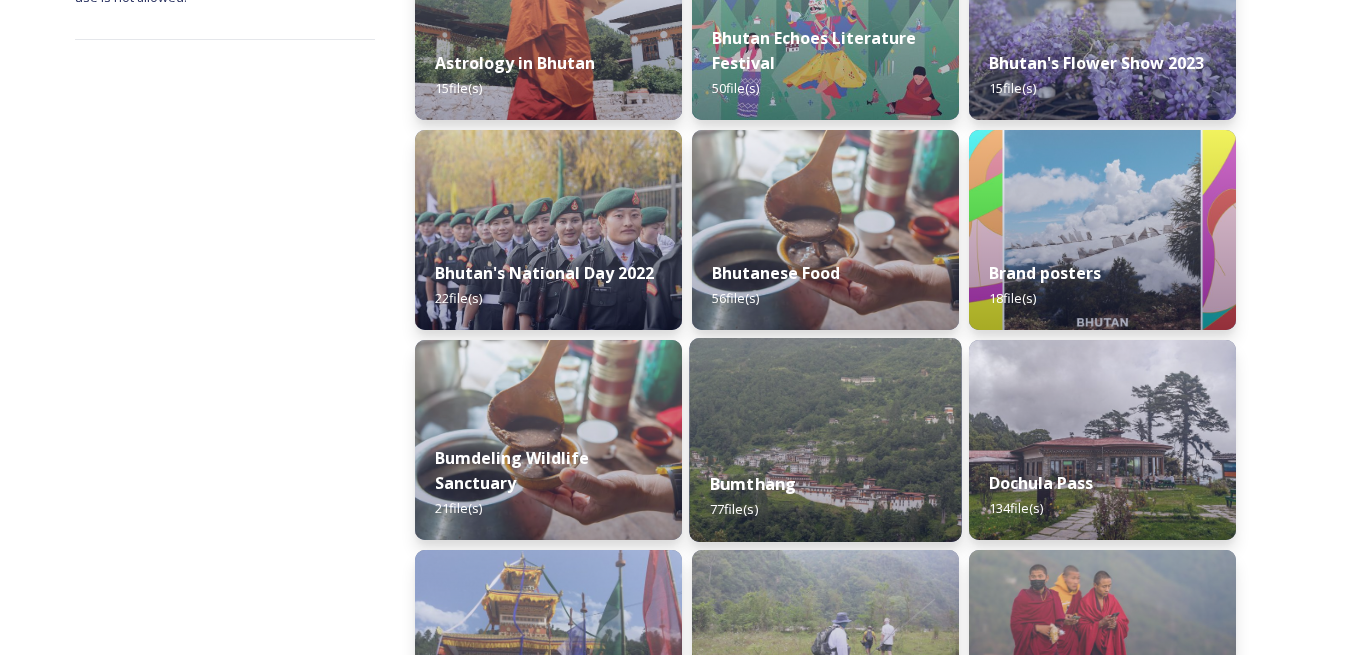 click at bounding box center (825, 440) 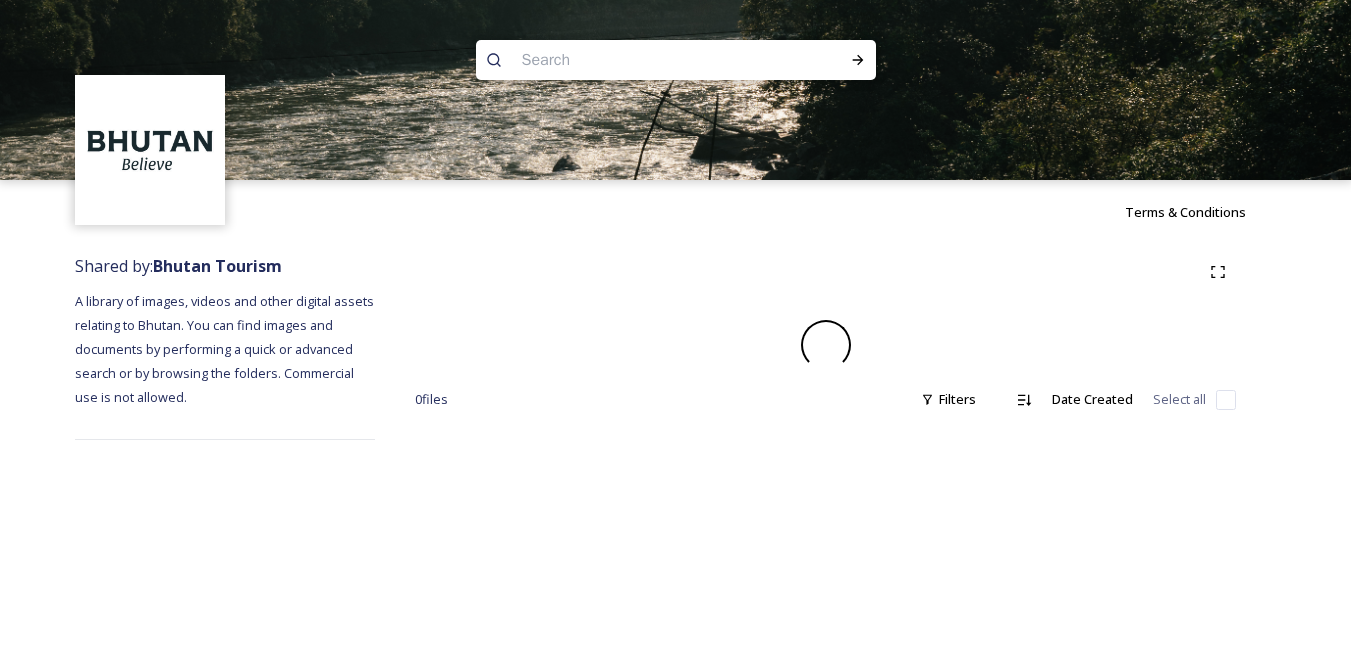 scroll, scrollTop: 0, scrollLeft: 0, axis: both 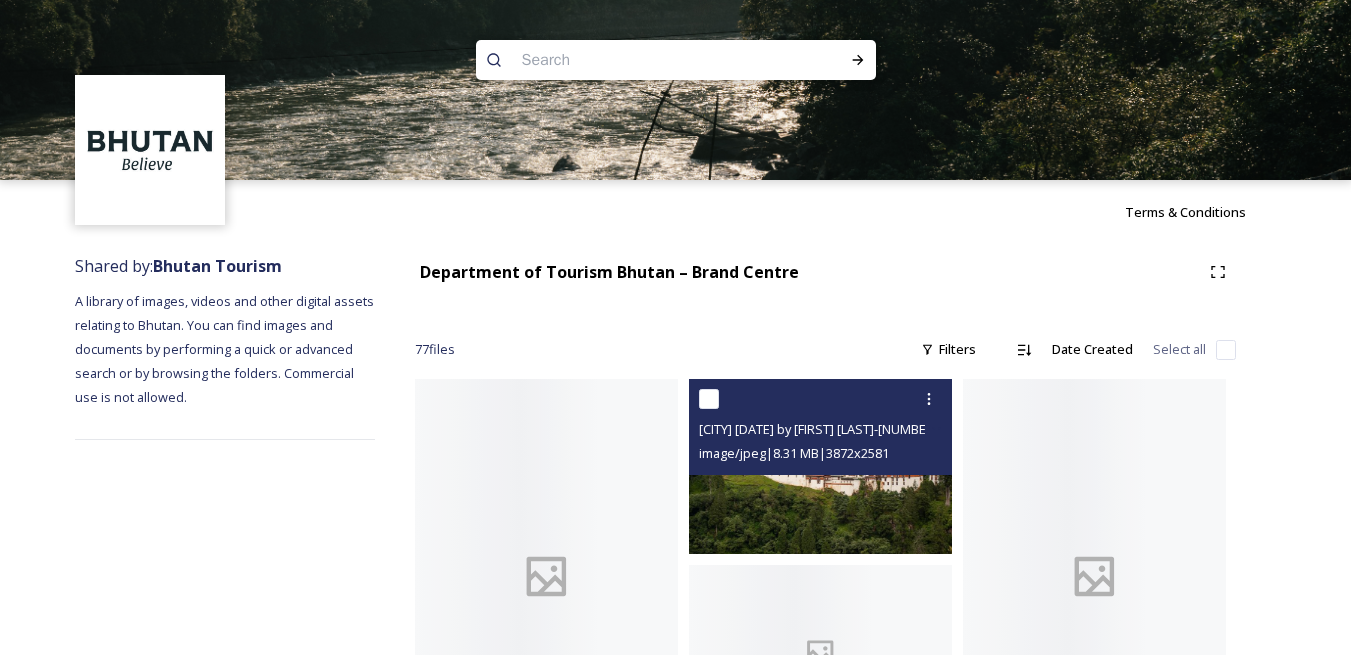 click at bounding box center [709, 399] 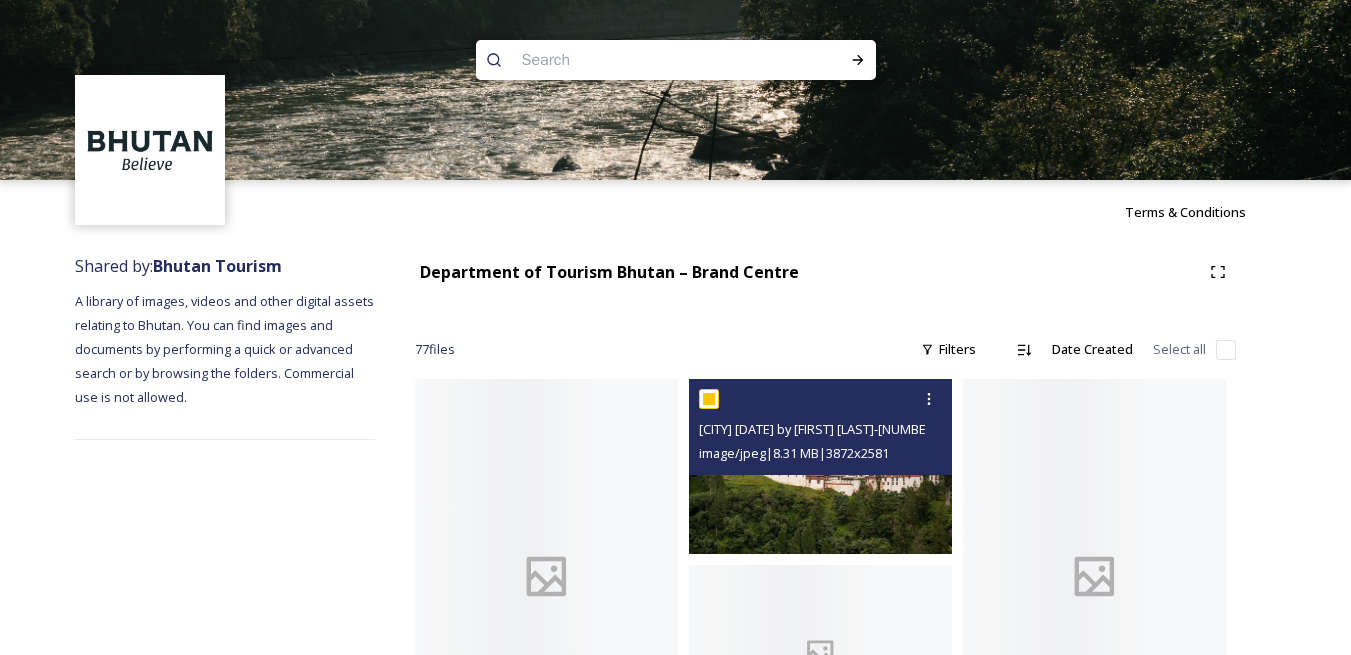 checkbox on "true" 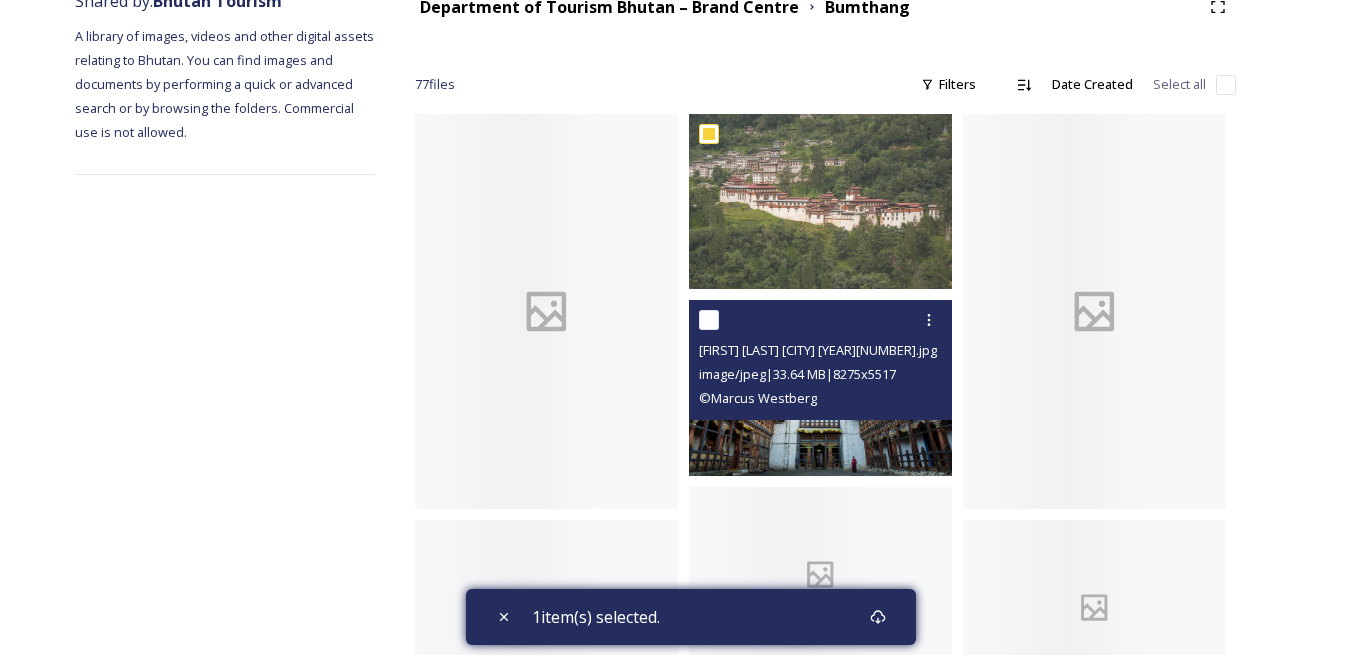 scroll, scrollTop: 300, scrollLeft: 0, axis: vertical 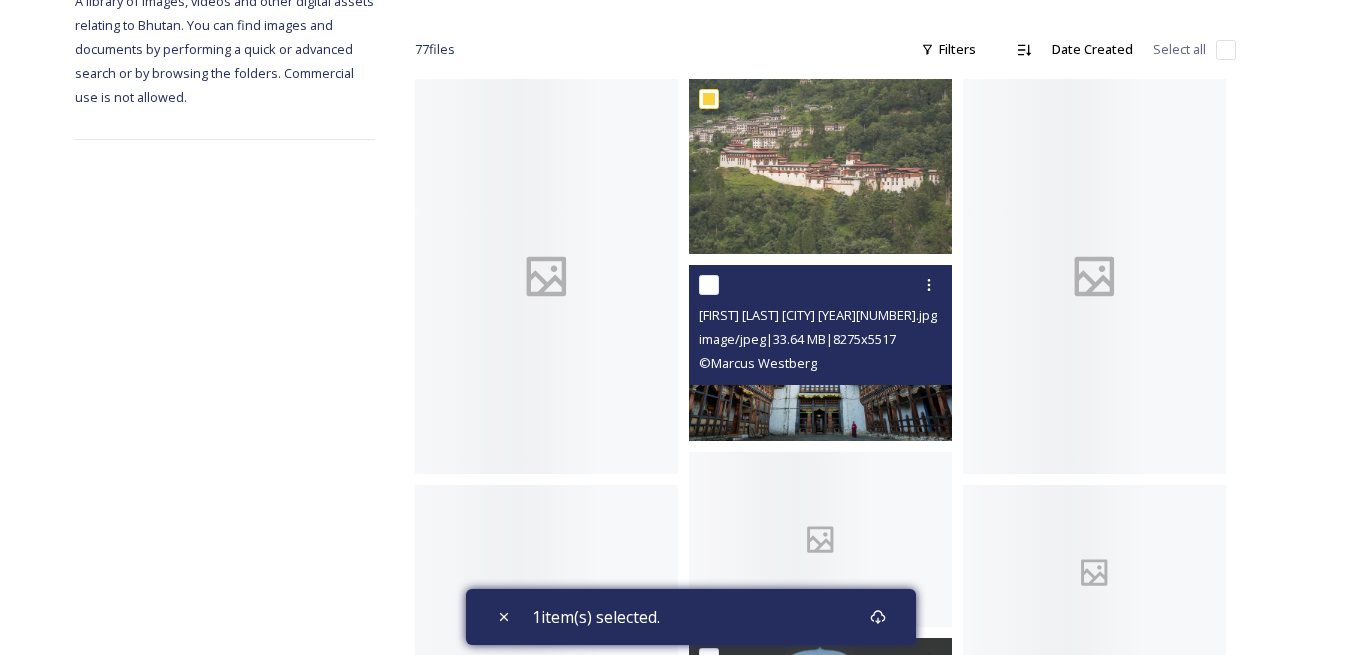 click at bounding box center (709, 285) 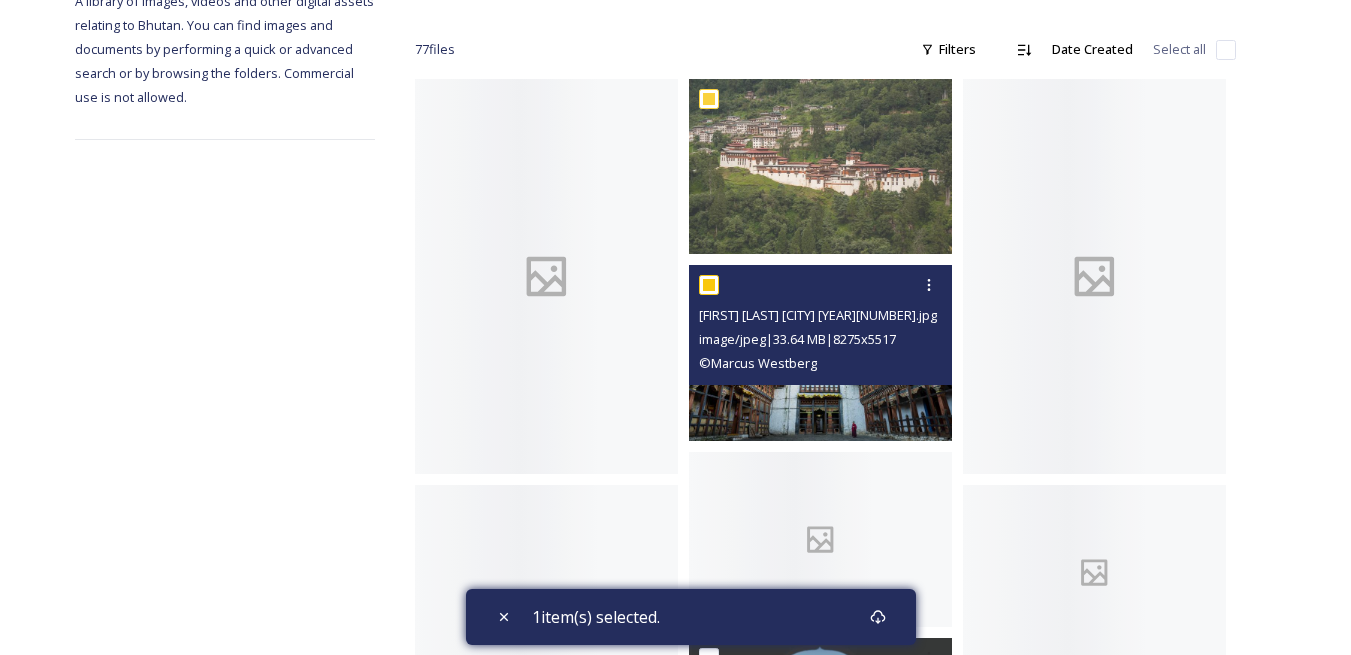 checkbox on "true" 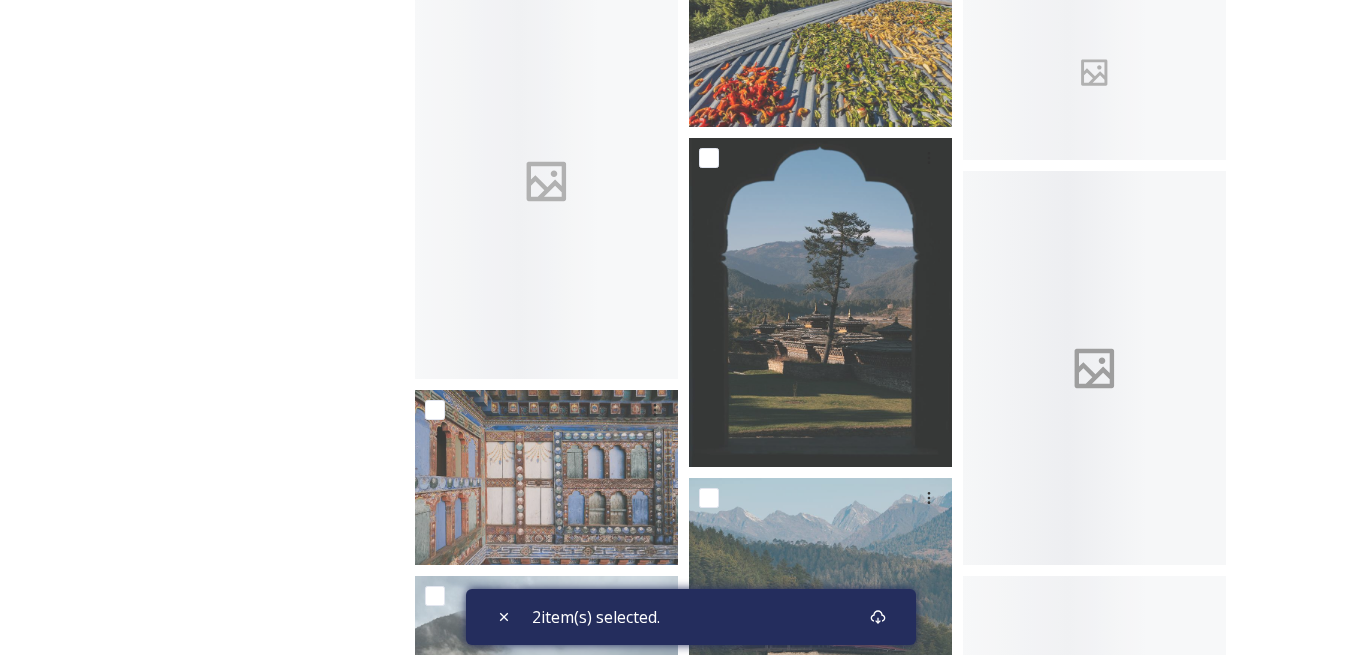 scroll, scrollTop: 1100, scrollLeft: 0, axis: vertical 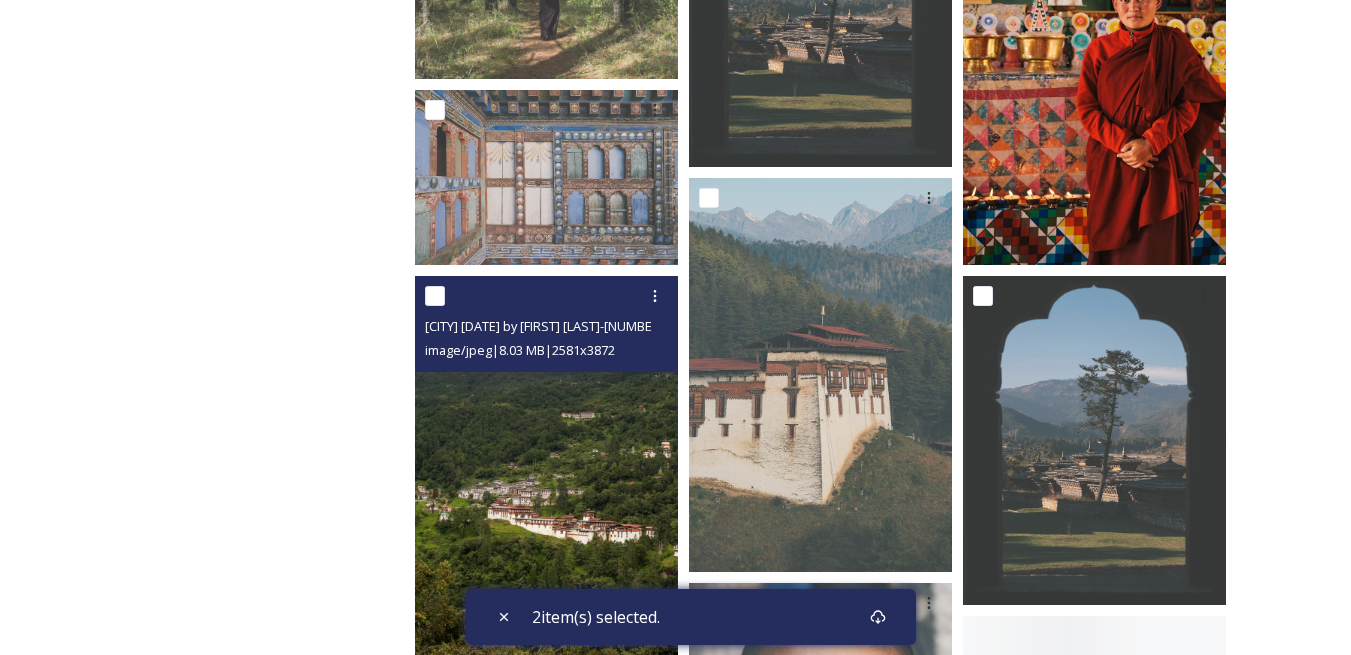 click at bounding box center [435, 296] 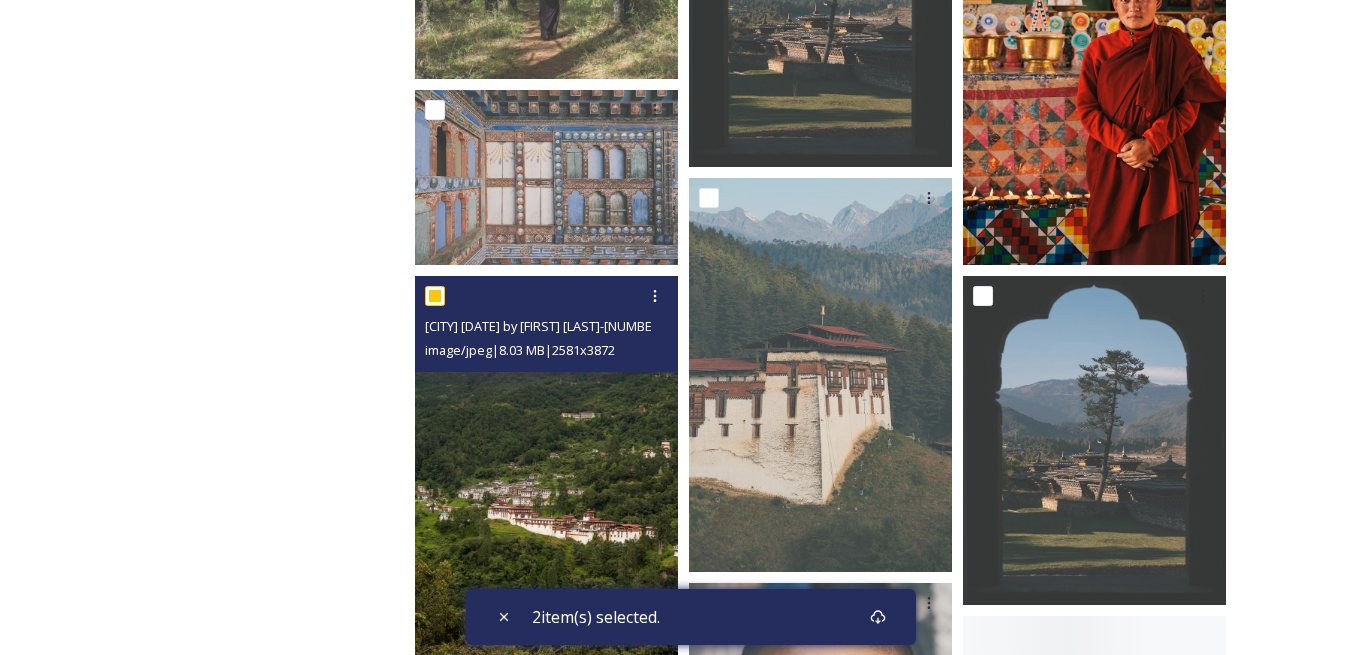 checkbox on "true" 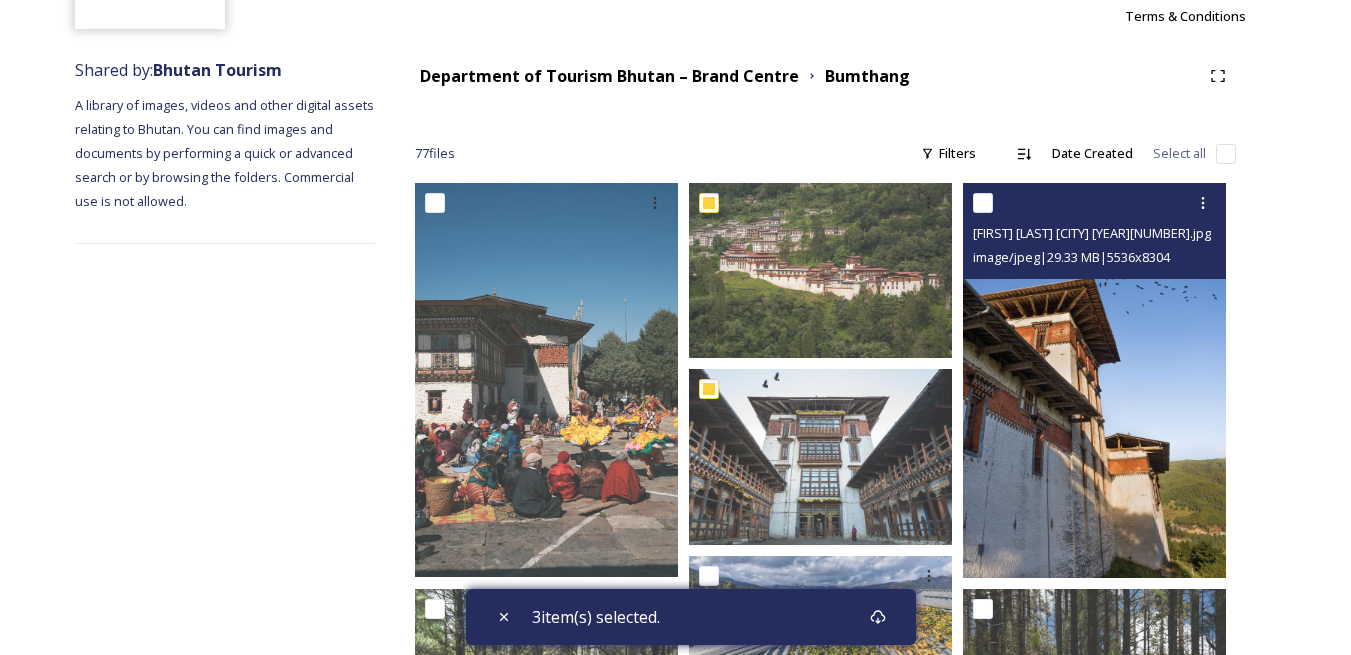 scroll, scrollTop: 100, scrollLeft: 0, axis: vertical 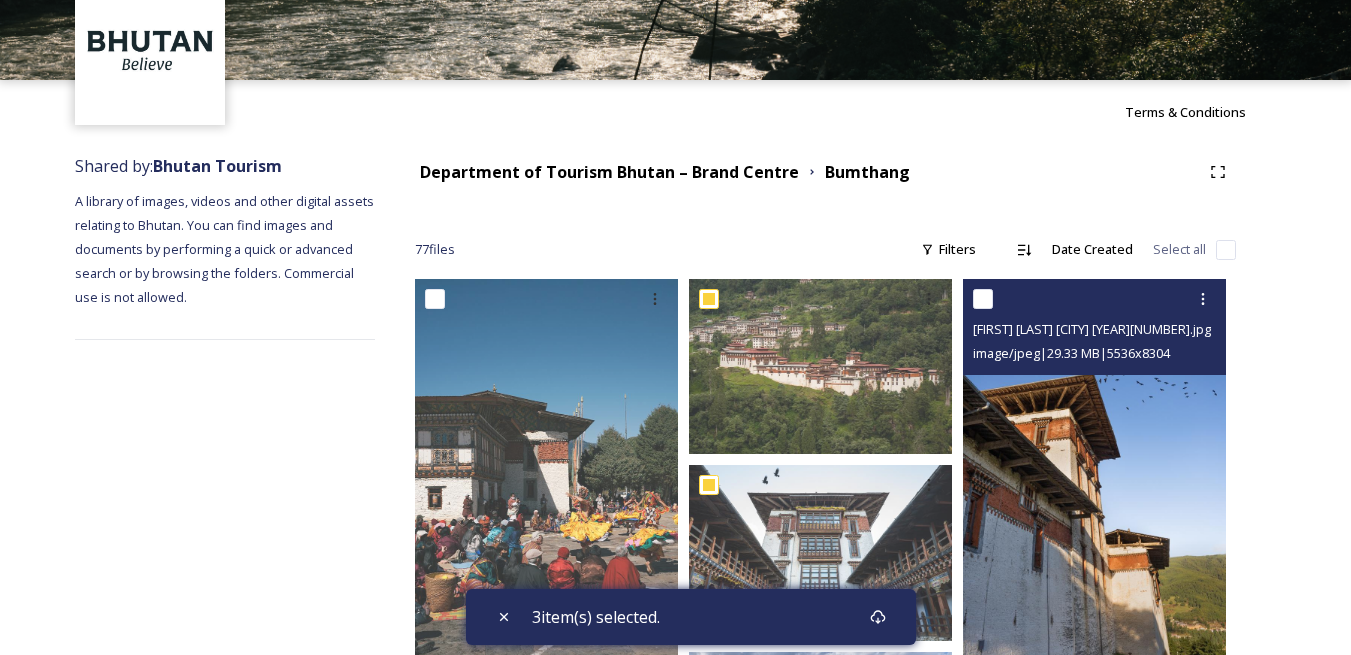 click at bounding box center (983, 299) 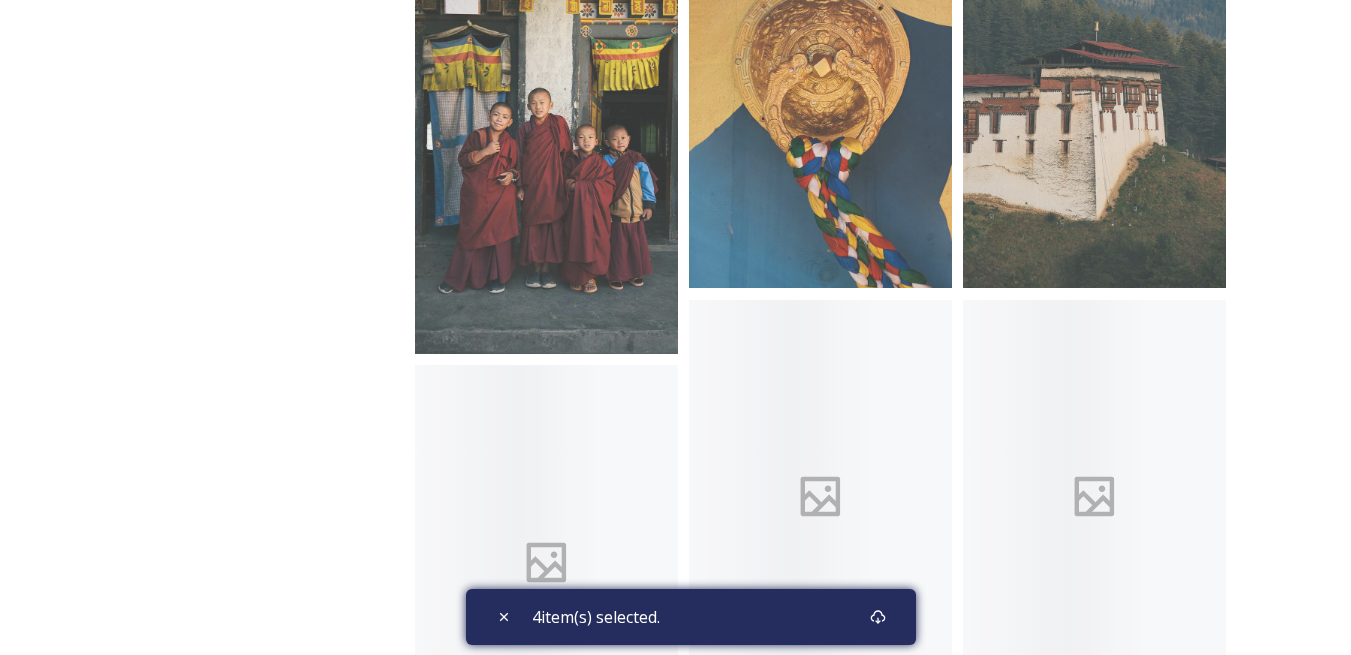 scroll, scrollTop: 2400, scrollLeft: 0, axis: vertical 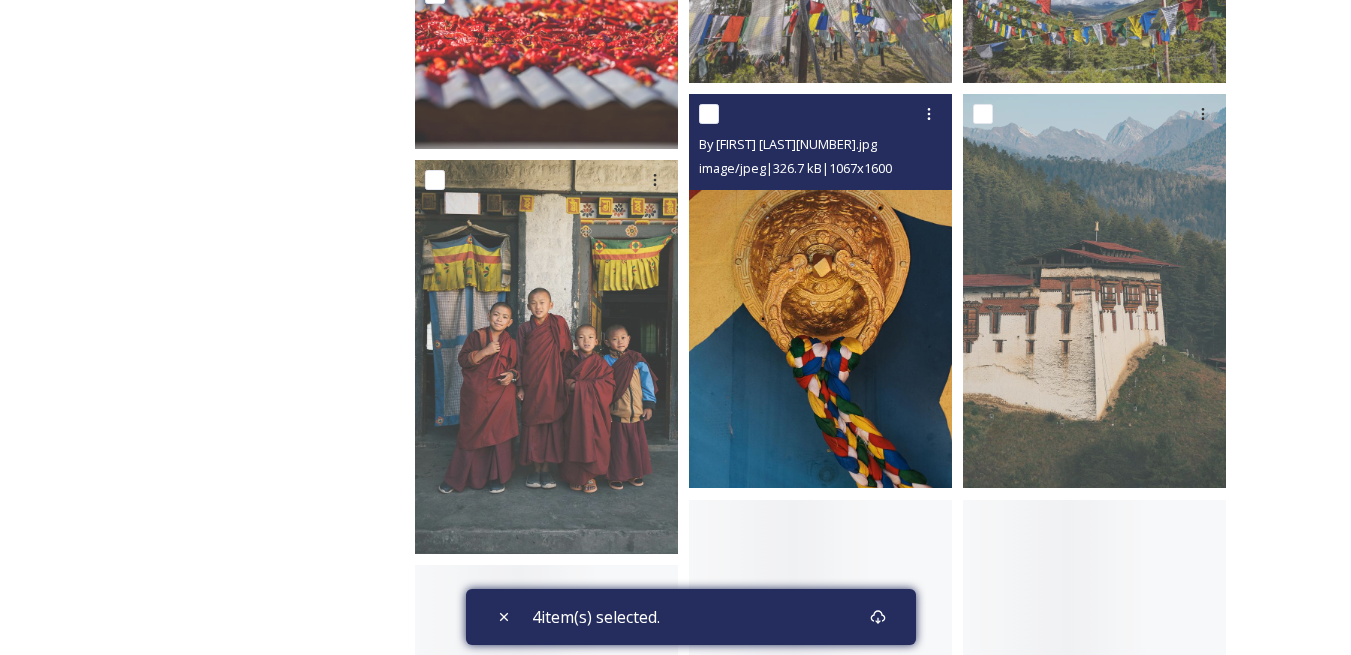 click at bounding box center (709, 114) 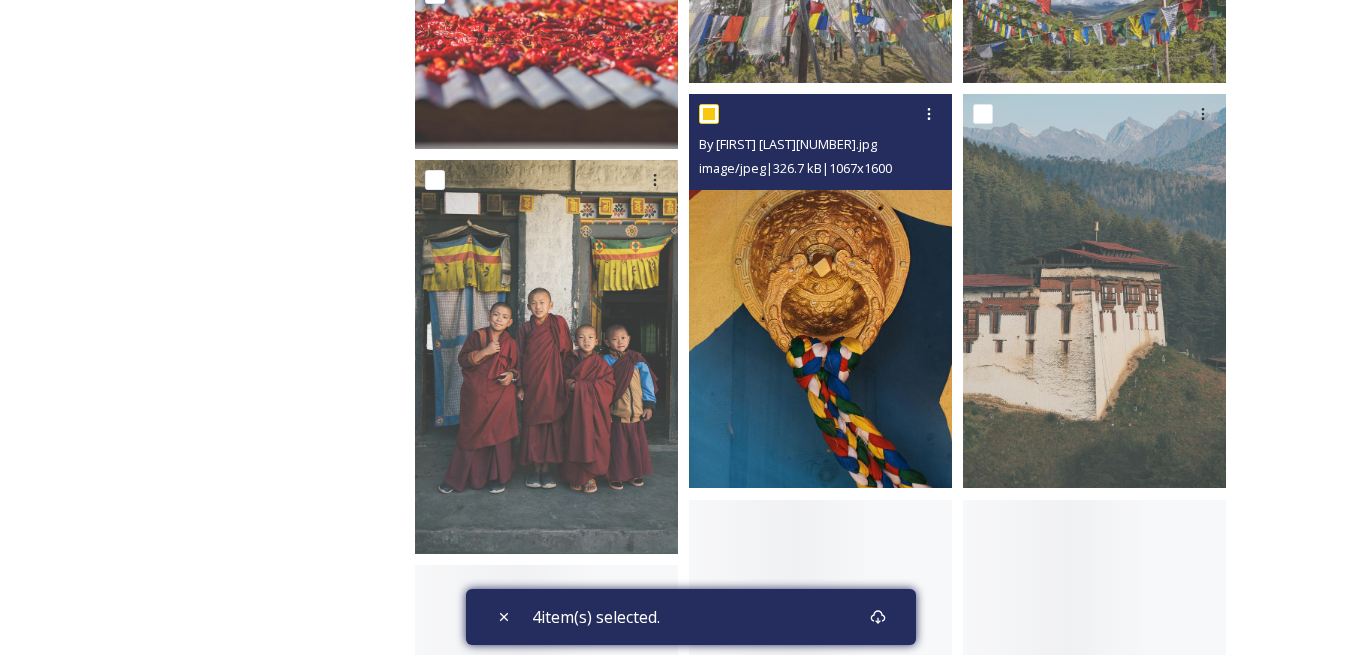 checkbox on "true" 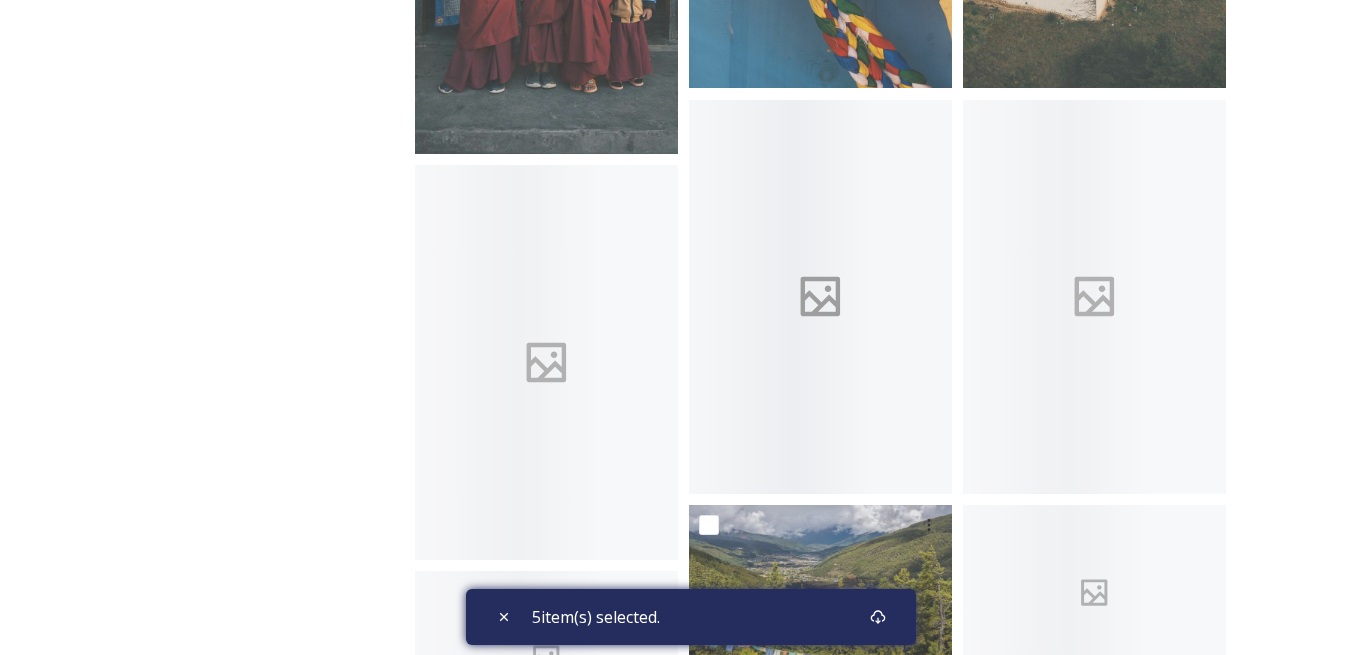 scroll, scrollTop: 3100, scrollLeft: 0, axis: vertical 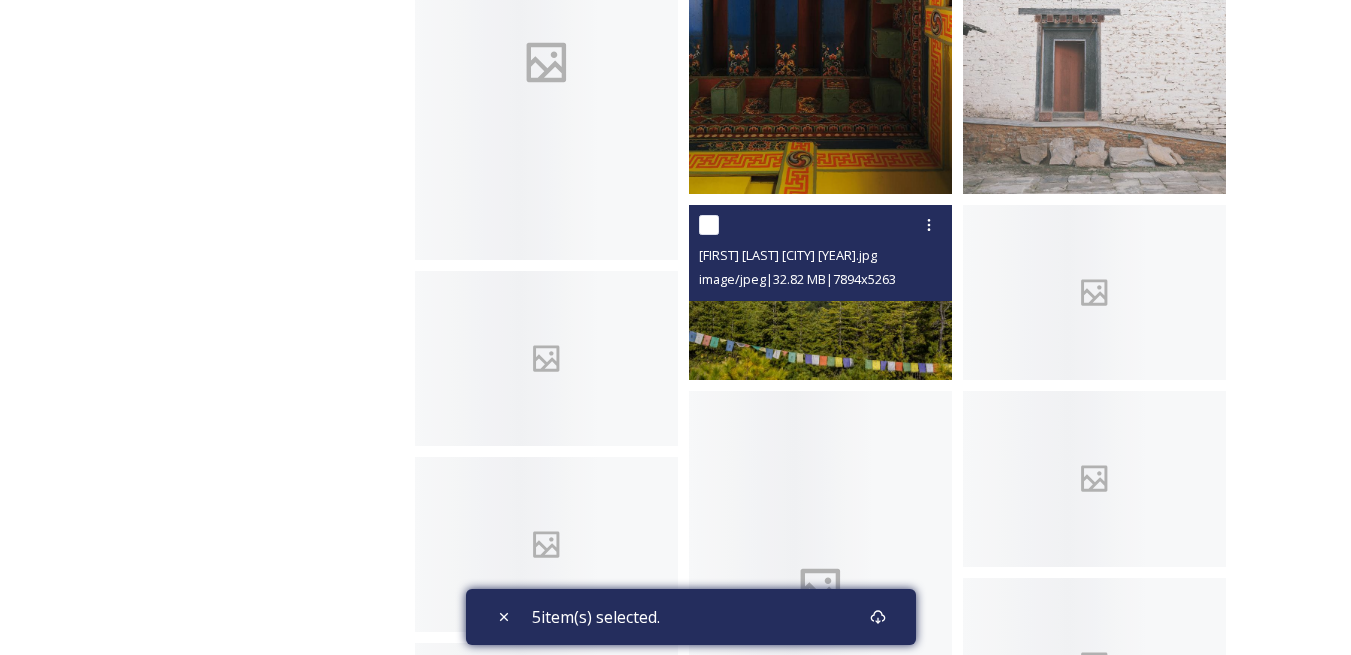 click at bounding box center [709, 225] 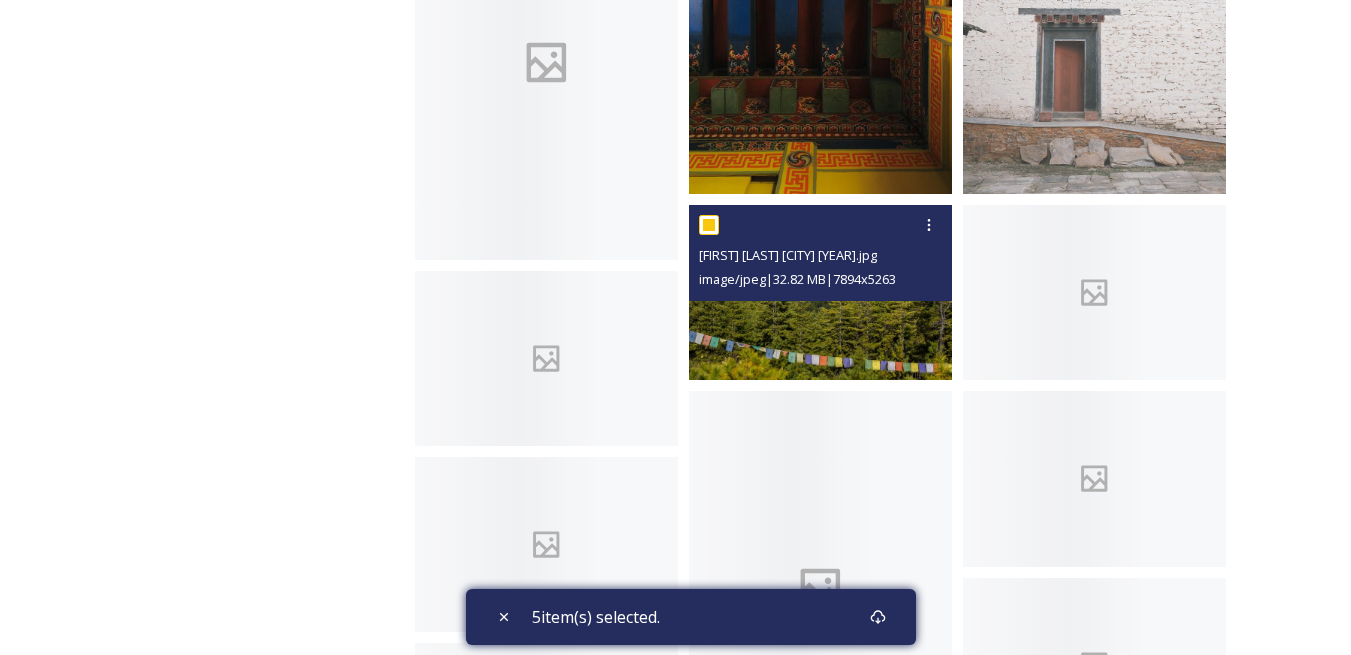 checkbox on "true" 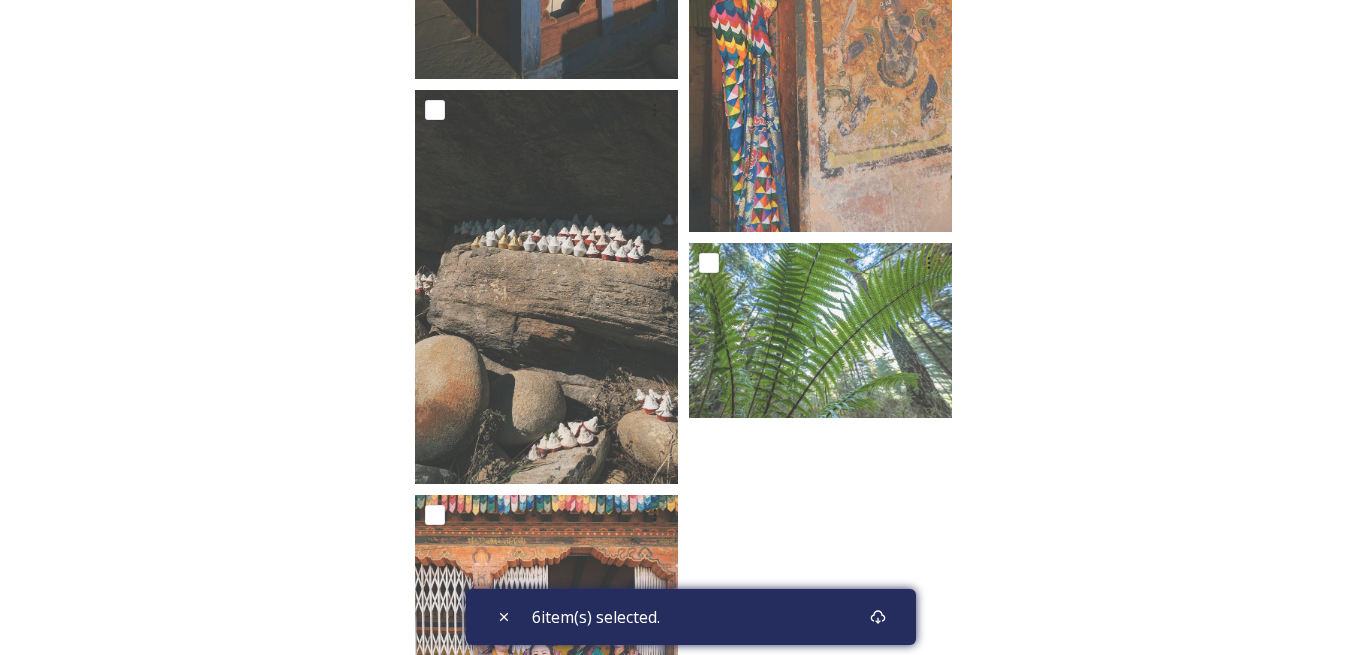 scroll, scrollTop: 4364, scrollLeft: 0, axis: vertical 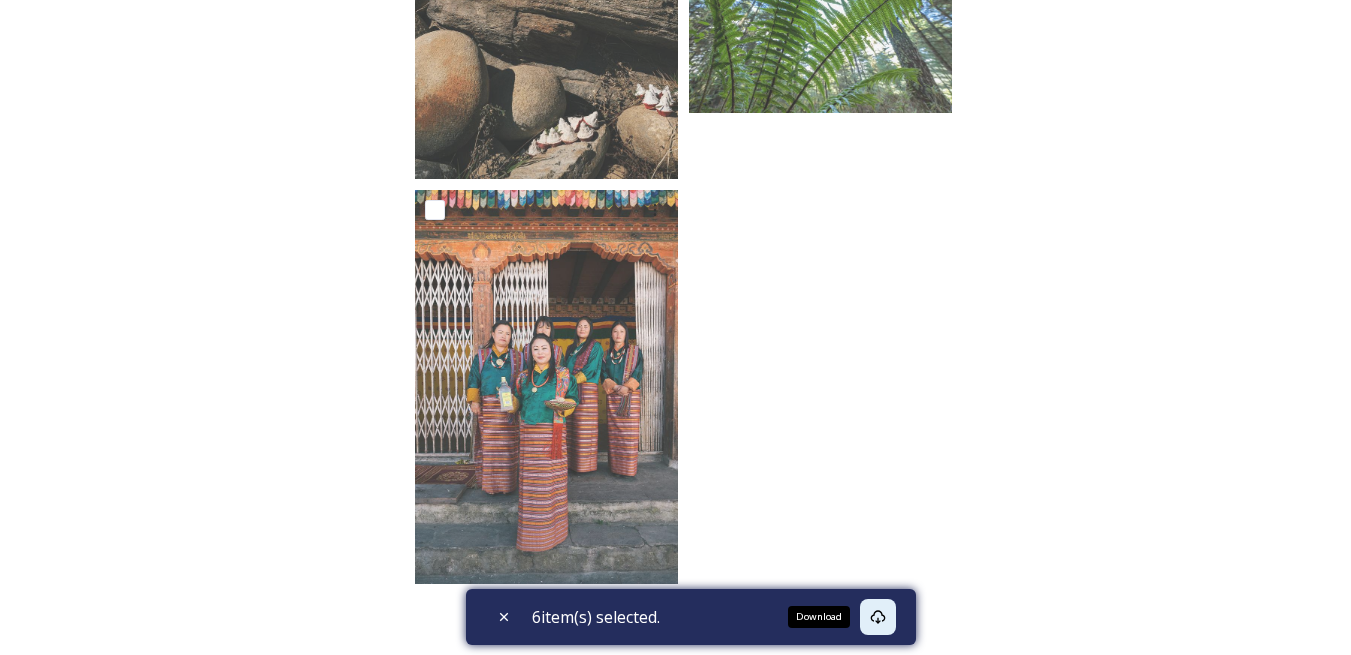 click 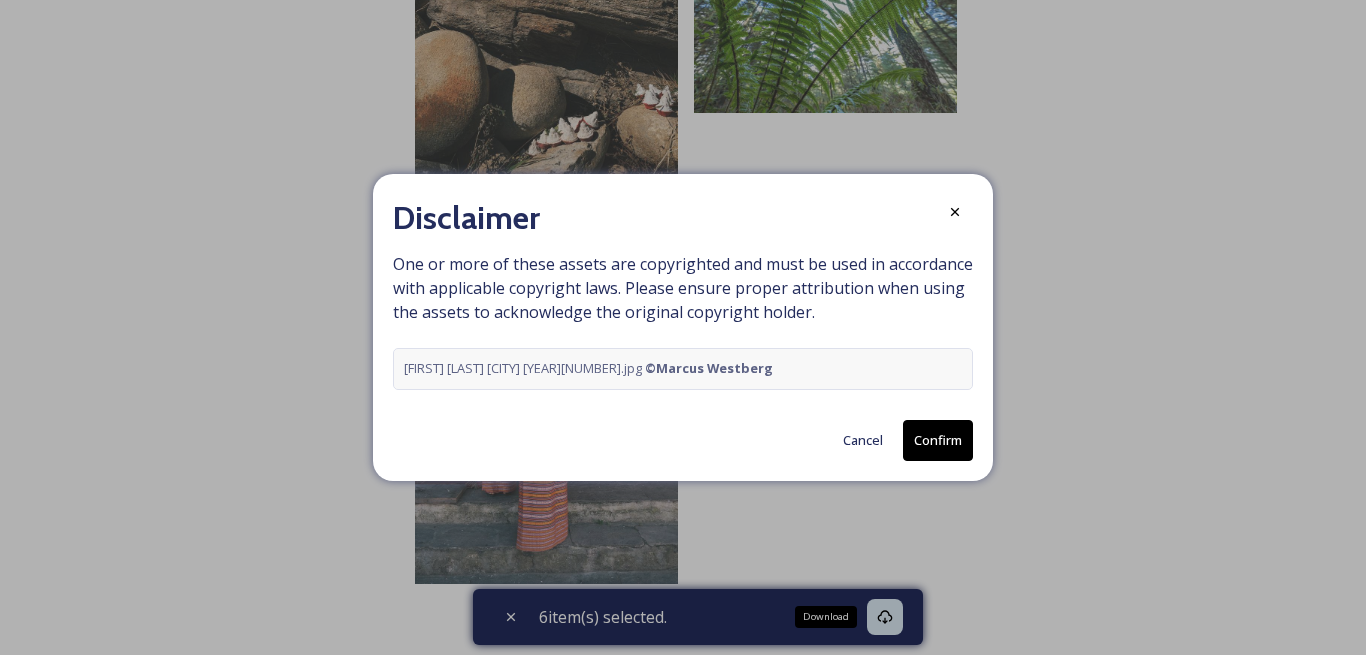click on "Confirm" at bounding box center [938, 440] 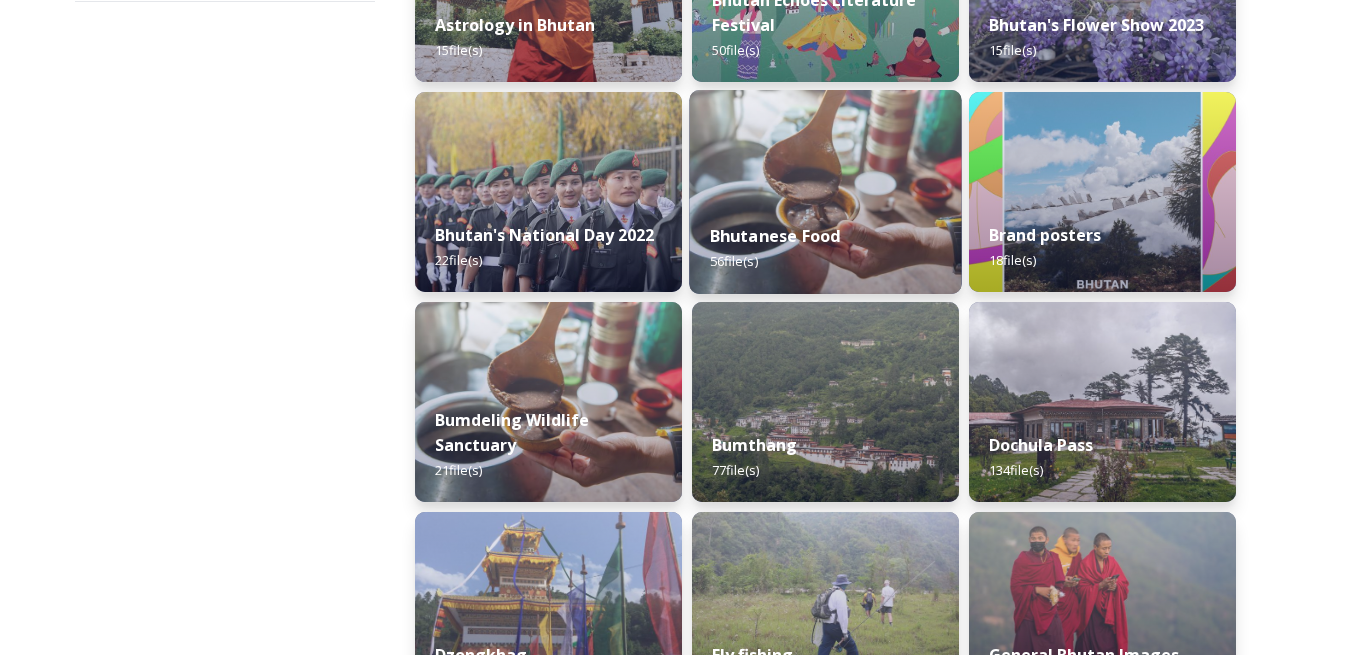 scroll, scrollTop: 500, scrollLeft: 0, axis: vertical 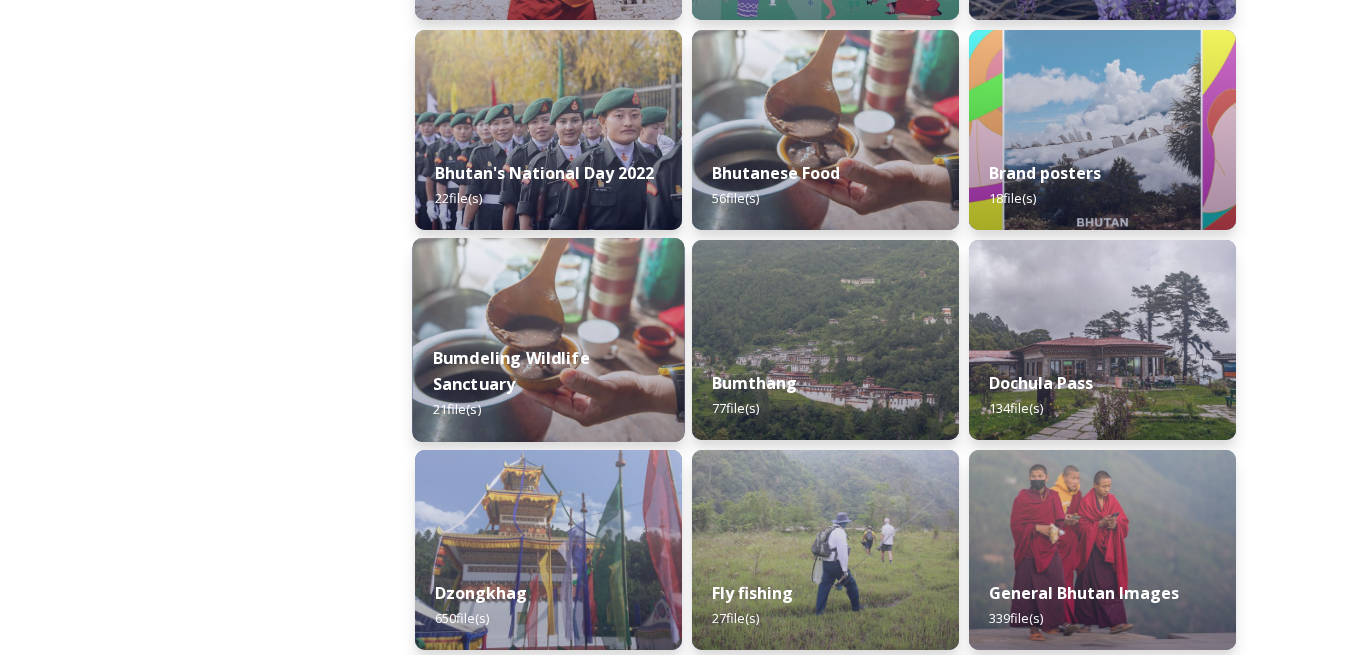 click at bounding box center [548, 340] 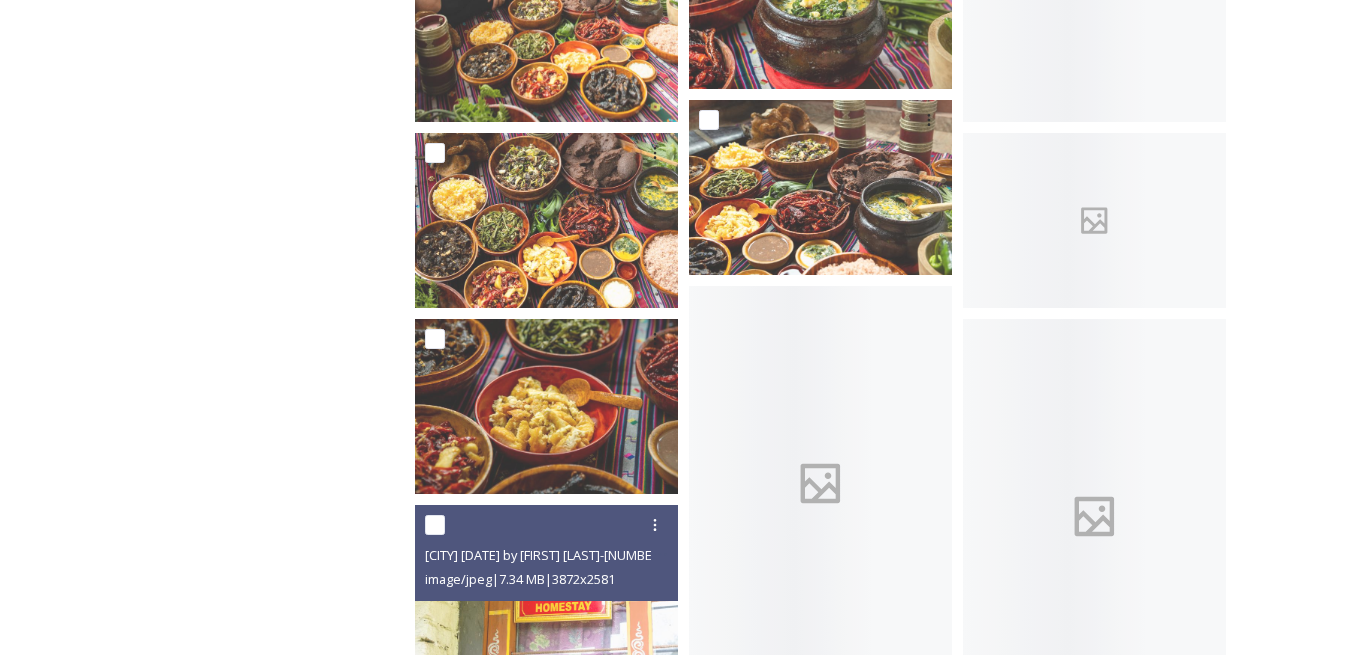 scroll, scrollTop: 1000, scrollLeft: 0, axis: vertical 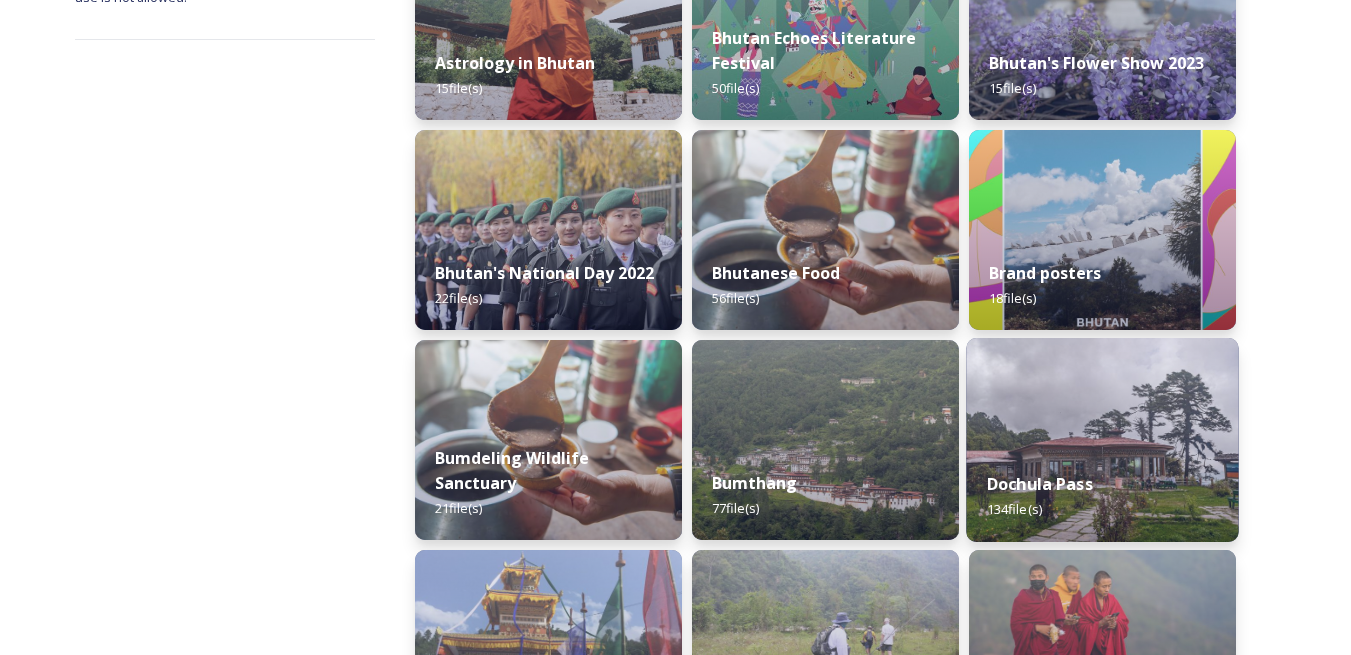 click at bounding box center (1102, 440) 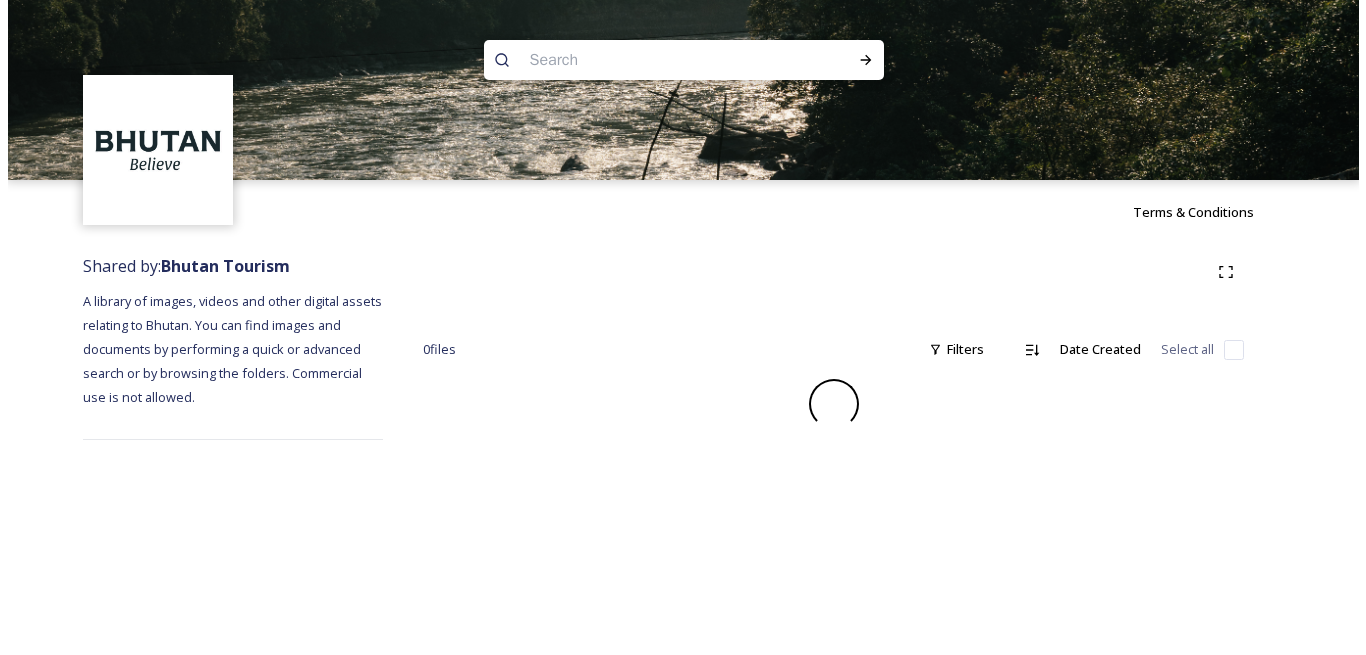 scroll, scrollTop: 0, scrollLeft: 0, axis: both 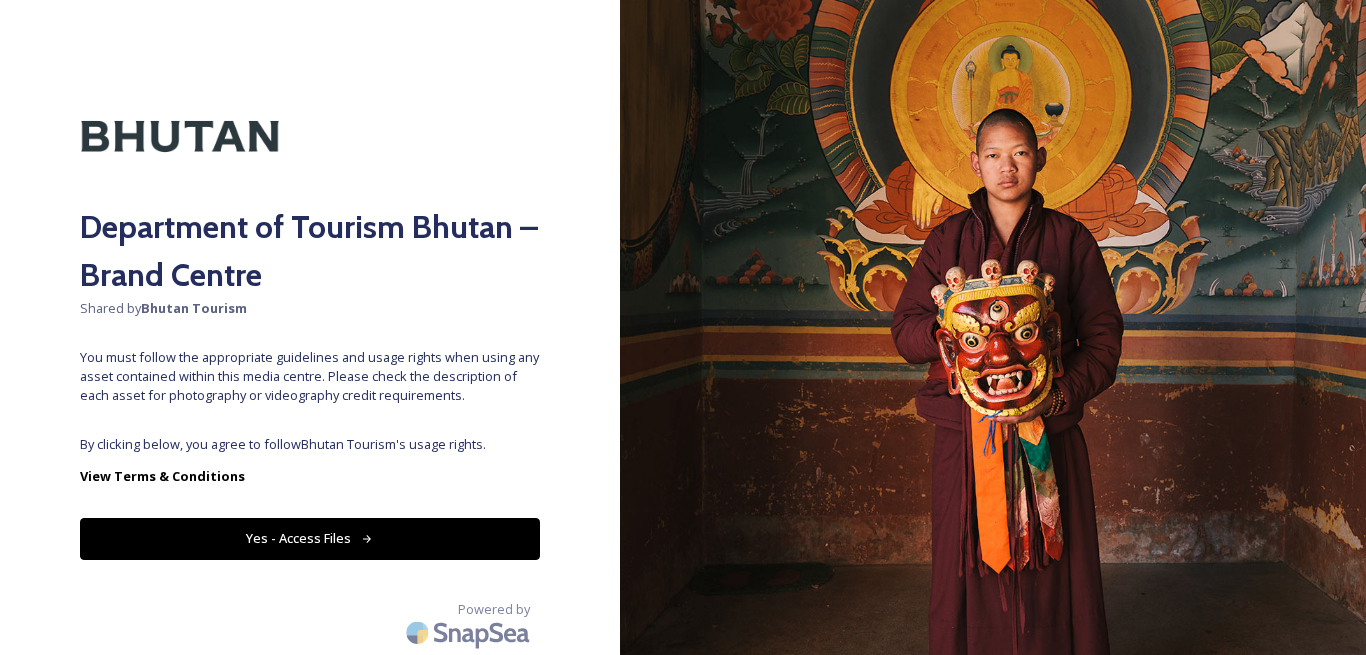 click on "Yes - Access Files" at bounding box center [310, 538] 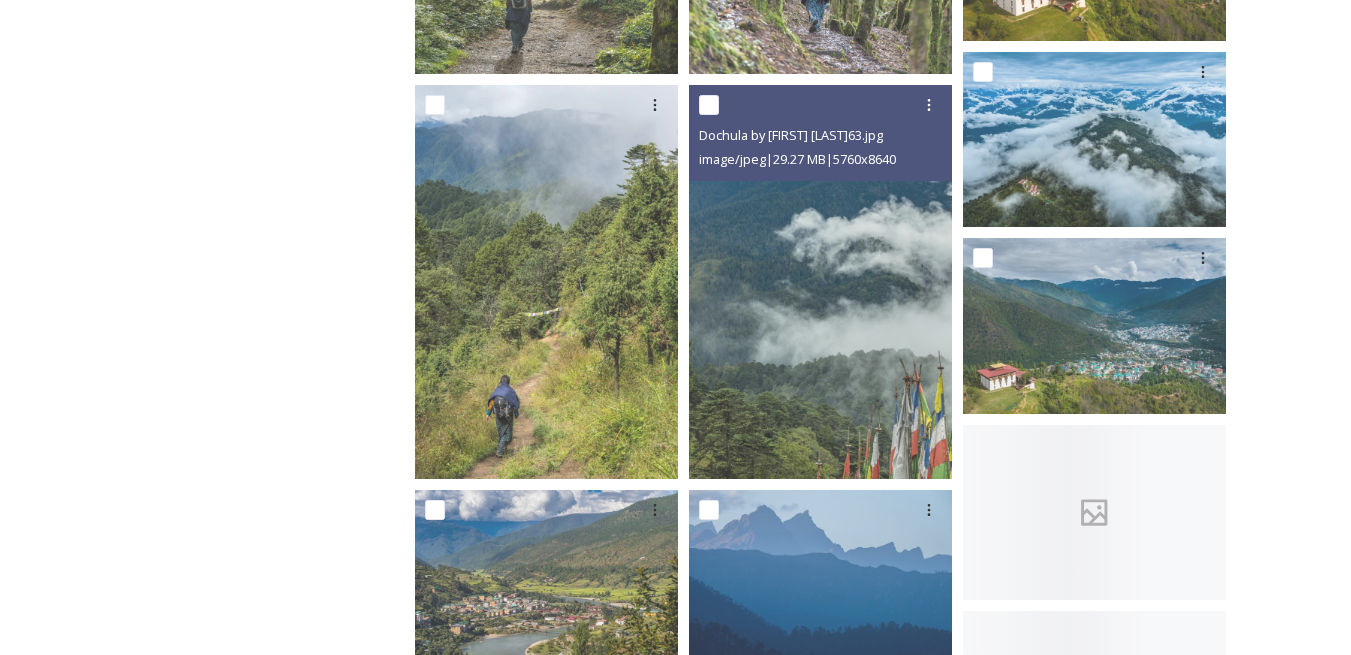 scroll, scrollTop: 400, scrollLeft: 0, axis: vertical 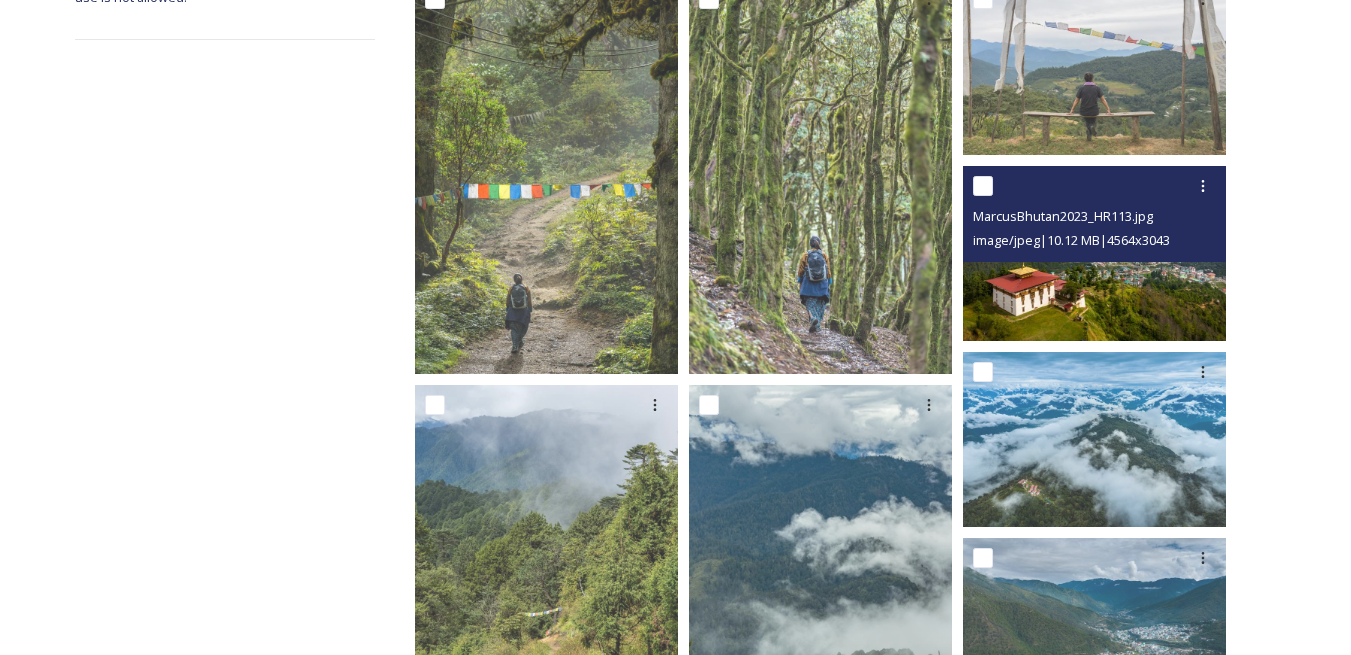 click at bounding box center [983, 186] 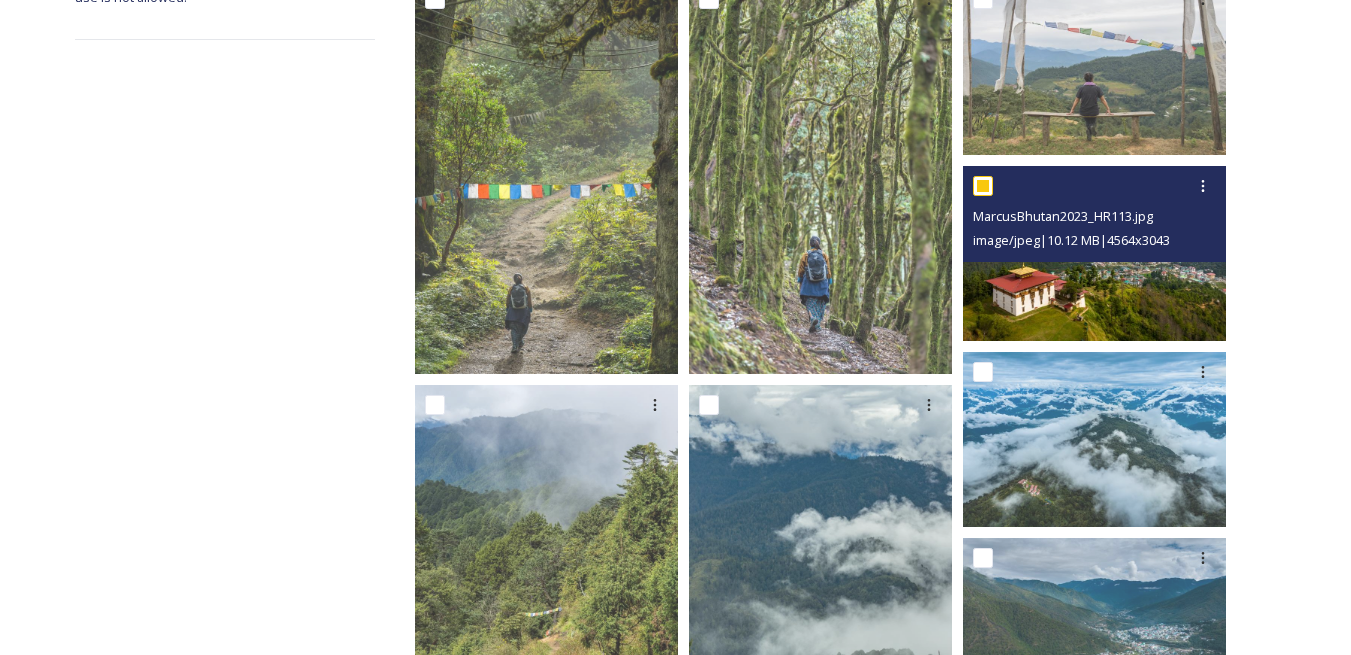 checkbox on "true" 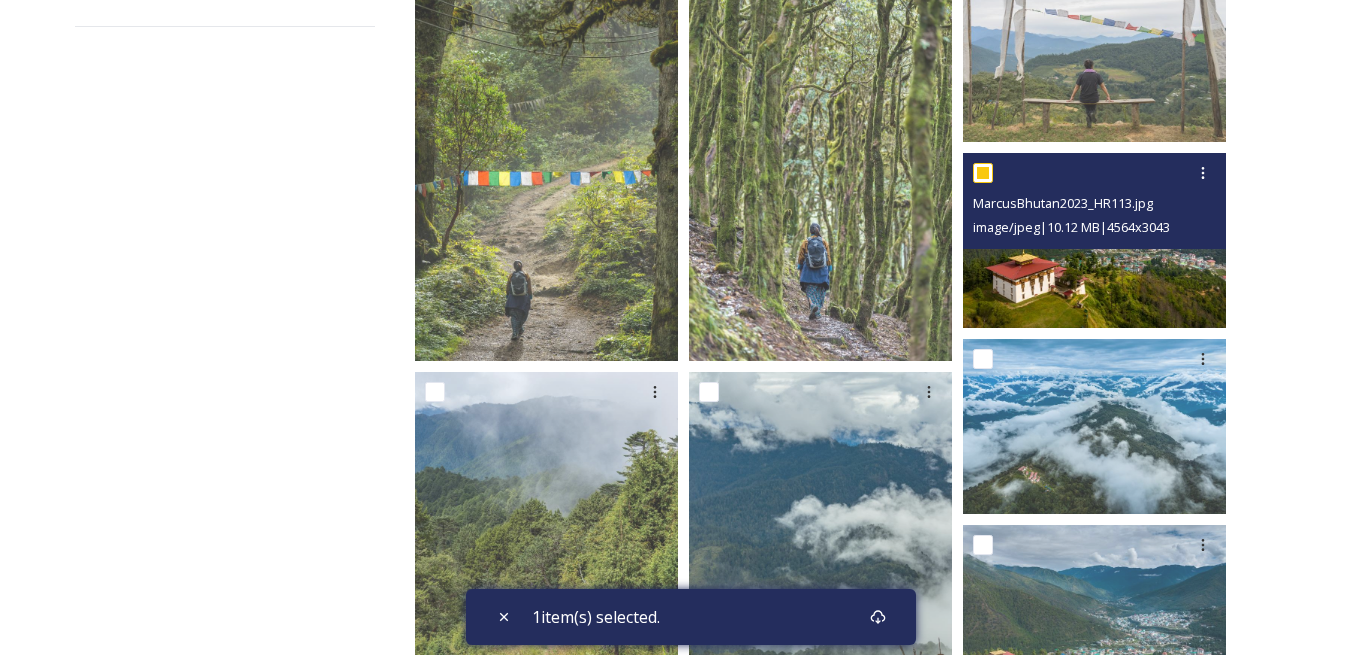 scroll, scrollTop: 600, scrollLeft: 0, axis: vertical 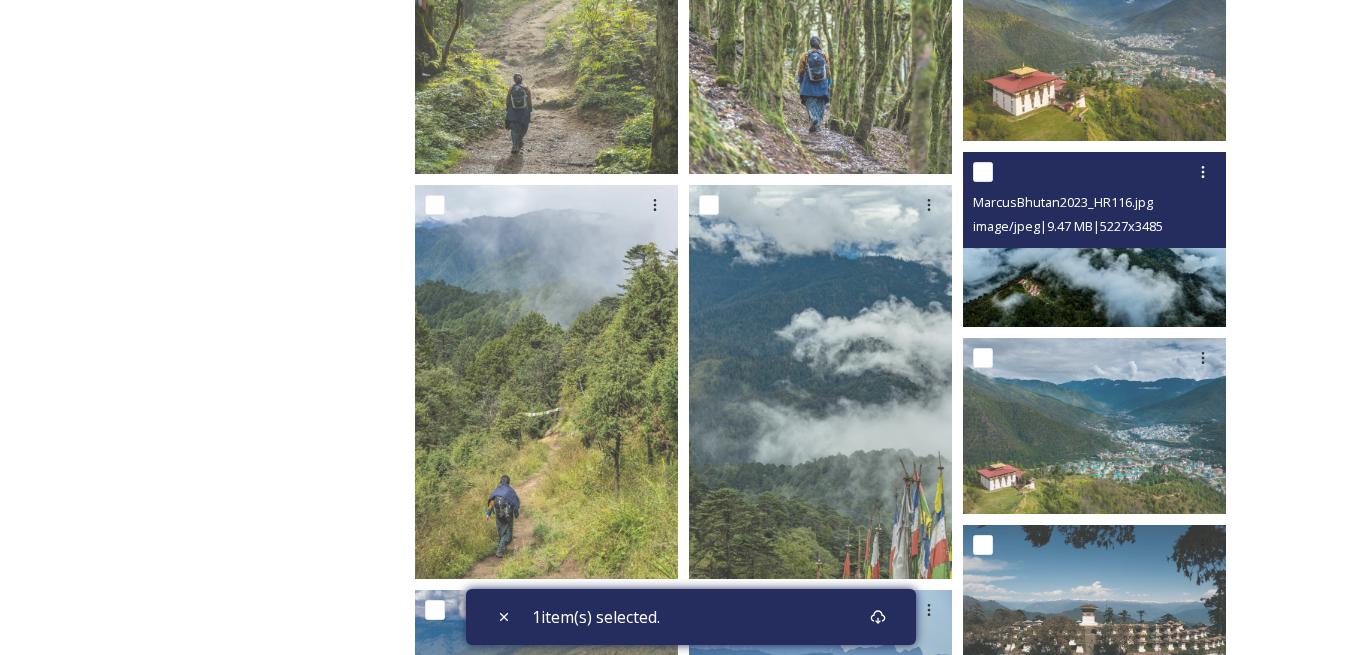click at bounding box center (983, 172) 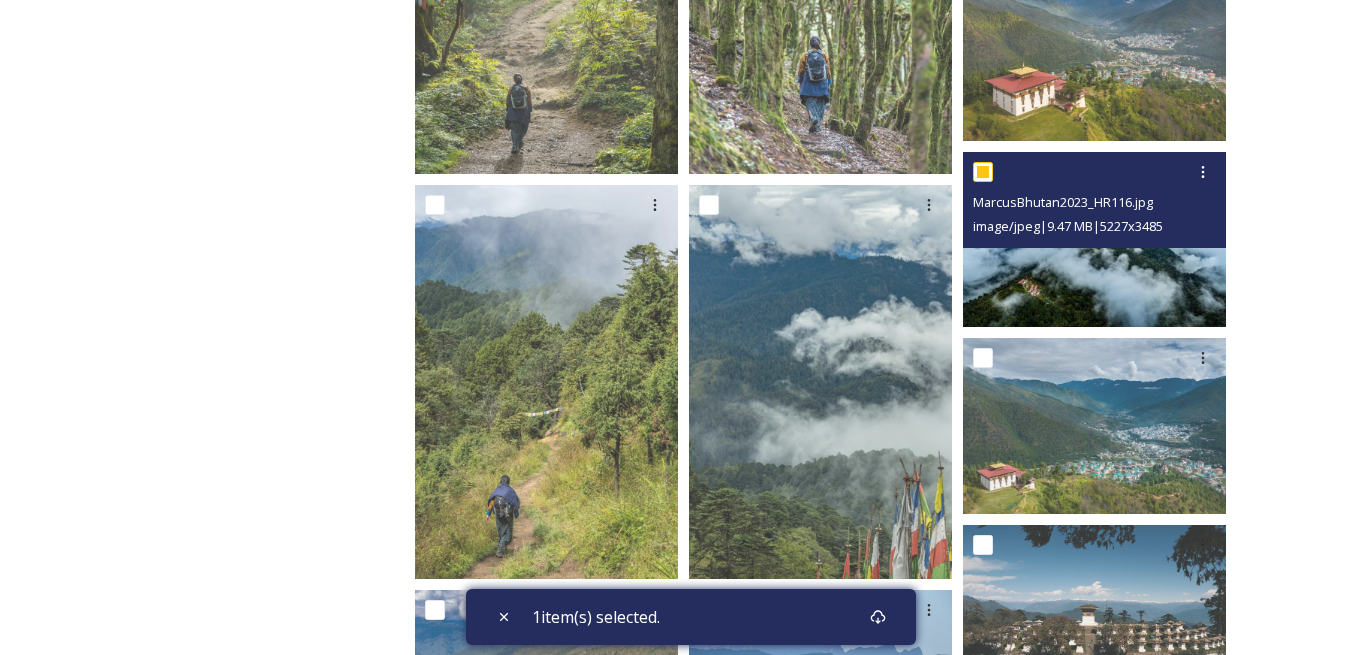 checkbox on "true" 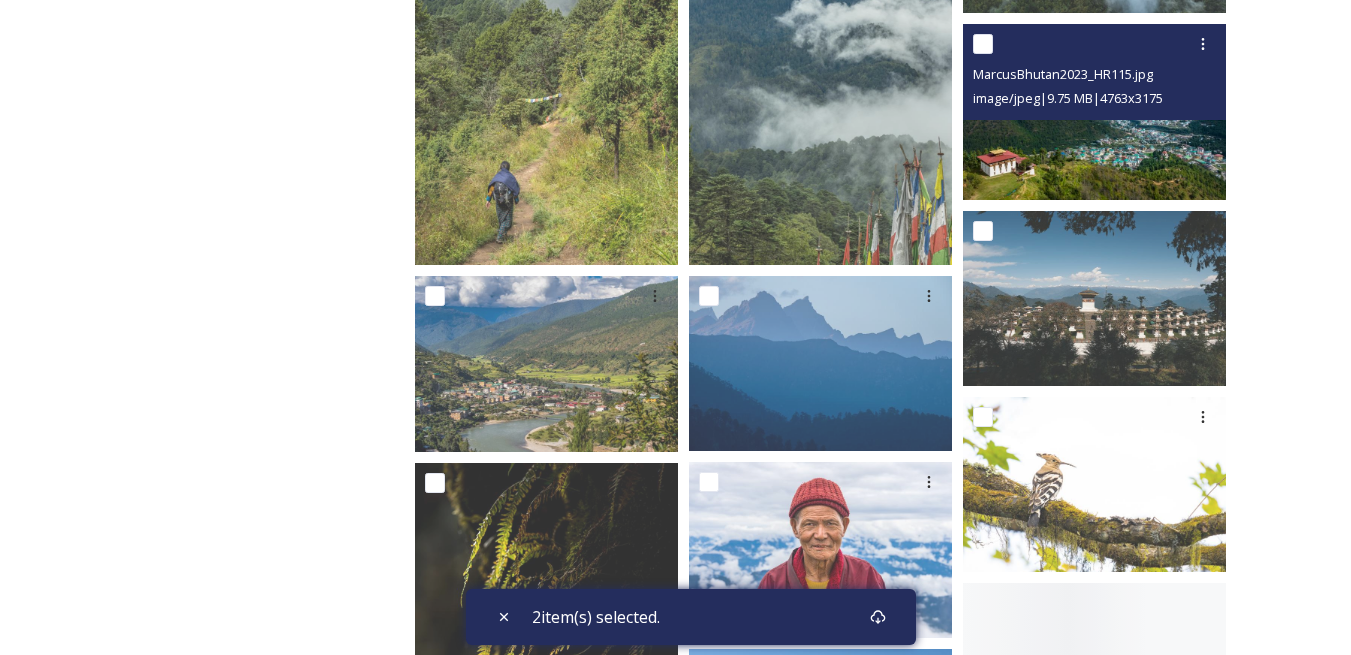 scroll, scrollTop: 1000, scrollLeft: 0, axis: vertical 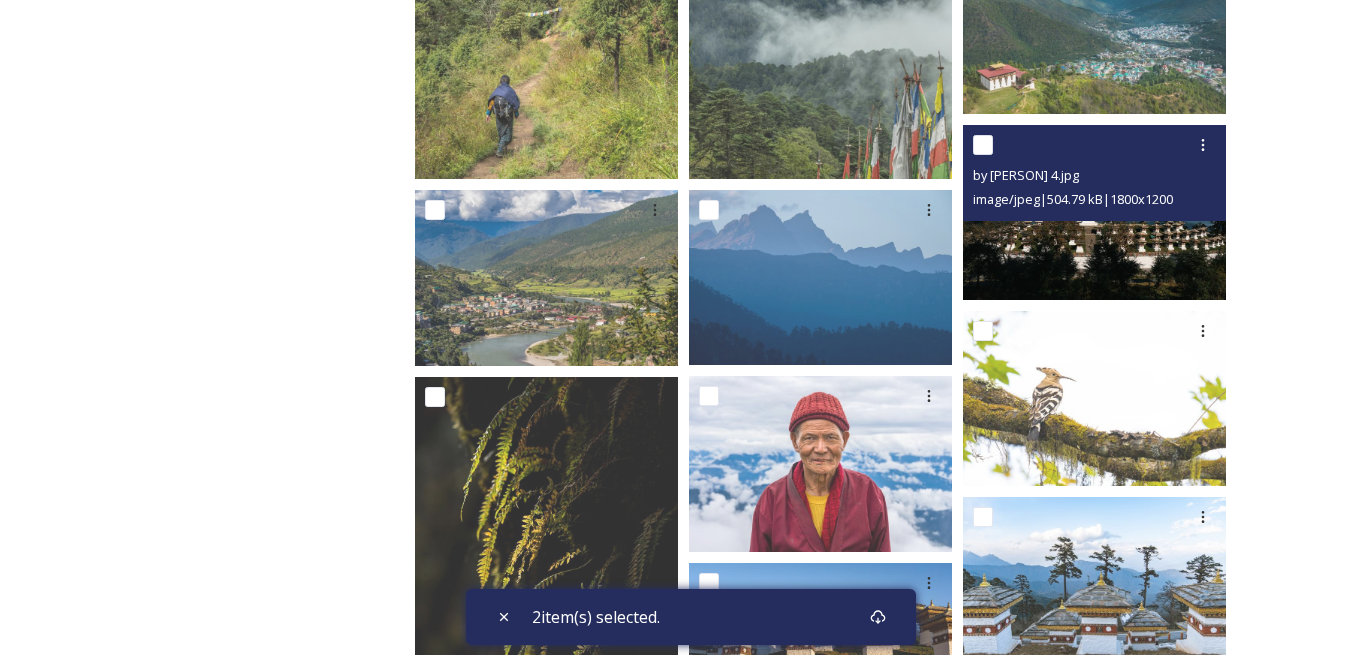 click at bounding box center [983, 145] 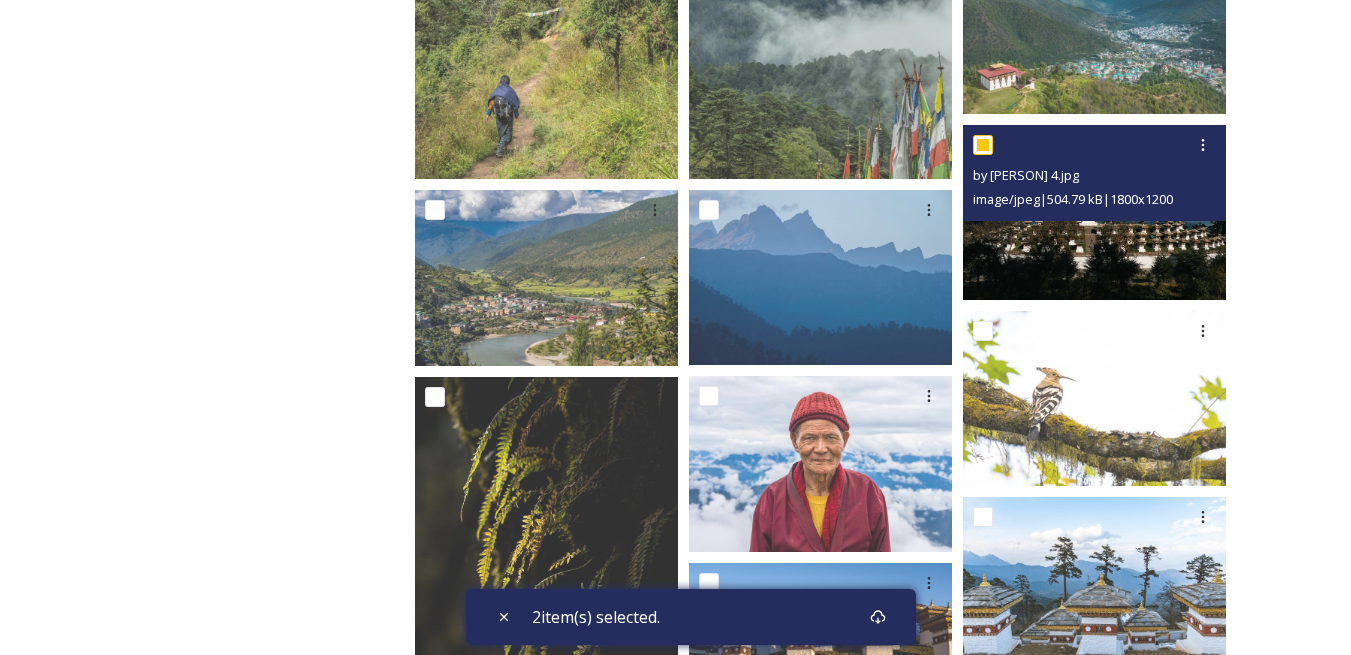 checkbox on "true" 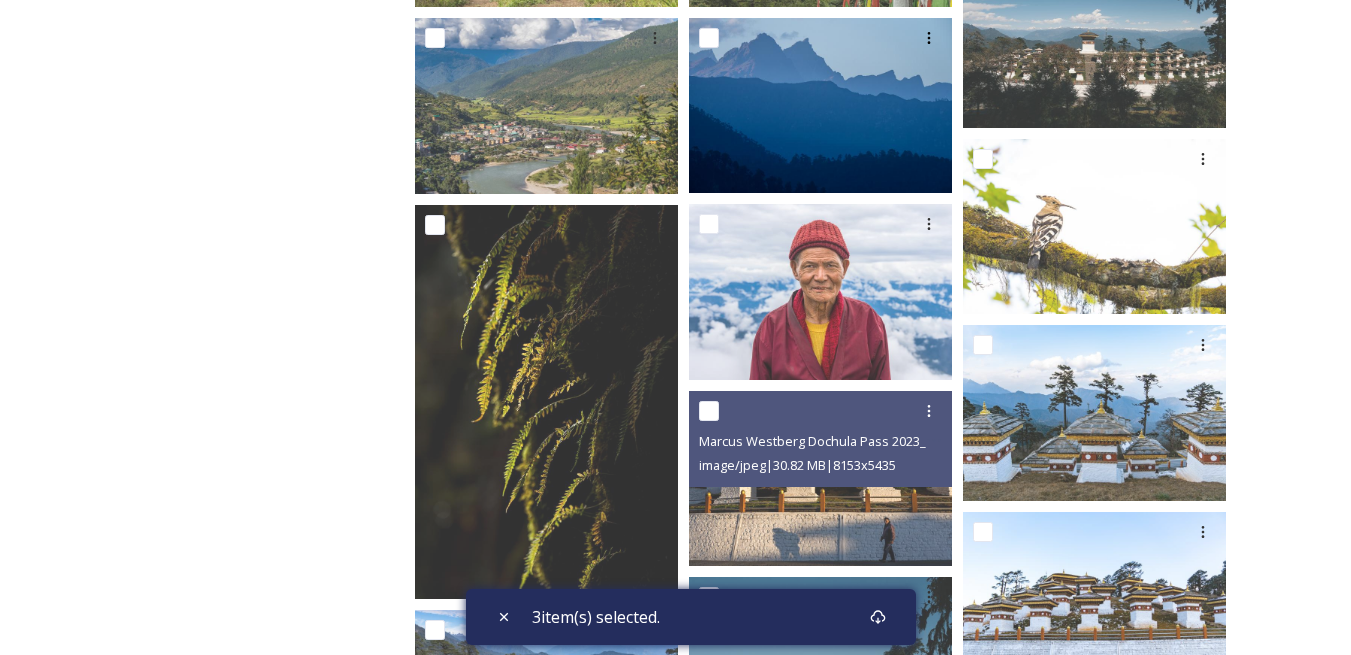 scroll, scrollTop: 1300, scrollLeft: 0, axis: vertical 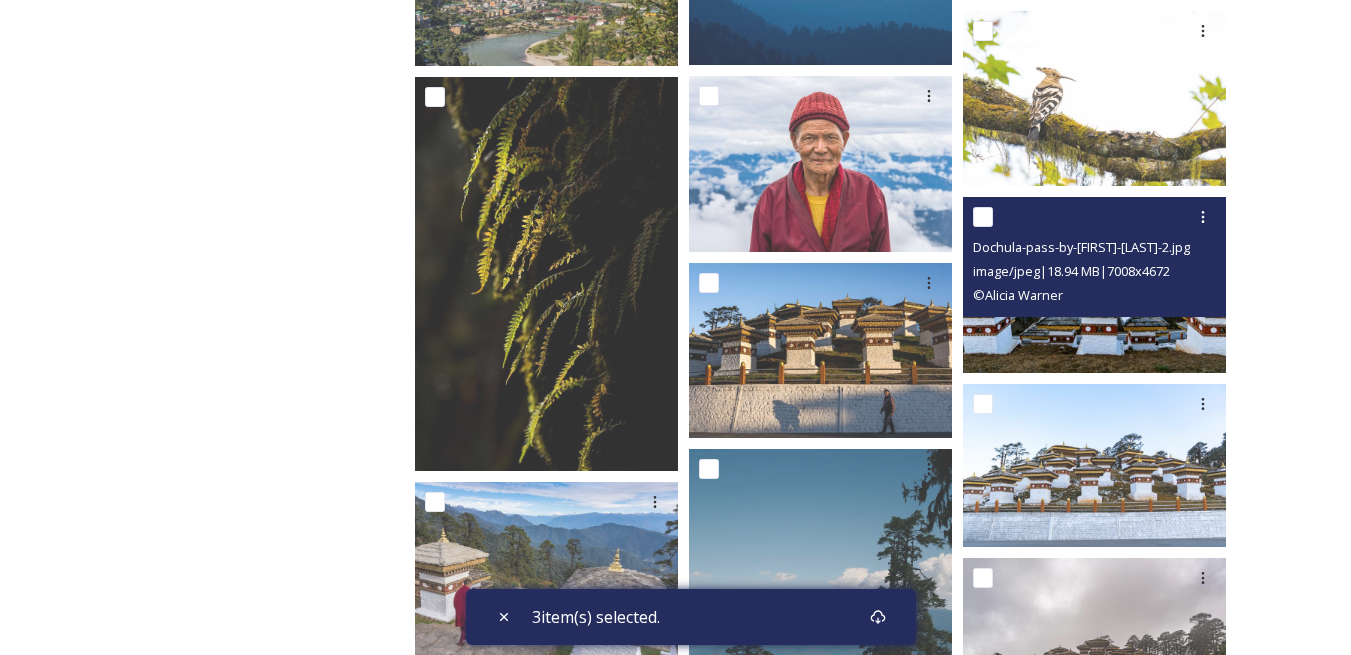 click at bounding box center [983, 217] 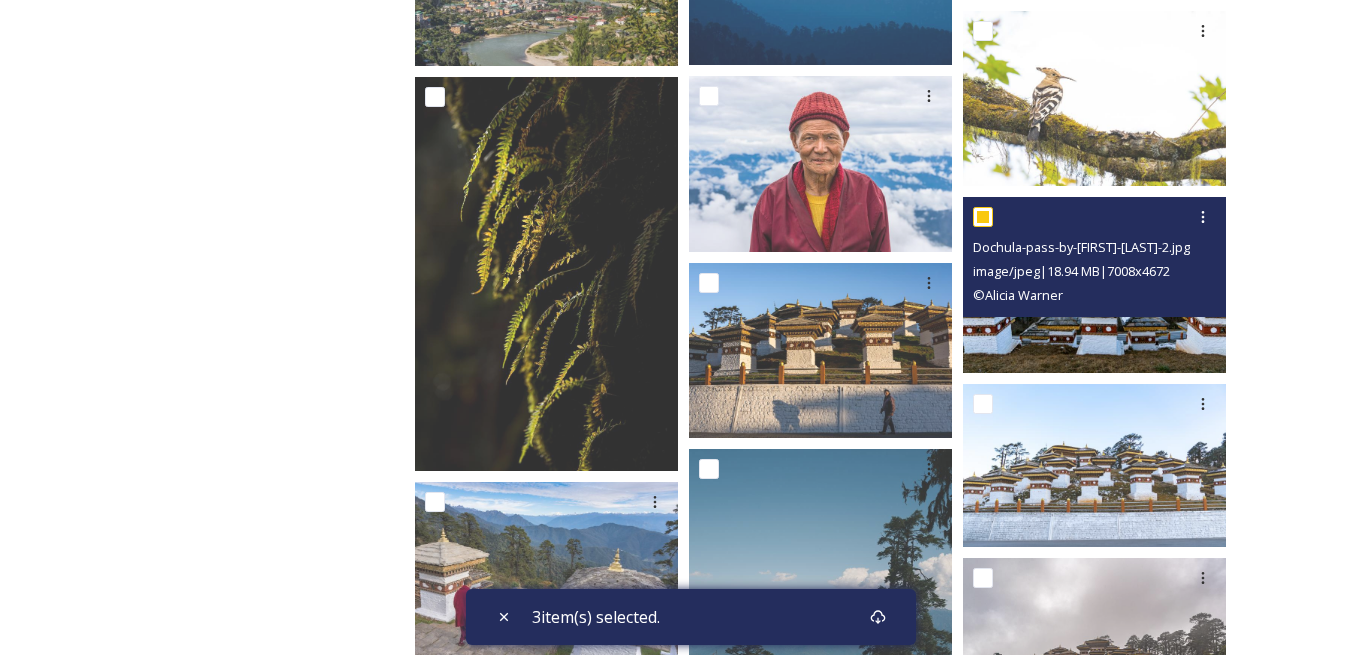 checkbox on "true" 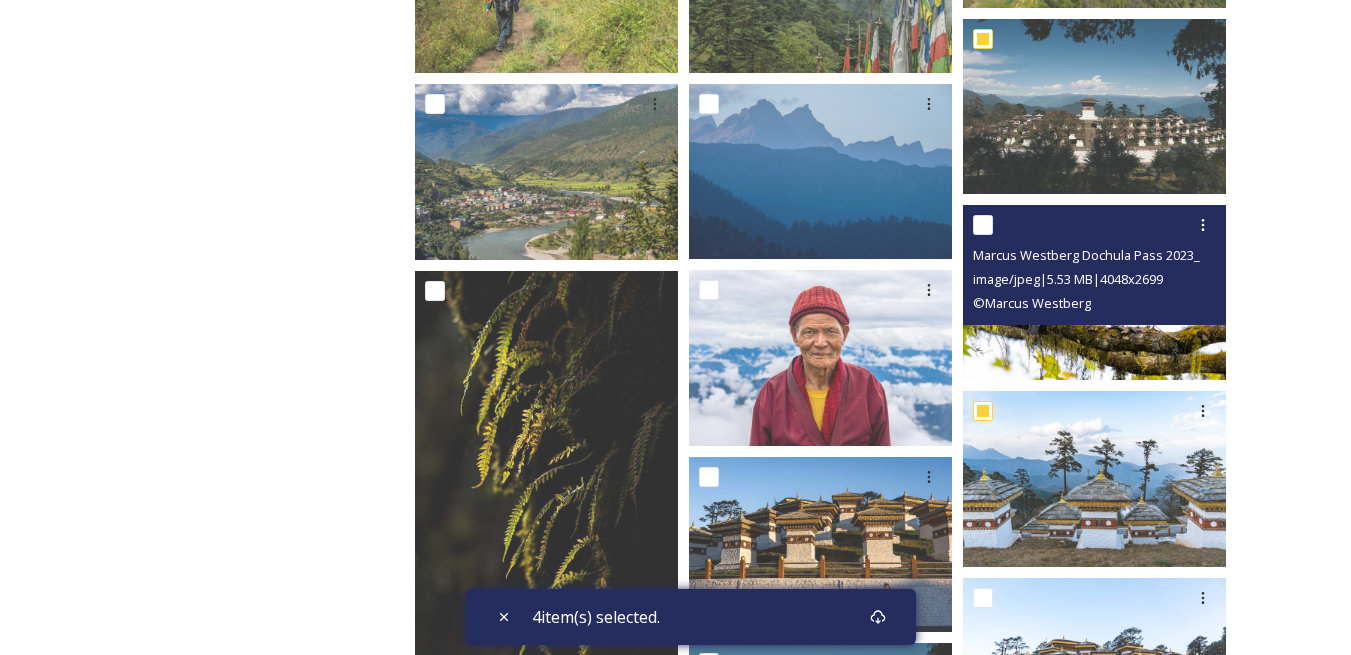 scroll, scrollTop: 1100, scrollLeft: 0, axis: vertical 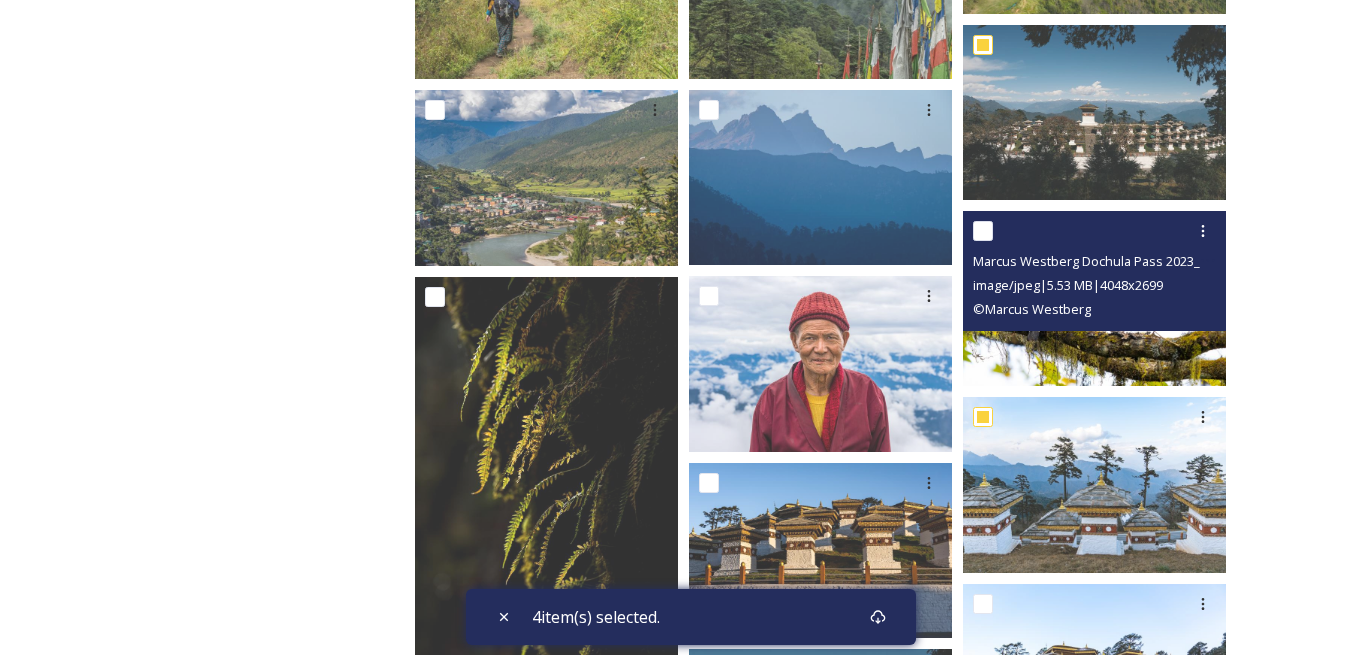 click at bounding box center [983, 231] 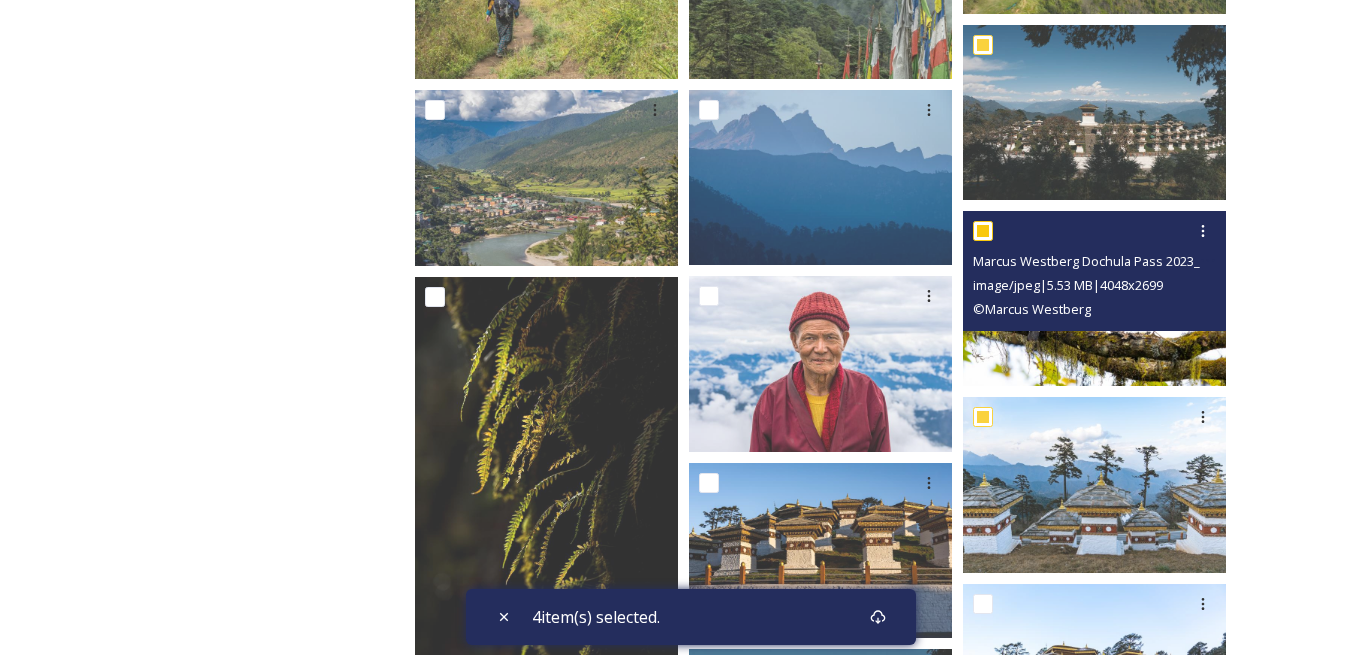 checkbox on "true" 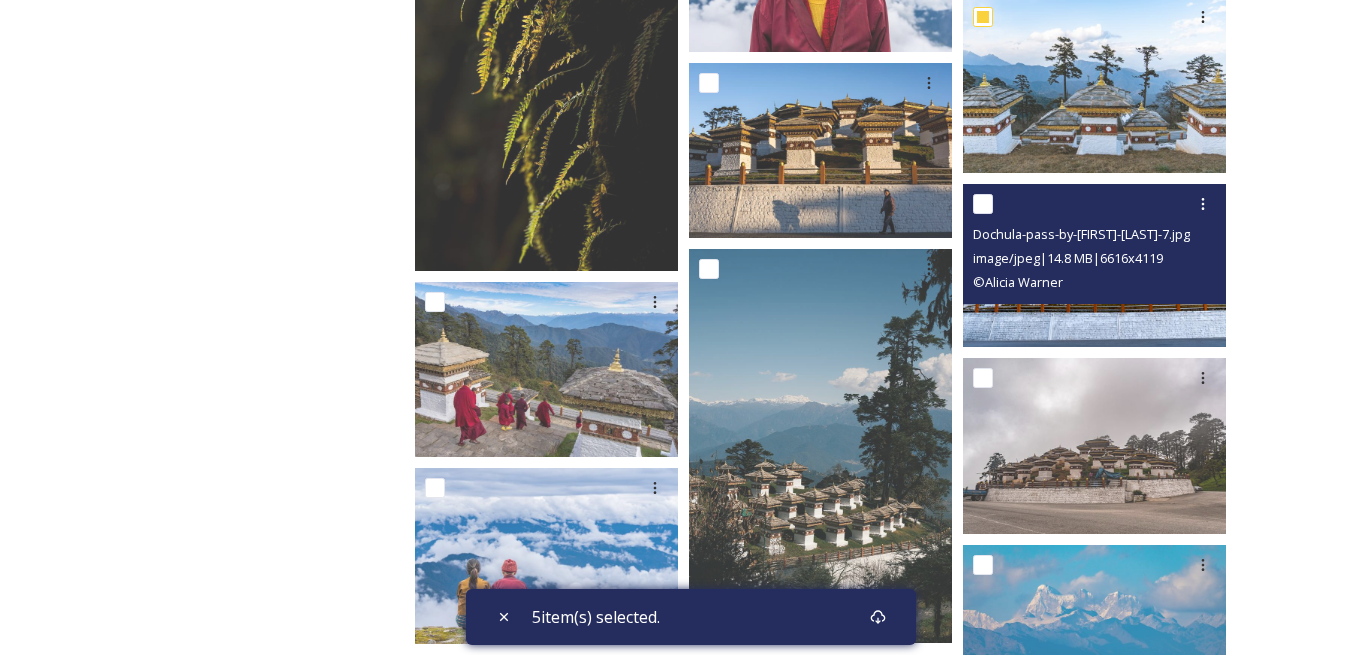 scroll, scrollTop: 1600, scrollLeft: 0, axis: vertical 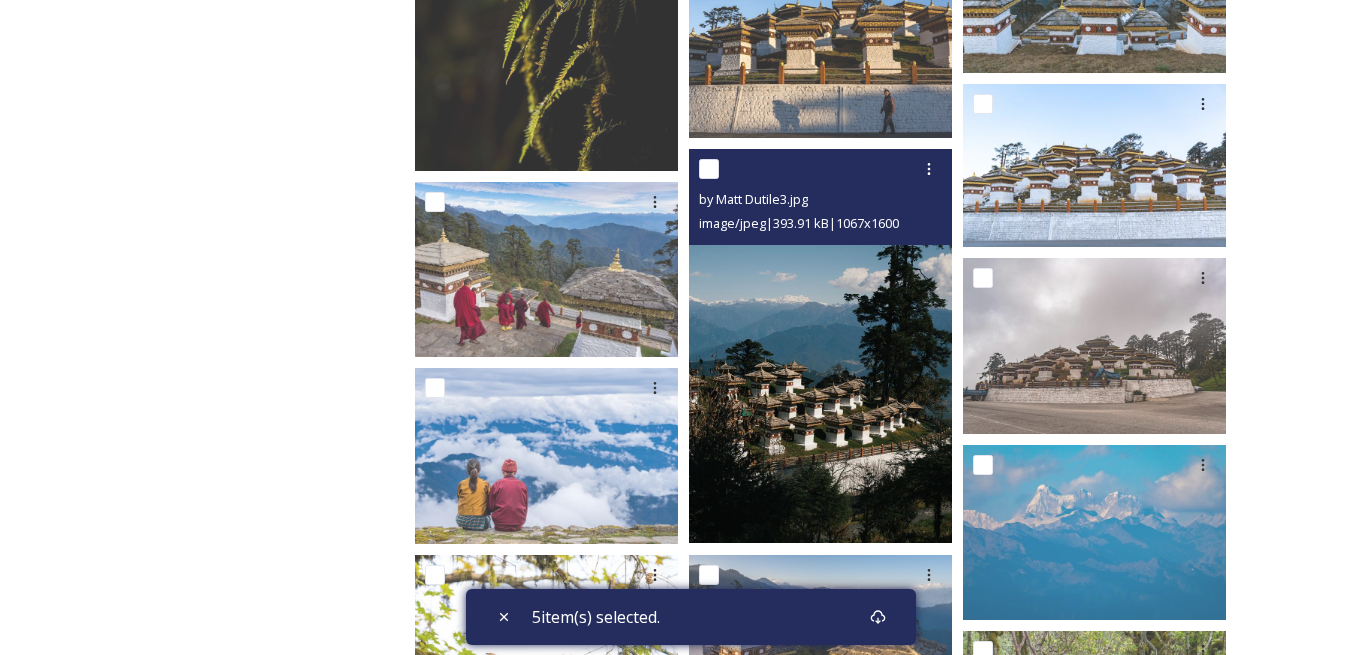 click at bounding box center [709, 169] 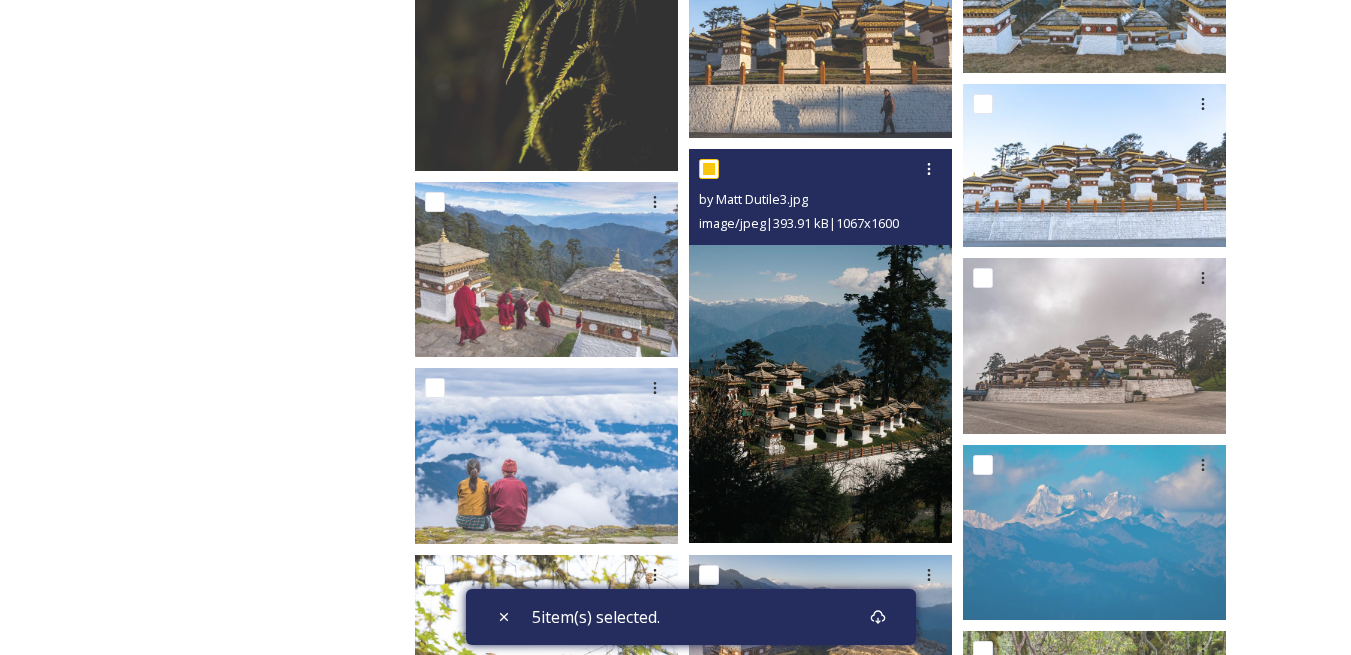 checkbox on "true" 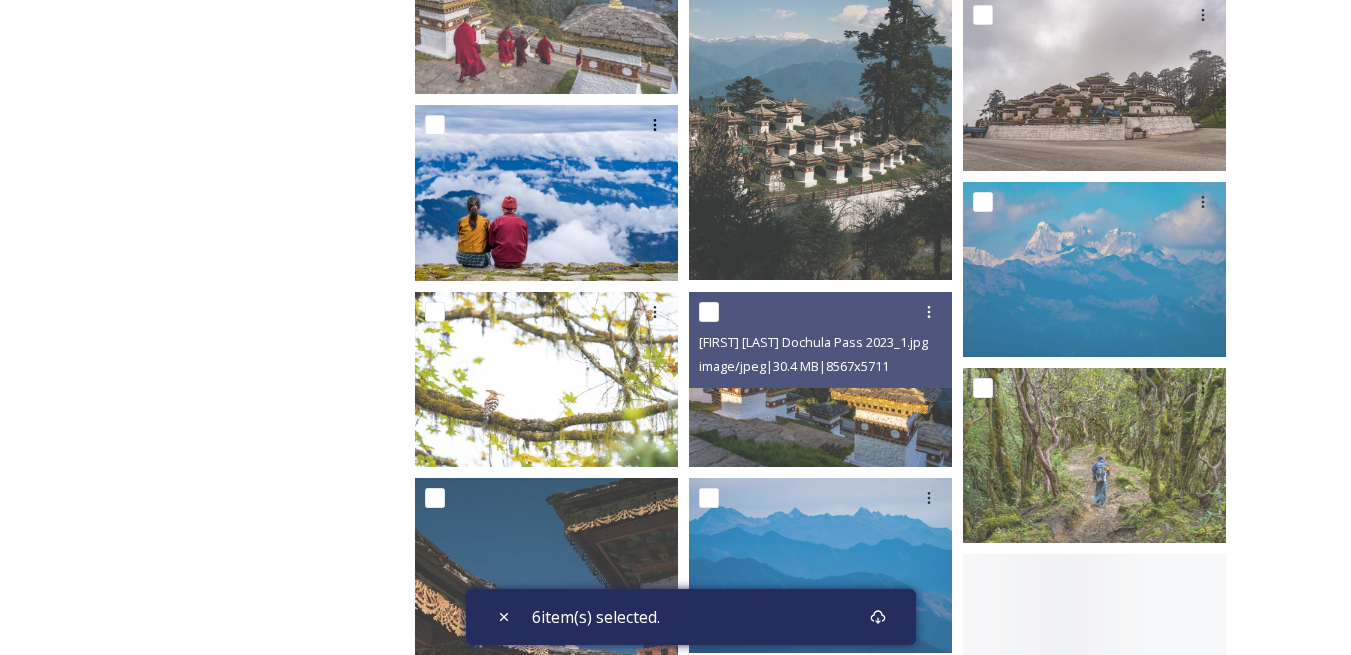 scroll, scrollTop: 1900, scrollLeft: 0, axis: vertical 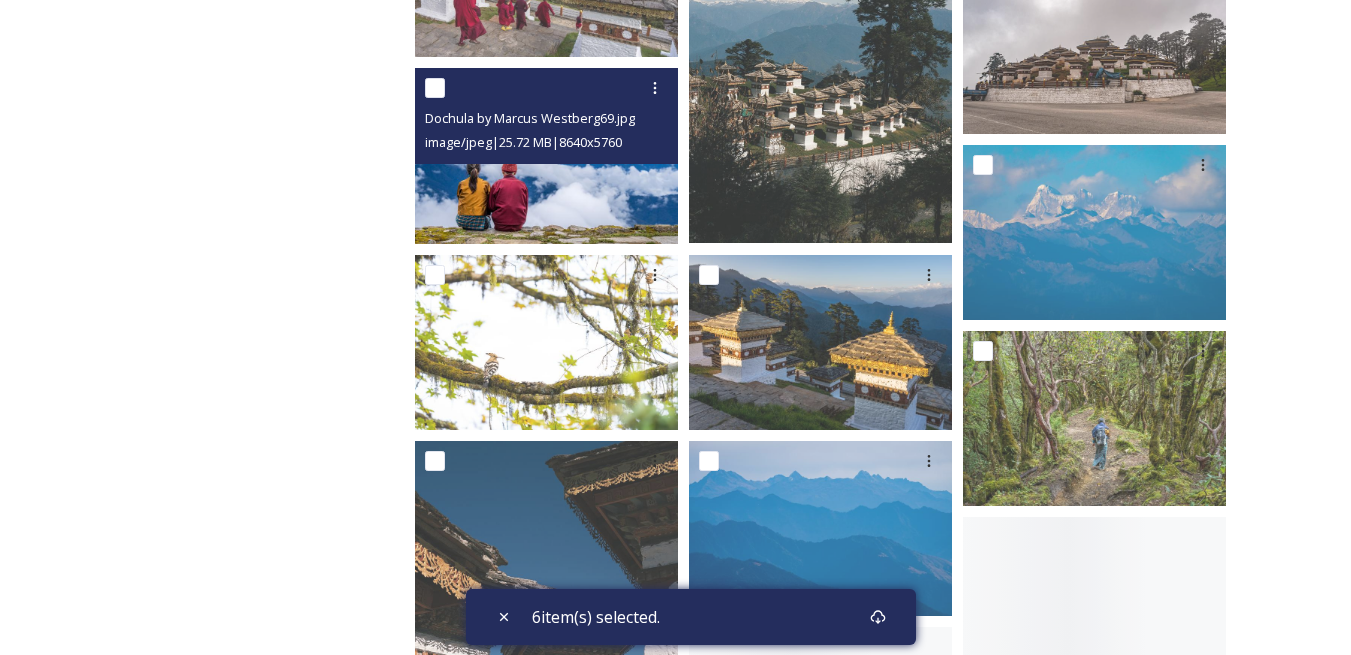 click at bounding box center (435, 88) 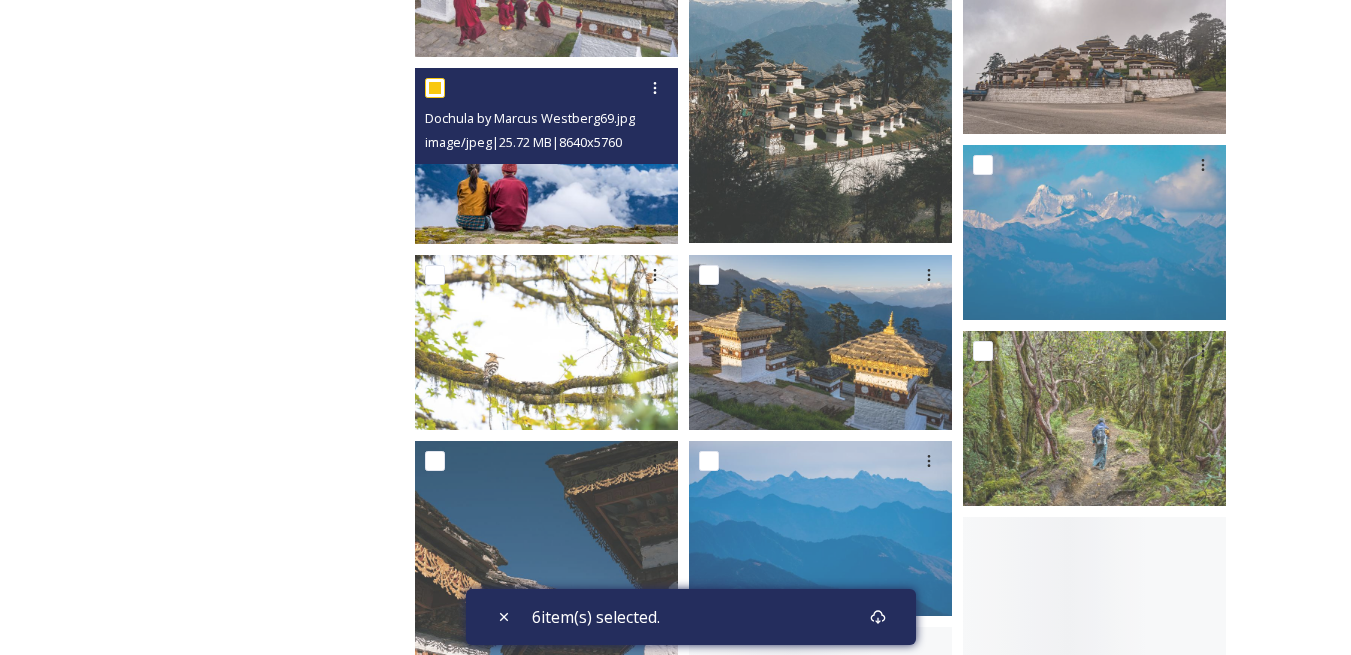 checkbox on "true" 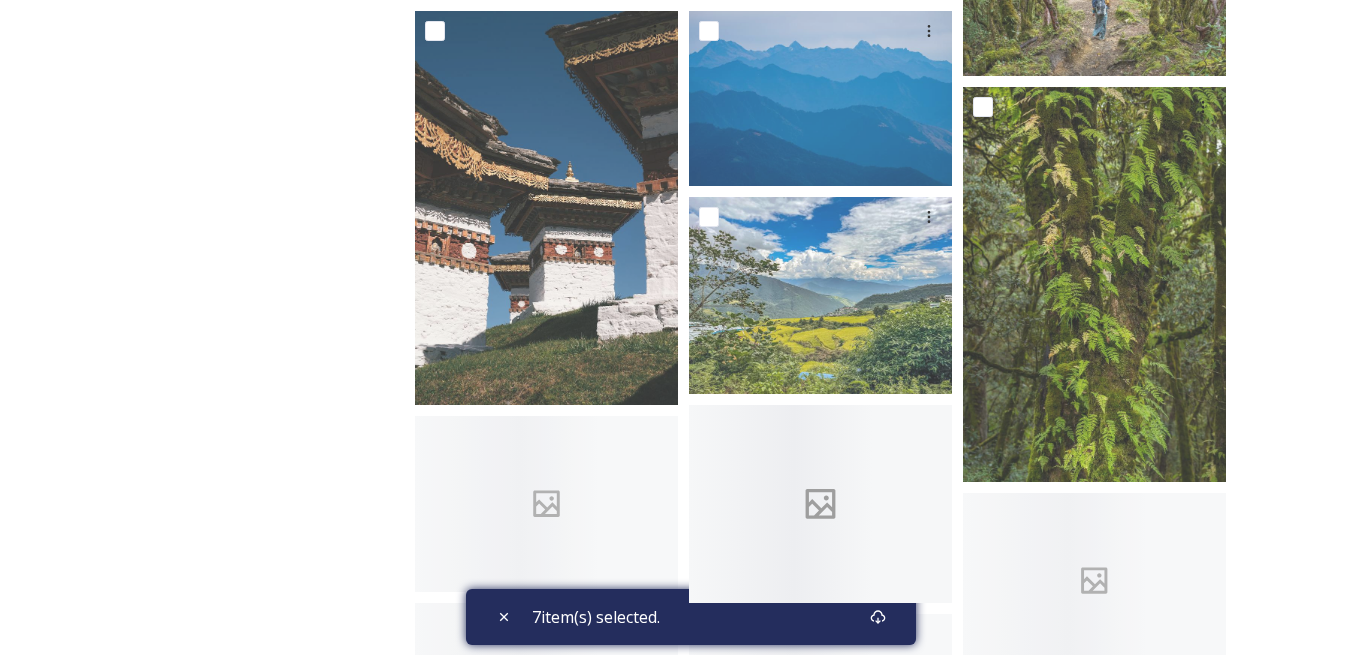 scroll, scrollTop: 2500, scrollLeft: 0, axis: vertical 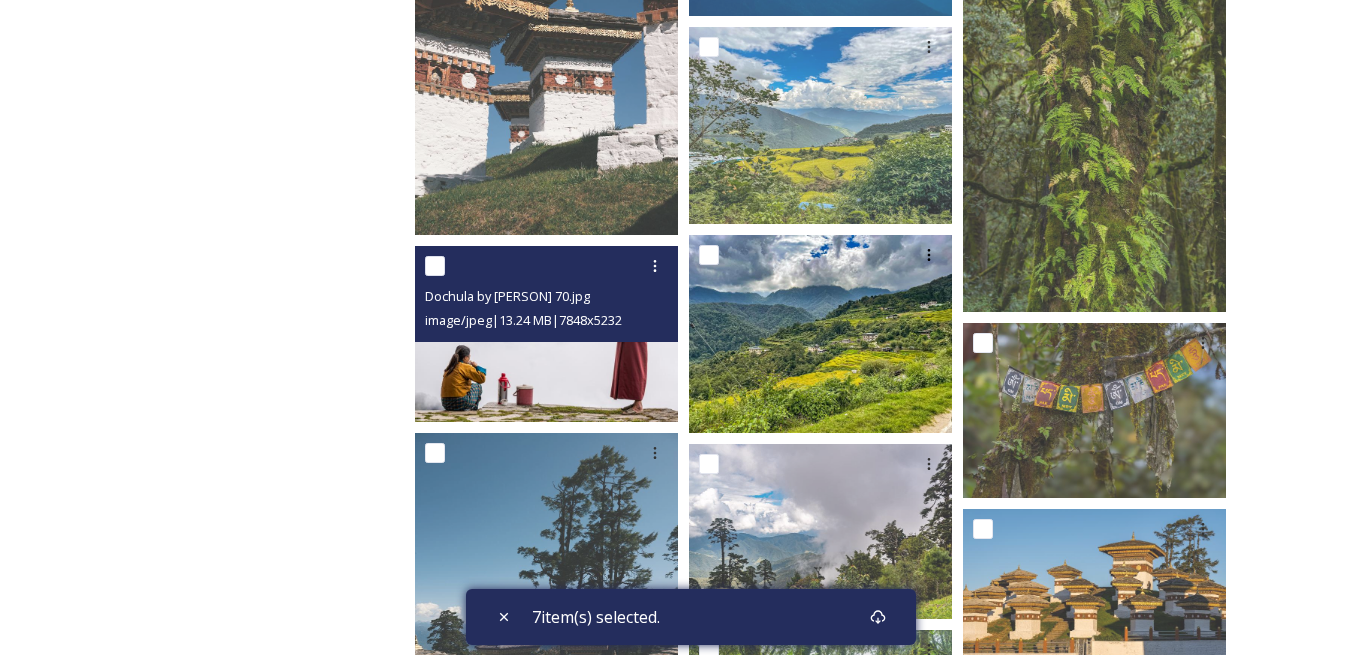 click at bounding box center (435, 266) 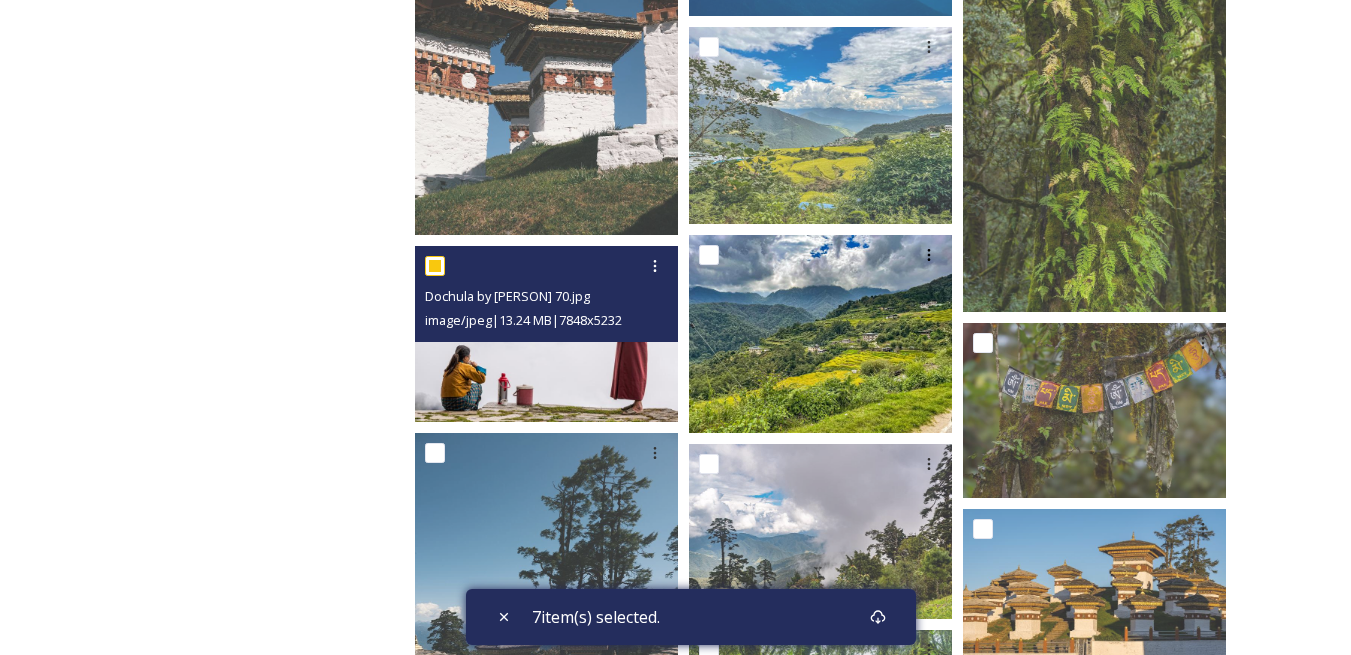 checkbox on "true" 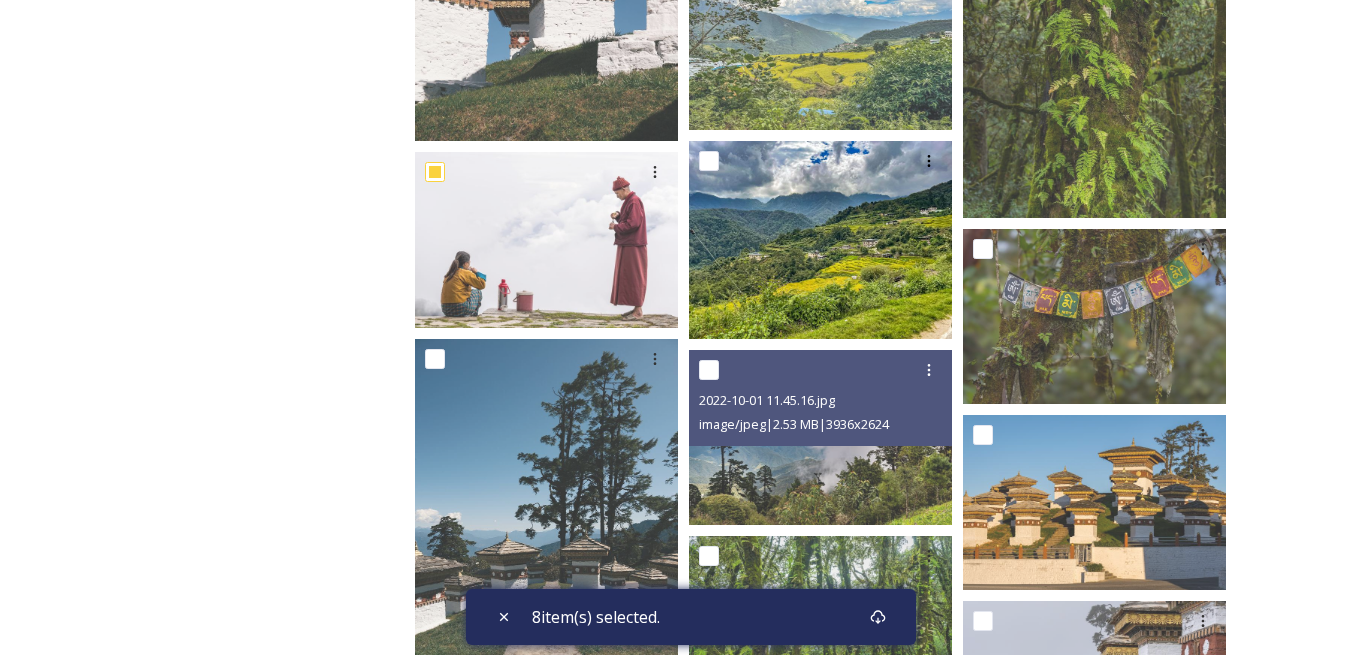 scroll, scrollTop: 2700, scrollLeft: 0, axis: vertical 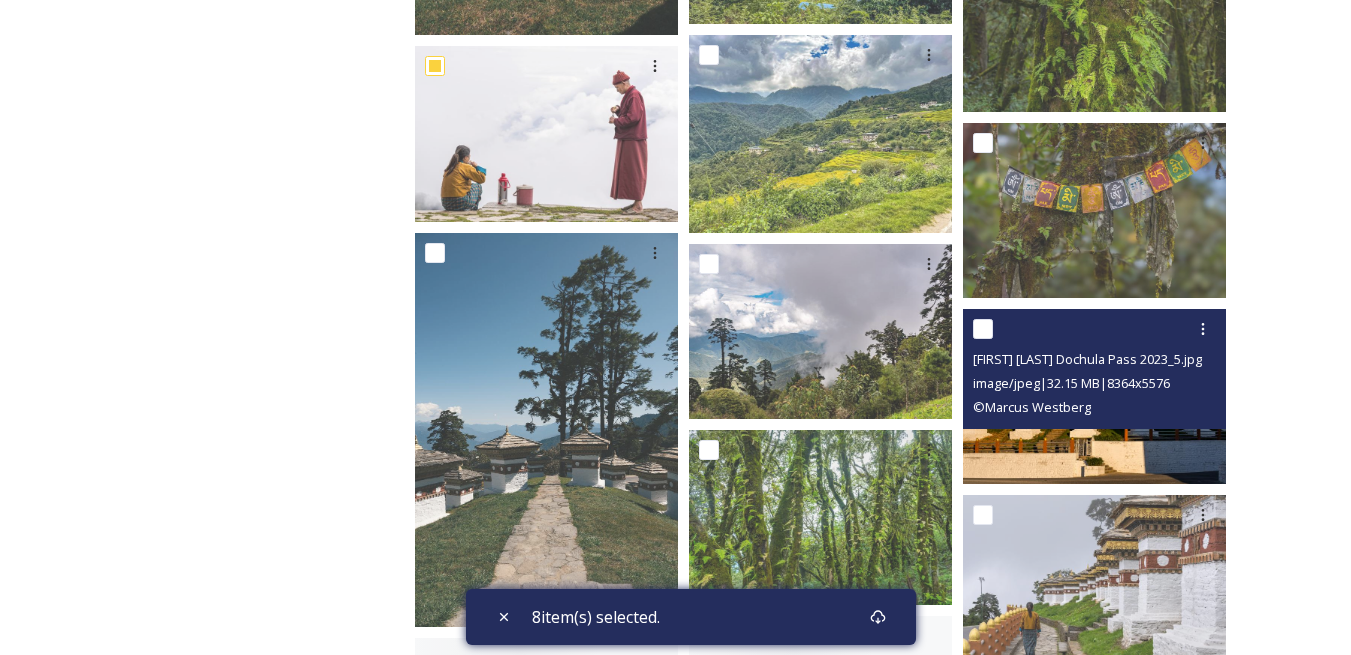click at bounding box center [983, 329] 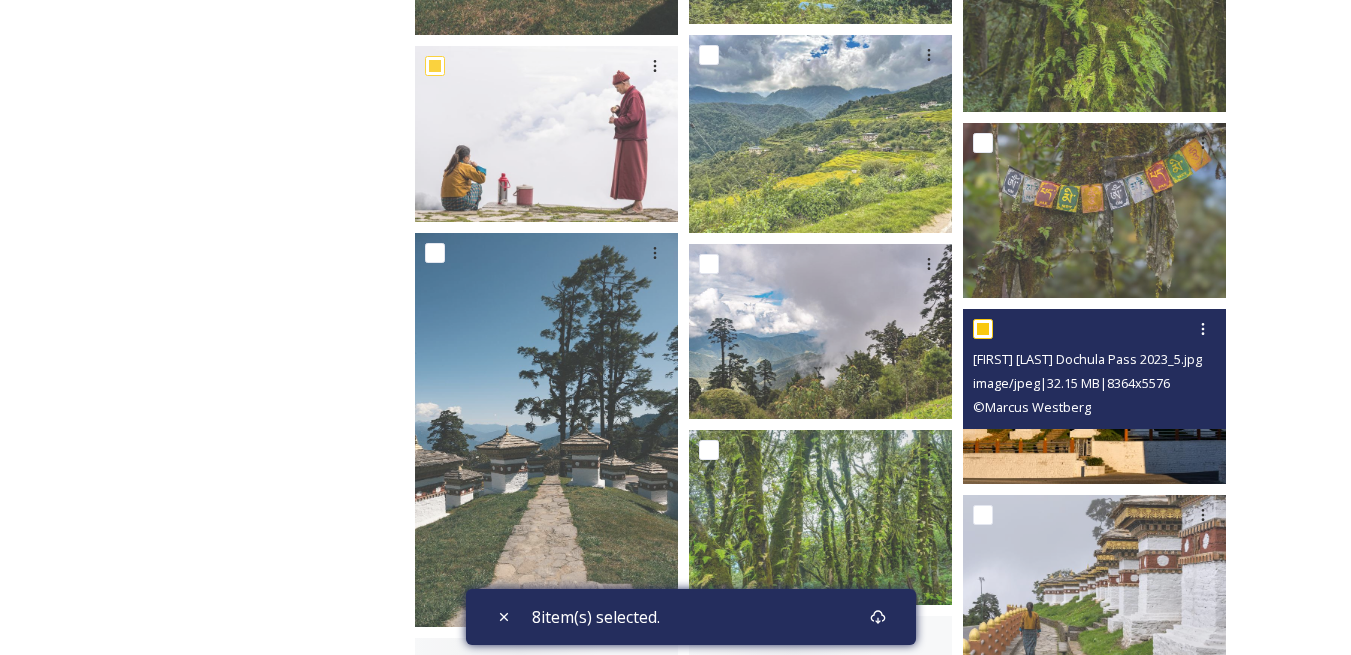 checkbox on "true" 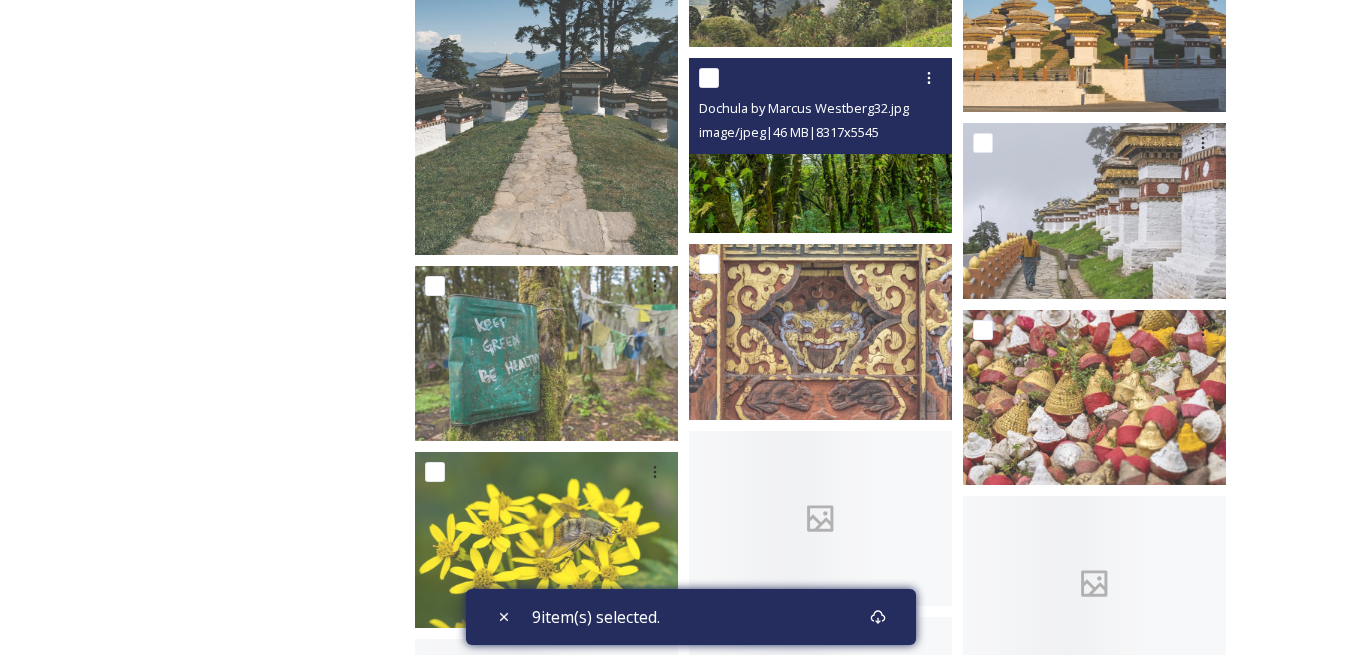 scroll, scrollTop: 3200, scrollLeft: 0, axis: vertical 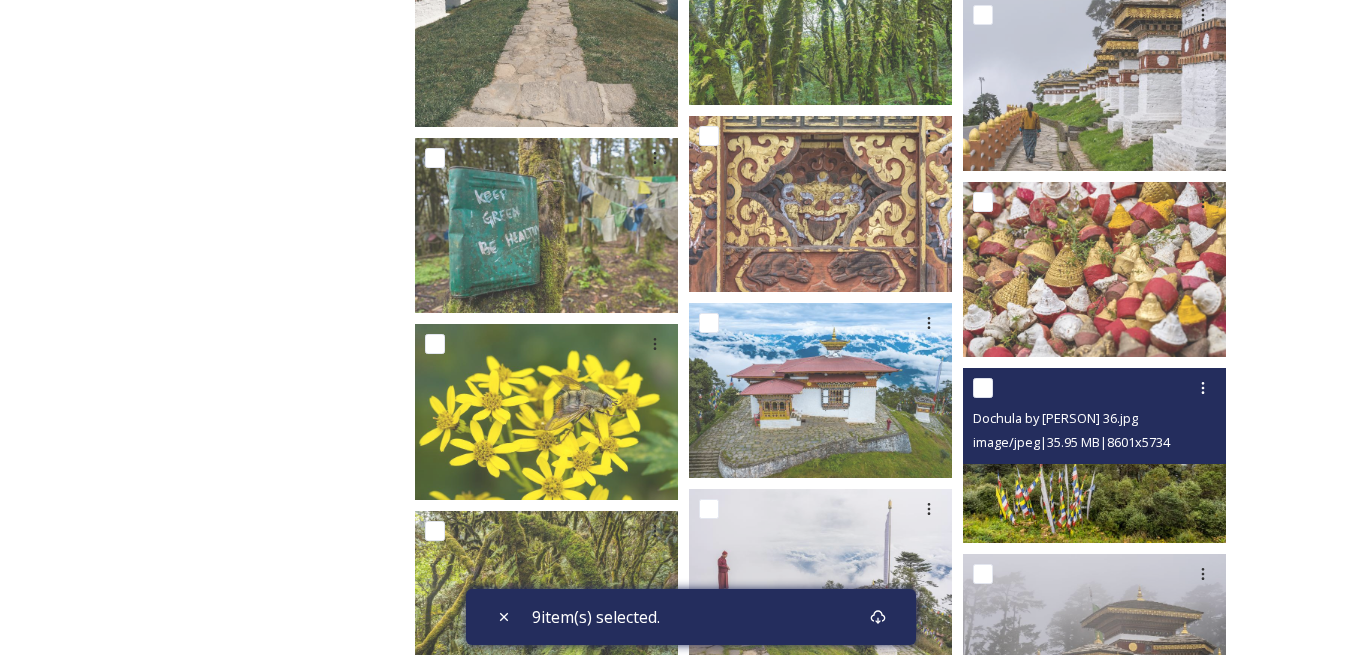 click at bounding box center [983, 388] 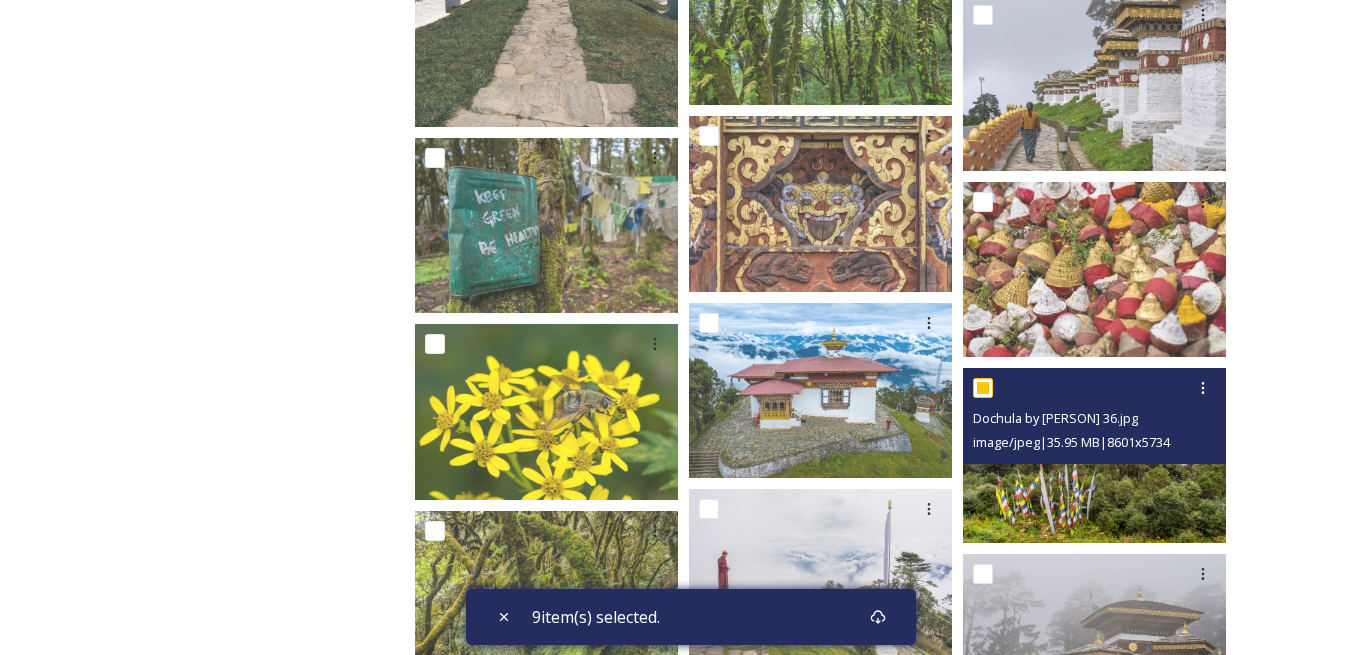 checkbox on "true" 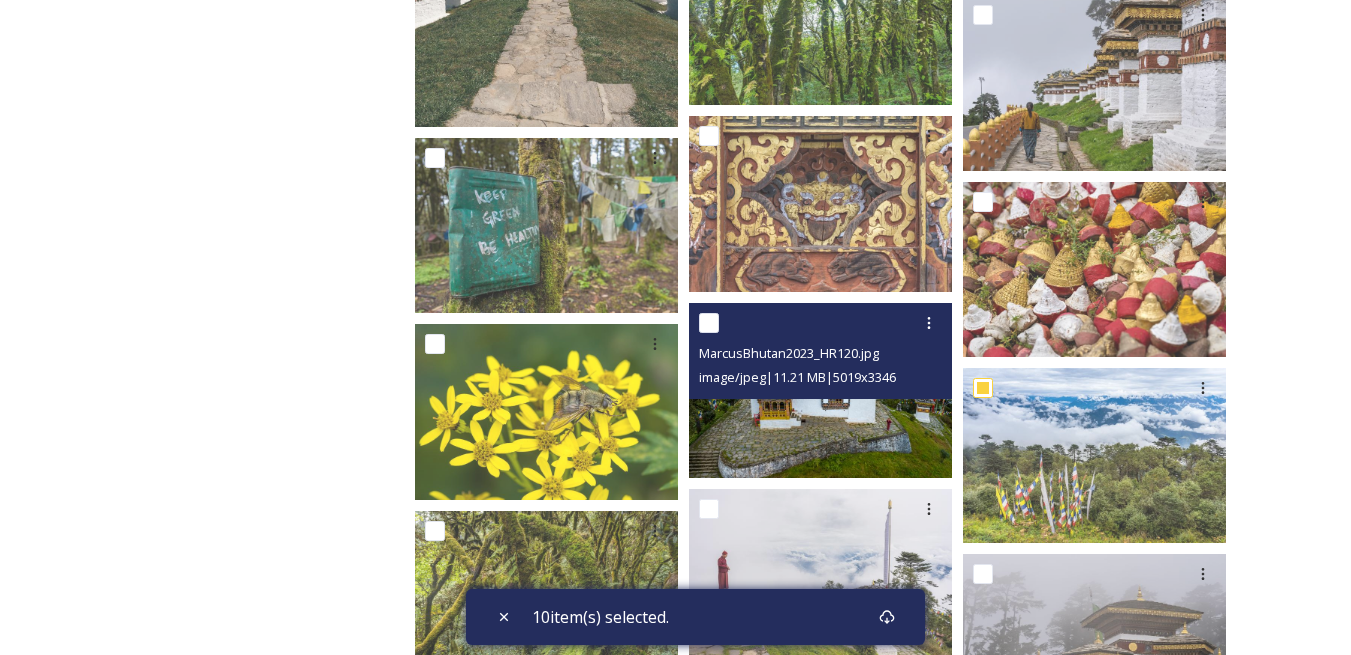 click at bounding box center (709, 323) 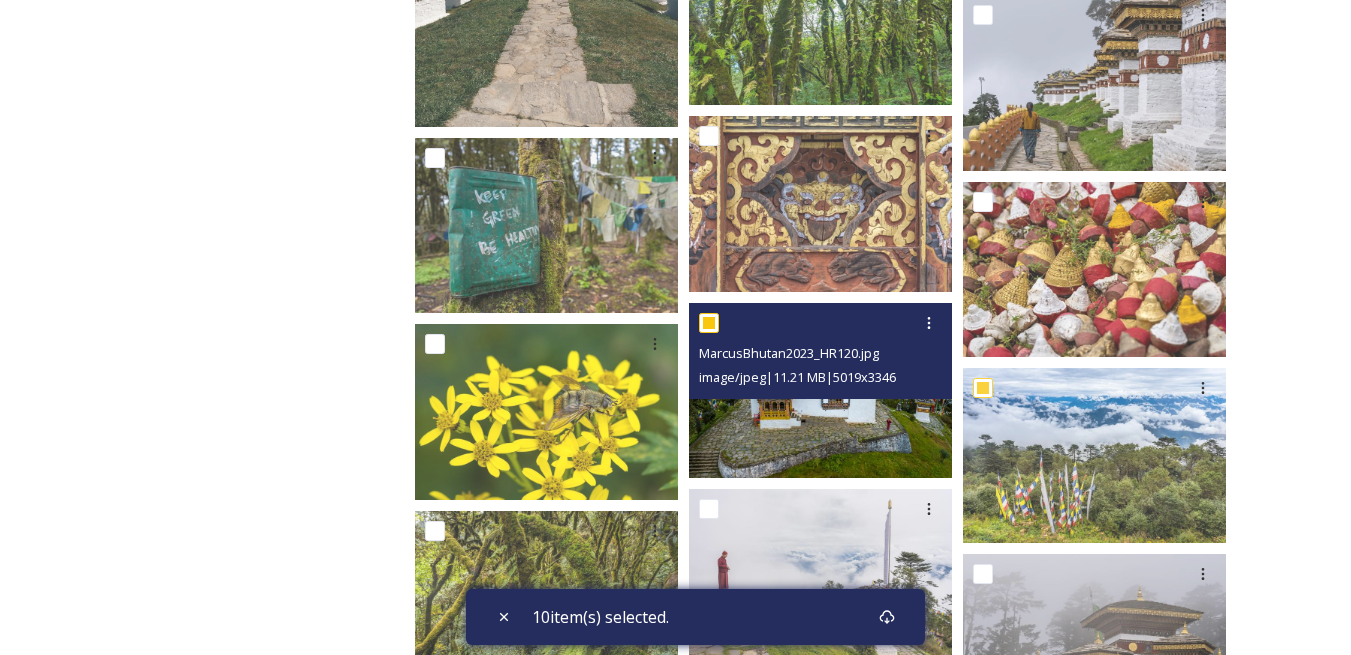 checkbox on "true" 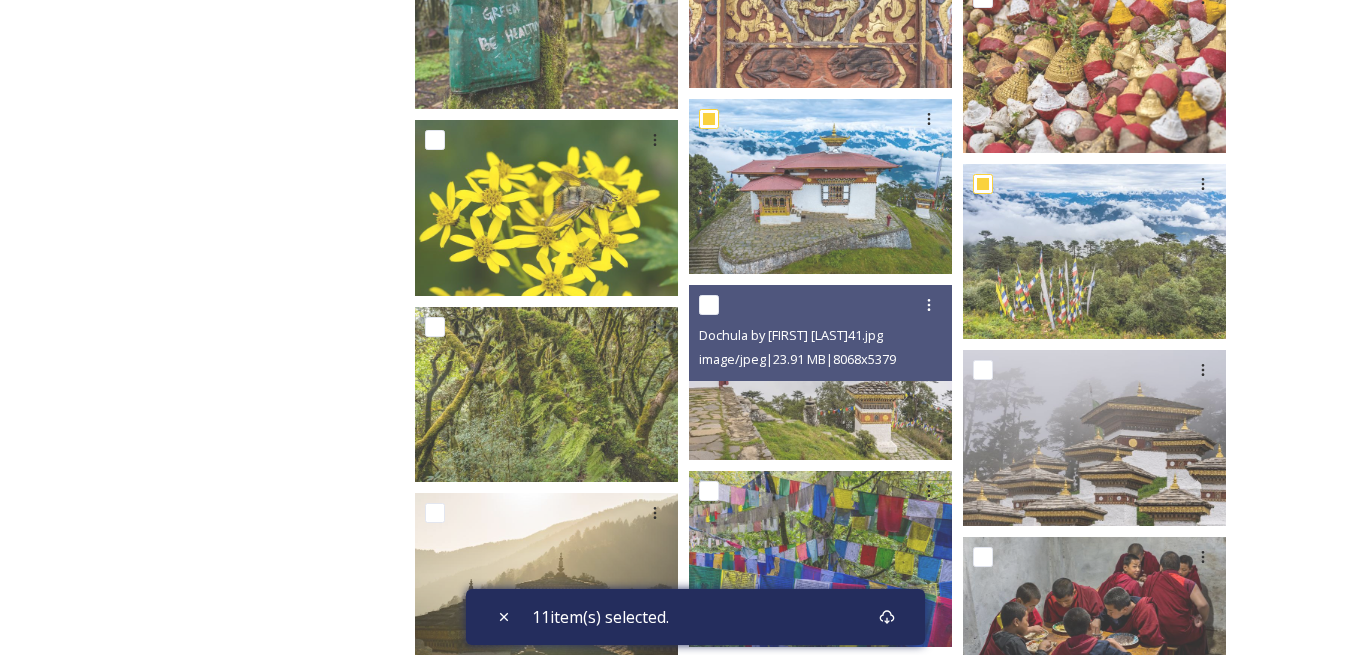 scroll, scrollTop: 3600, scrollLeft: 0, axis: vertical 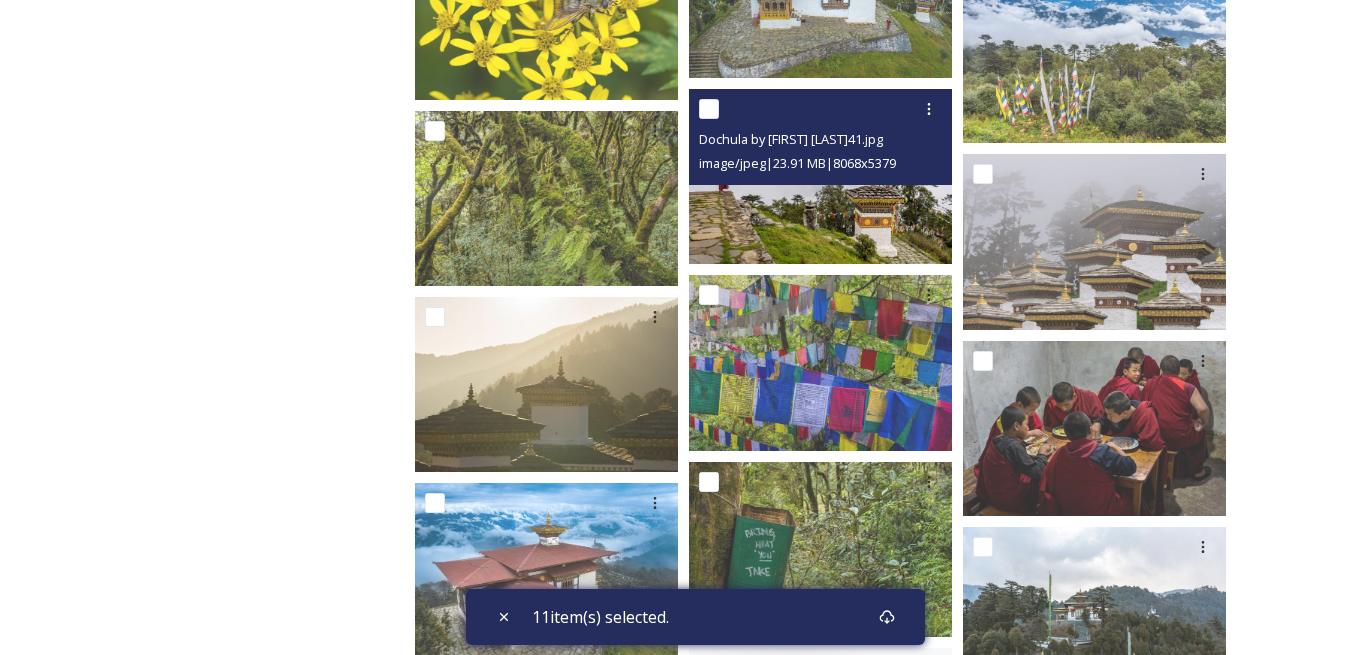 click at bounding box center [709, 109] 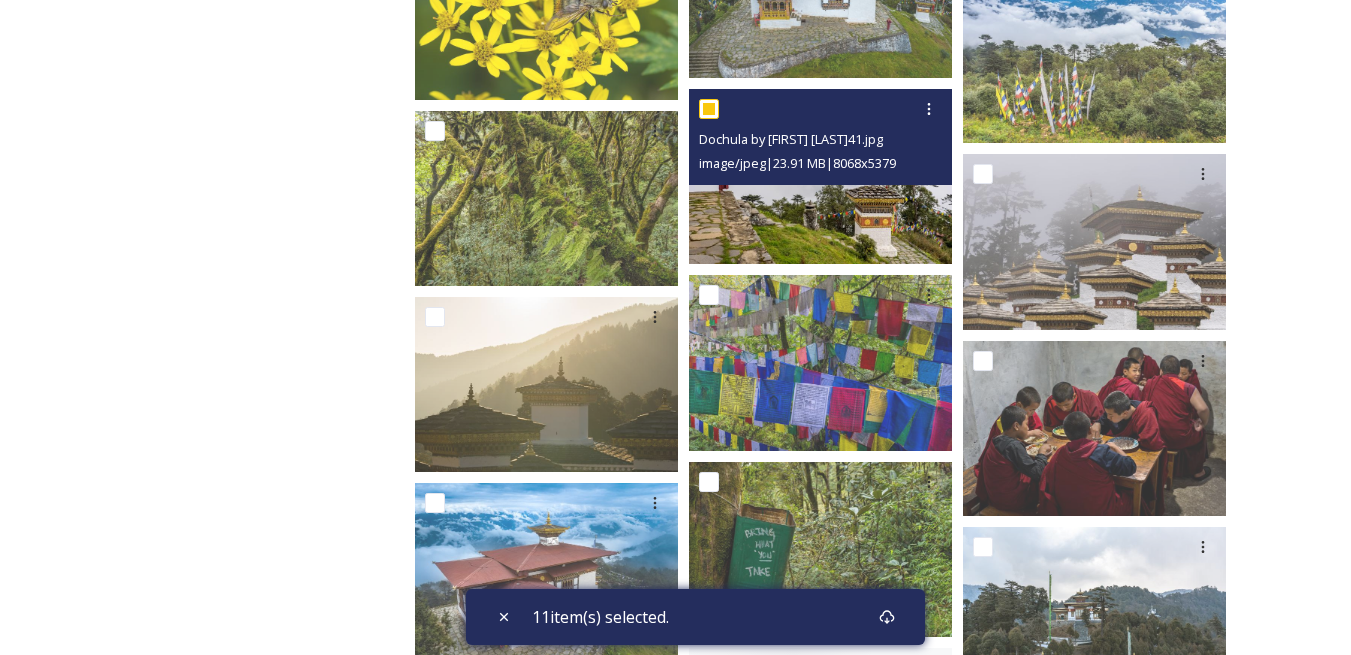 checkbox on "true" 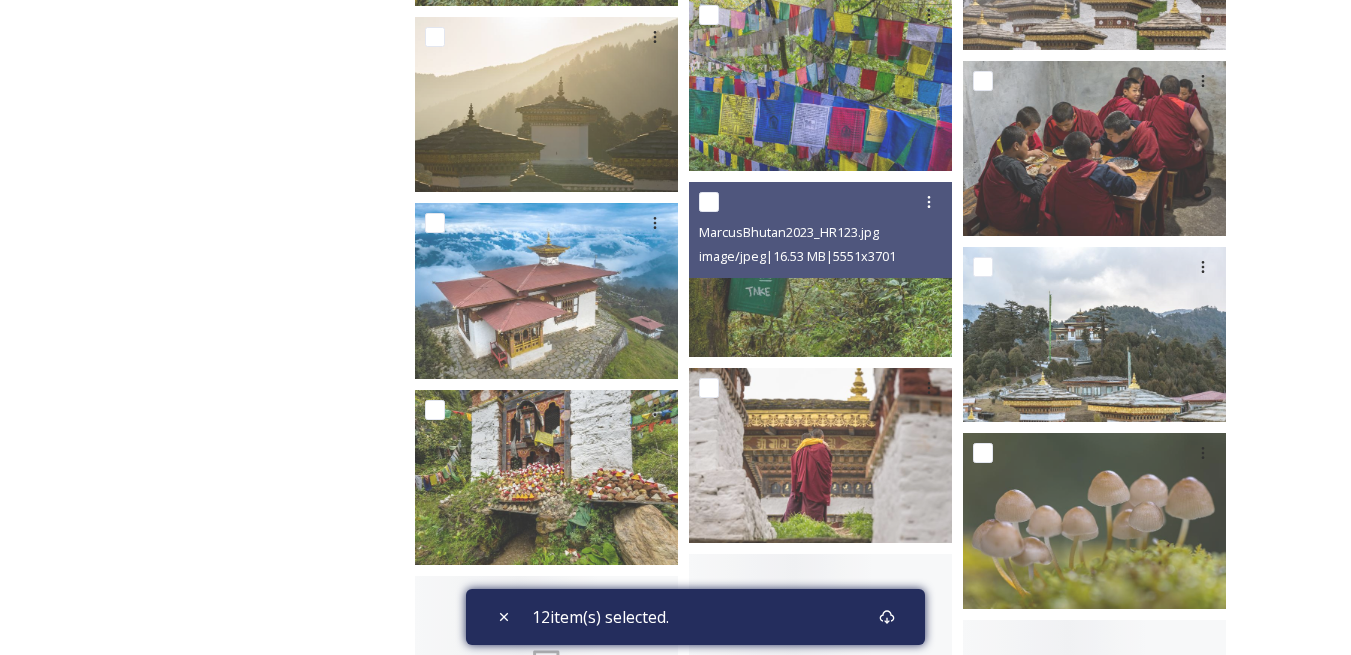 scroll, scrollTop: 3900, scrollLeft: 0, axis: vertical 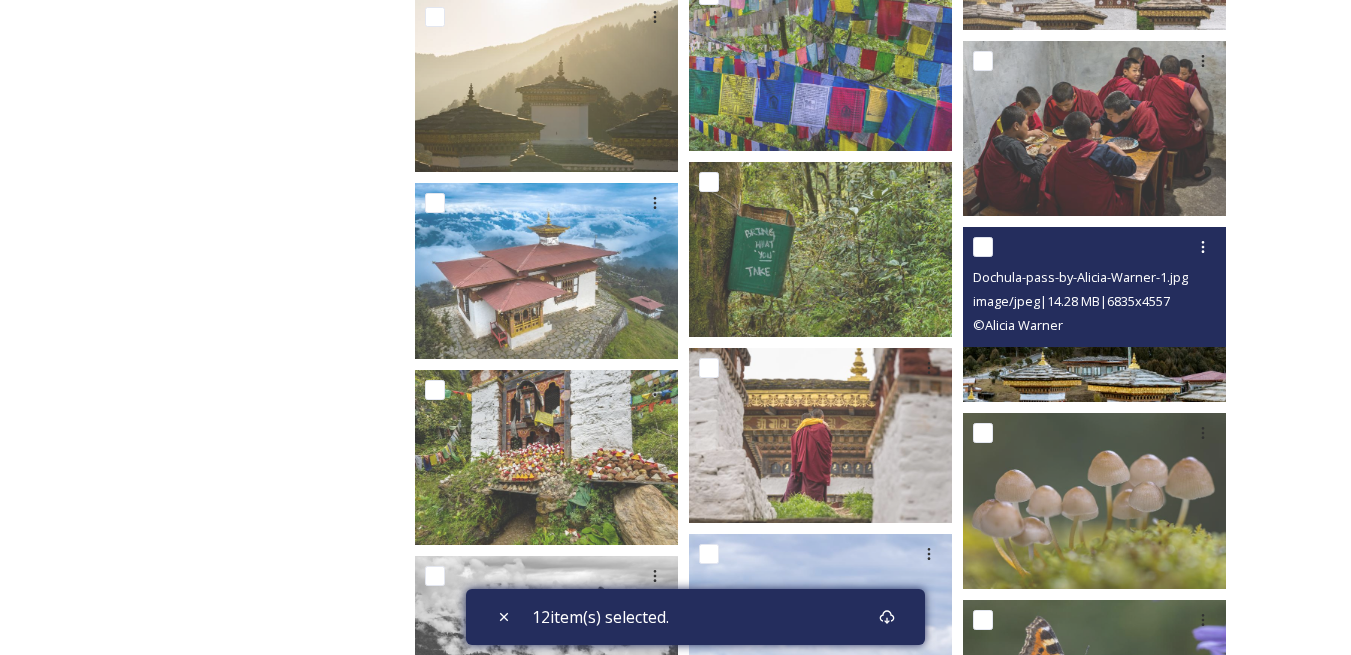 click at bounding box center [983, 247] 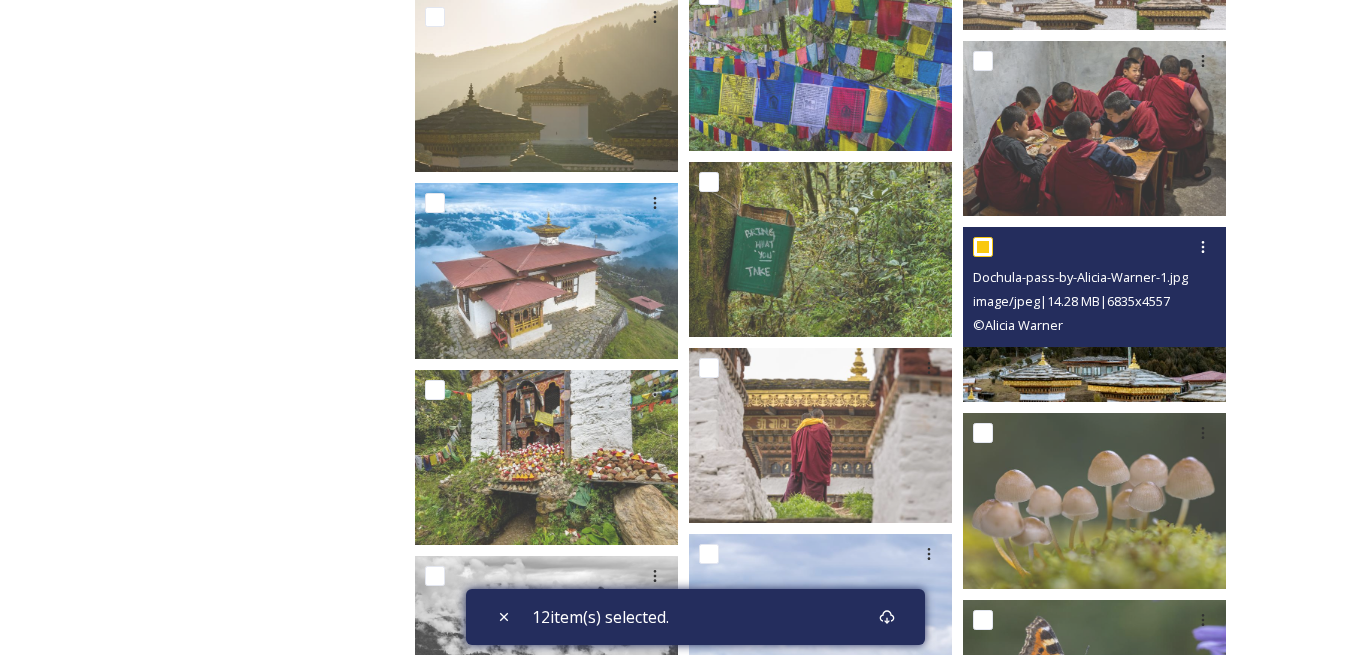 checkbox on "true" 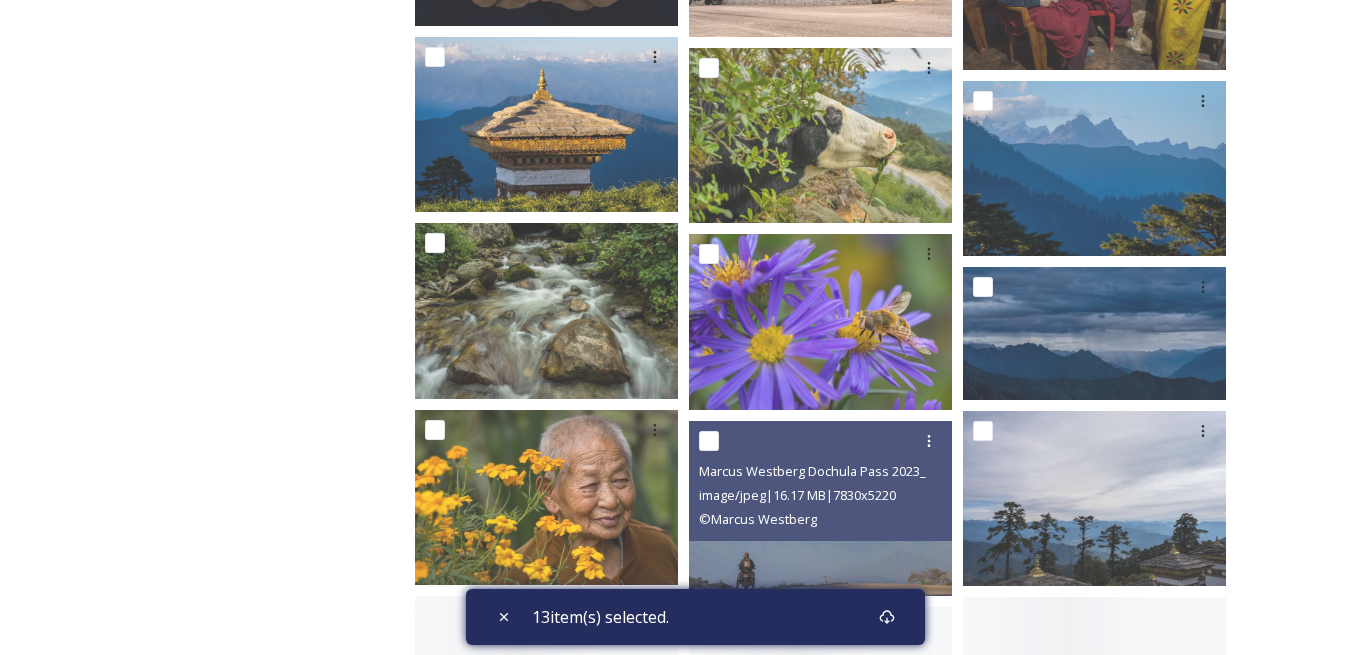 scroll, scrollTop: 5100, scrollLeft: 0, axis: vertical 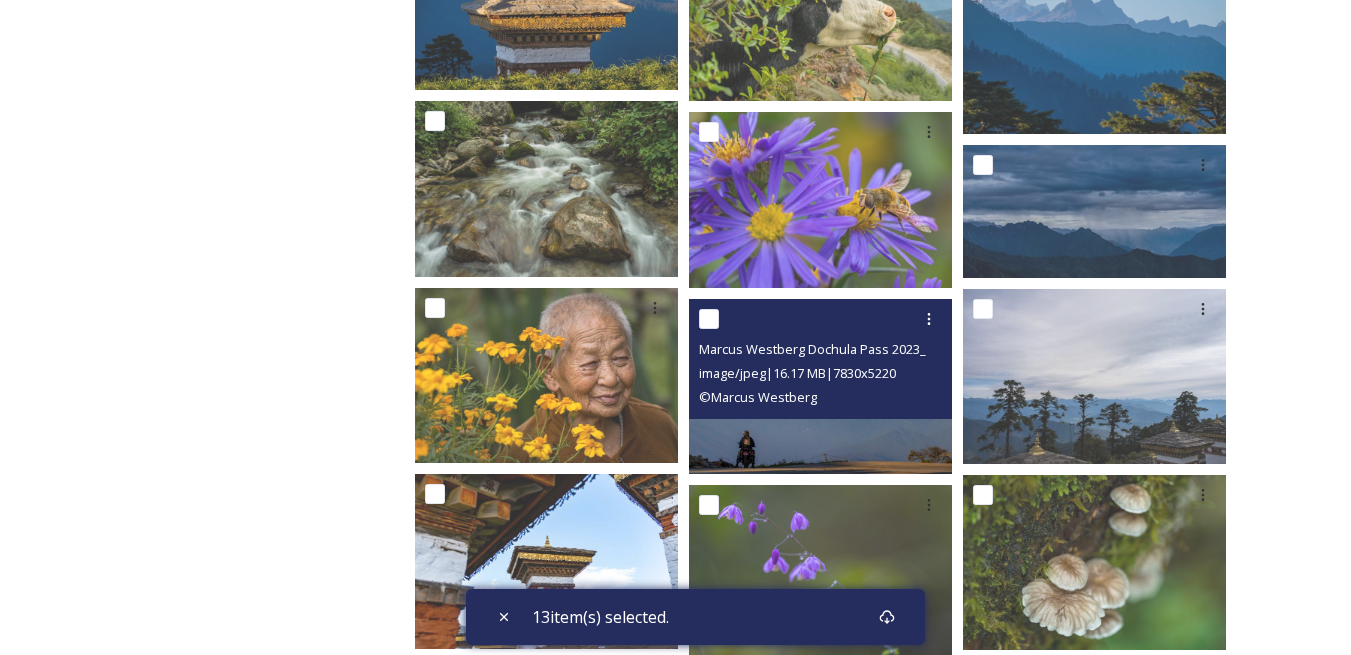click at bounding box center [709, 319] 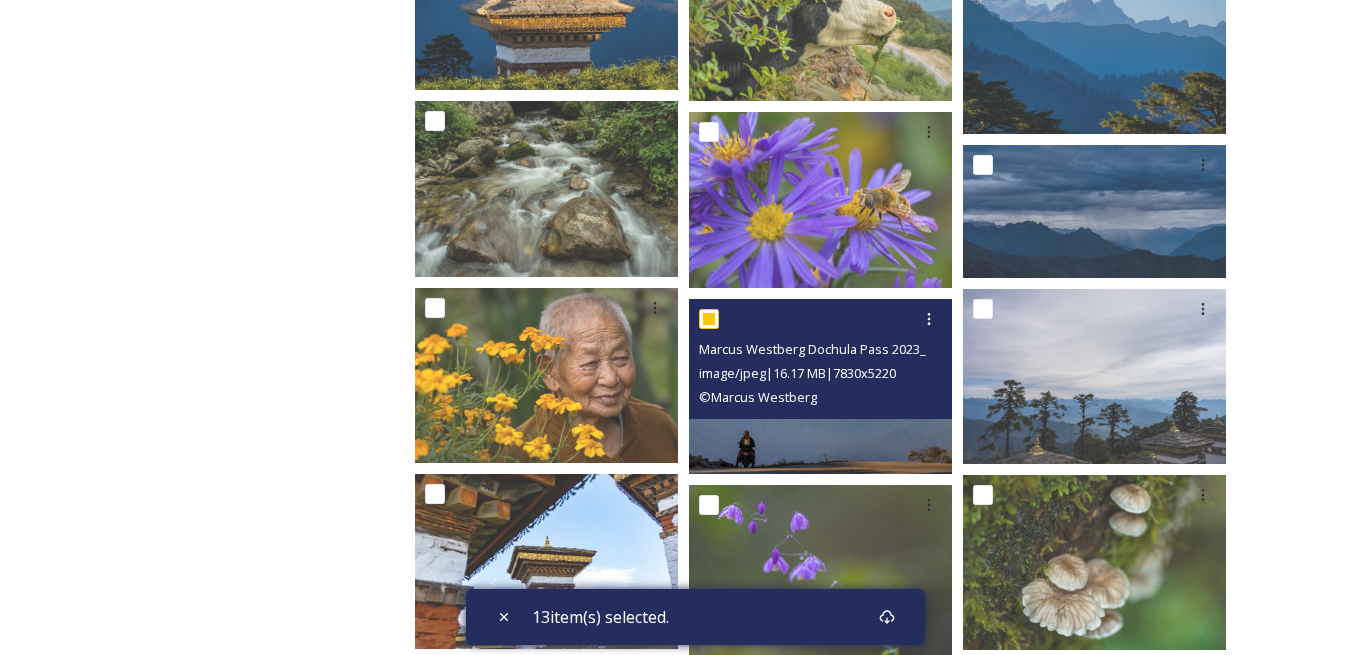 checkbox on "true" 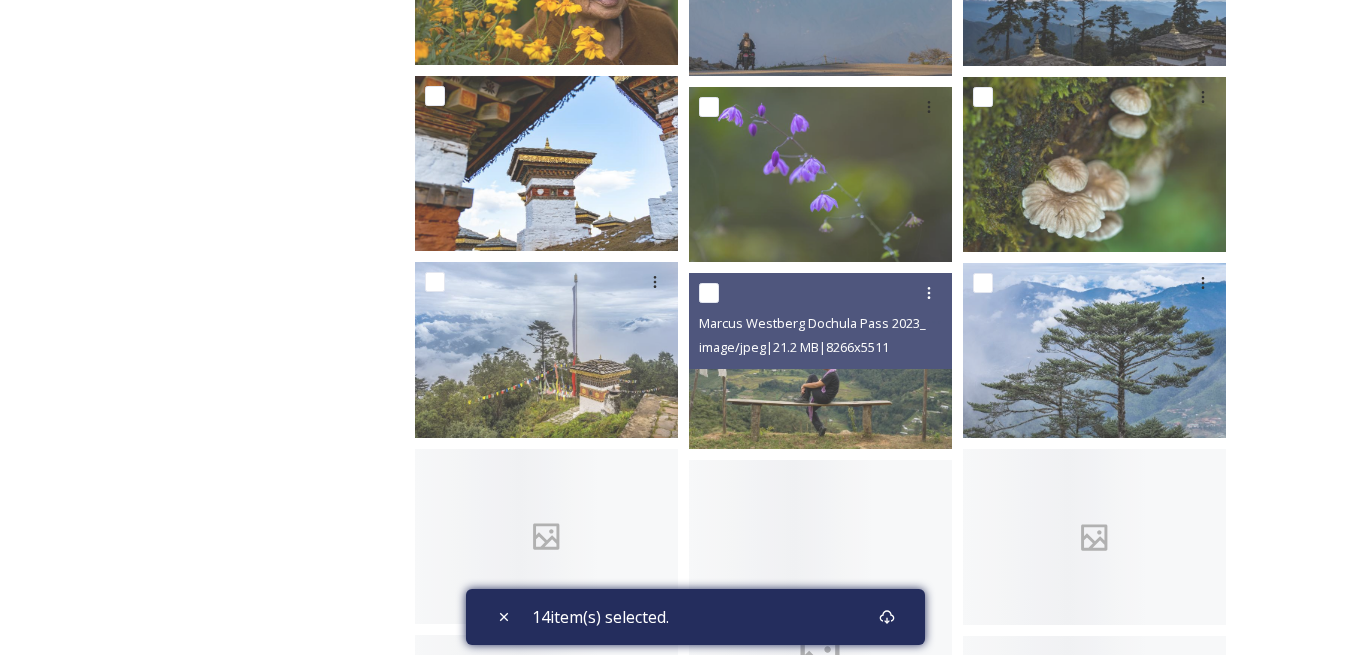 scroll, scrollTop: 5500, scrollLeft: 0, axis: vertical 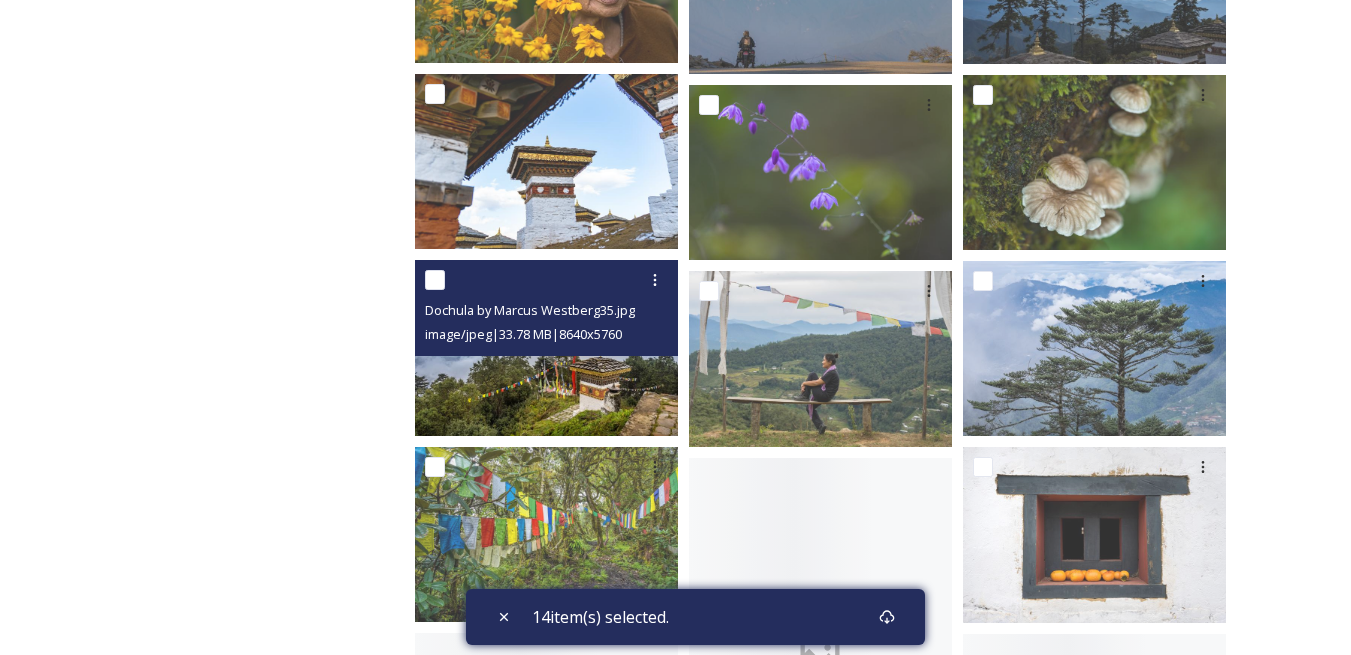 click at bounding box center (549, 280) 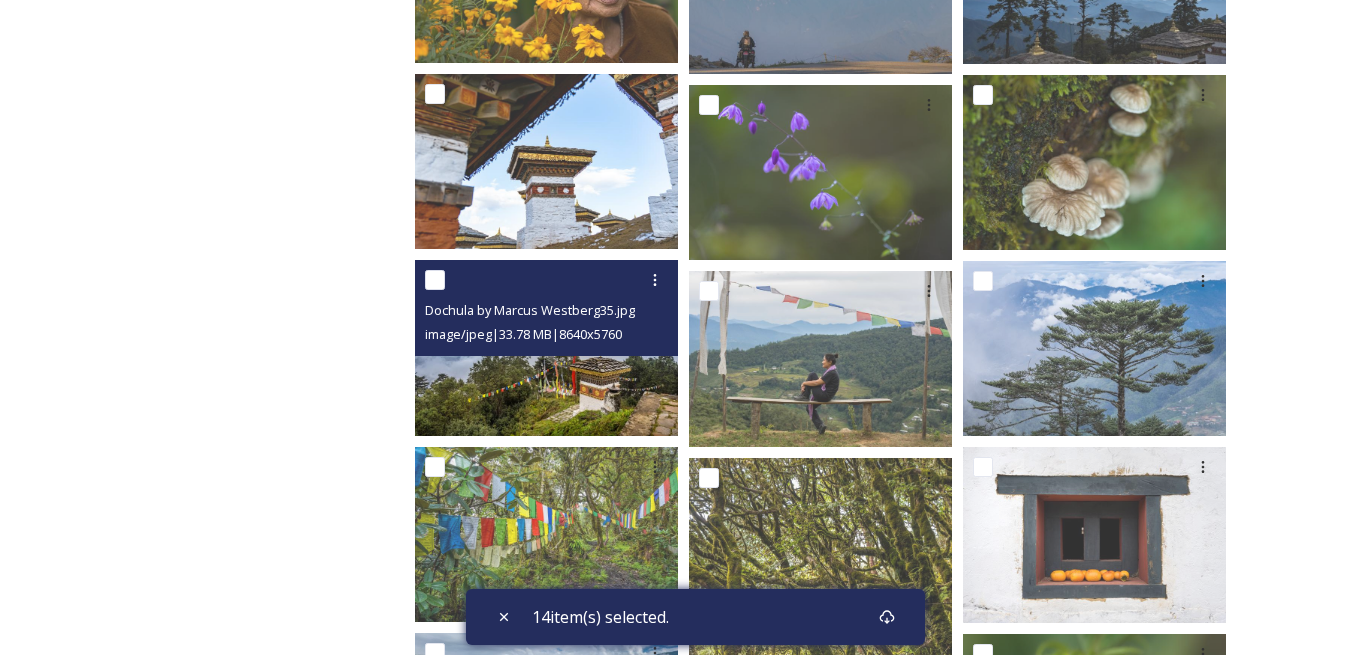click at bounding box center [435, 280] 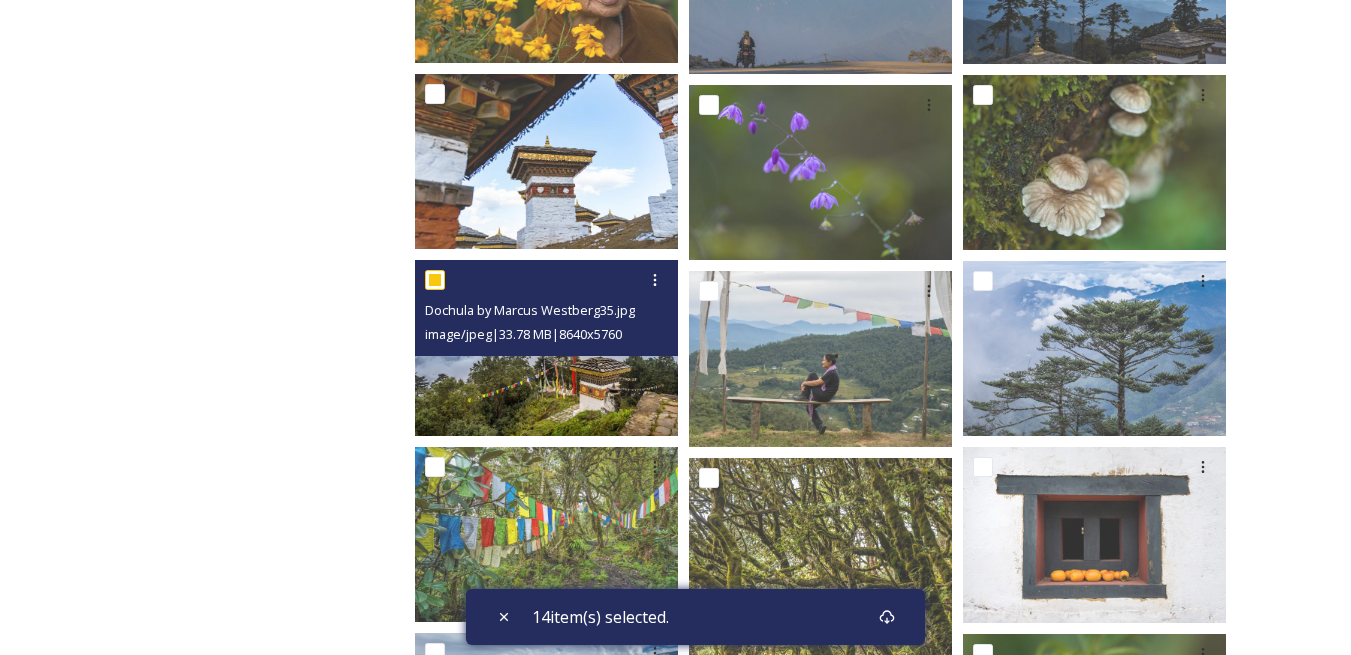checkbox on "true" 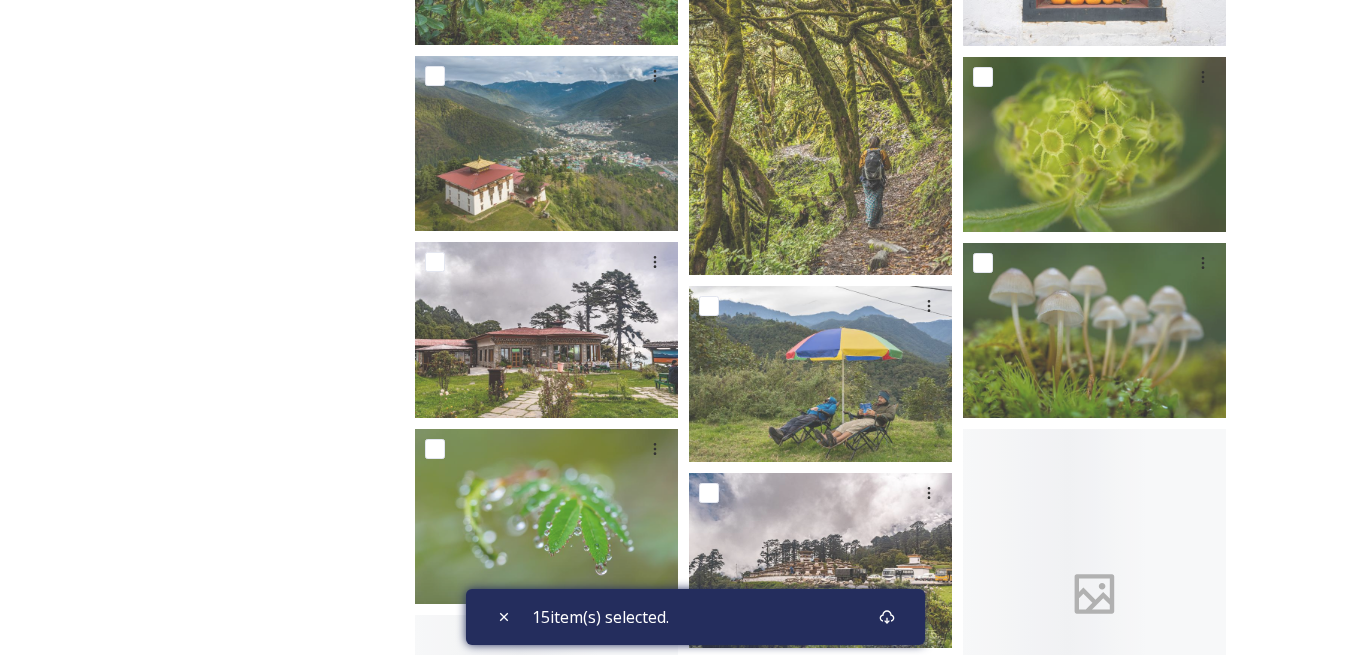 scroll, scrollTop: 6200, scrollLeft: 0, axis: vertical 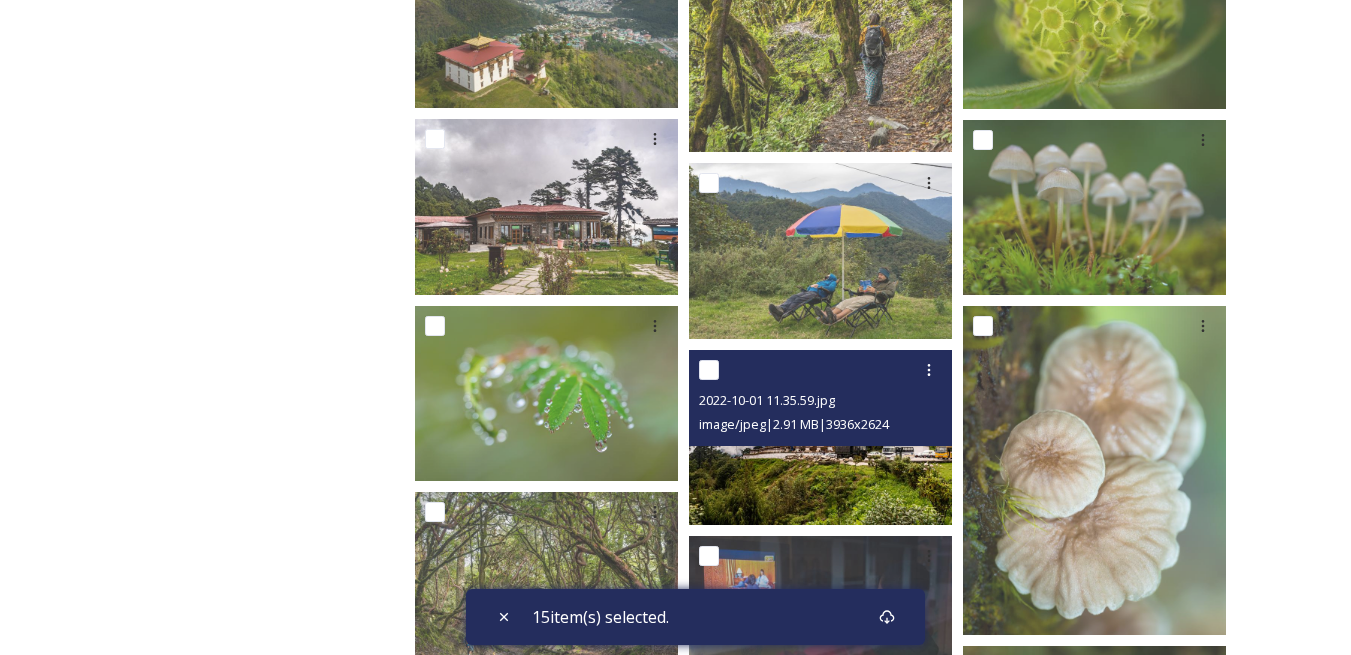 click at bounding box center [709, 370] 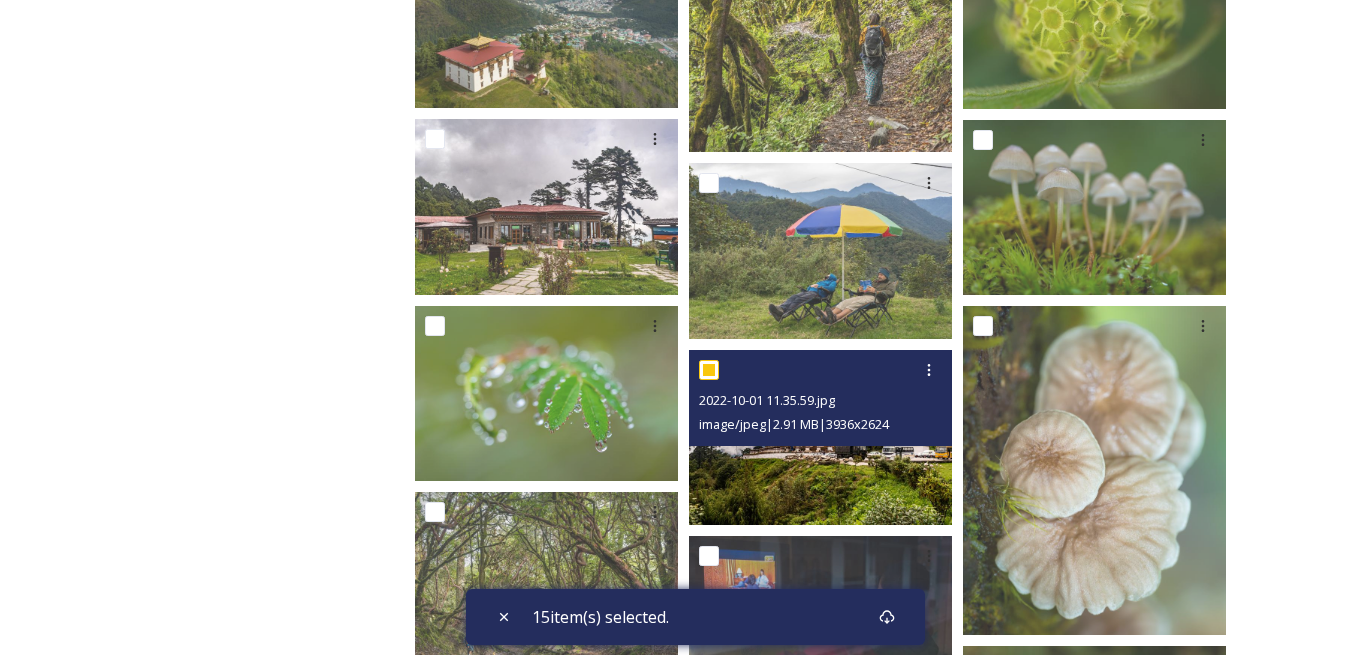 checkbox on "true" 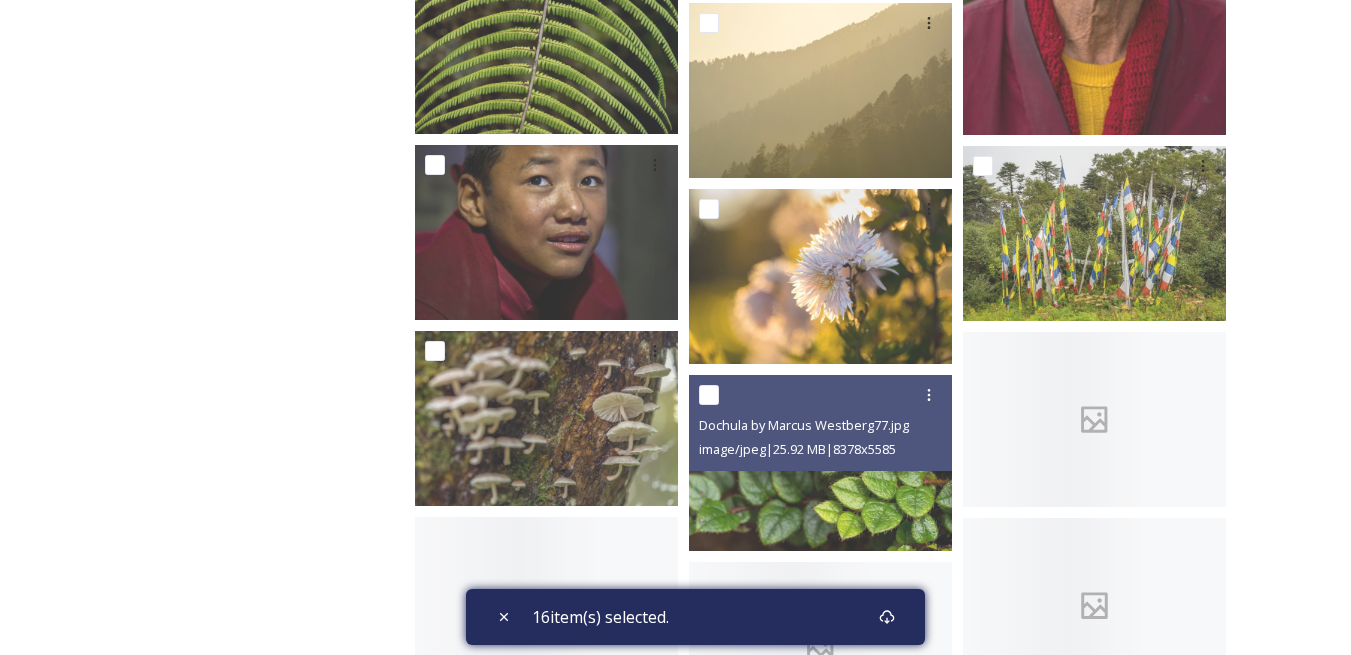 scroll, scrollTop: 7200, scrollLeft: 0, axis: vertical 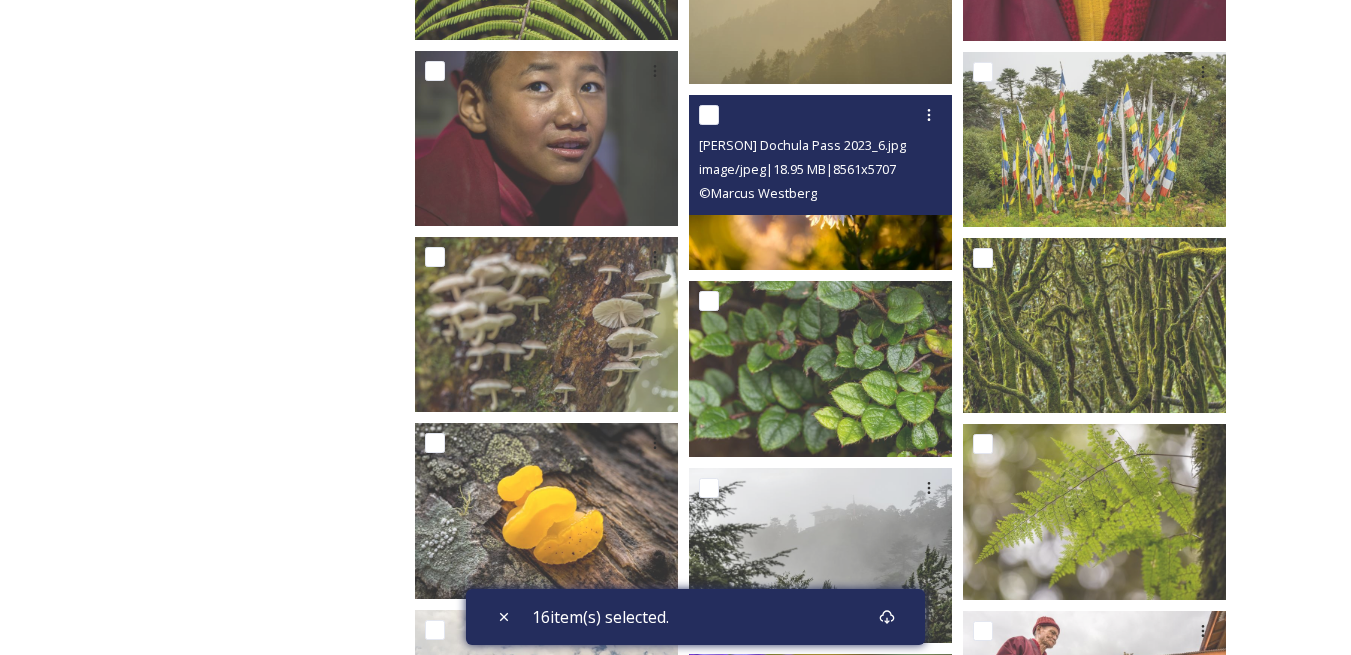 click at bounding box center [709, 115] 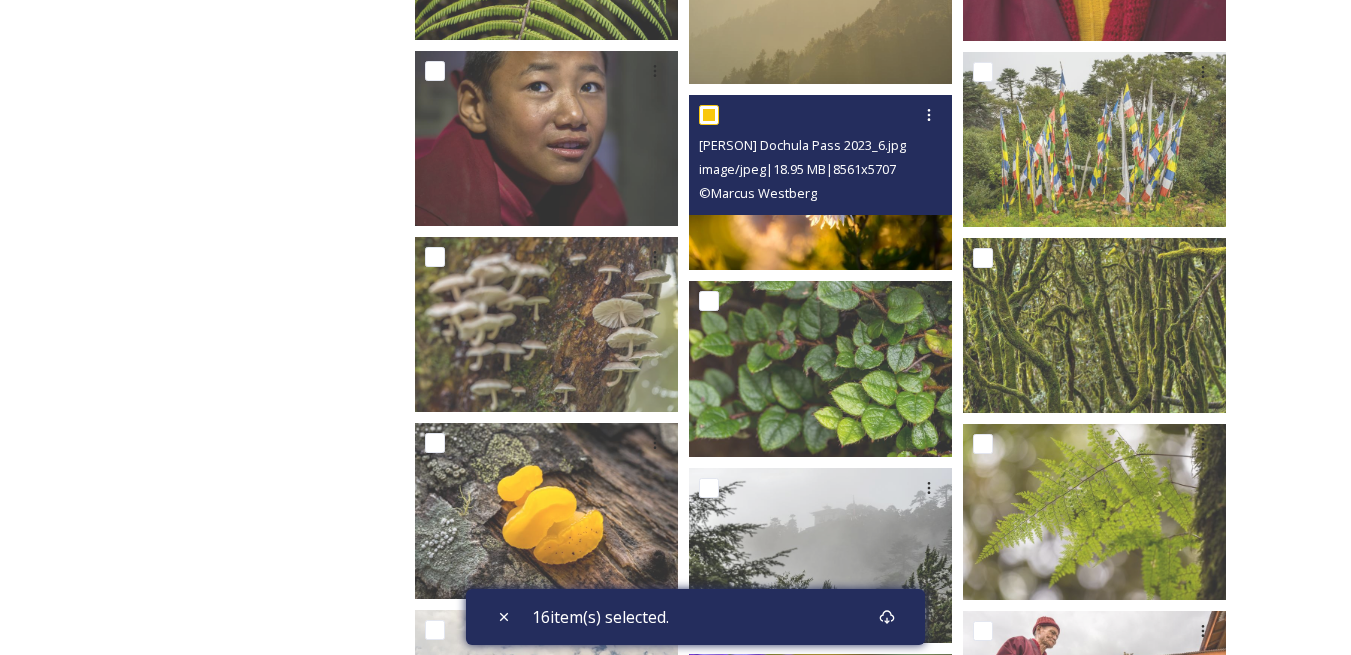 checkbox on "true" 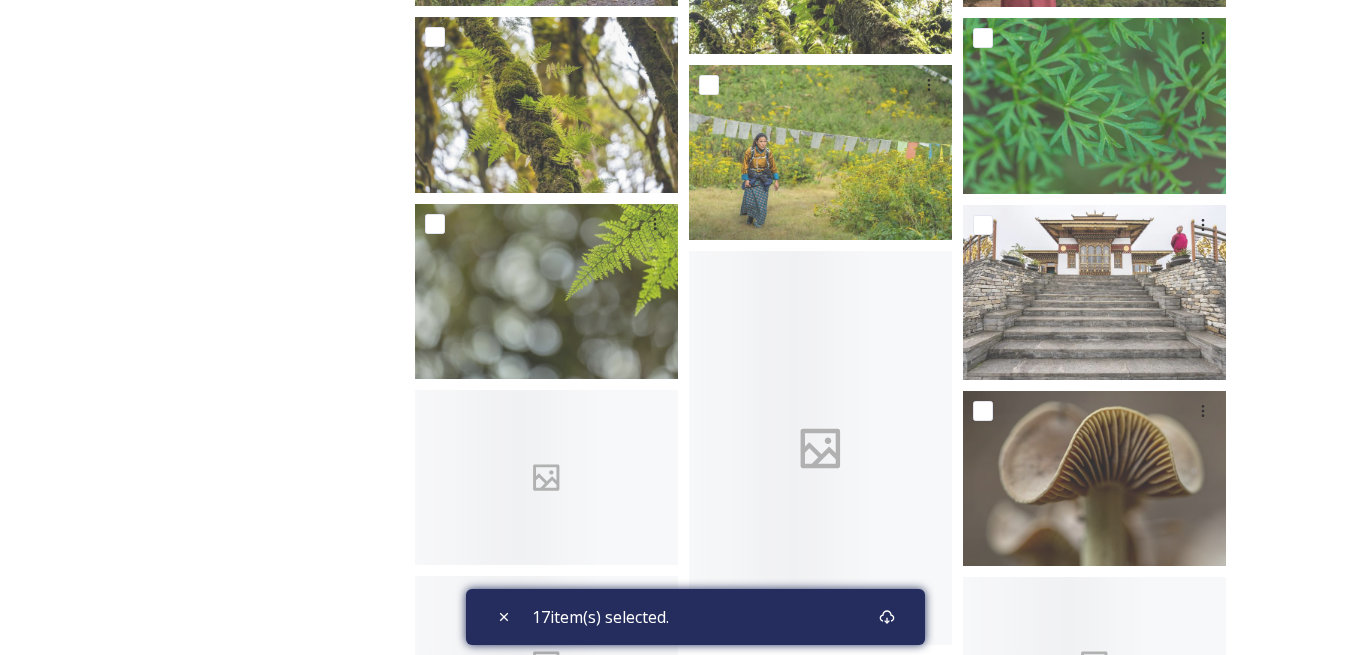 scroll, scrollTop: 8200, scrollLeft: 0, axis: vertical 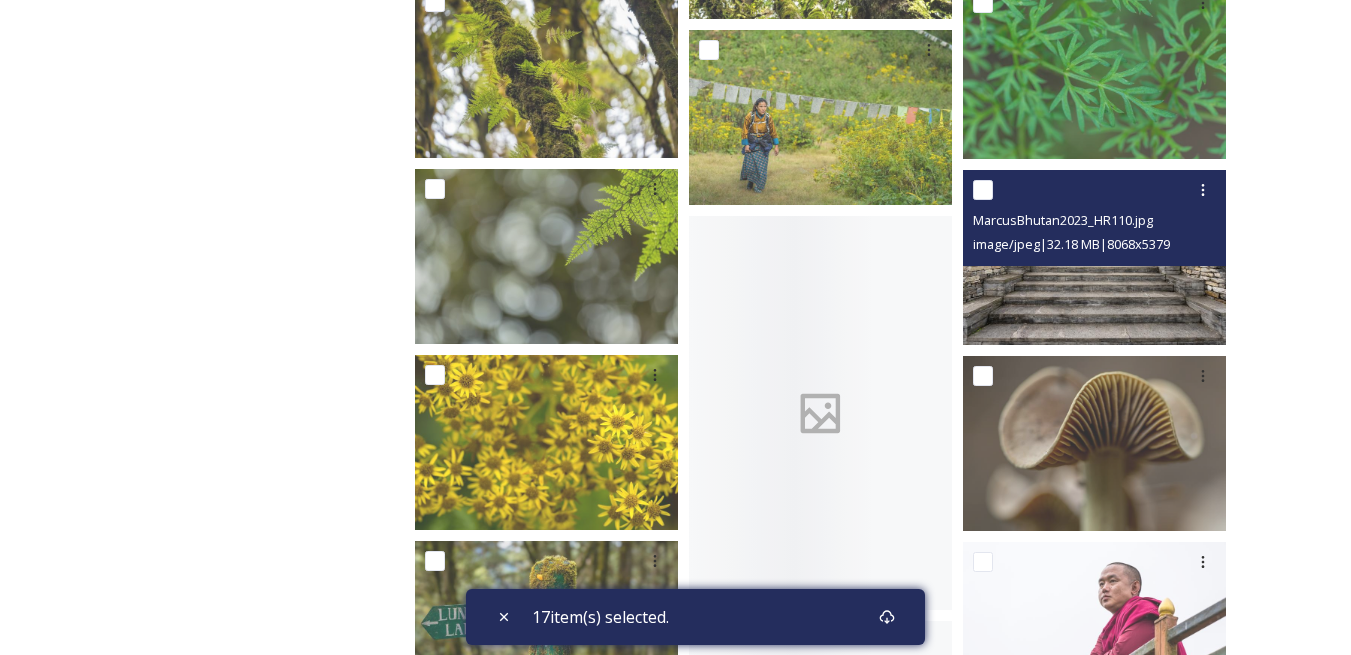 click at bounding box center (983, 190) 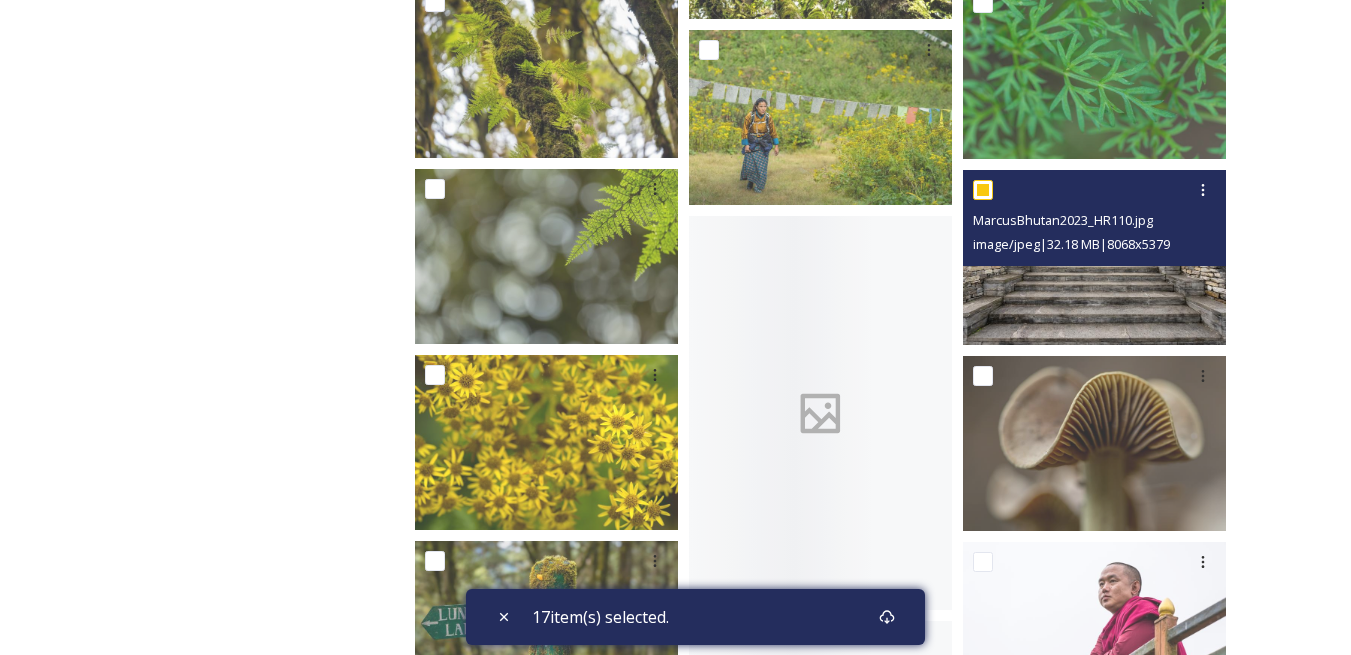 checkbox on "true" 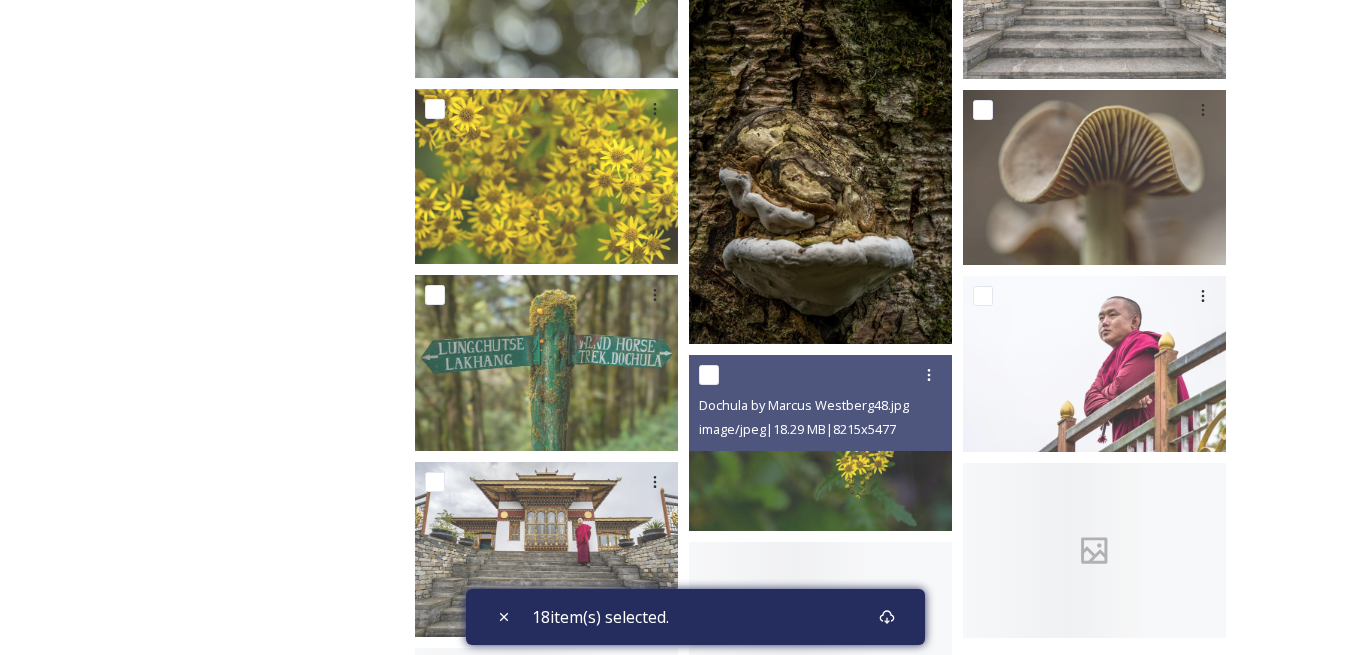 scroll, scrollTop: 8700, scrollLeft: 0, axis: vertical 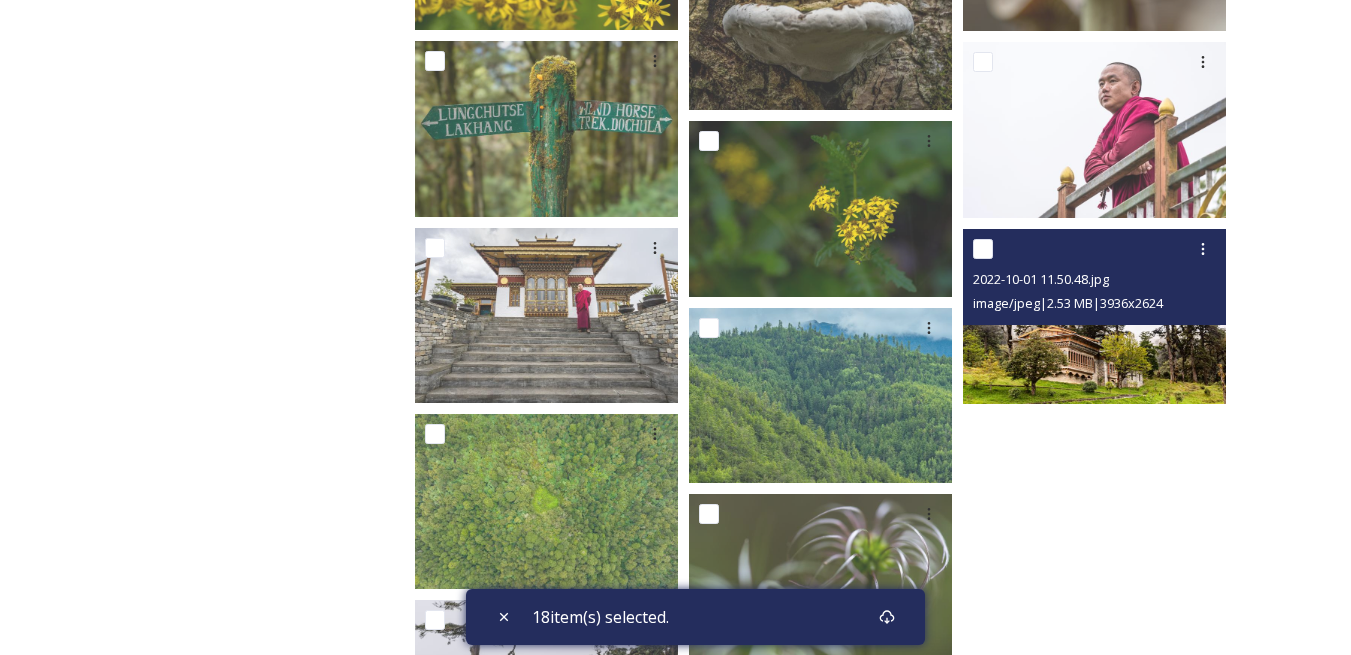 click at bounding box center (983, 249) 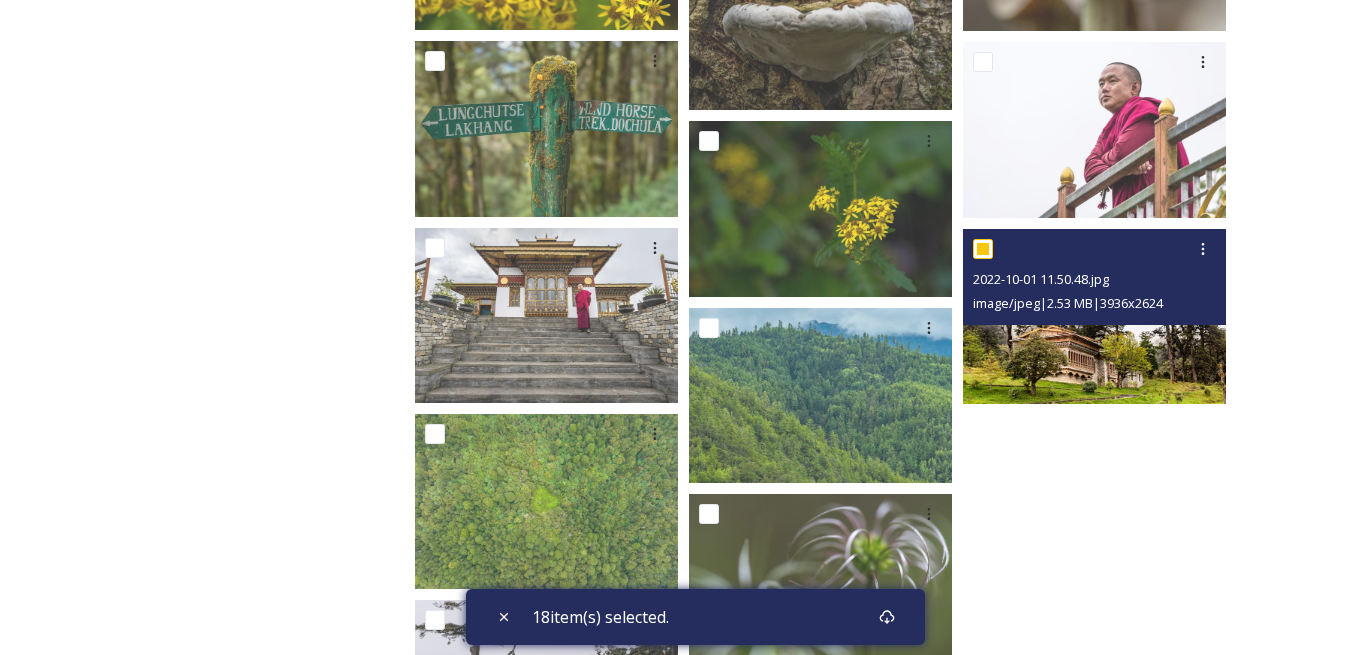 checkbox on "true" 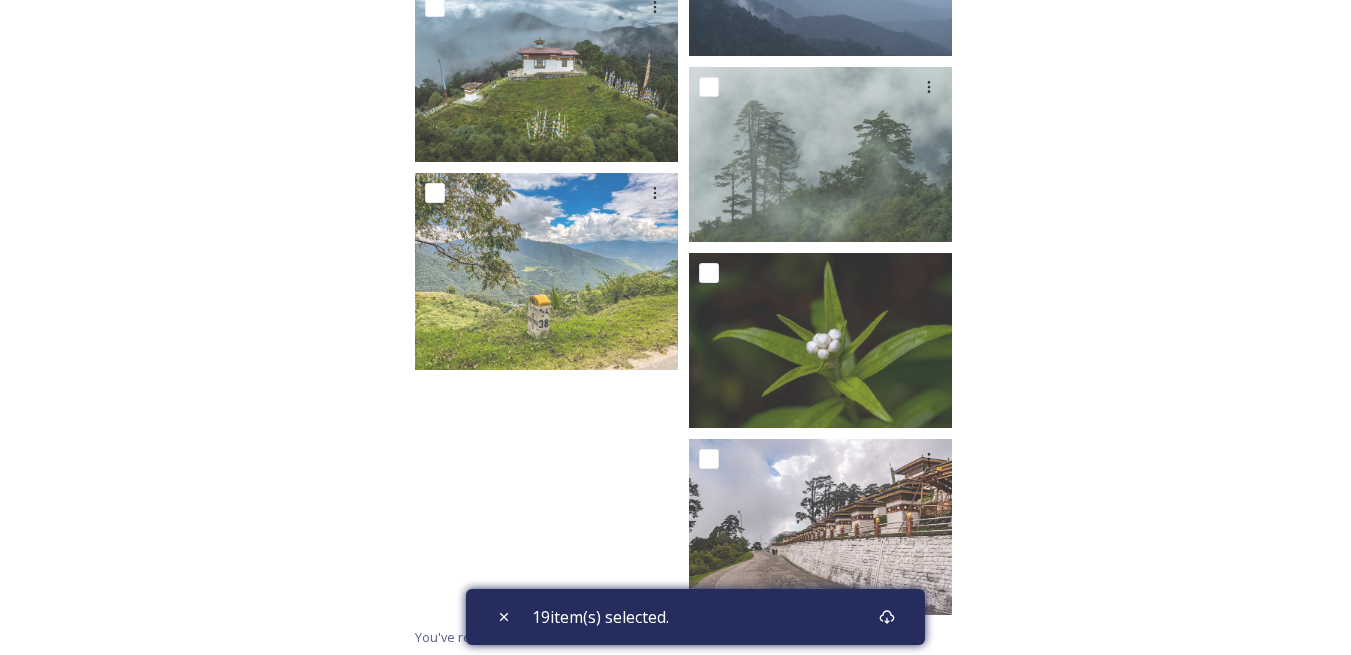 scroll, scrollTop: 9504, scrollLeft: 0, axis: vertical 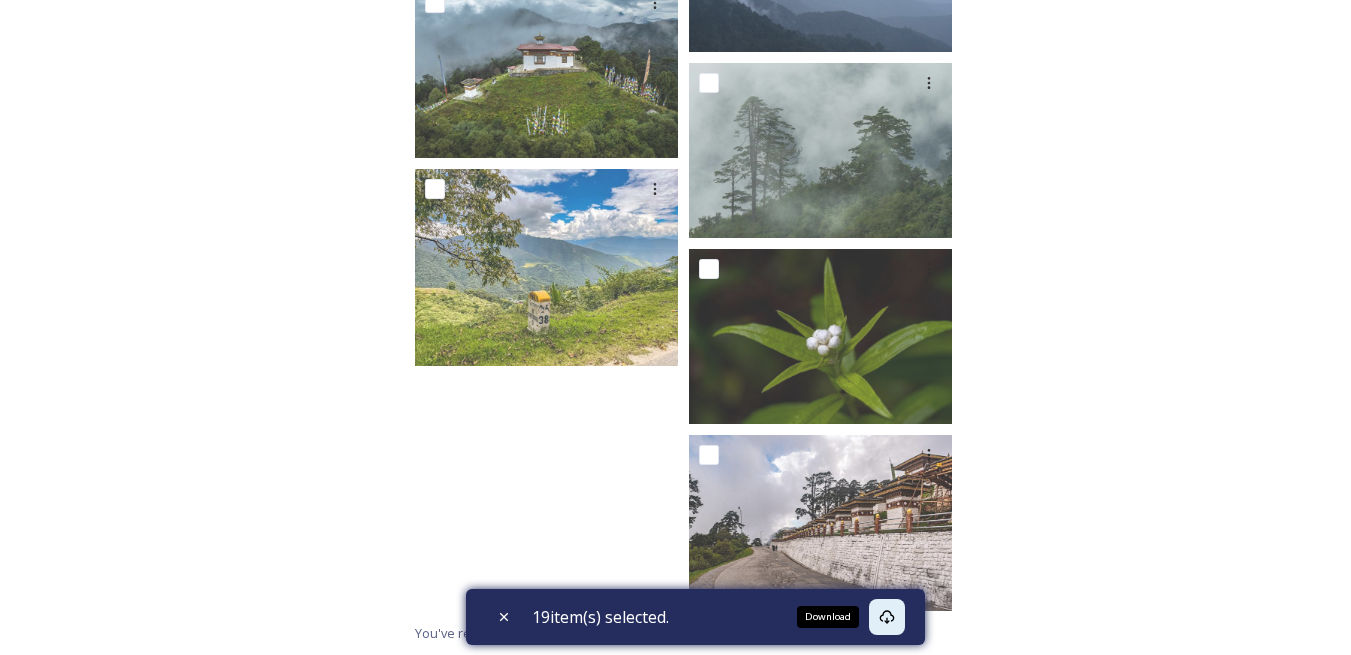 click 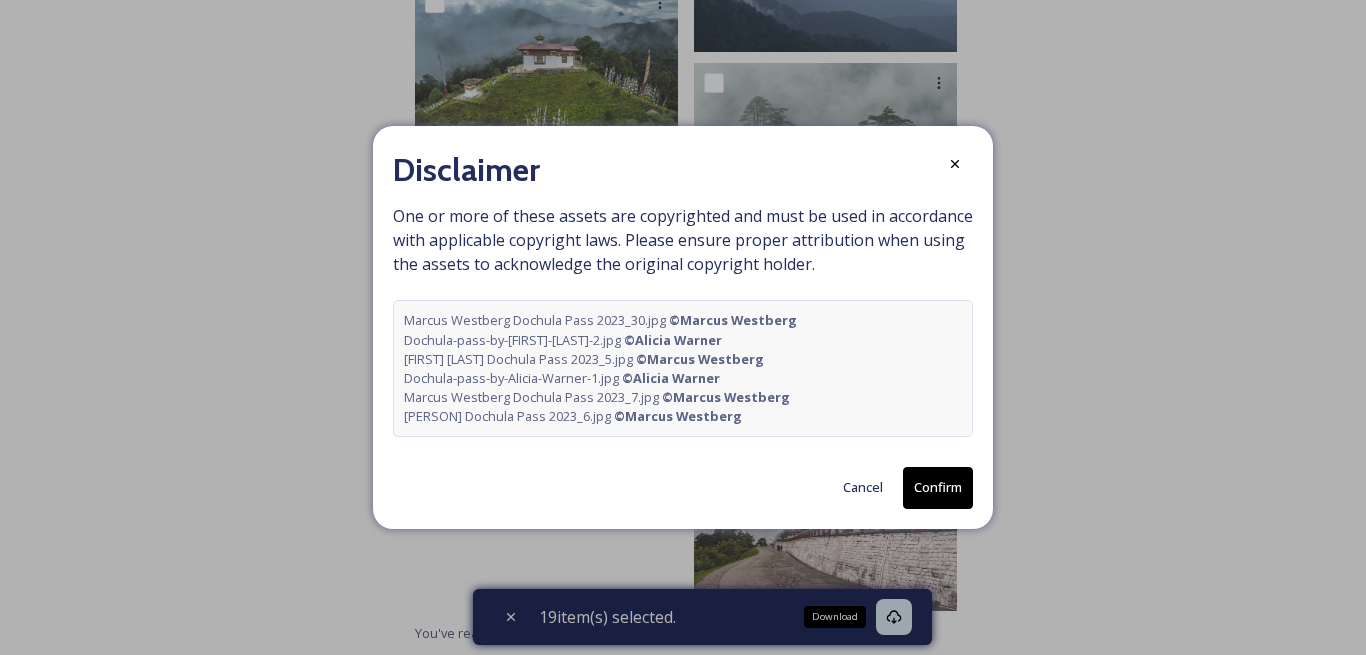 click on "Confirm" at bounding box center (938, 487) 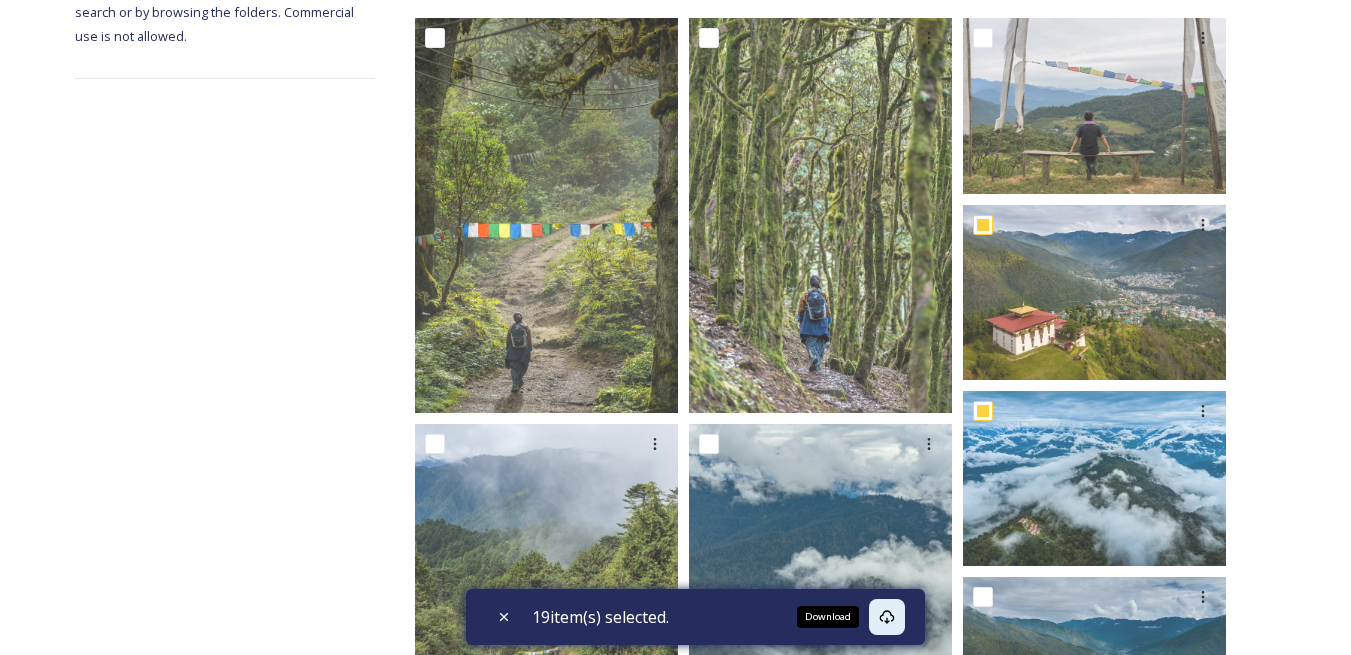 scroll, scrollTop: 104, scrollLeft: 0, axis: vertical 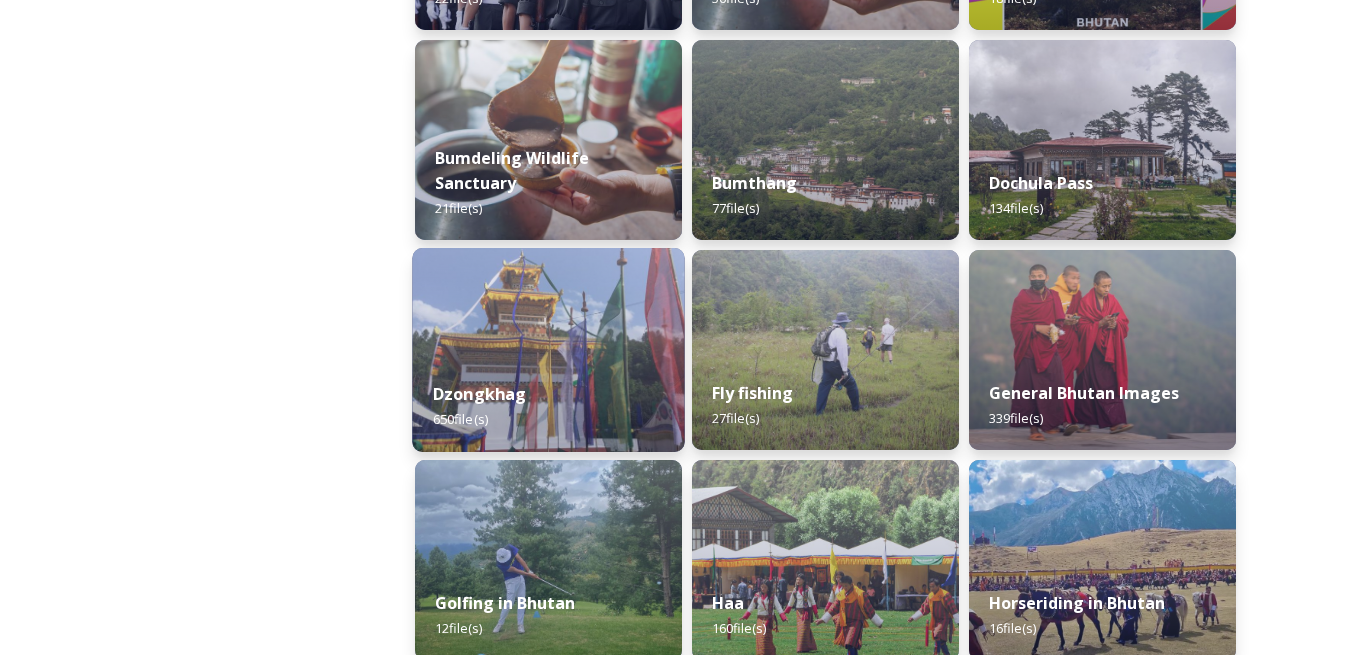 click at bounding box center [548, 350] 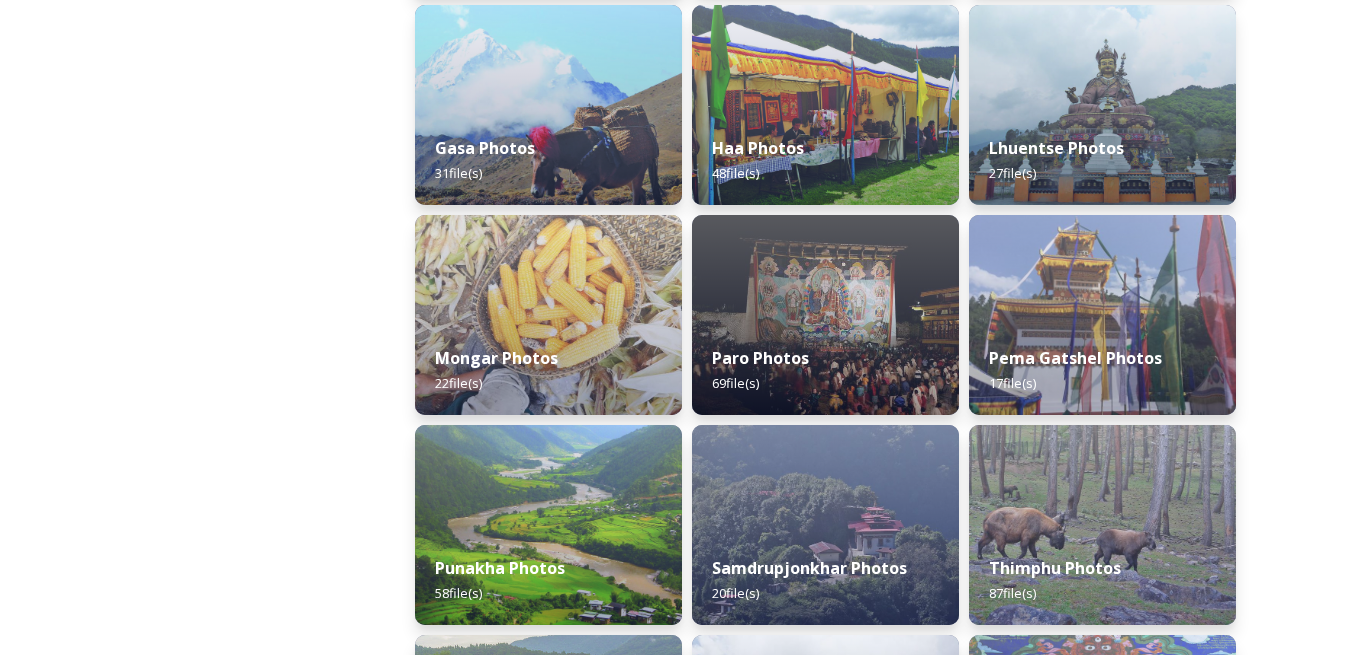 scroll, scrollTop: 800, scrollLeft: 0, axis: vertical 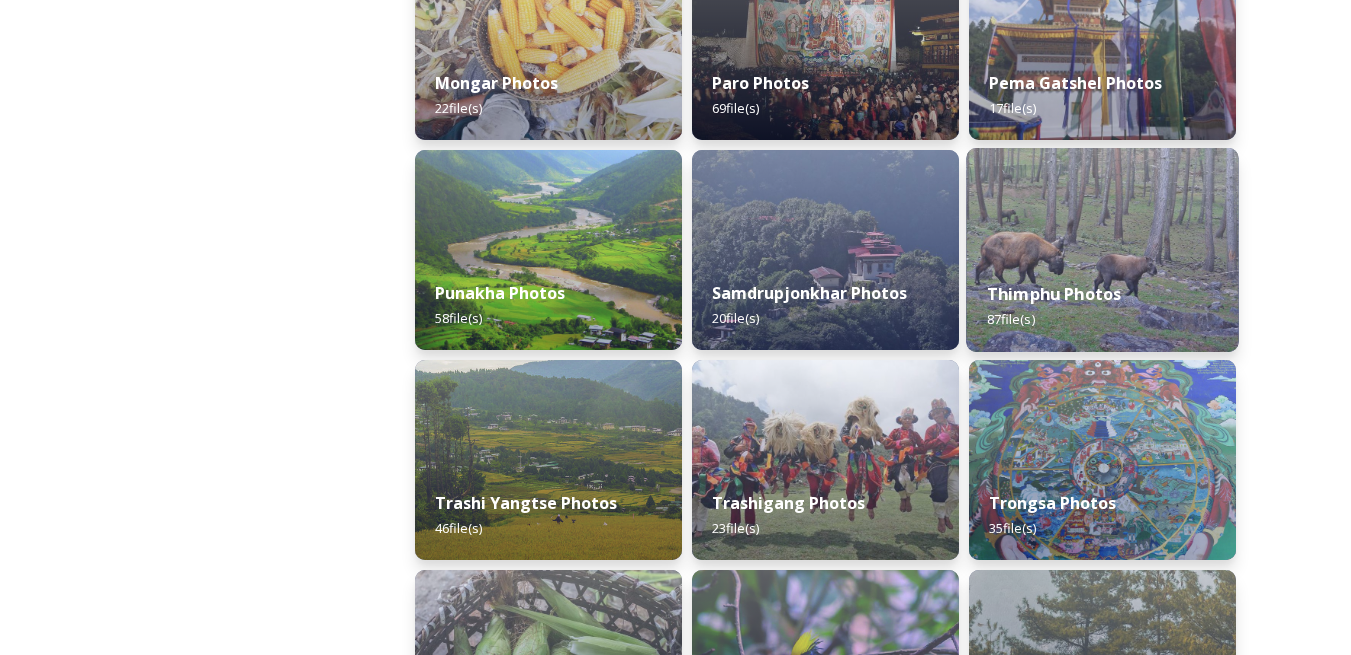 click at bounding box center (1102, 250) 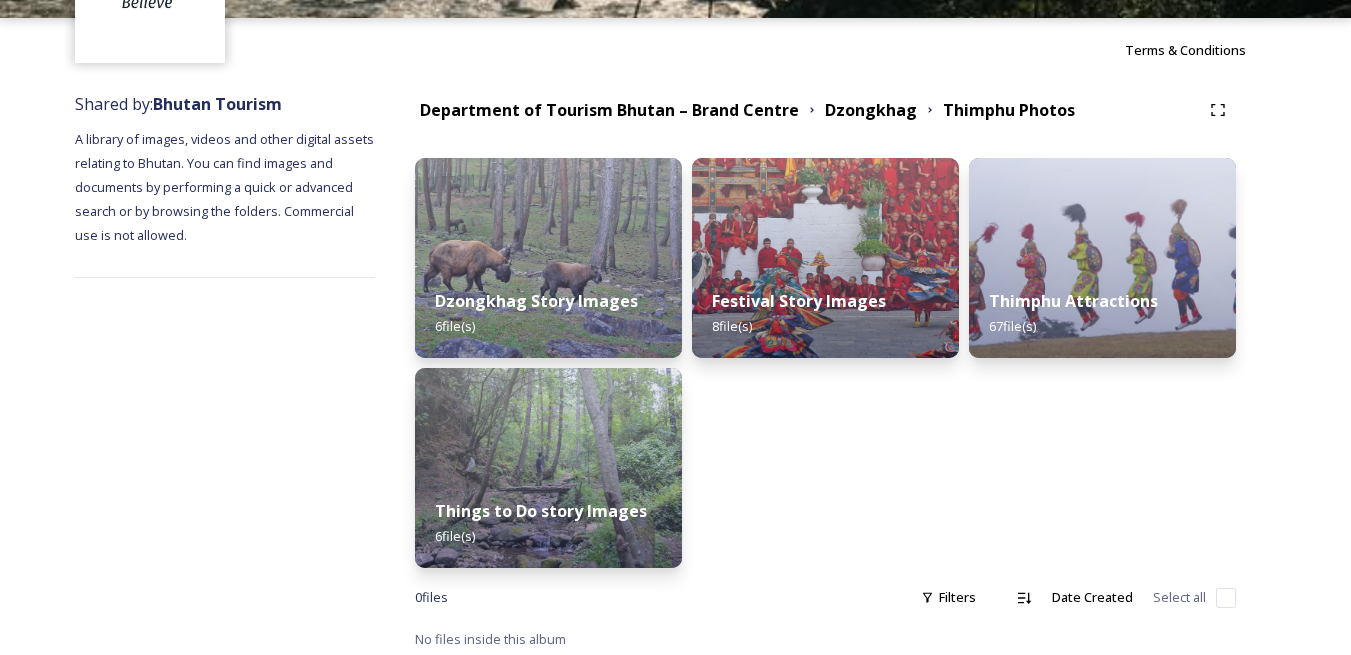 scroll, scrollTop: 68, scrollLeft: 0, axis: vertical 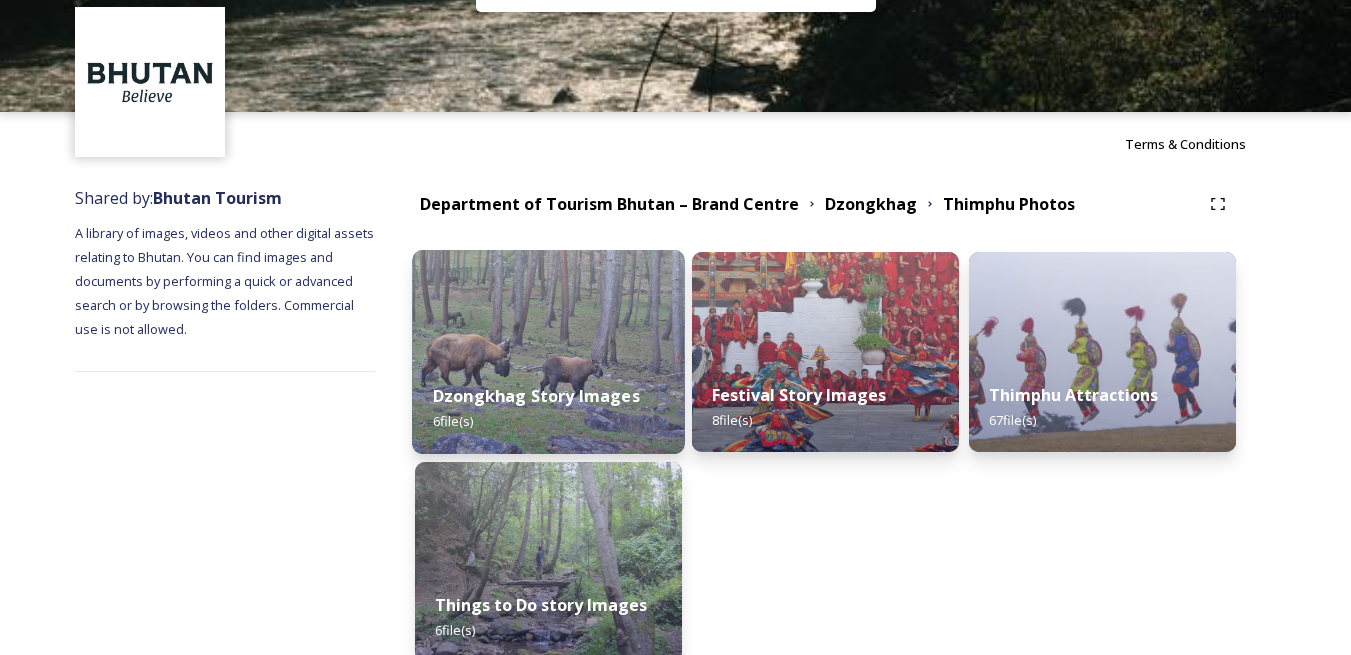 click at bounding box center (548, 352) 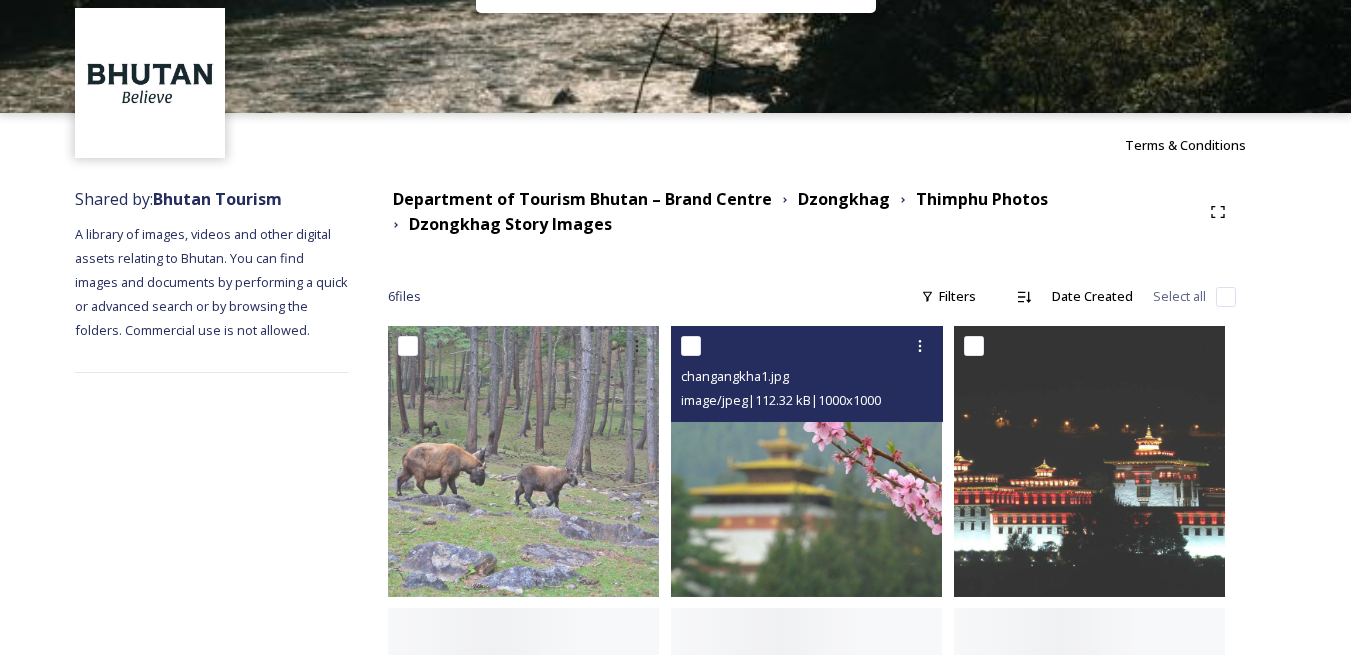 scroll, scrollTop: 100, scrollLeft: 0, axis: vertical 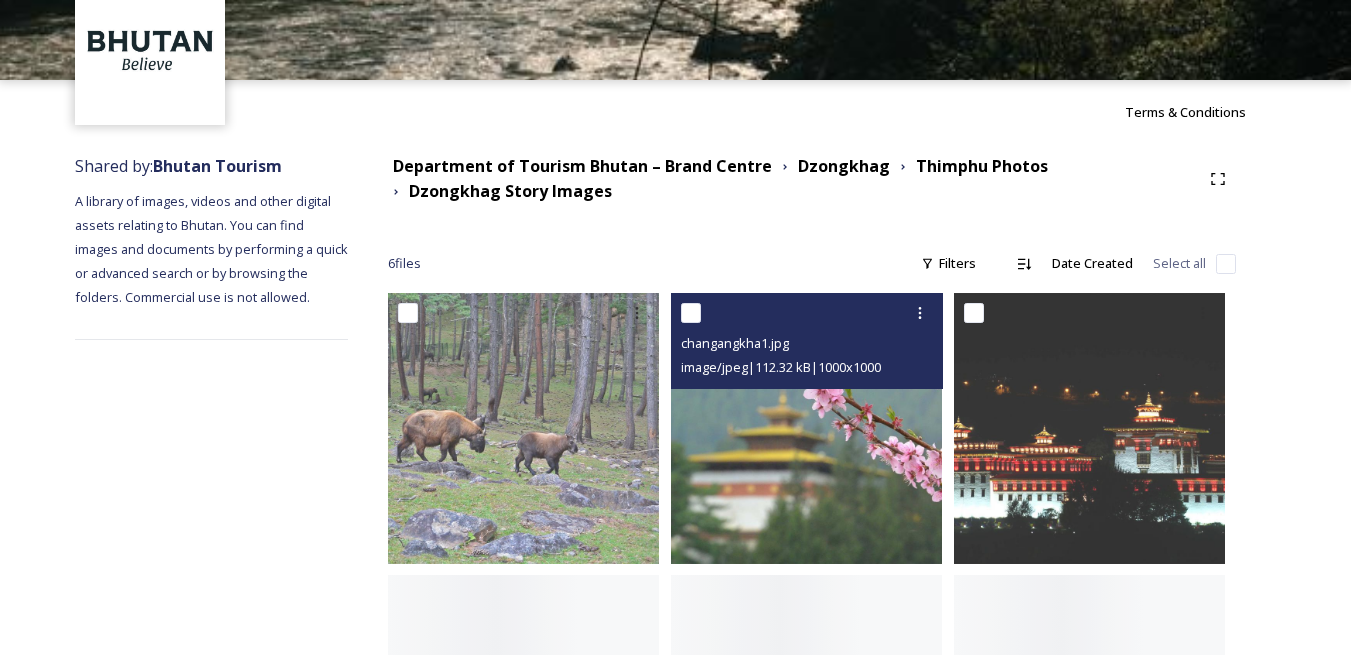 click at bounding box center [691, 313] 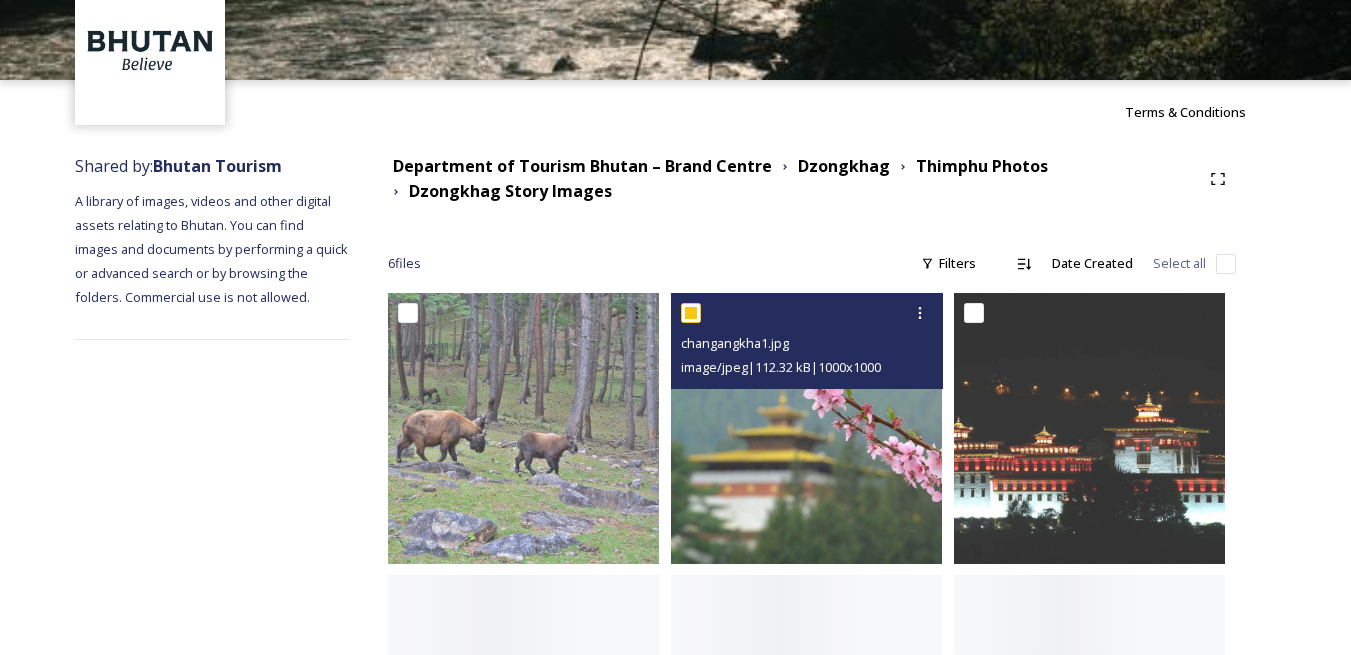checkbox on "true" 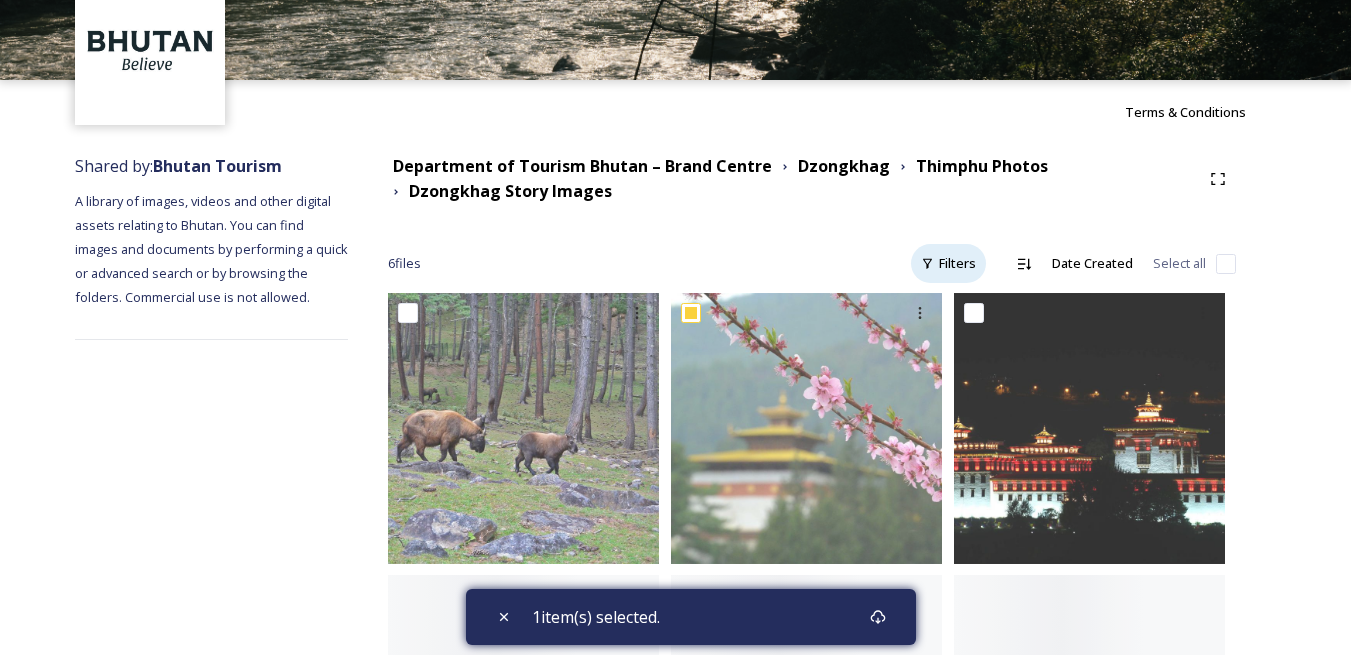 scroll, scrollTop: 0, scrollLeft: 0, axis: both 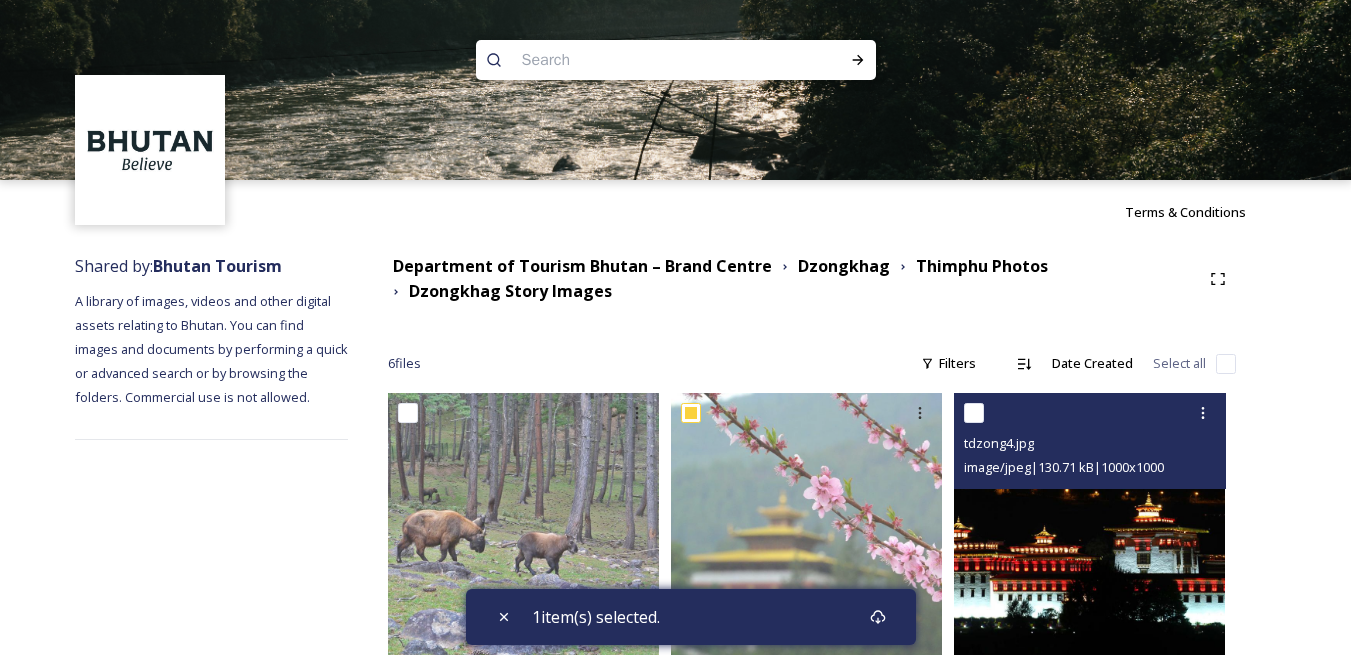 click at bounding box center (974, 413) 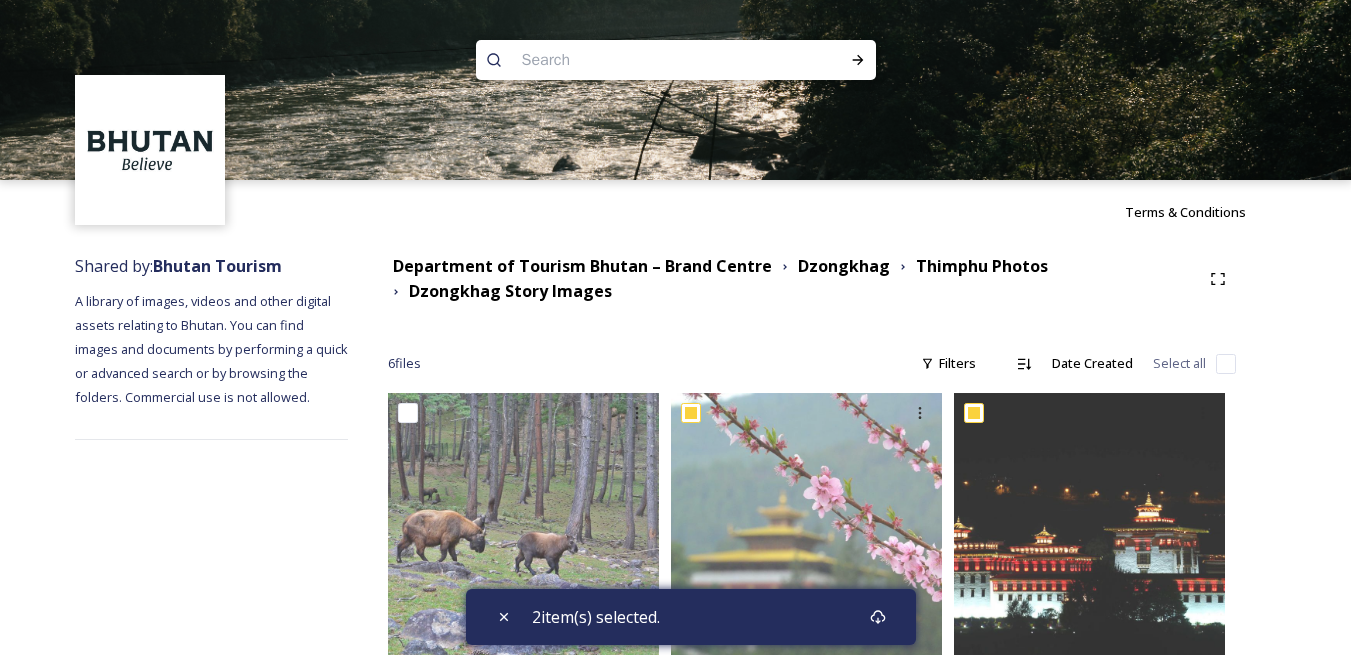 scroll, scrollTop: 333, scrollLeft: 0, axis: vertical 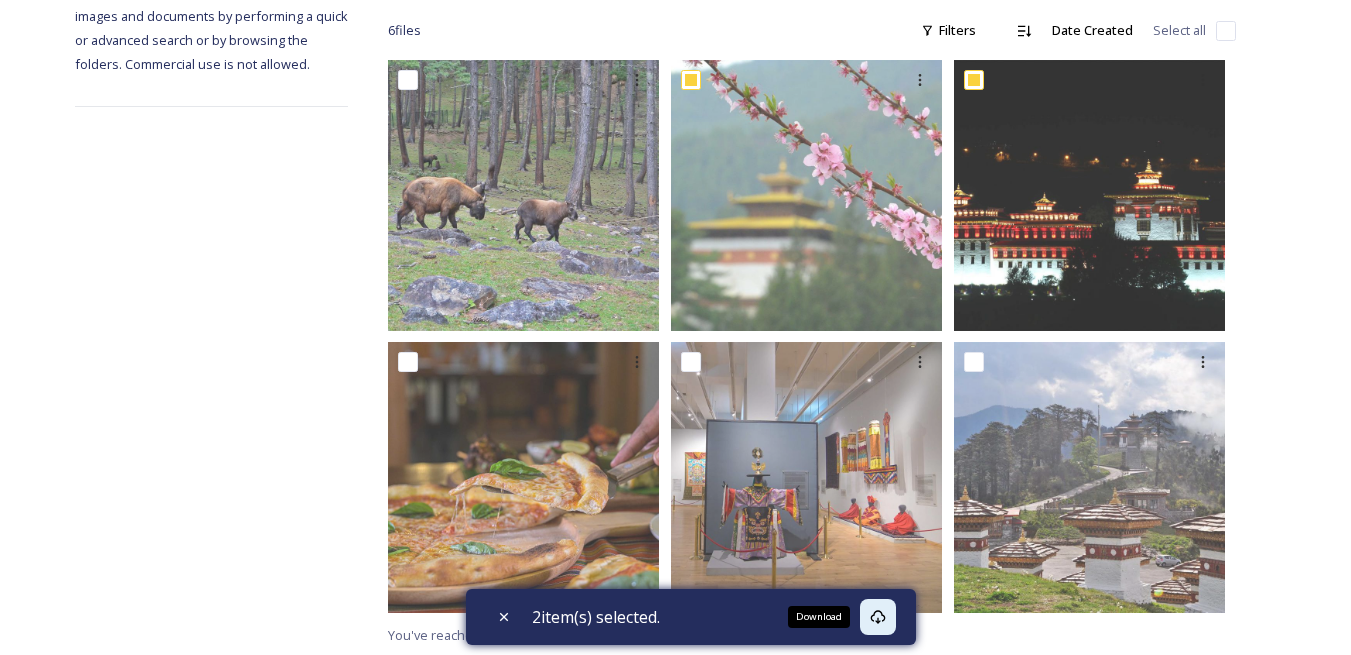click 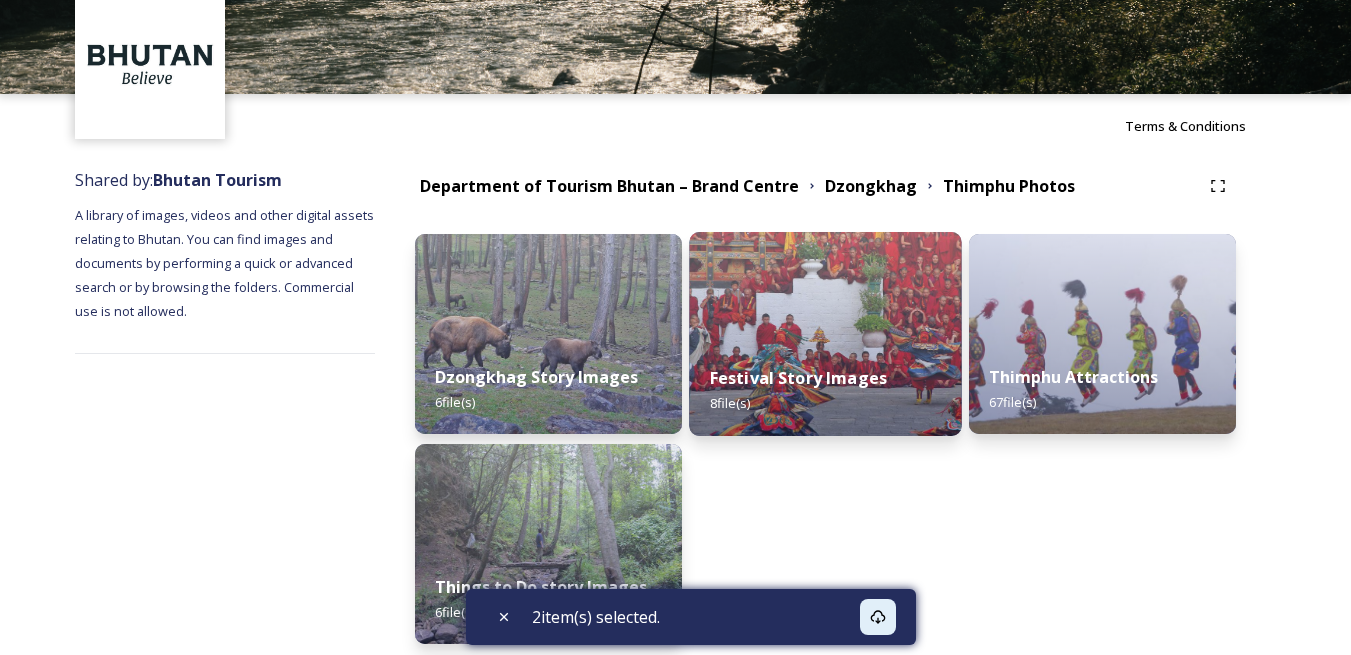 scroll, scrollTop: 168, scrollLeft: 0, axis: vertical 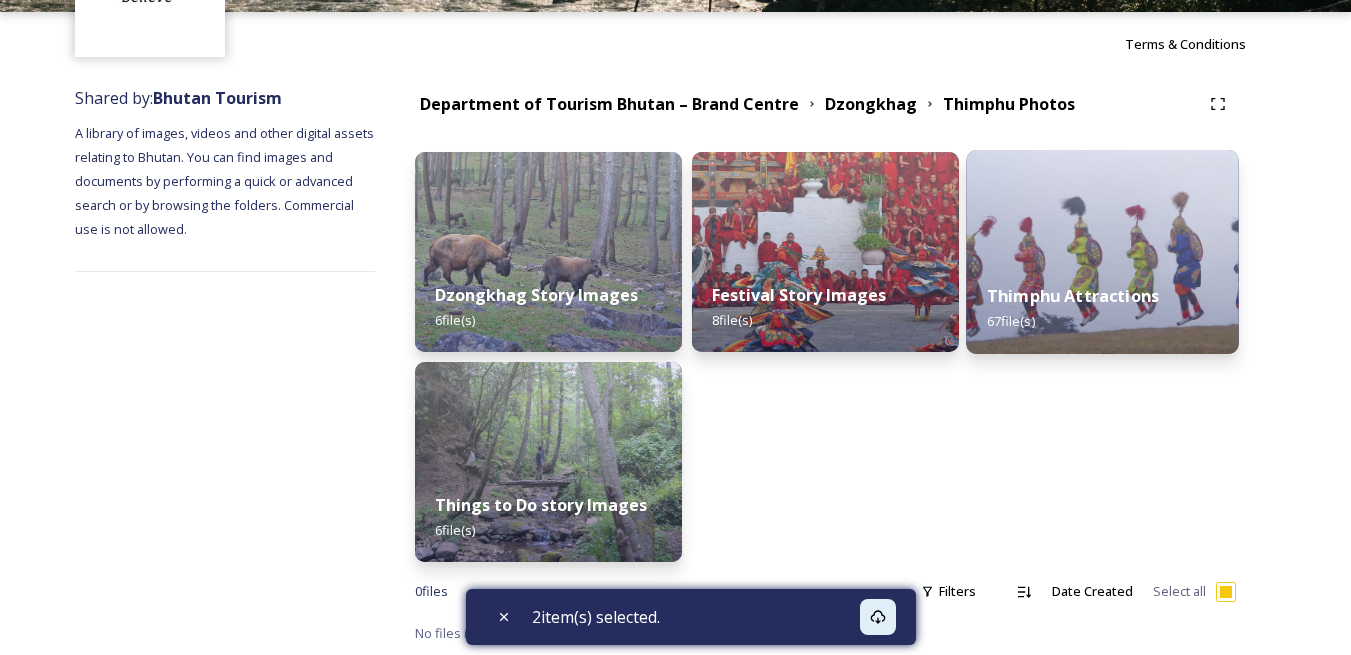 click at bounding box center [1102, 252] 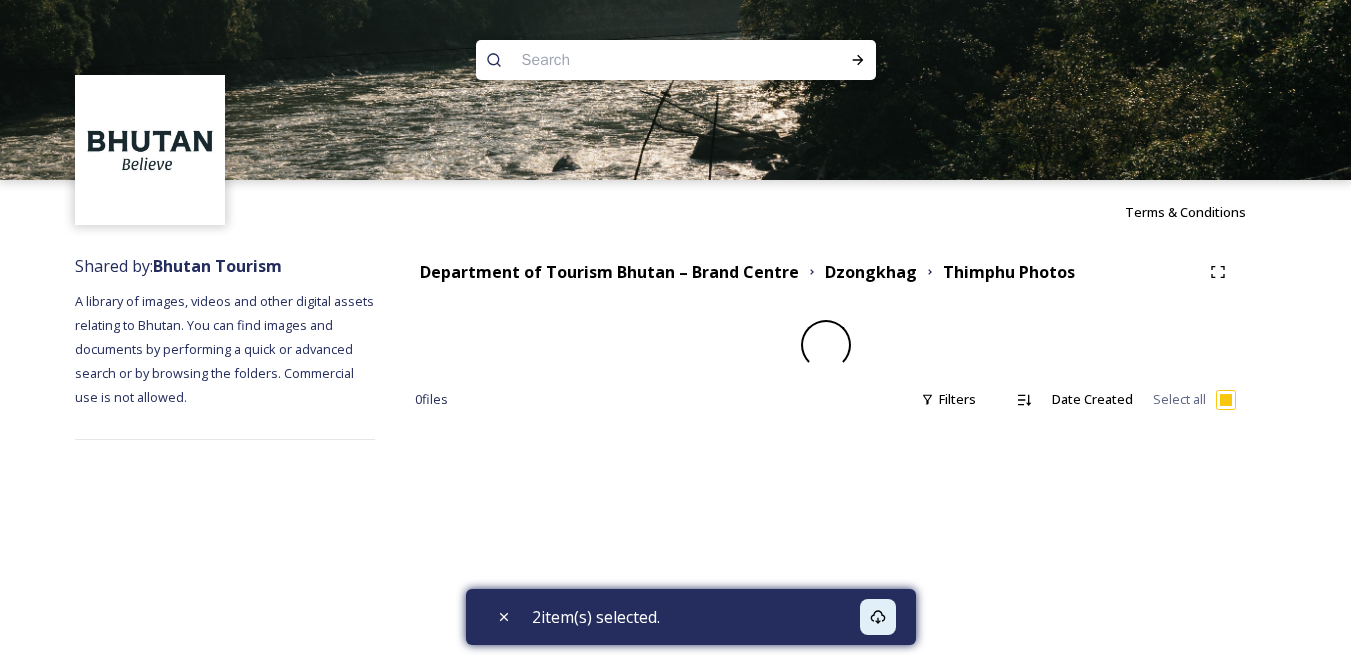 scroll, scrollTop: 0, scrollLeft: 0, axis: both 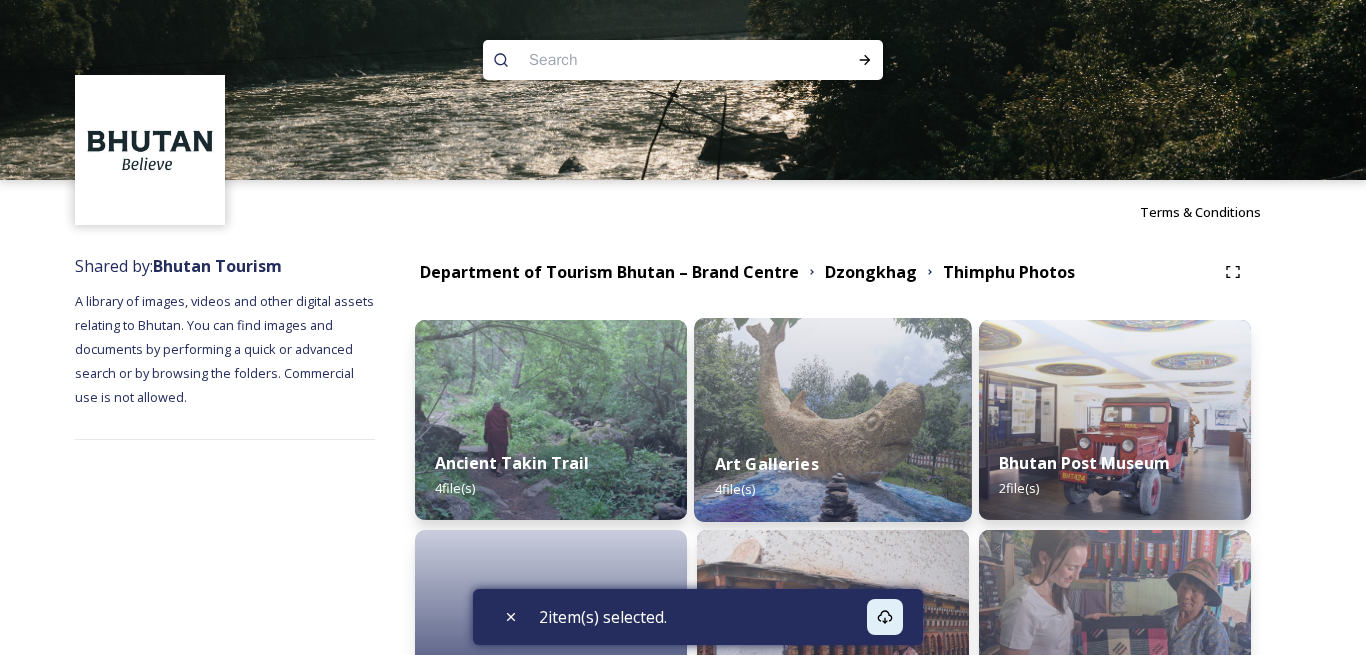 checkbox on "false" 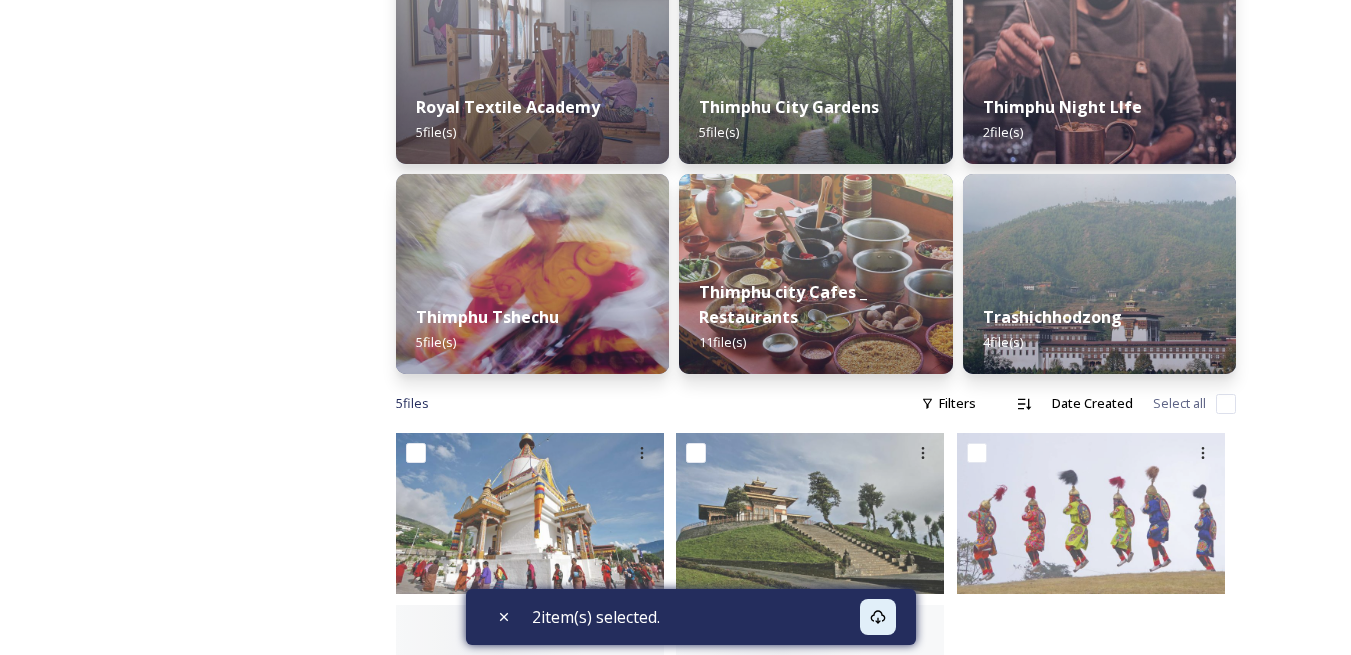 scroll, scrollTop: 1153, scrollLeft: 0, axis: vertical 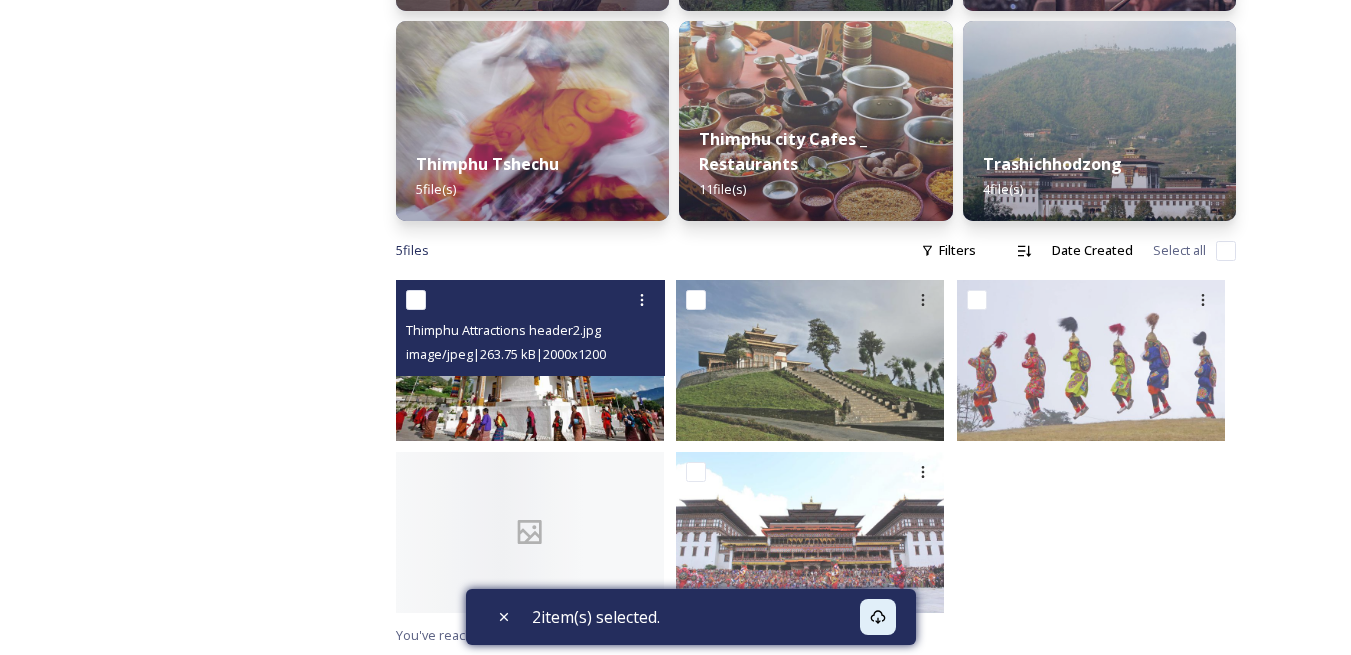 click at bounding box center (416, 300) 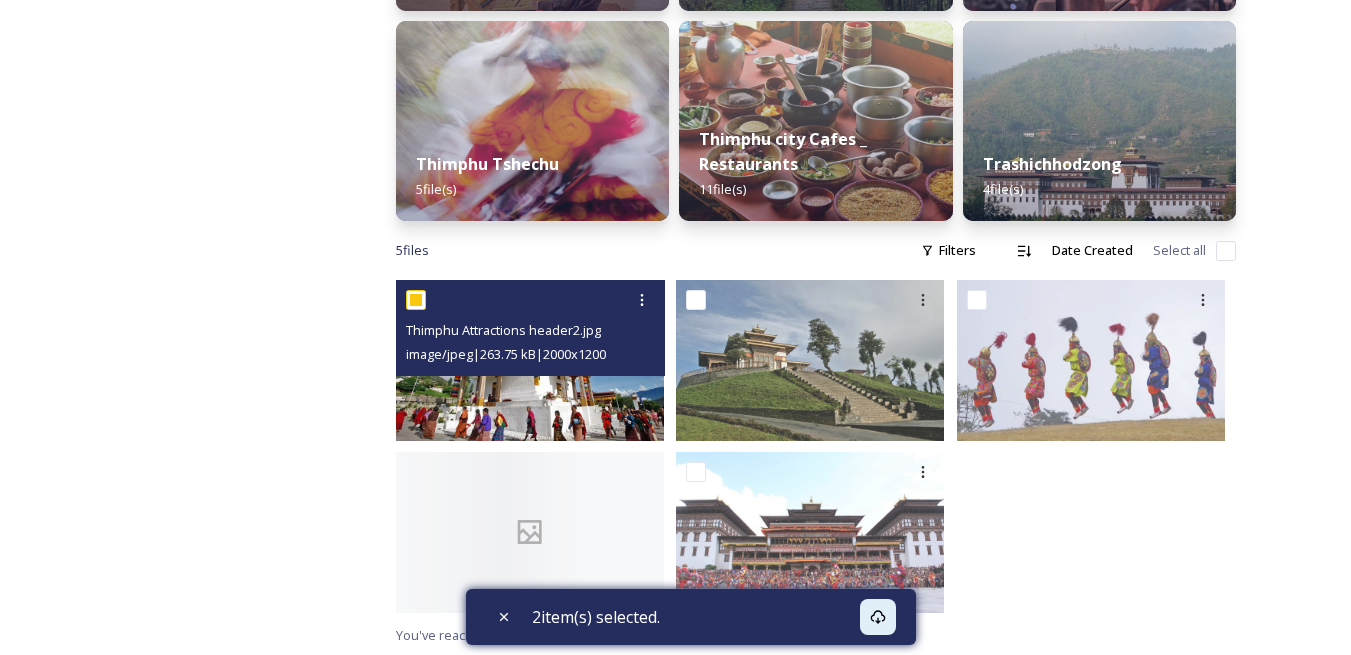 checkbox on "true" 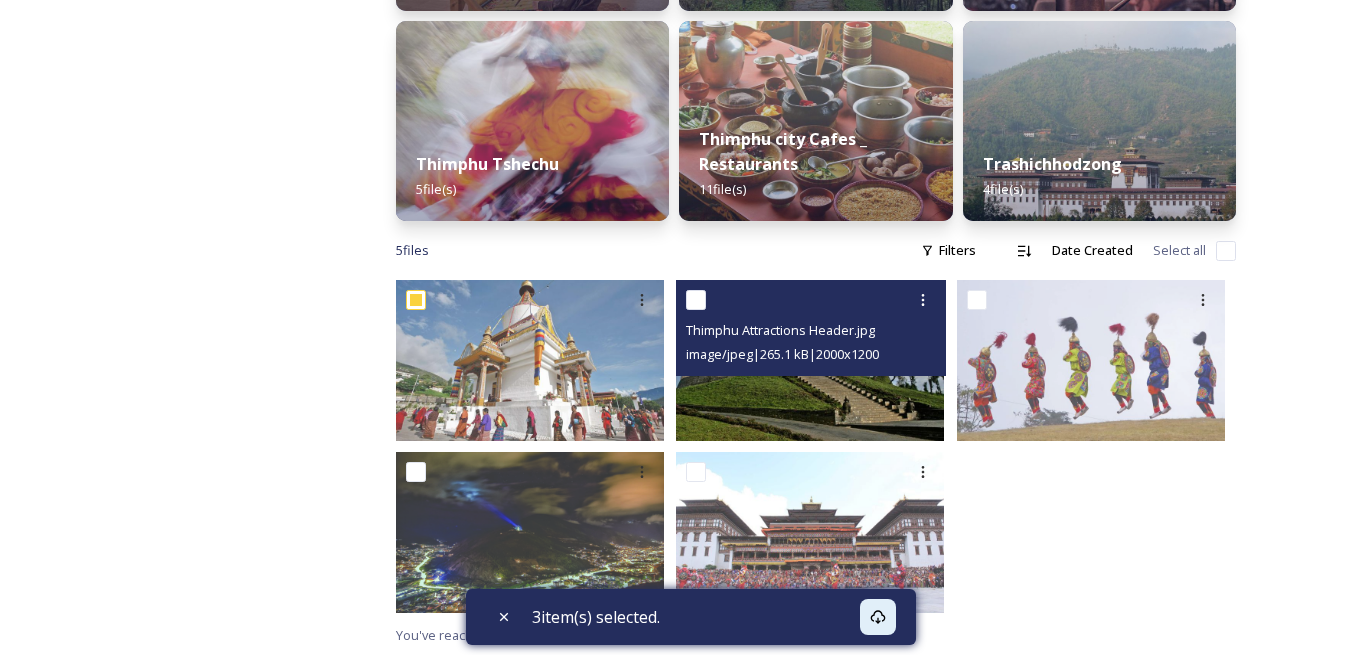 click at bounding box center [696, 300] 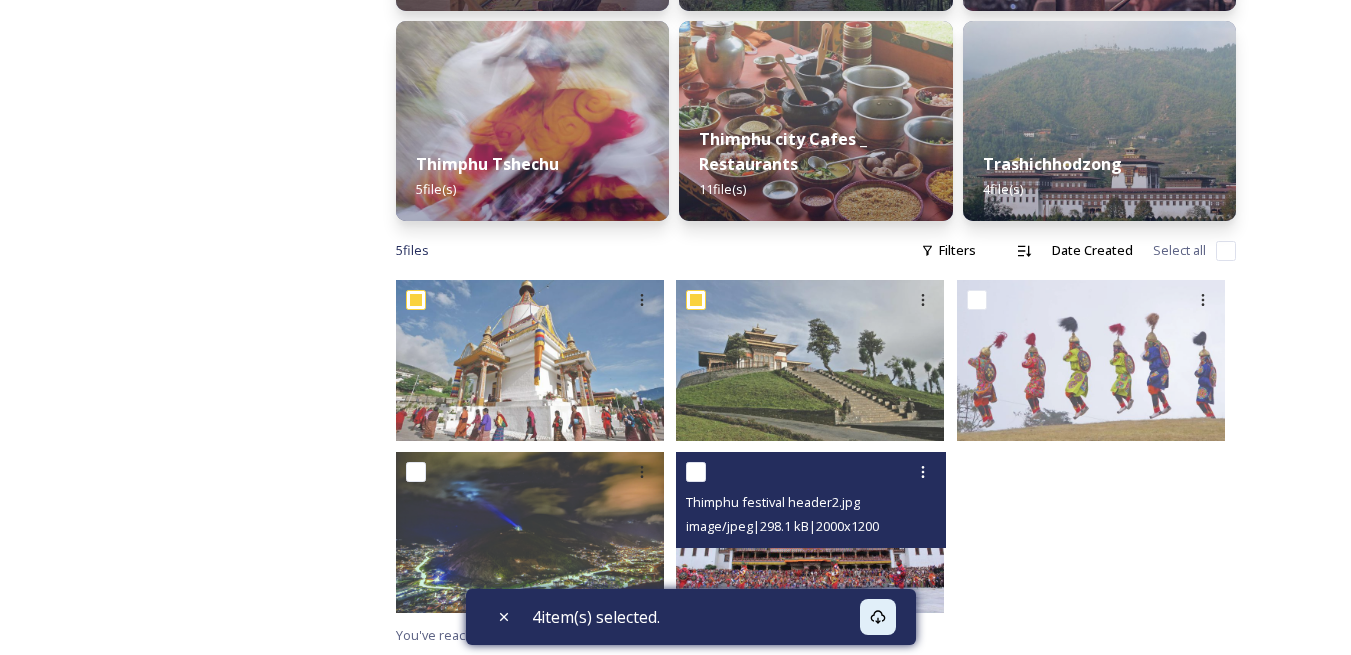 click at bounding box center [696, 472] 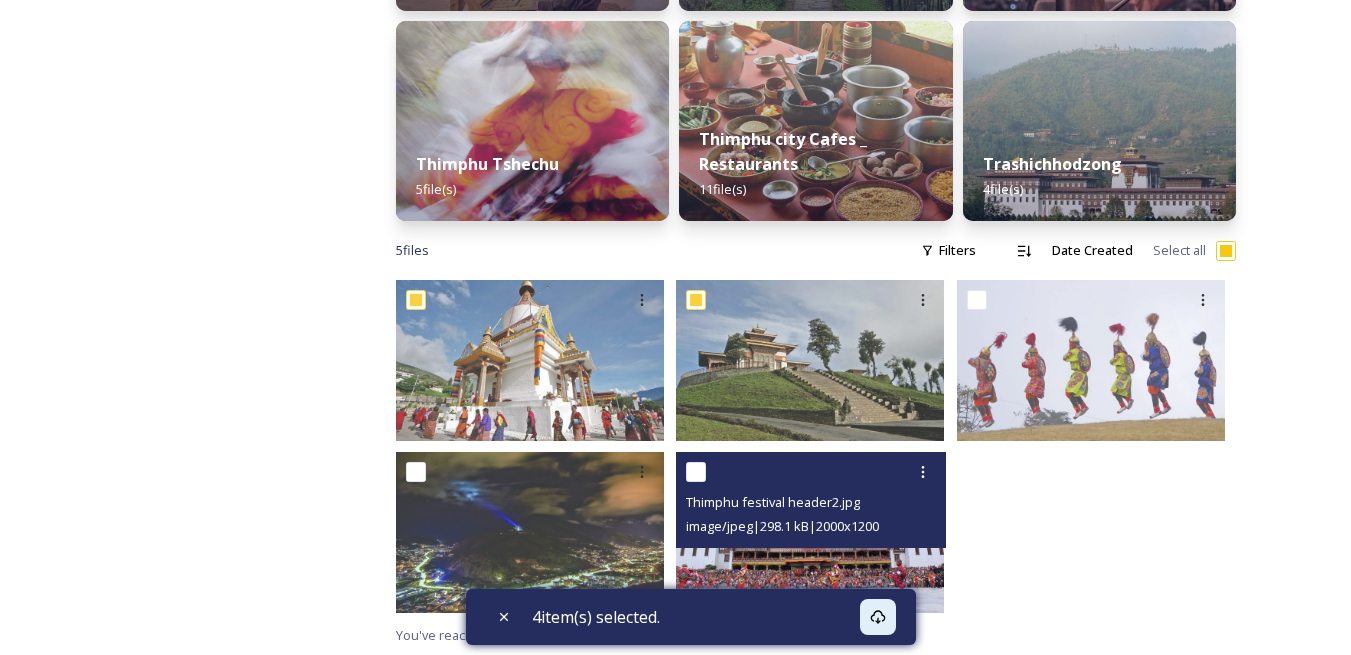 checkbox on "true" 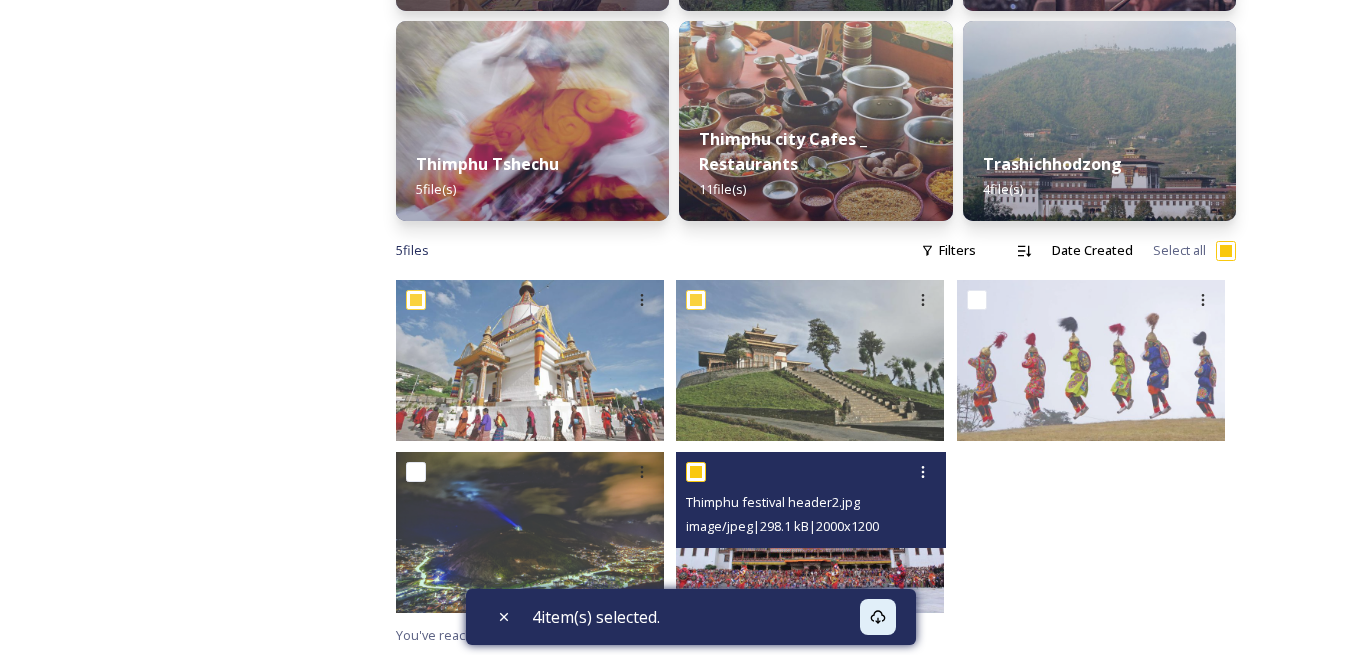 checkbox on "true" 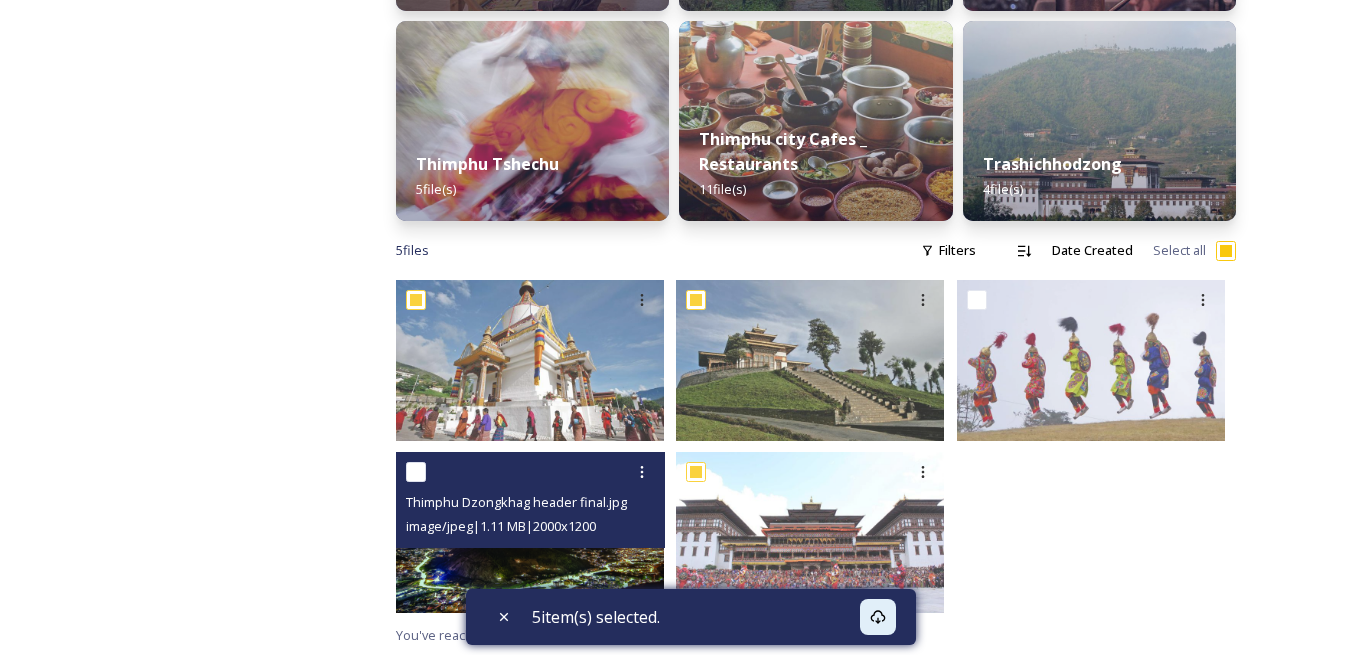click at bounding box center [416, 472] 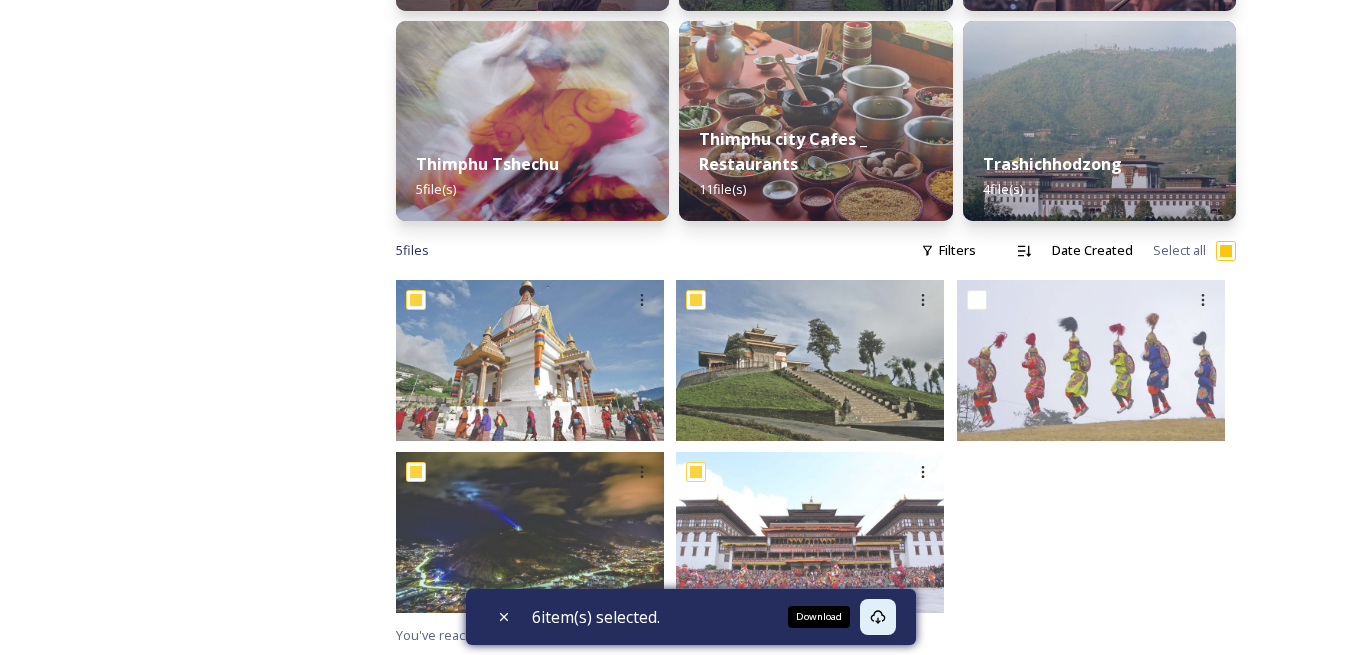 click 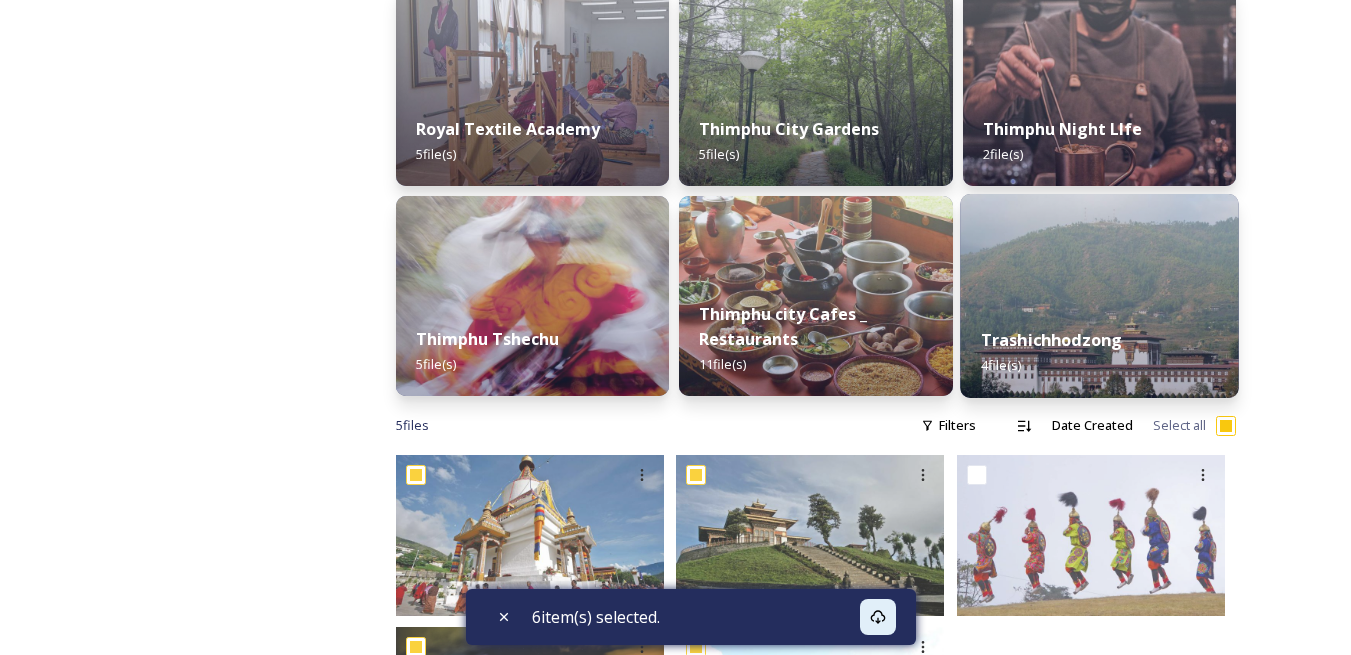 scroll, scrollTop: 853, scrollLeft: 0, axis: vertical 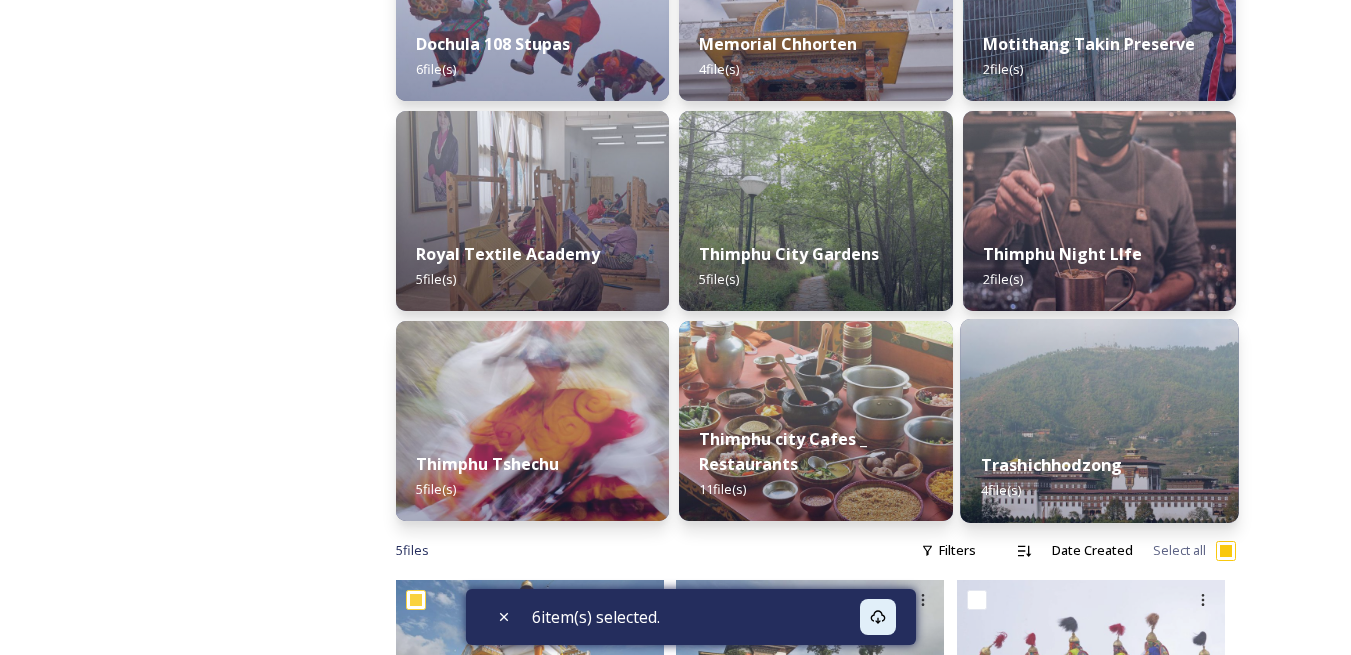 click on "Trashichhodzong 4  file(s)" at bounding box center (1099, 477) 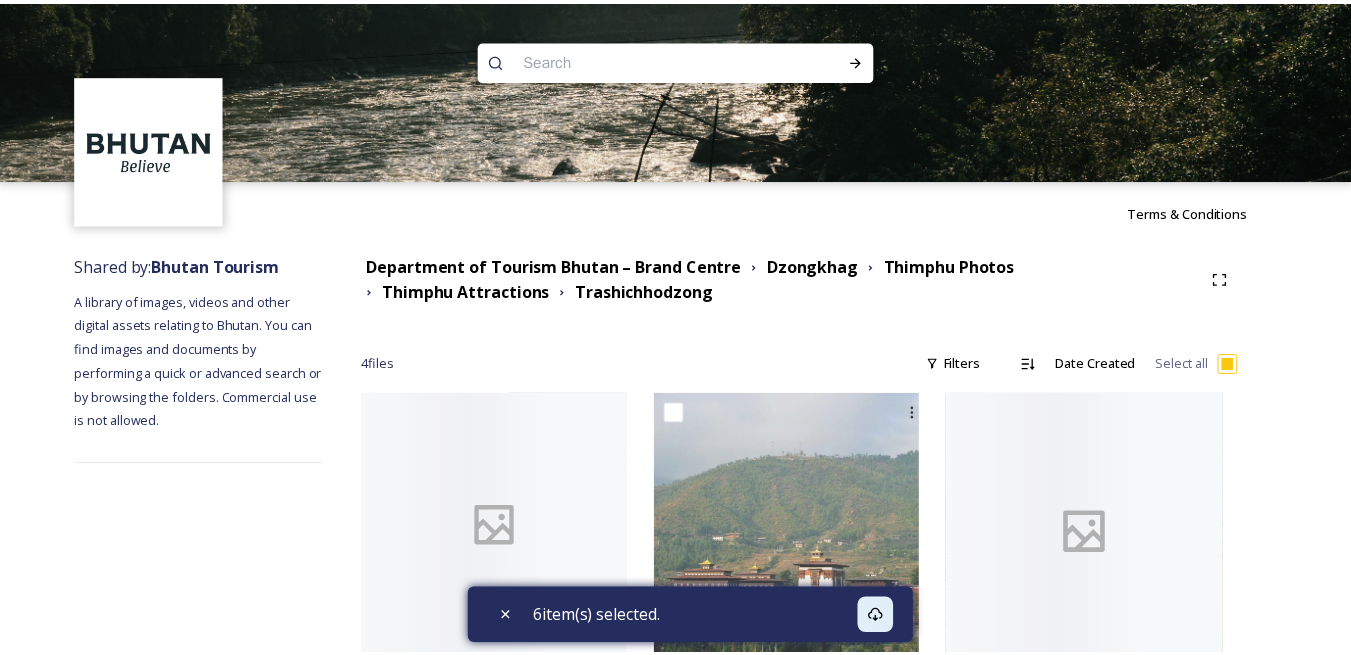 scroll, scrollTop: 200, scrollLeft: 0, axis: vertical 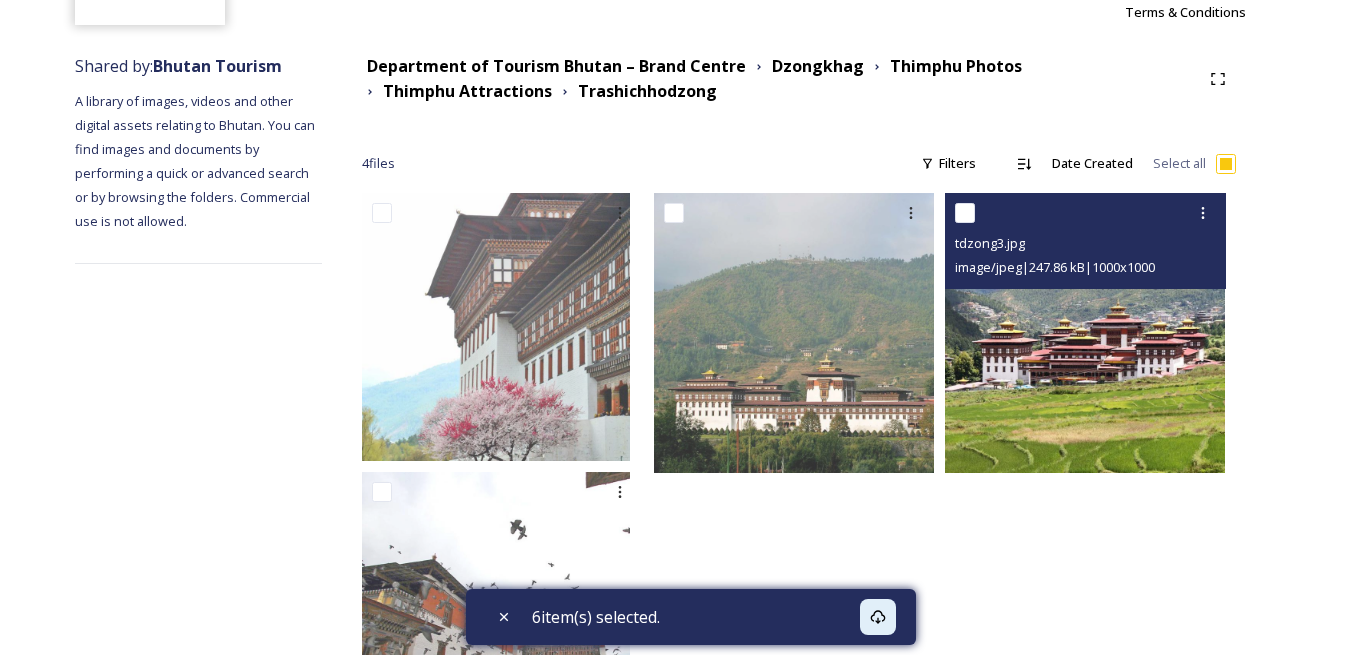 click at bounding box center [965, 213] 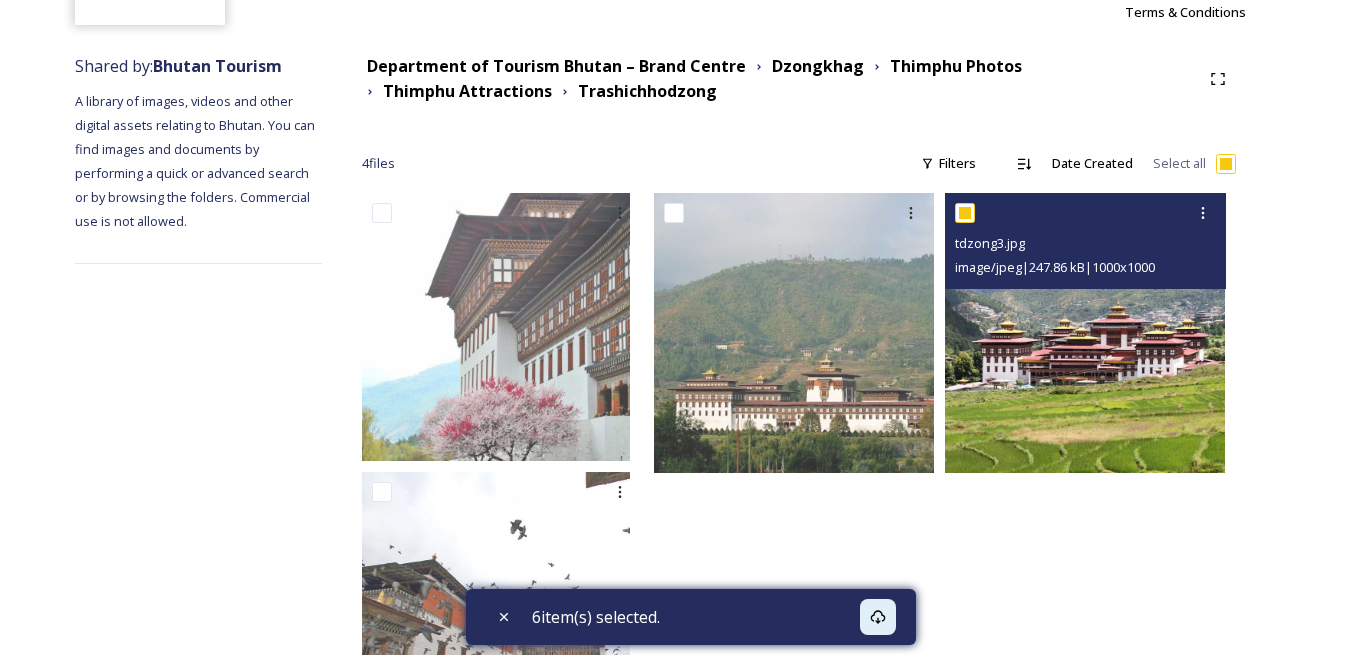 checkbox on "true" 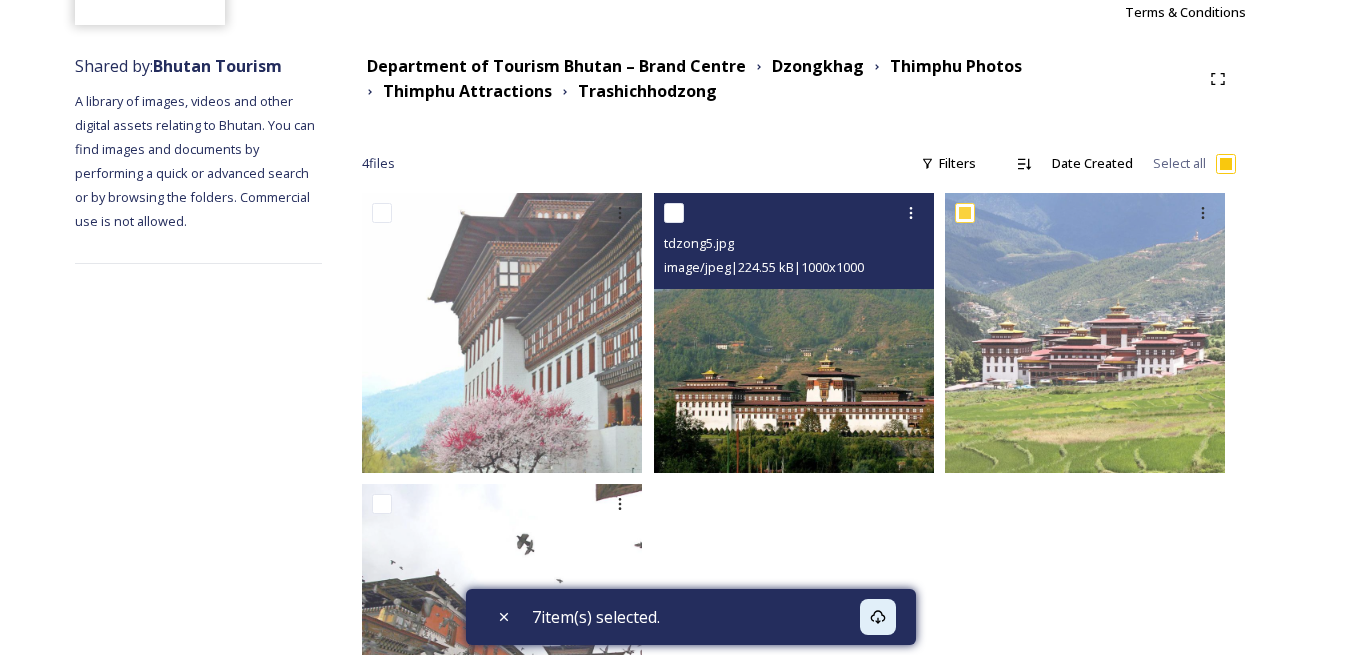 click at bounding box center (674, 213) 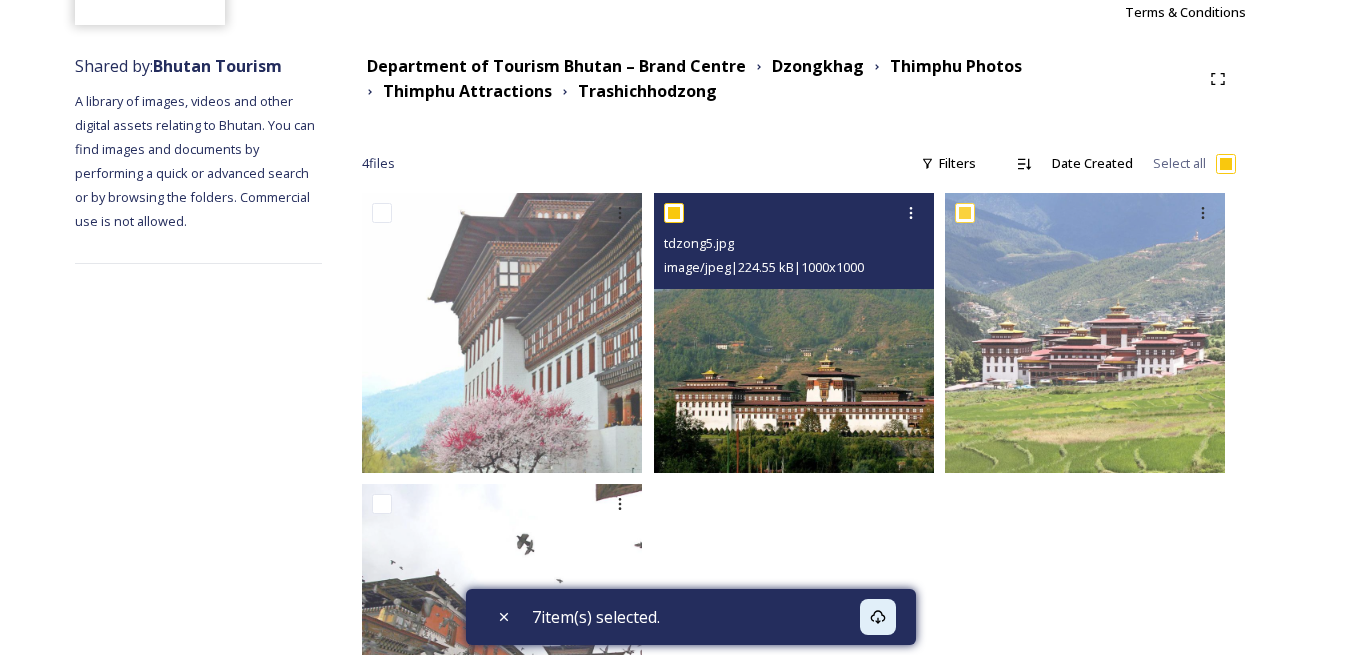 checkbox on "true" 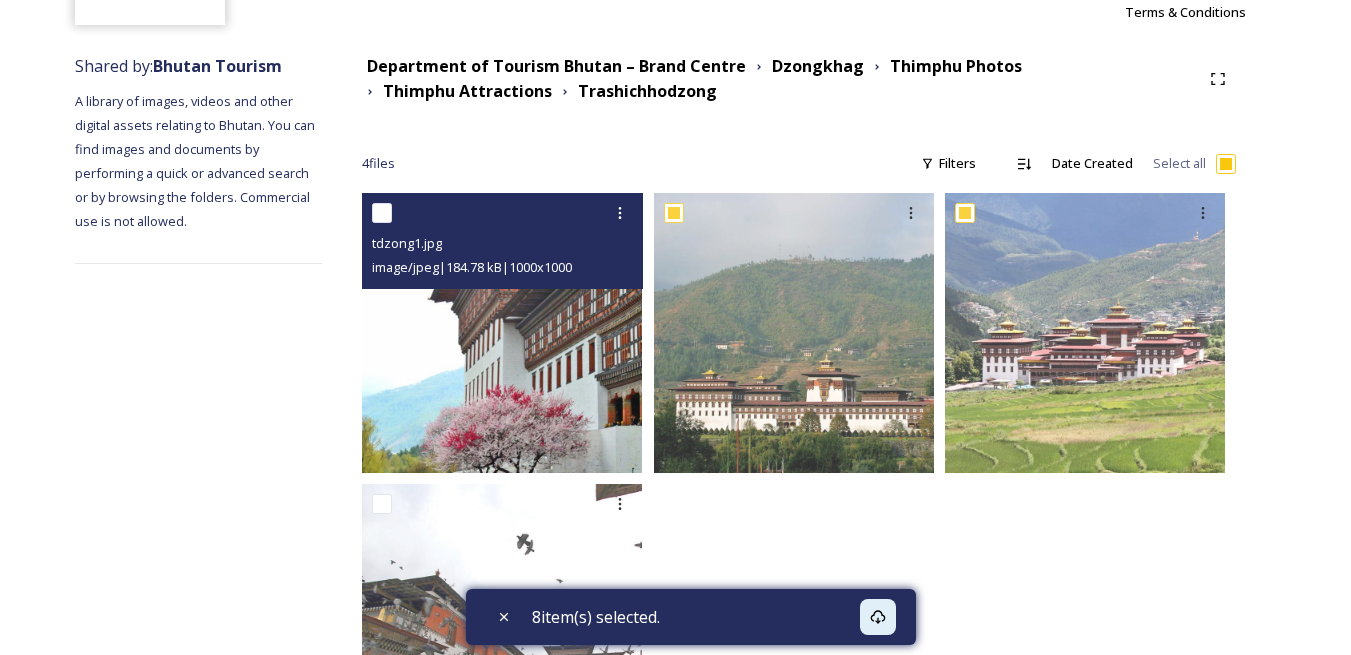 click at bounding box center (382, 213) 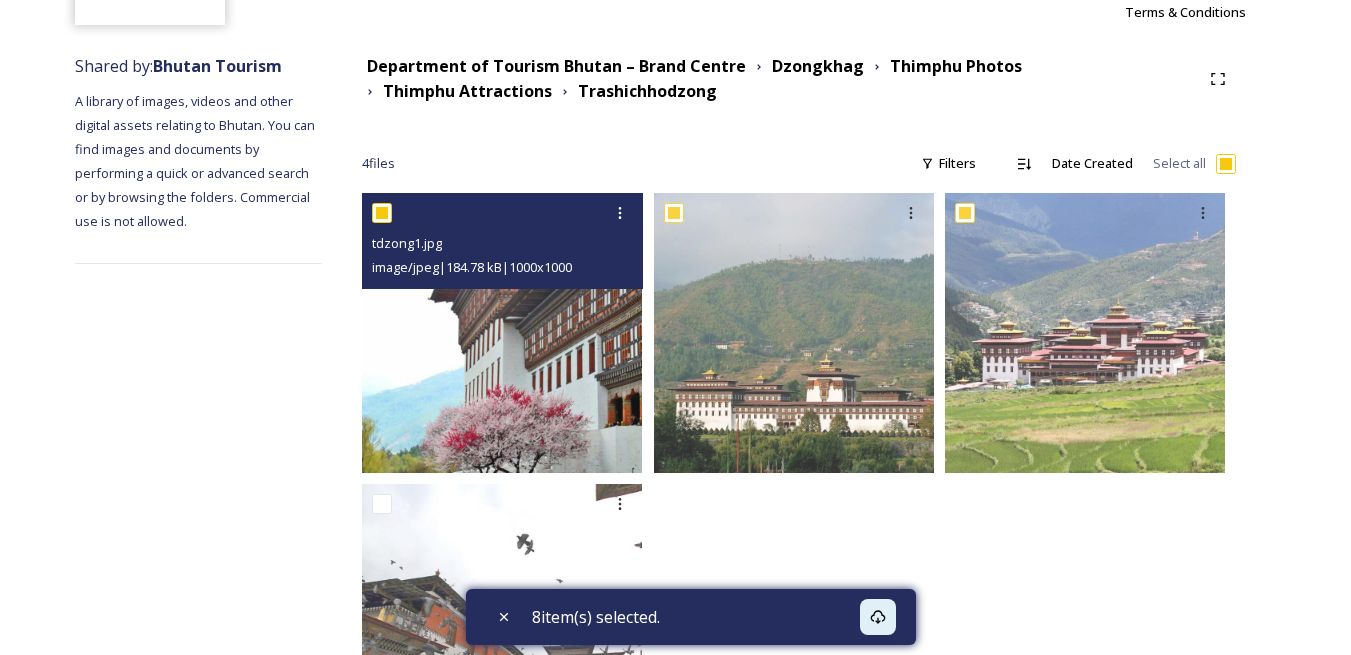 checkbox on "true" 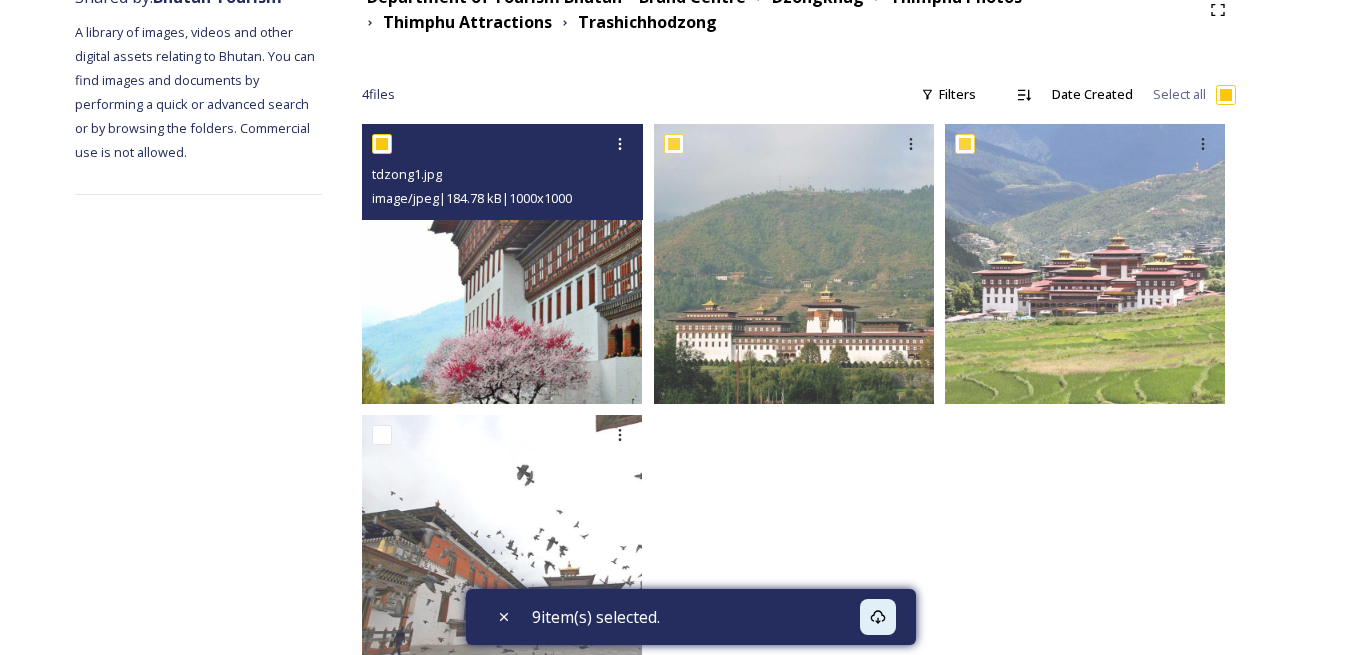 scroll, scrollTop: 351, scrollLeft: 0, axis: vertical 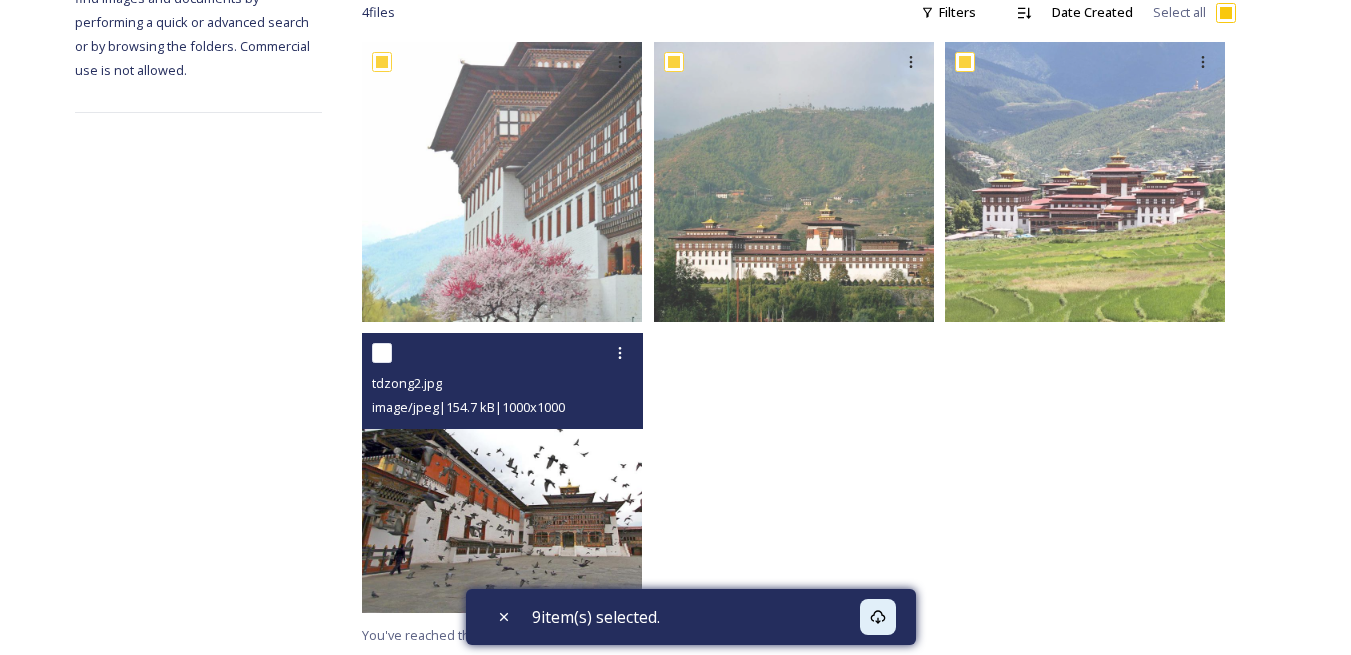 click at bounding box center (382, 353) 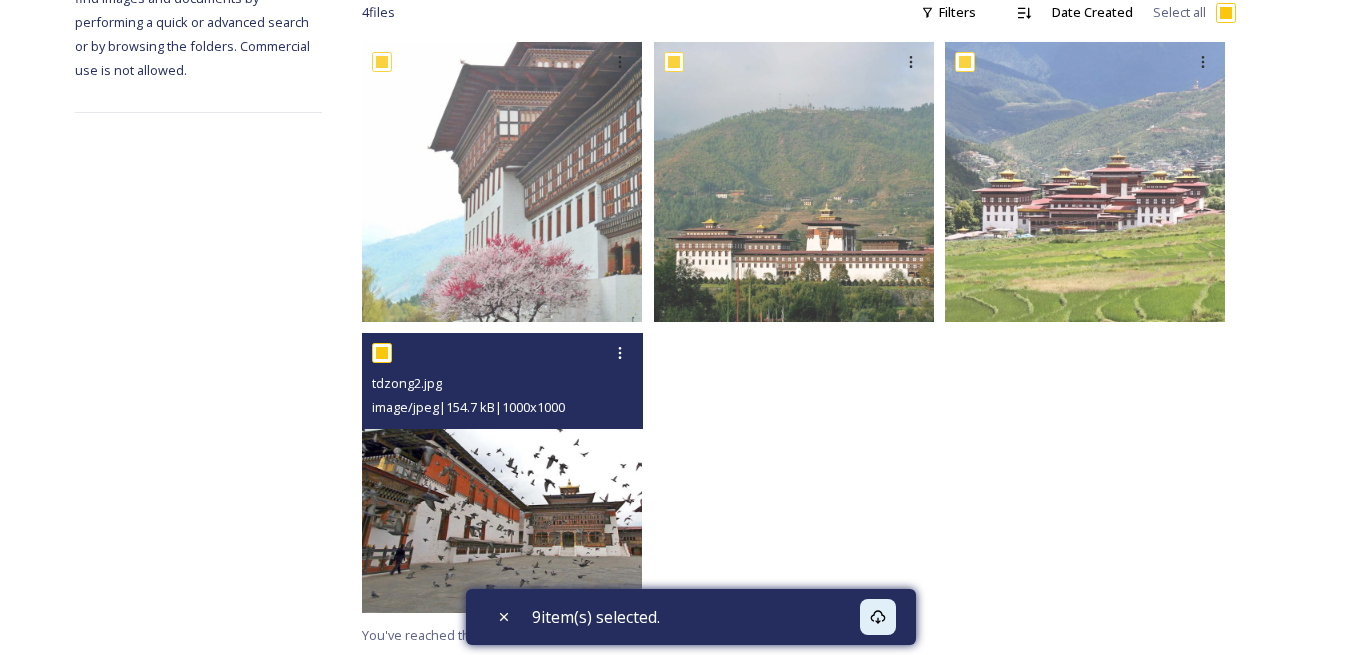 checkbox on "true" 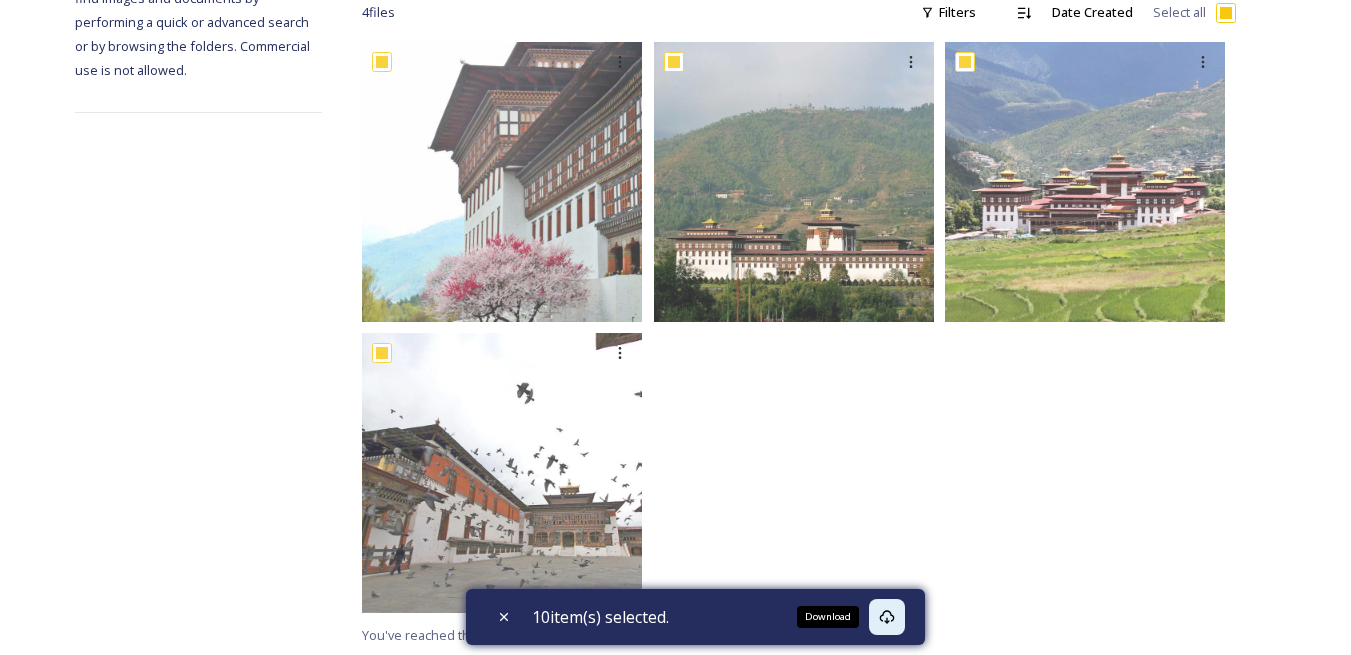click 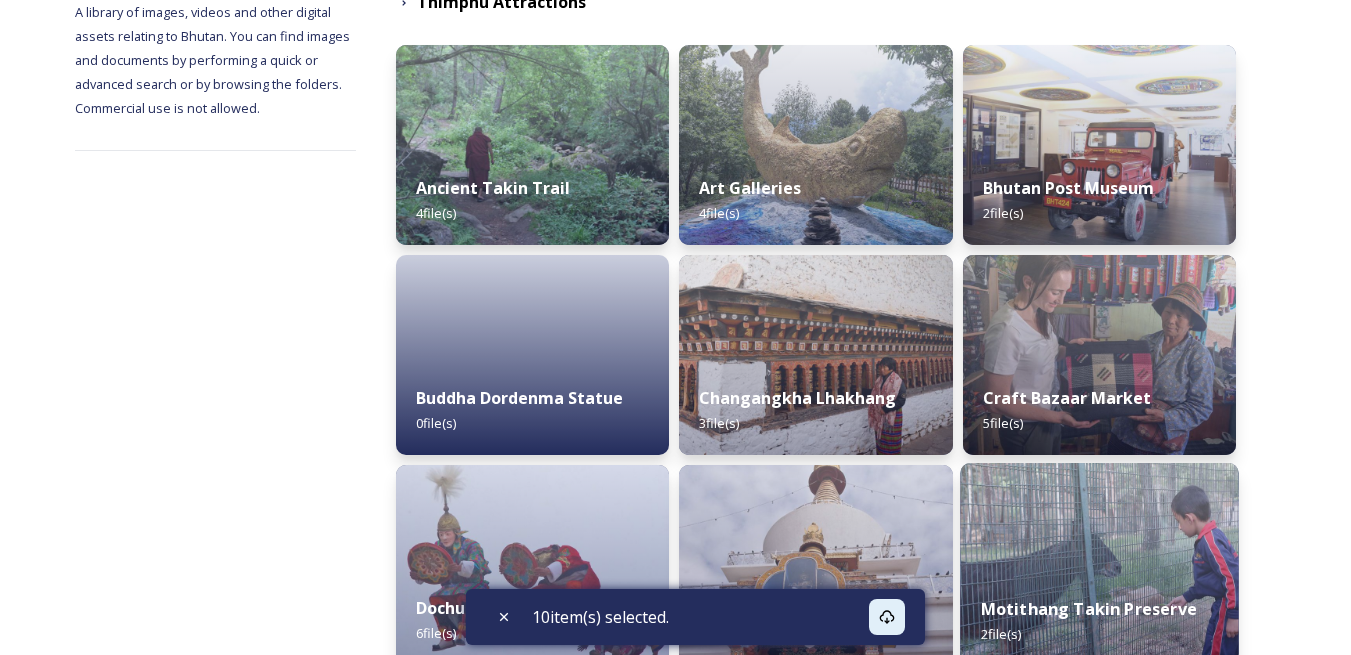 scroll, scrollTop: 300, scrollLeft: 0, axis: vertical 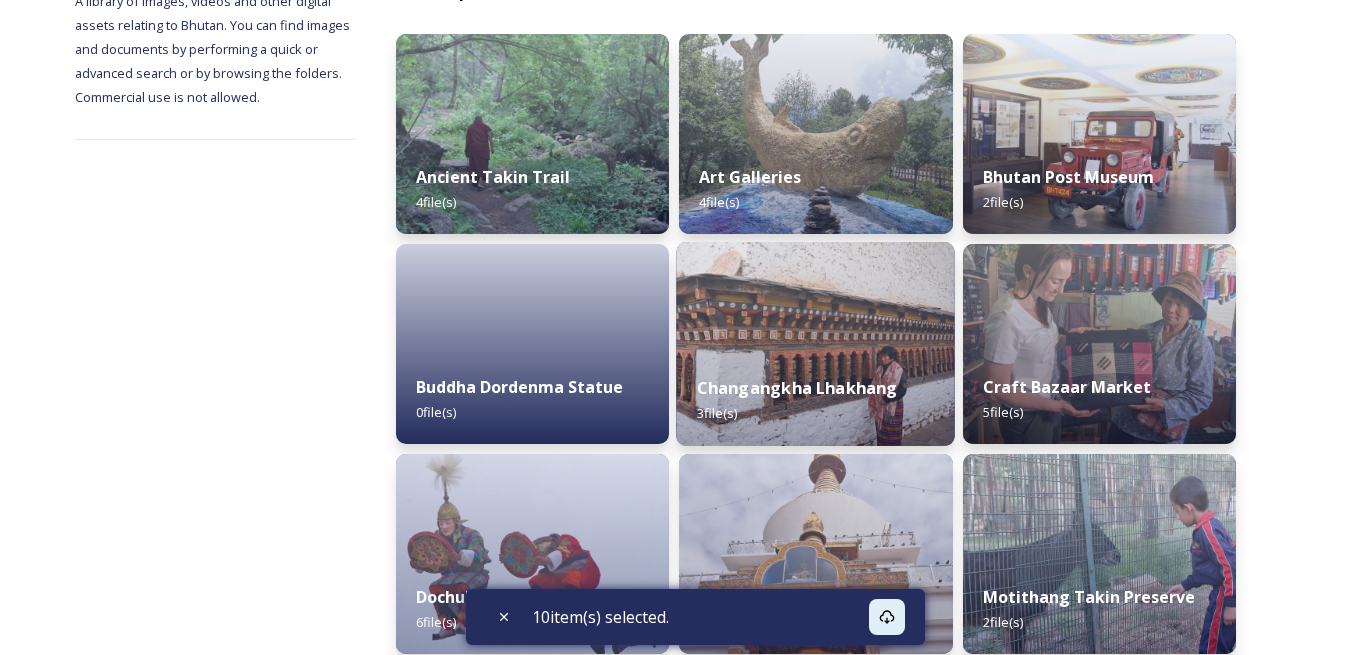click at bounding box center (816, 344) 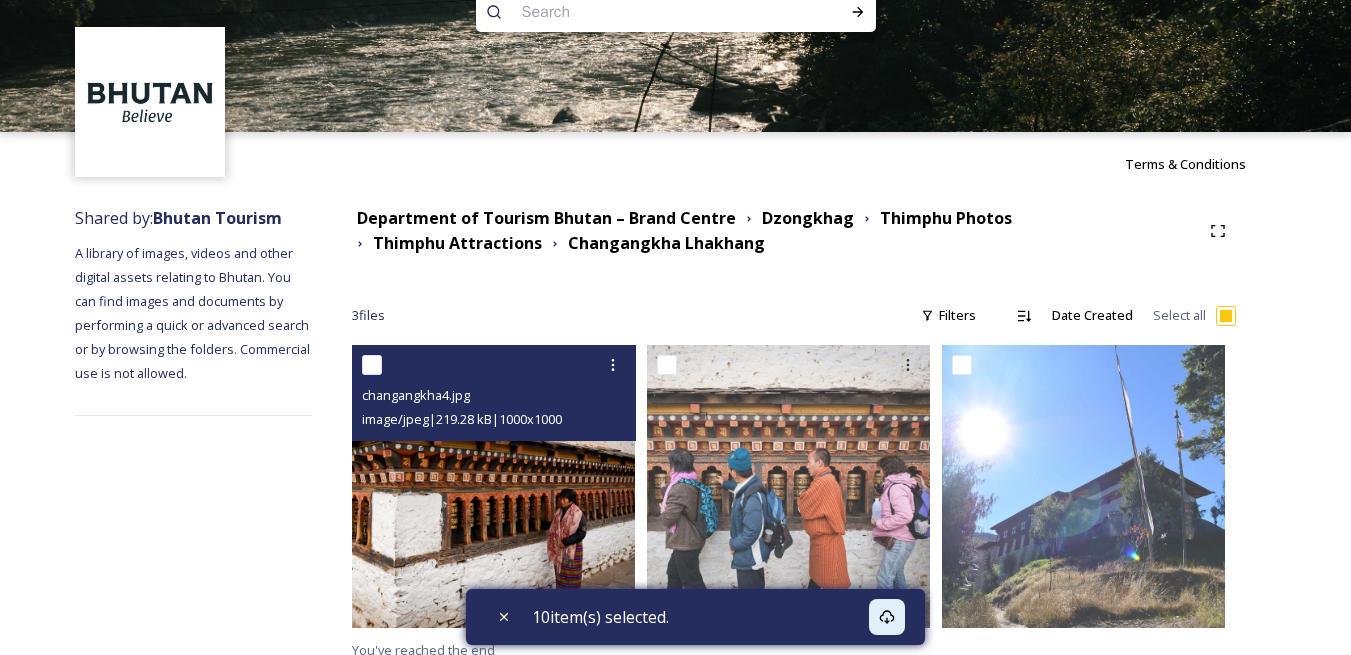 scroll, scrollTop: 63, scrollLeft: 0, axis: vertical 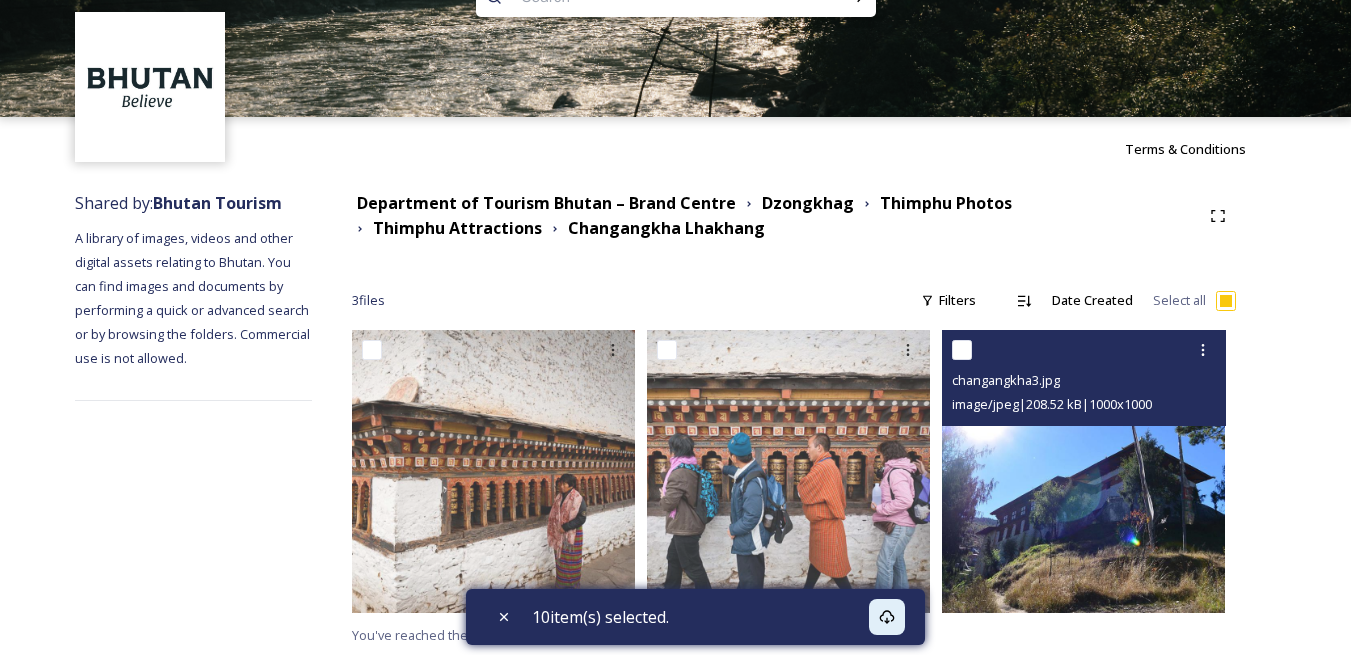 click at bounding box center [962, 350] 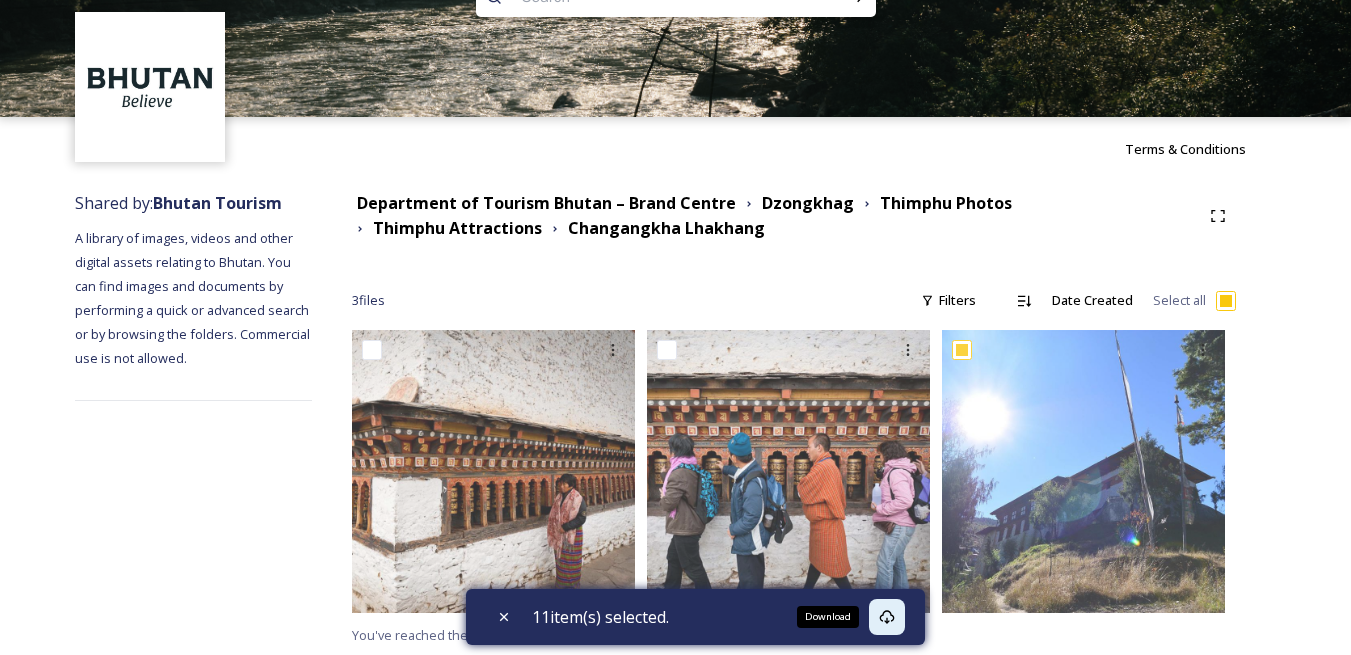 click 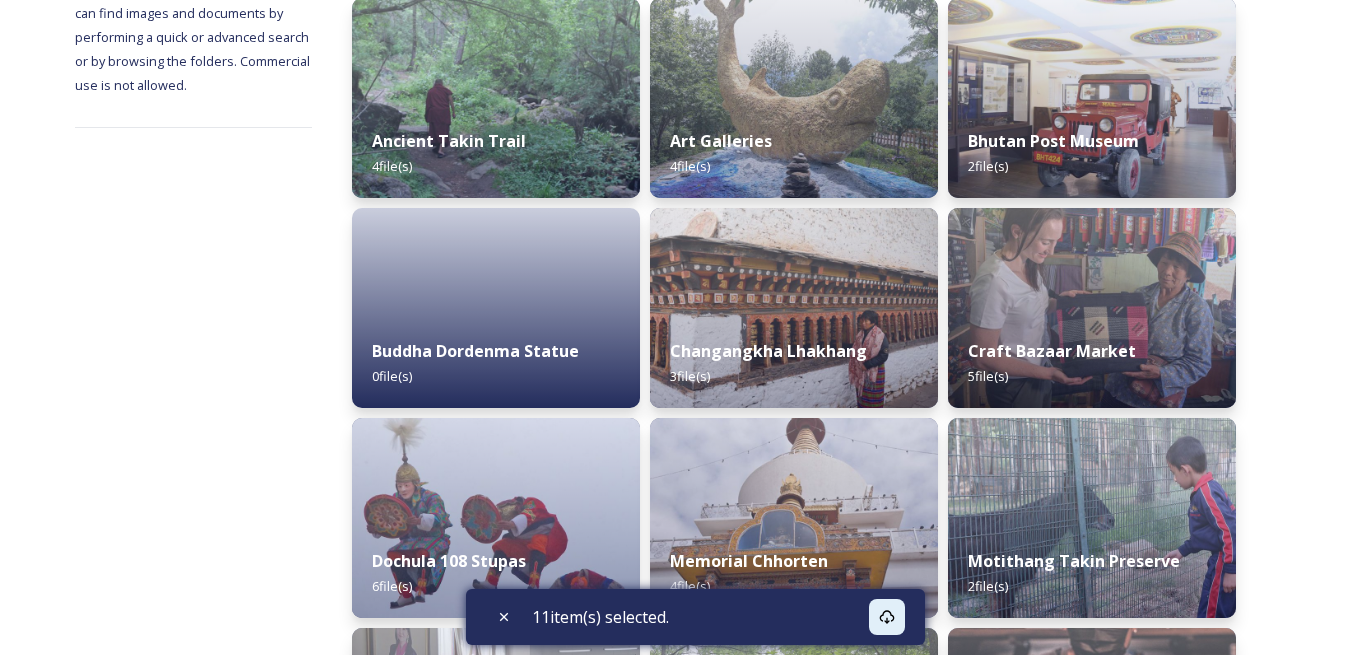 scroll, scrollTop: 600, scrollLeft: 0, axis: vertical 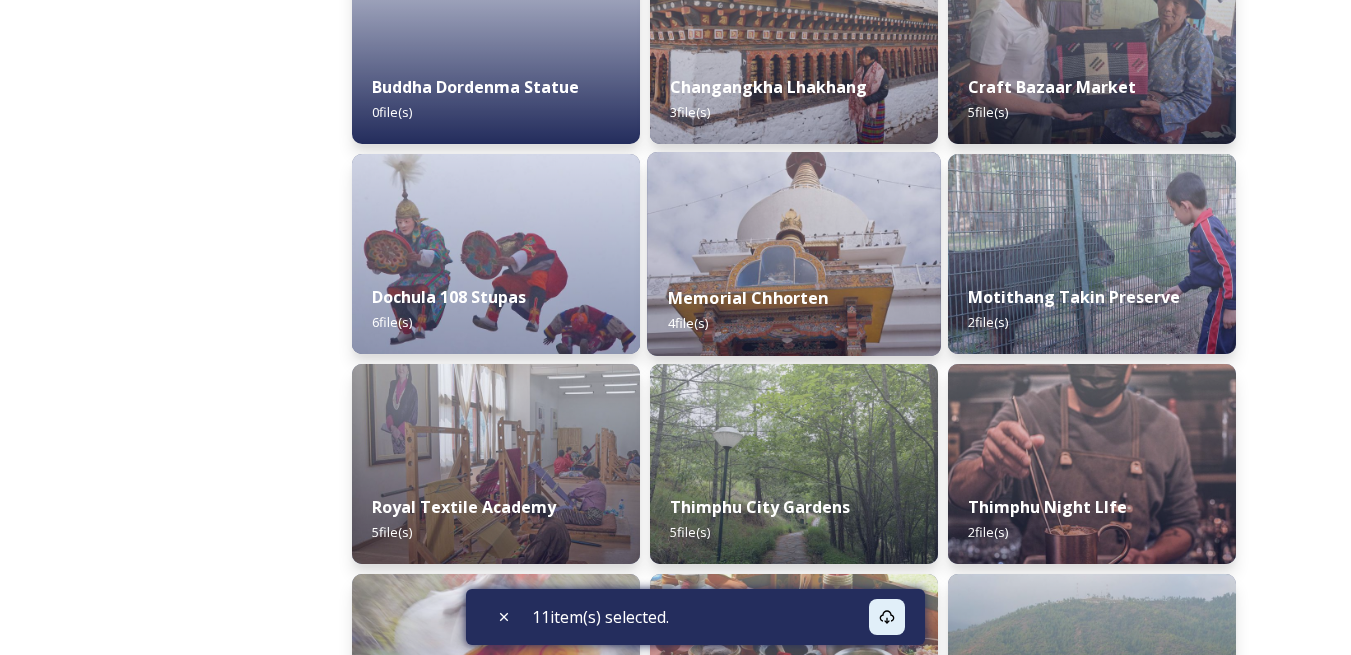 click at bounding box center [794, 254] 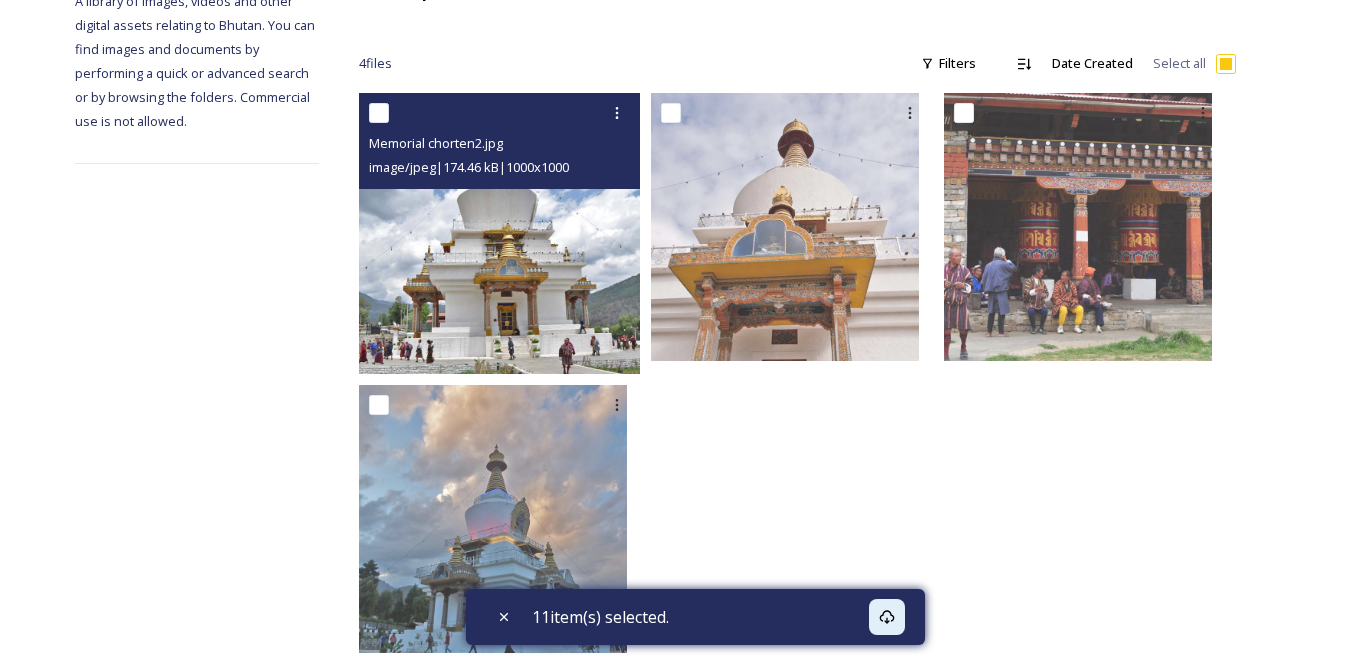 scroll, scrollTop: 240, scrollLeft: 0, axis: vertical 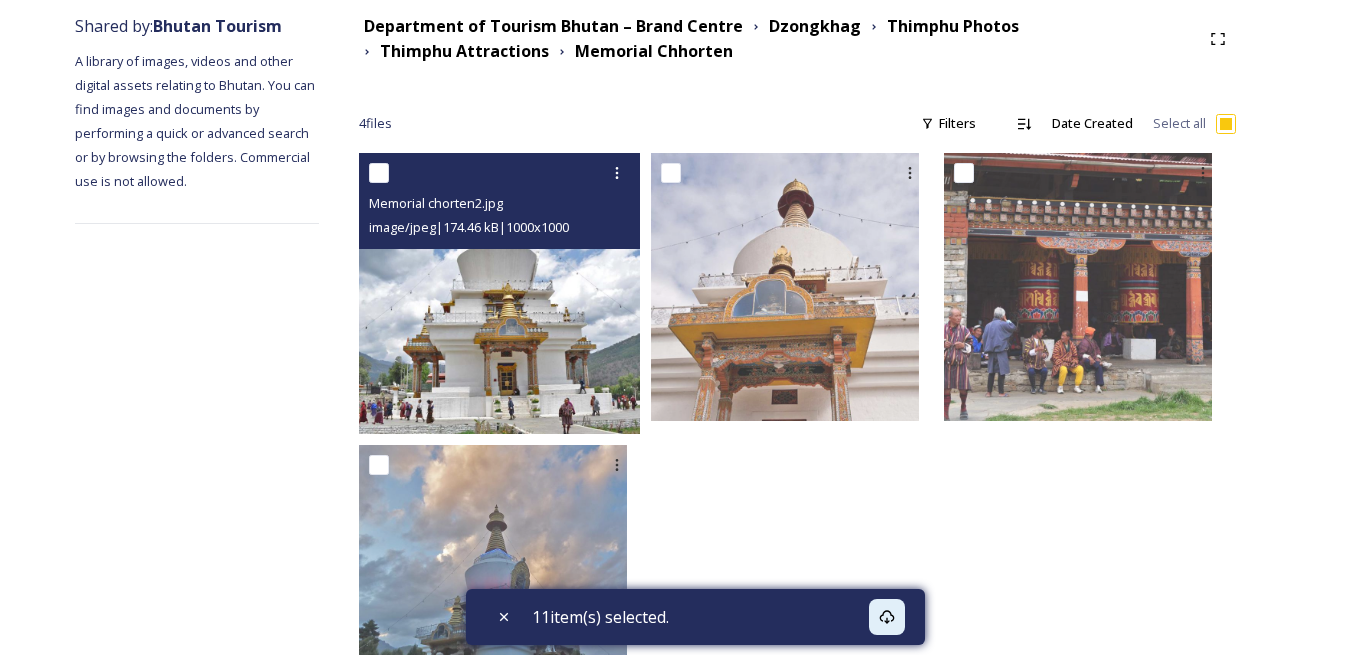 click on "Memorial chorten2.jpg image/jpeg | 174.46 kB | 1000 x 1000" at bounding box center (500, 201) 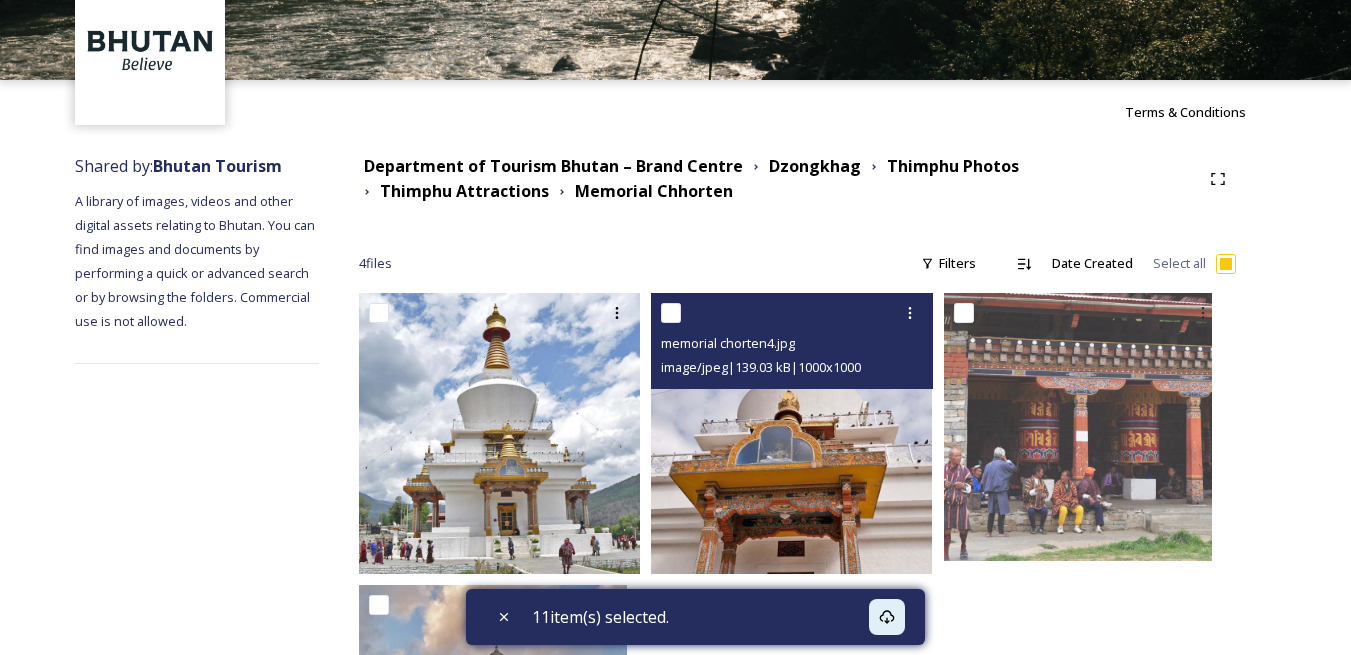 click at bounding box center (671, 313) 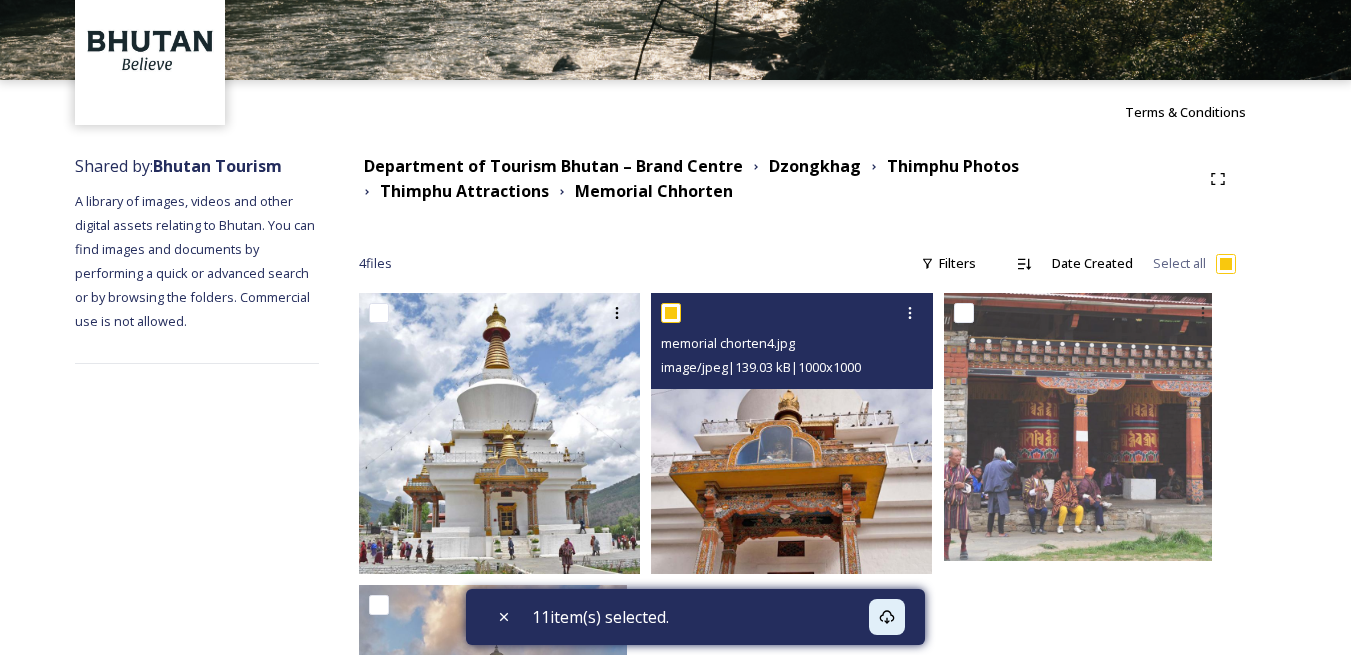 checkbox on "true" 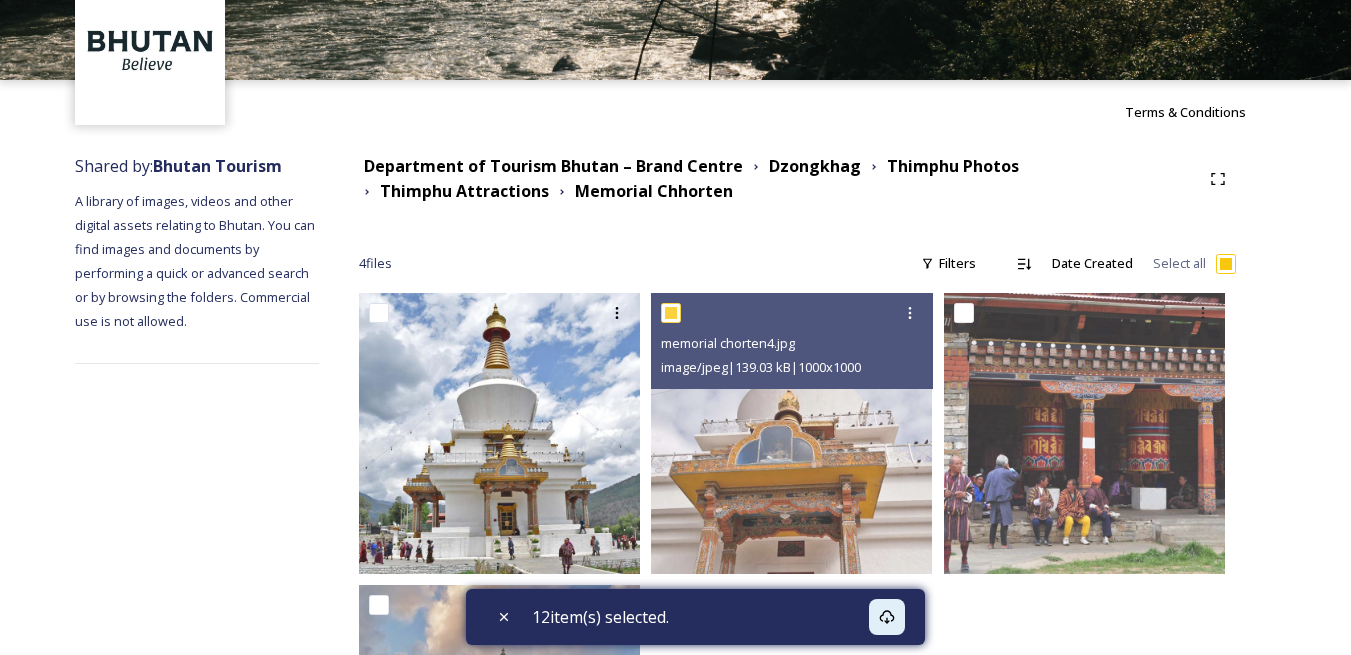 click at bounding box center (379, 313) 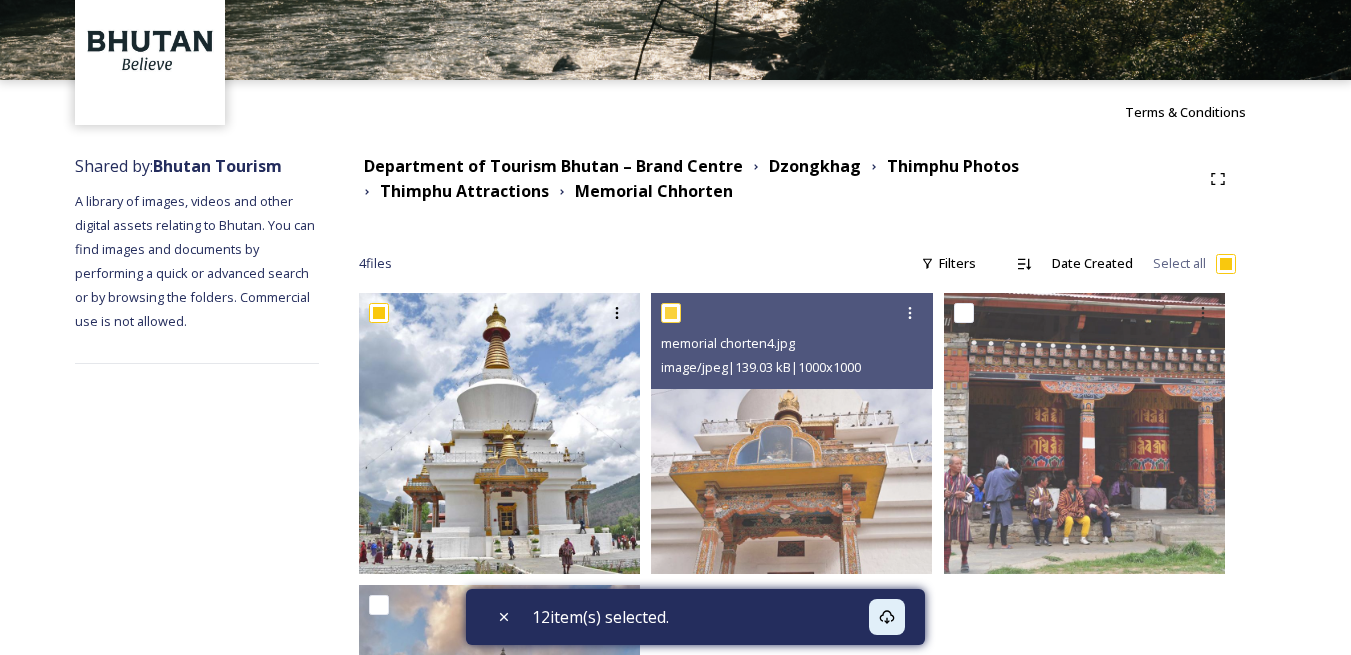 checkbox on "true" 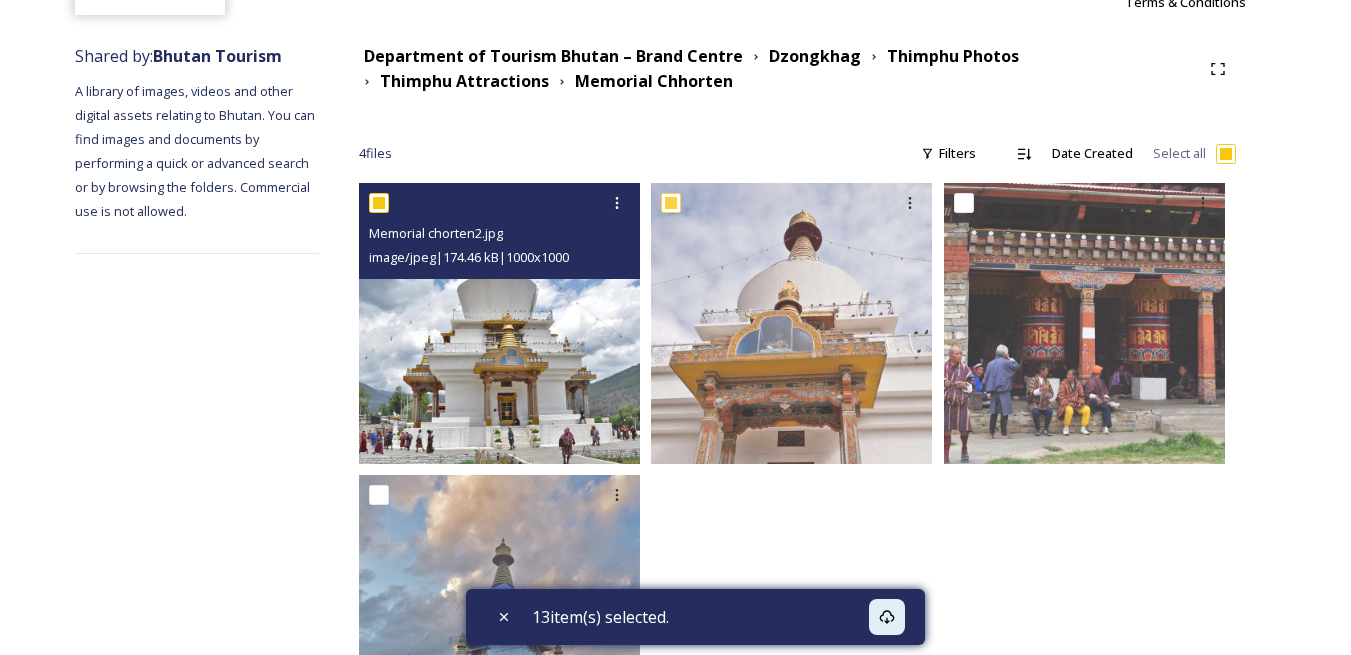 scroll, scrollTop: 353, scrollLeft: 0, axis: vertical 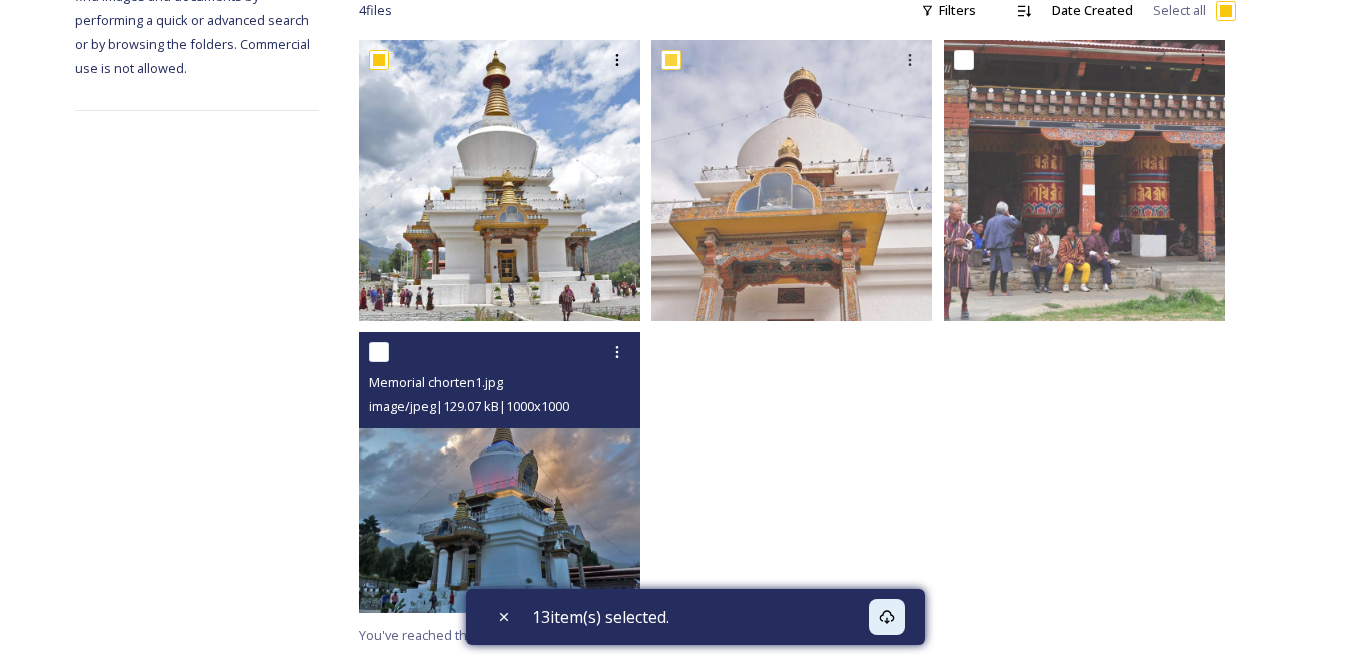 click at bounding box center [379, 352] 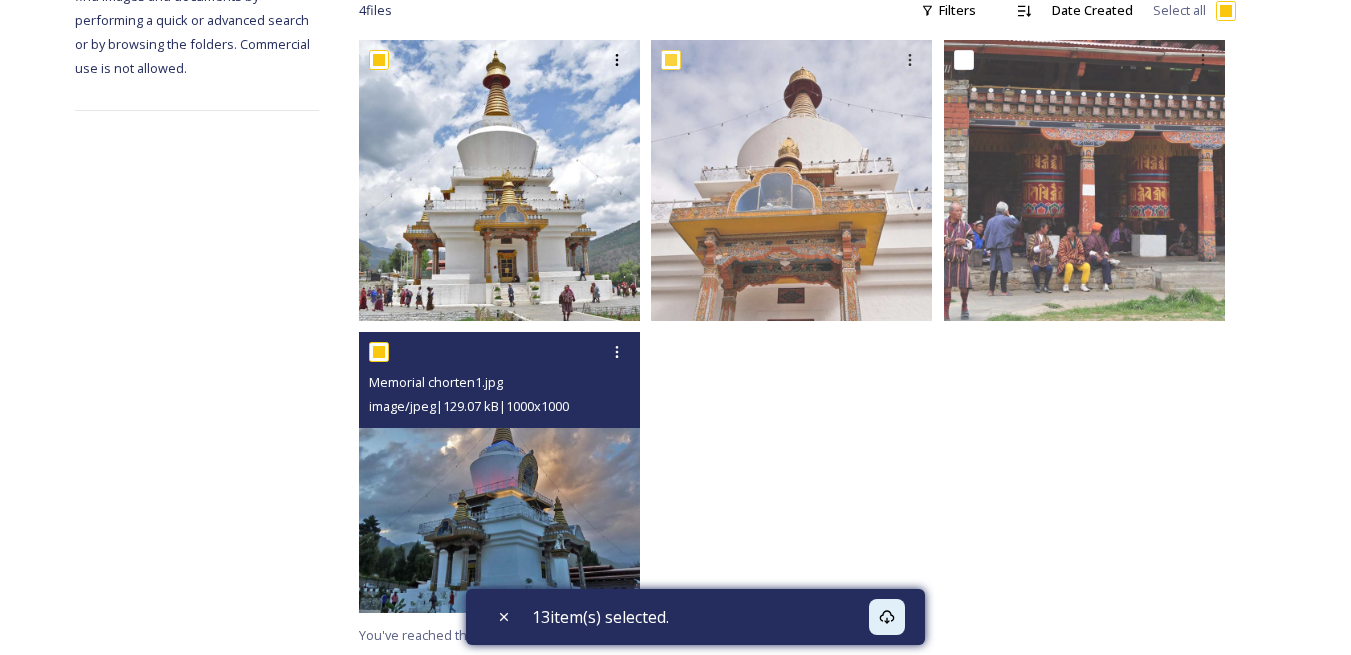 checkbox on "true" 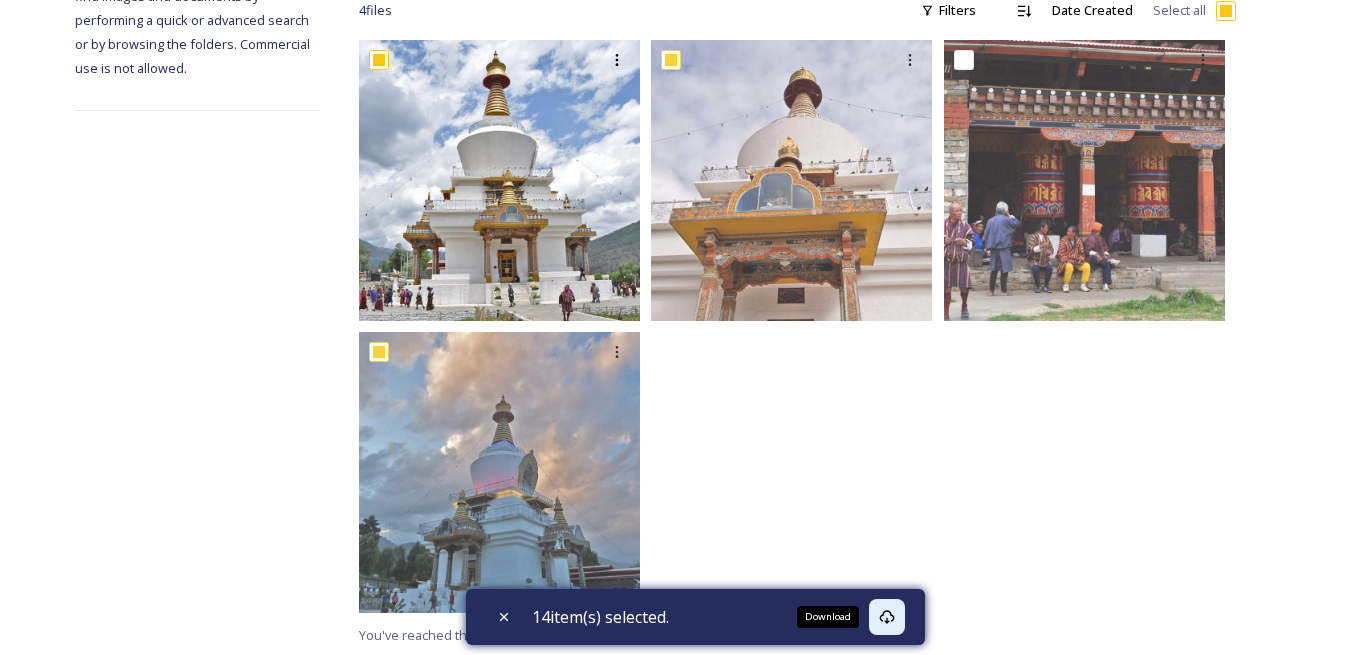 click 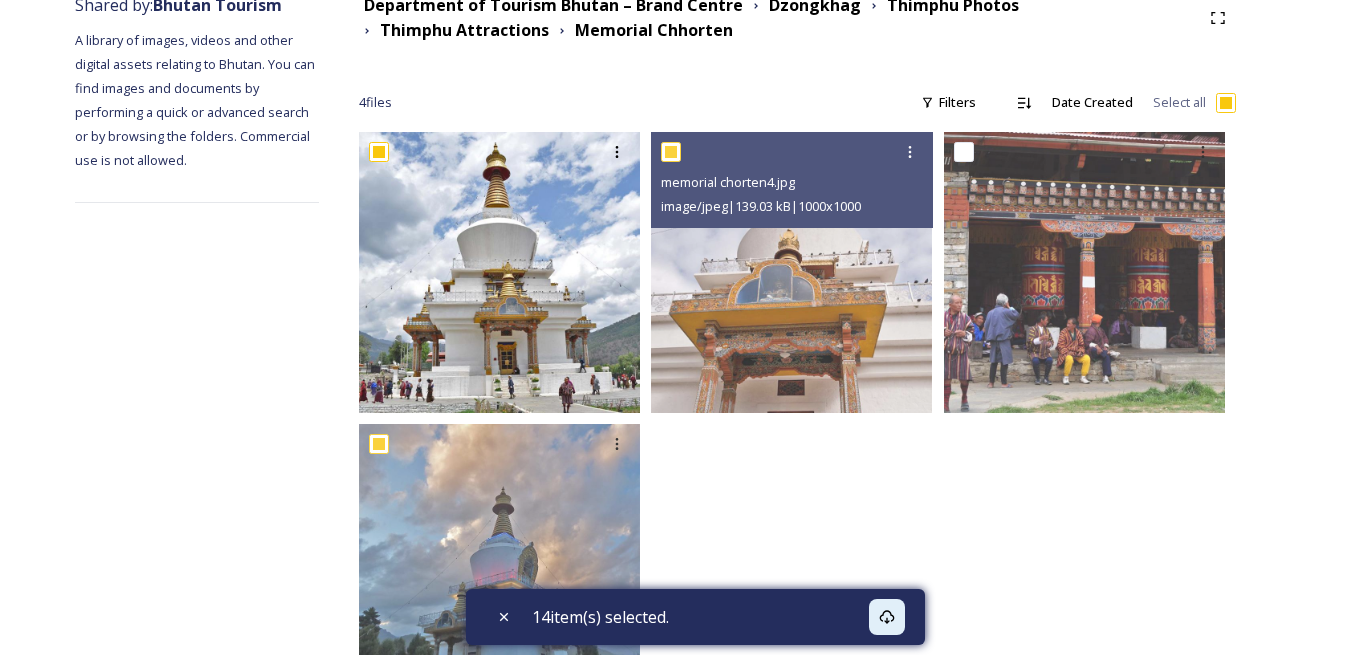 scroll, scrollTop: 353, scrollLeft: 0, axis: vertical 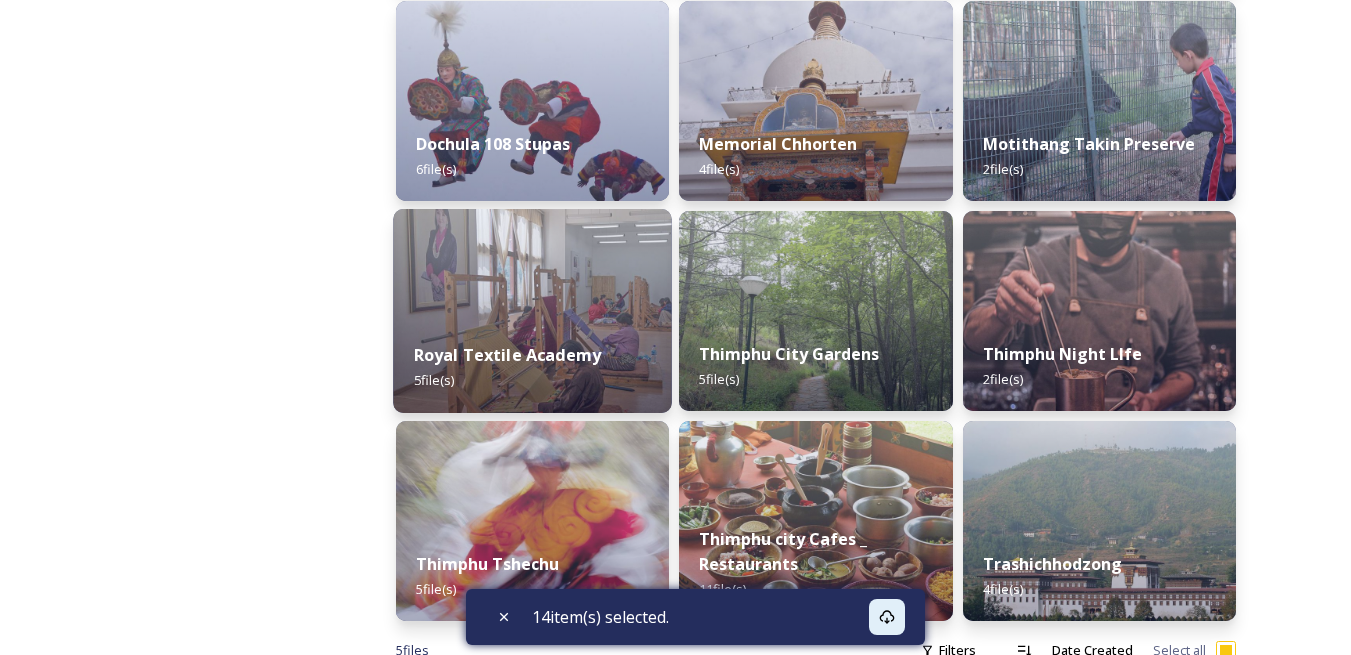 click at bounding box center [532, 311] 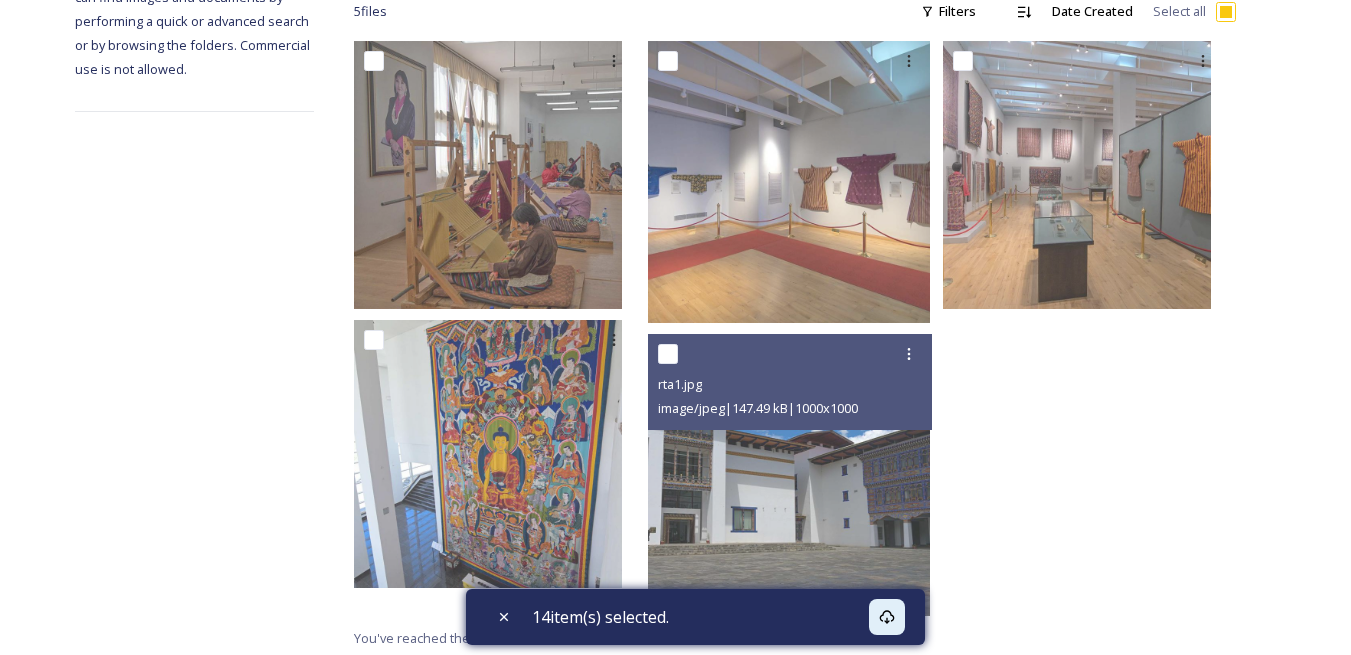 scroll, scrollTop: 355, scrollLeft: 0, axis: vertical 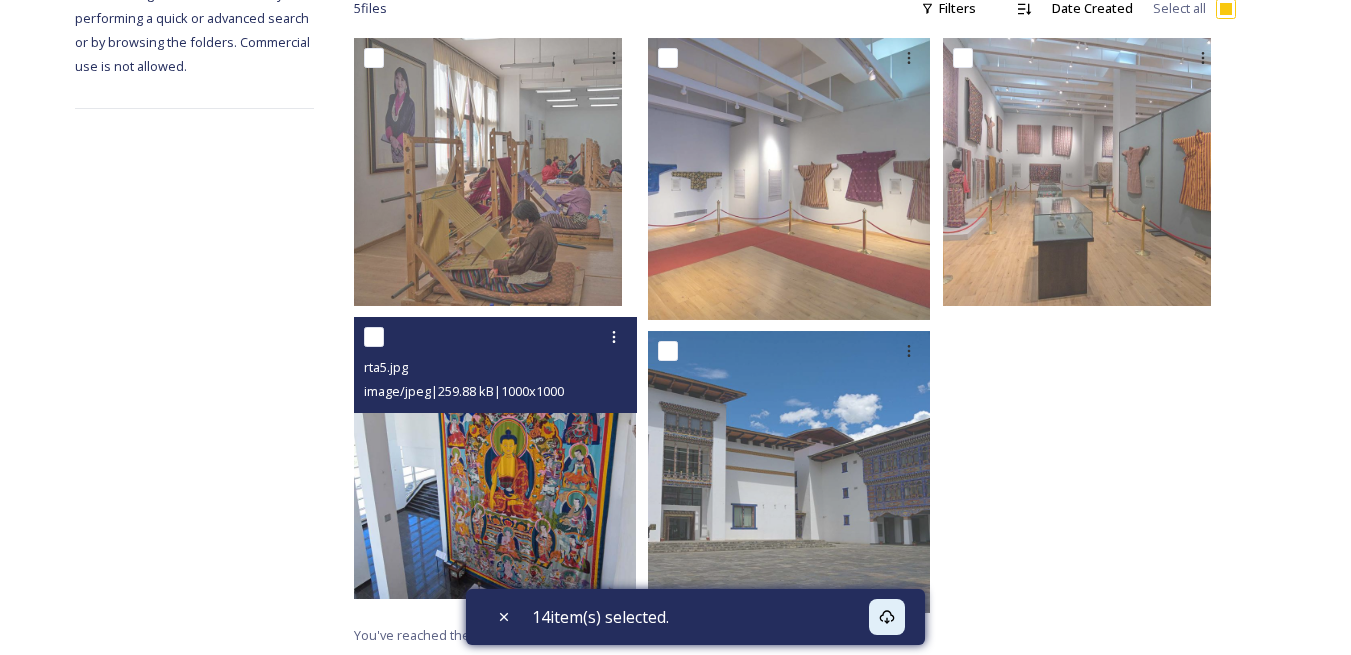 click at bounding box center [374, 337] 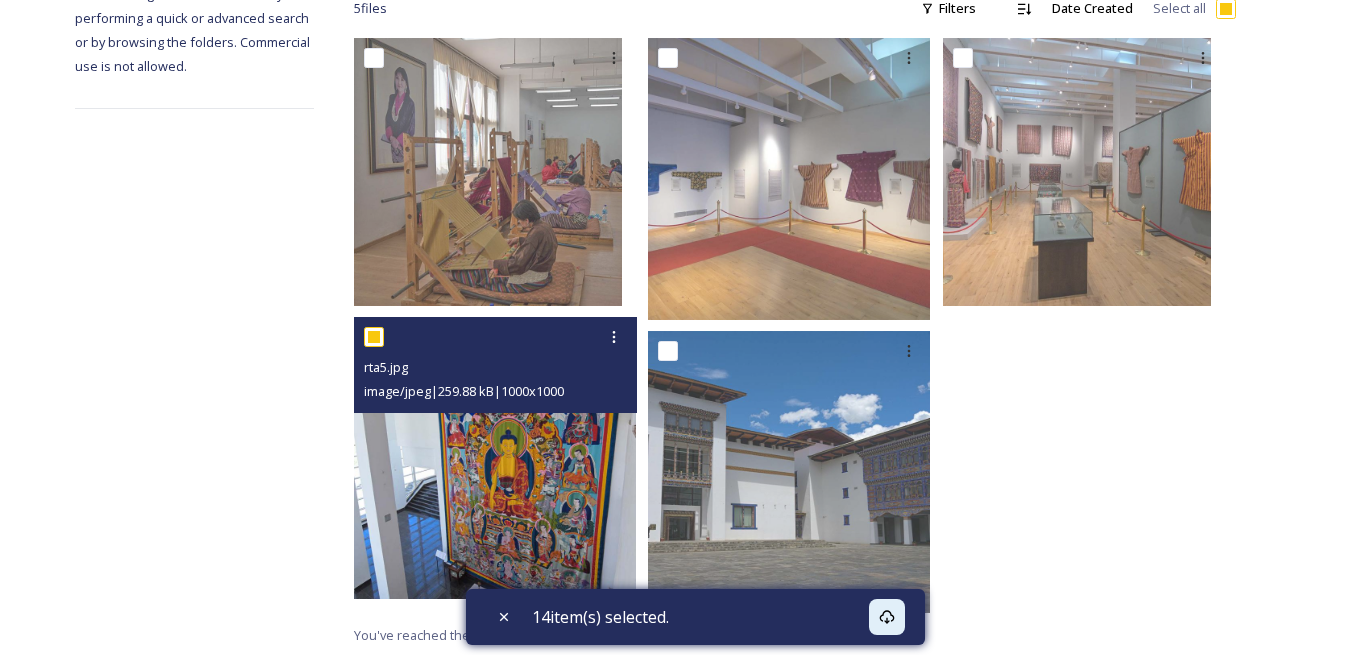 checkbox on "true" 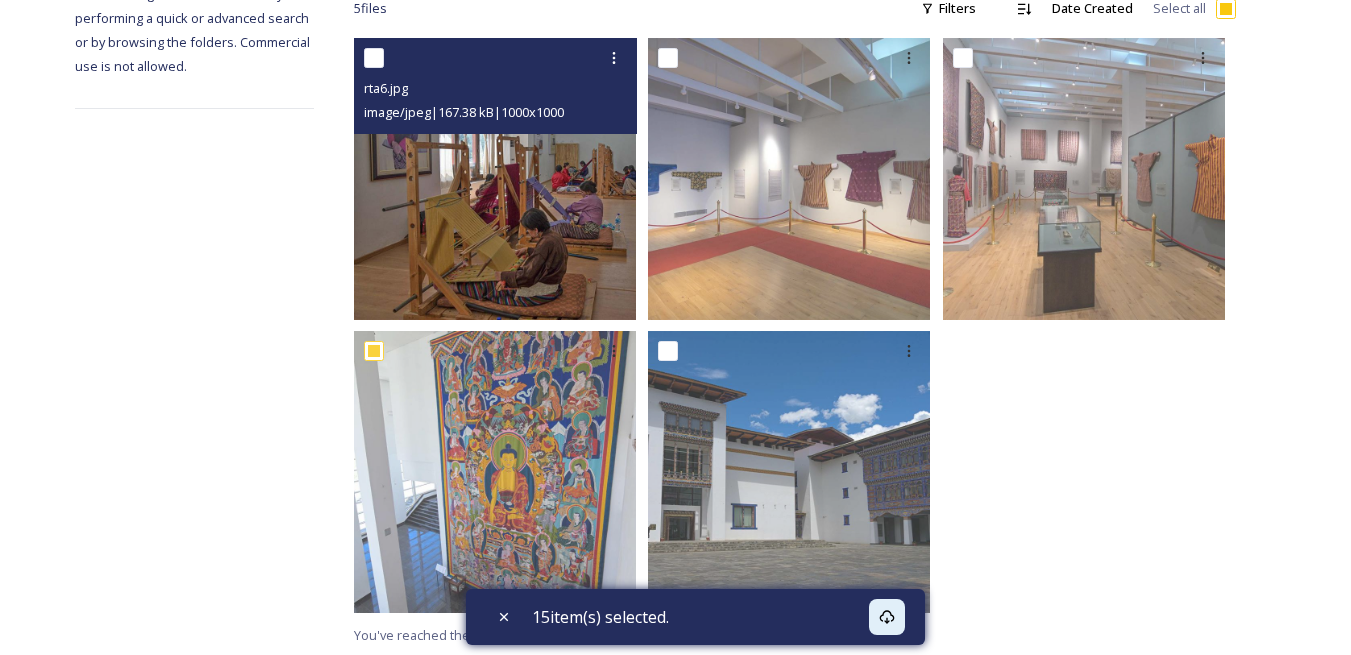 click at bounding box center [374, 58] 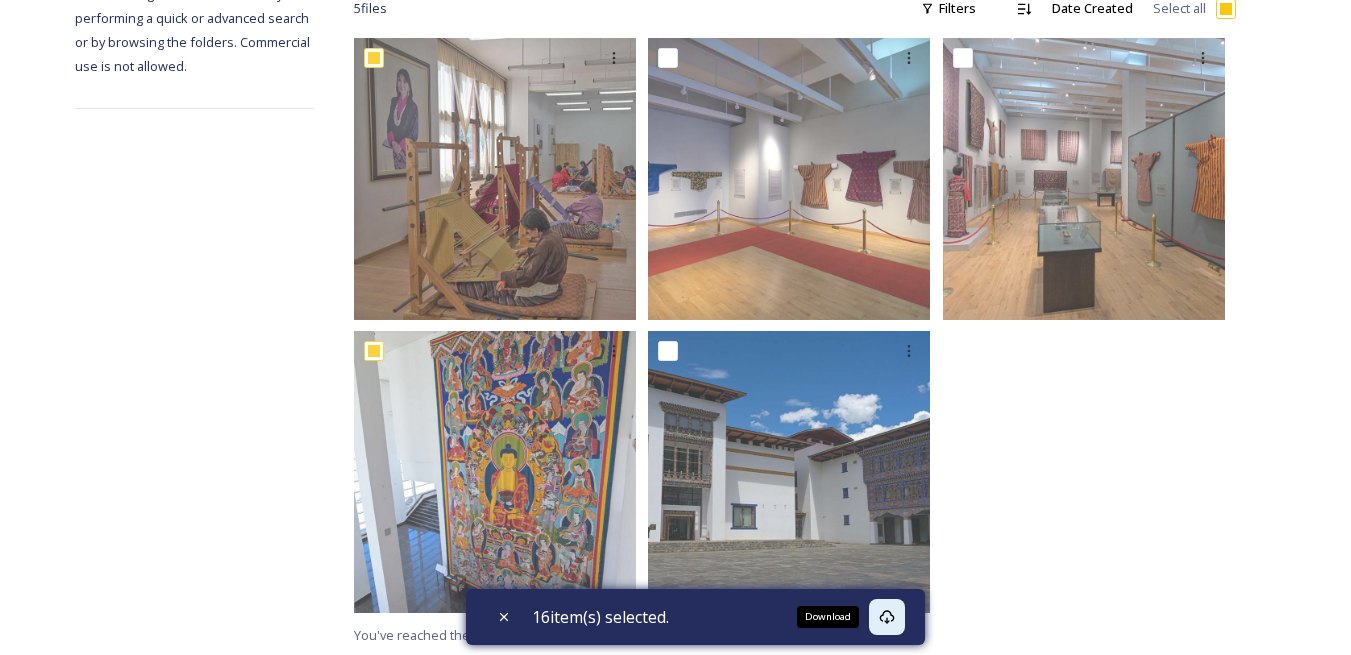 click 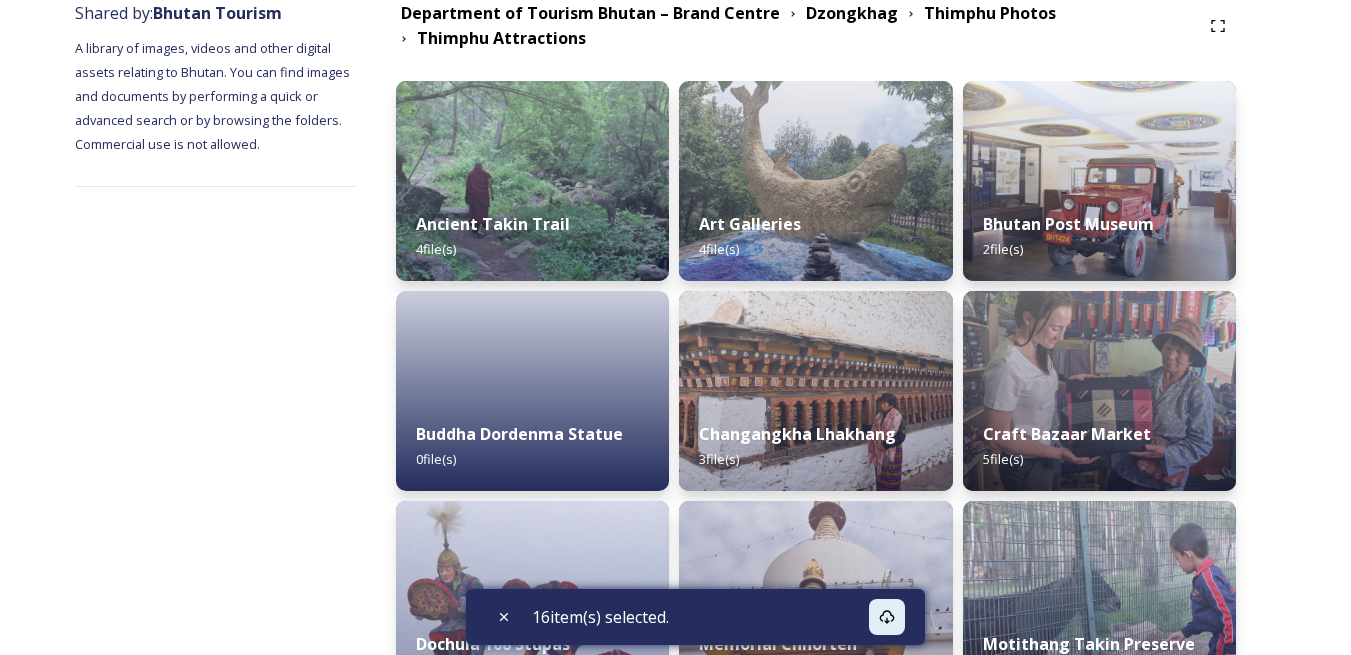 scroll, scrollTop: 153, scrollLeft: 0, axis: vertical 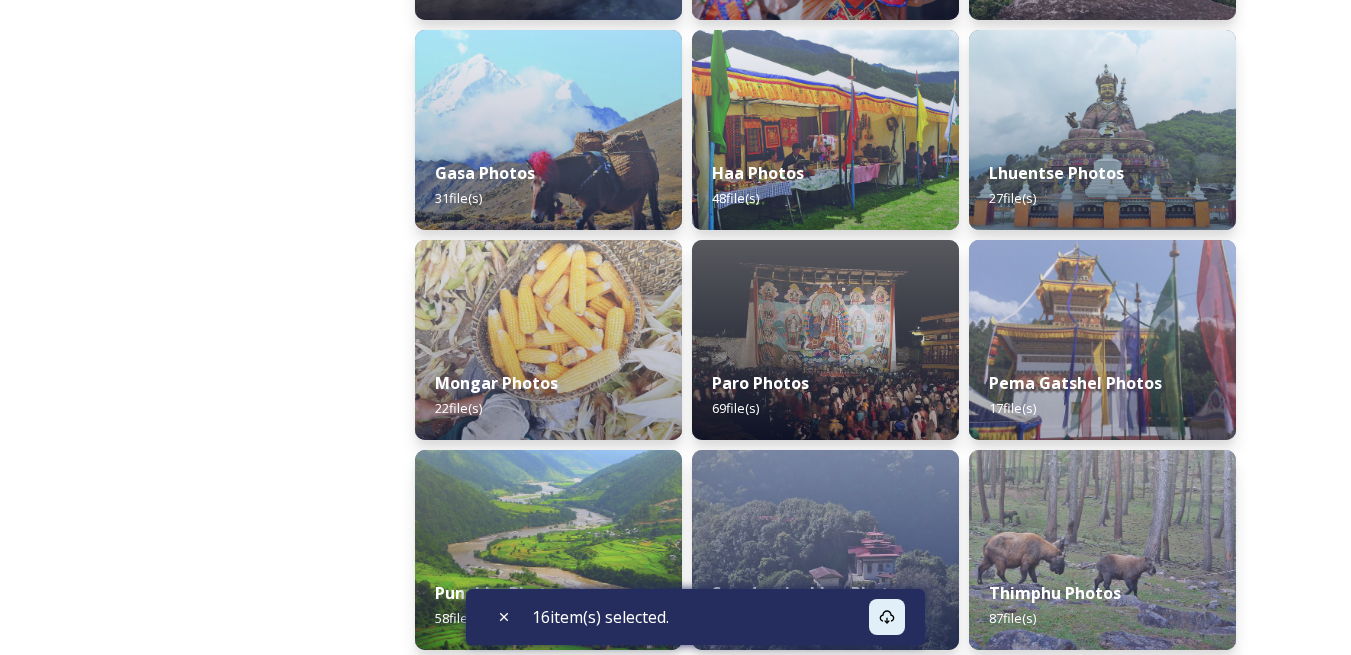 click on "Shared by: Bhutan Tourism A library of images, videos and other digital assets relating to Bhutan. You can find images and documents by performing a quick or advanced search or by browsing the folders. Commercial use is not allowed. Department of Tourism Bhutan – Brand Centre Dzongkhag Bumthang Photos 54 file(s) Gasa Photos 31 file(s) Mongar Photos 22 file(s) Punakha Photos 58 file(s) Trashi Yangtse Photos 46 file(s) Wangduephodrang Photos 37 file(s) Chukha Photos 11 file(s) Haa Photos 48 file(s) Paro Photos 69 file(s) Samdrupjonkhar Photos 20 file(s) Trashigang Photos 23 file(s) Zhemgang Photos 46 file(s) Dagana Photos 19 file(s) Lhuentse Photos 27 file(s) Pema Gatshel Photos 17 file(s) Thimphu Photos 87 file(s) Trongsa Photos 35 file(s) 0 file s Filters Date Created Select all No files inside this album 16 item(s) selected." at bounding box center [675, 453] 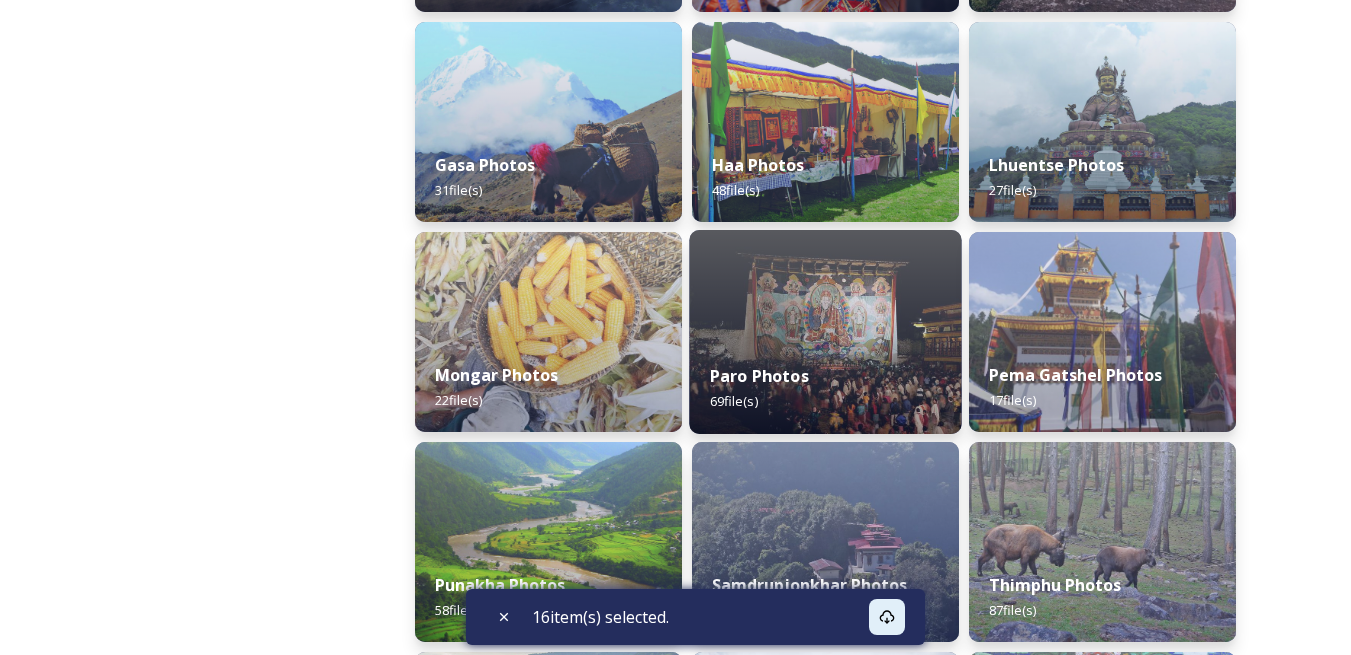 scroll, scrollTop: 308, scrollLeft: 0, axis: vertical 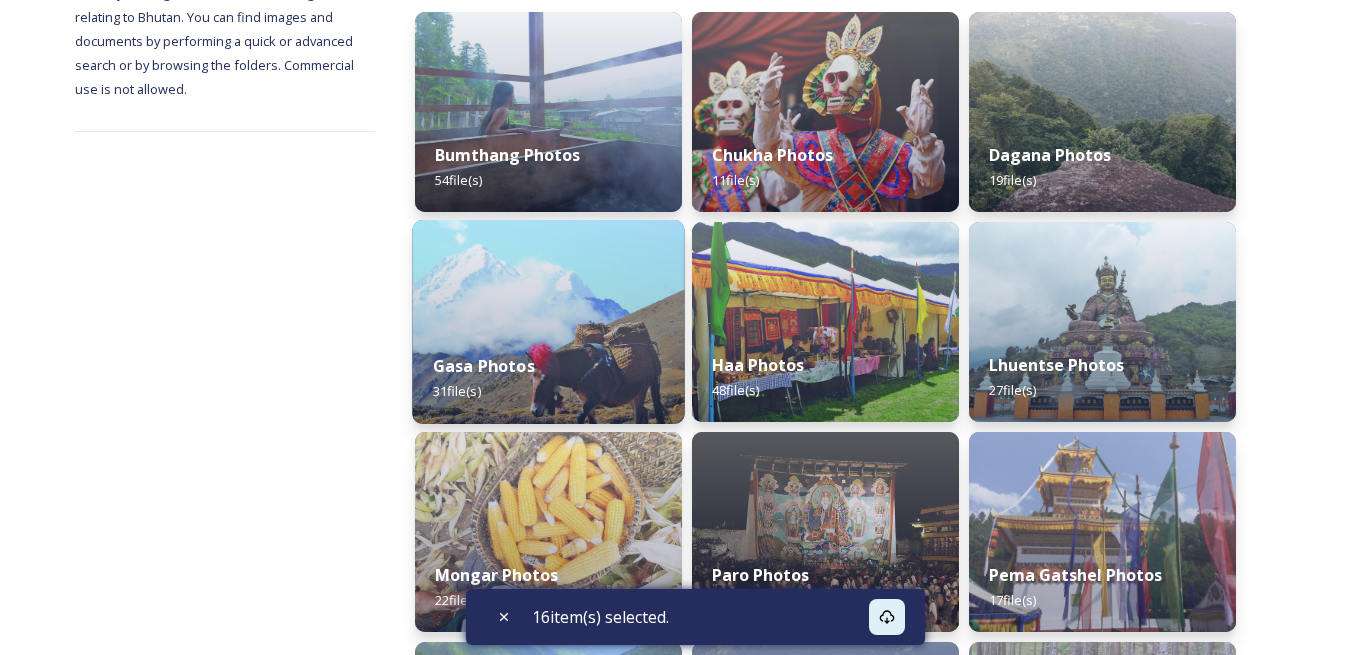 click at bounding box center [548, 322] 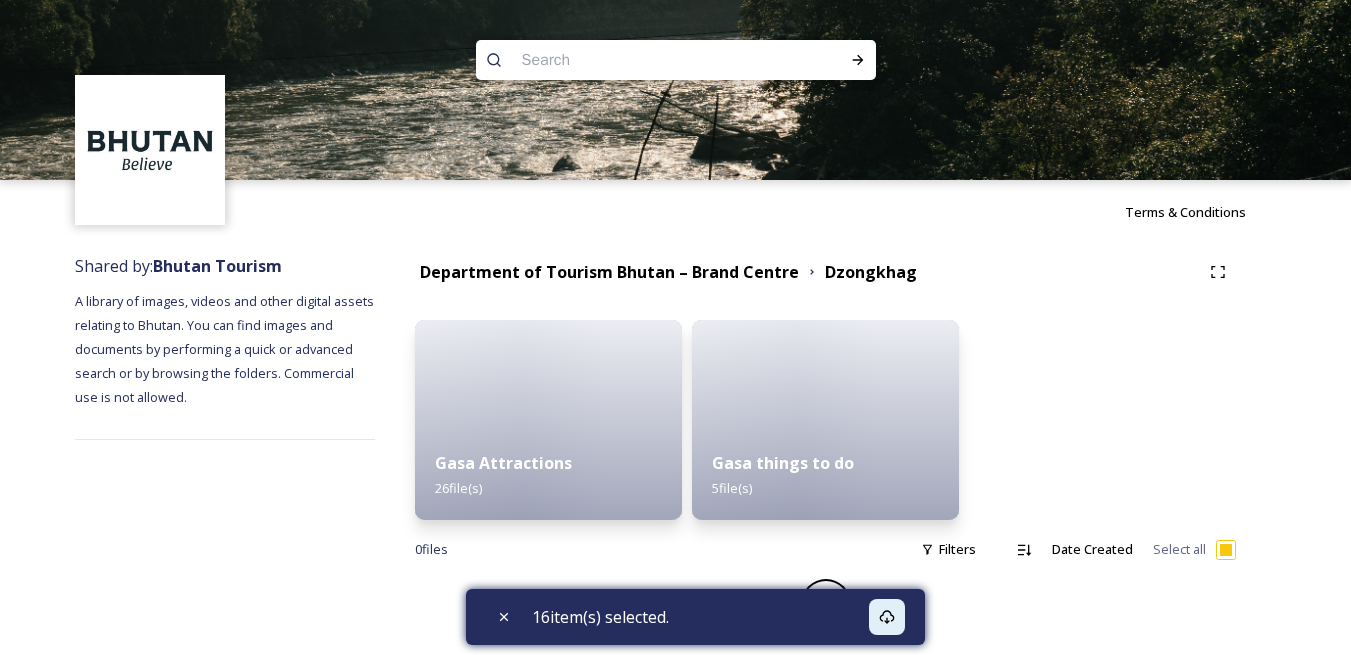 scroll, scrollTop: 0, scrollLeft: 0, axis: both 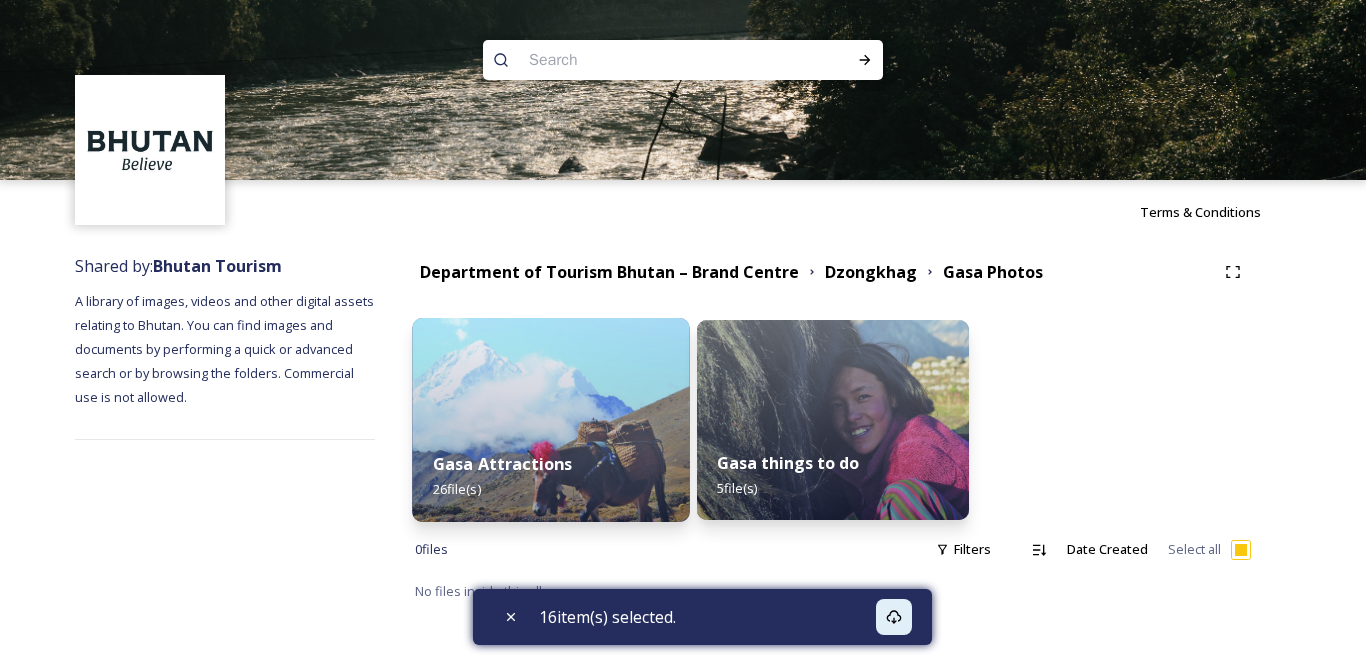 click at bounding box center [550, 420] 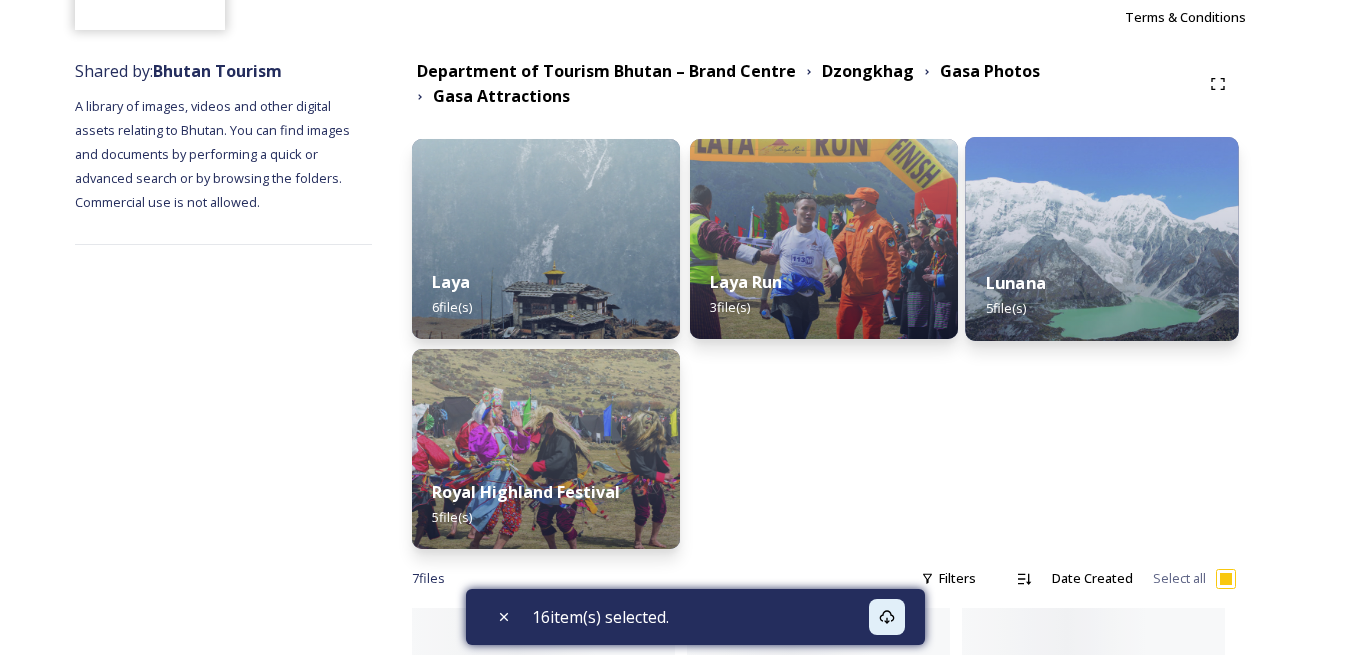 scroll, scrollTop: 200, scrollLeft: 0, axis: vertical 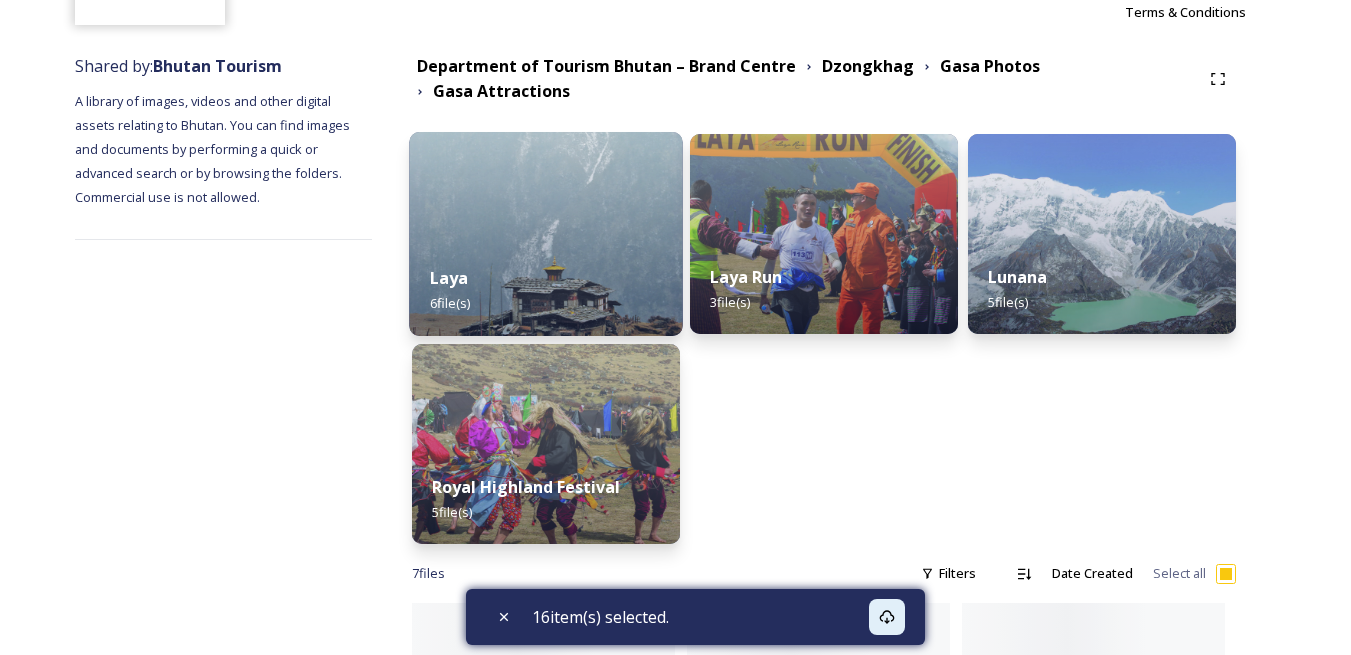 click at bounding box center (545, 234) 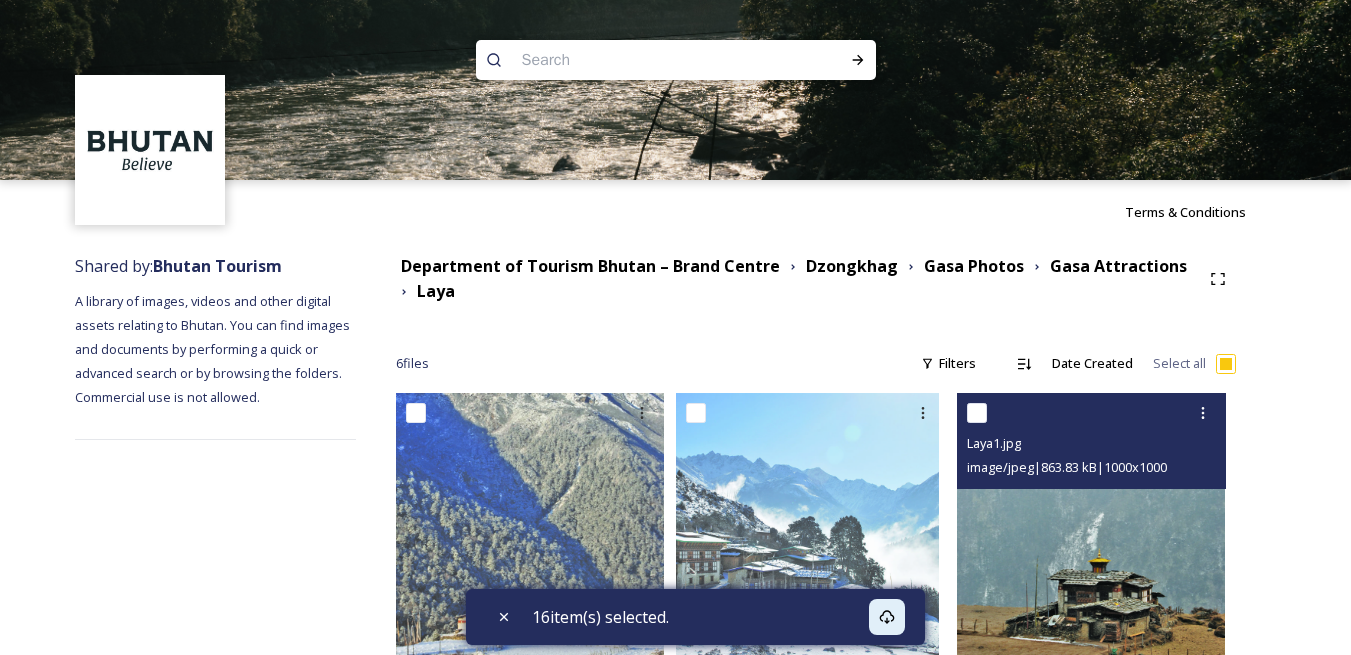 scroll, scrollTop: 200, scrollLeft: 0, axis: vertical 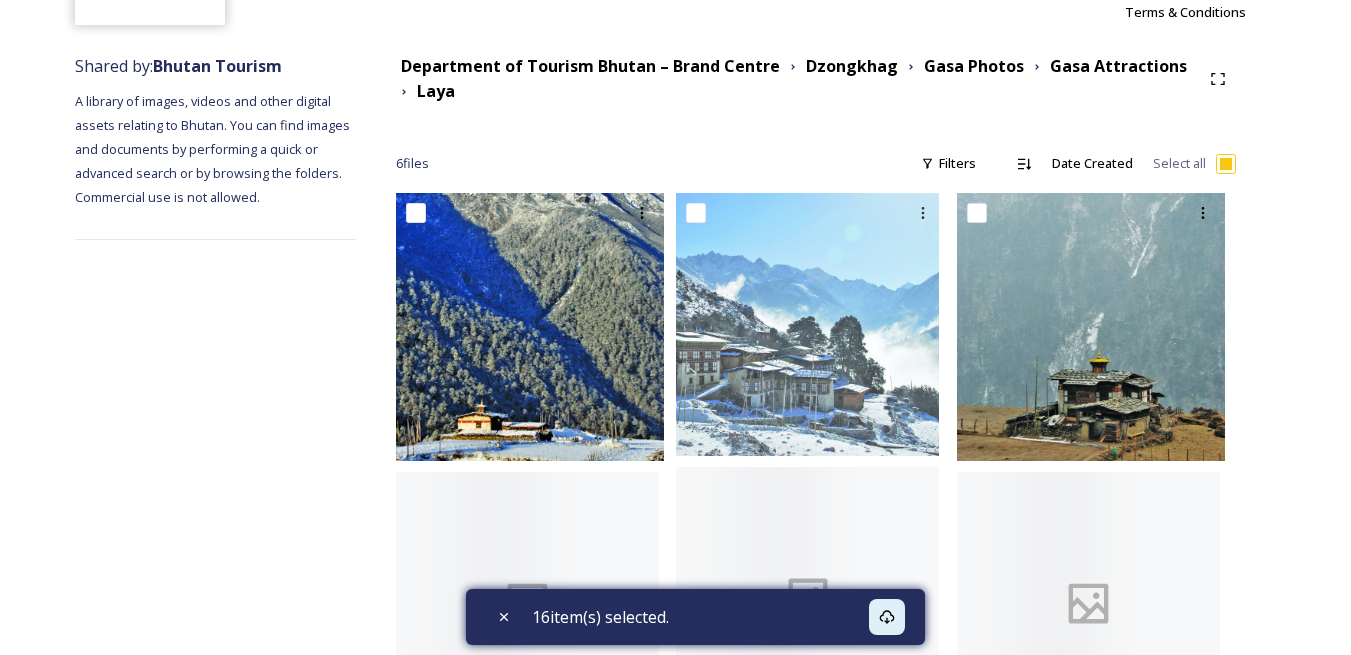 click at bounding box center [416, 213] 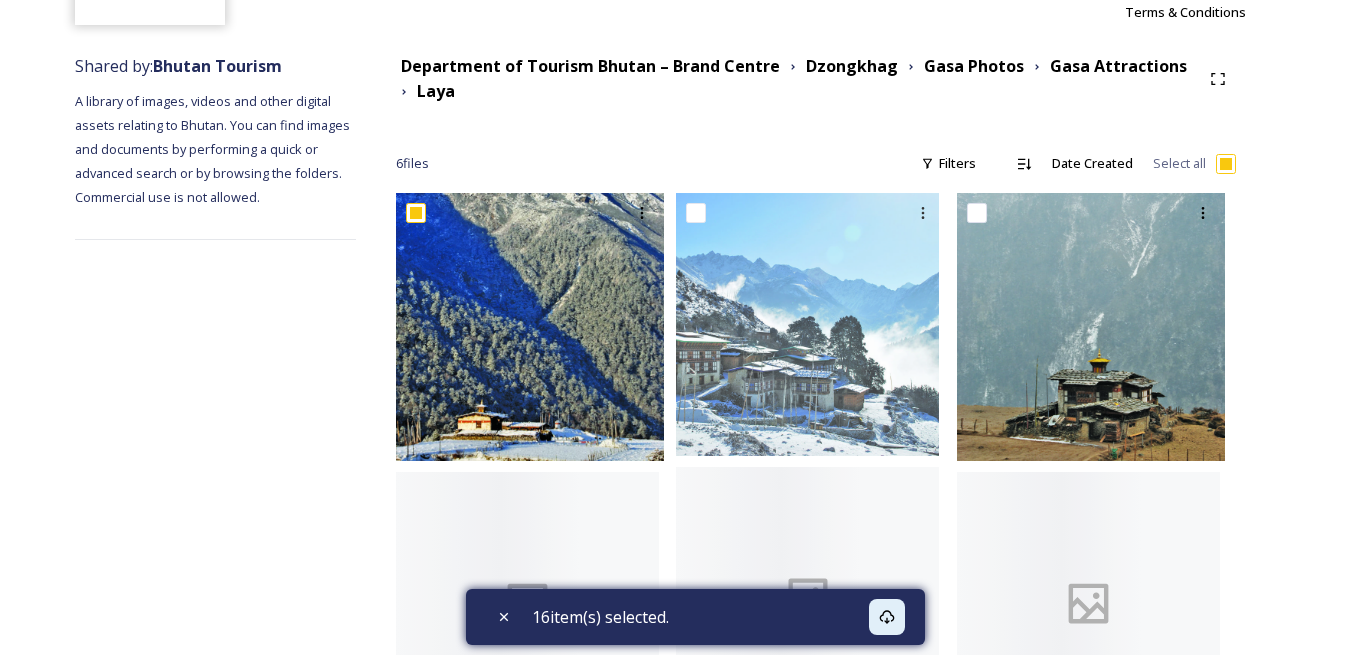 checkbox on "true" 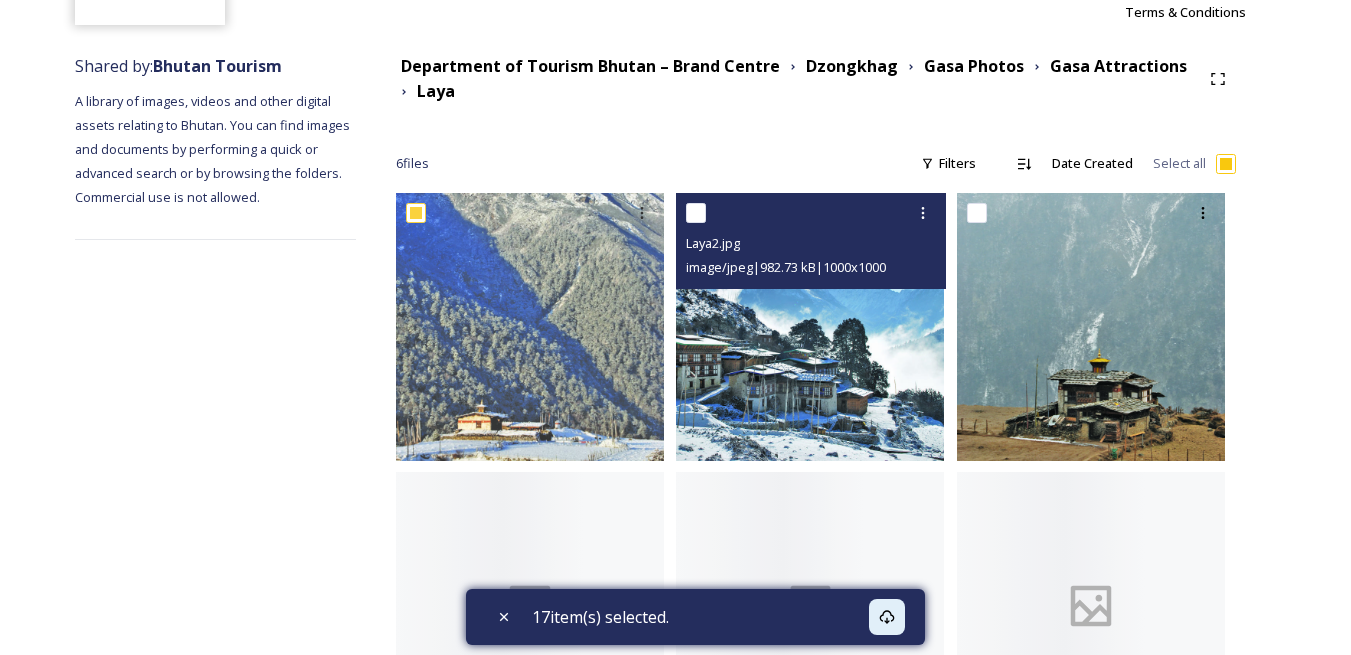 click at bounding box center [696, 213] 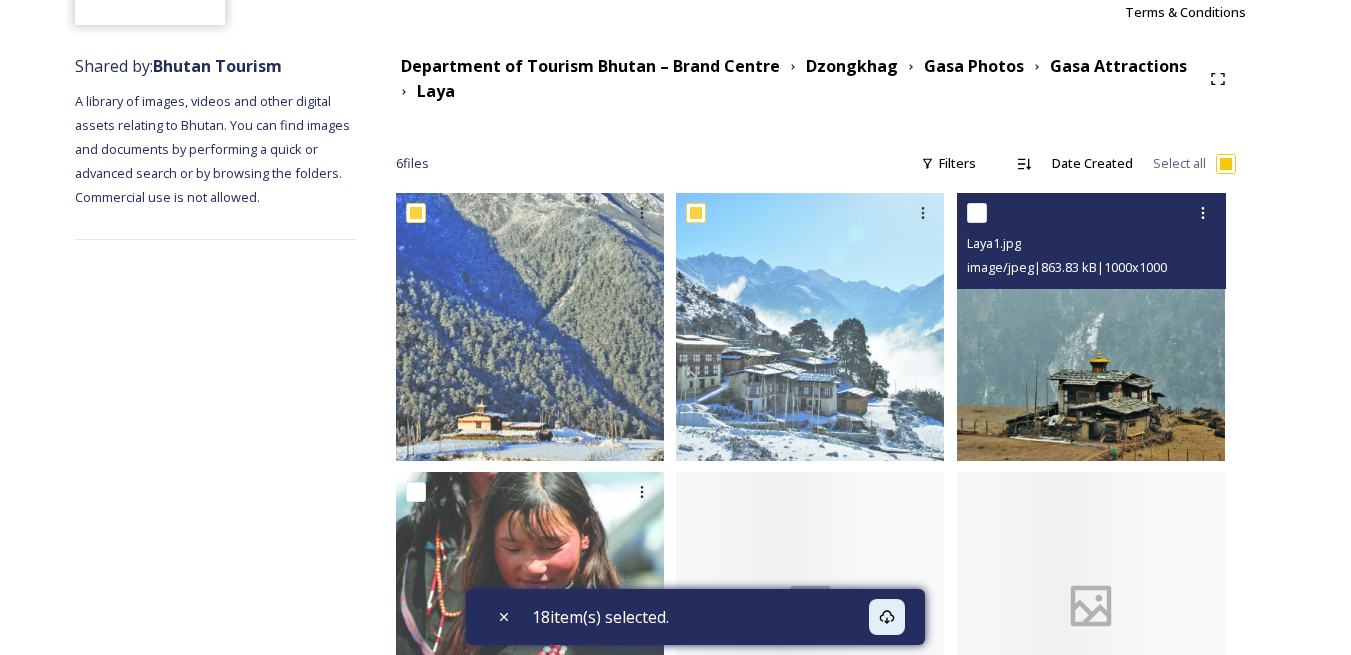 click at bounding box center [977, 213] 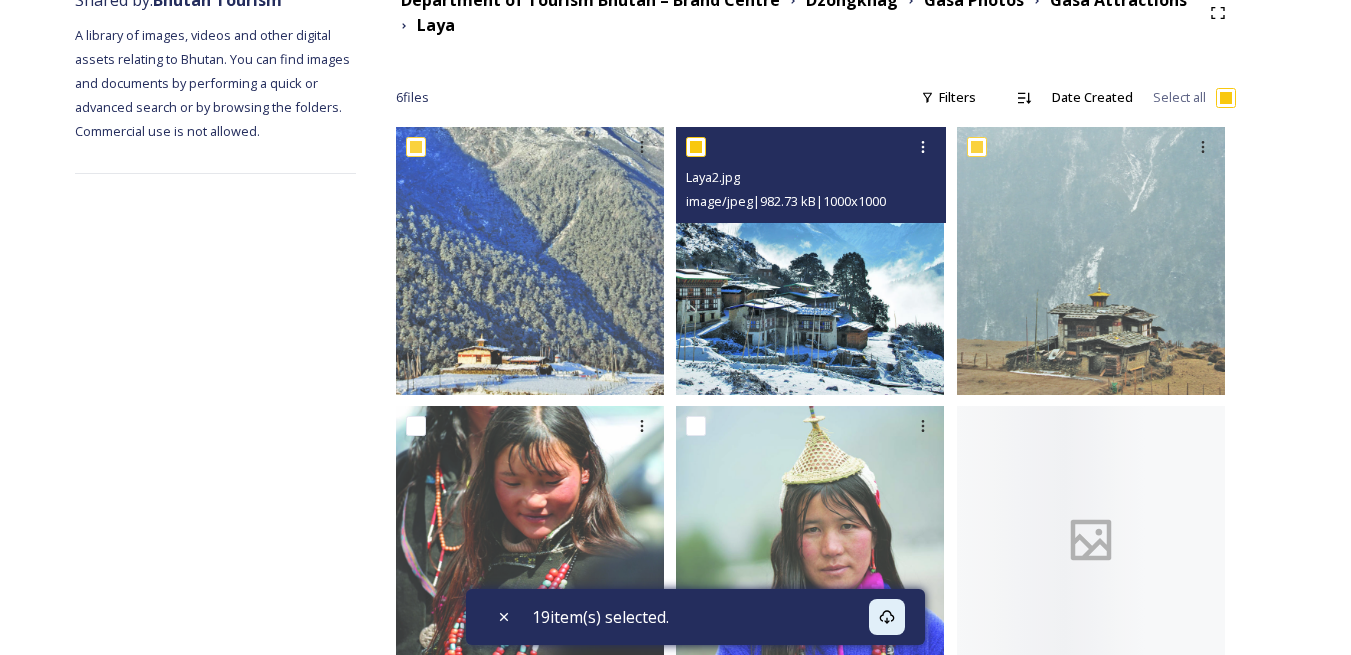 scroll, scrollTop: 327, scrollLeft: 0, axis: vertical 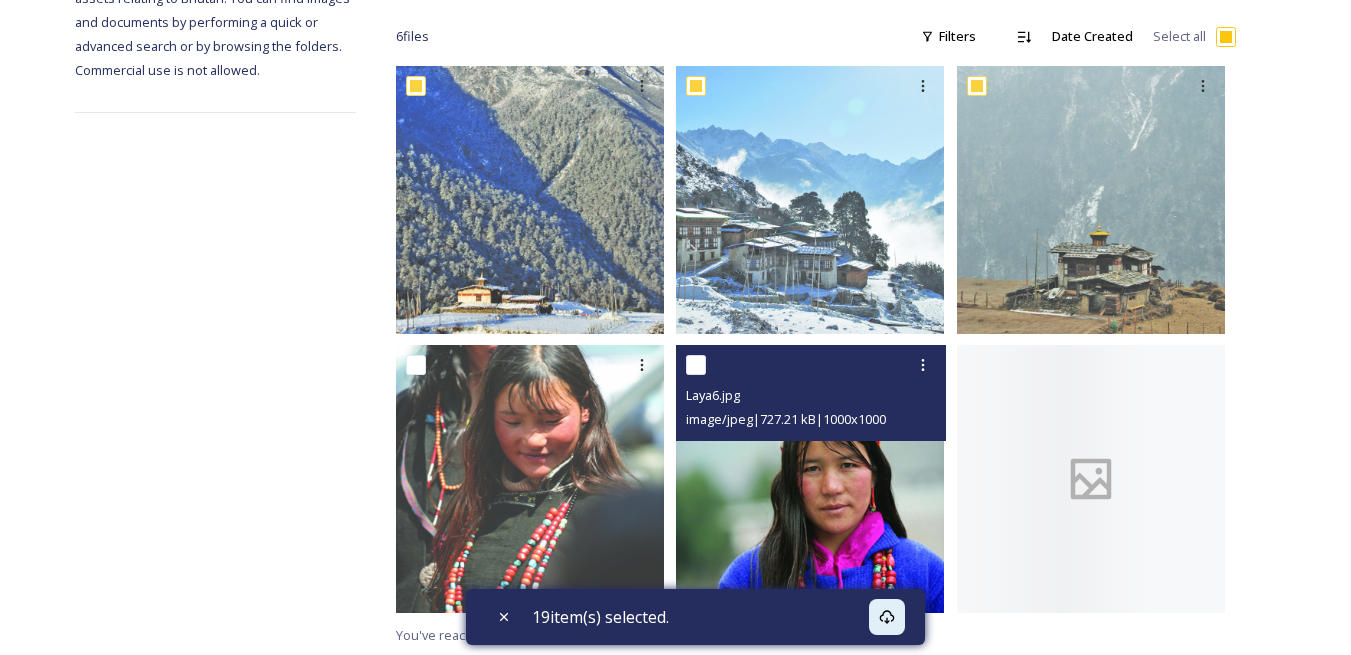 click at bounding box center (696, 365) 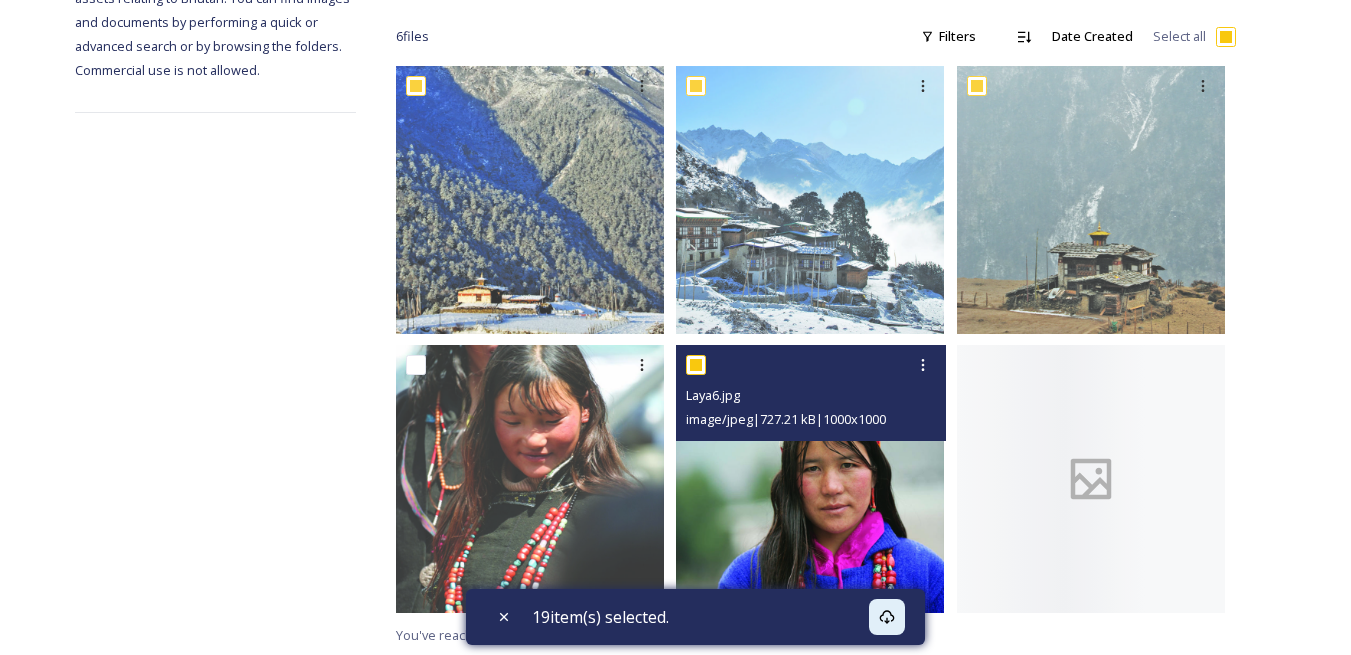 checkbox on "true" 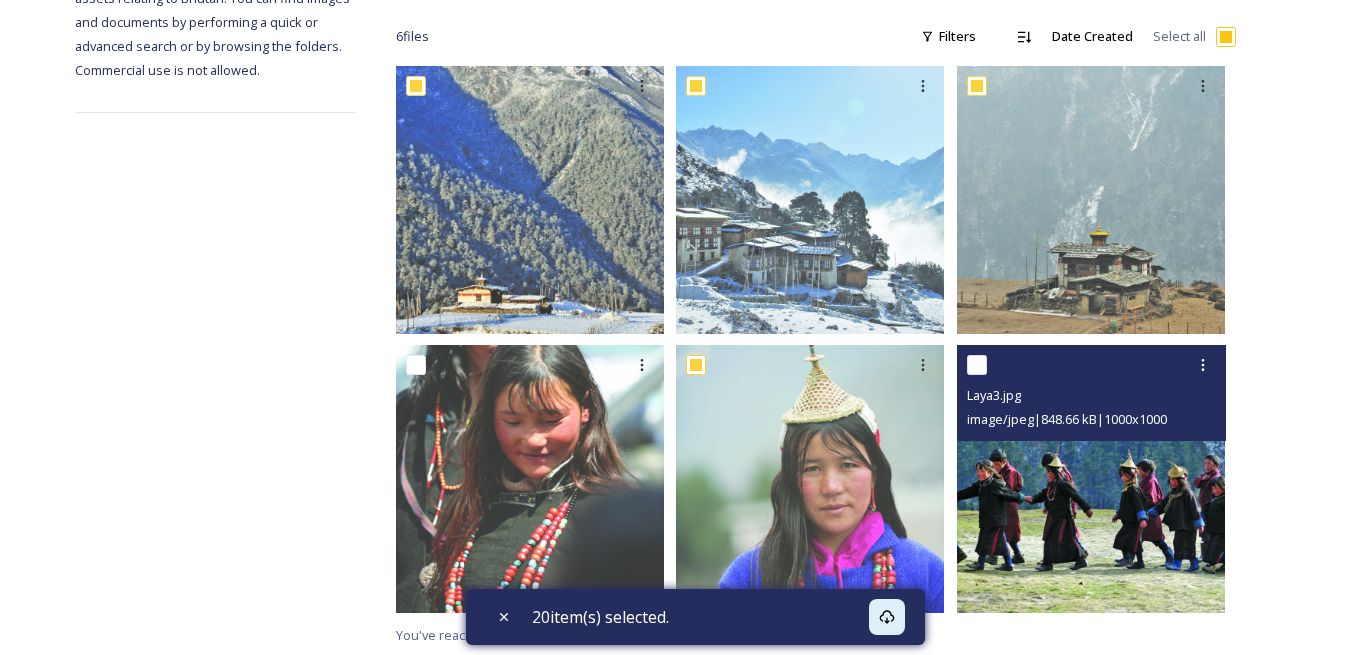 click at bounding box center (977, 365) 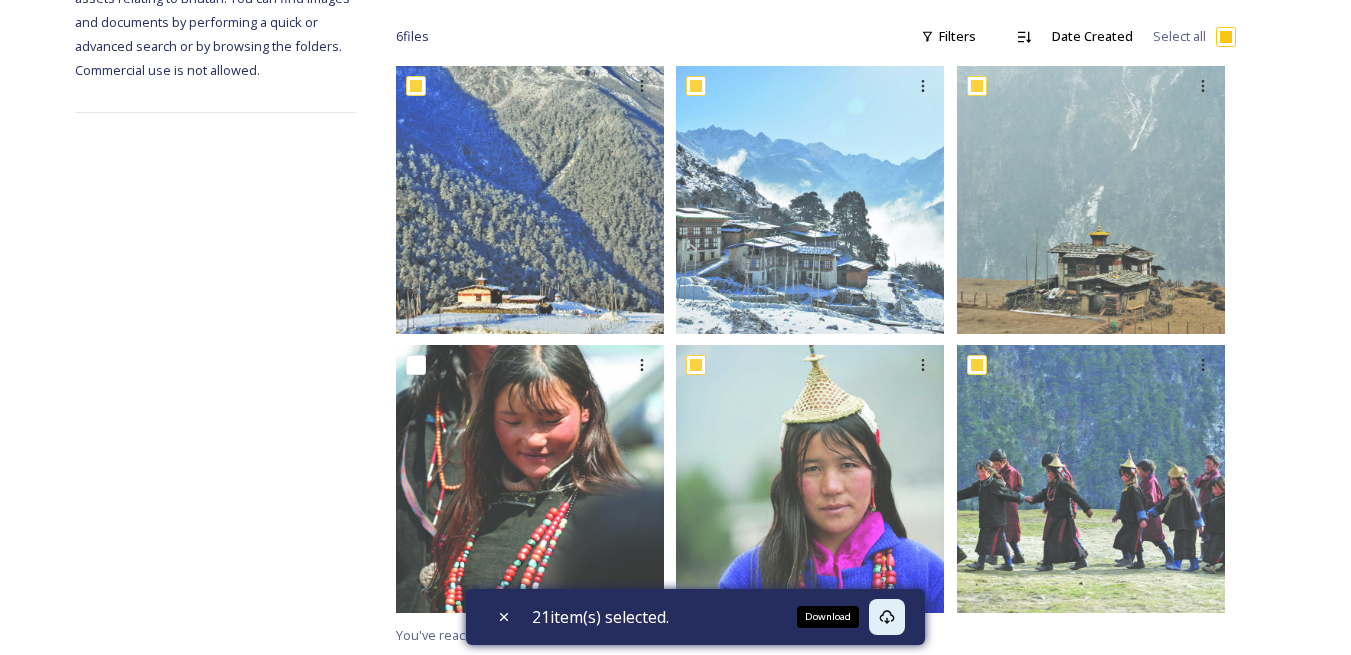 click on "Download" at bounding box center (887, 617) 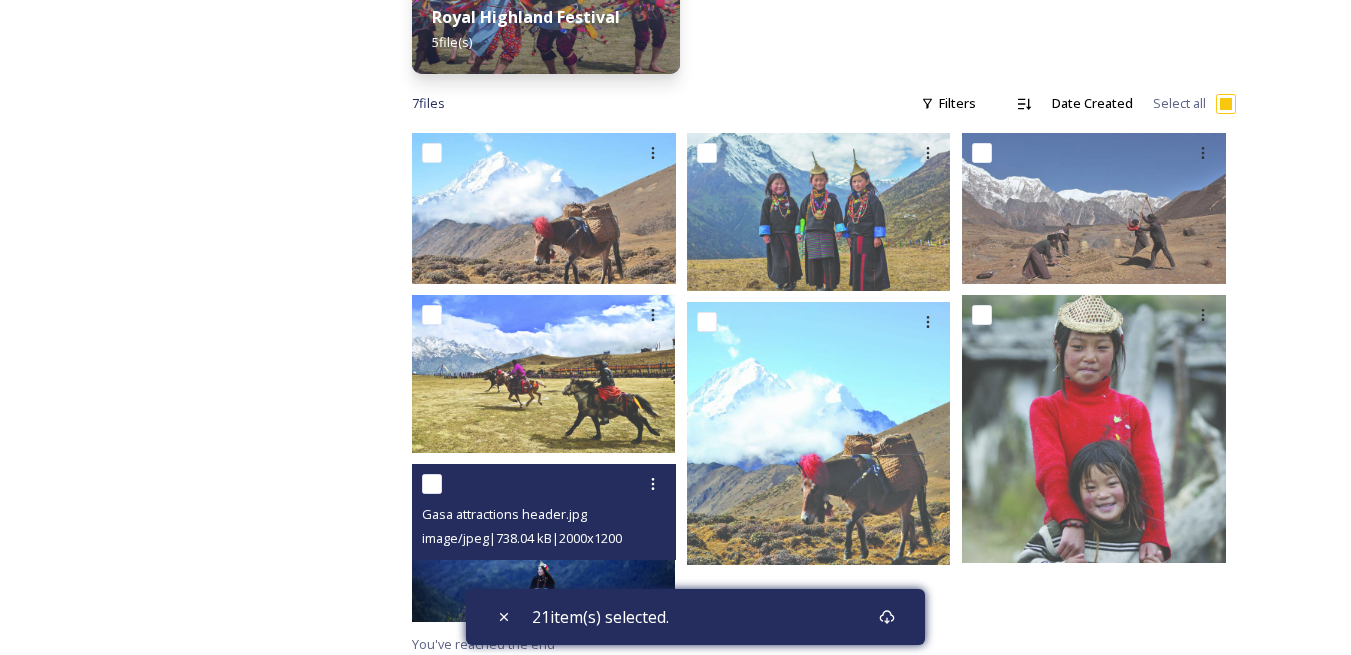 scroll, scrollTop: 667, scrollLeft: 0, axis: vertical 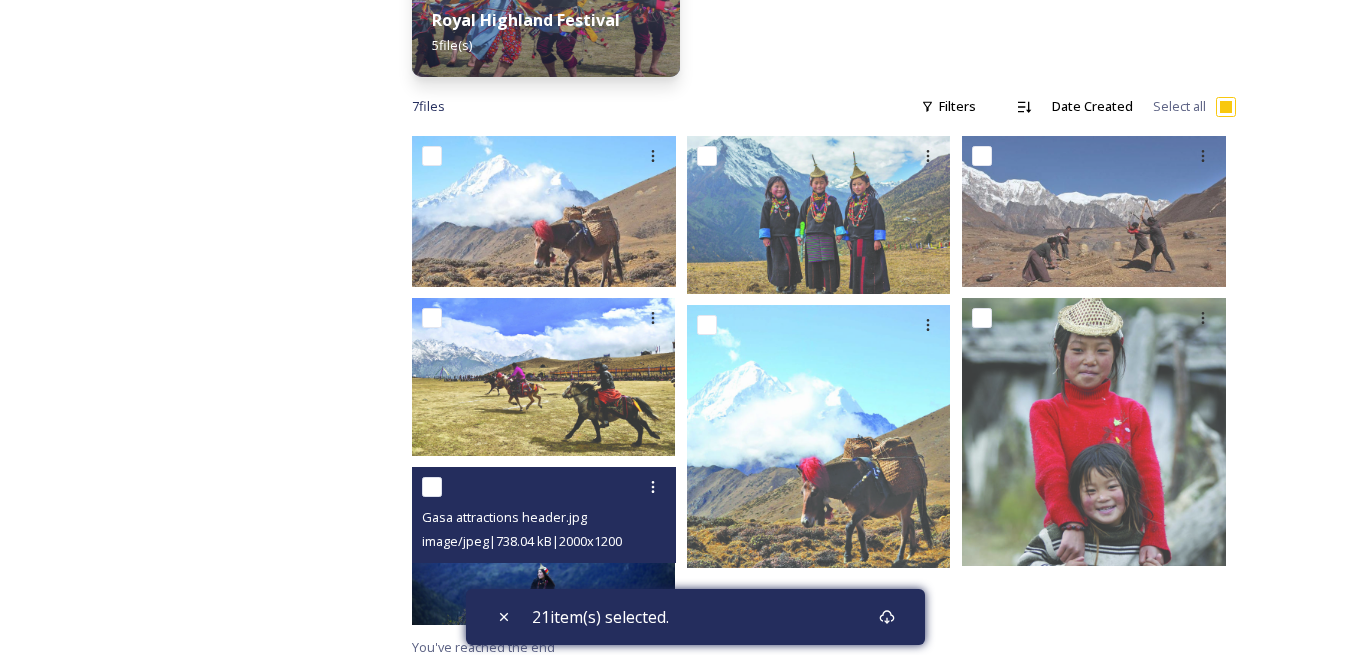 click at bounding box center (432, 487) 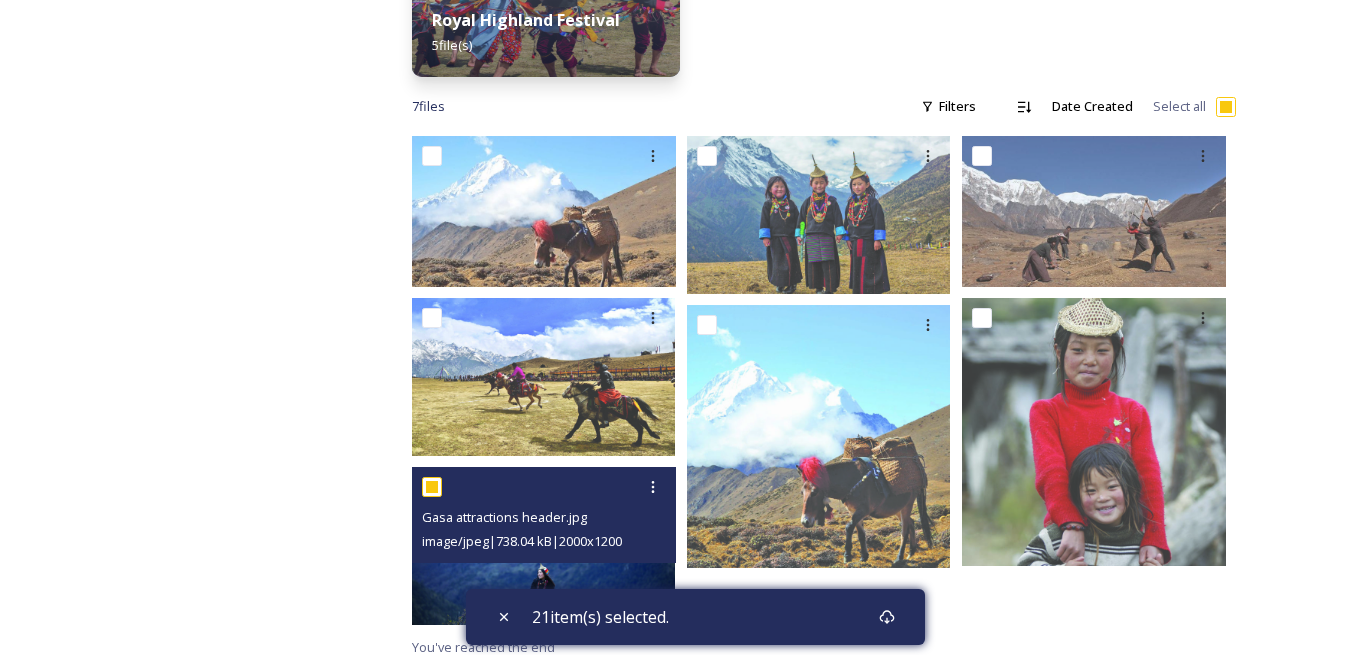 checkbox on "true" 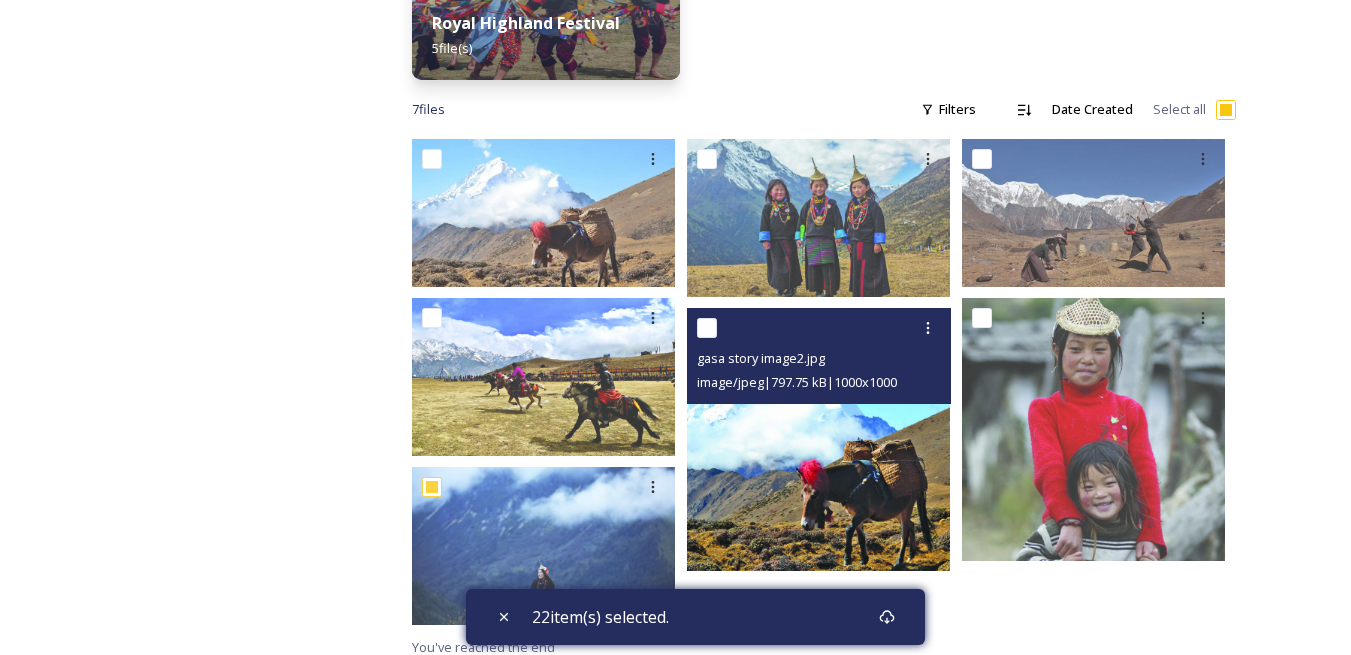click at bounding box center [707, 328] 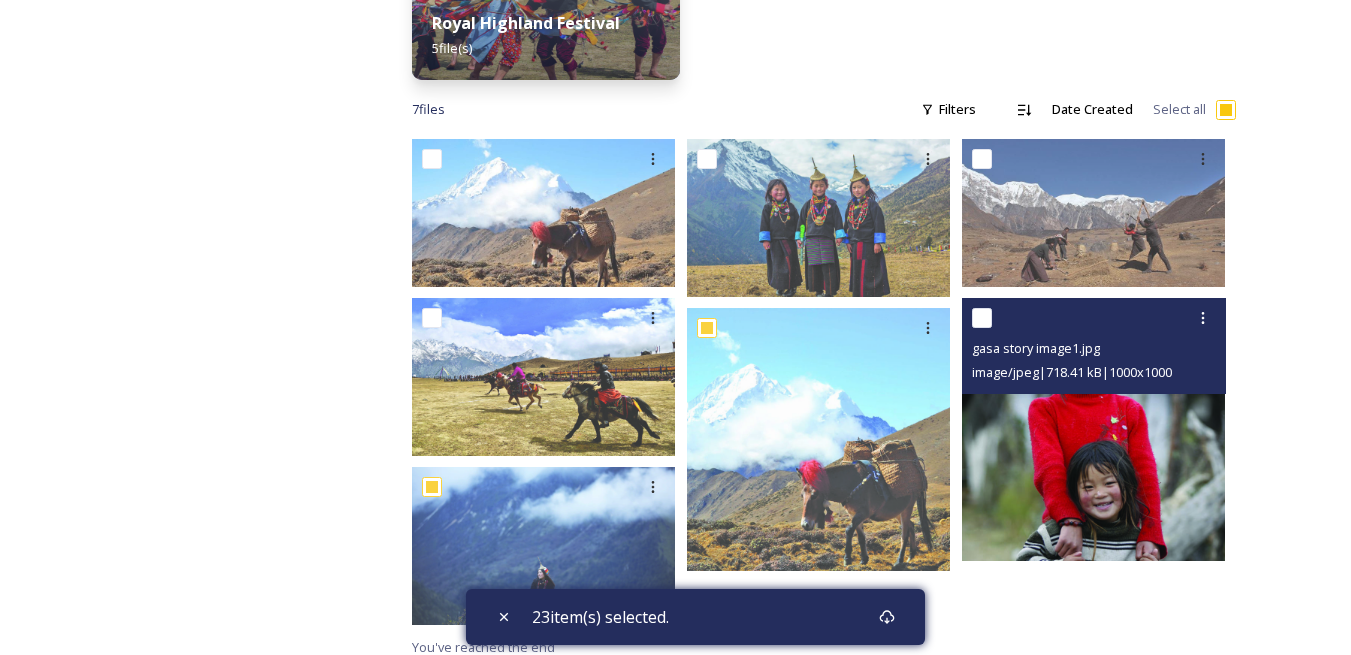 scroll, scrollTop: 564, scrollLeft: 0, axis: vertical 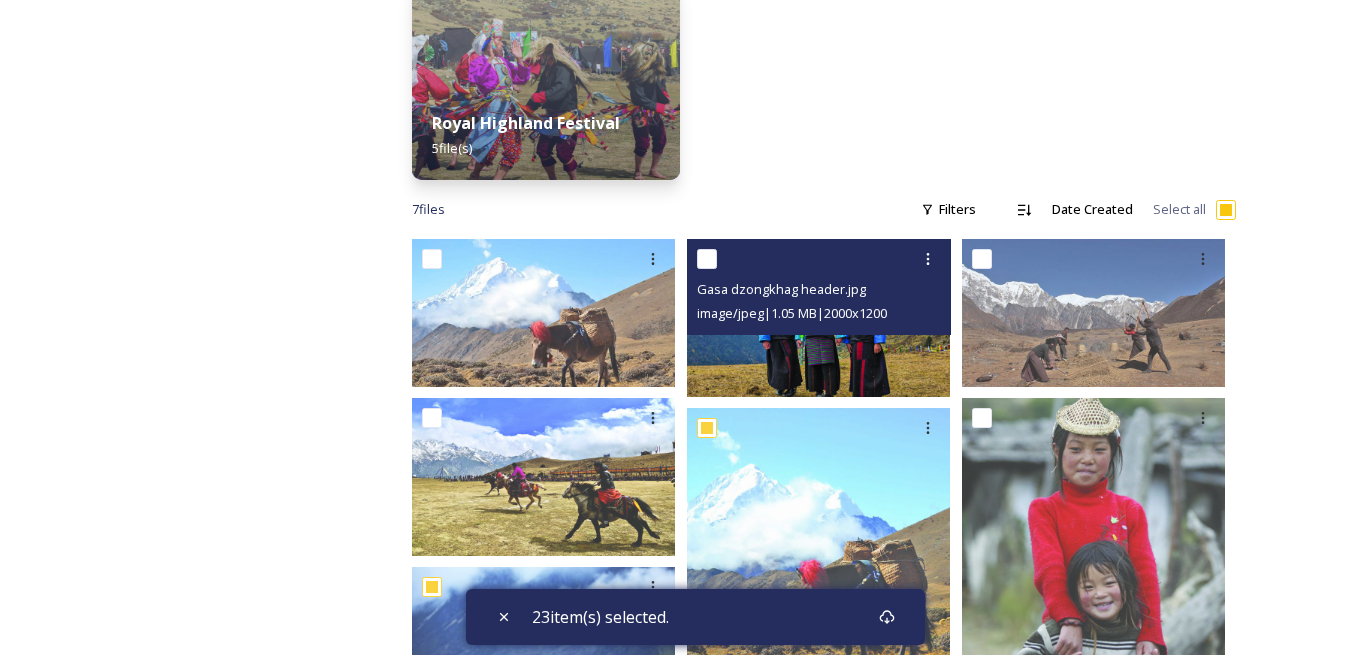 click at bounding box center [707, 259] 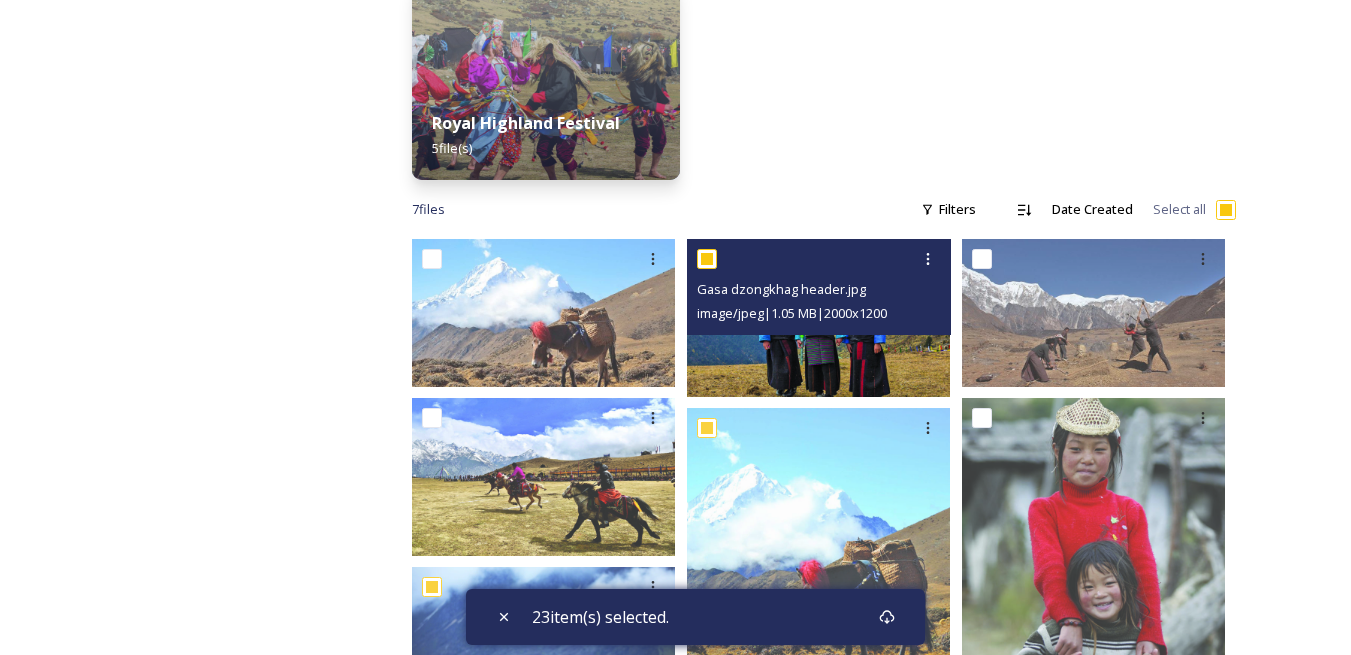checkbox on "true" 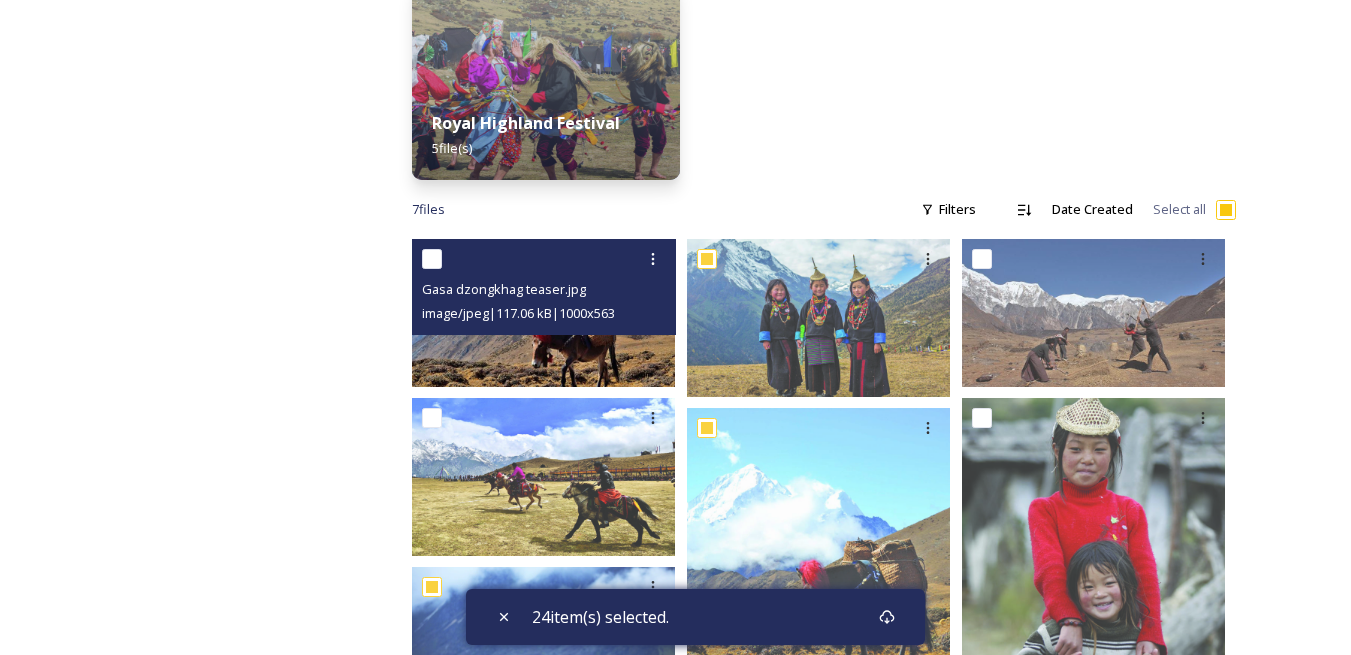 click at bounding box center [432, 259] 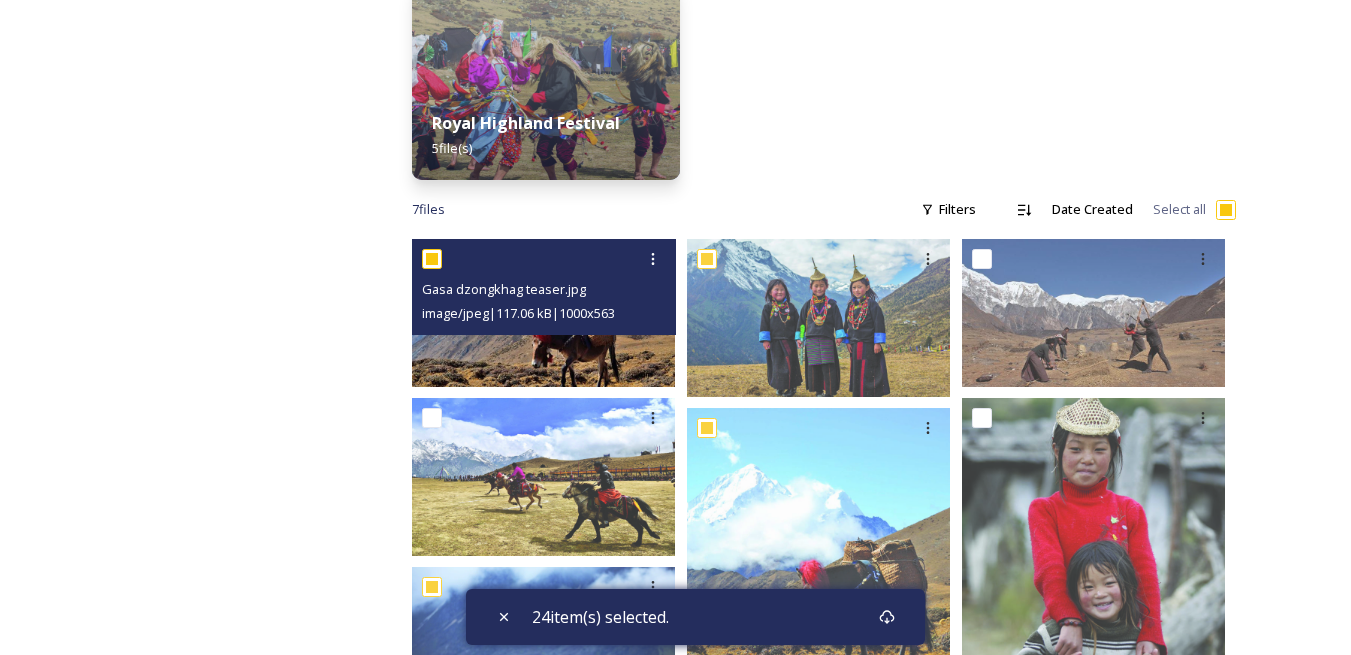 checkbox on "true" 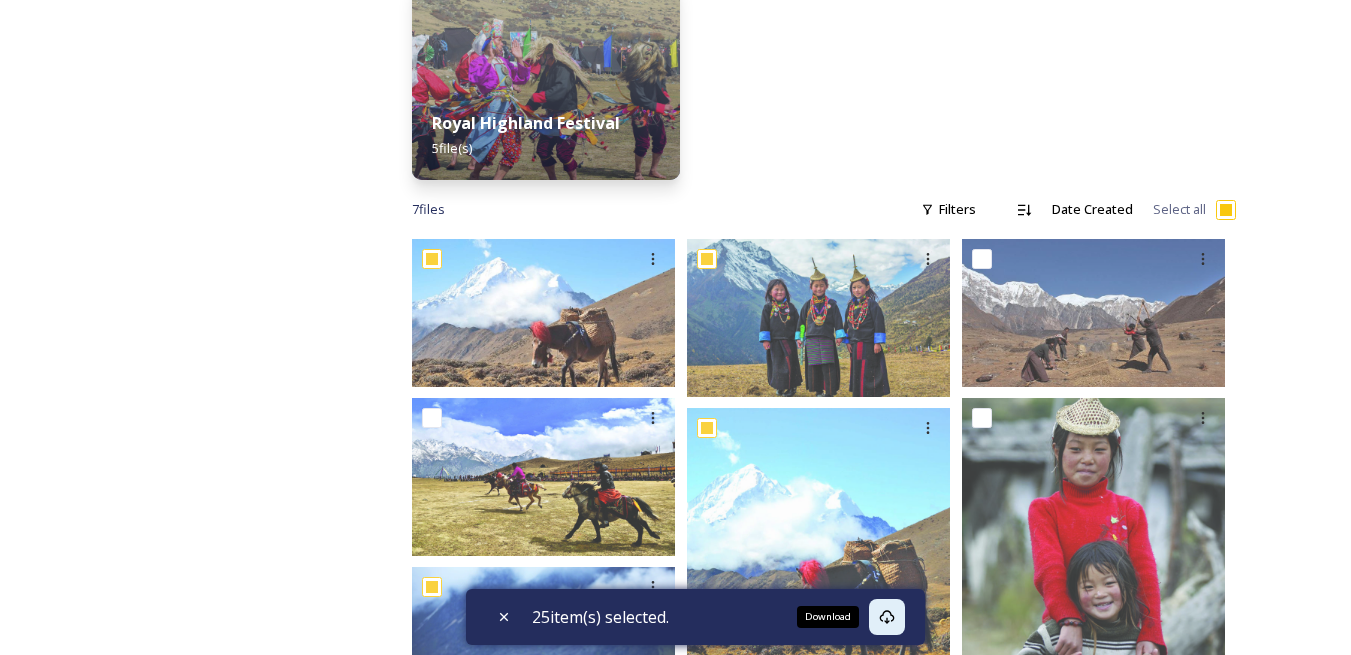 click 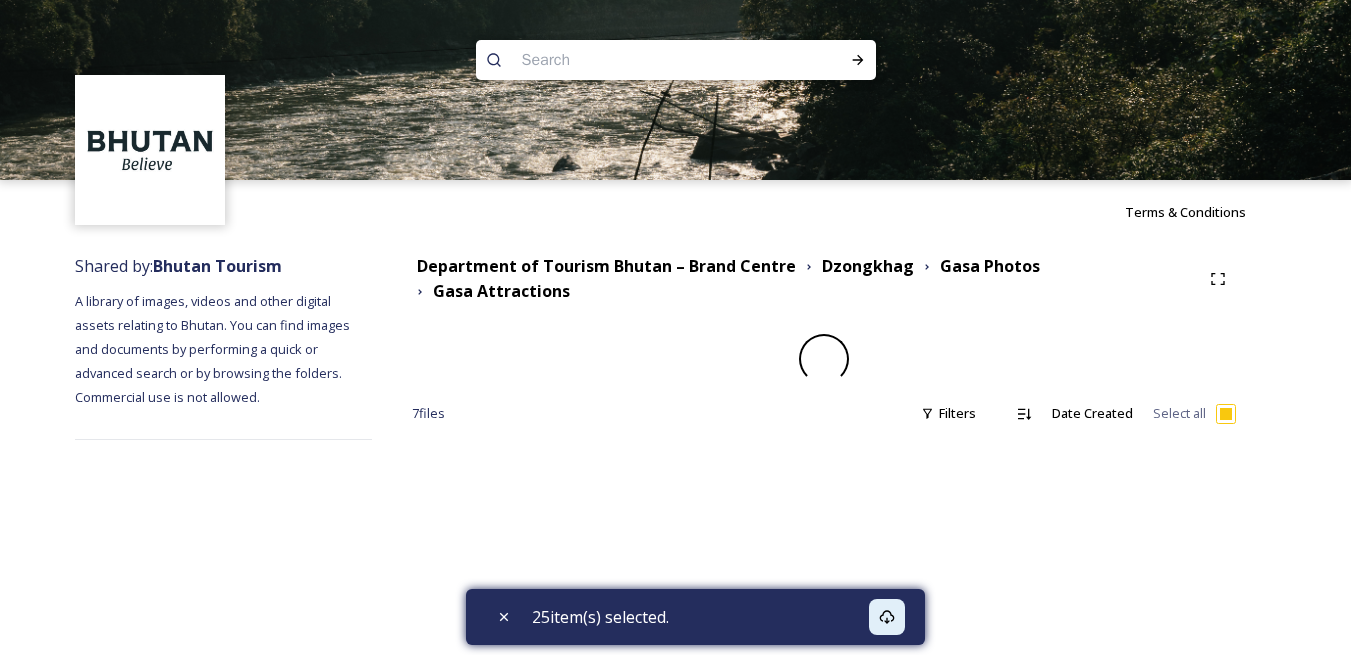 scroll, scrollTop: 0, scrollLeft: 0, axis: both 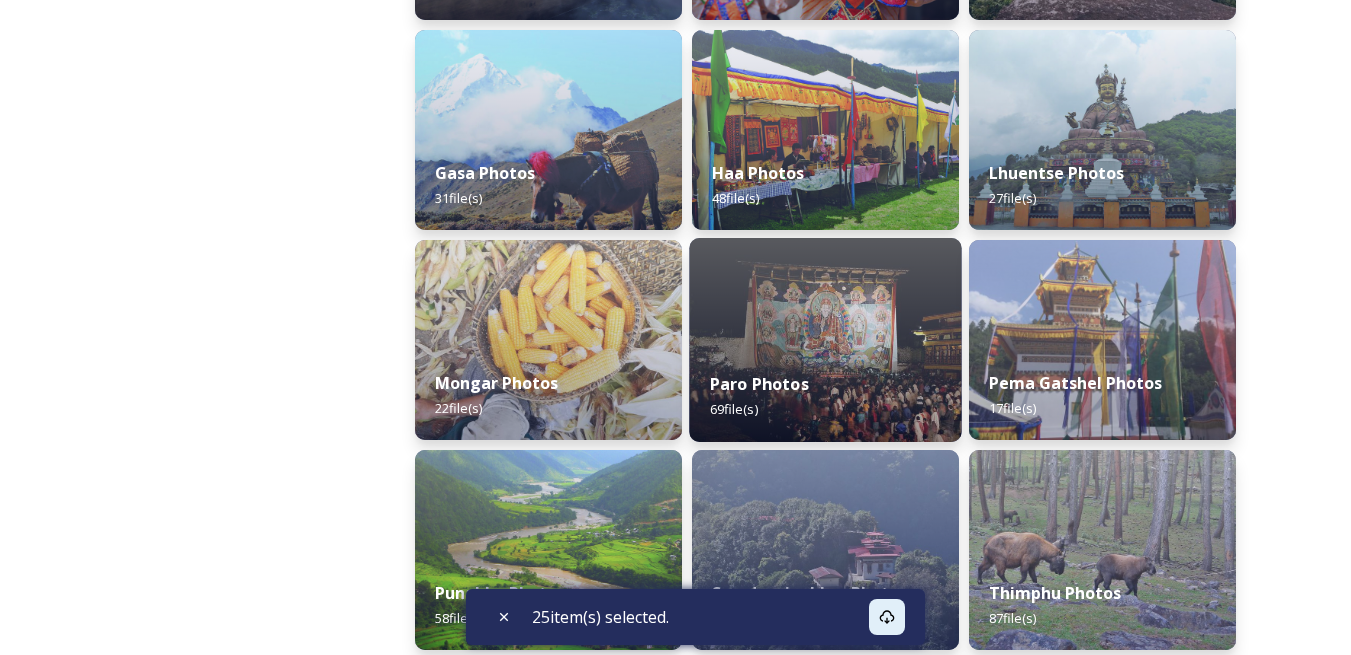 click at bounding box center [825, 340] 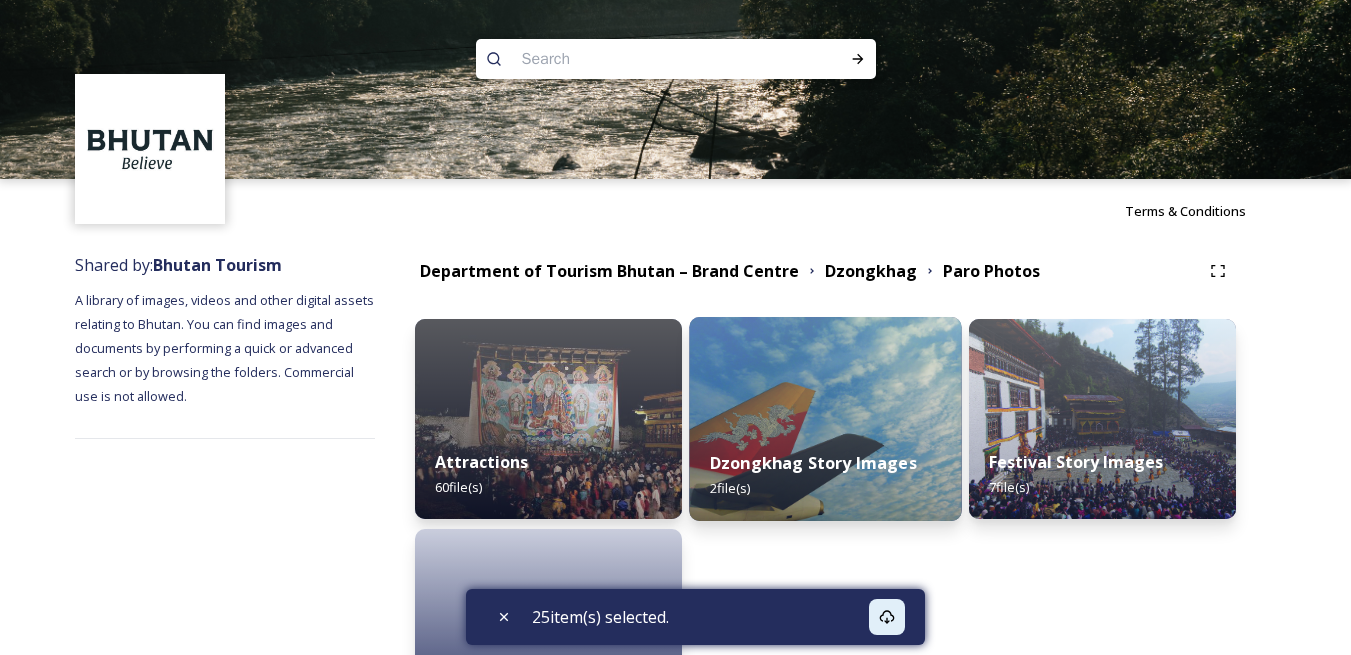 scroll, scrollTop: 0, scrollLeft: 0, axis: both 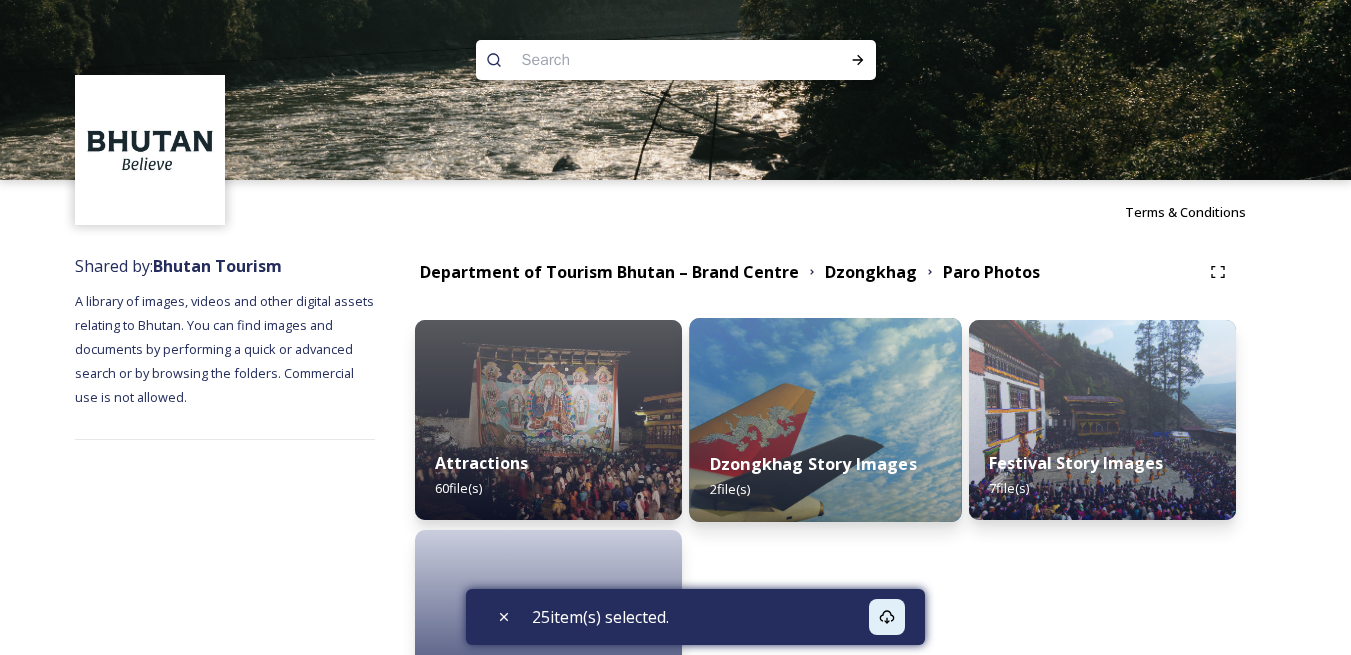 click at bounding box center [825, 420] 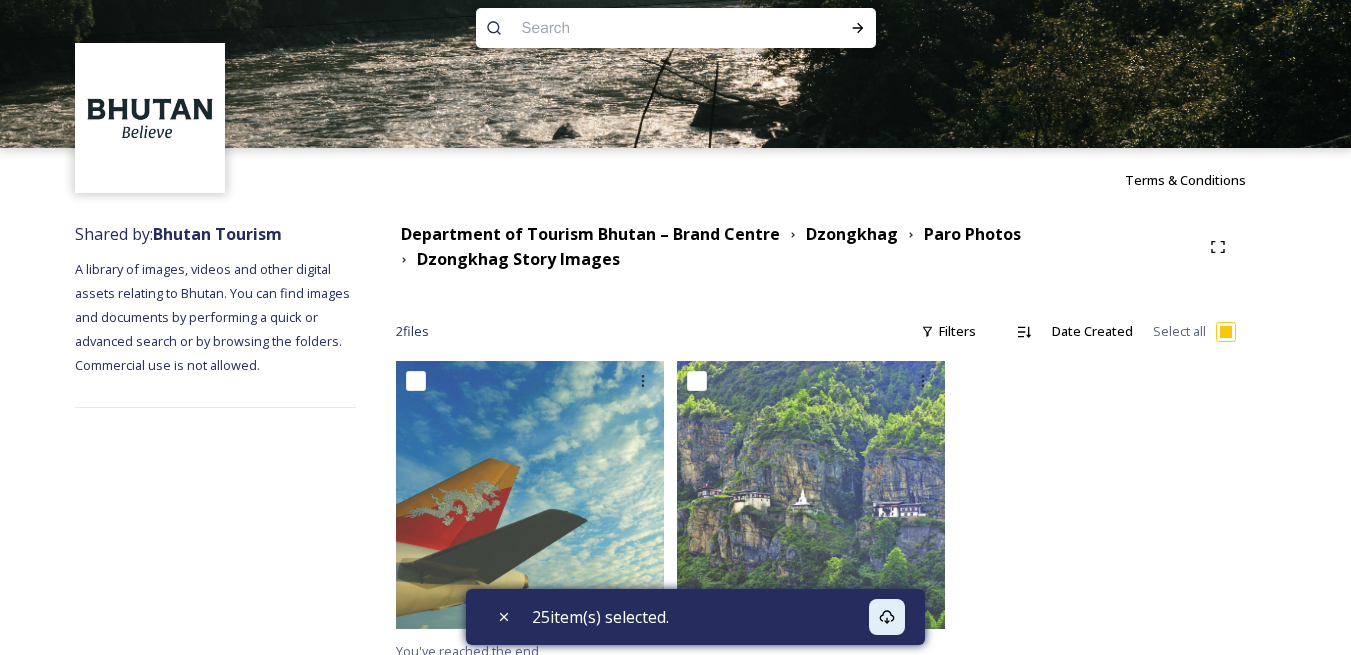 scroll, scrollTop: 48, scrollLeft: 0, axis: vertical 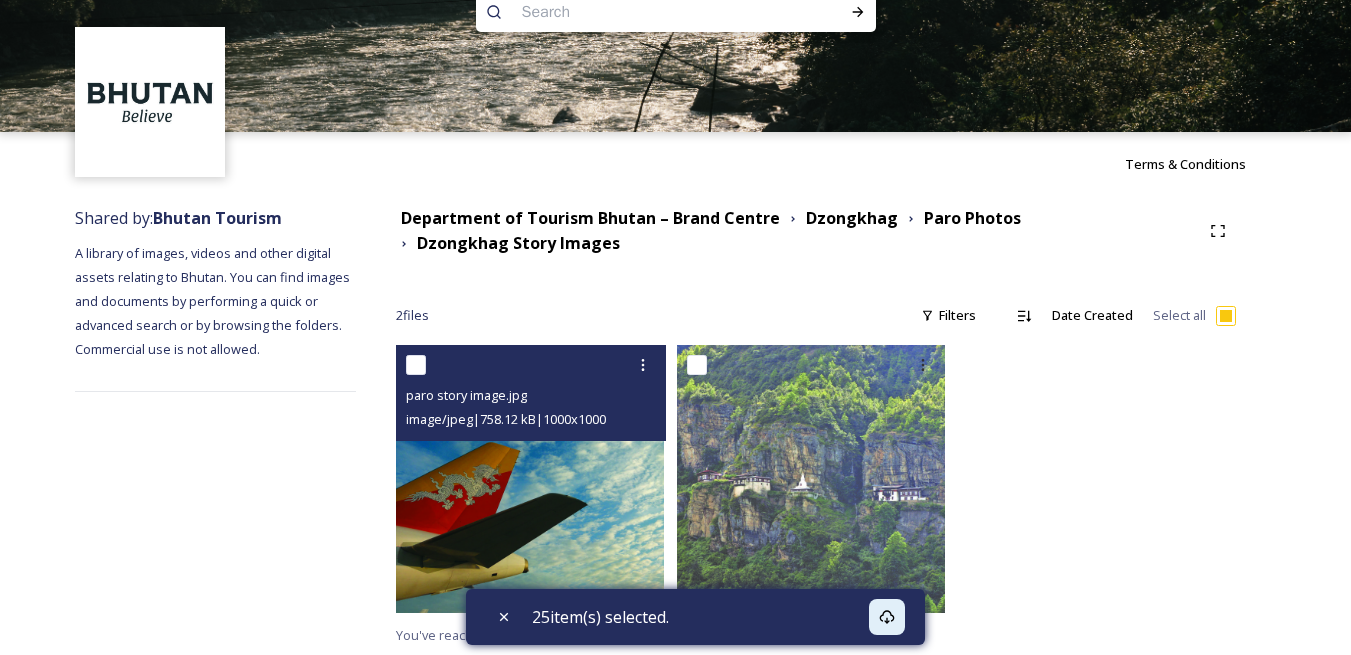 click at bounding box center [416, 365] 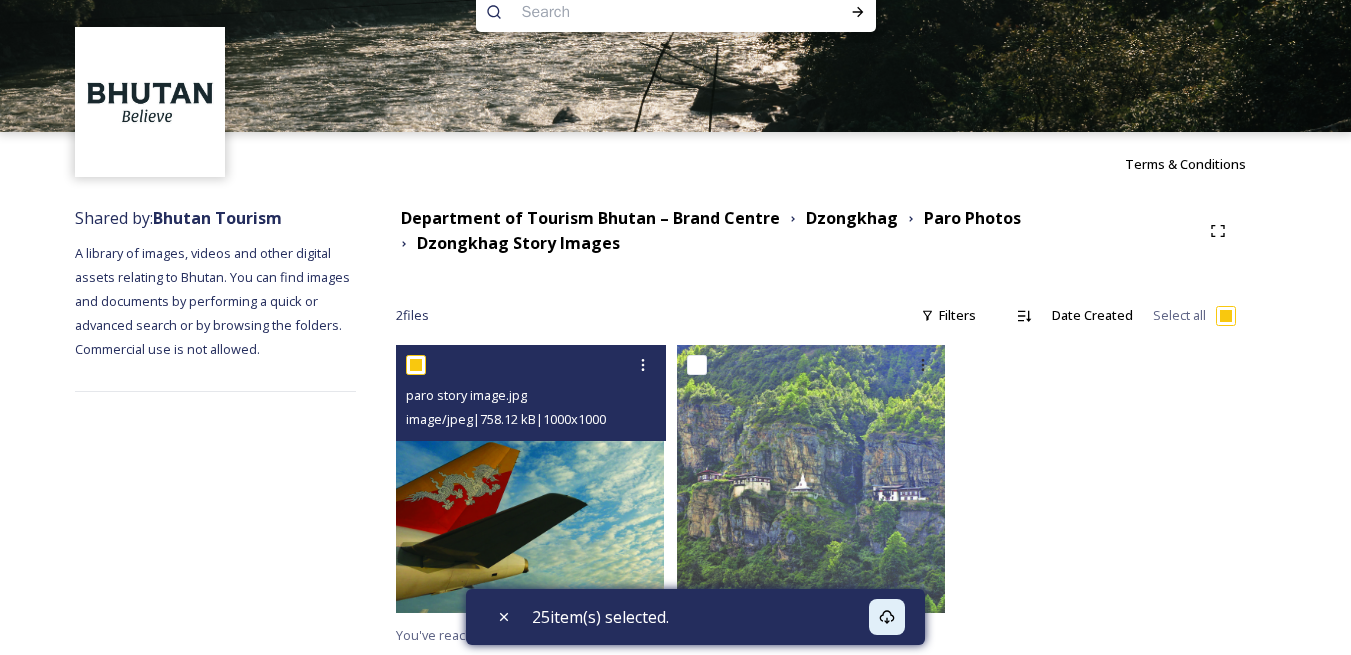 checkbox on "true" 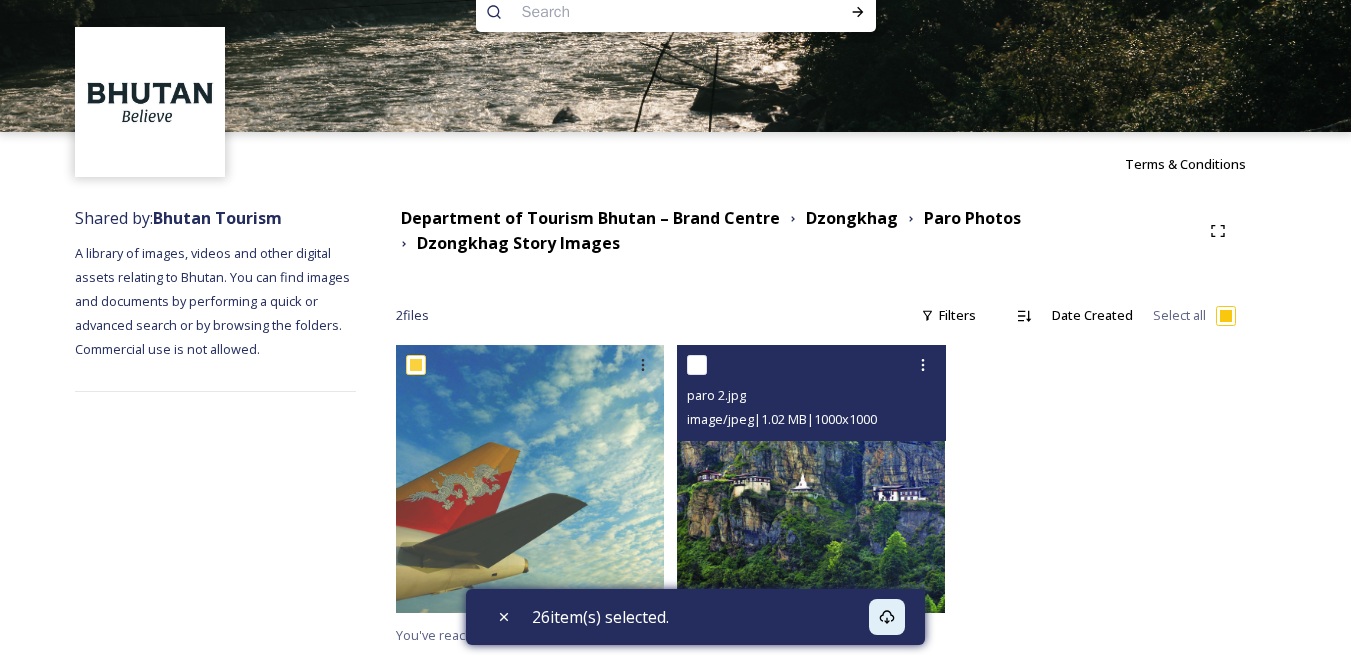 click at bounding box center [697, 365] 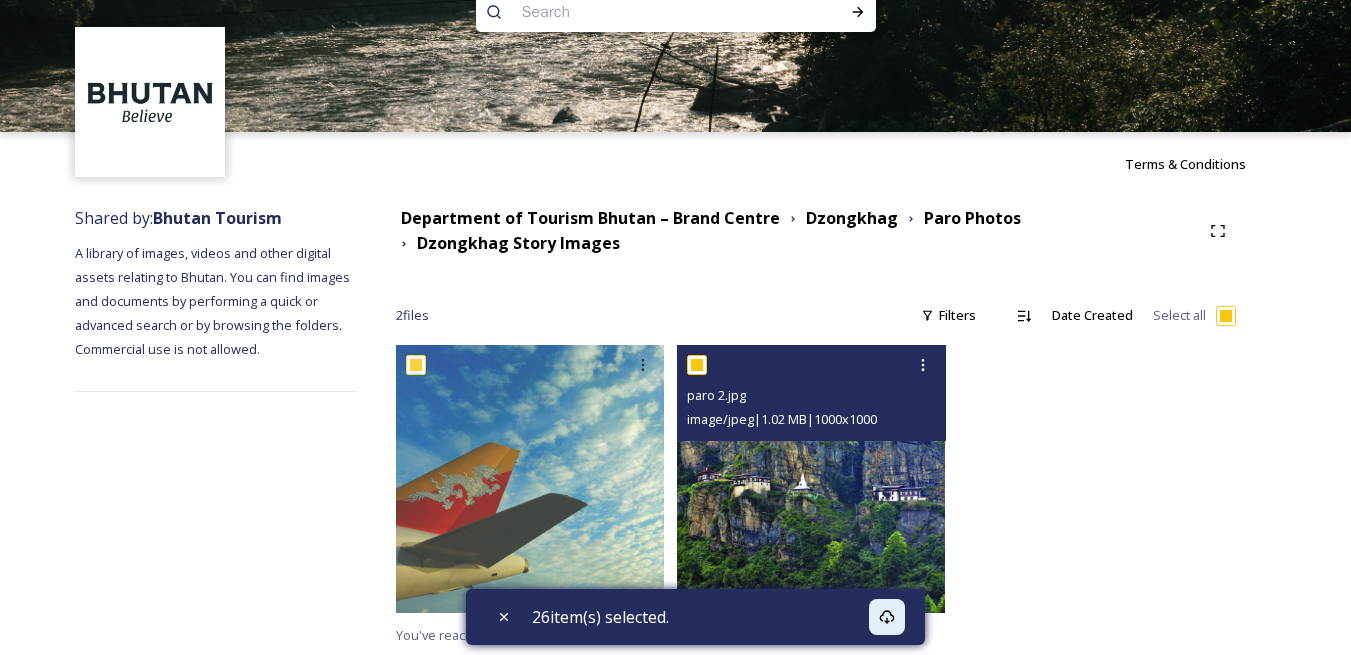 checkbox on "true" 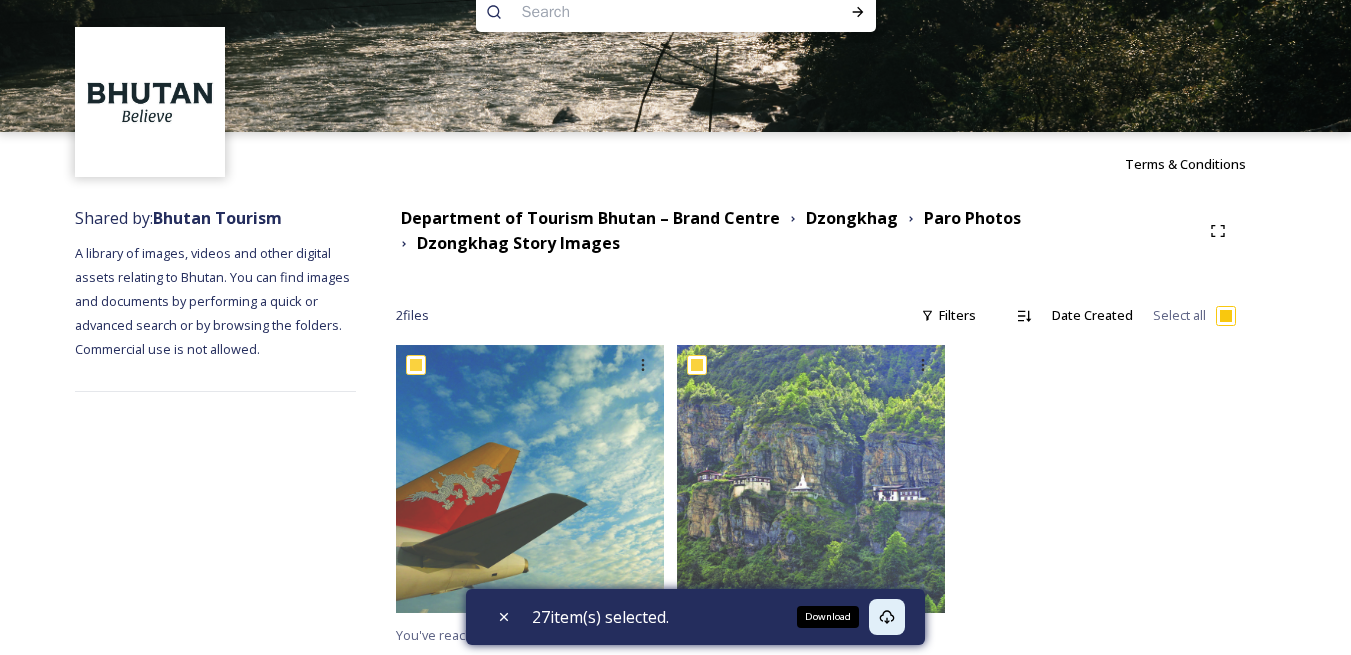 click 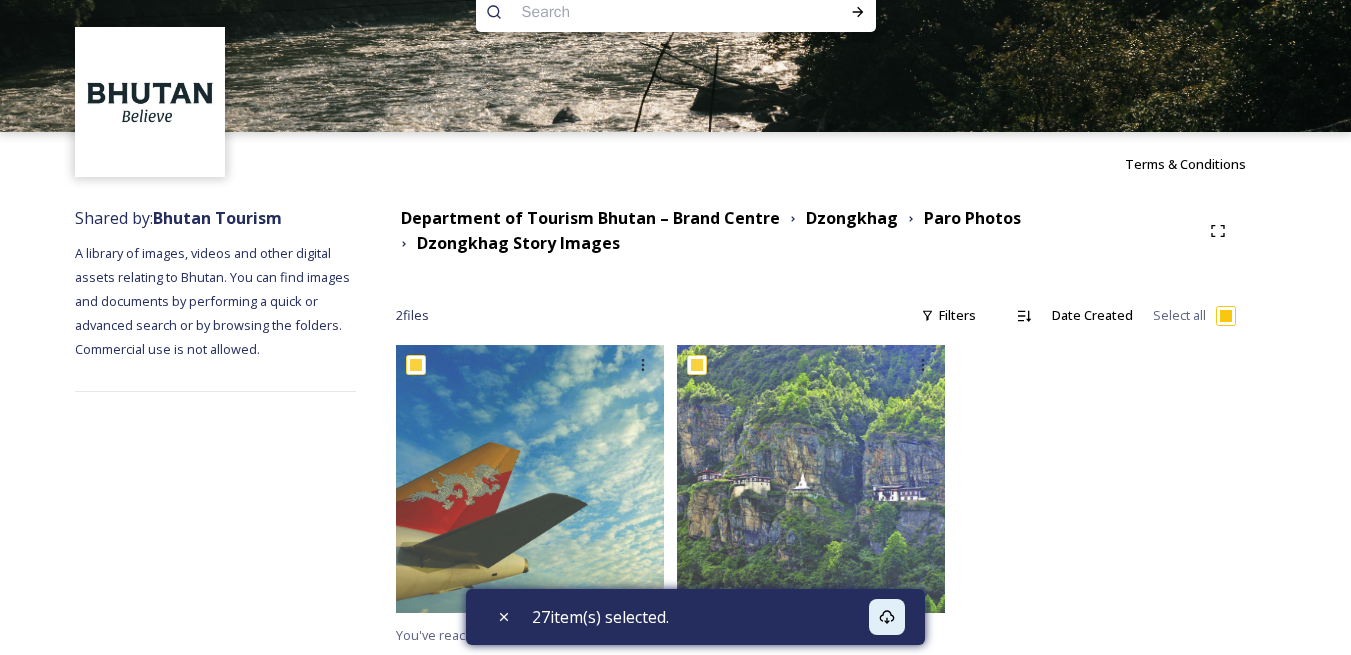 scroll, scrollTop: 0, scrollLeft: 0, axis: both 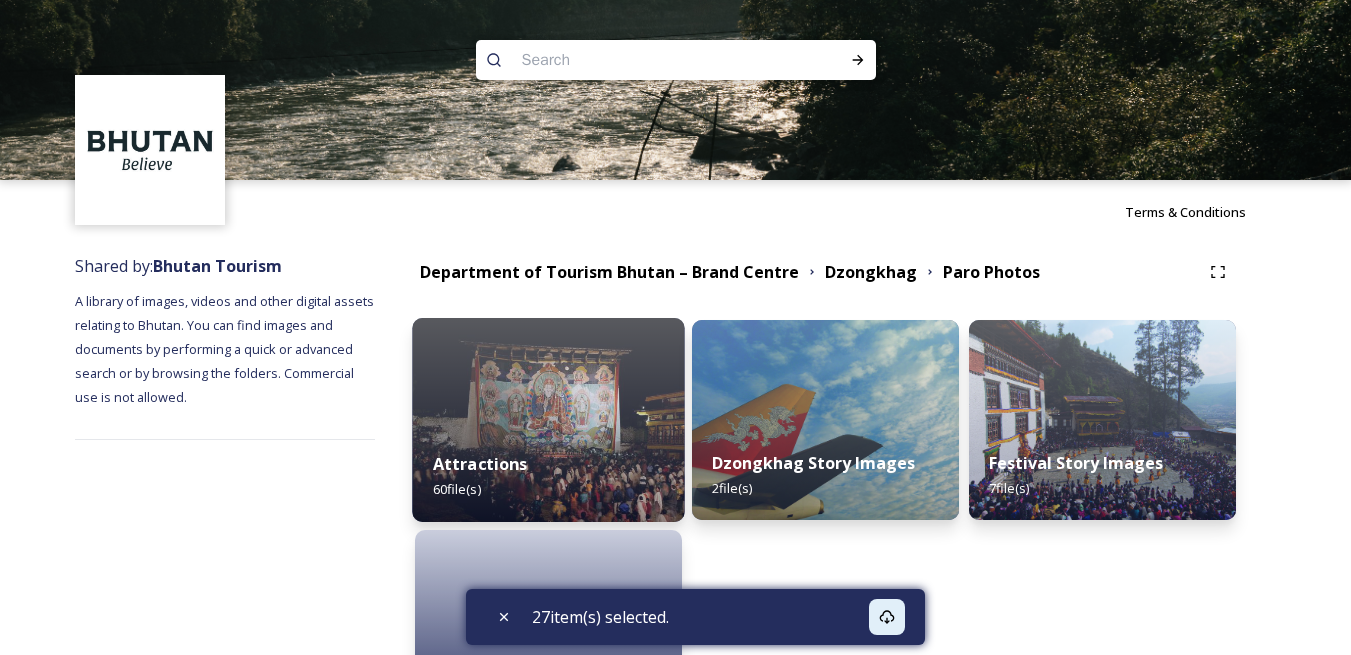 click at bounding box center (548, 420) 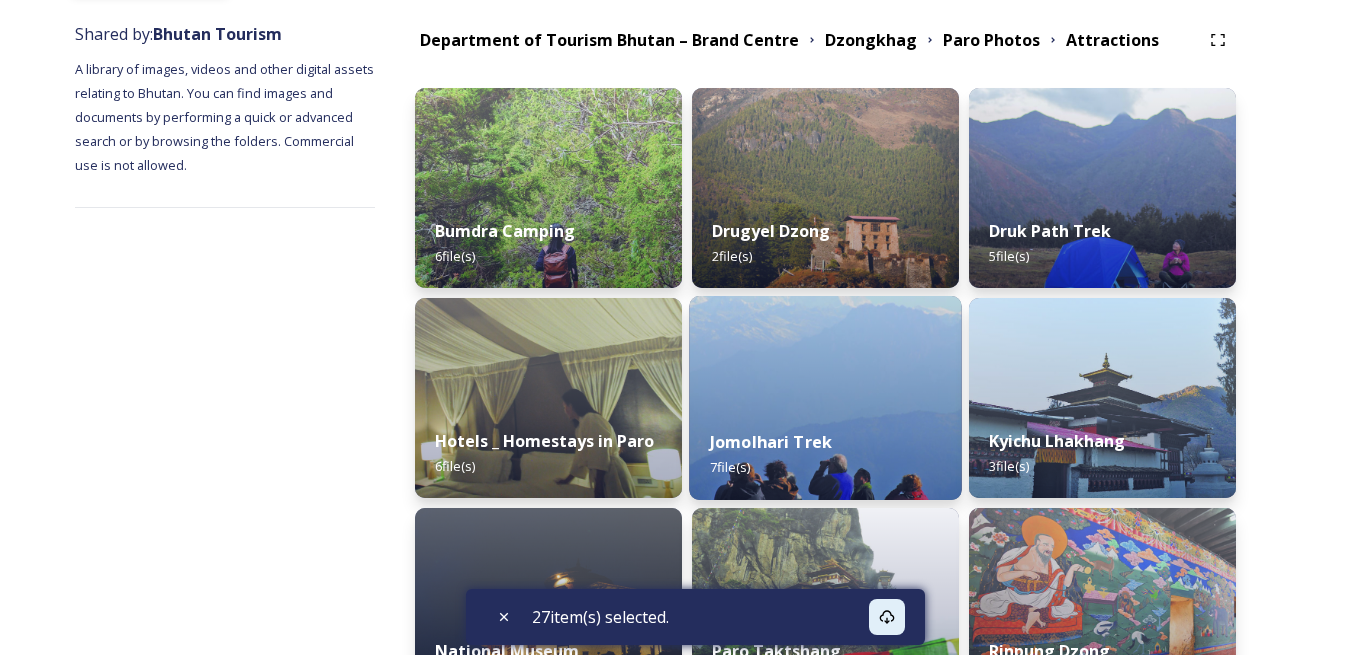 scroll, scrollTop: 300, scrollLeft: 0, axis: vertical 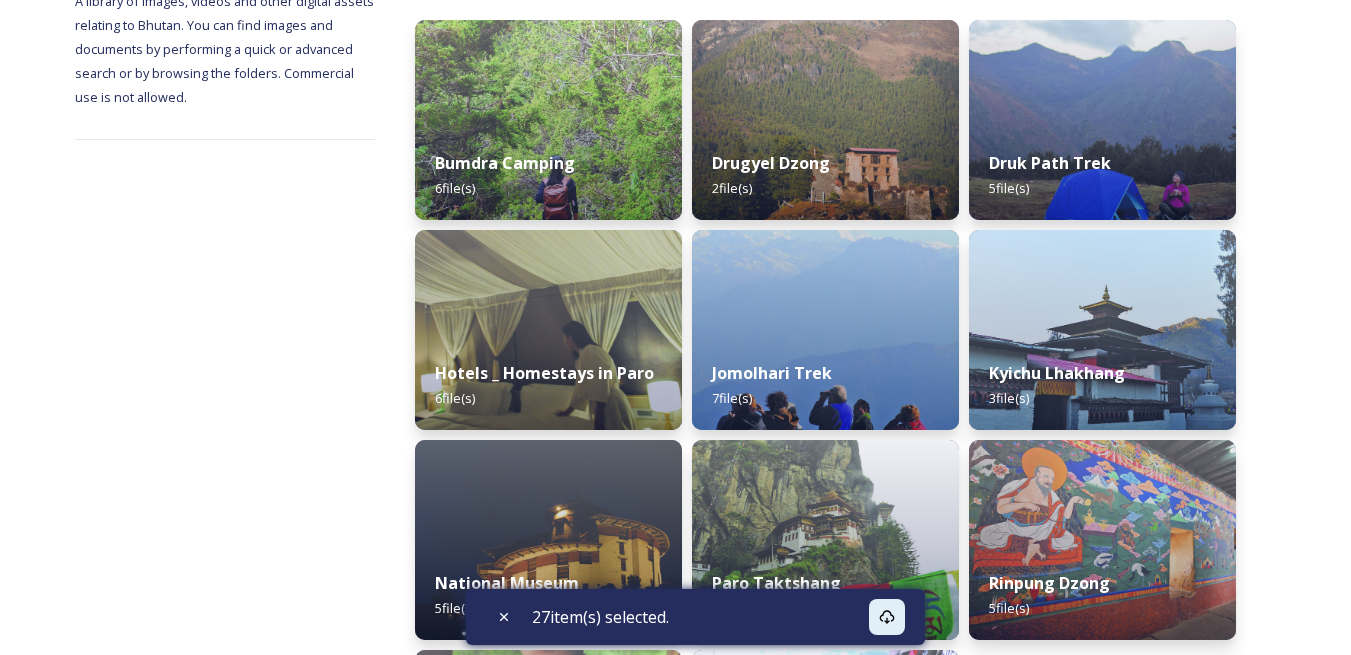 click on "Shared by: Bhutan Tourism A library of images, videos and other digital assets relating to Bhutan. You can find images and documents by performing a quick or advanced search or by browsing the folders. Commercial use is not allowed. Department of Tourism Bhutan – Brand Centre Dzongkhag Paro Photos Attractions Bumdra Camping 6 file(s) Hotels _ Homestays in Paro 6 file(s) National Museum 5 file(s) Shopping _ cafe hopping 5 file(s) Drugyel Dzong 2 file(s) Jomolhari Trek 7 file(s) Paro Taktshang 4 file(s) Tachogang Lhakhang Bridge 4 file(s) Druk Path Trek 5 file(s) Kyichu Lhakhang 3 file(s) Rinpung Dzong 5 file(s) 8 file s Filters Date Created Select all You've reached the end 27 item(s) selected." at bounding box center (675, 686) 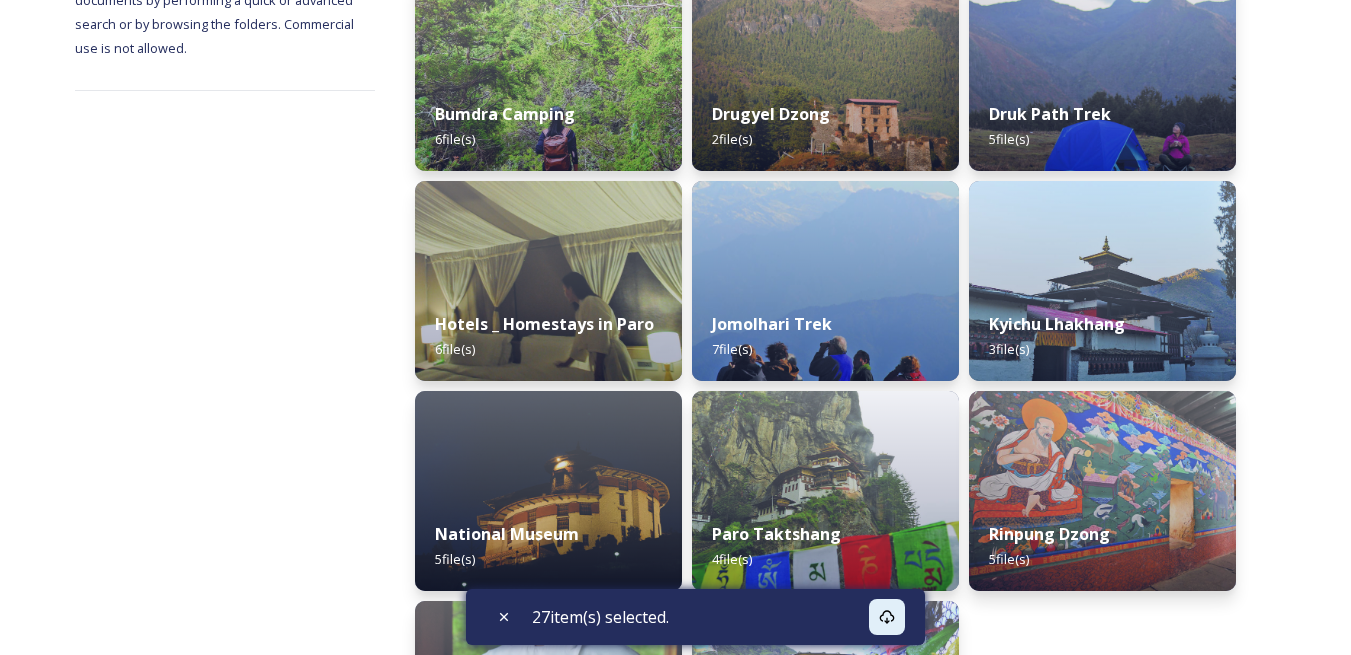 scroll, scrollTop: 300, scrollLeft: 0, axis: vertical 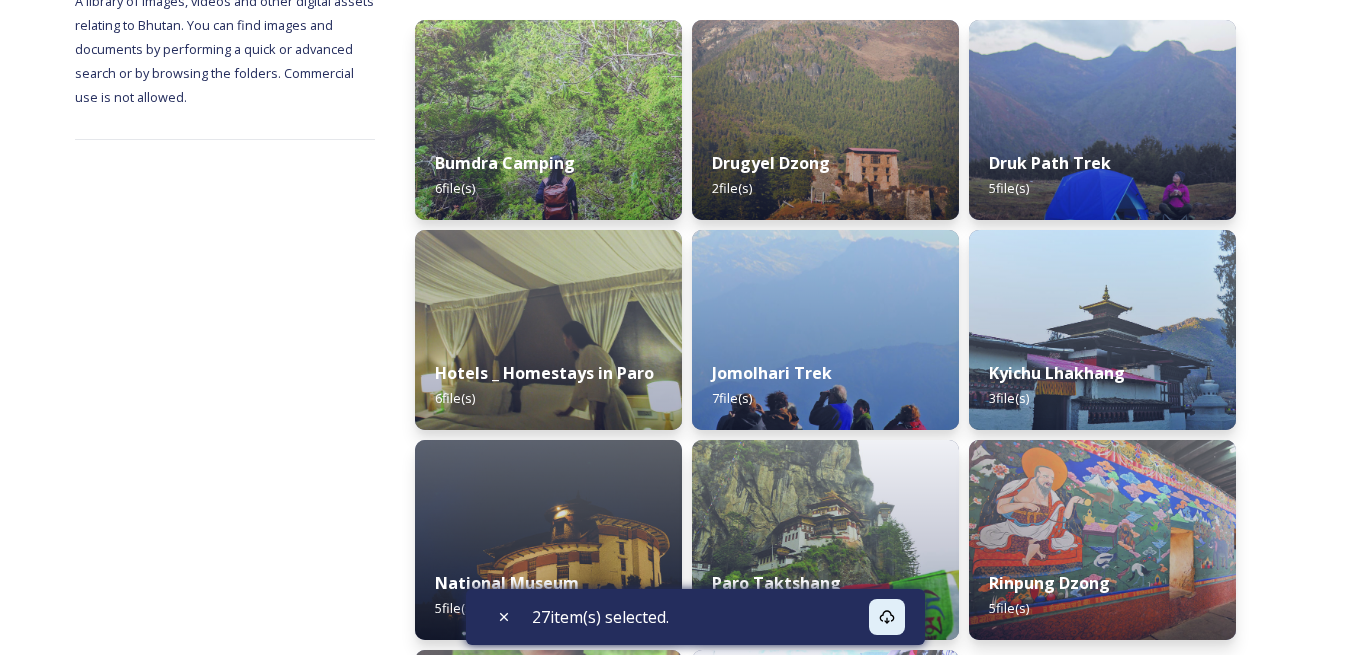 click on "Shared by: Bhutan Tourism A library of images, videos and other digital assets relating to Bhutan. You can find images and documents by performing a quick or advanced search or by browsing the folders. Commercial use is not allowed. Department of Tourism Bhutan – Brand Centre Dzongkhag Paro Photos Attractions Bumdra Camping 6 file(s) Hotels _ Homestays in Paro 6 file(s) National Museum 5 file(s) Shopping _ cafe hopping 5 file(s) Drugyel Dzong 2 file(s) Jomolhari Trek 7 file(s) Paro Taktshang 4 file(s) Tachogang Lhakhang Bridge 4 file(s) Druk Path Trek 5 file(s) Kyichu Lhakhang 3 file(s) Rinpung Dzong 5 file(s) 8 file s Filters Date Created Select all You've reached the end 27 item(s) selected." at bounding box center (675, 686) 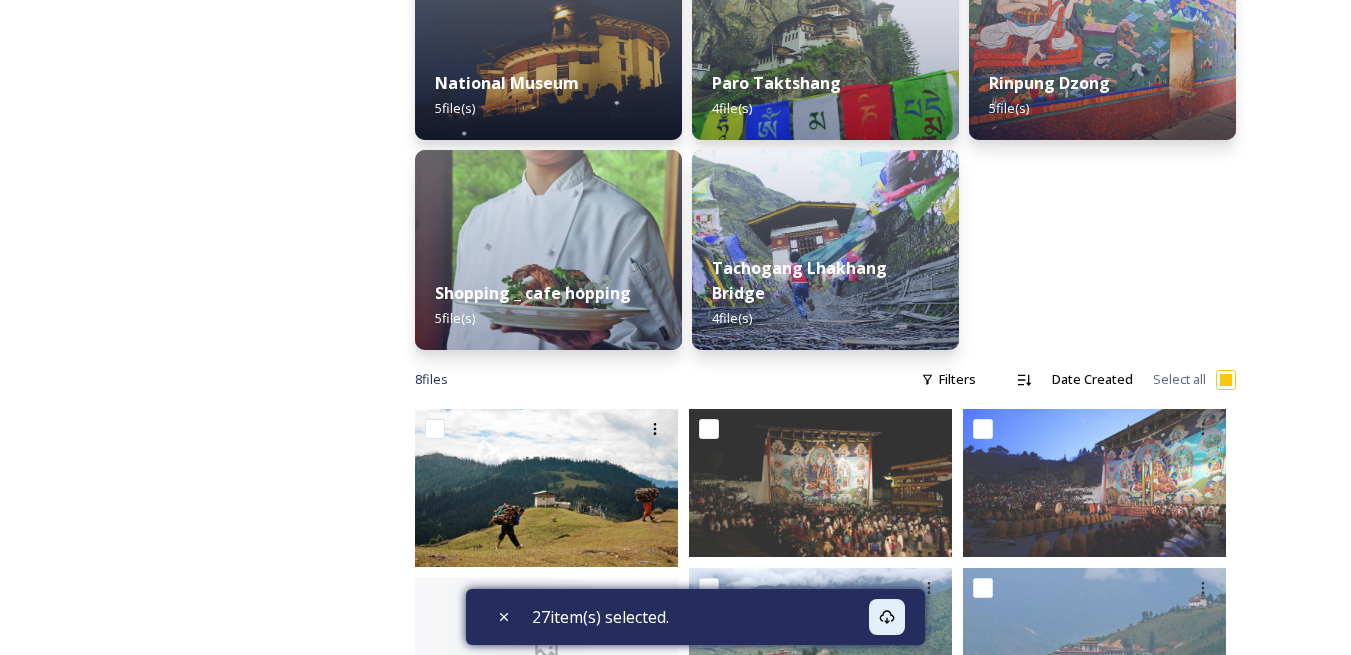scroll, scrollTop: 1074, scrollLeft: 0, axis: vertical 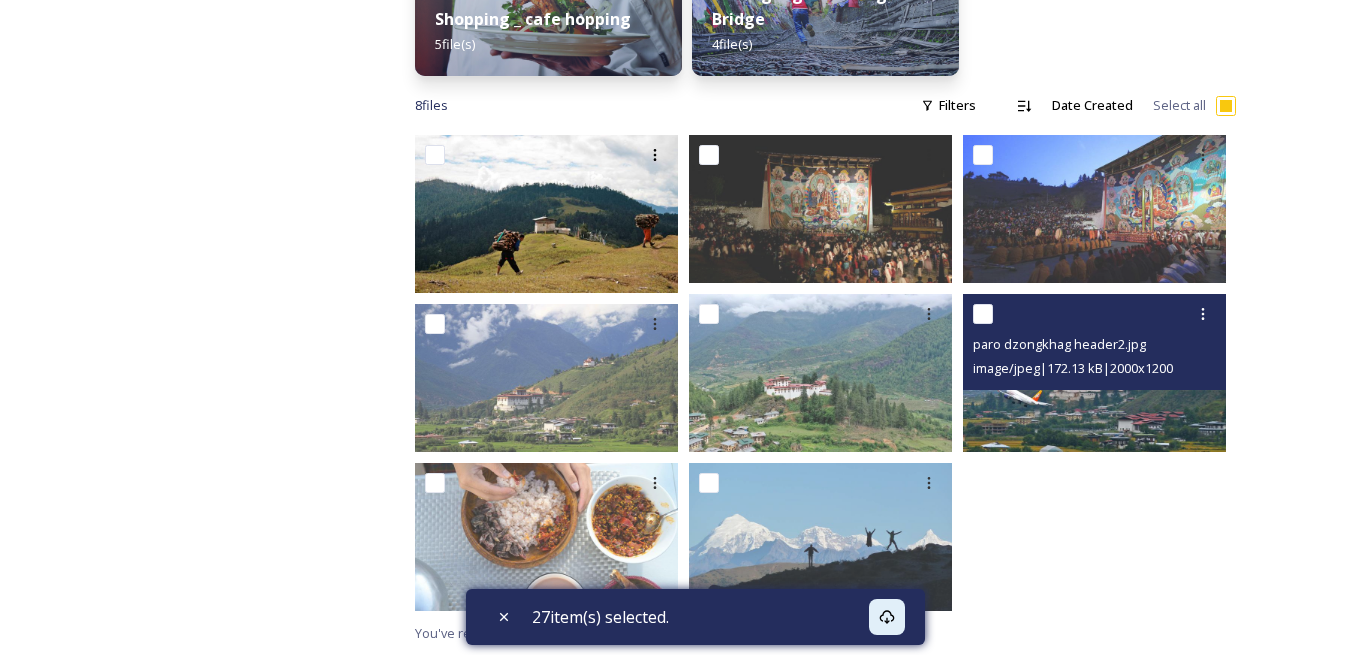 click at bounding box center (983, 314) 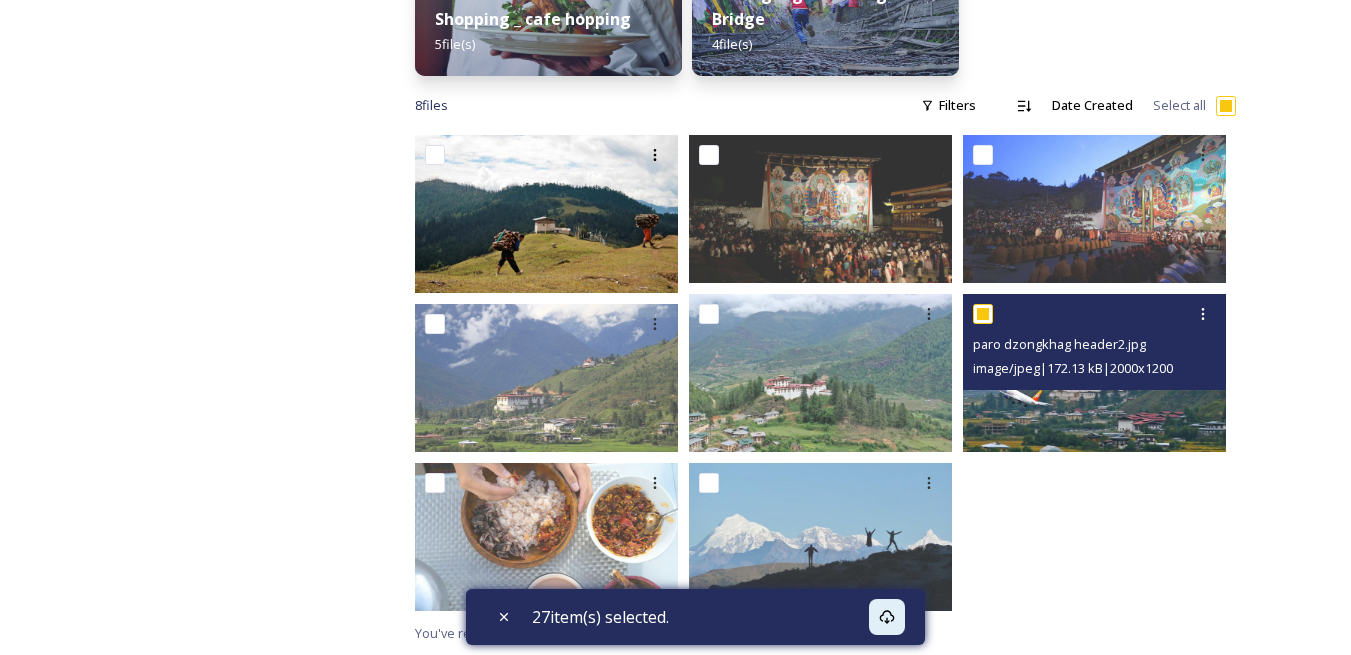 checkbox on "true" 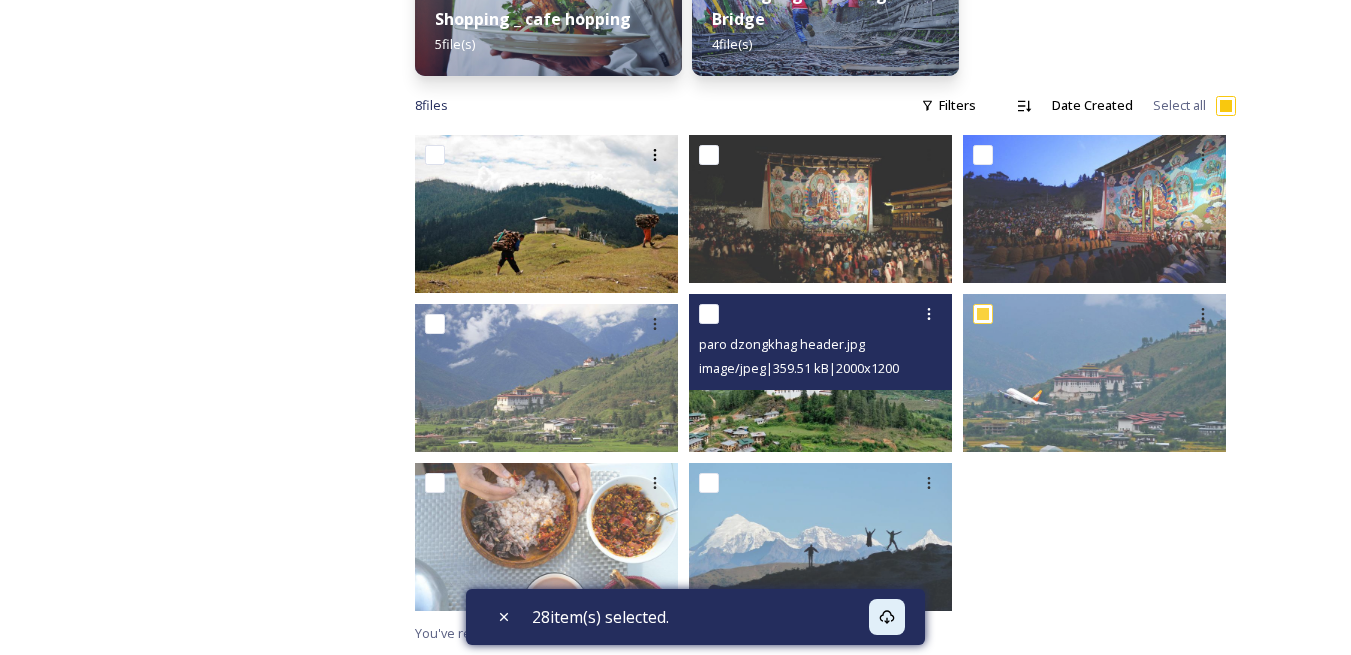 click at bounding box center (709, 314) 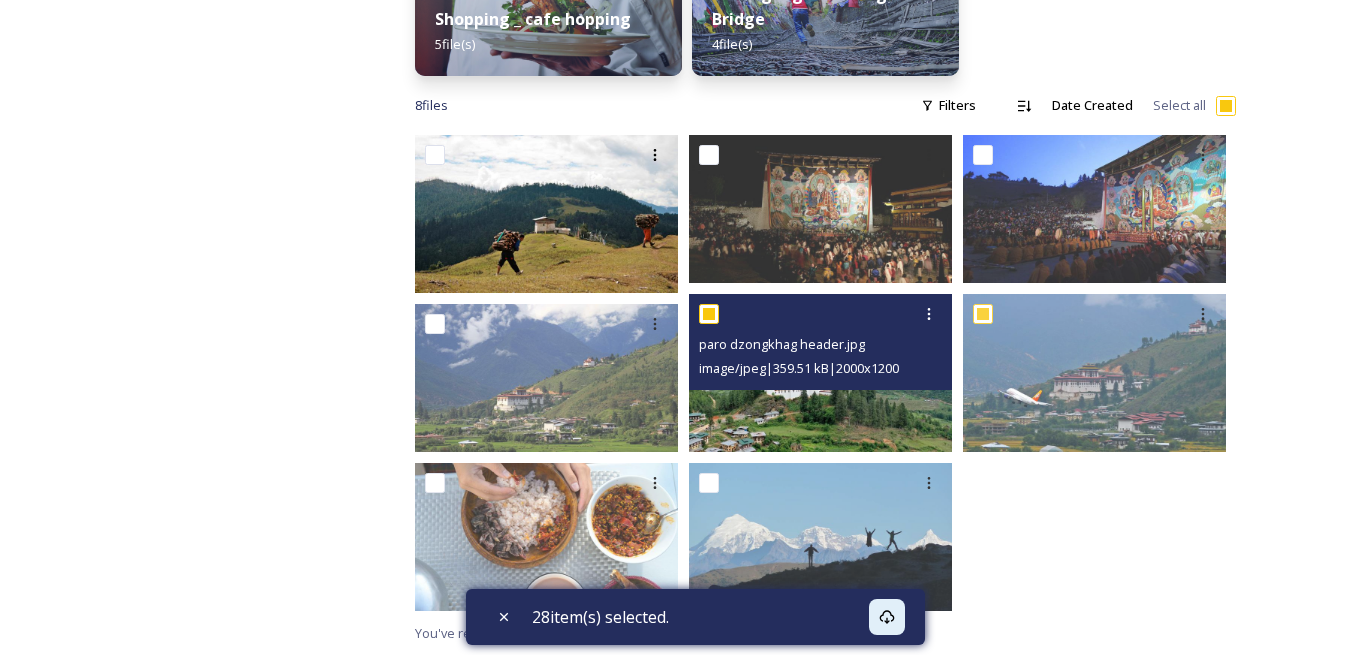 checkbox on "true" 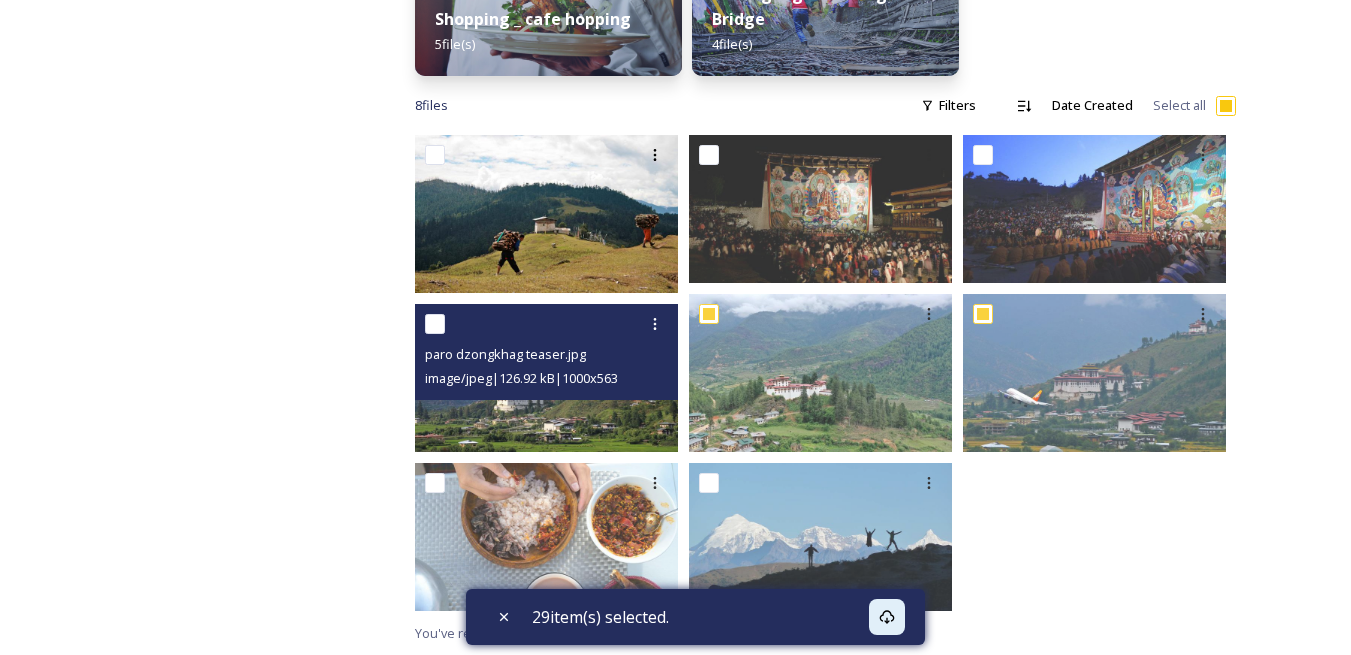 click at bounding box center (435, 324) 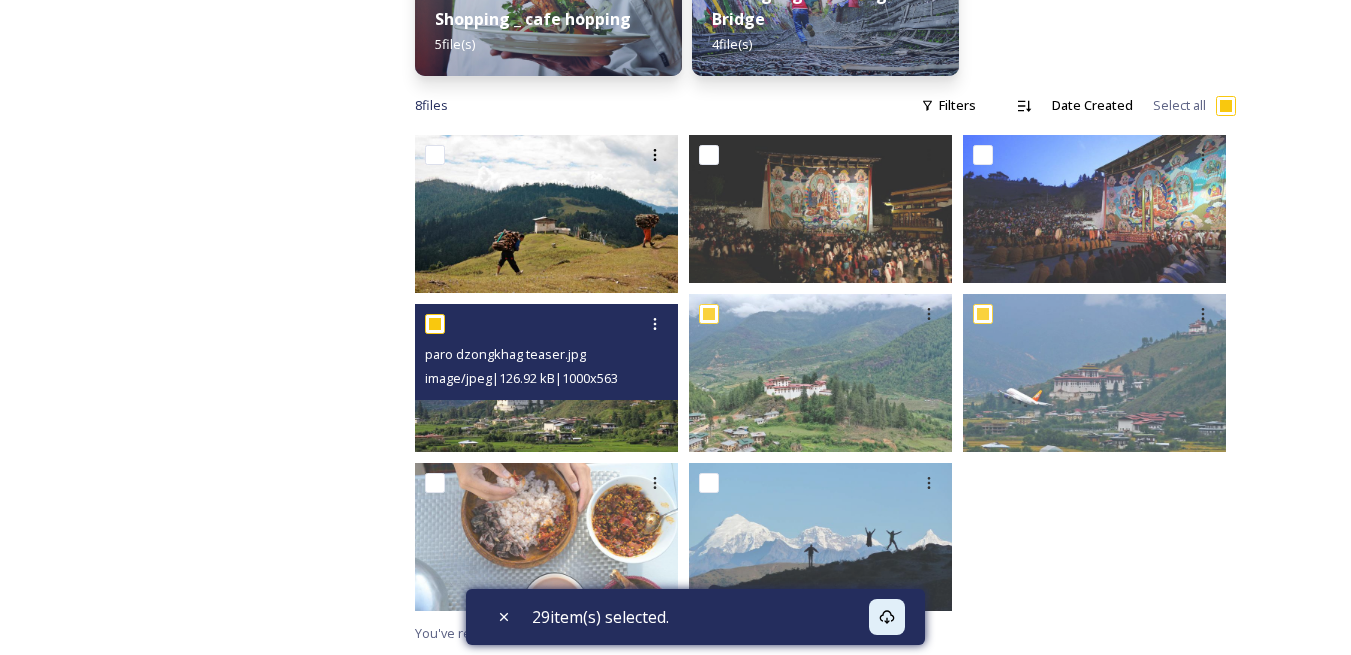 checkbox on "true" 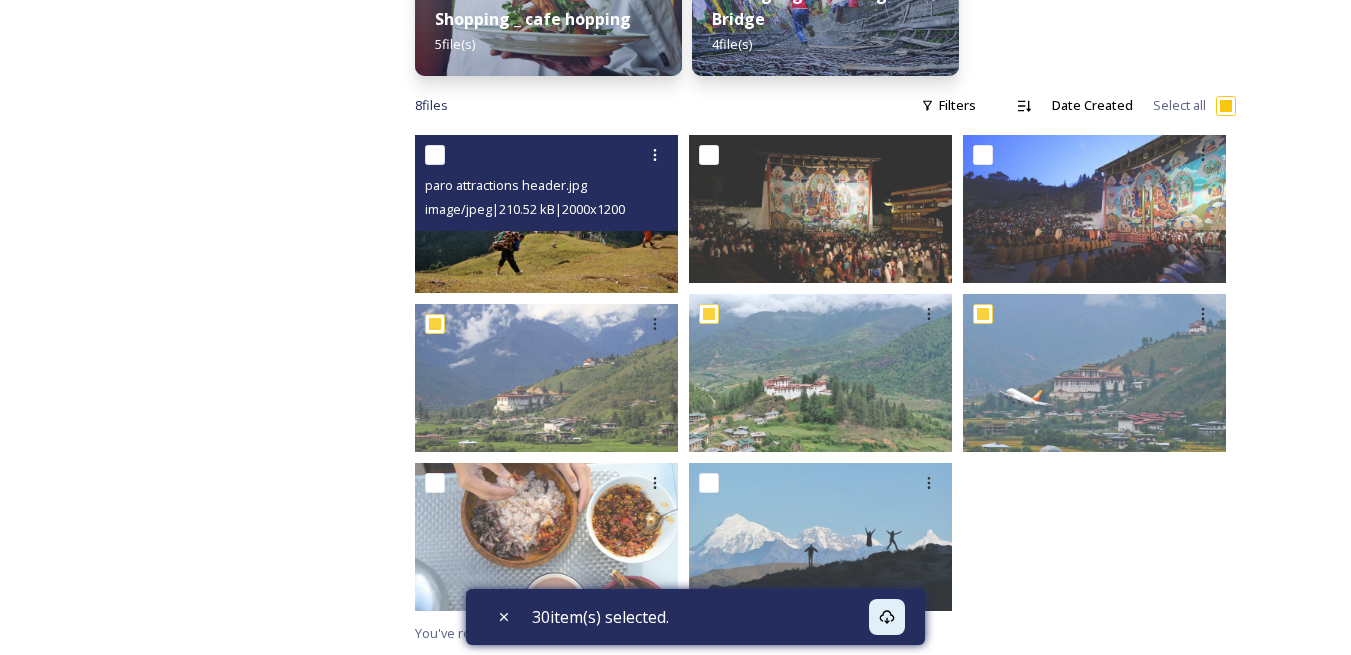 click at bounding box center (435, 155) 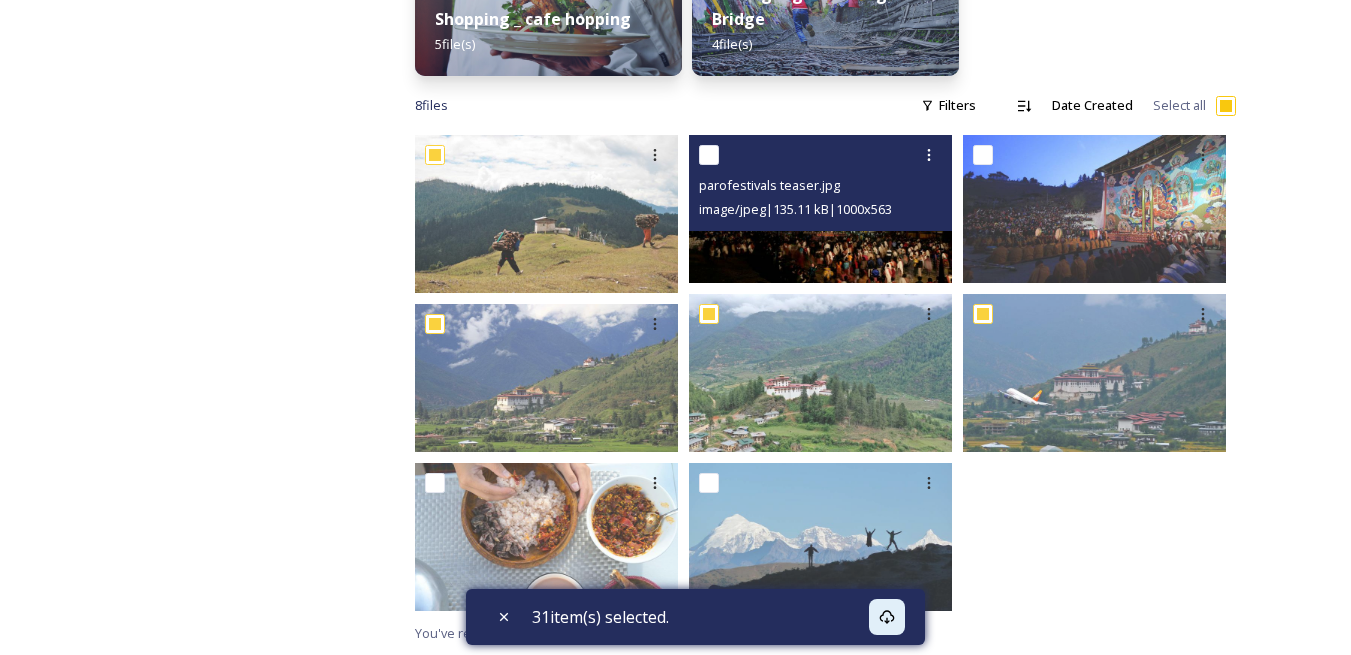click at bounding box center [709, 155] 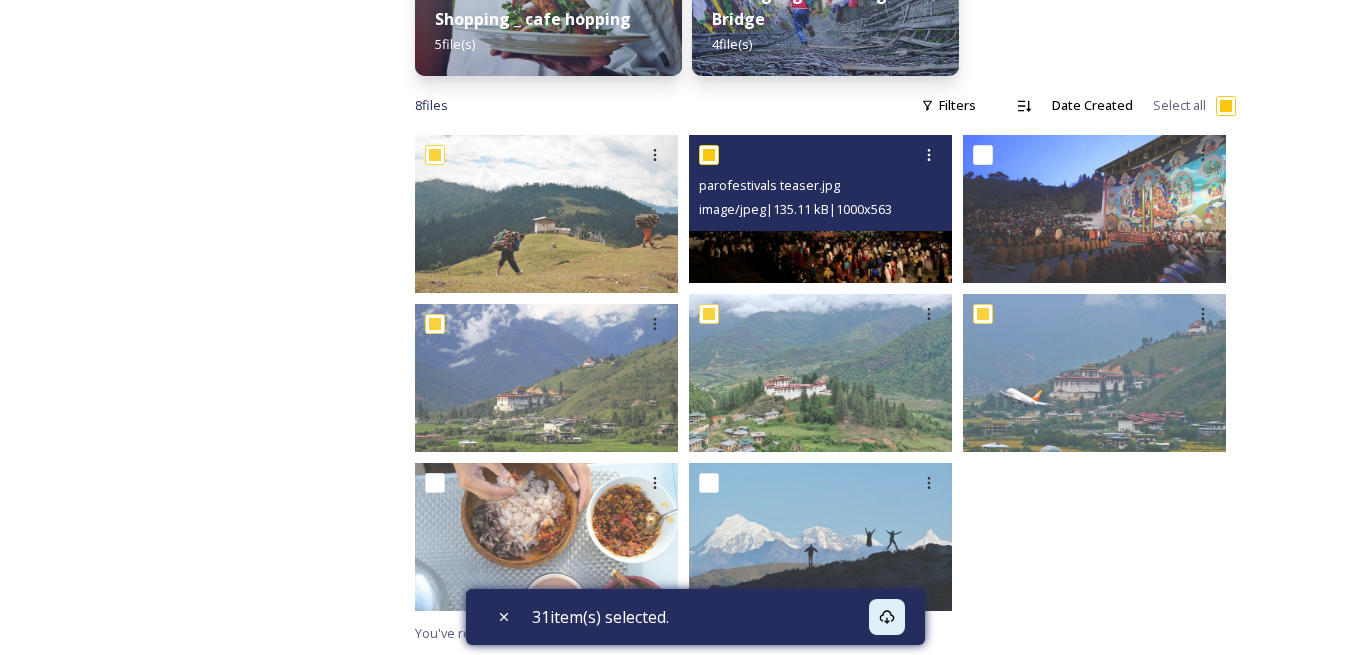 checkbox on "true" 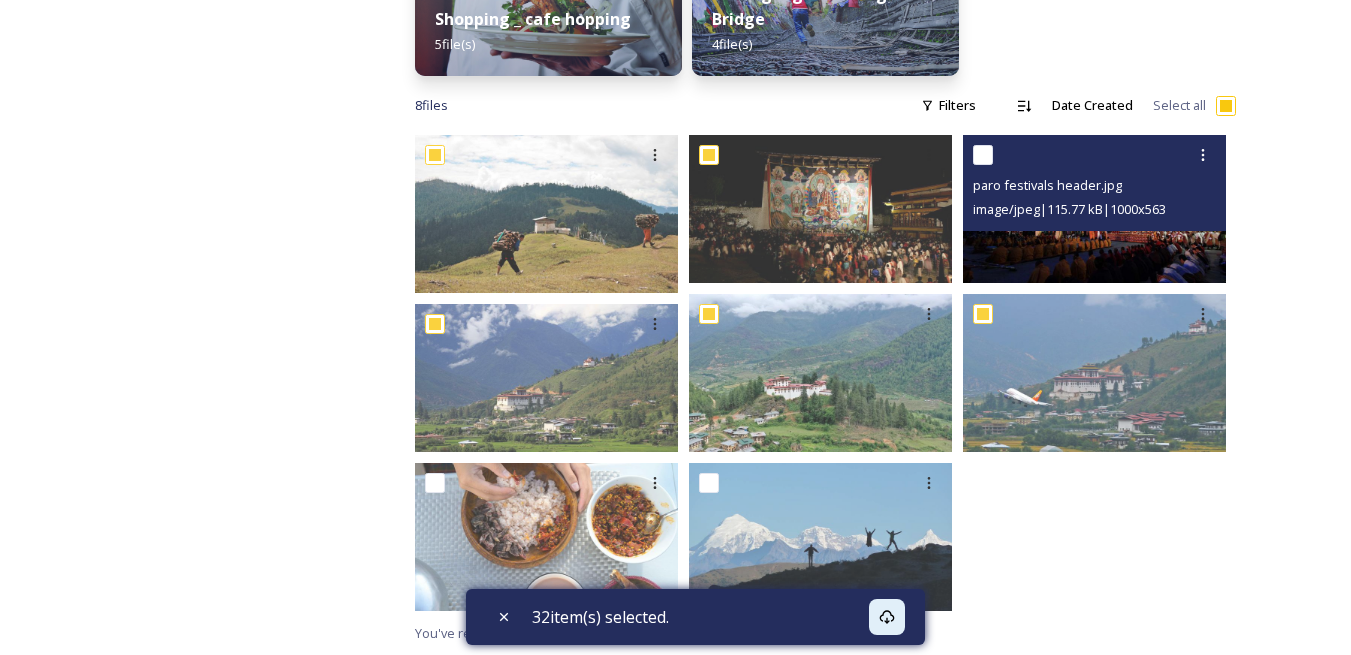 click at bounding box center (983, 155) 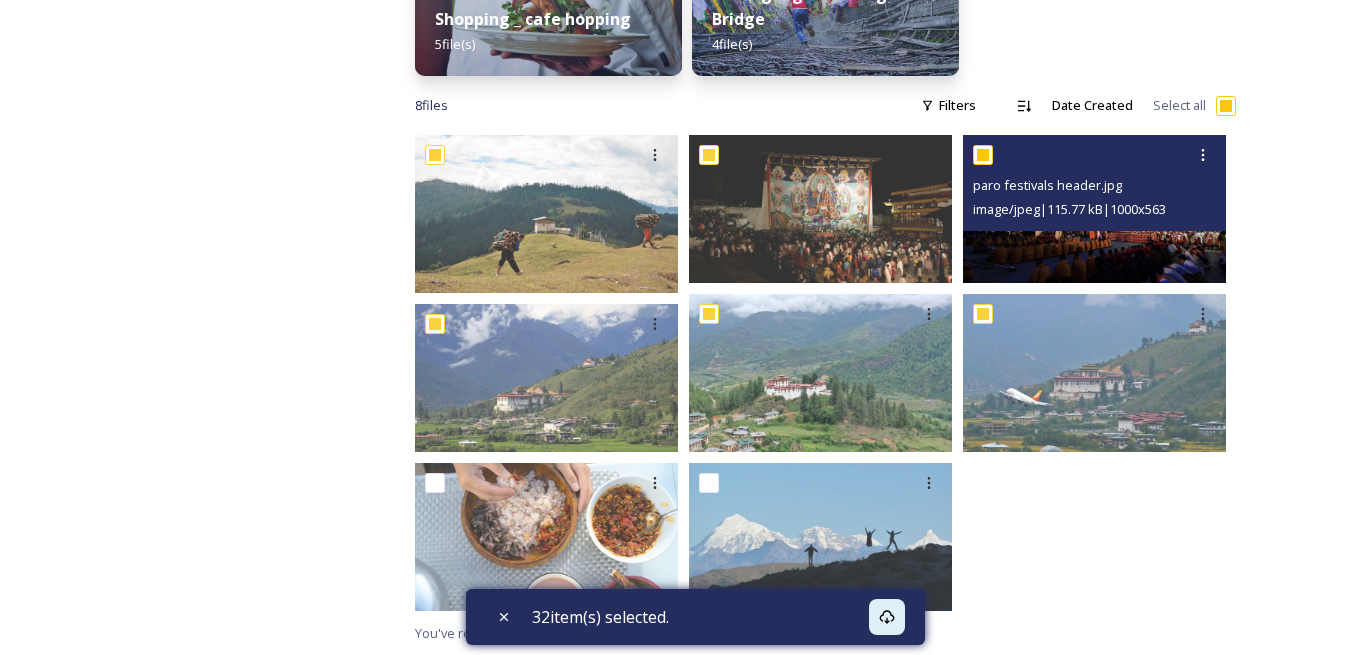 checkbox on "true" 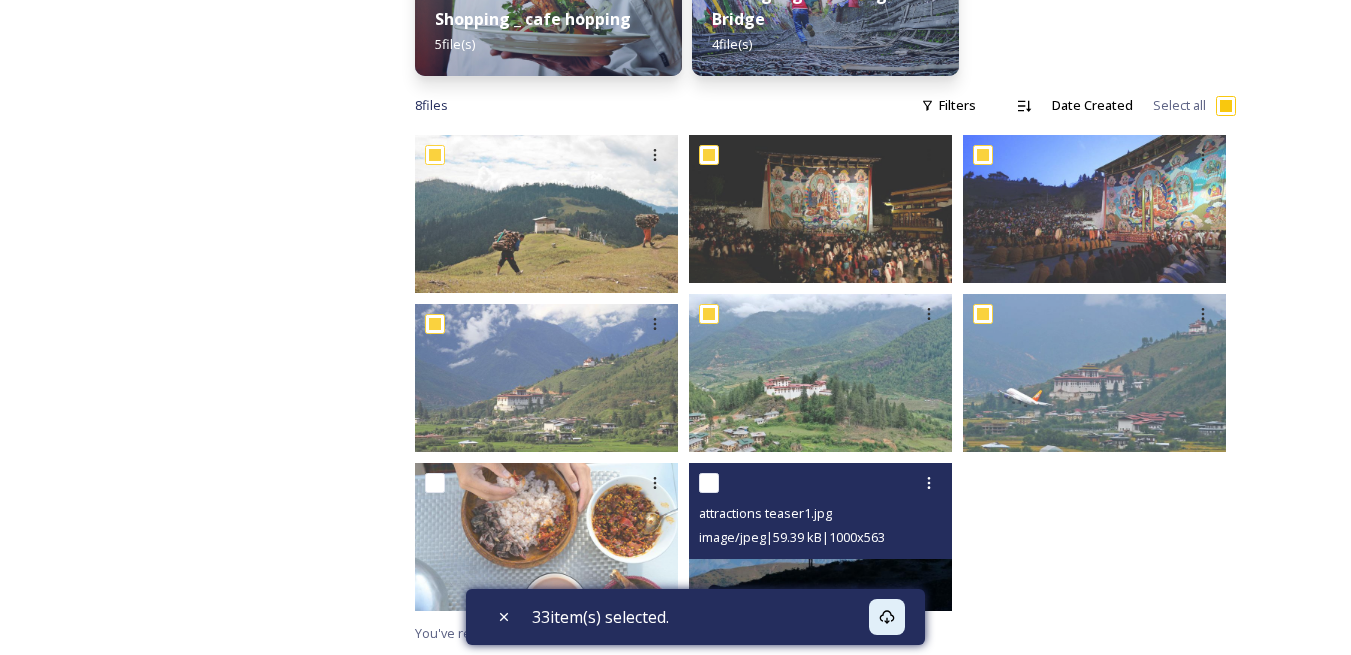click at bounding box center (709, 483) 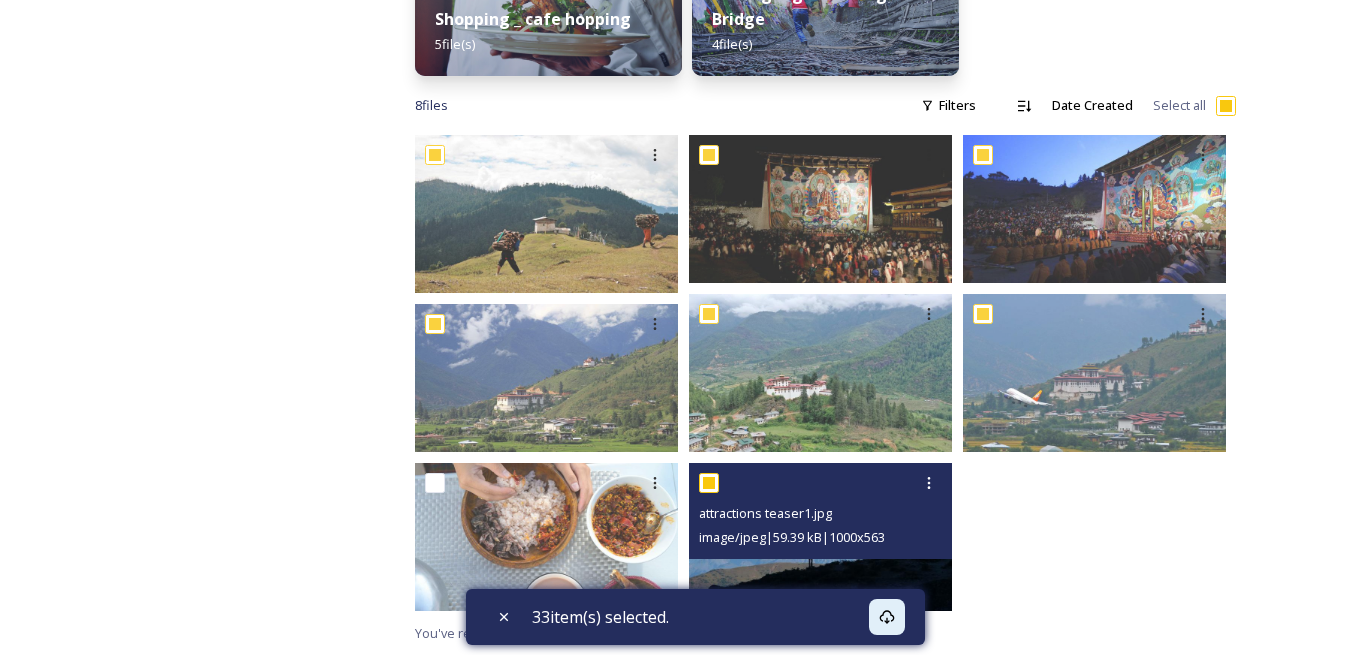 checkbox on "true" 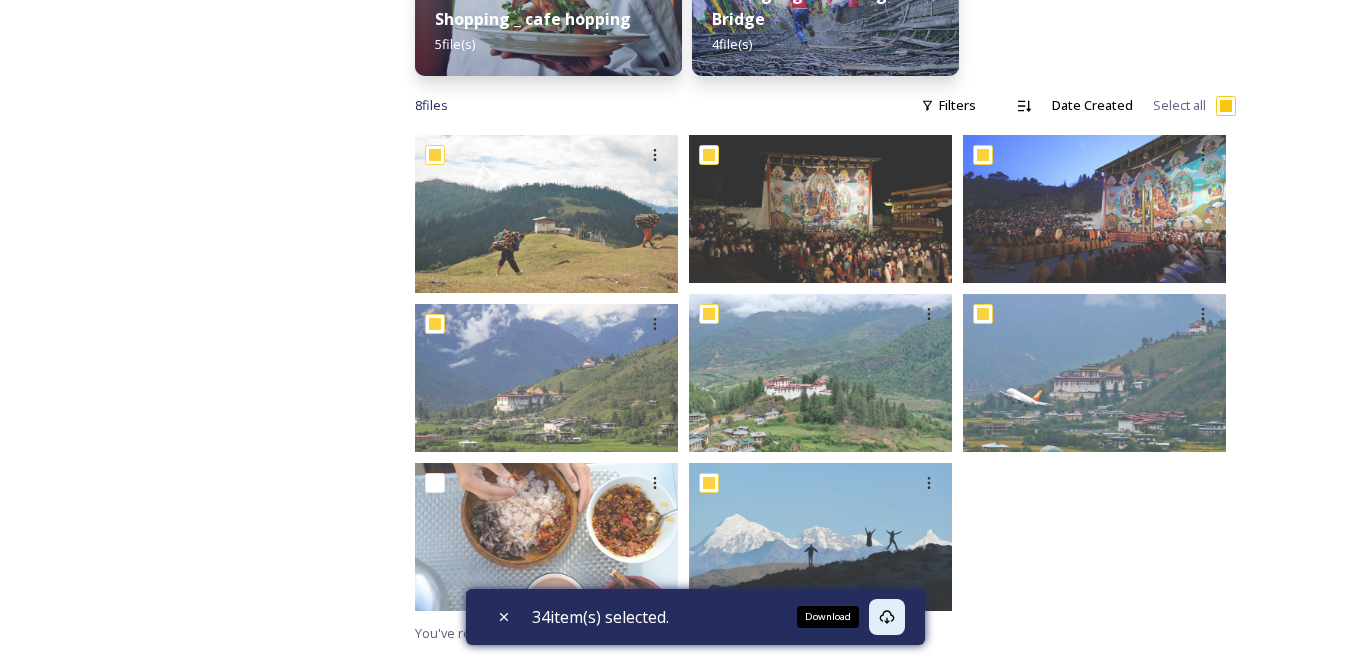 click 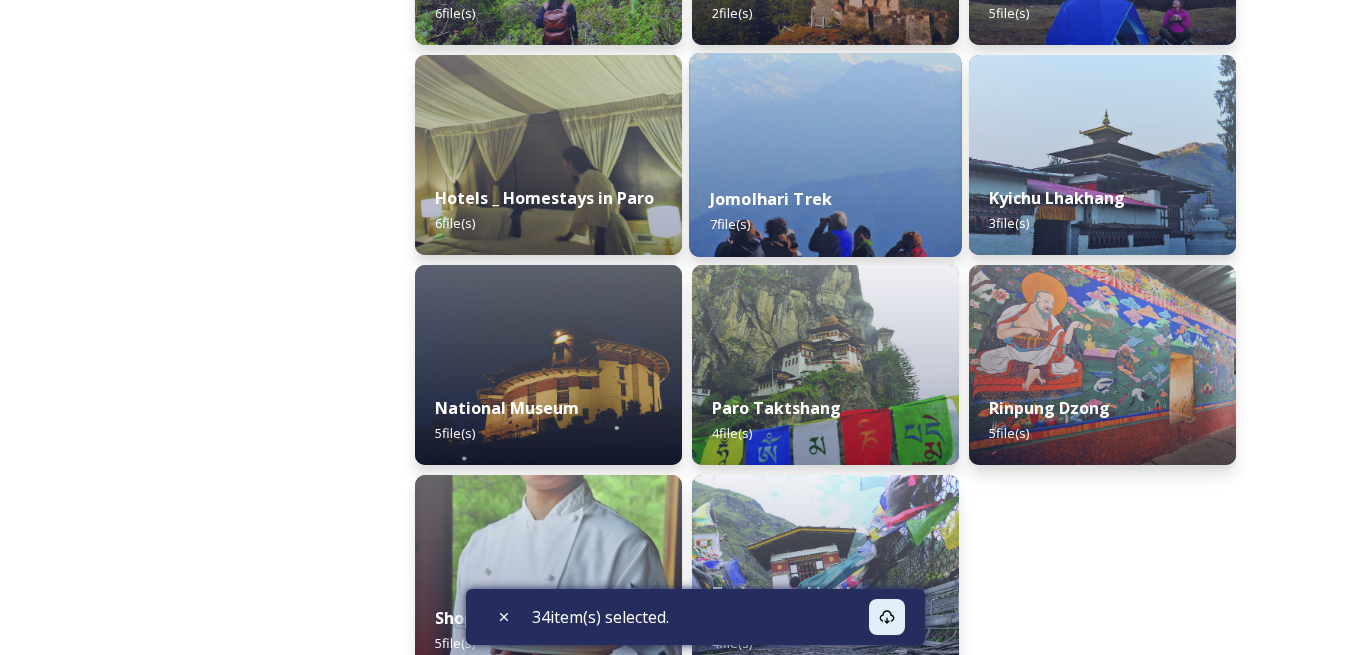scroll, scrollTop: 474, scrollLeft: 0, axis: vertical 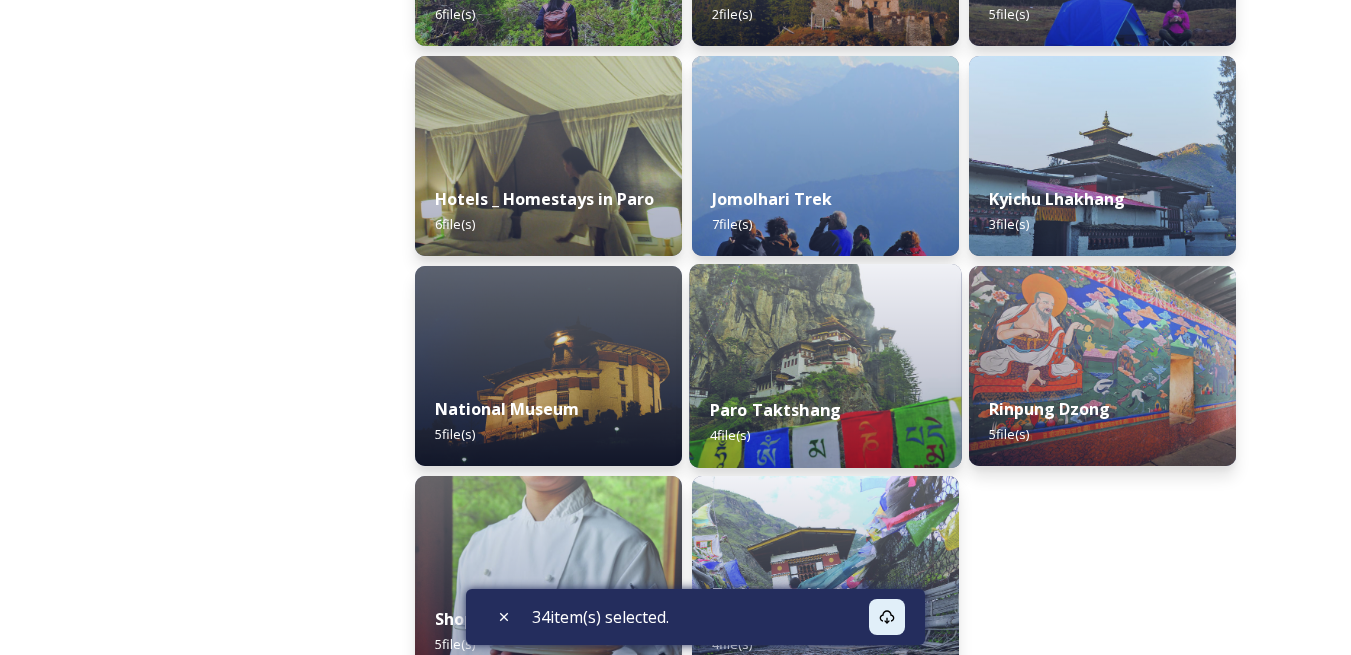 click at bounding box center [825, 366] 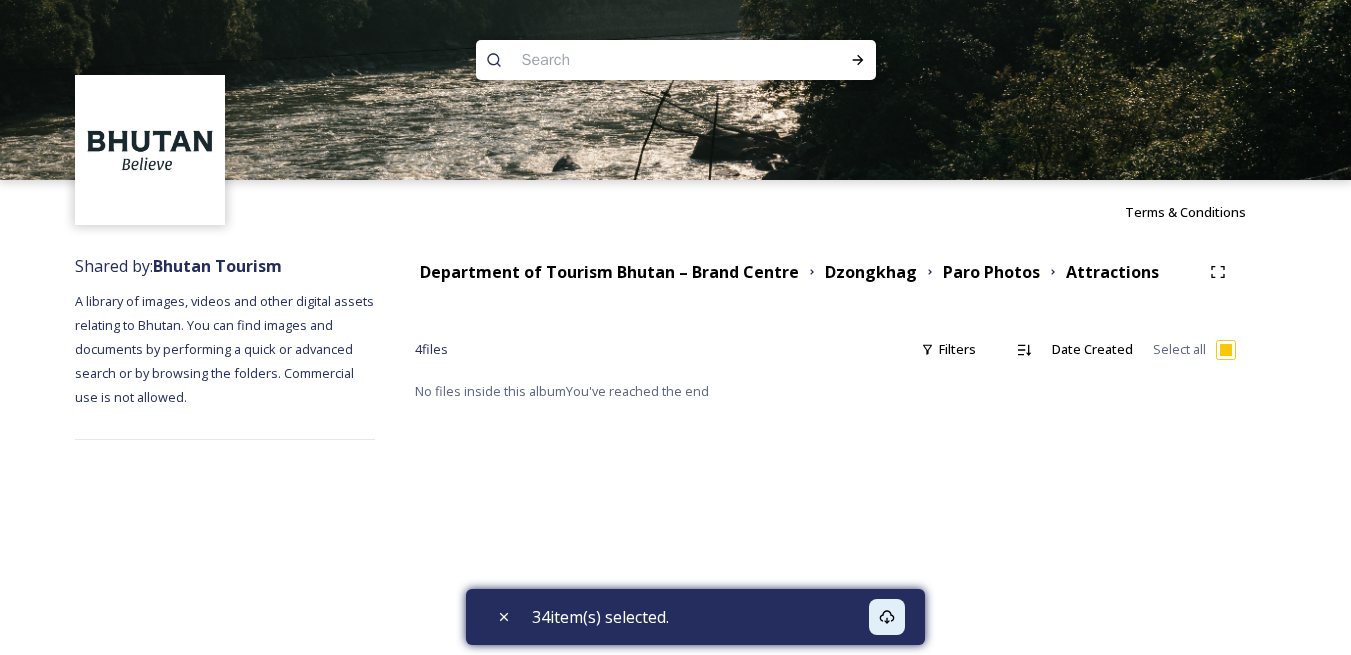 scroll, scrollTop: 0, scrollLeft: 0, axis: both 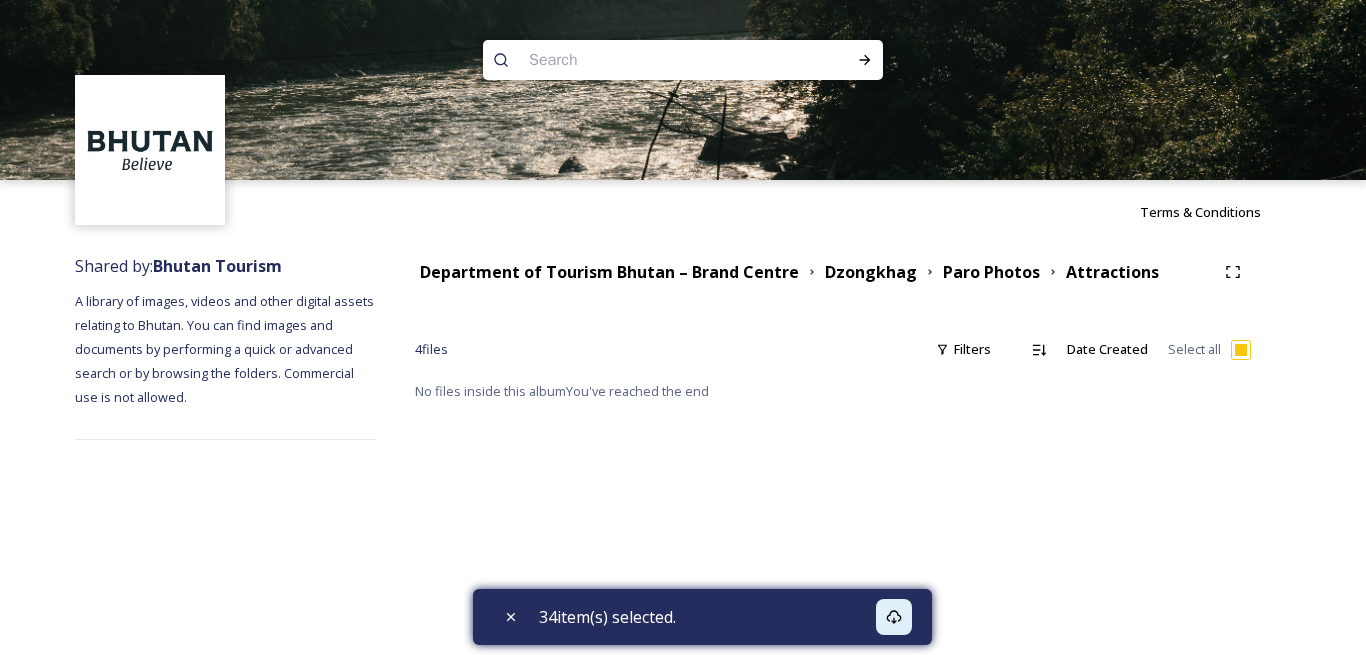 drag, startPoint x: 307, startPoint y: 441, endPoint x: 774, endPoint y: 356, distance: 474.67252 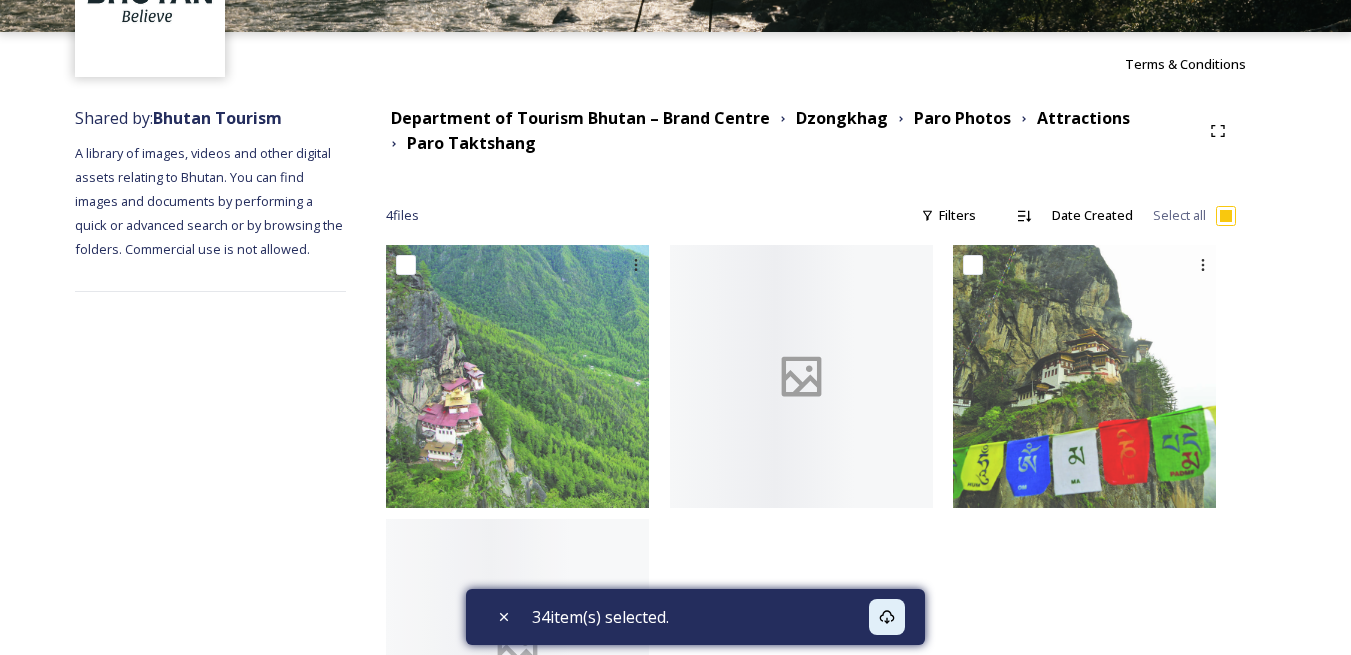 scroll, scrollTop: 317, scrollLeft: 0, axis: vertical 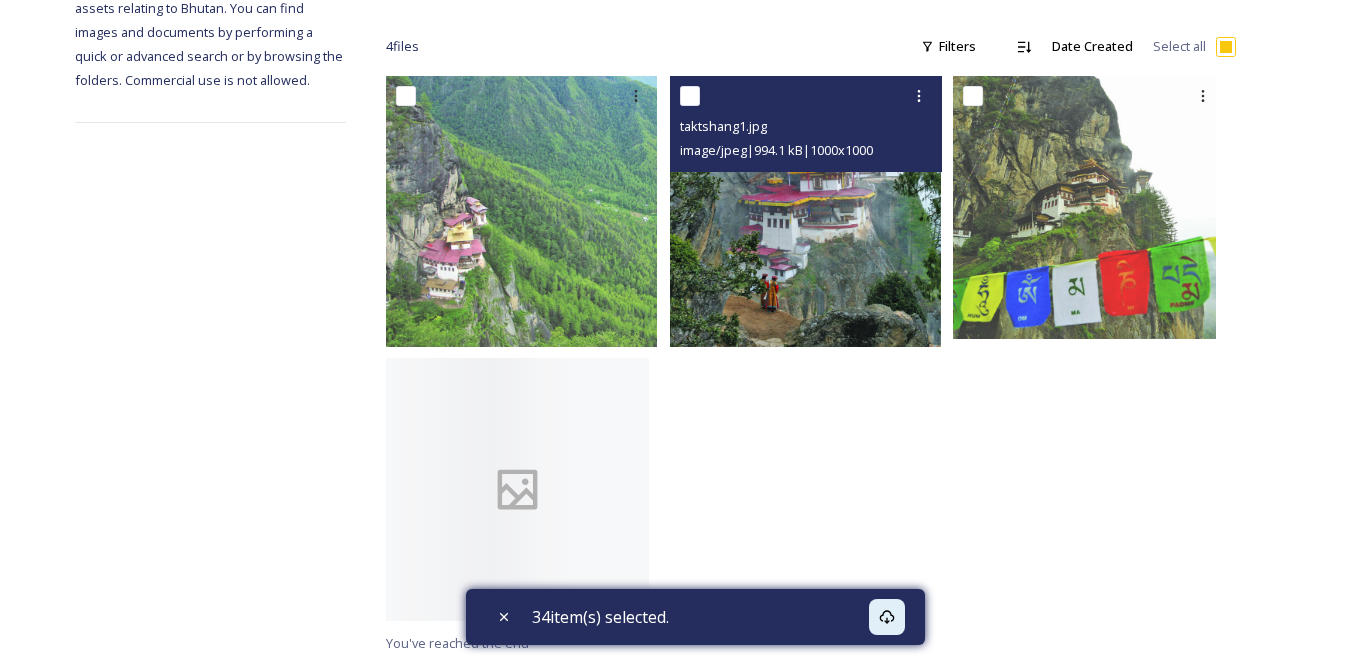 click at bounding box center (690, 96) 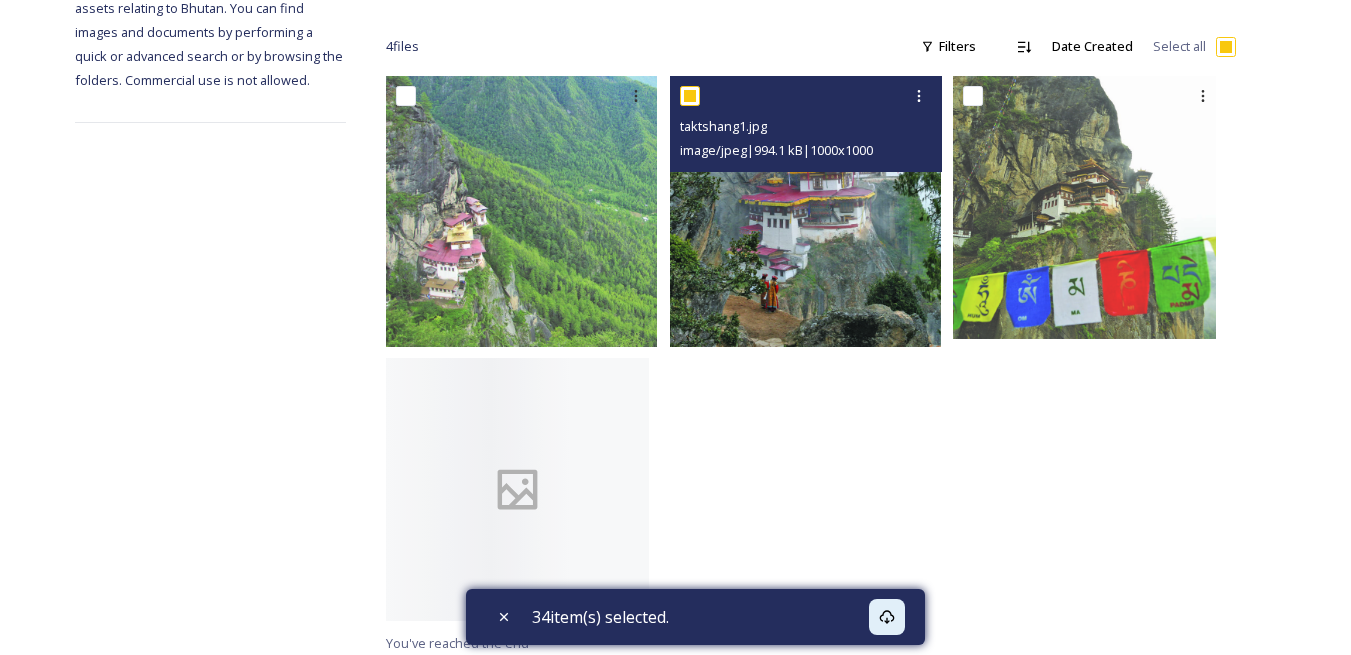 checkbox on "true" 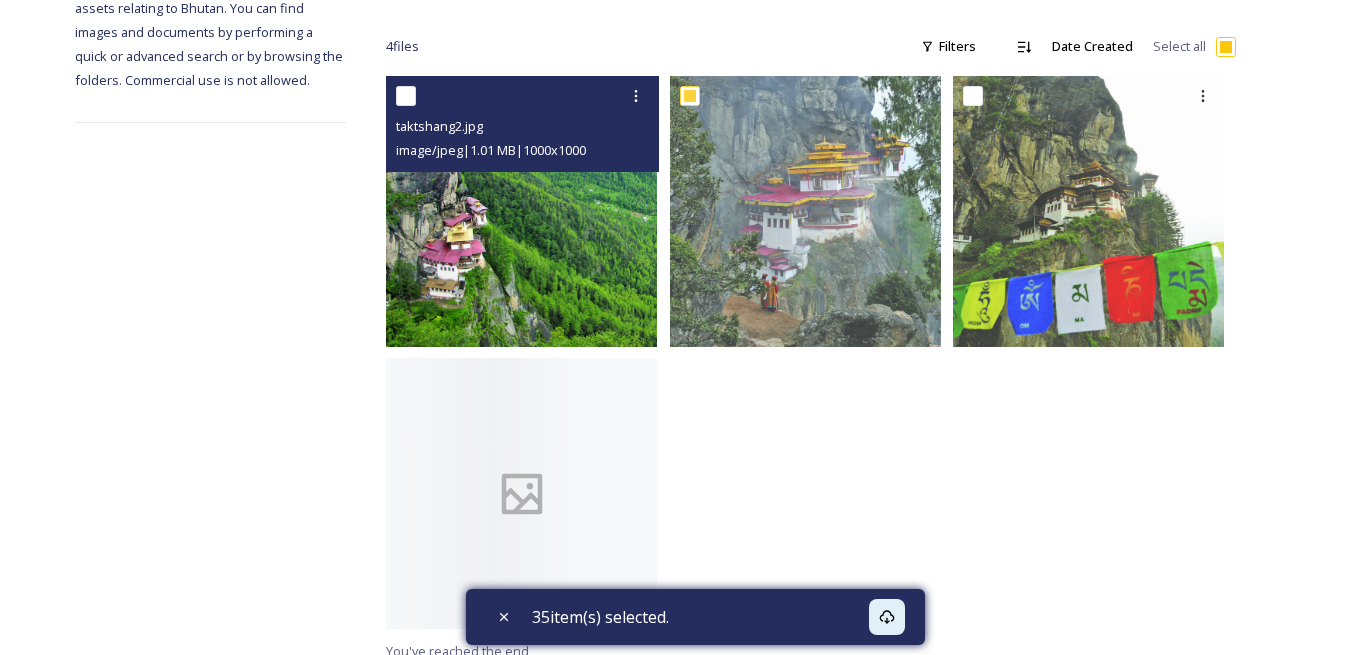 click at bounding box center [406, 96] 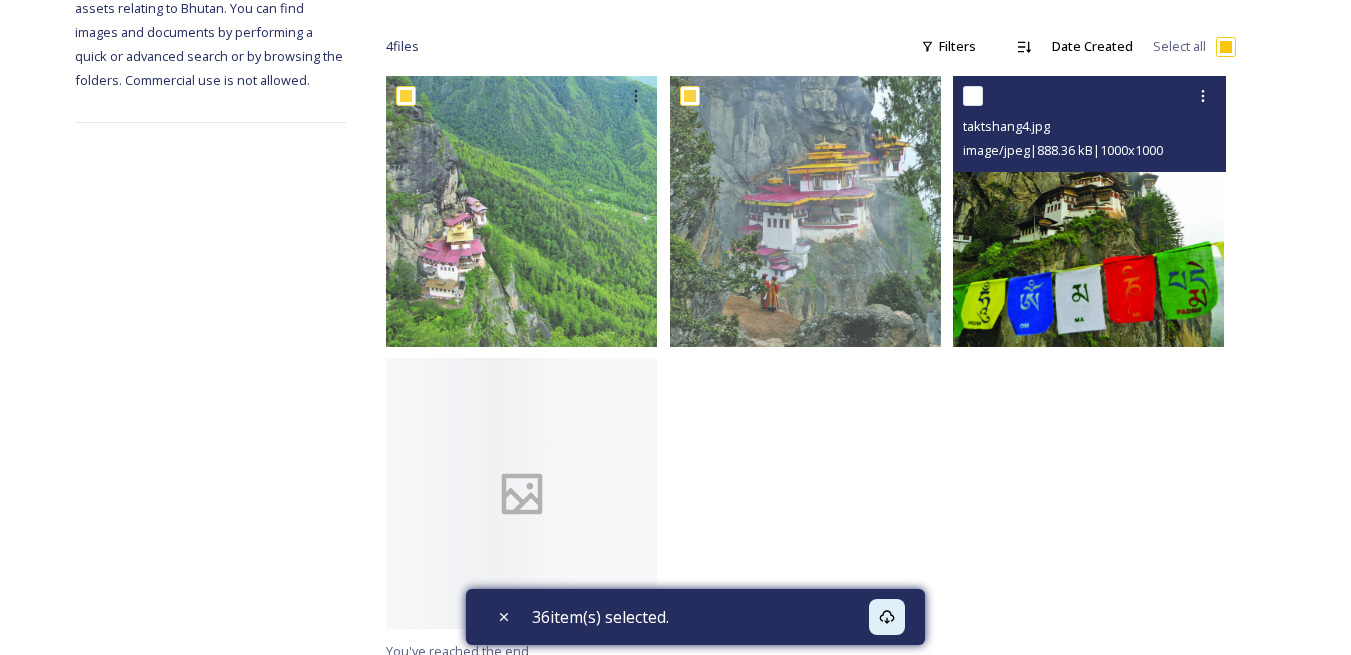 click at bounding box center (973, 96) 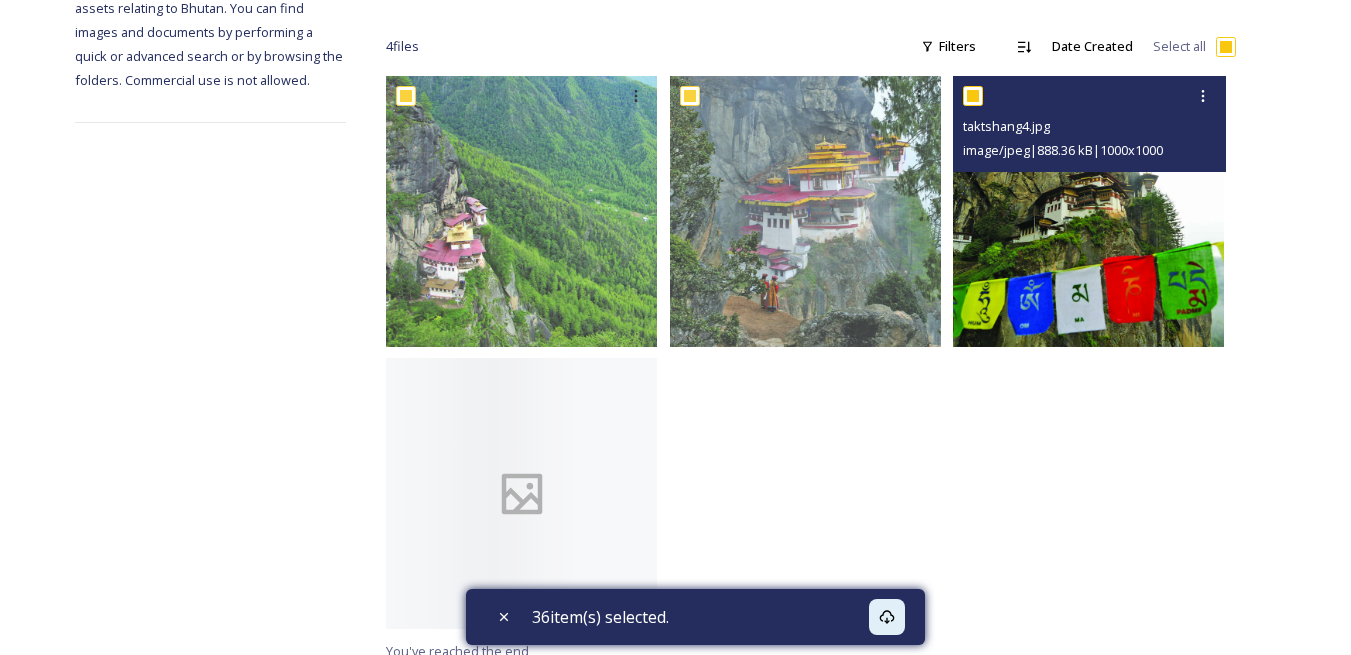 checkbox on "true" 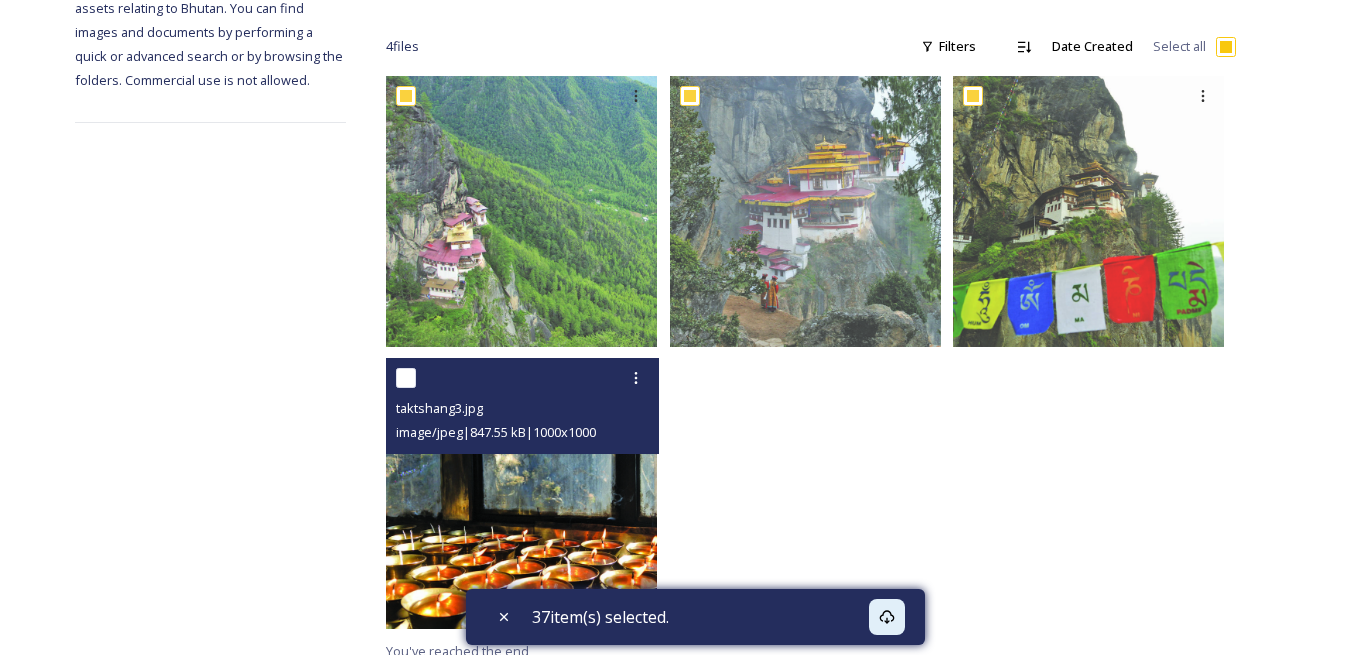 click at bounding box center [406, 378] 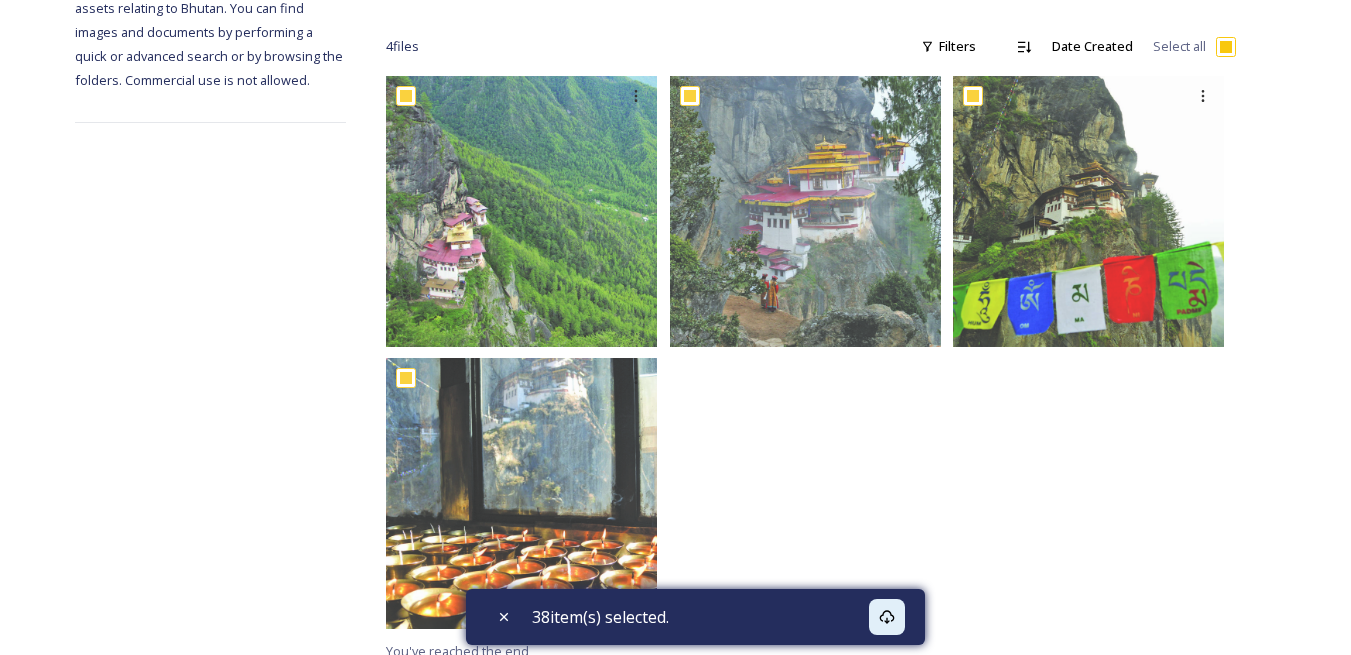 scroll, scrollTop: 333, scrollLeft: 0, axis: vertical 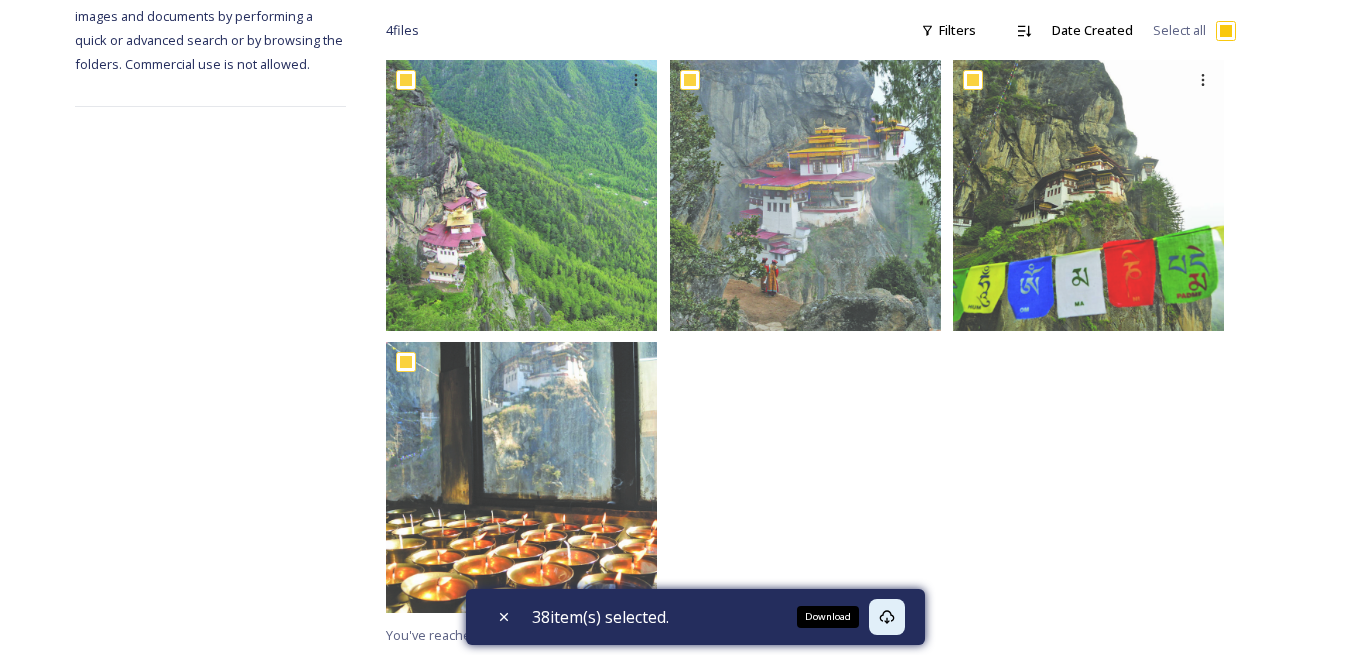 click on "Download" at bounding box center [887, 617] 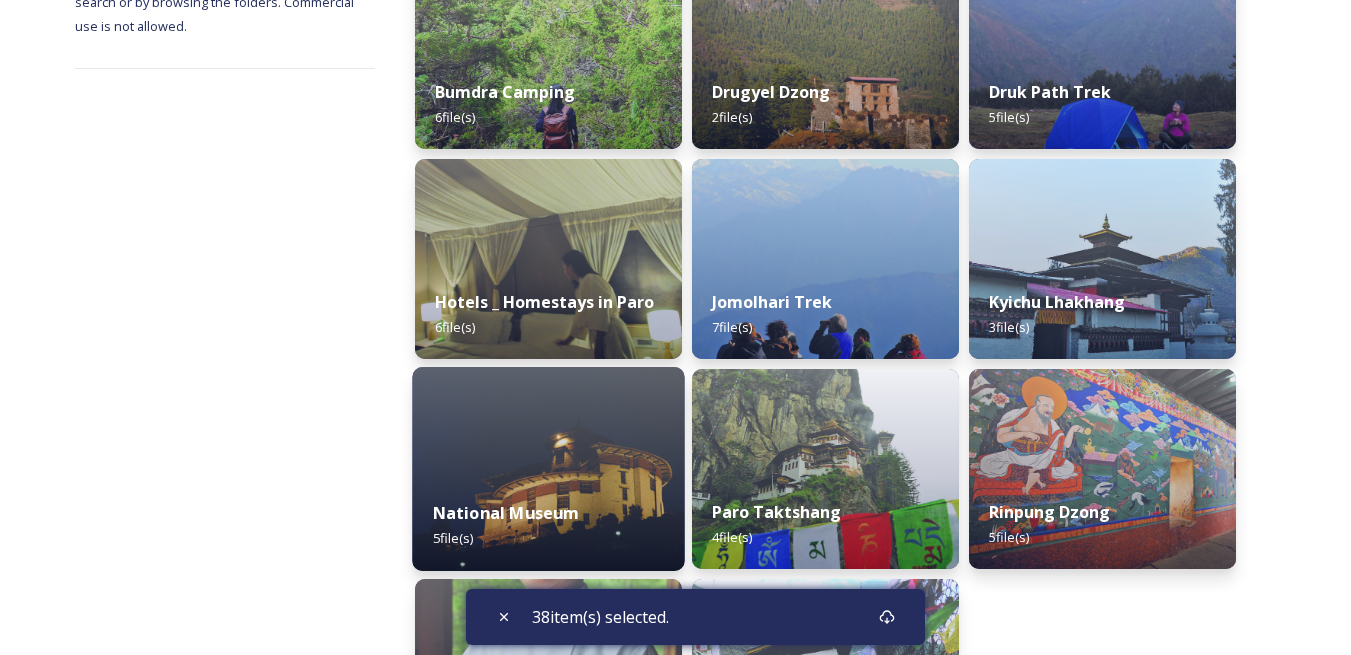 scroll, scrollTop: 300, scrollLeft: 0, axis: vertical 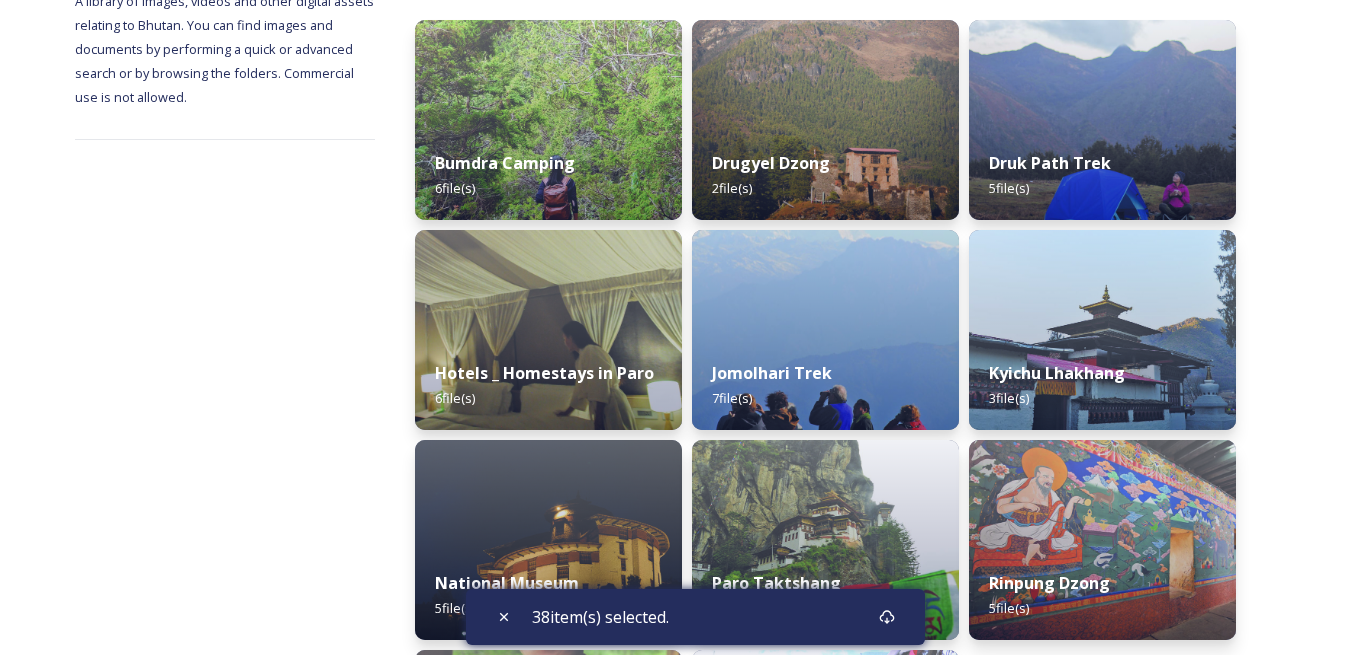 click on "Shared by: Bhutan Tourism A library of images, videos and other digital assets relating to Bhutan. You can find images and documents by performing a quick or advanced search or by browsing the folders. Commercial use is not allowed. Department of Tourism Bhutan – Brand Centre Dzongkhag Paro Photos Attractions Bumdra Camping 6 file(s) Hotels _ Homestays in Paro 6 file(s) National Museum 5 file(s) Shopping _ cafe hopping 5 file(s) Drugyel Dzong 2 file(s) Jomolhari Trek 7 file(s) Paro Taktshang 4 file(s) Tachogang Lhakhang Bridge 4 file(s) Druk Path Trek 5 file(s) Kyichu Lhakhang 3 file(s) Rinpung Dzong 5 file(s) 8 file s Filters Date Created Select all You've reached the end 38 item(s) selected." at bounding box center [675, 686] 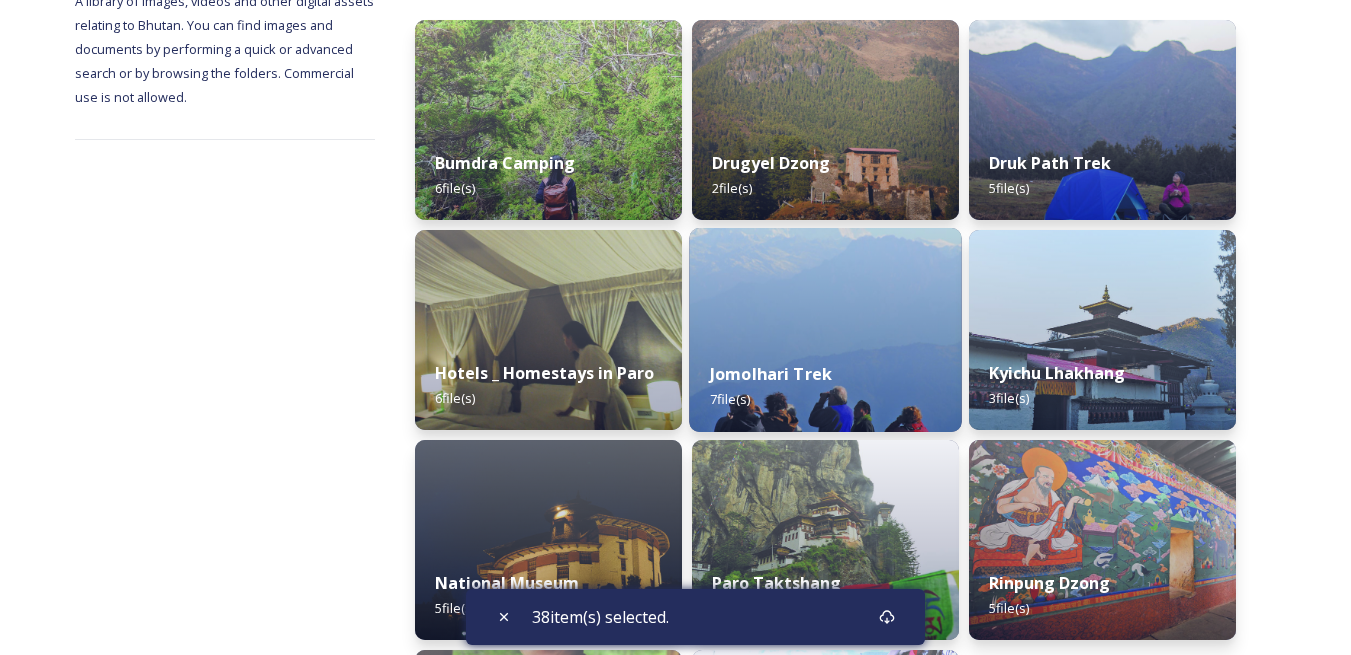 scroll, scrollTop: 235, scrollLeft: 0, axis: vertical 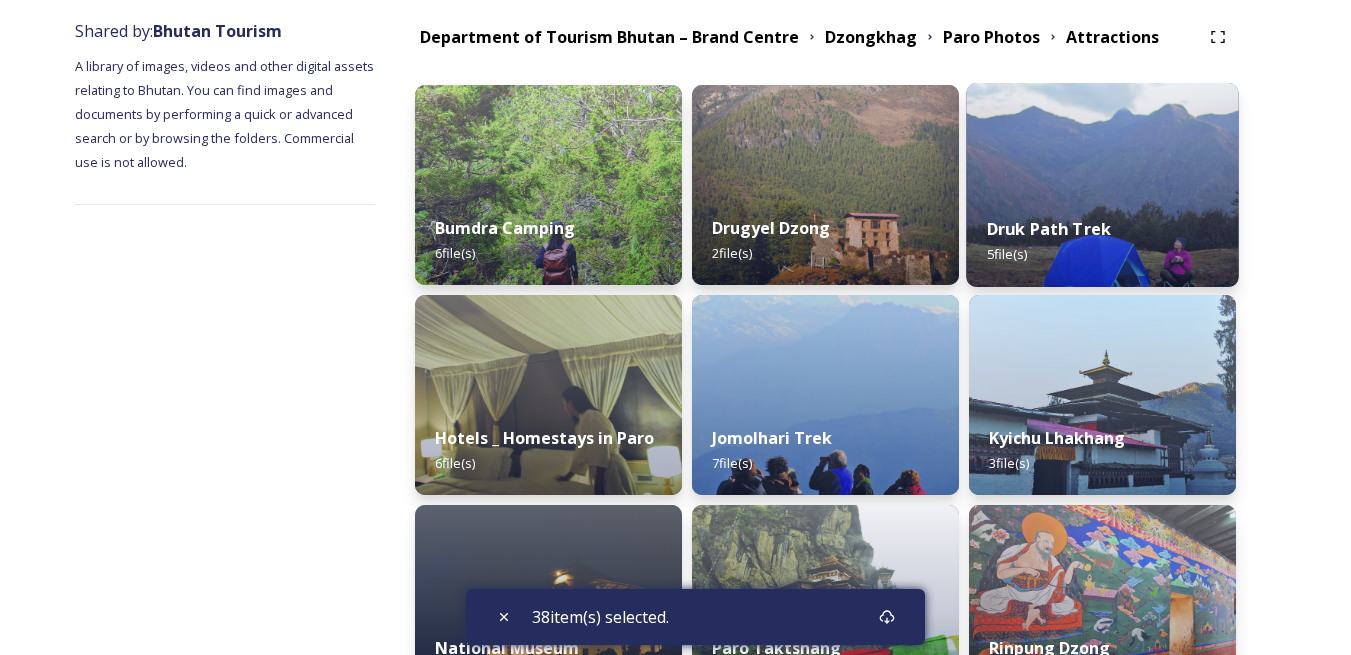 click at bounding box center (1102, 185) 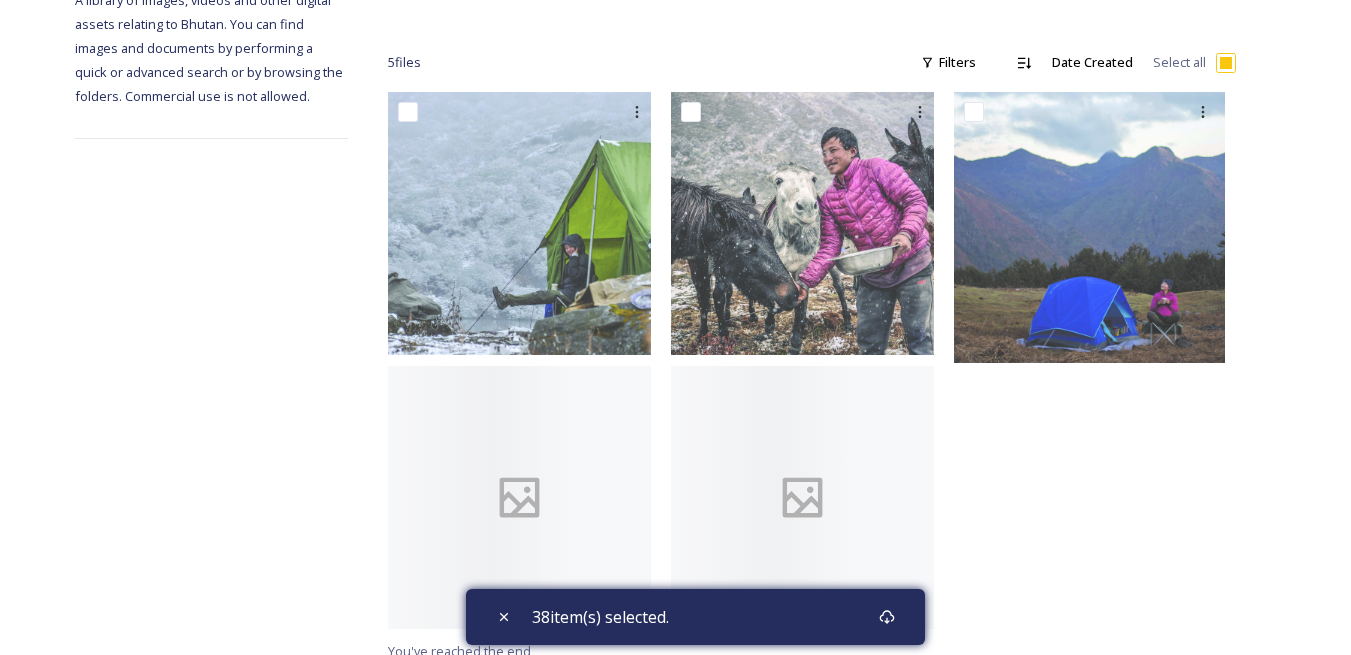 scroll, scrollTop: 317, scrollLeft: 0, axis: vertical 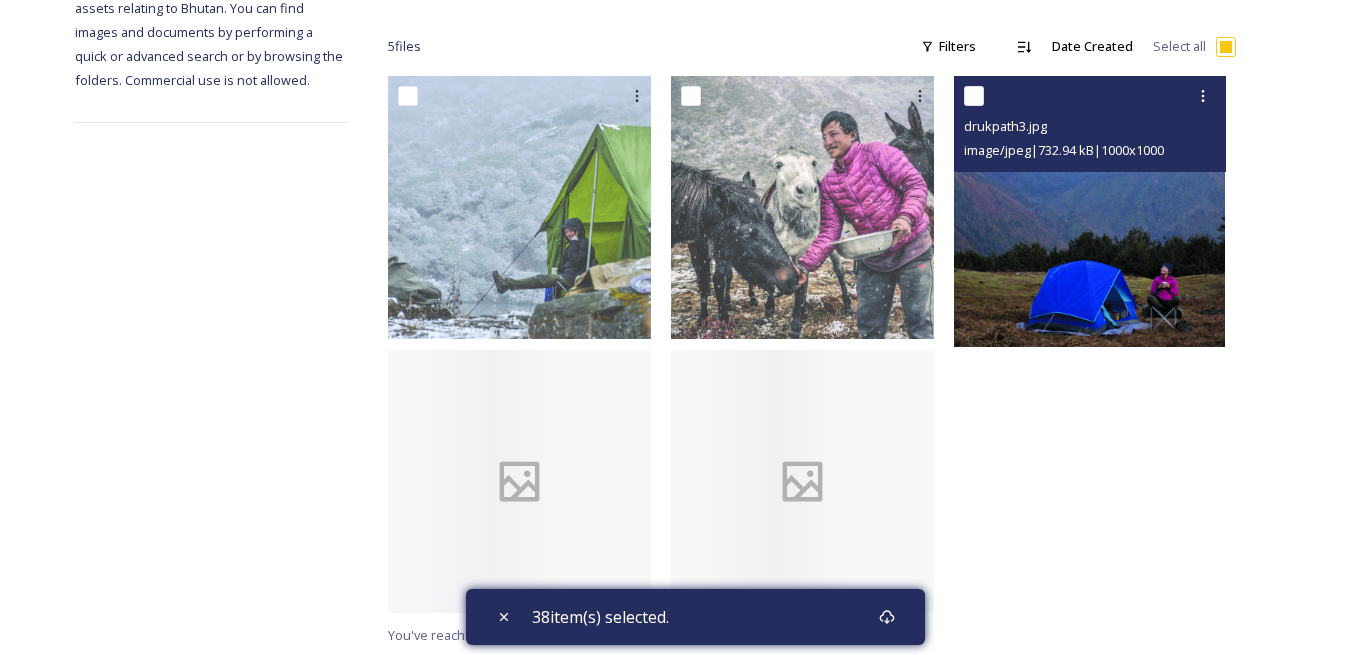 click at bounding box center [974, 96] 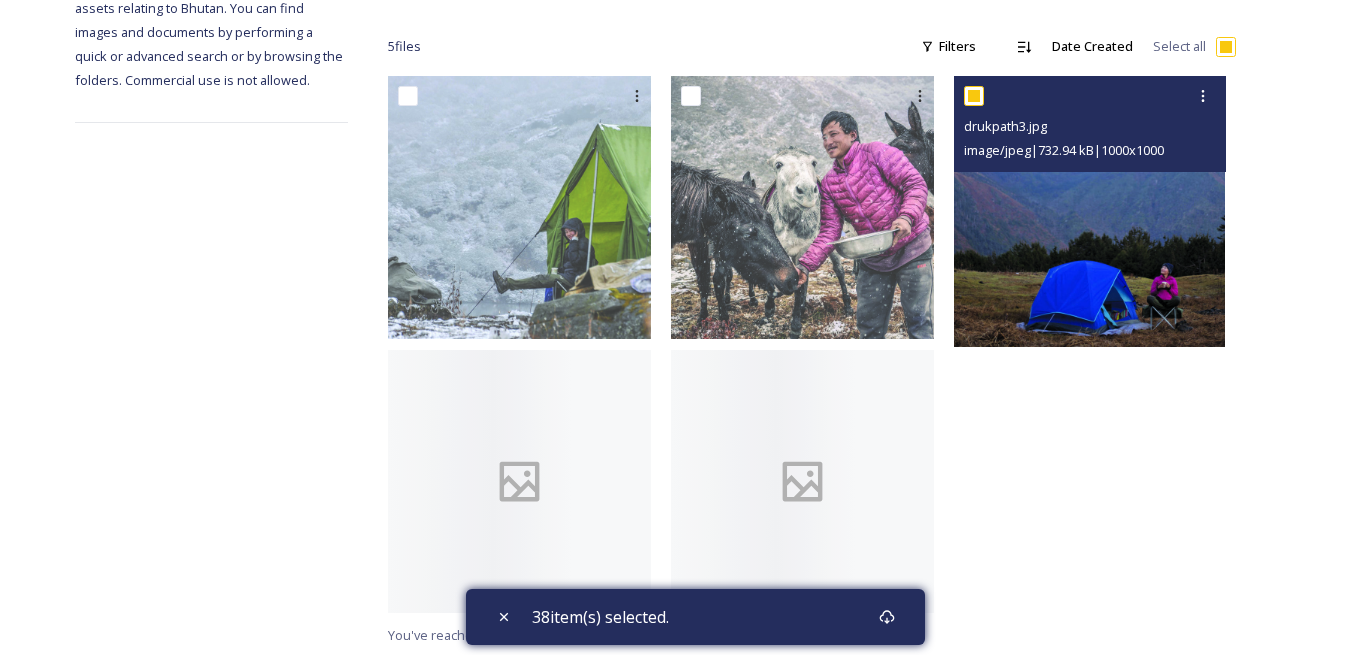 checkbox on "true" 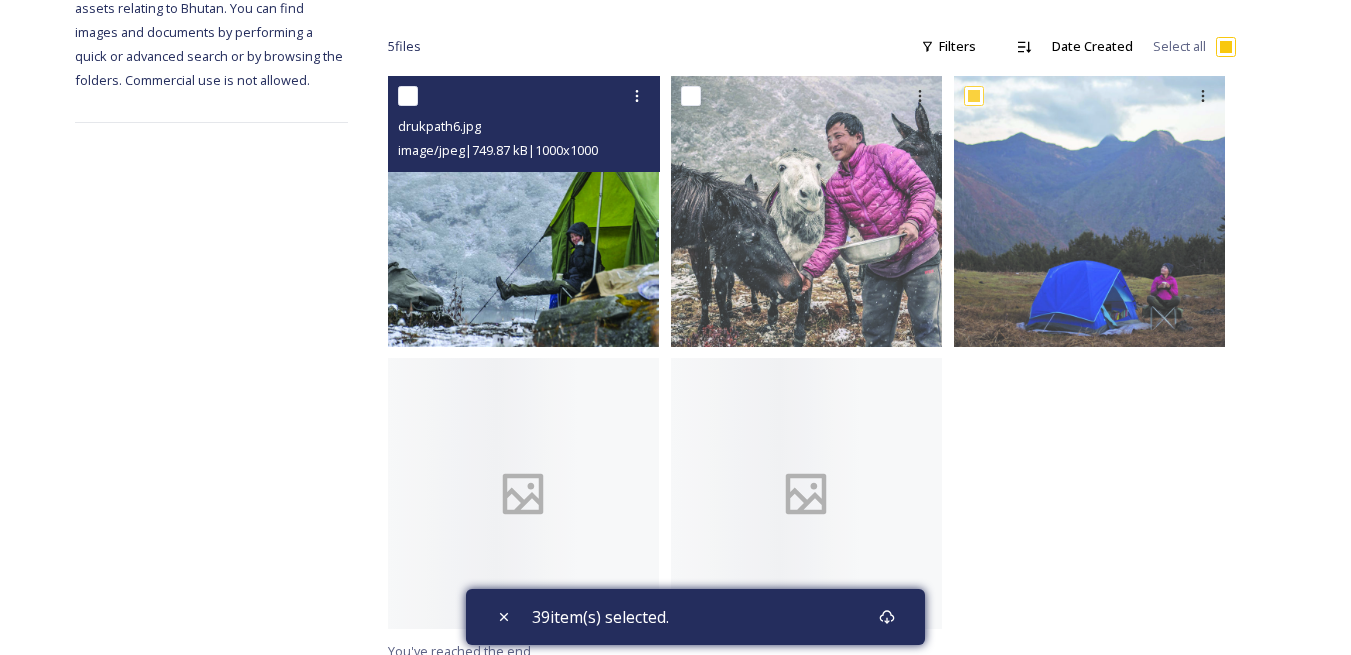 click at bounding box center [408, 96] 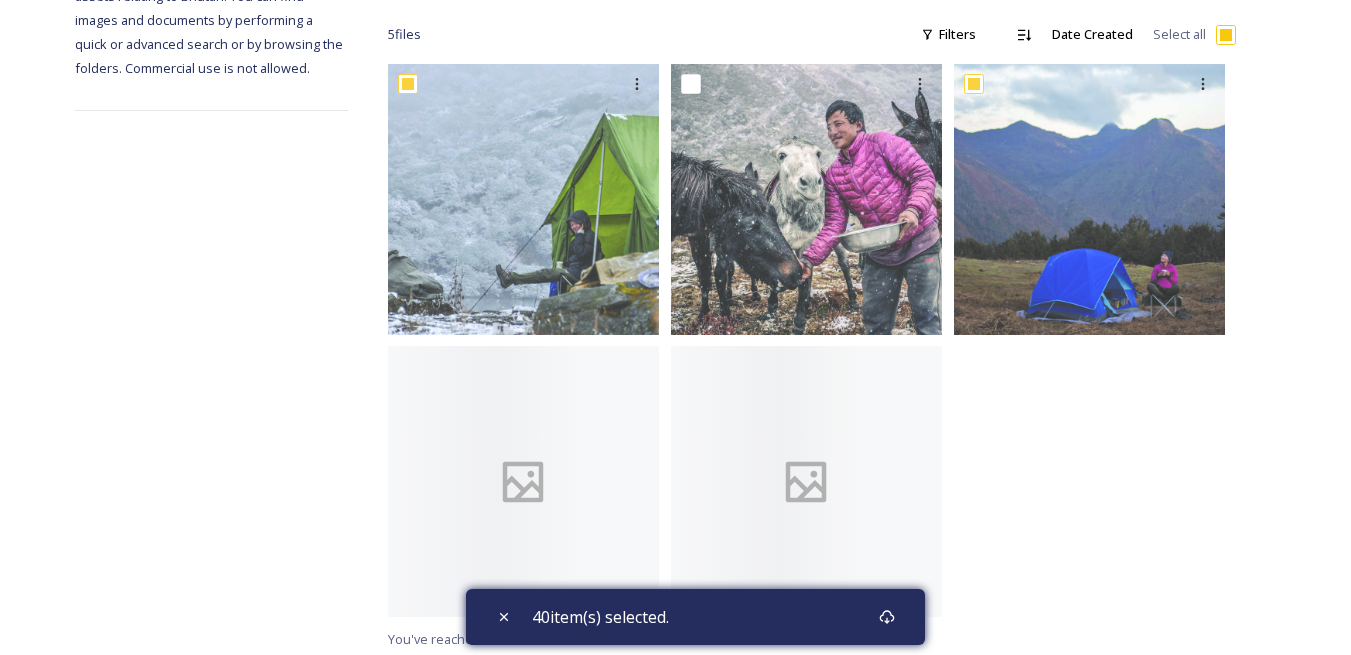 scroll, scrollTop: 333, scrollLeft: 0, axis: vertical 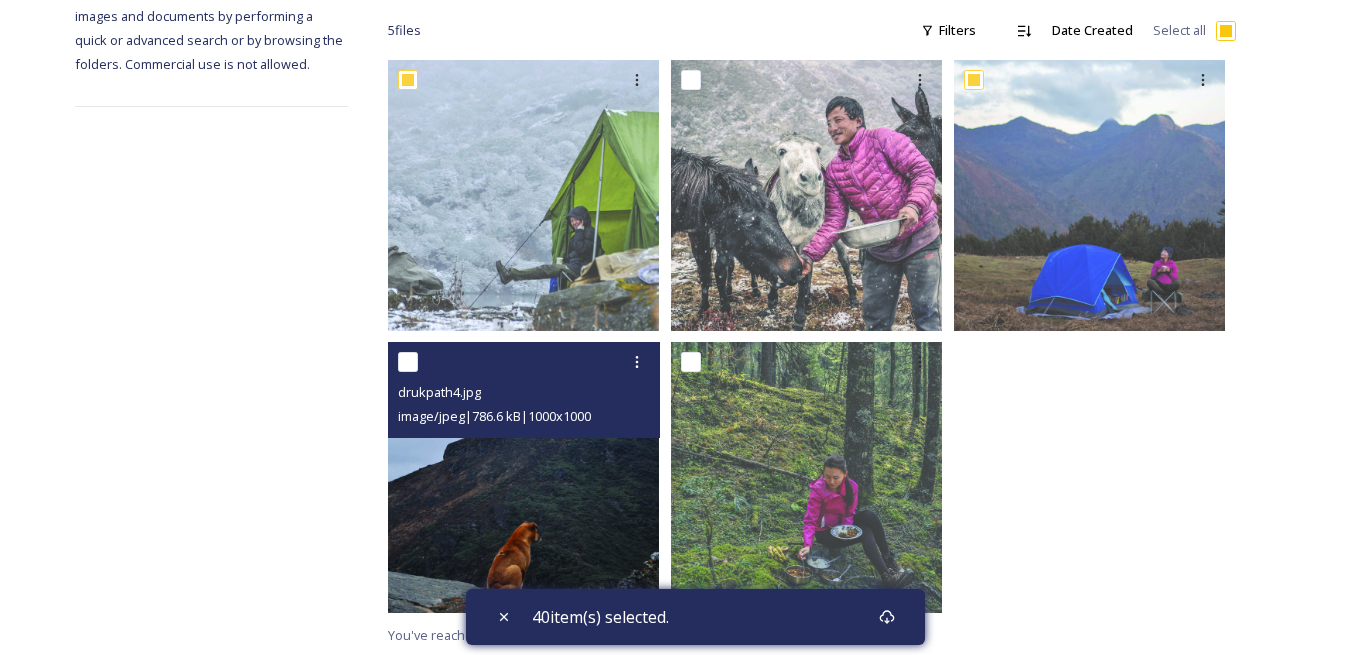 click at bounding box center (408, 362) 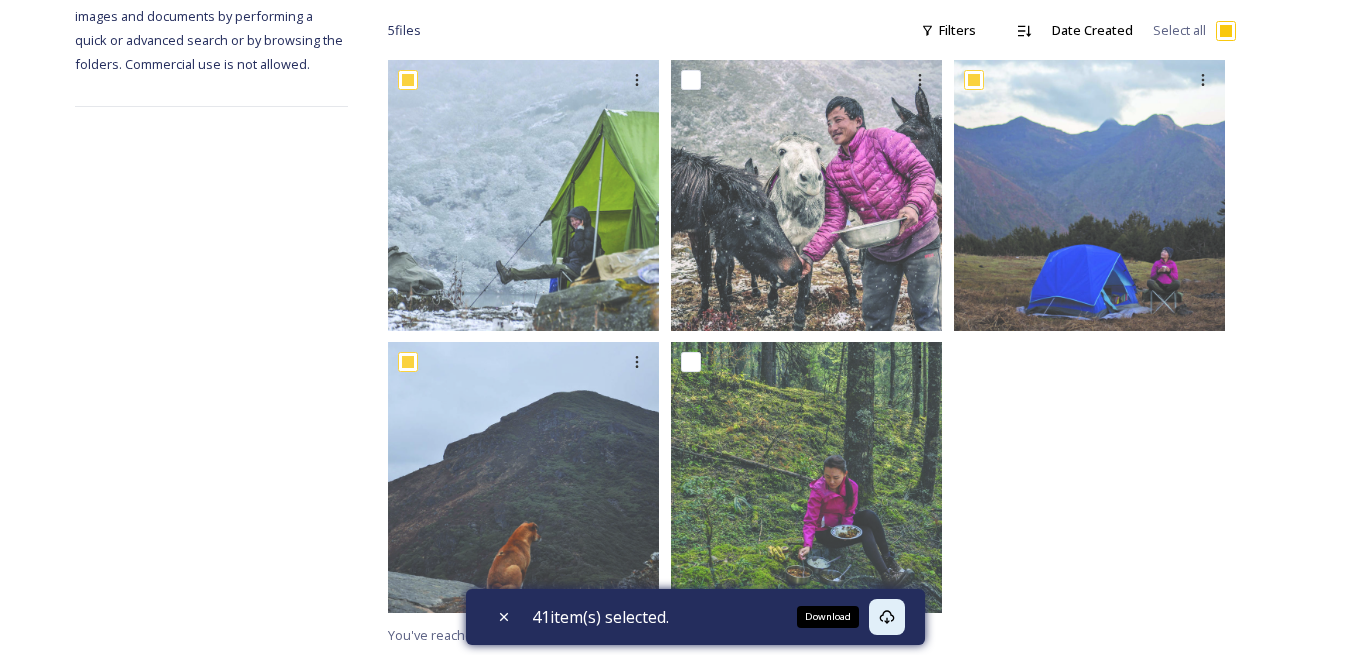 click 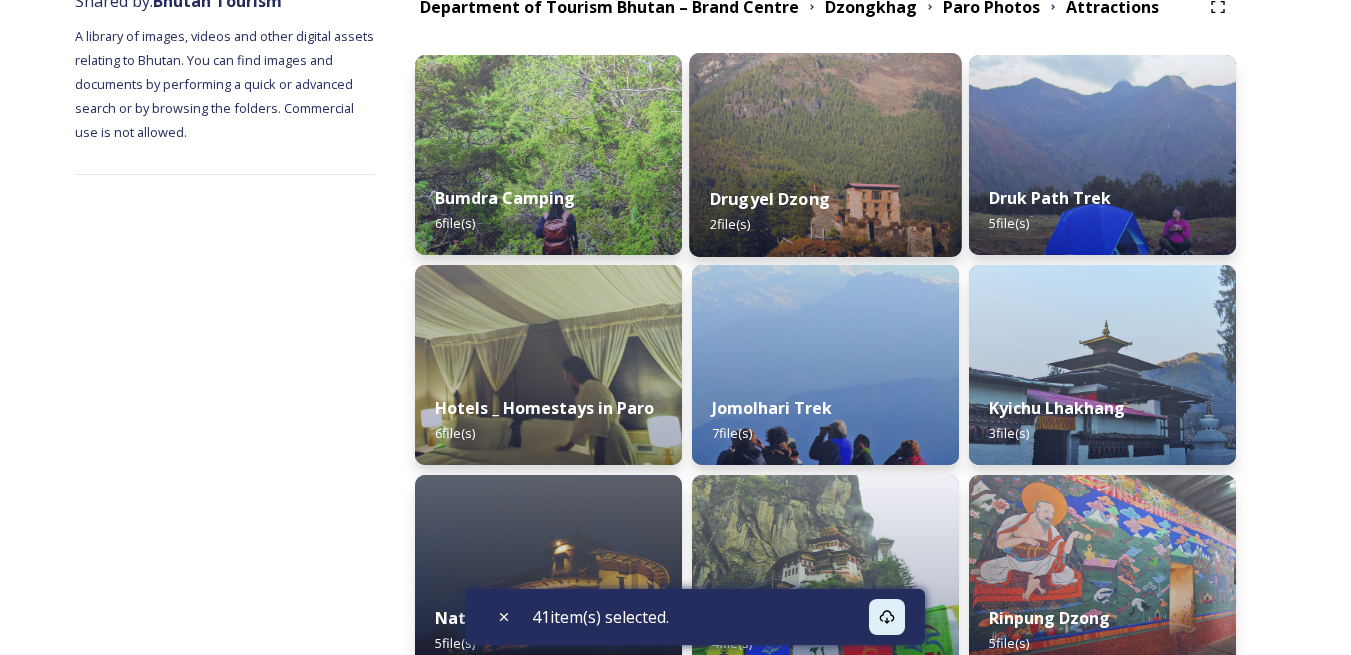 scroll, scrollTop: 300, scrollLeft: 0, axis: vertical 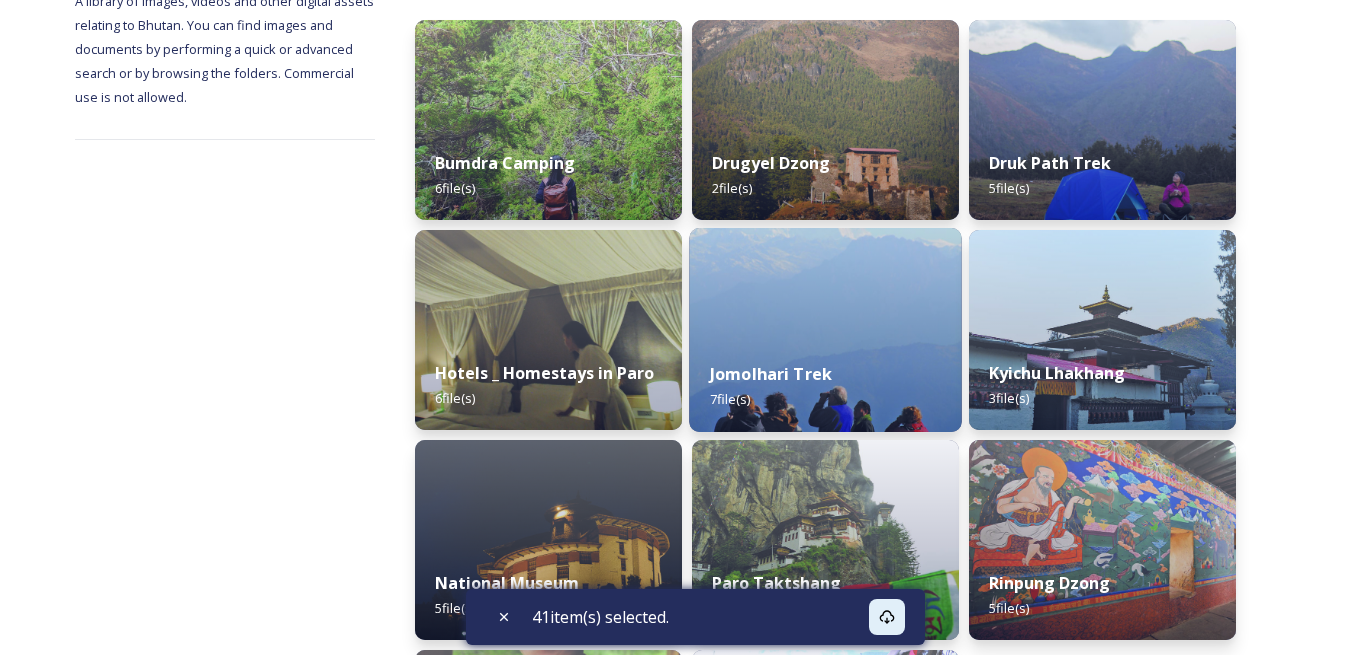 click at bounding box center (825, 330) 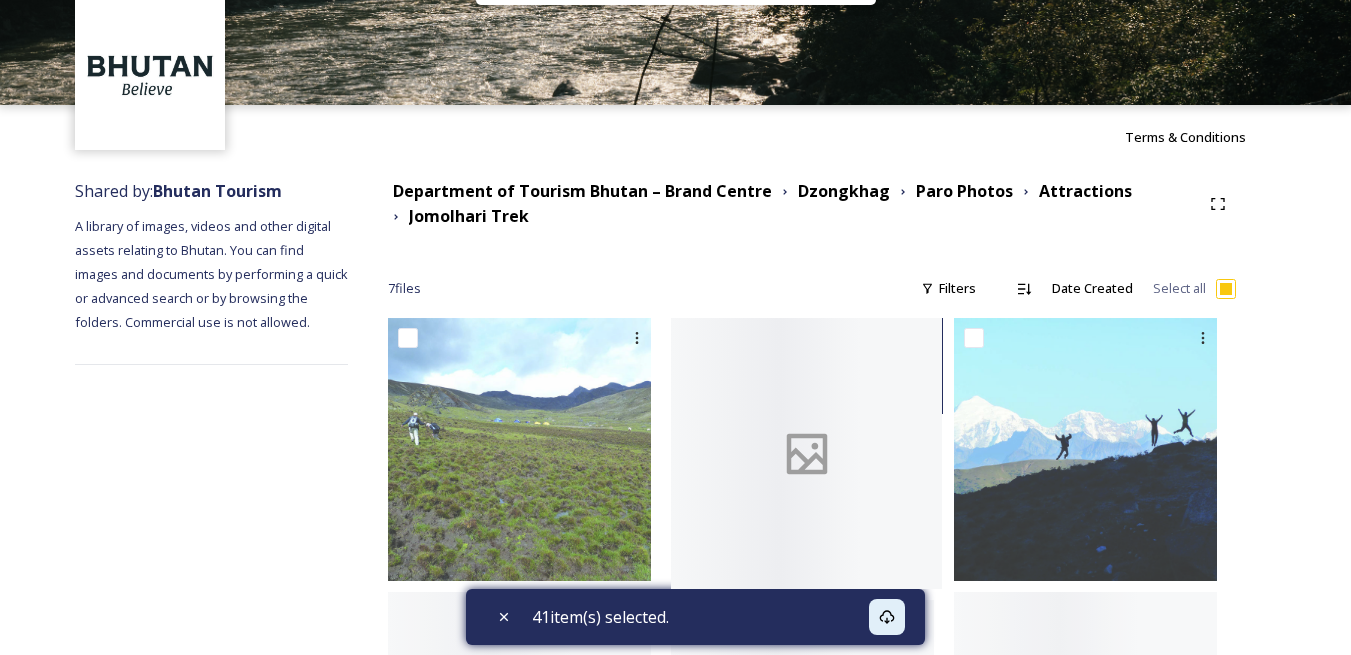 scroll, scrollTop: 300, scrollLeft: 0, axis: vertical 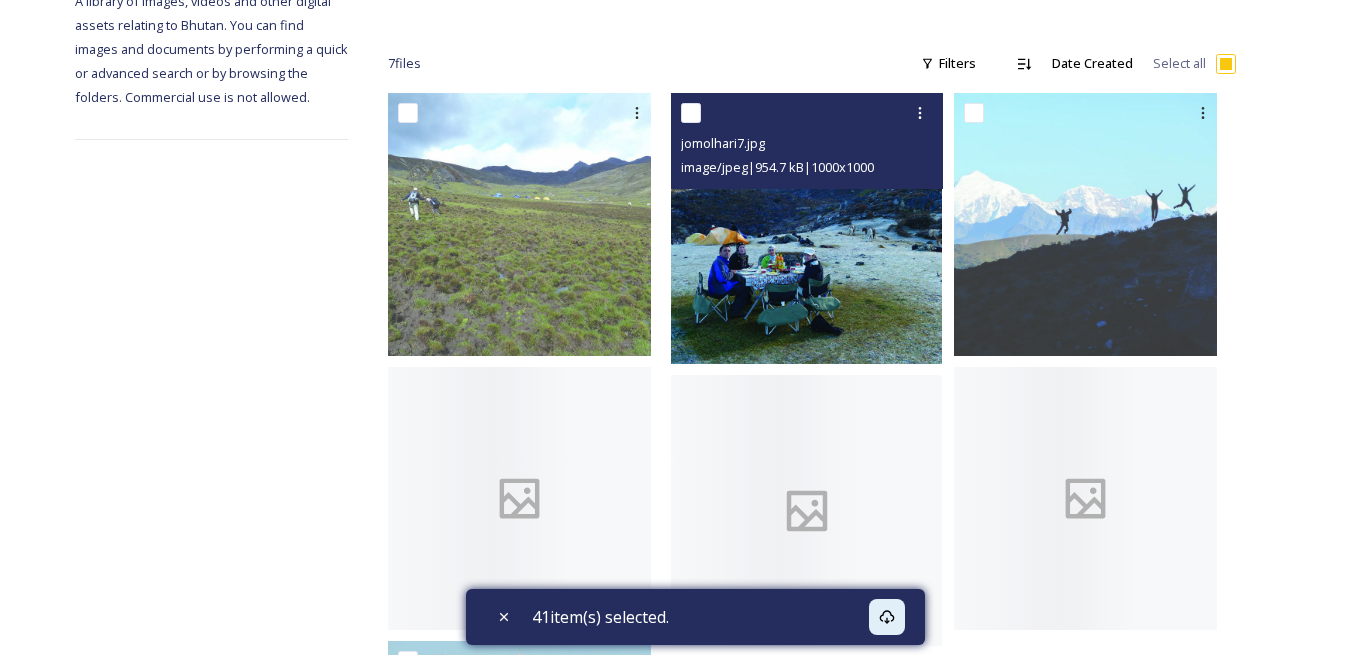 click at bounding box center (691, 113) 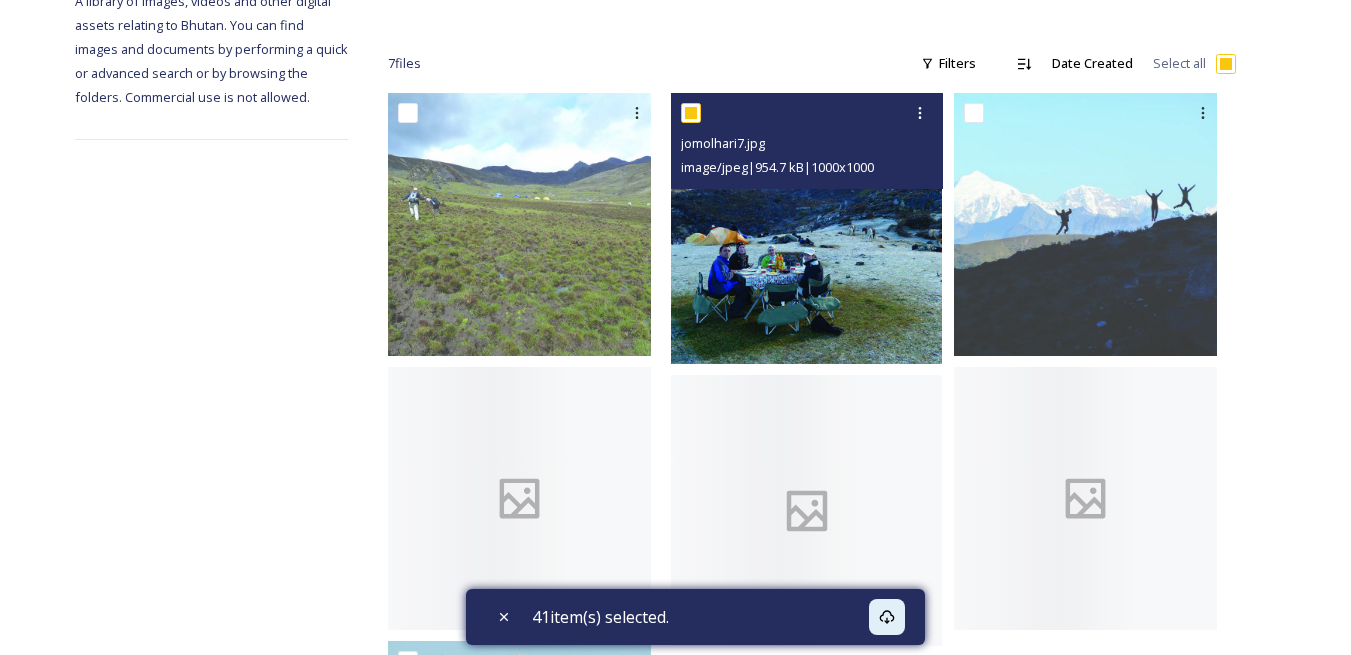 checkbox on "true" 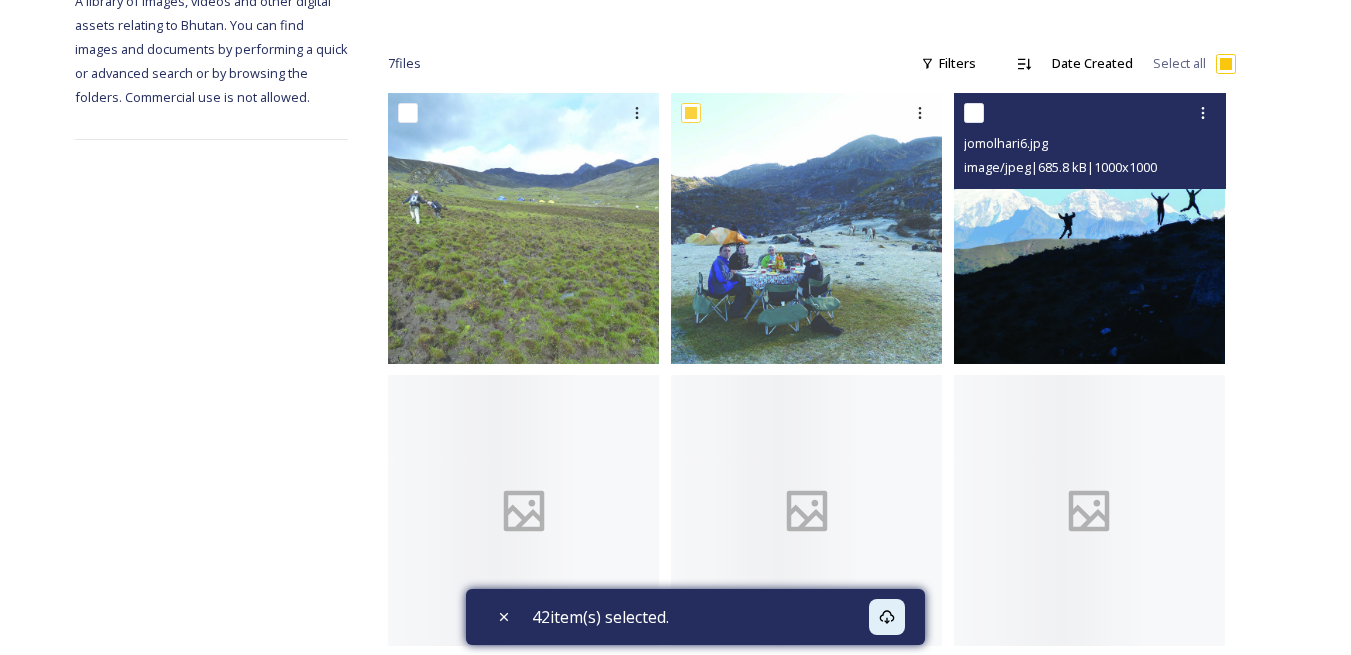 click at bounding box center [974, 113] 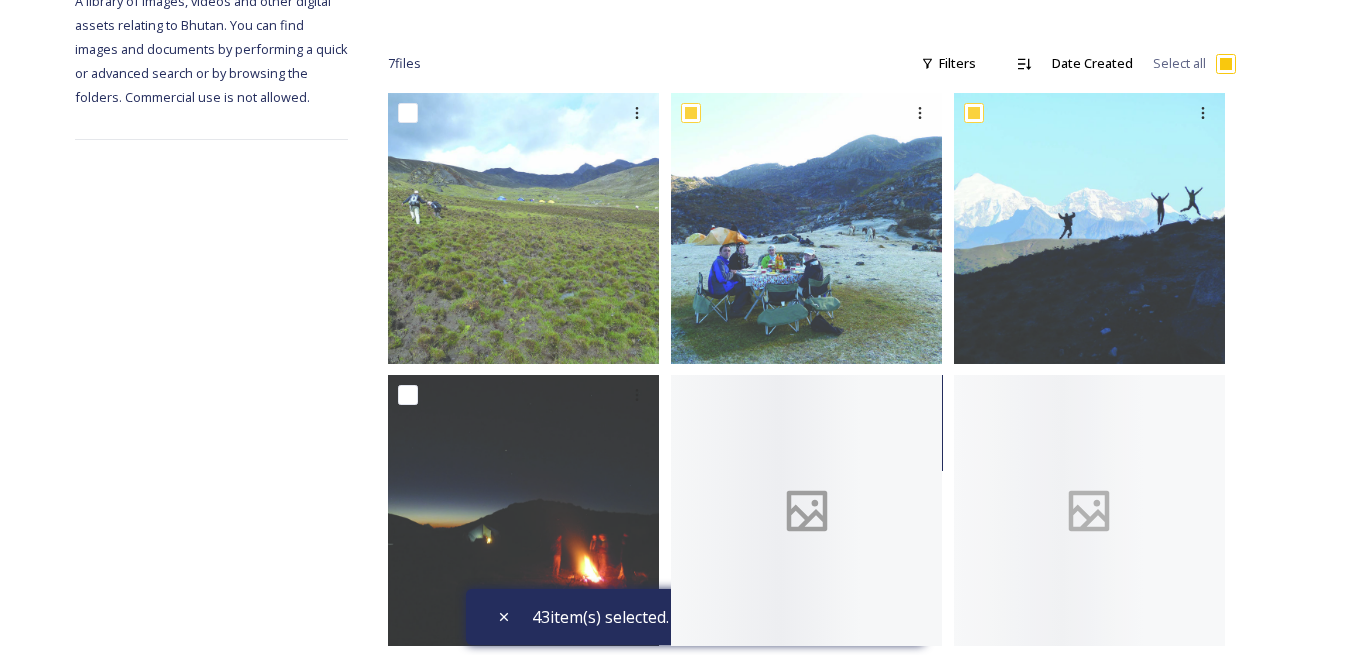 scroll, scrollTop: 615, scrollLeft: 0, axis: vertical 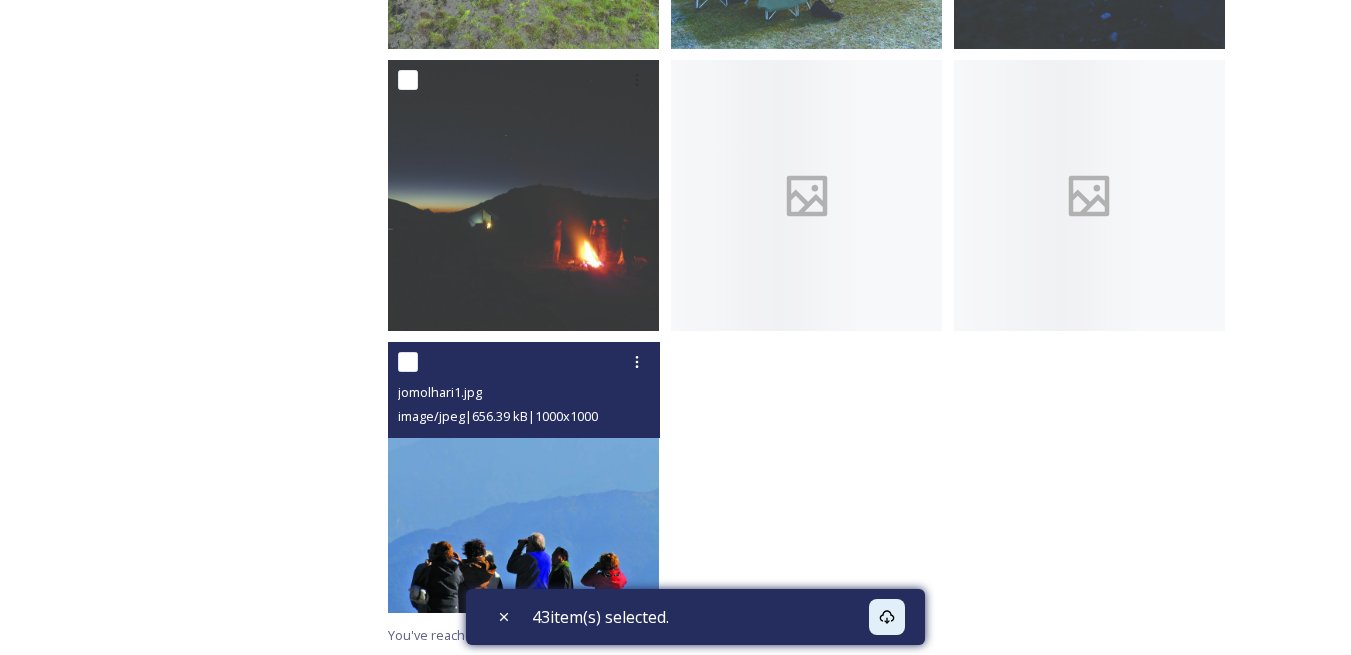 click at bounding box center [408, 362] 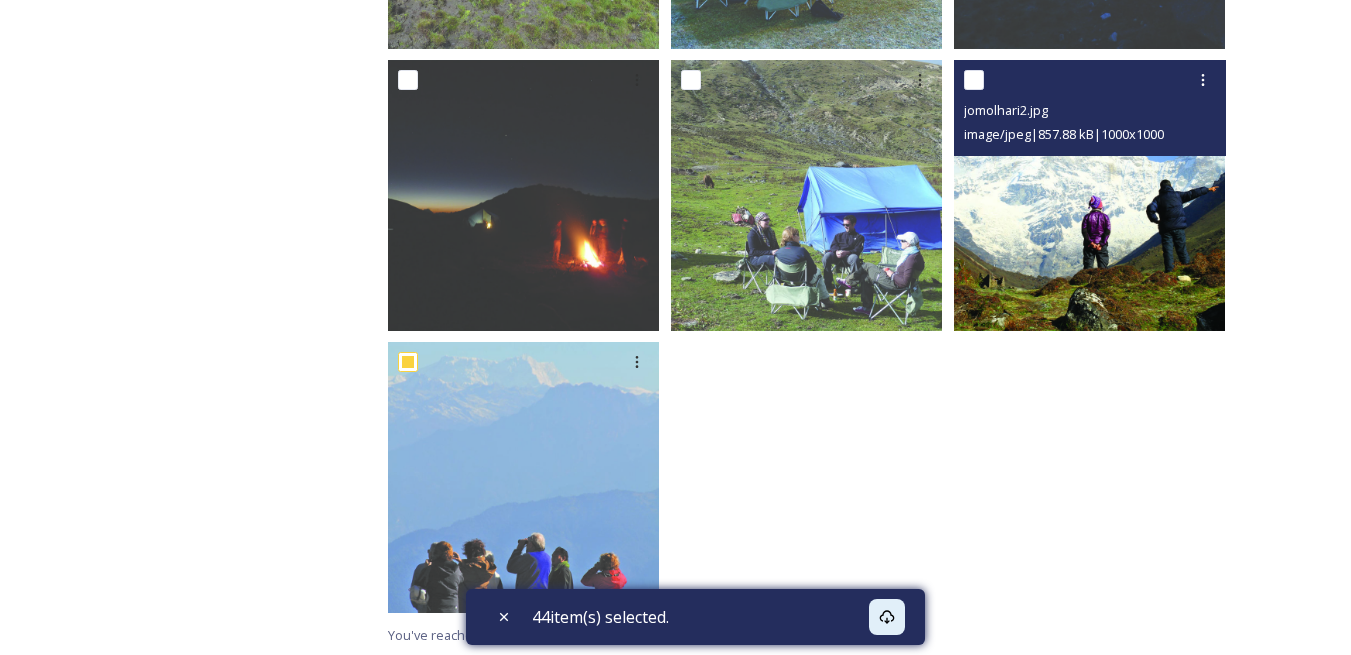 click at bounding box center (974, 80) 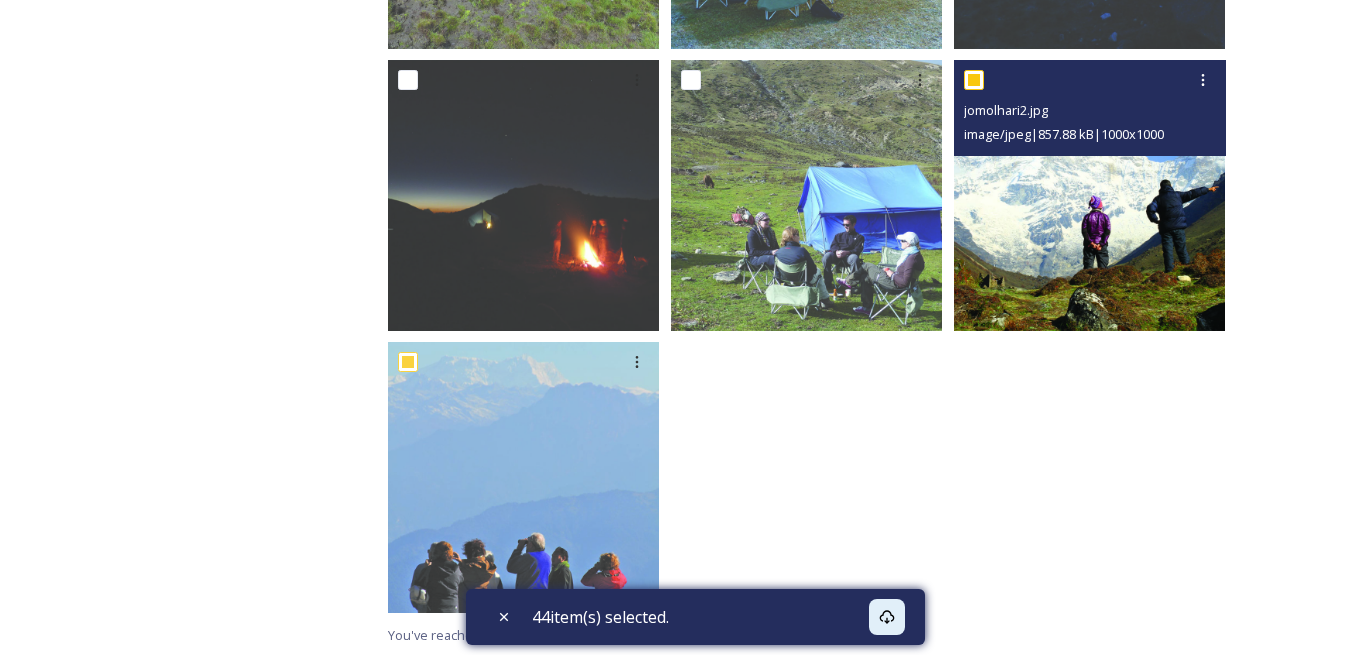 checkbox on "true" 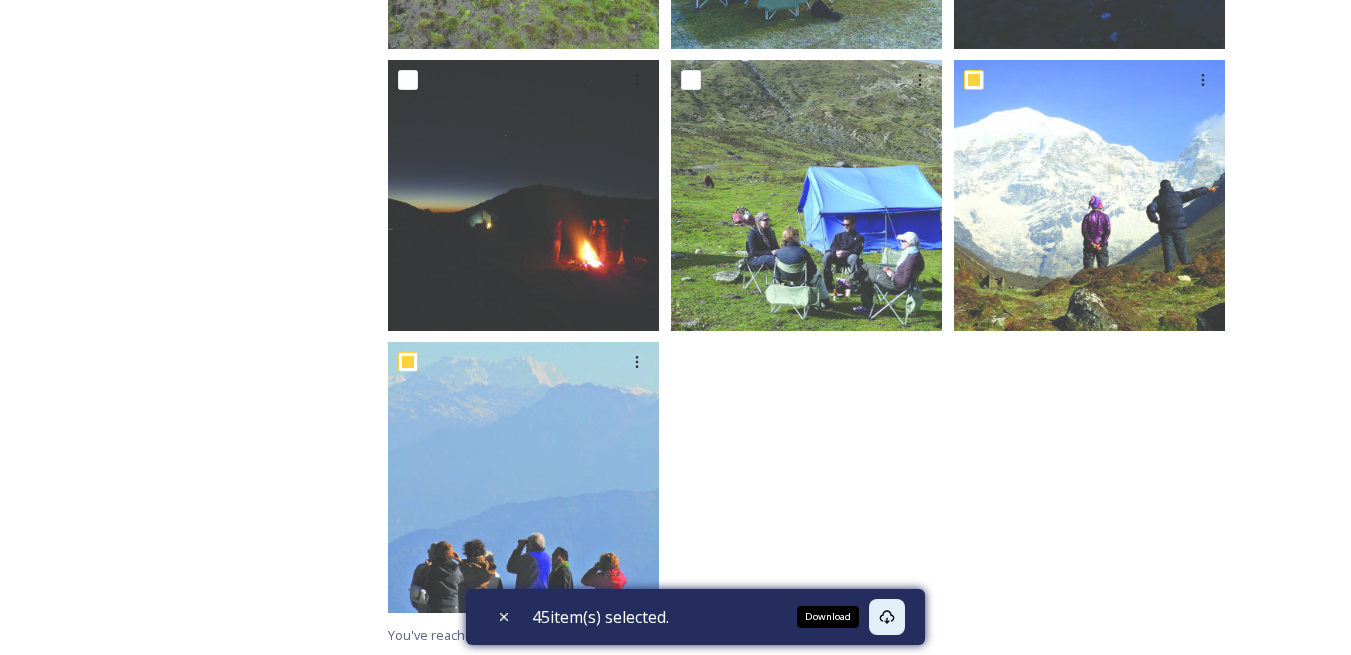 click 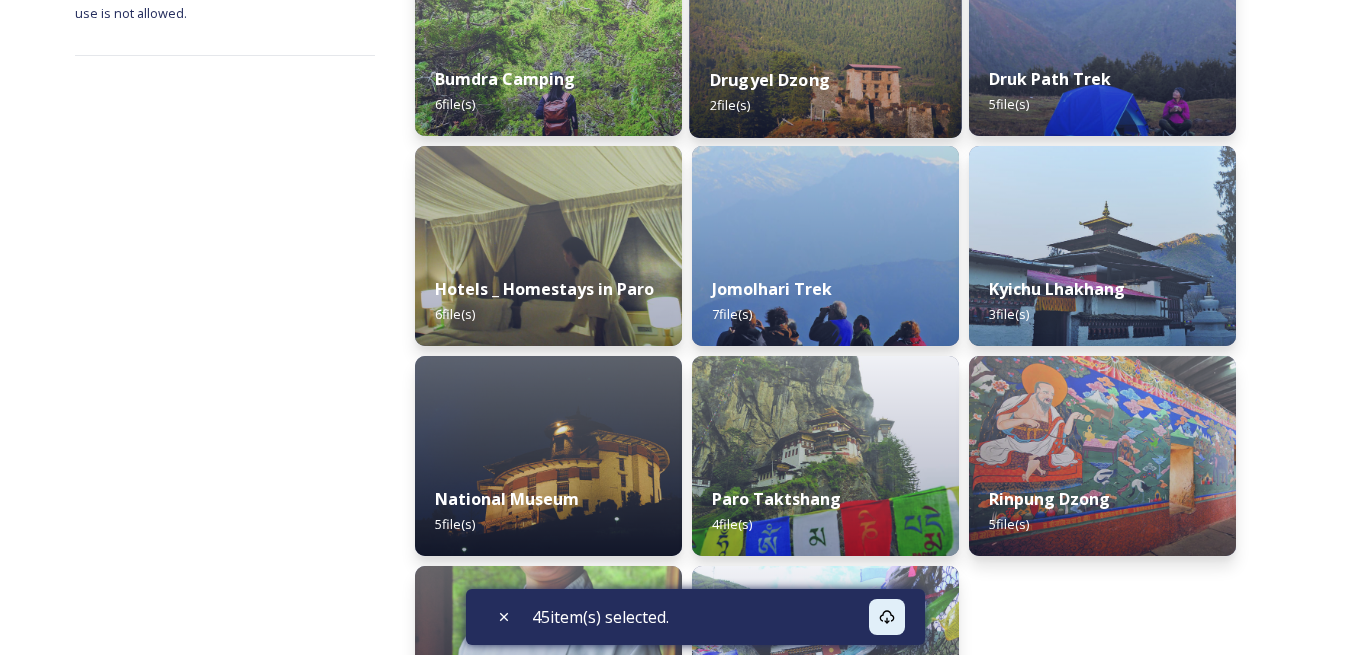 scroll, scrollTop: 400, scrollLeft: 0, axis: vertical 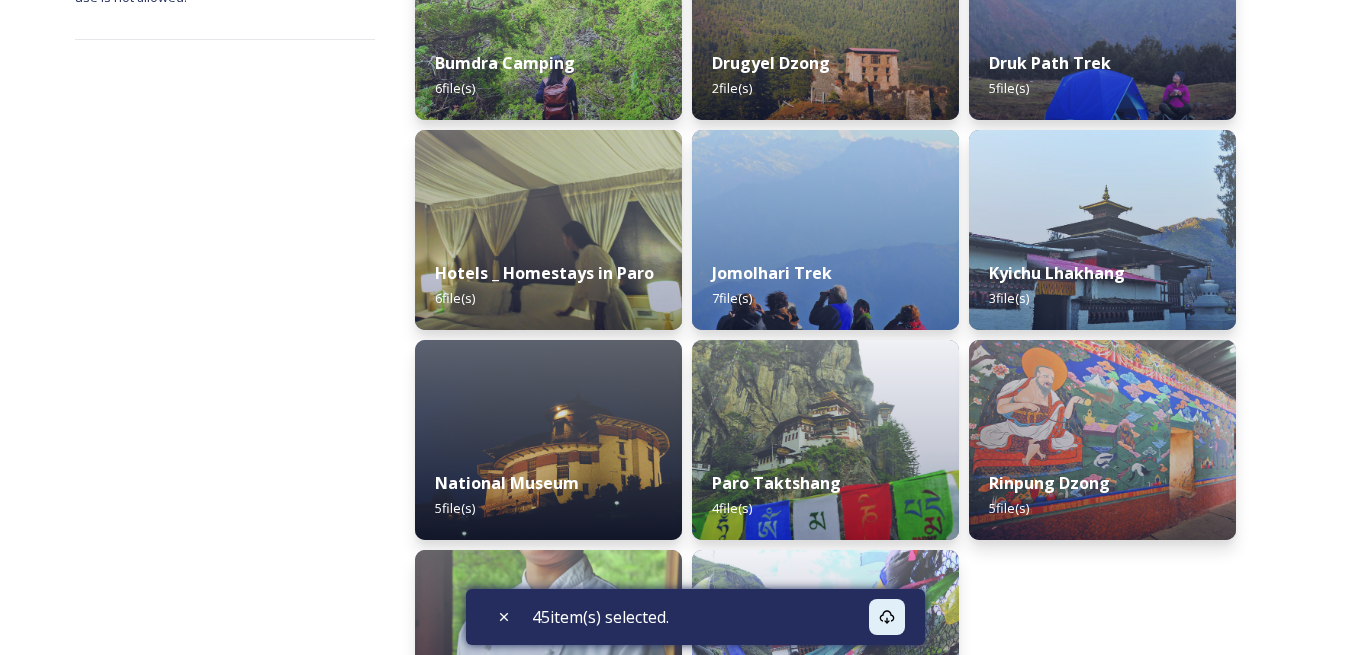 click on "Shared by: Bhutan Tourism A library of images, videos and other digital assets relating to Bhutan. You can find images and documents by performing a quick or advanced search or by browsing the folders. Commercial use is not allowed." at bounding box center [225, 593] 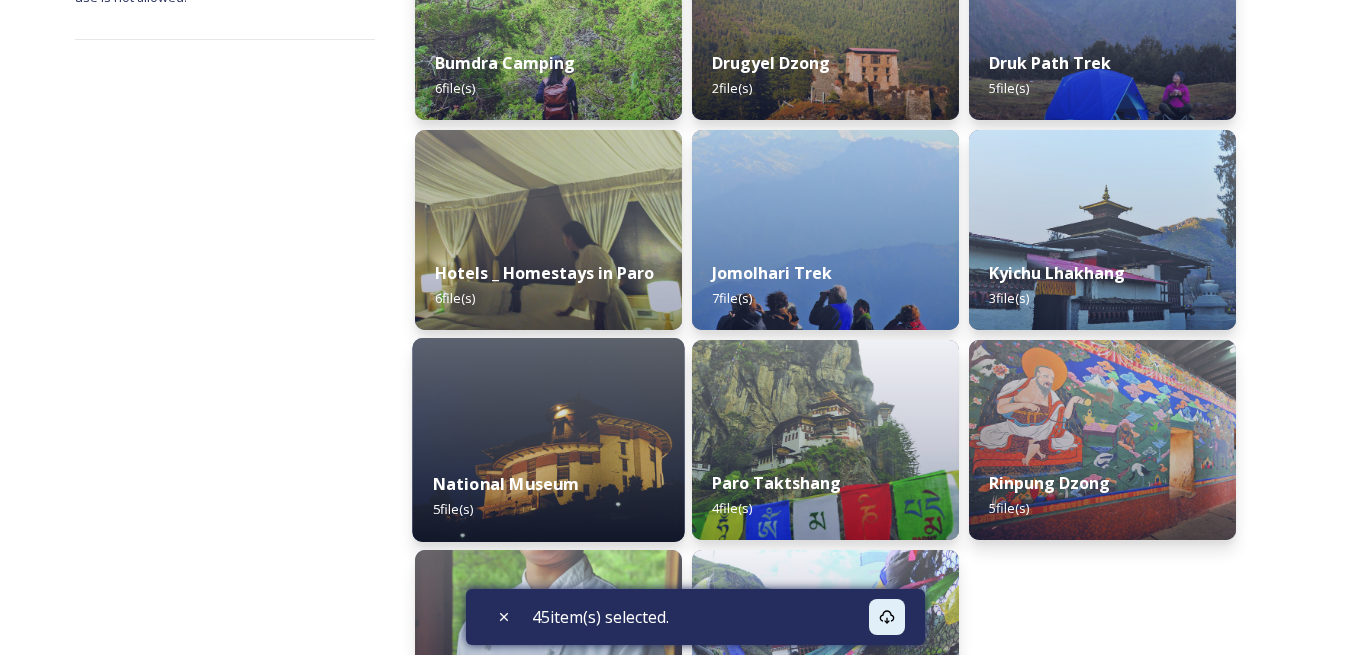 click at bounding box center (548, 440) 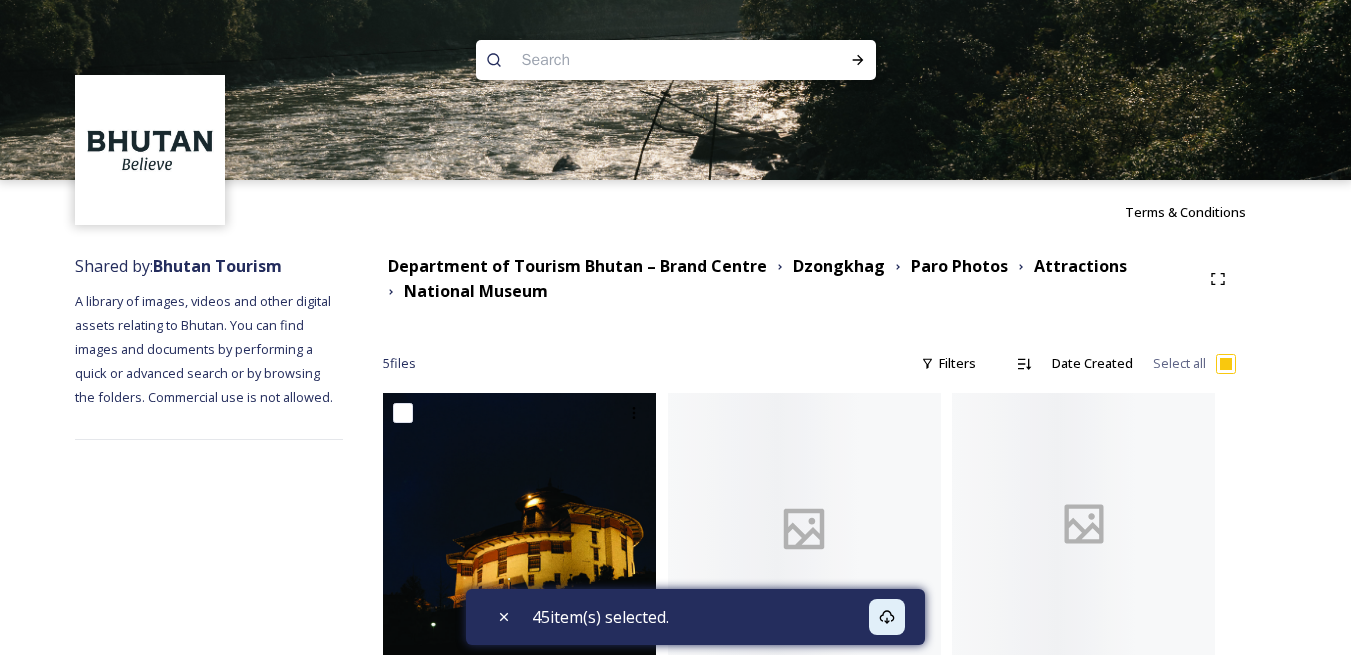 scroll, scrollTop: 200, scrollLeft: 0, axis: vertical 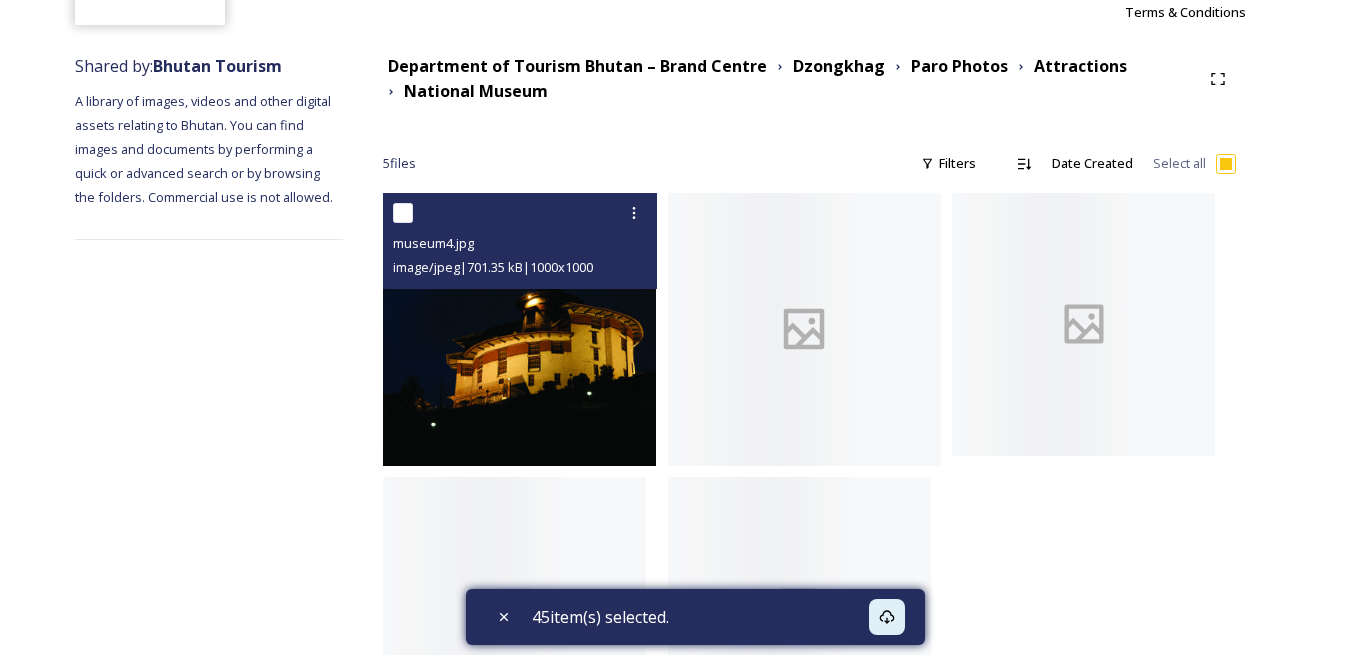 click at bounding box center [403, 213] 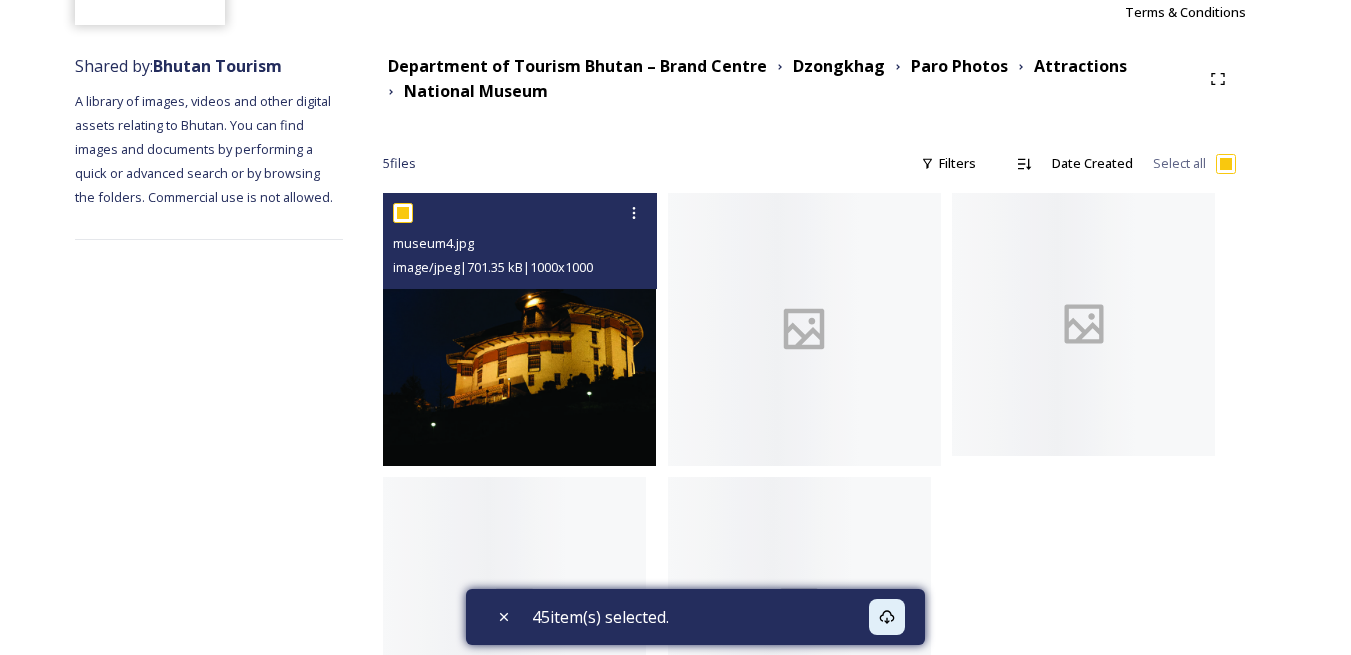 checkbox on "true" 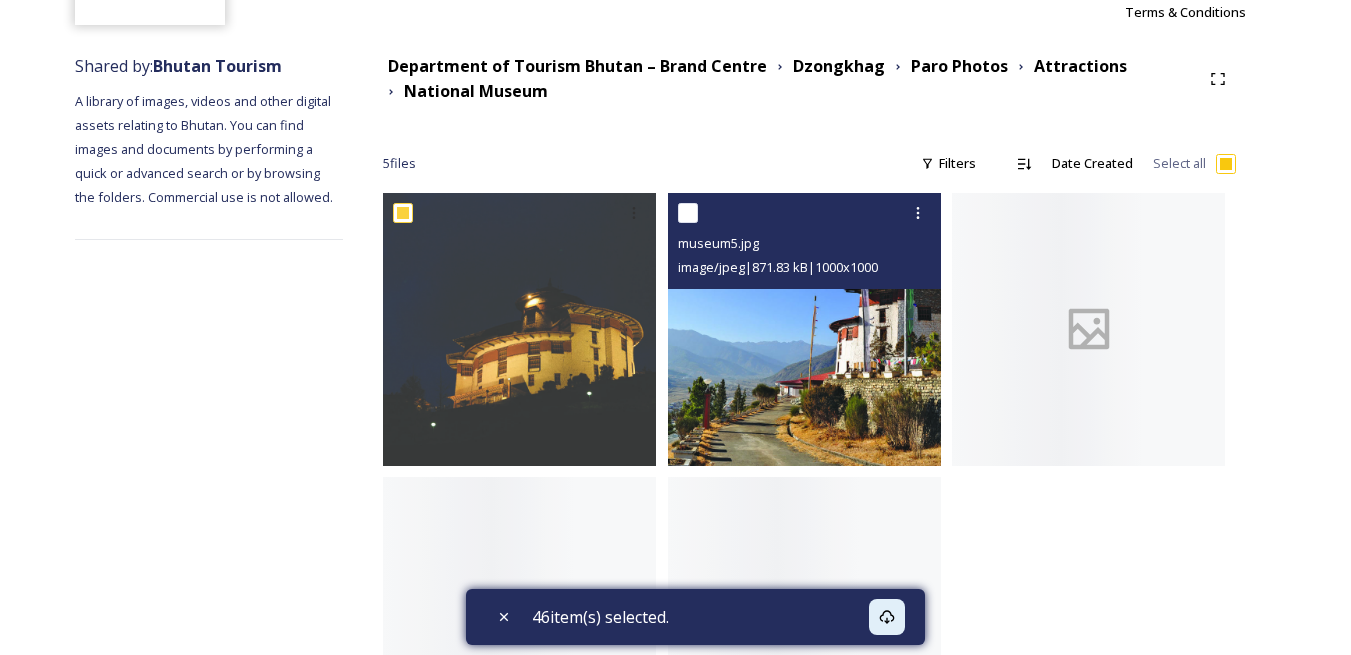 click at bounding box center (688, 213) 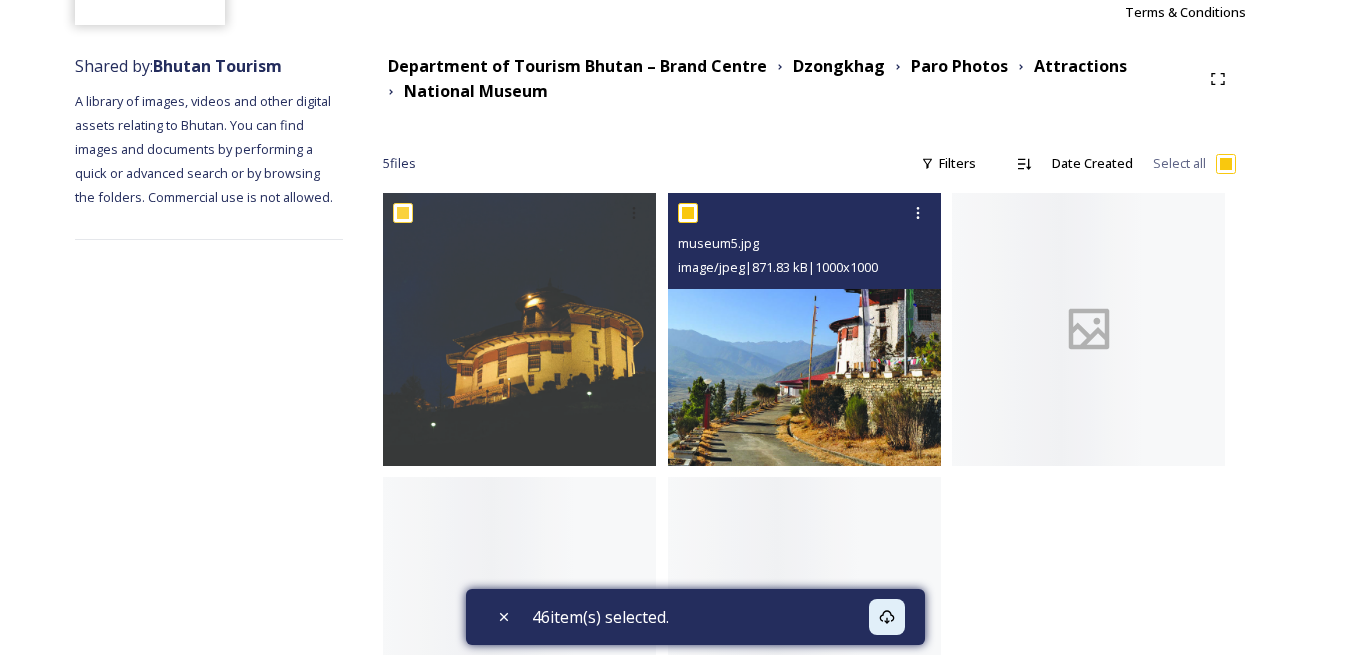 checkbox on "true" 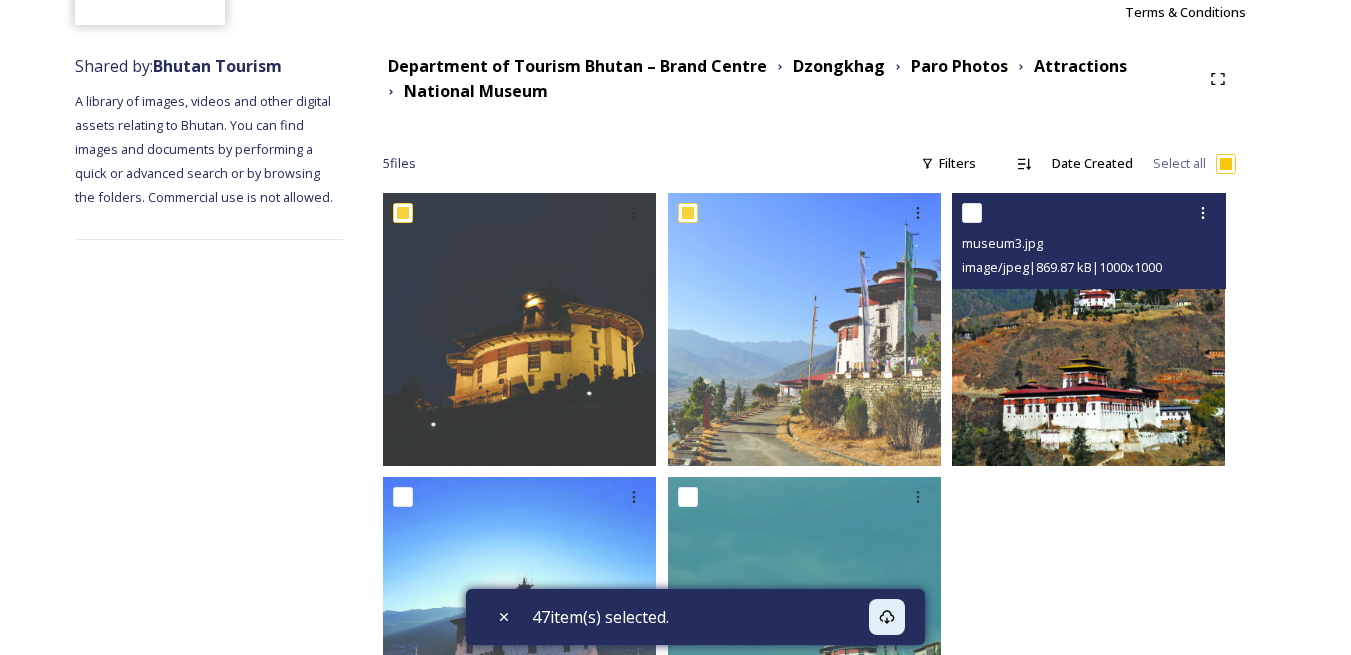 click at bounding box center (972, 213) 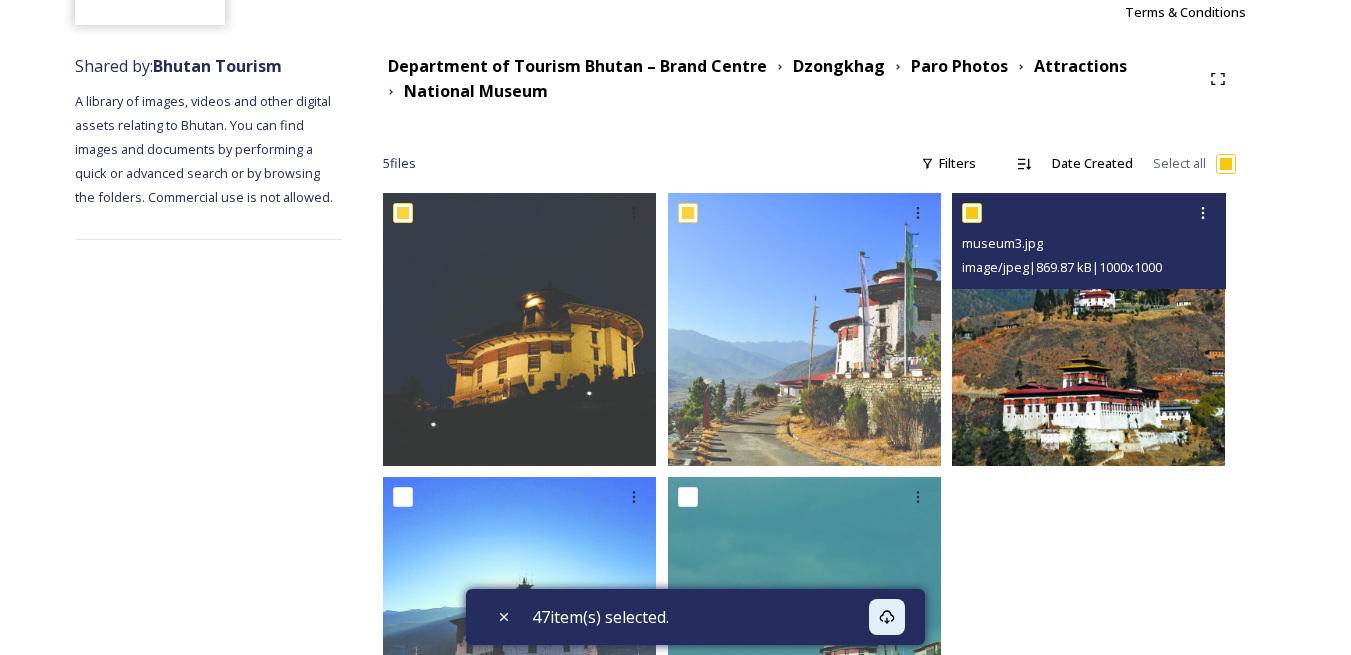checkbox on "true" 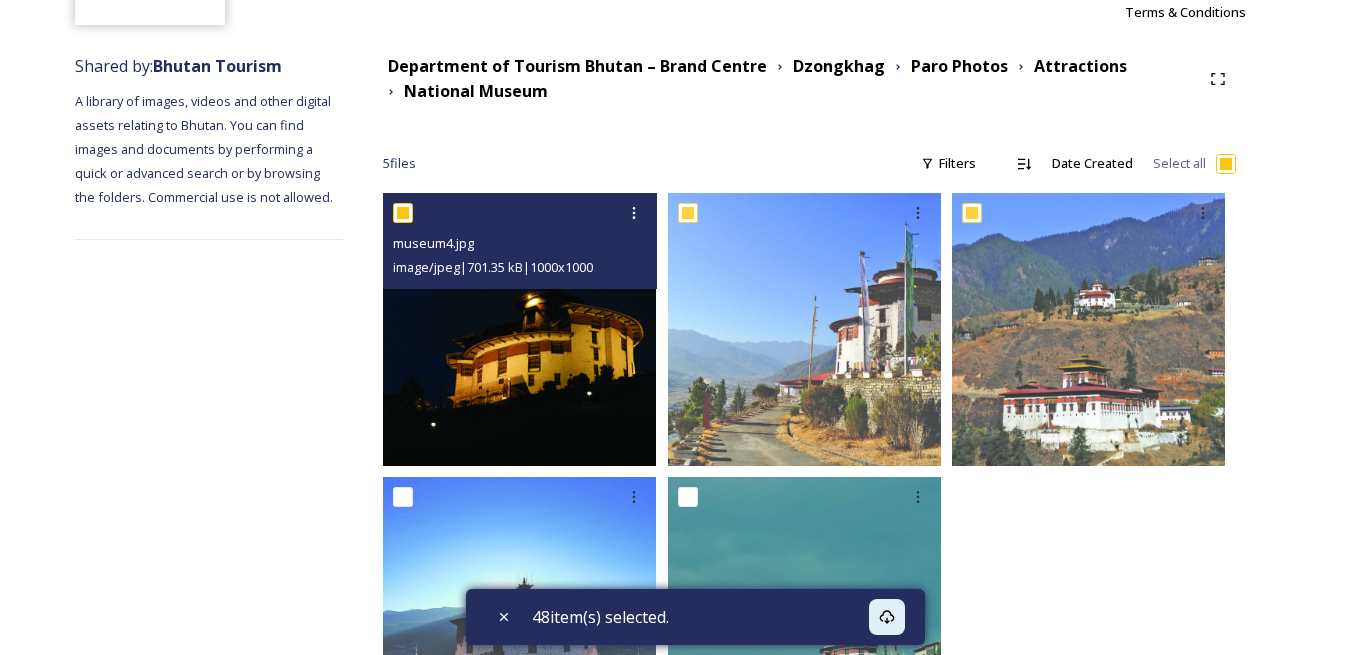 scroll, scrollTop: 337, scrollLeft: 0, axis: vertical 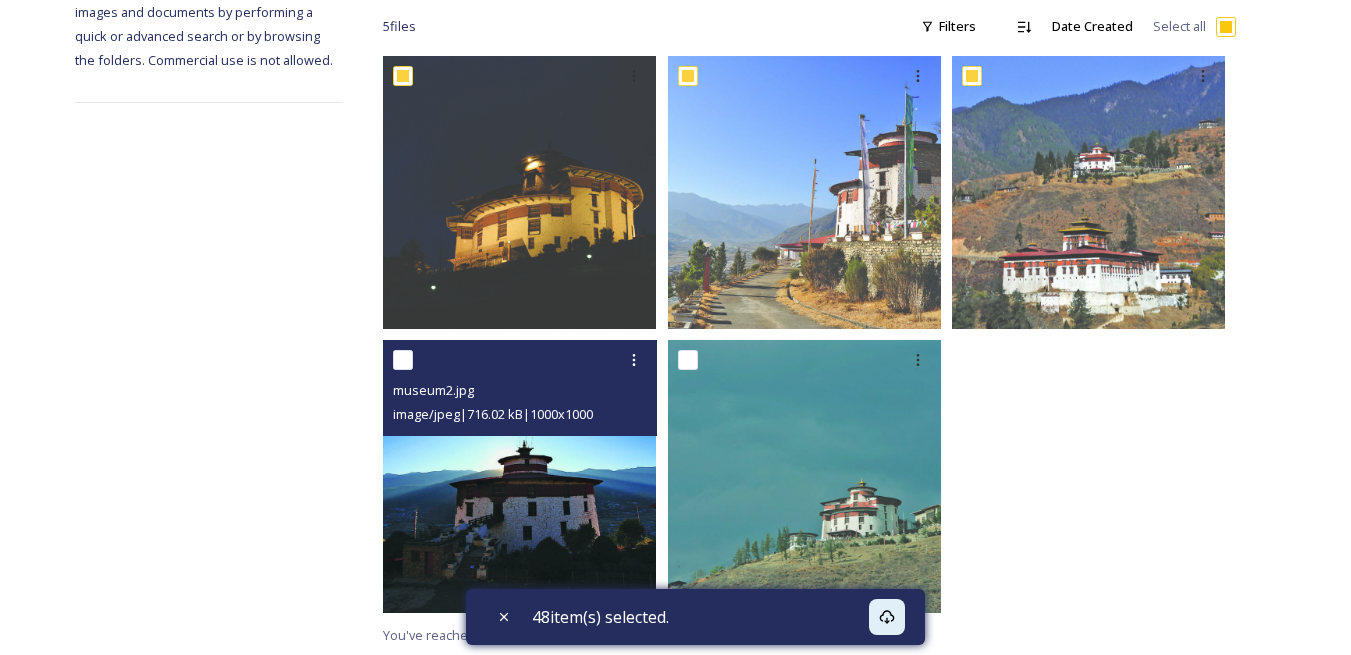 click at bounding box center [403, 360] 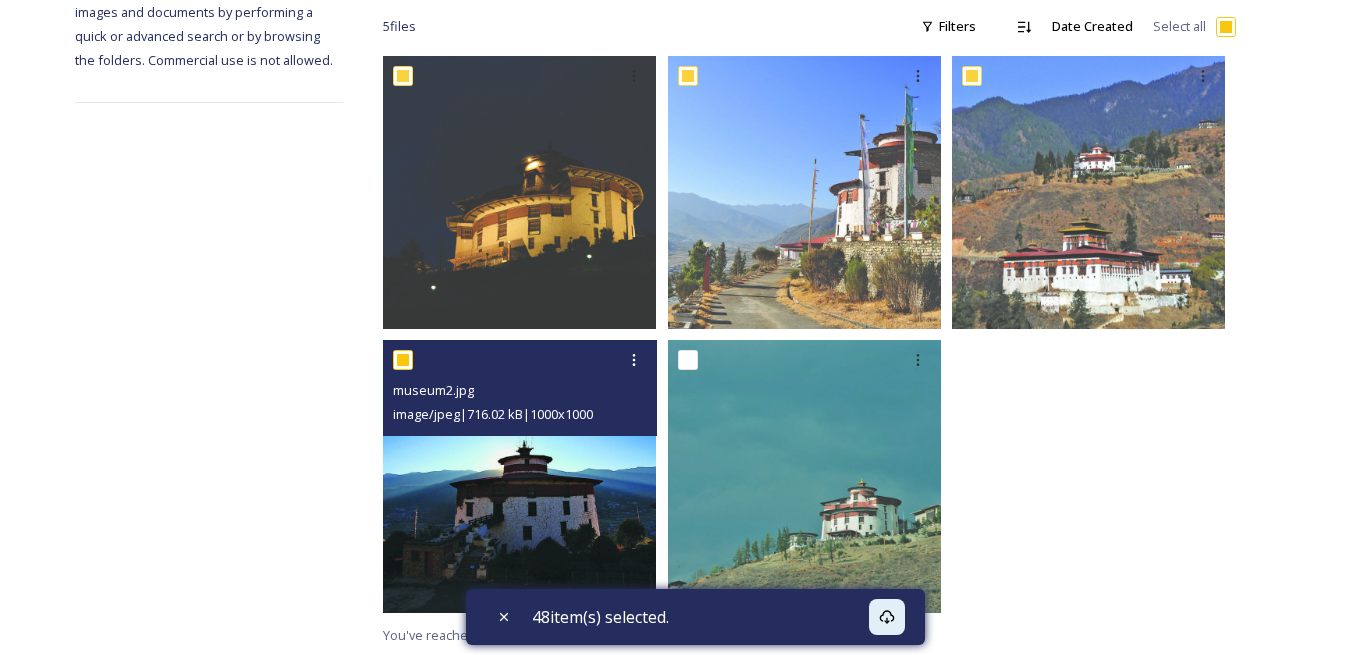checkbox on "true" 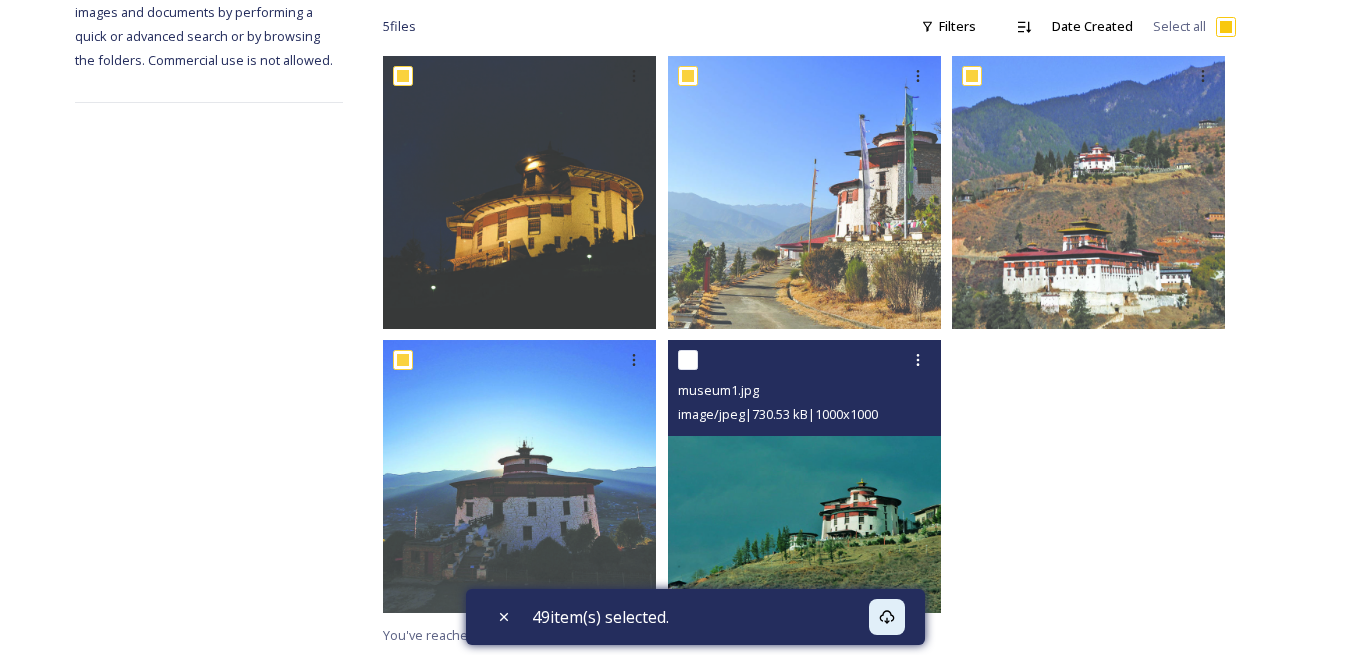 click at bounding box center [688, 360] 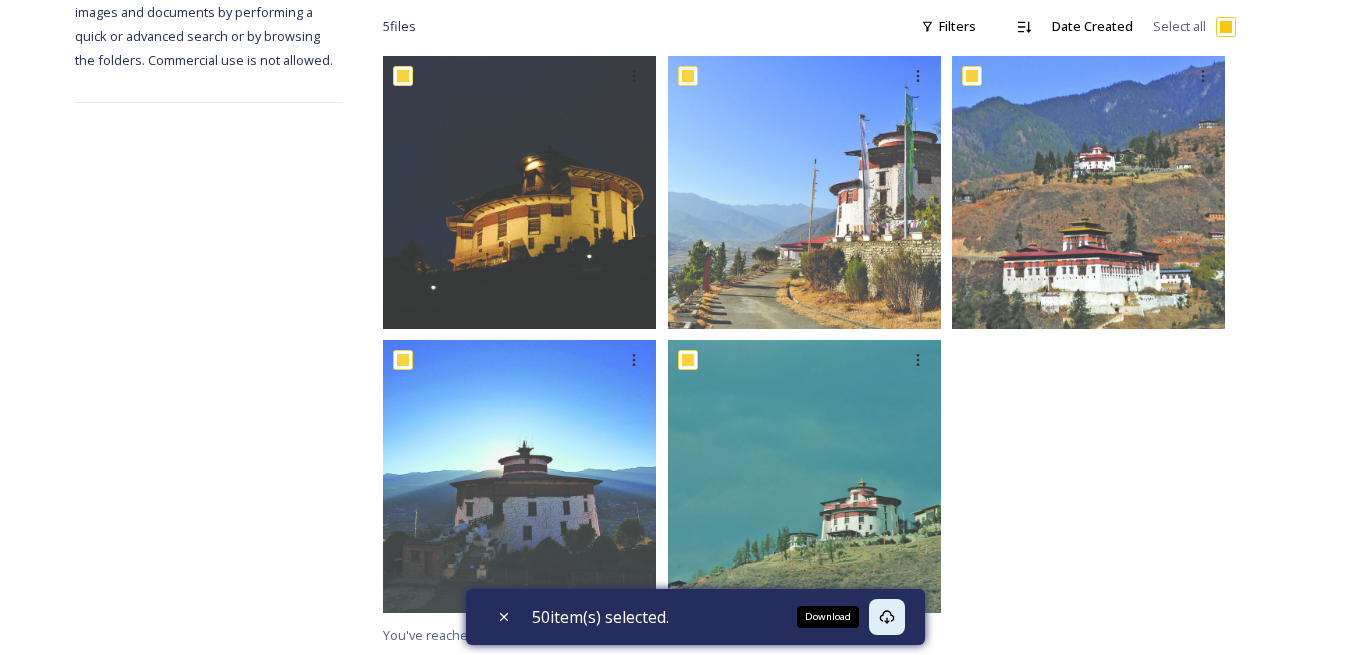 click 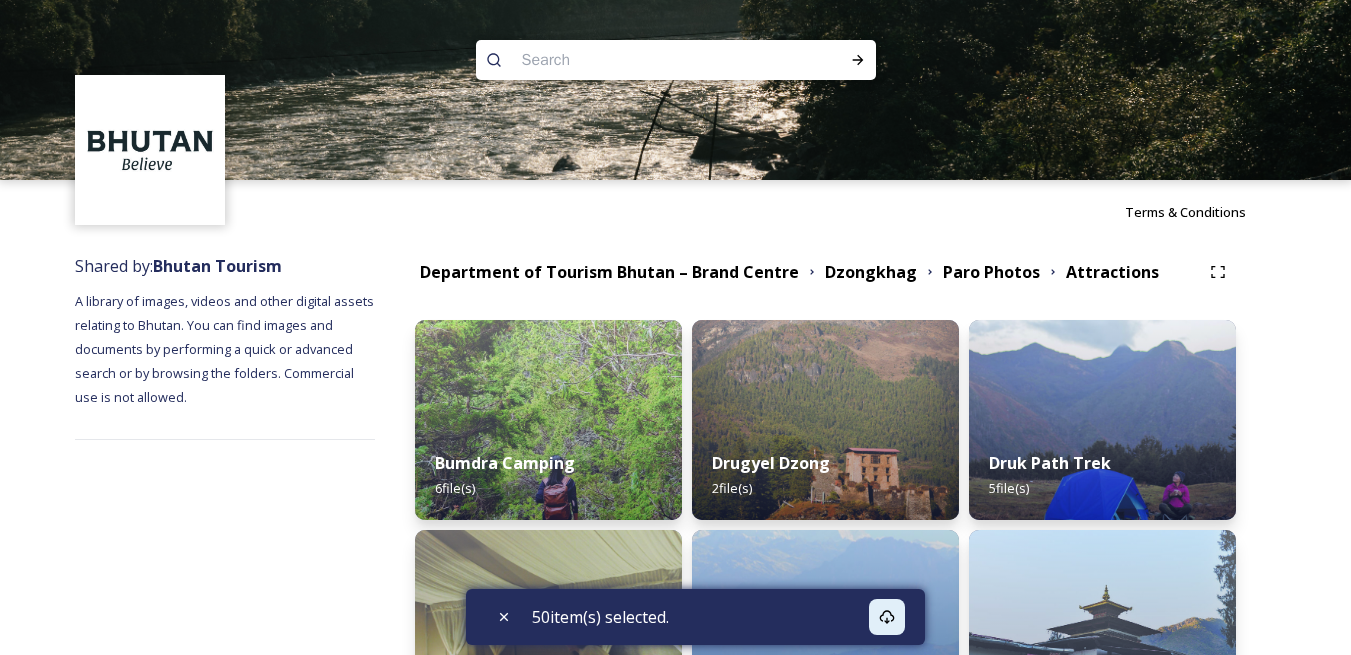 scroll, scrollTop: 400, scrollLeft: 0, axis: vertical 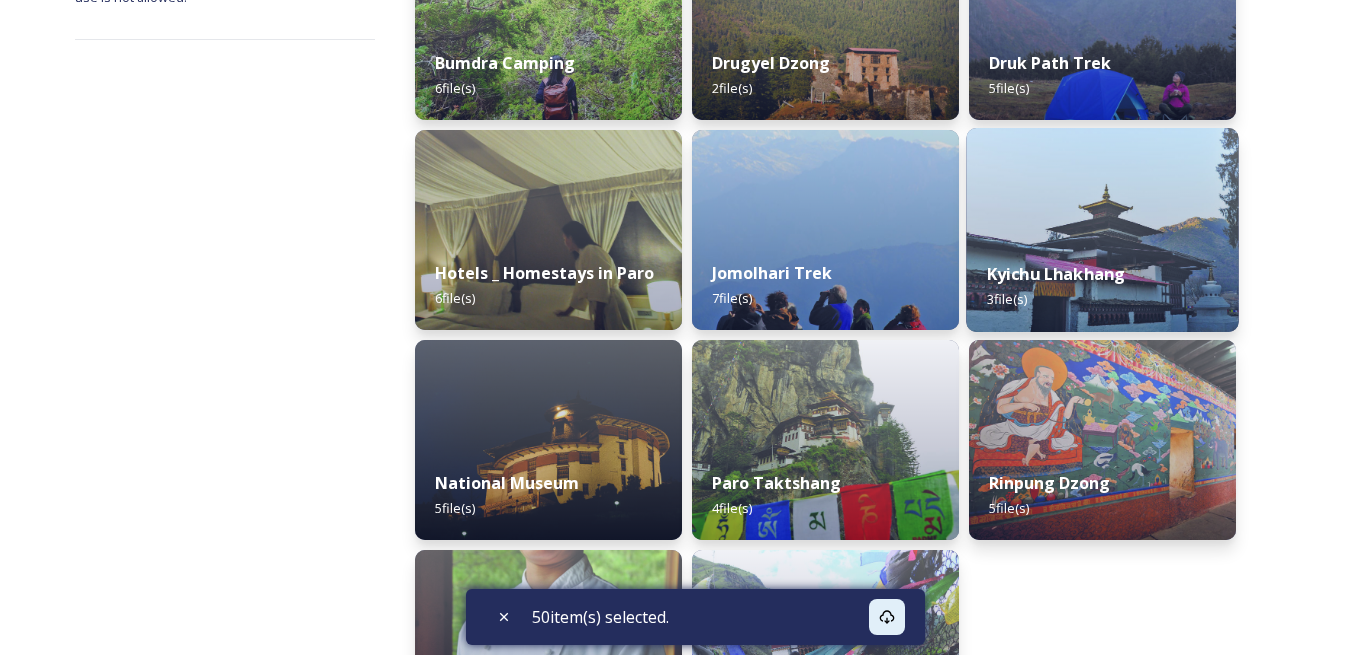 click at bounding box center [1102, 230] 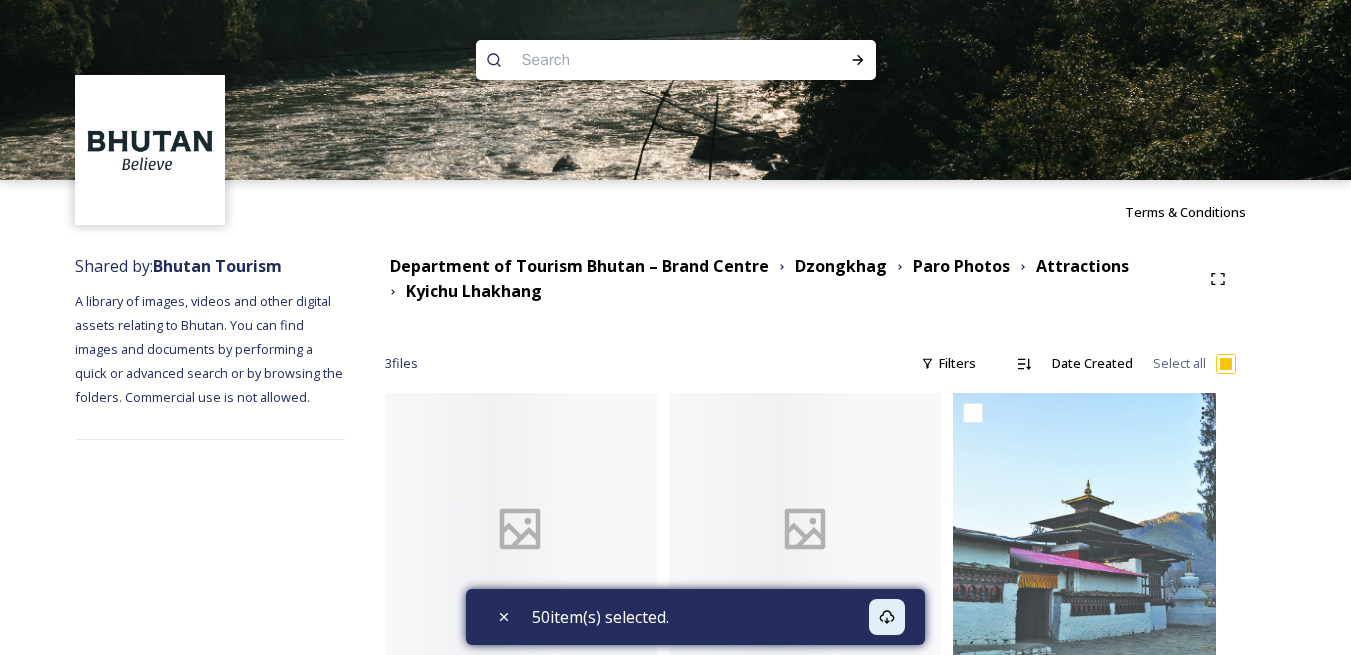 scroll, scrollTop: 52, scrollLeft: 0, axis: vertical 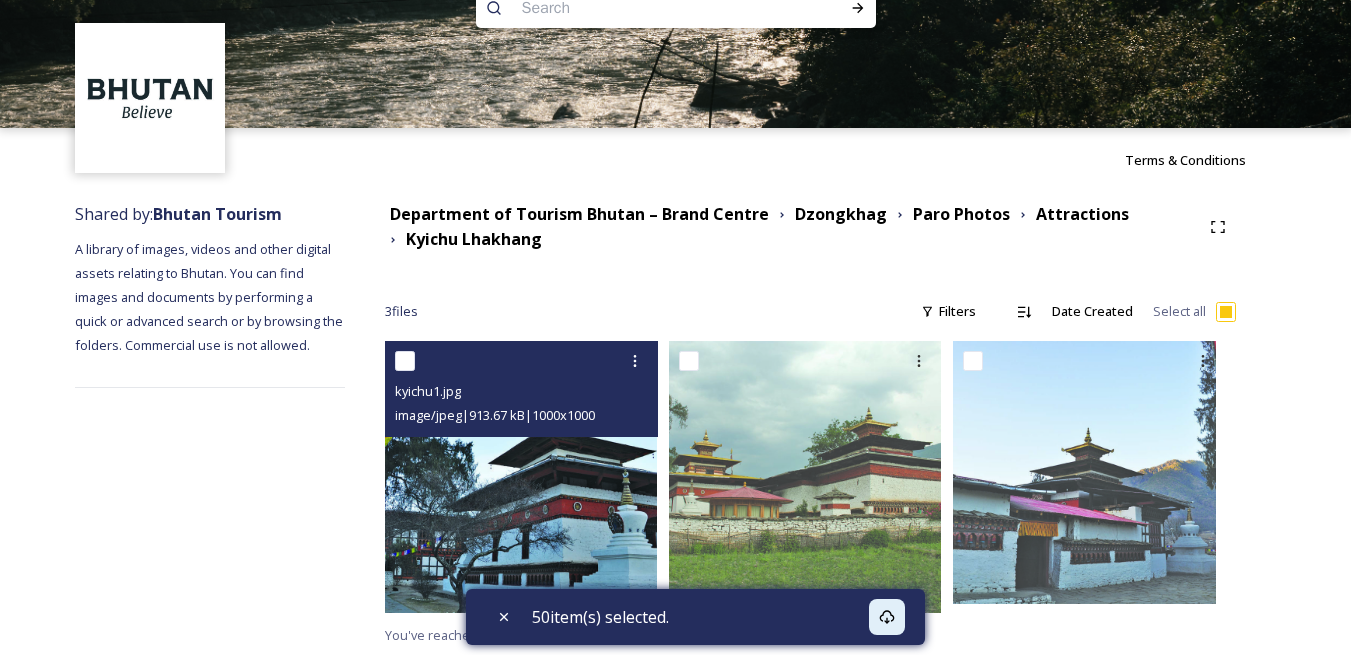 click at bounding box center [405, 361] 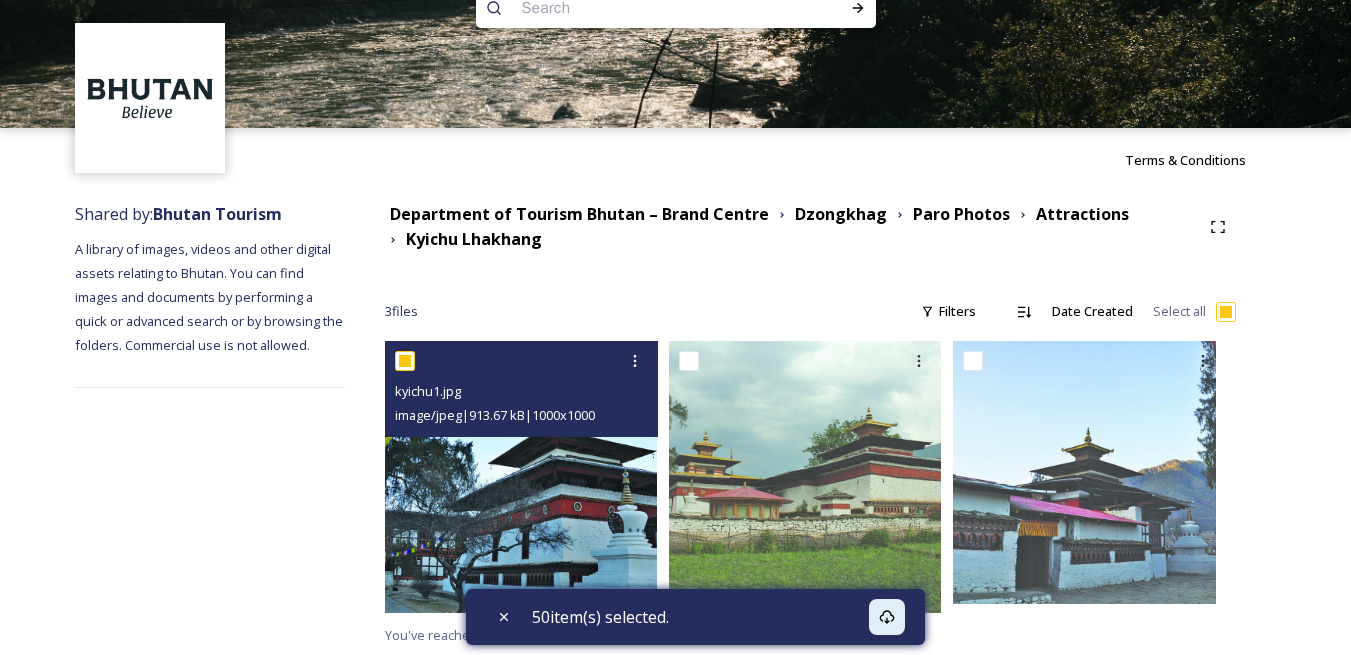 checkbox on "true" 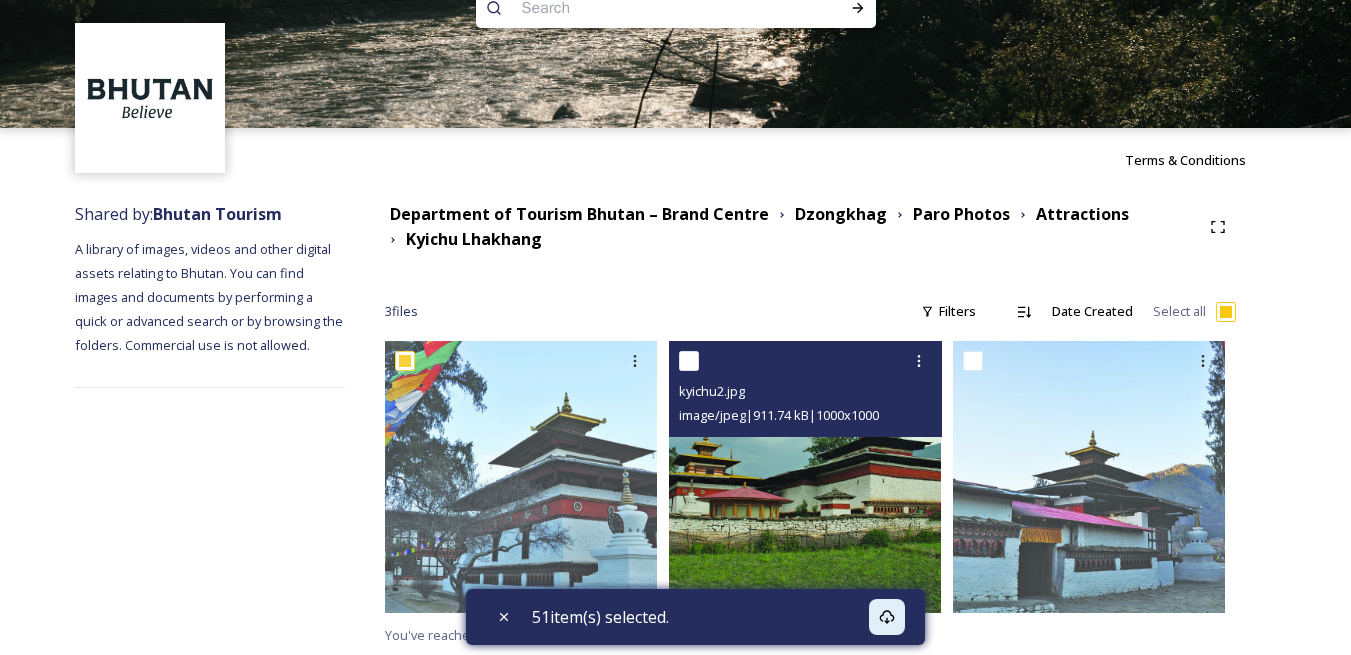 click at bounding box center [689, 361] 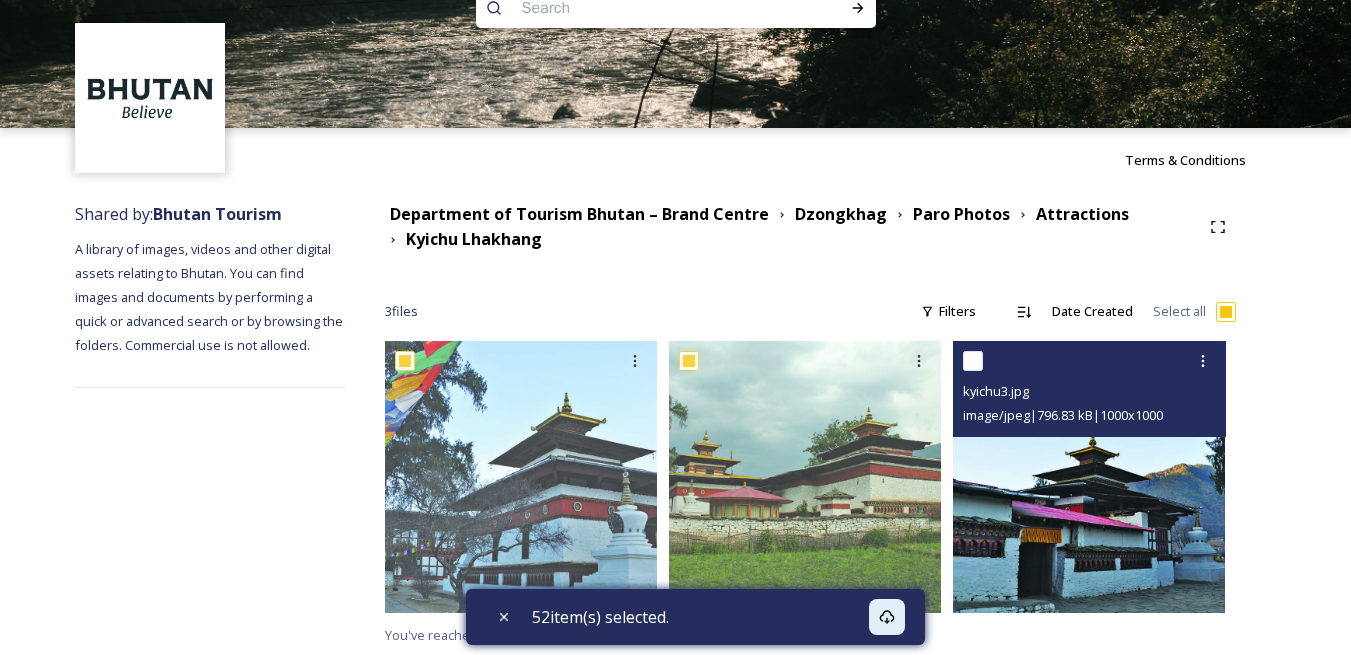 click at bounding box center (973, 361) 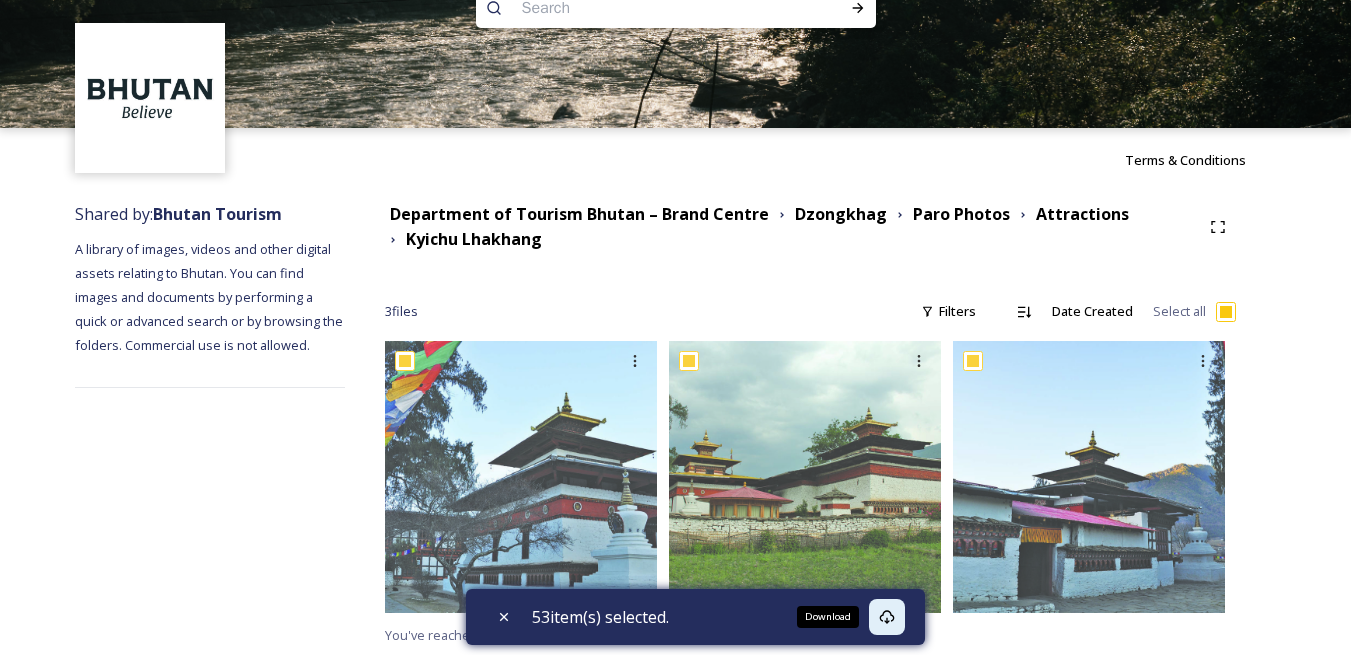click 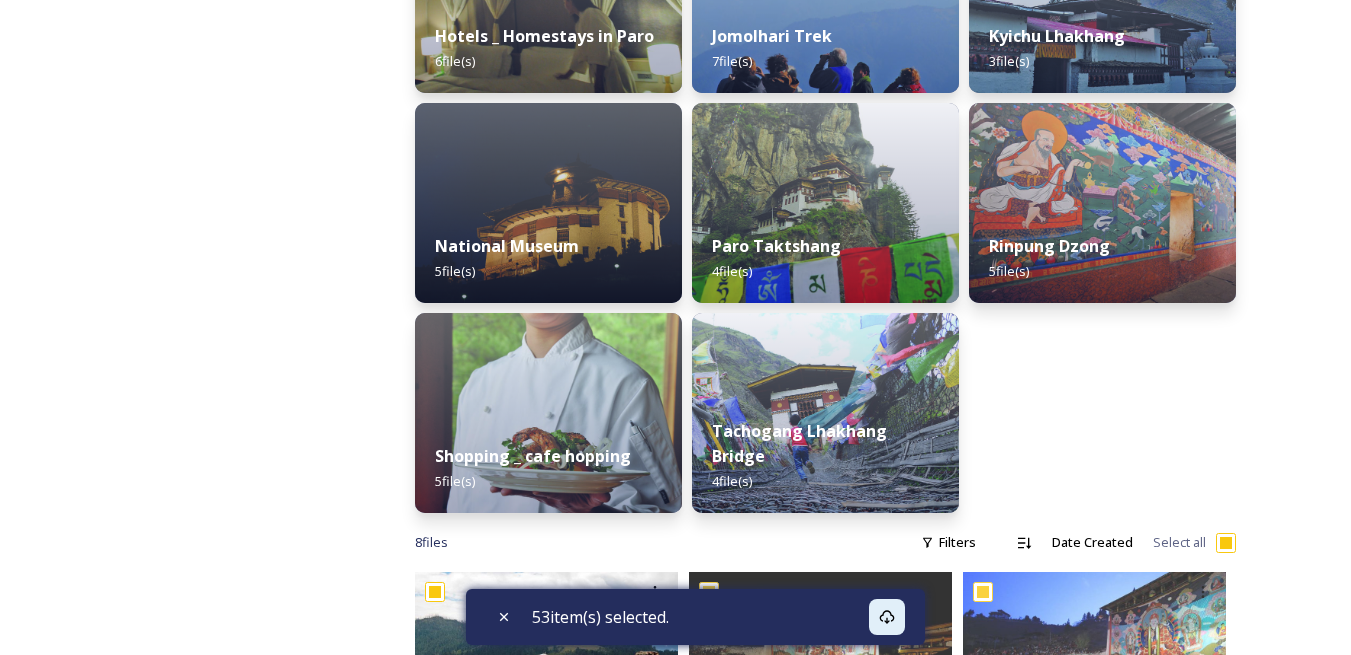 scroll, scrollTop: 490, scrollLeft: 0, axis: vertical 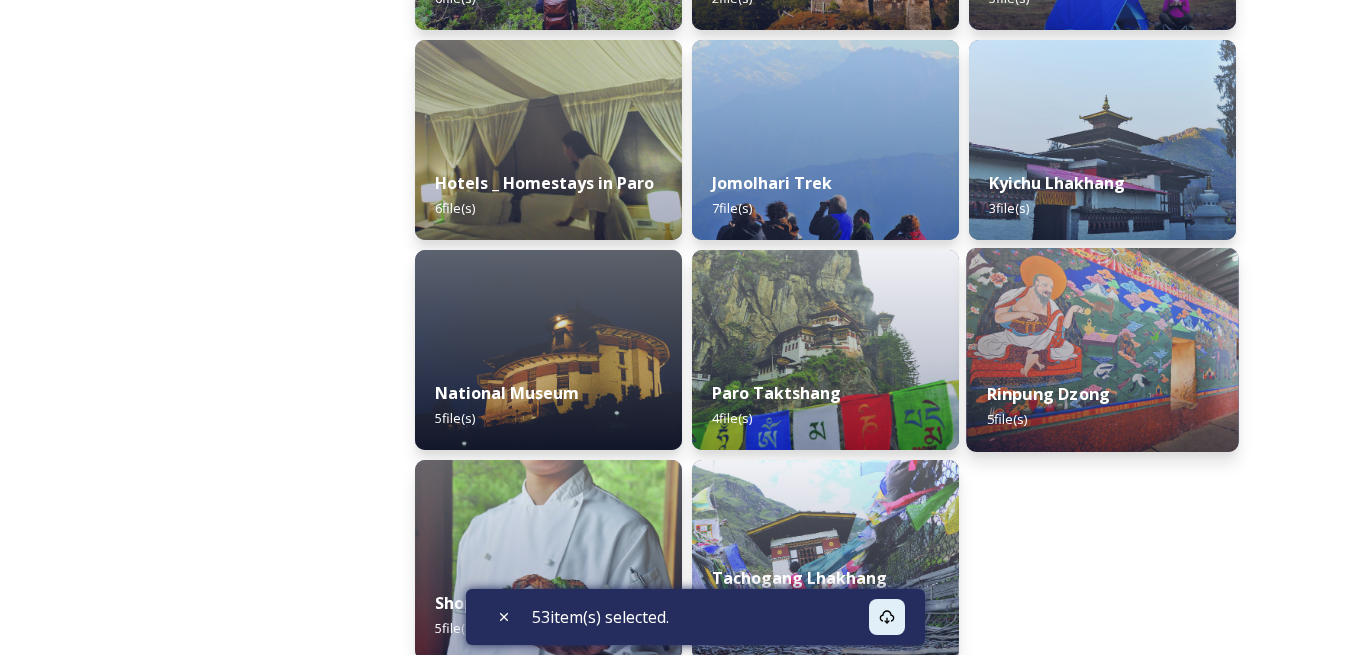 click at bounding box center (1102, 350) 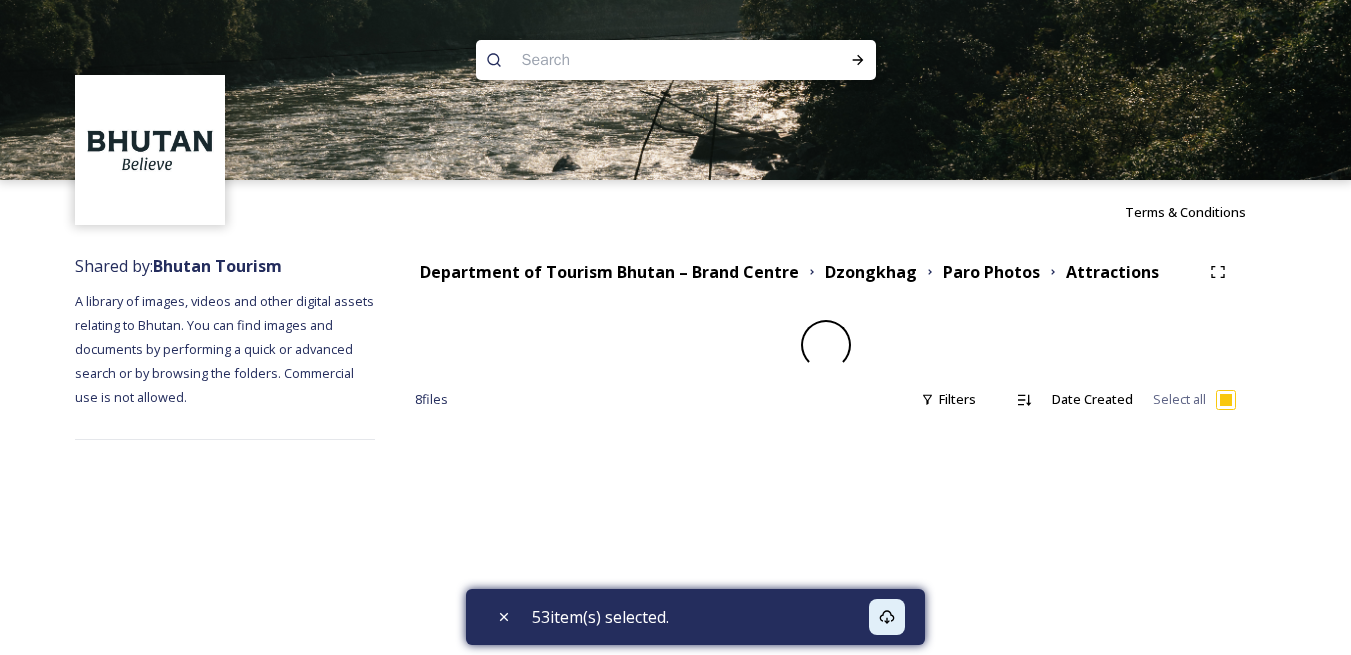 scroll, scrollTop: 0, scrollLeft: 0, axis: both 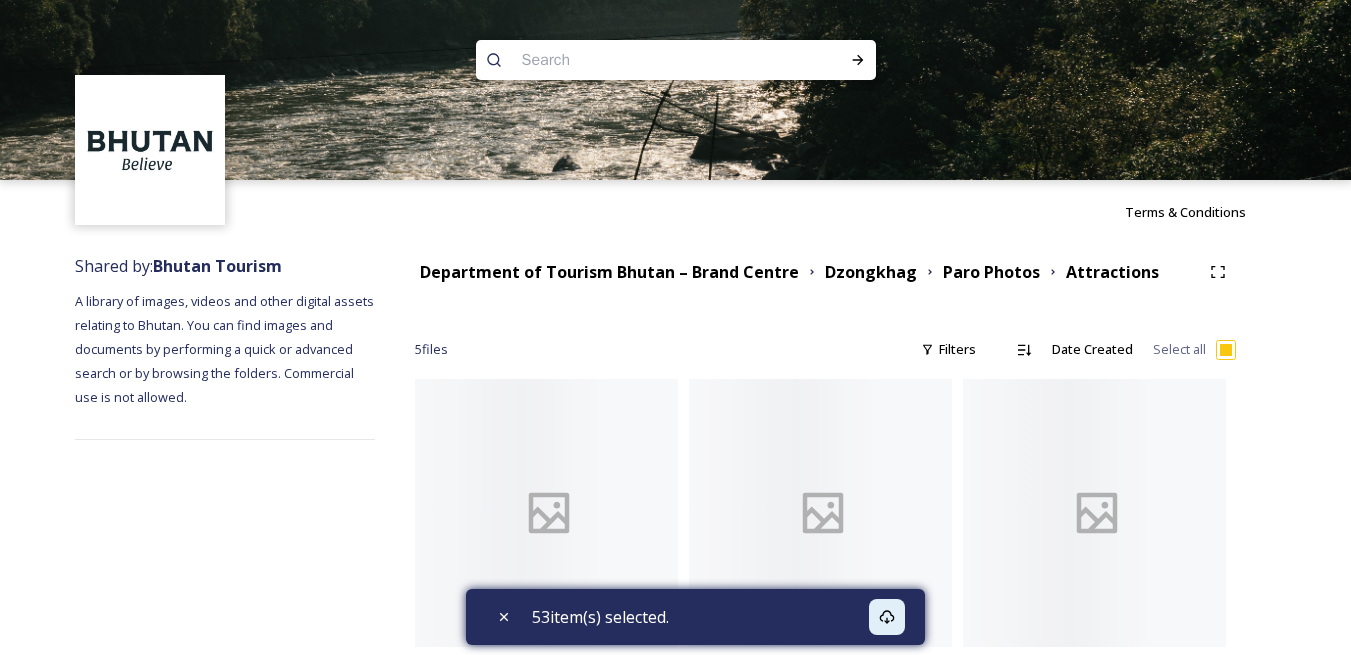 click on "Terms & Conditions" at bounding box center [675, 212] 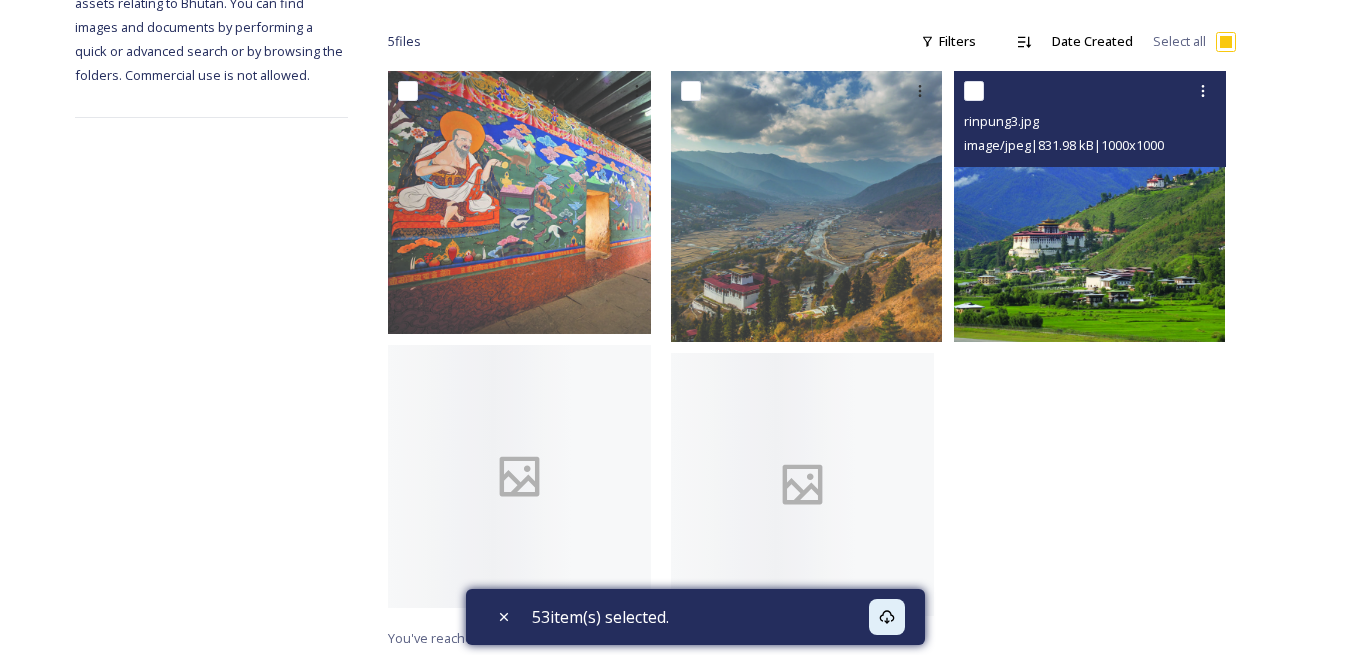 scroll, scrollTop: 325, scrollLeft: 0, axis: vertical 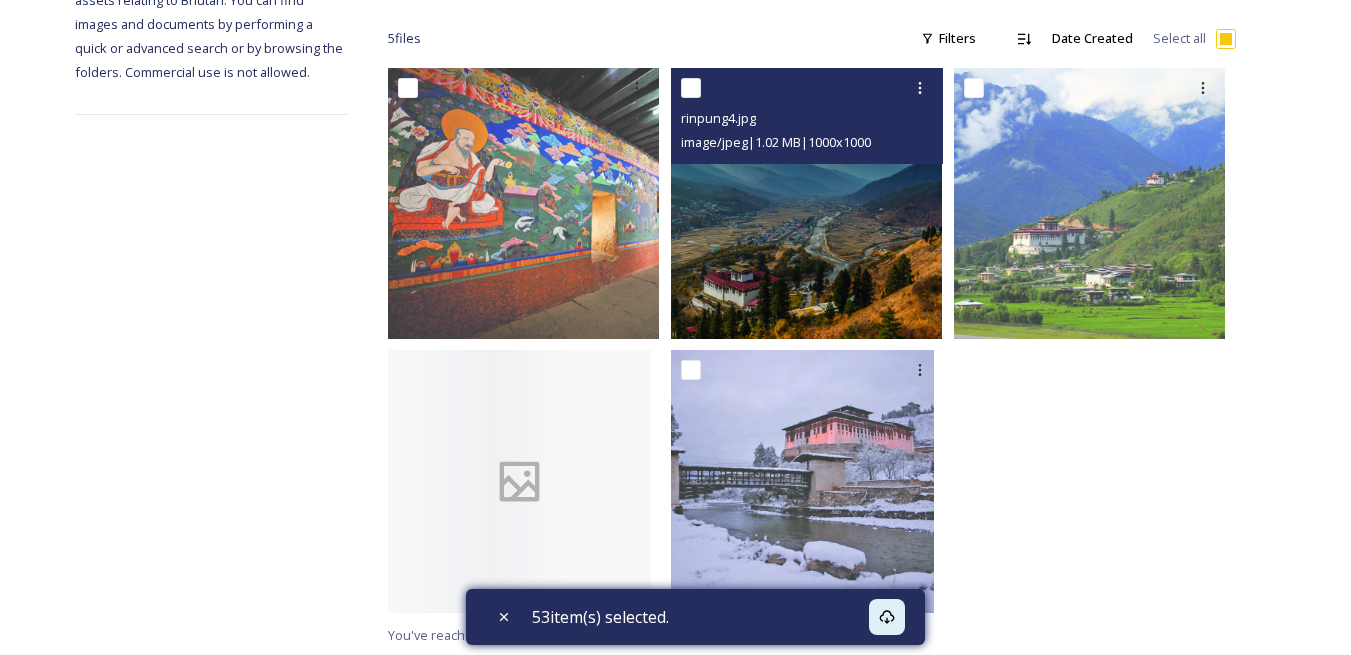 click at bounding box center [691, 88] 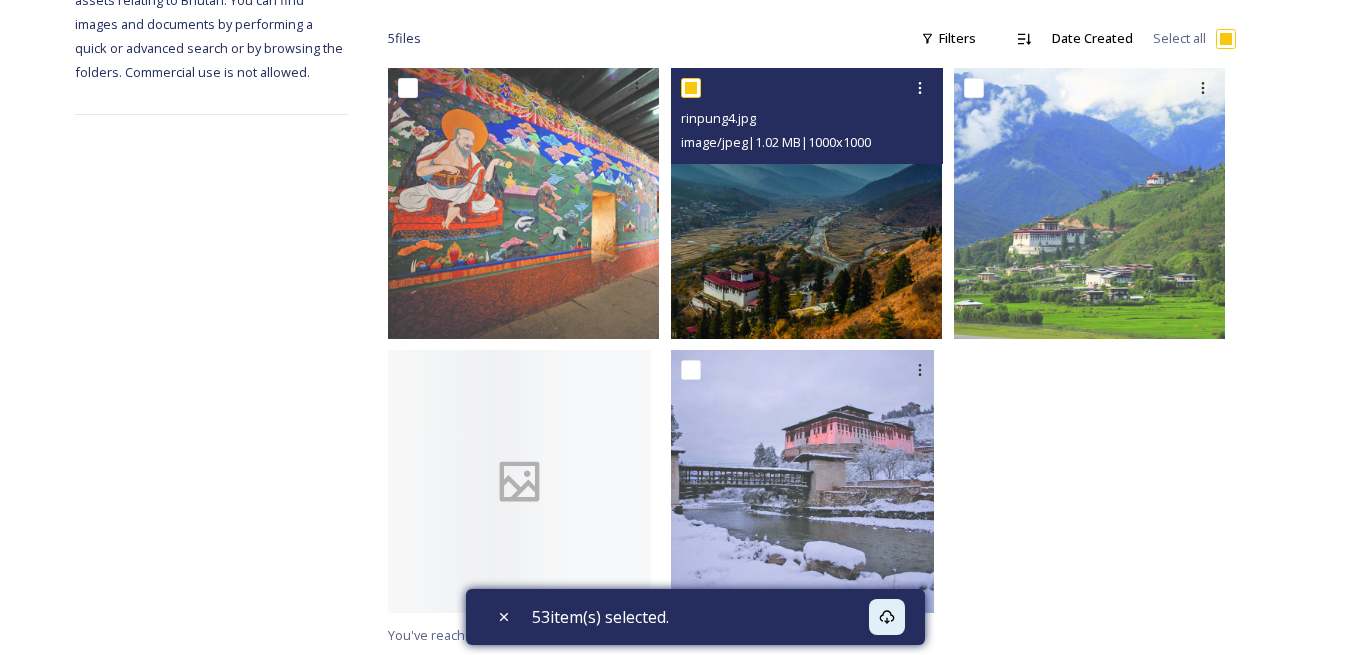 checkbox on "true" 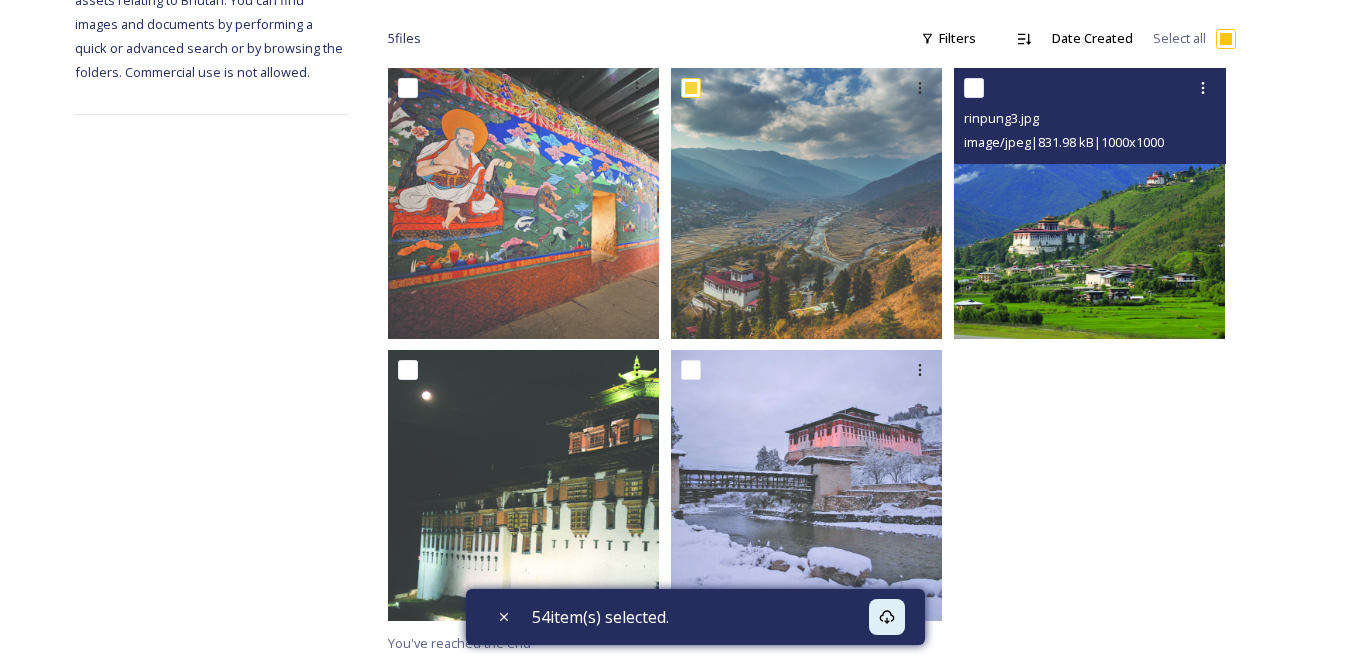click at bounding box center (974, 88) 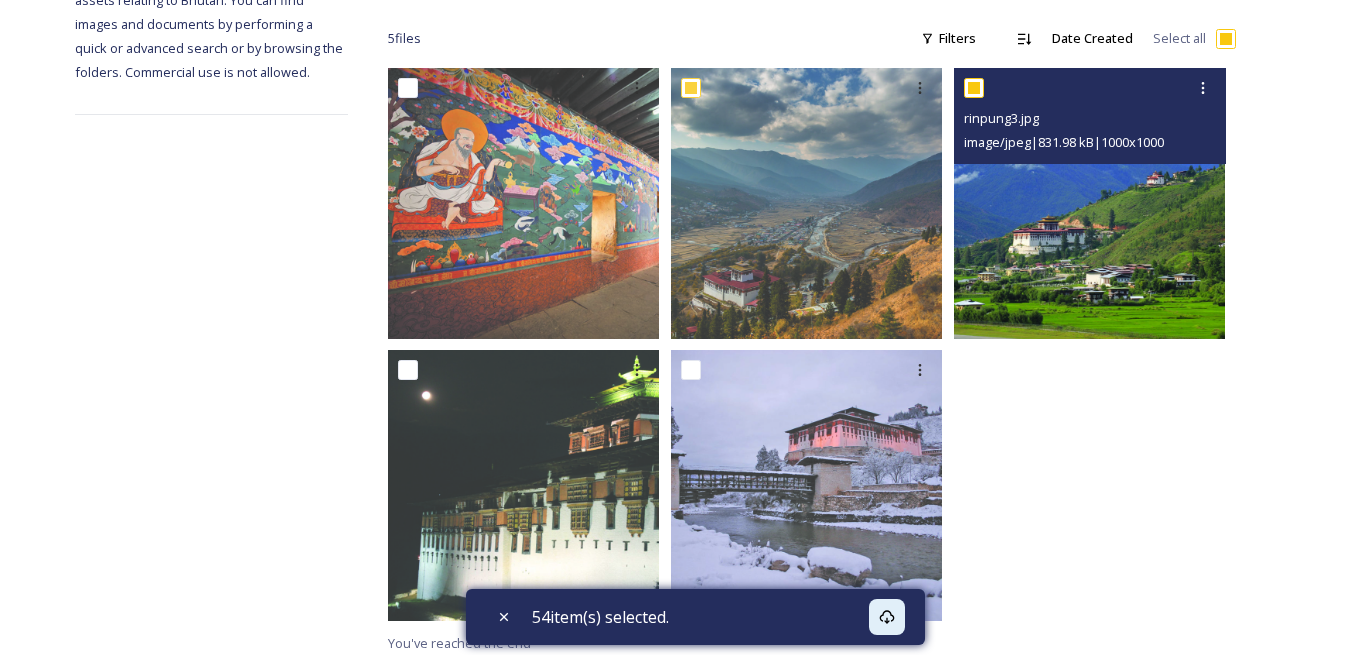 checkbox on "true" 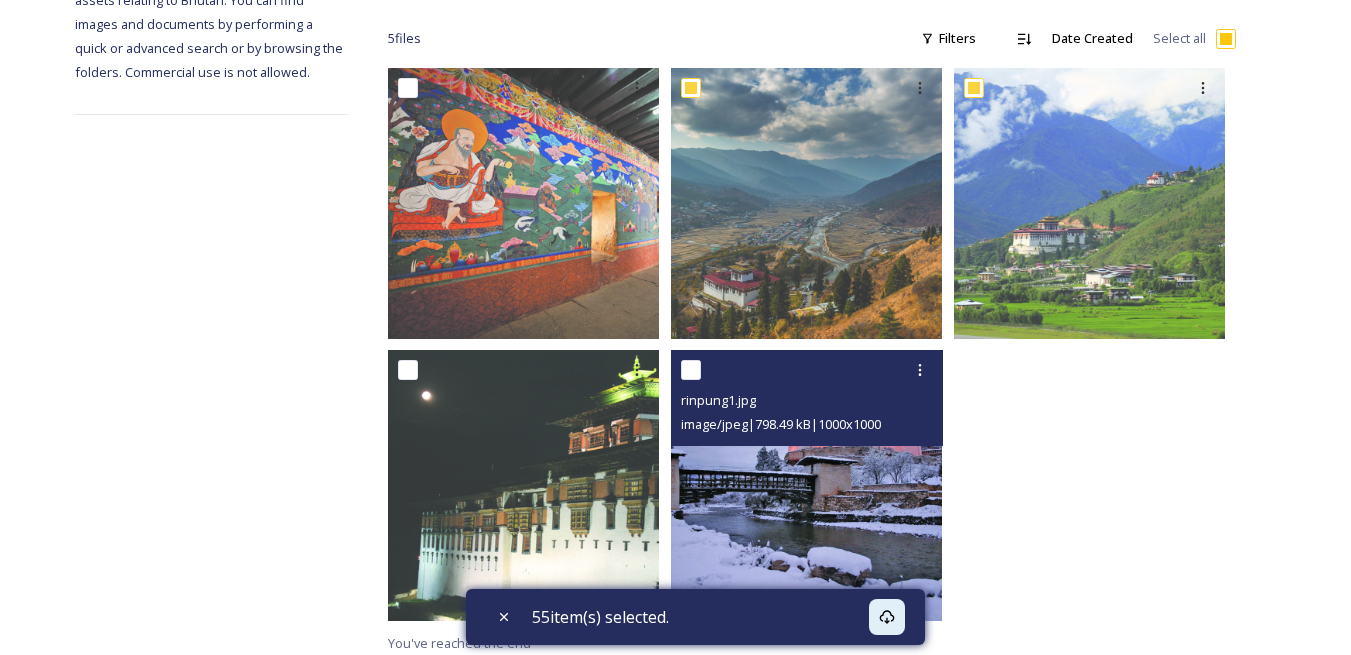 click at bounding box center (691, 370) 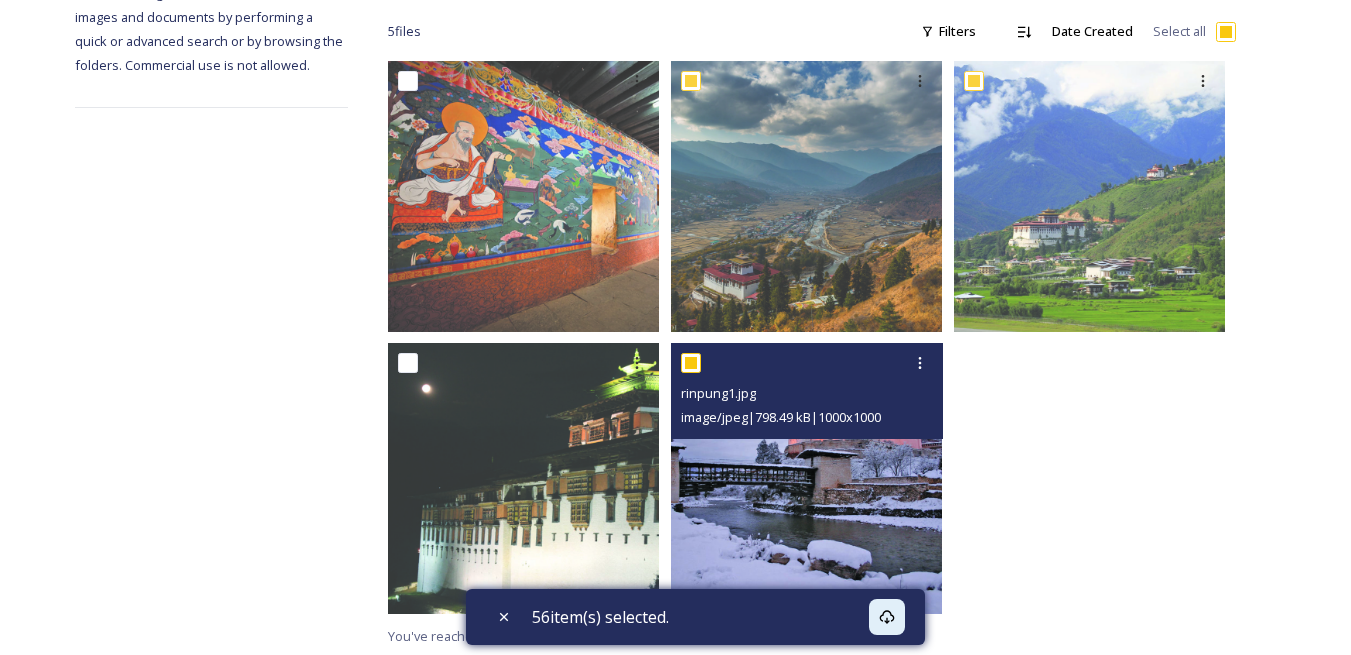 scroll, scrollTop: 333, scrollLeft: 0, axis: vertical 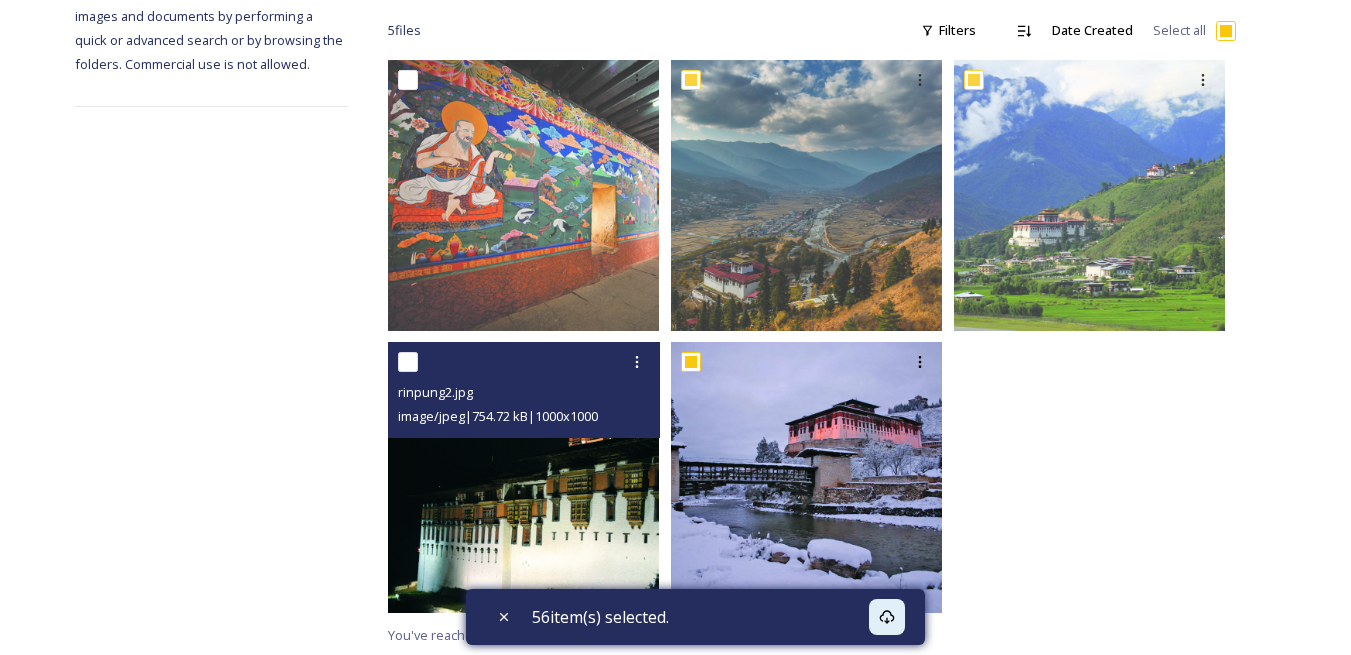 click at bounding box center [408, 362] 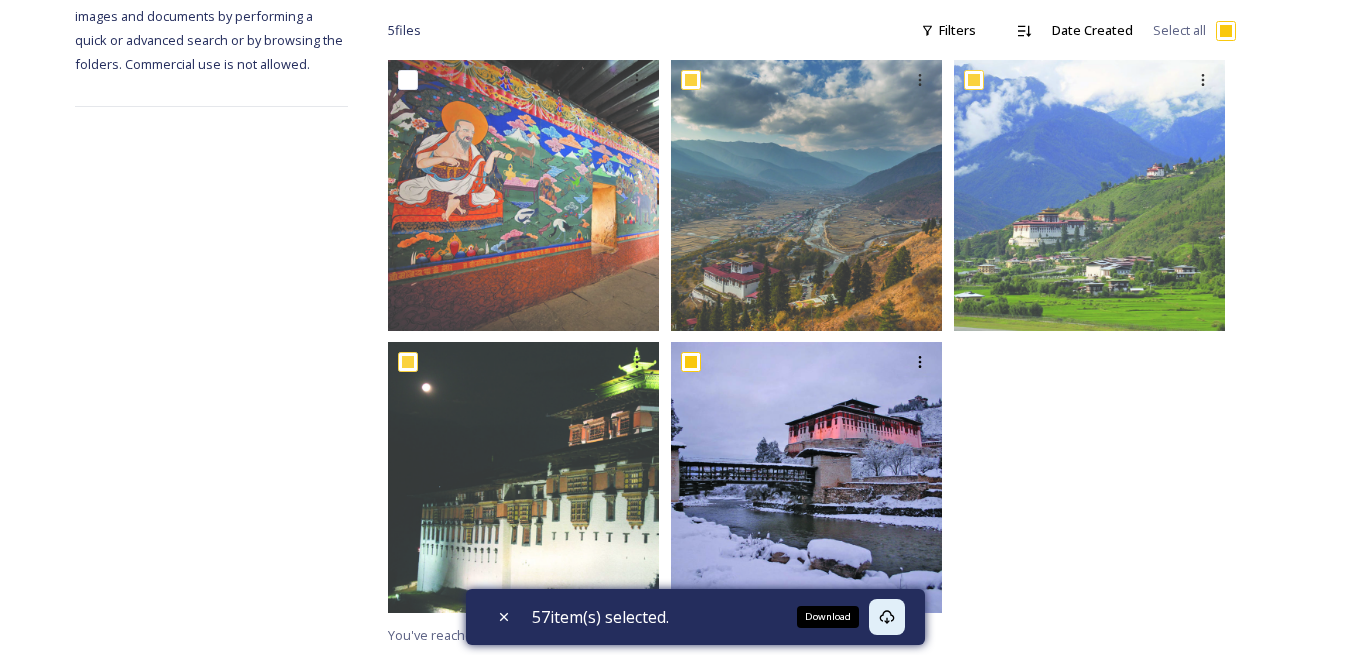 click 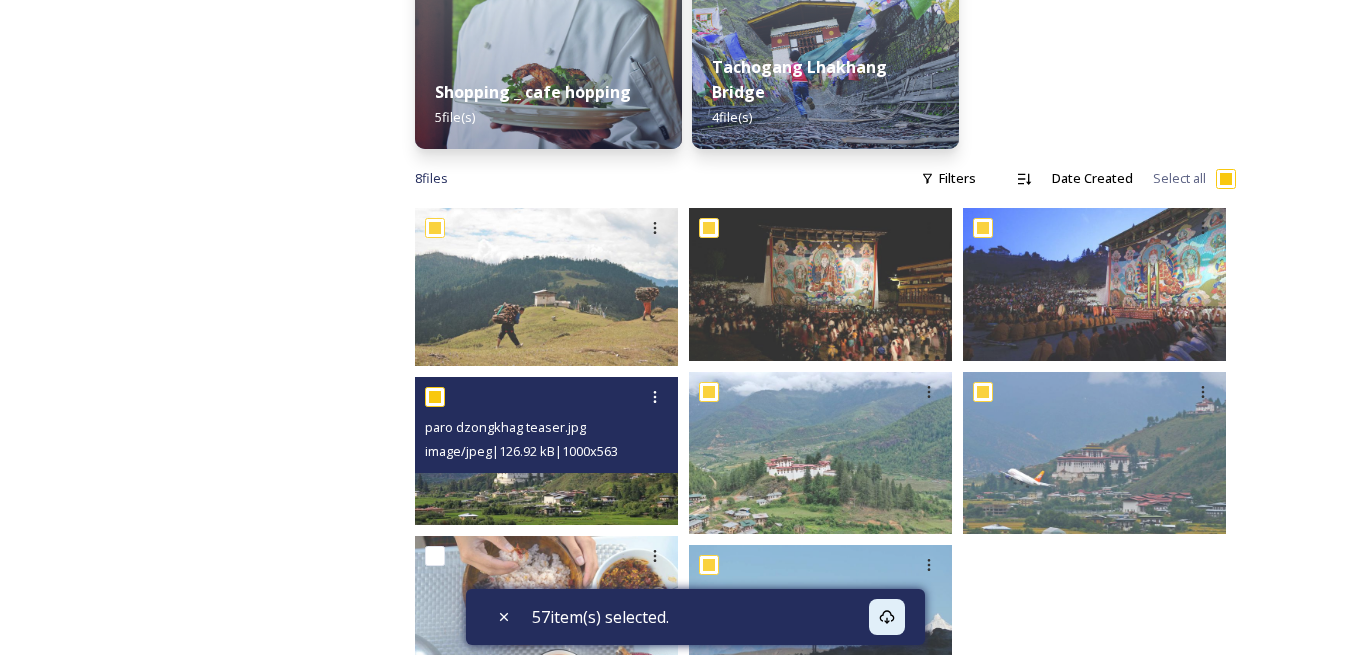 scroll, scrollTop: 888, scrollLeft: 0, axis: vertical 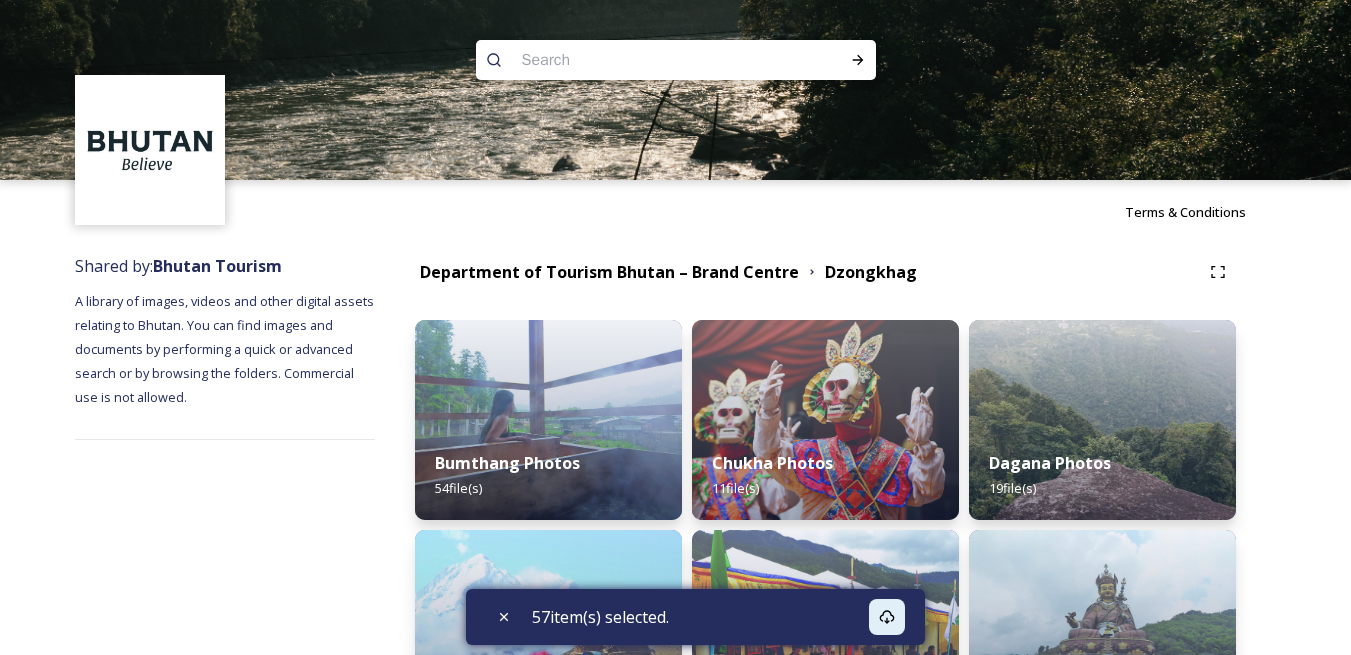 click on "Shared by: Bhutan Tourism A library of images, videos and other digital assets relating to Bhutan. You can find images and documents by performing a quick or advanced search or by browsing the folders. Commercial use is not allowed." at bounding box center [225, 953] 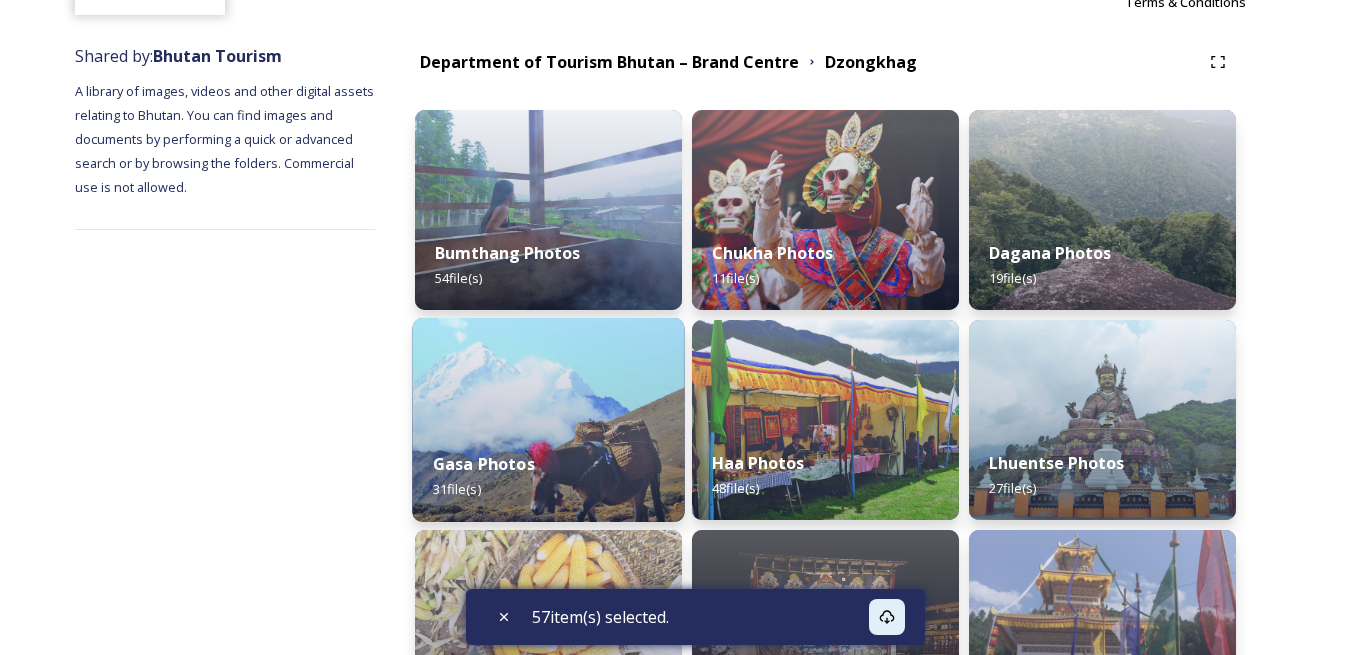 scroll, scrollTop: 208, scrollLeft: 0, axis: vertical 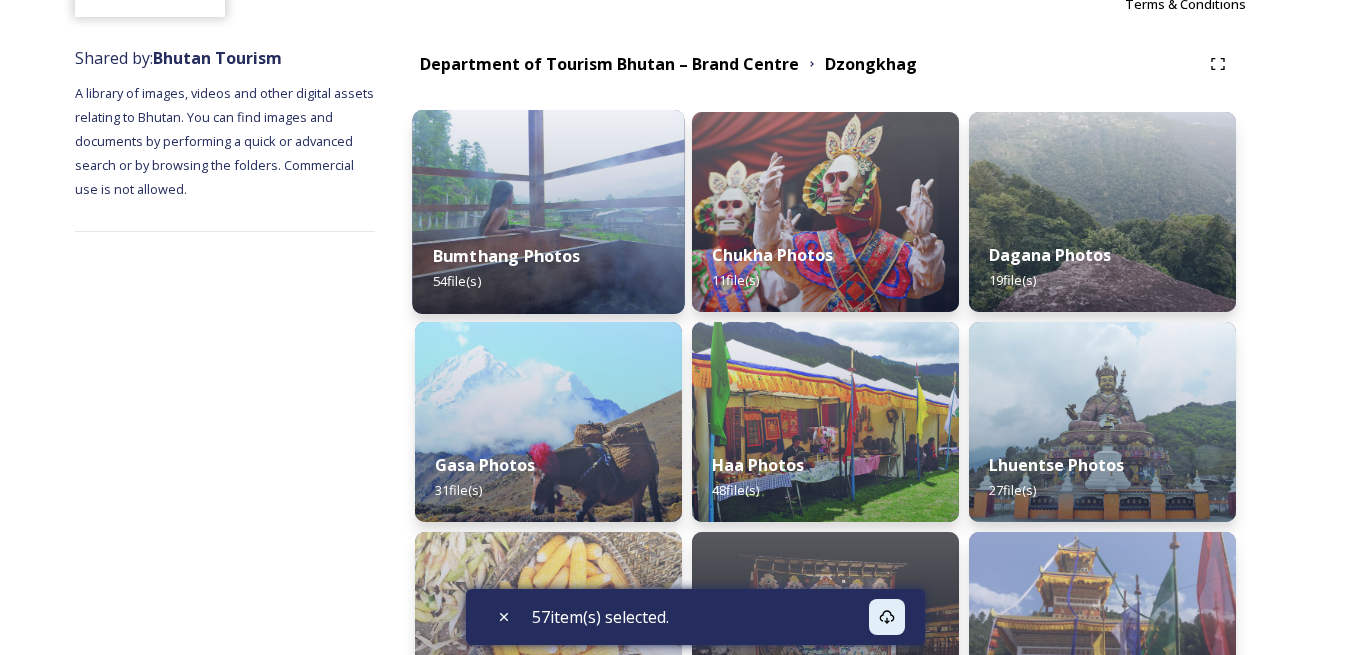 click at bounding box center [548, 212] 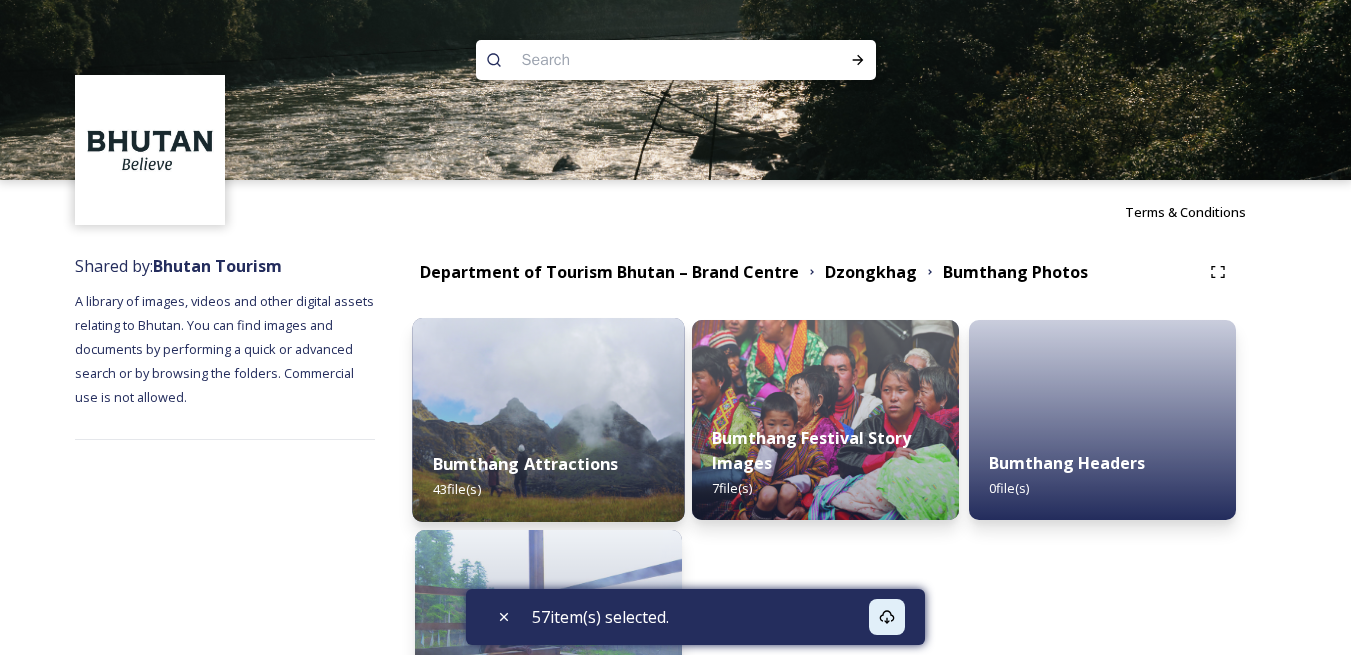 scroll, scrollTop: 168, scrollLeft: 0, axis: vertical 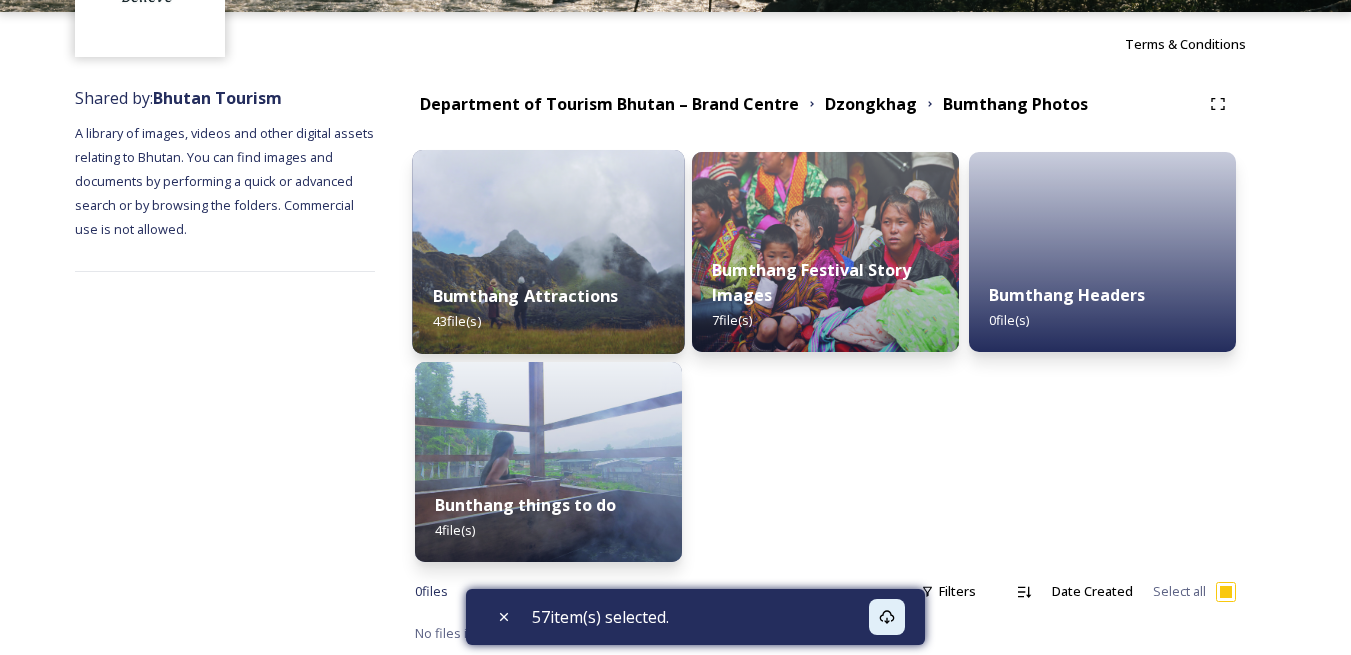 click at bounding box center (548, 252) 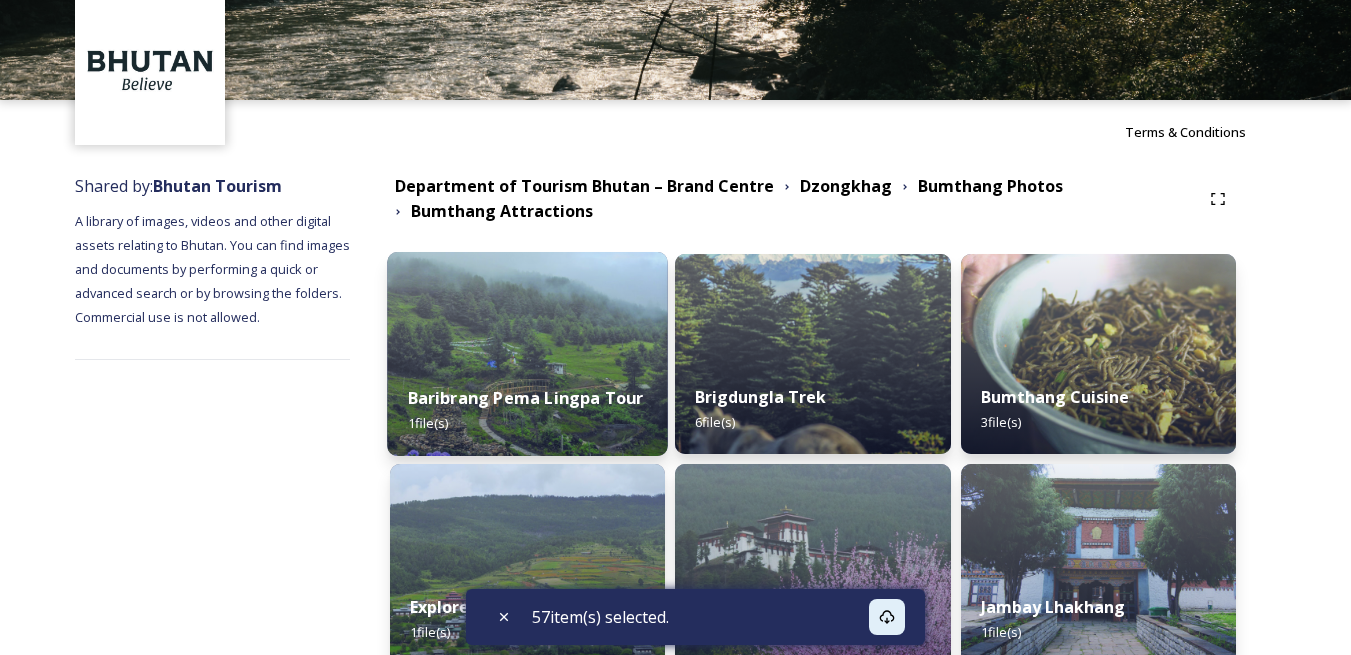 scroll, scrollTop: 300, scrollLeft: 0, axis: vertical 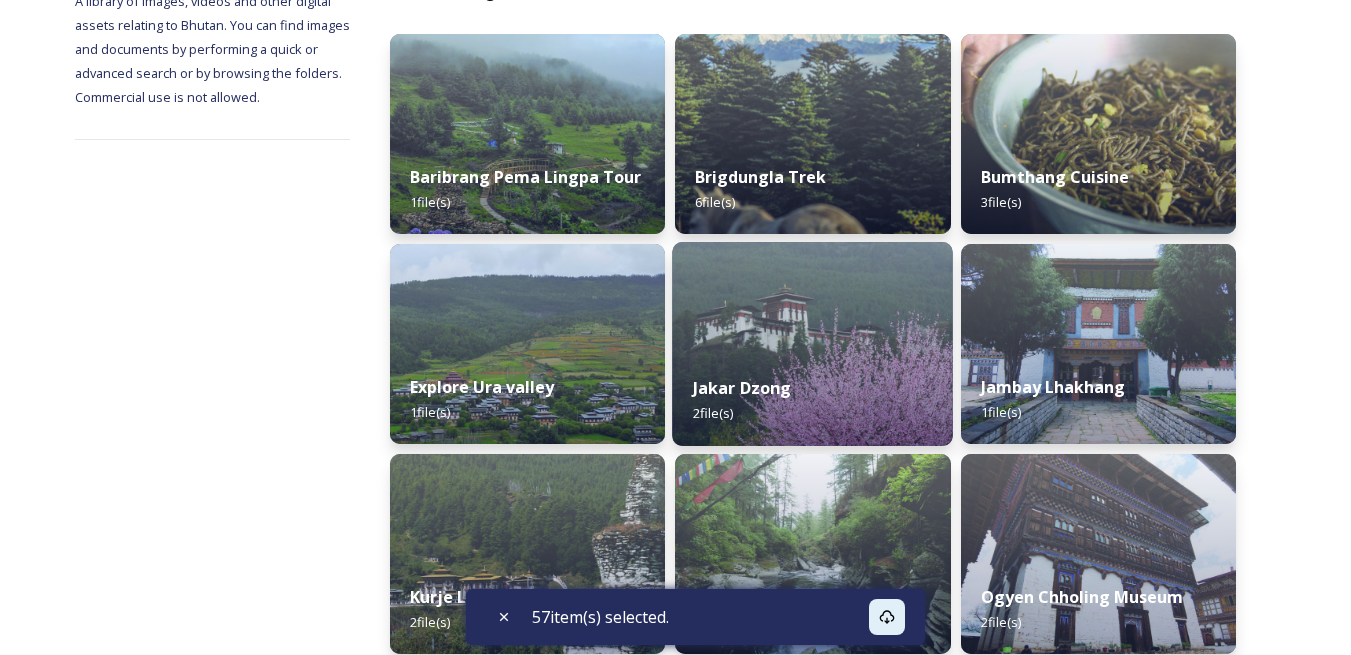 click at bounding box center [813, 344] 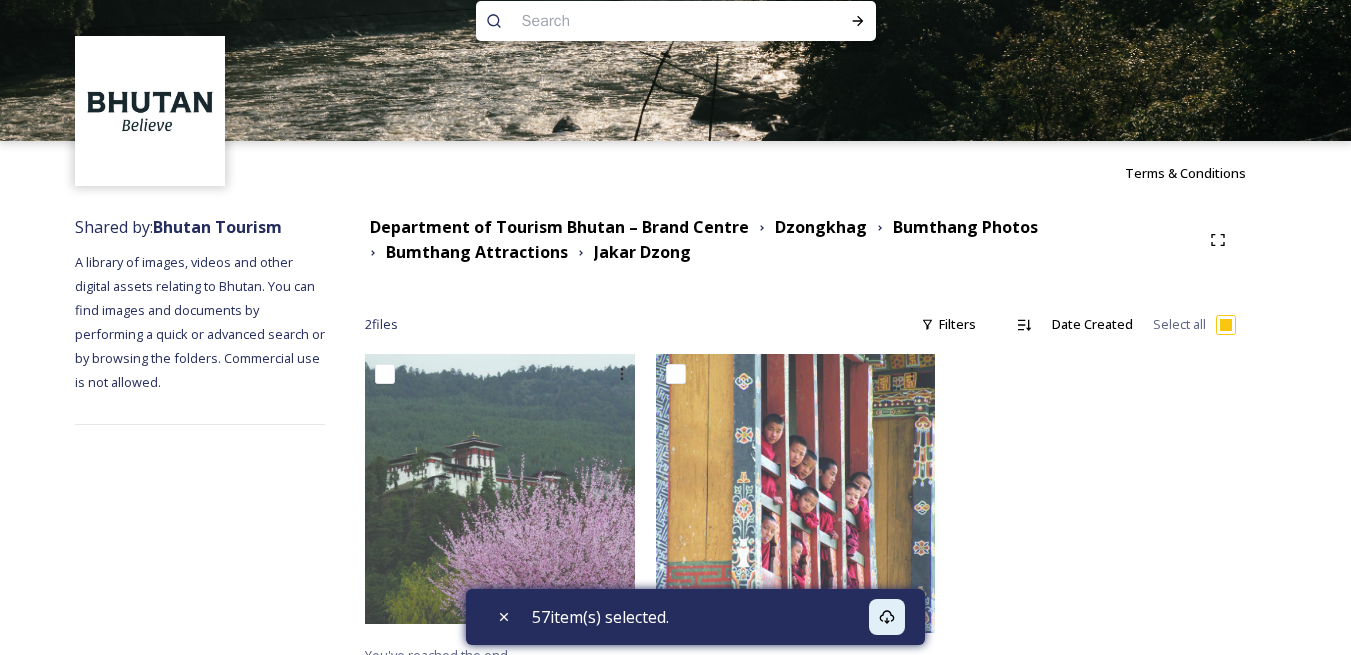 scroll, scrollTop: 59, scrollLeft: 0, axis: vertical 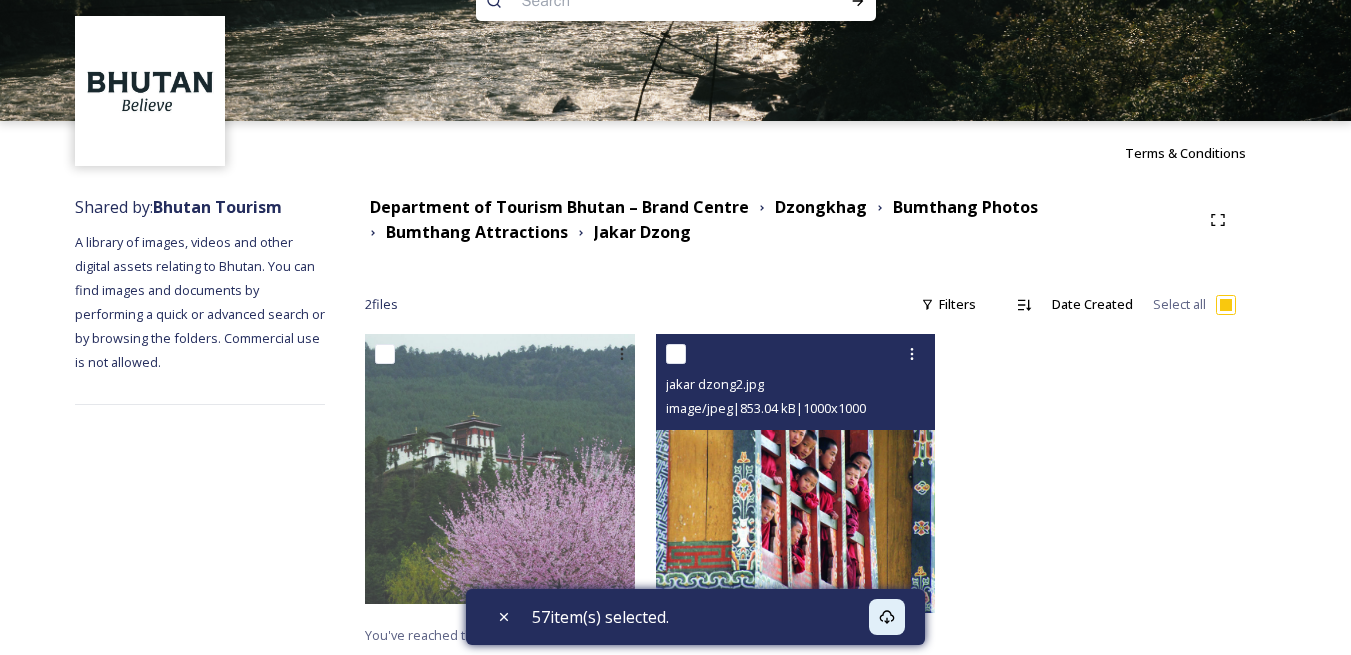 click at bounding box center (676, 354) 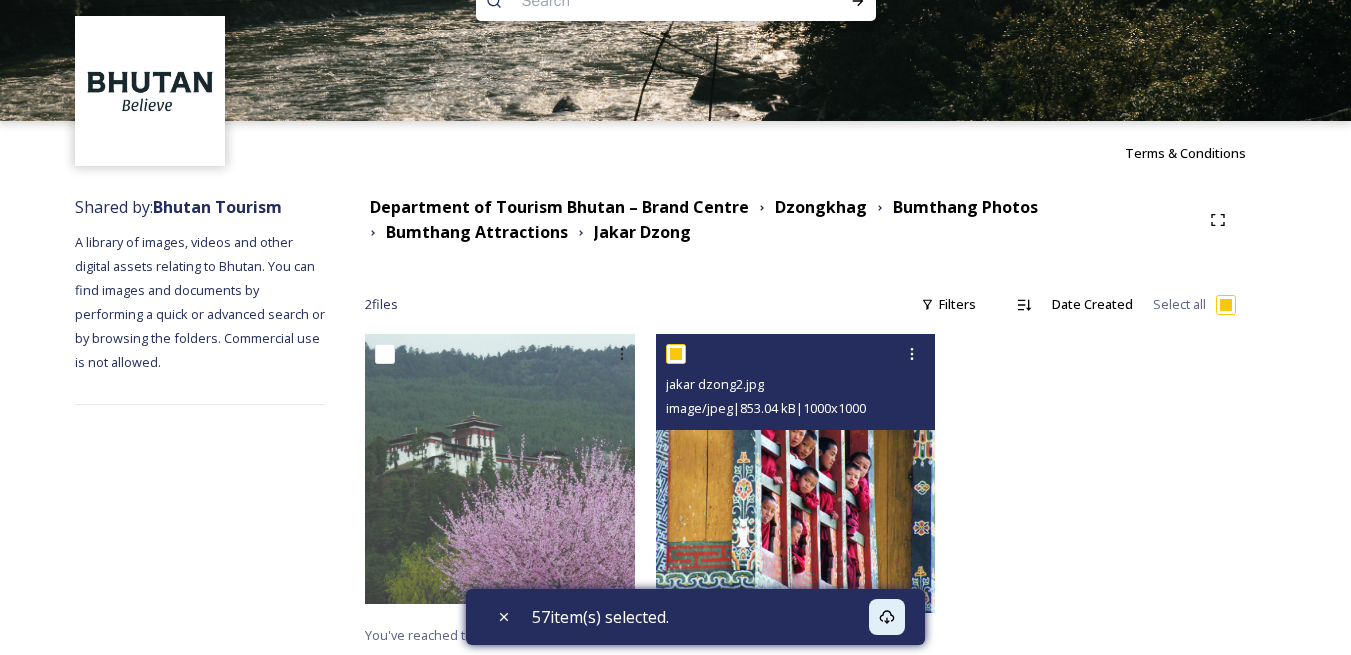 checkbox on "true" 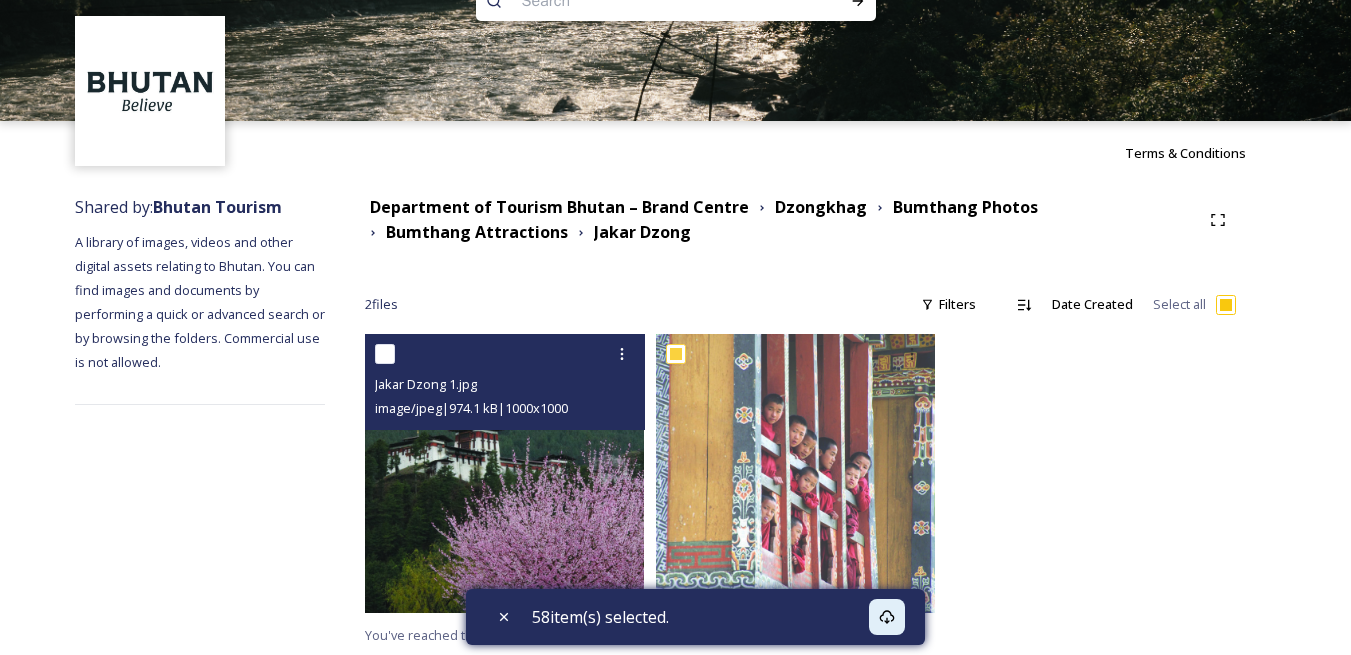 click at bounding box center (385, 354) 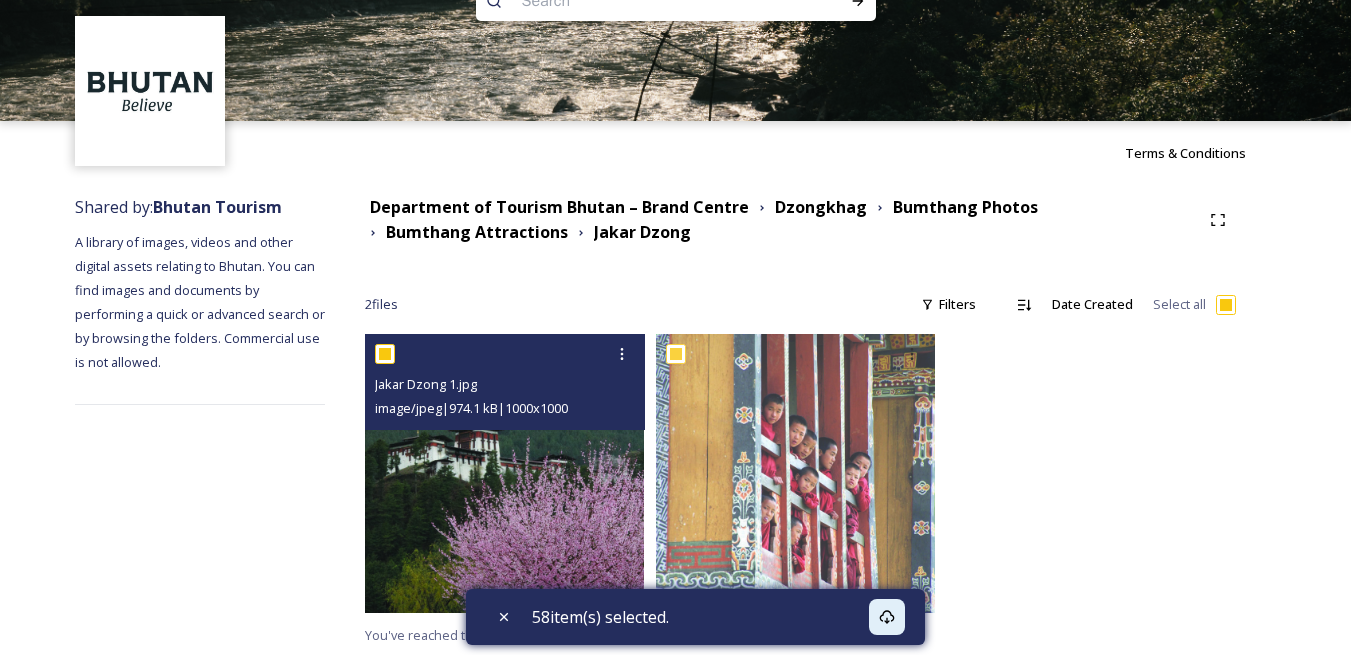checkbox on "true" 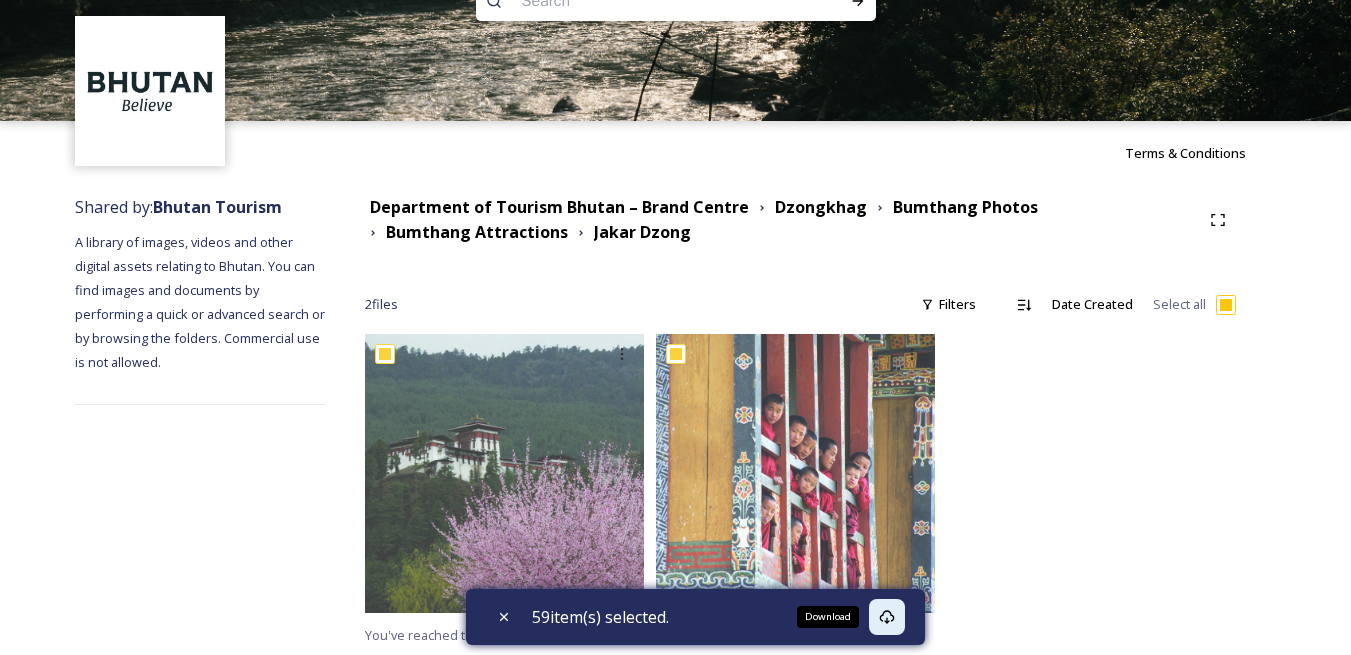 click 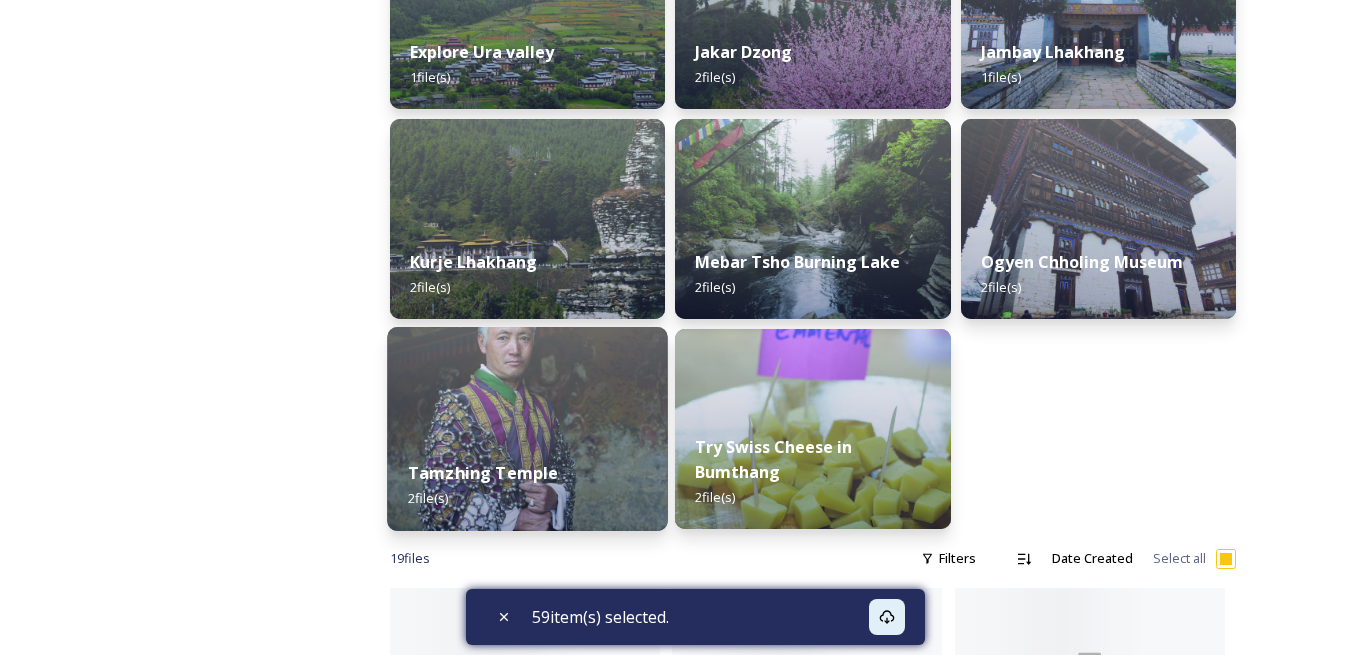scroll, scrollTop: 600, scrollLeft: 0, axis: vertical 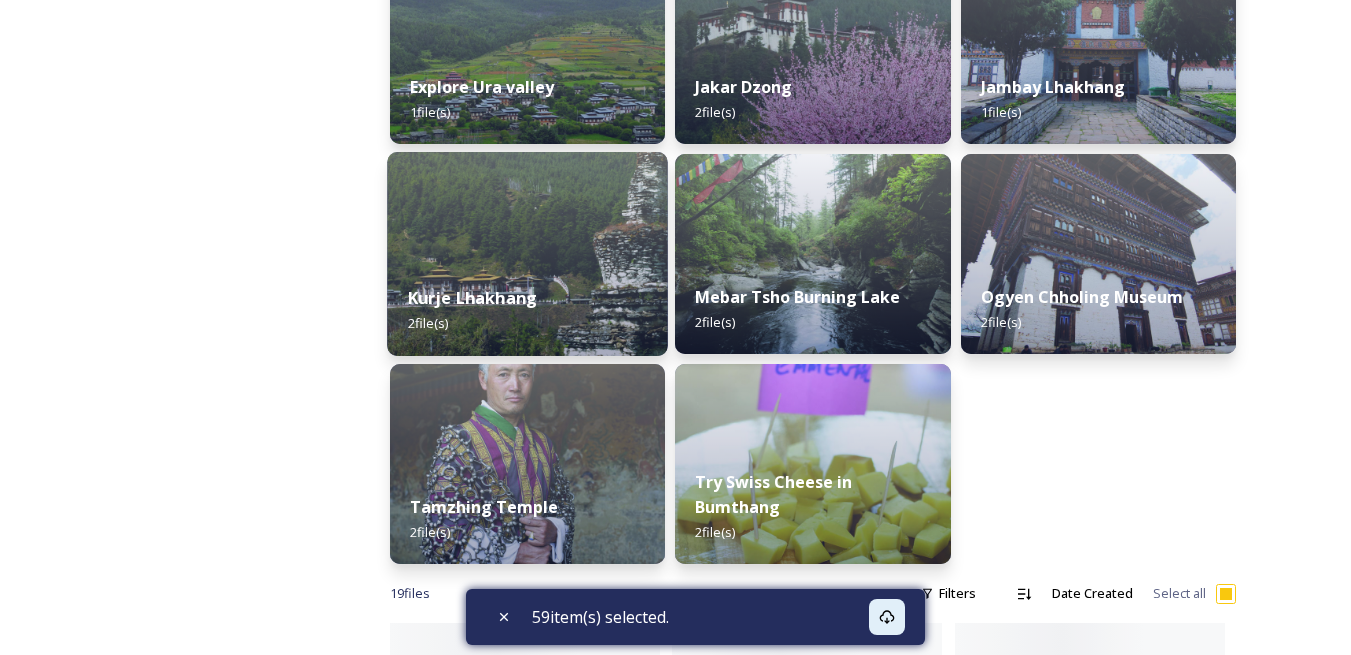 click at bounding box center (527, 254) 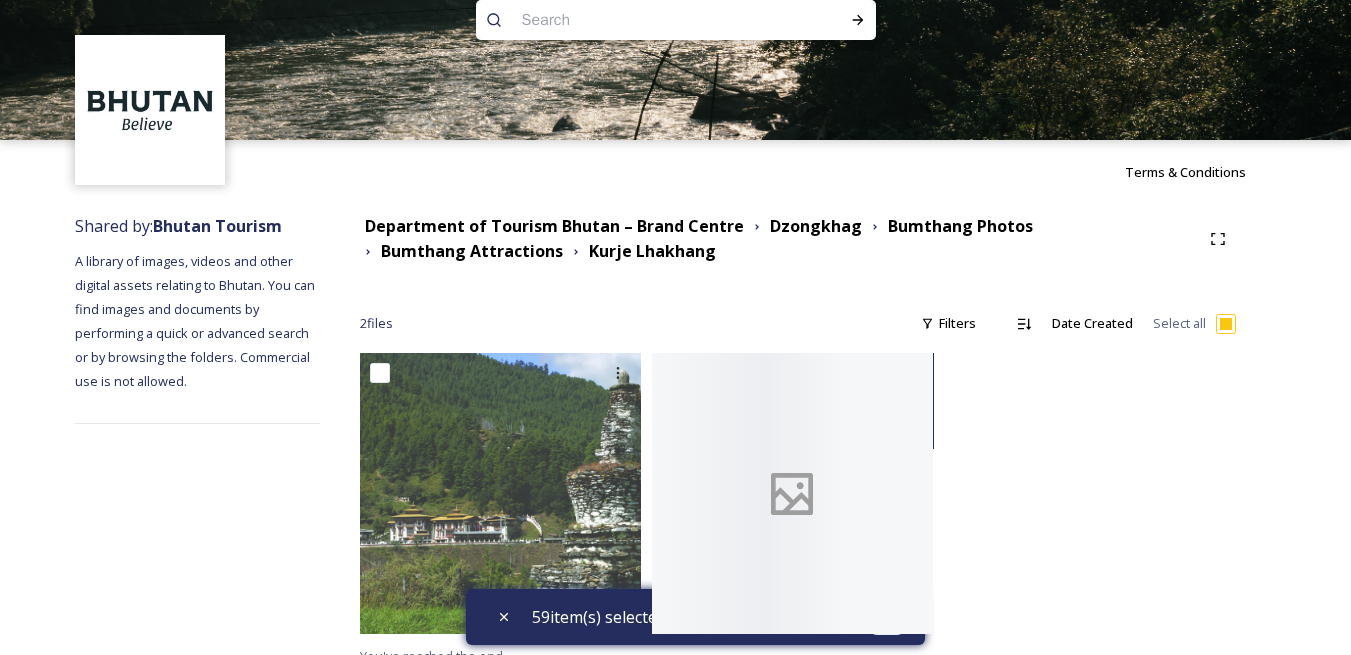 scroll, scrollTop: 61, scrollLeft: 0, axis: vertical 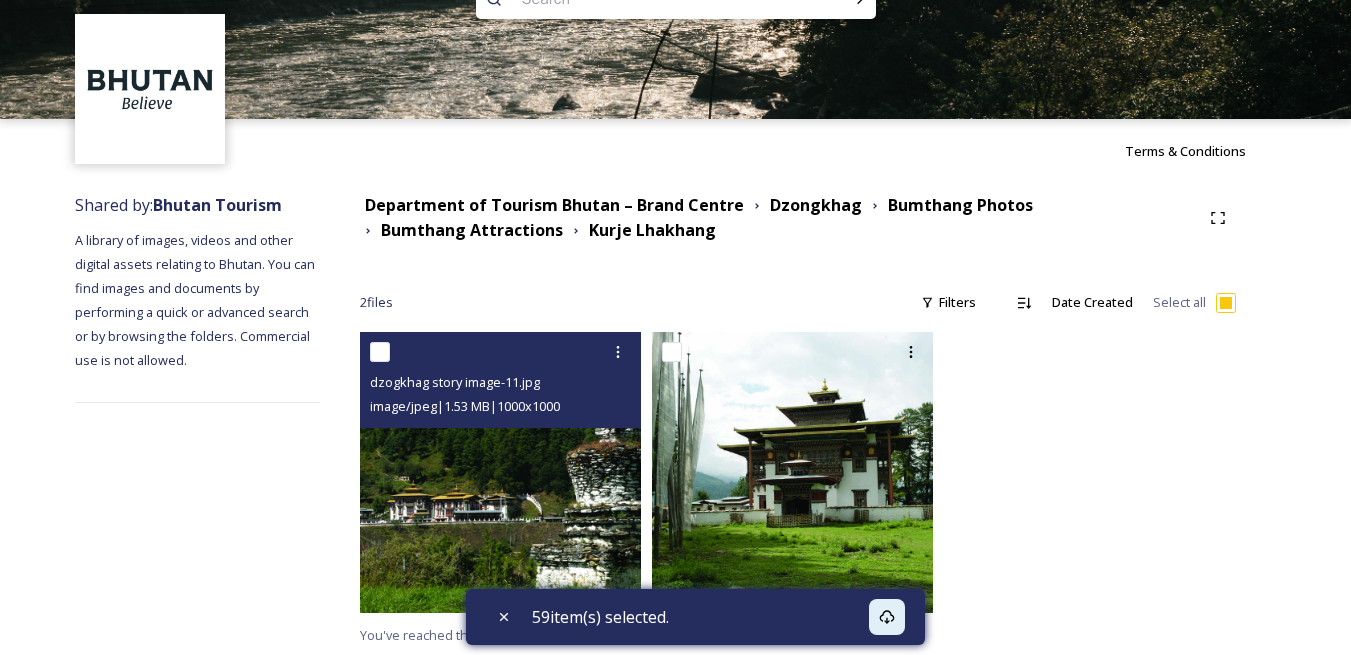 click at bounding box center [380, 352] 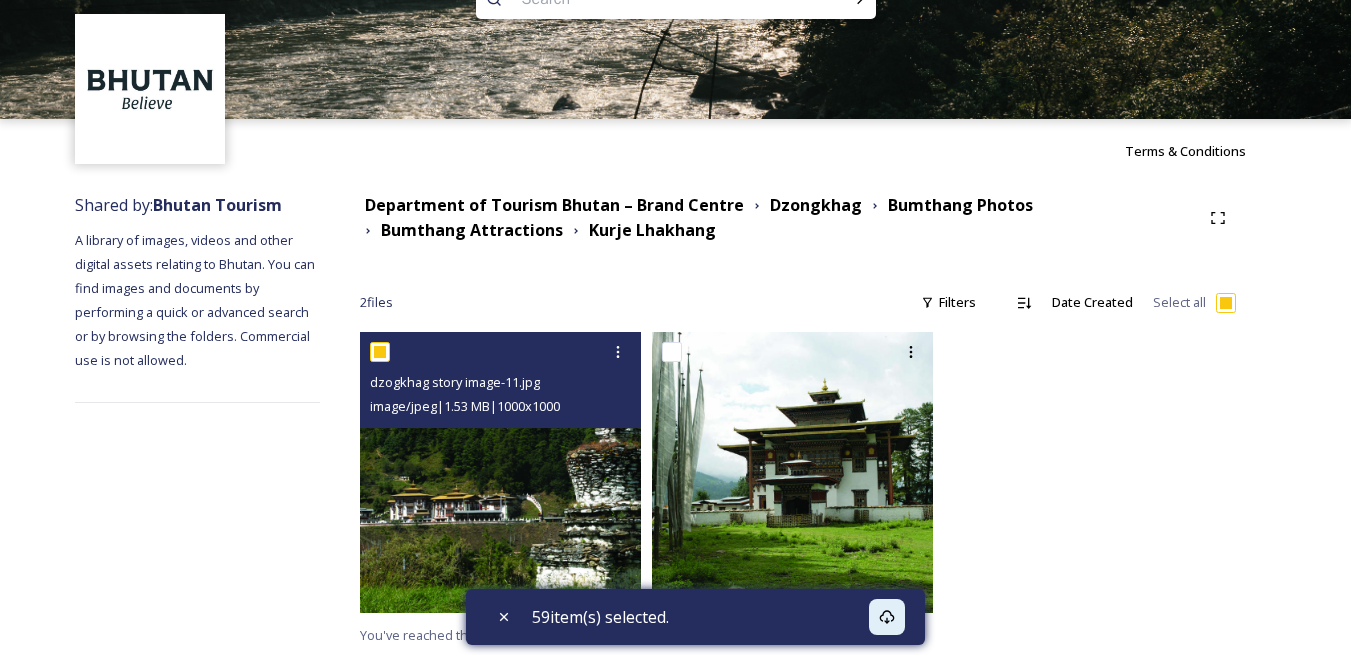 checkbox on "true" 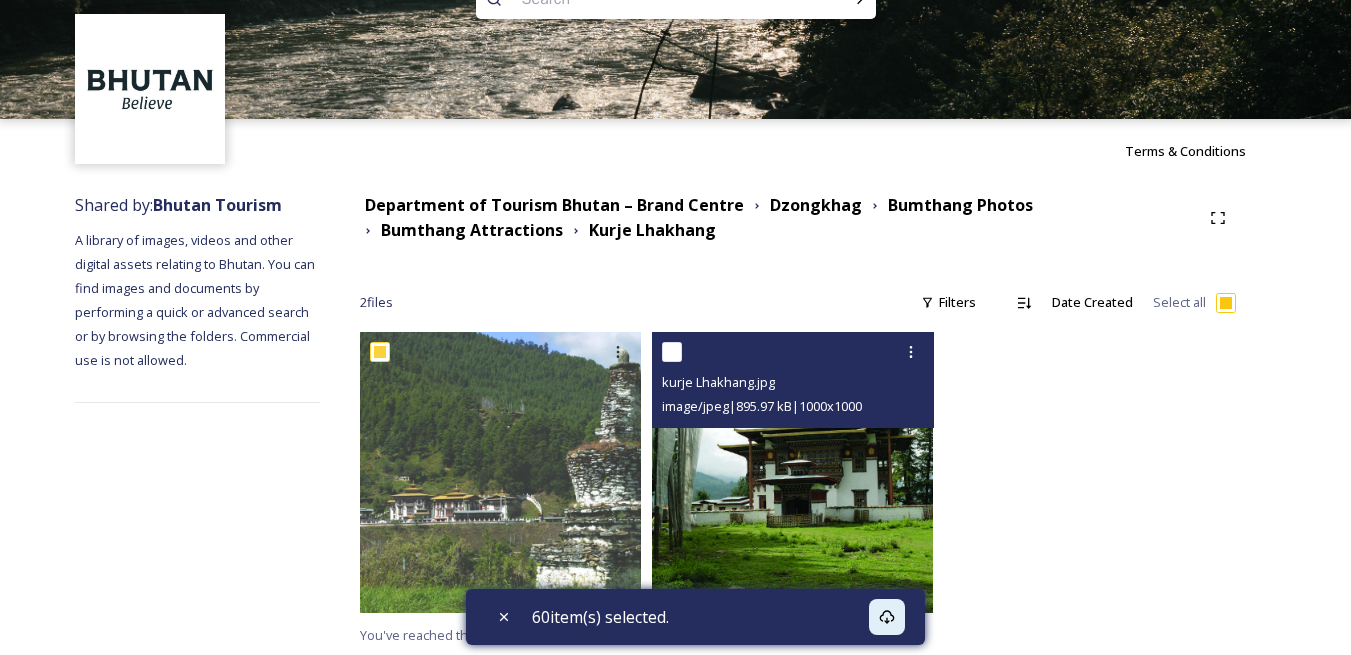 click at bounding box center [672, 352] 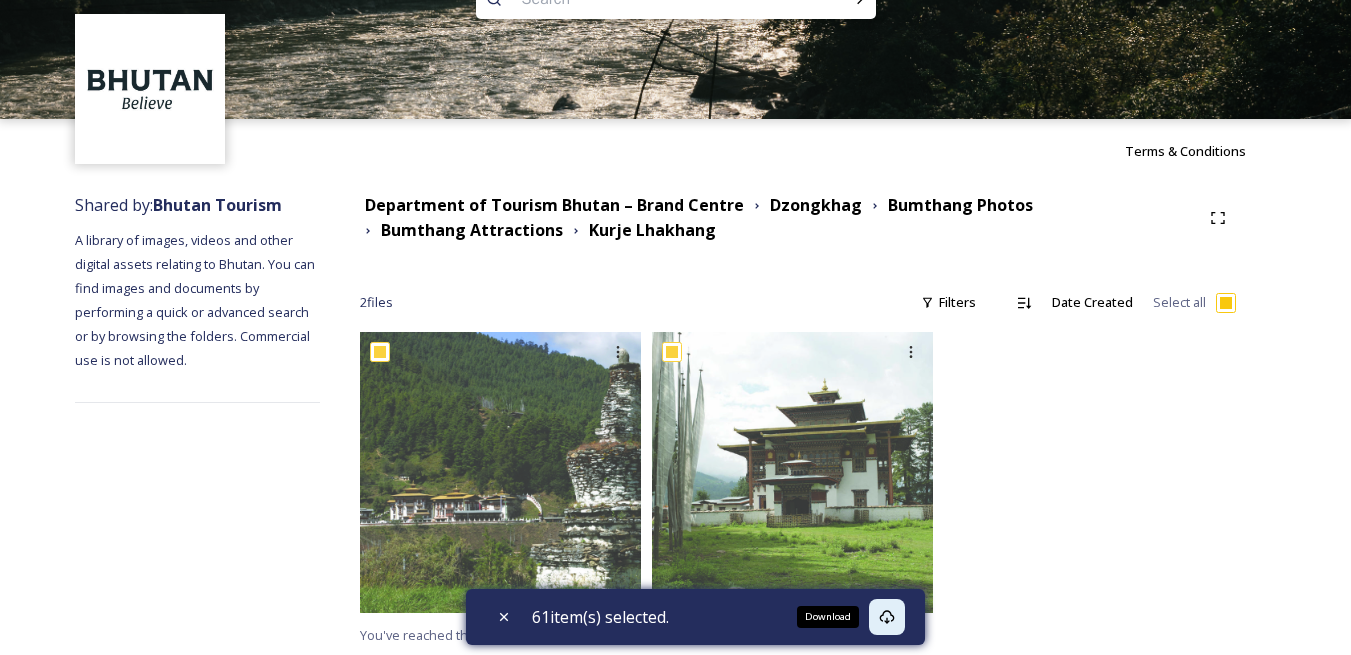 click 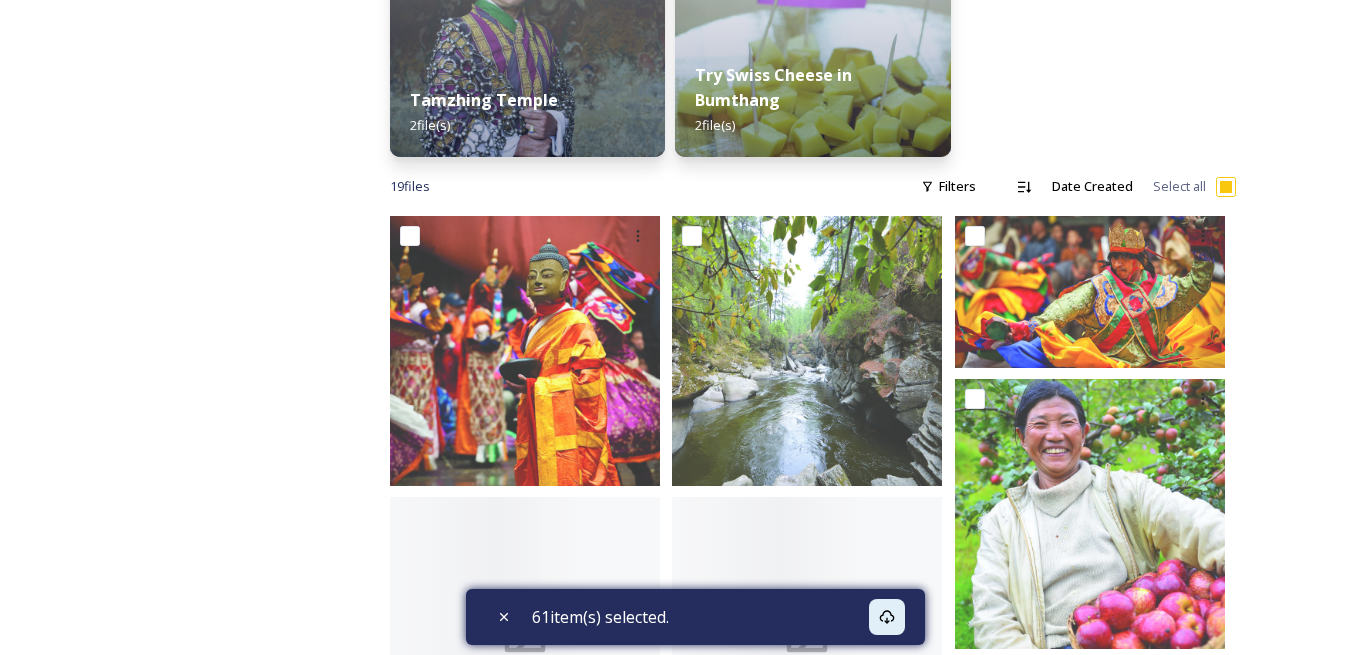 scroll, scrollTop: 1000, scrollLeft: 0, axis: vertical 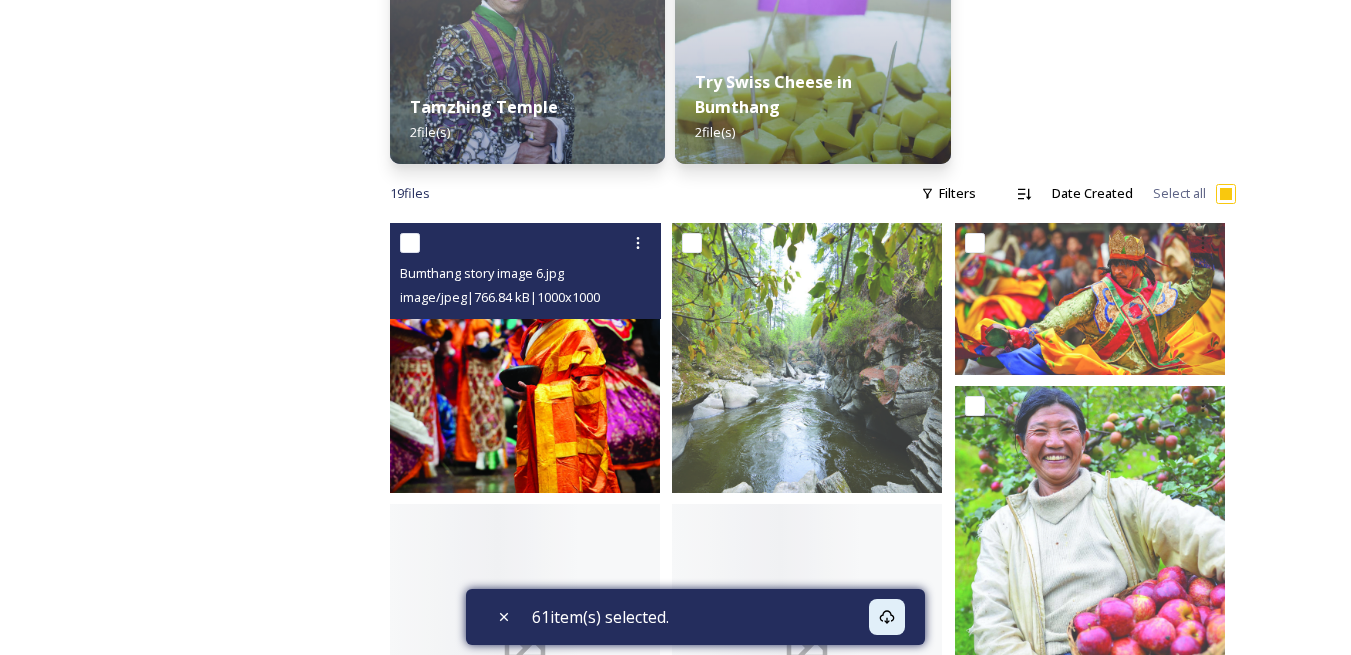 click at bounding box center [410, 243] 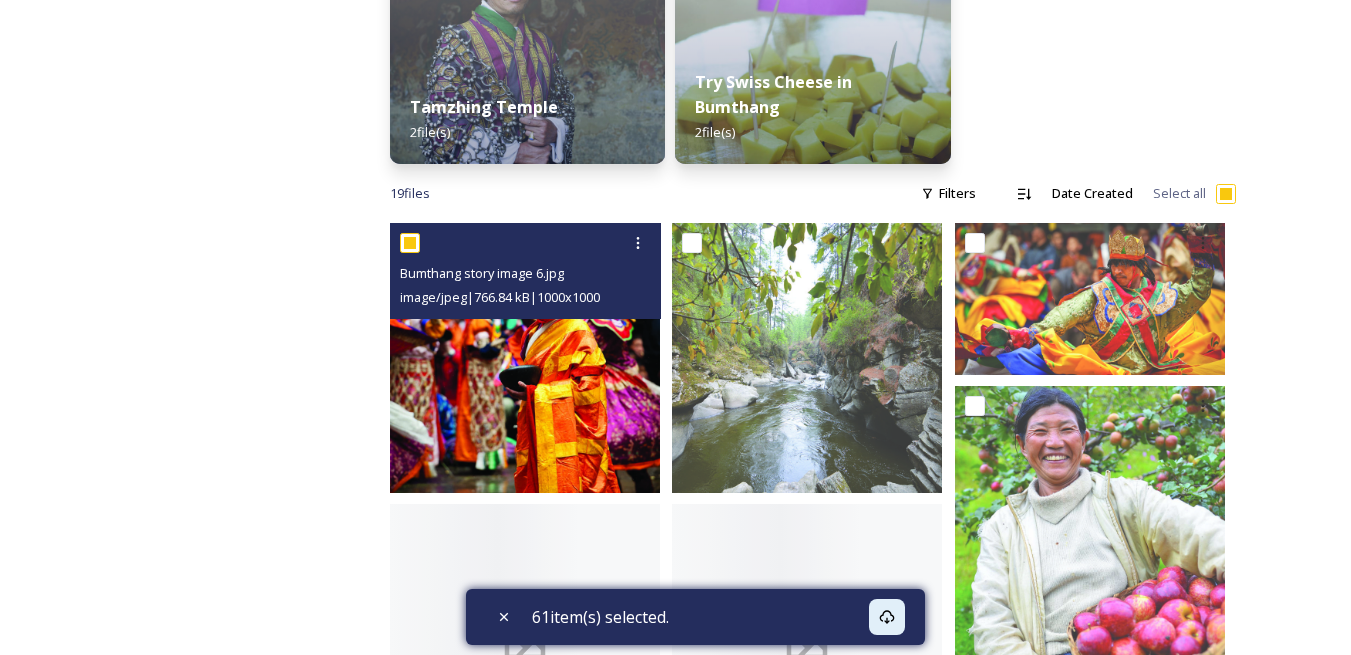 checkbox on "true" 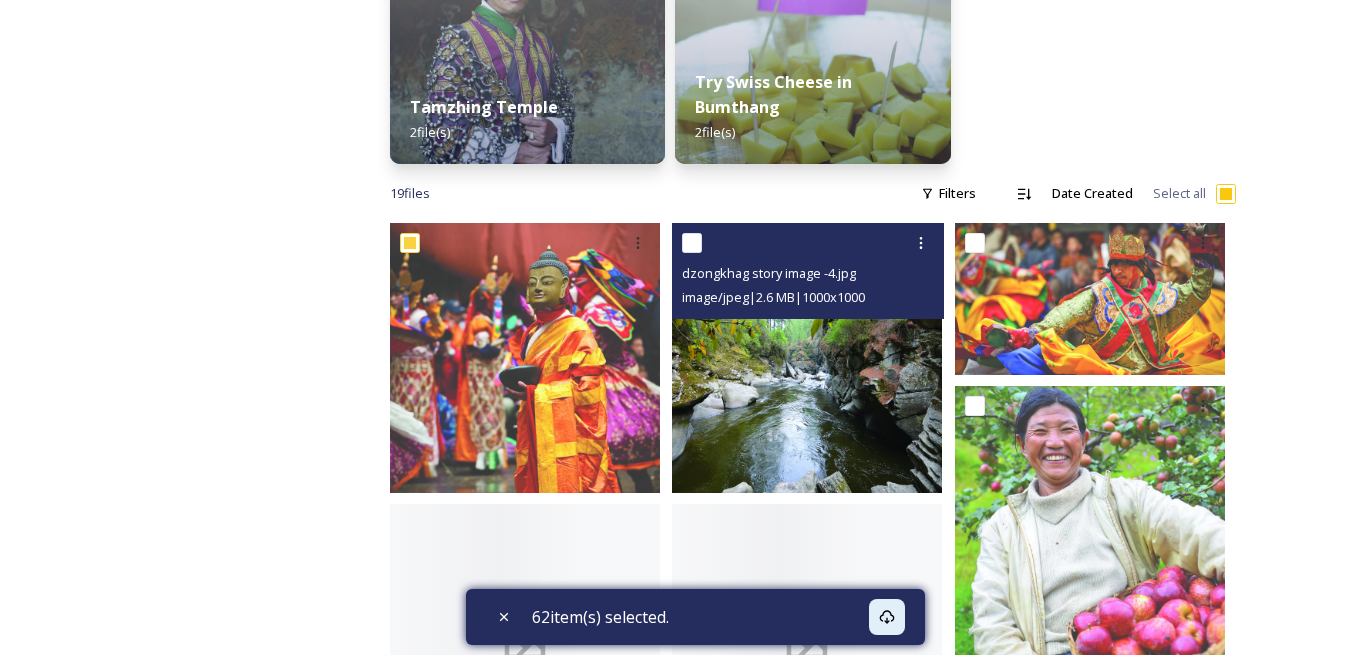 click at bounding box center [692, 243] 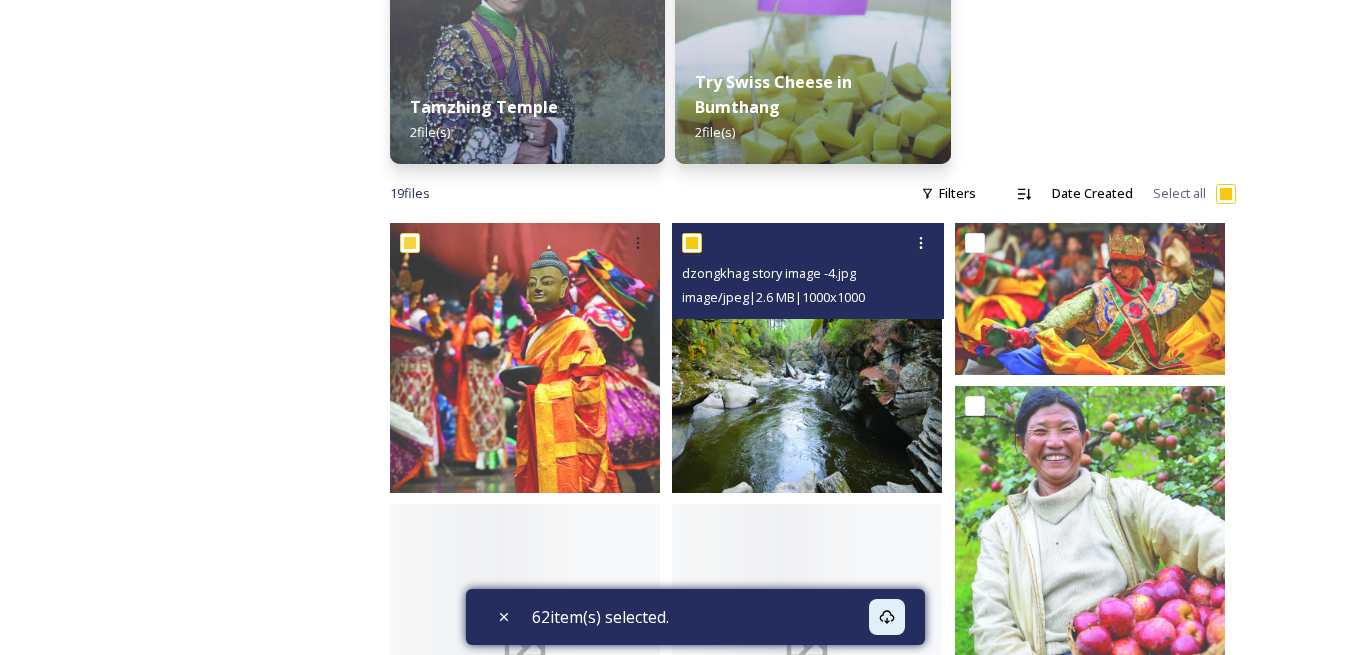 checkbox on "true" 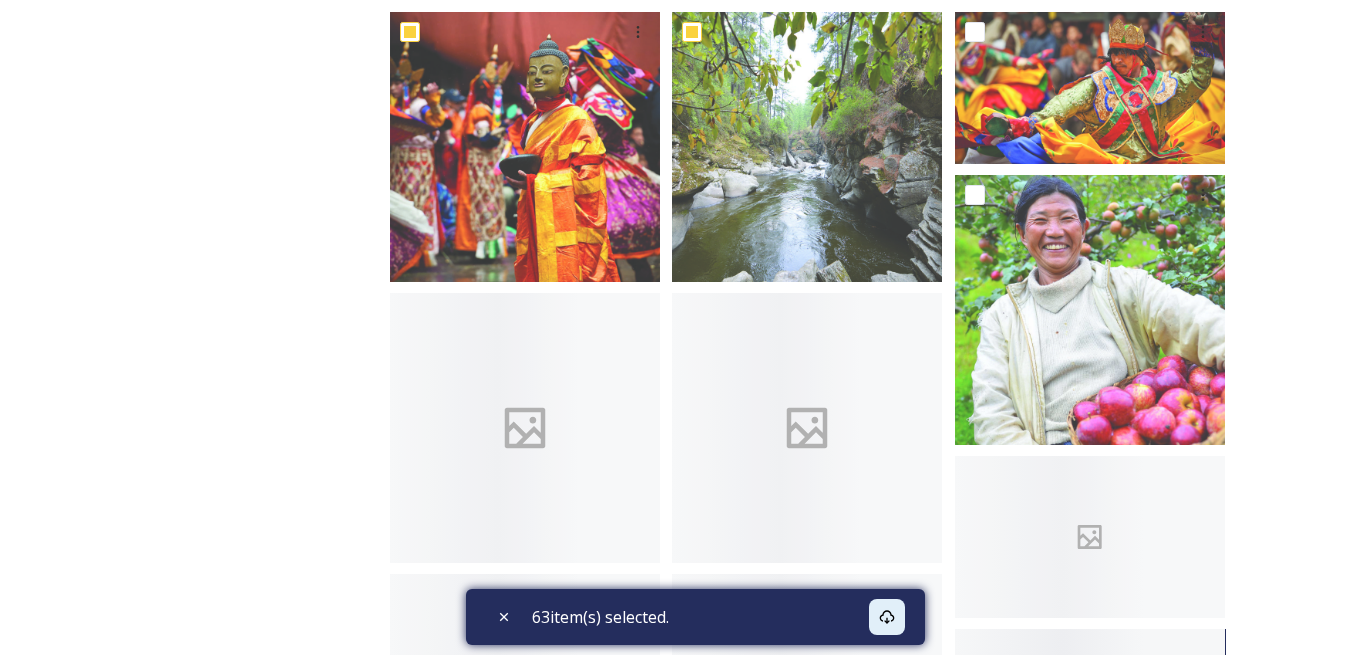scroll, scrollTop: 1200, scrollLeft: 0, axis: vertical 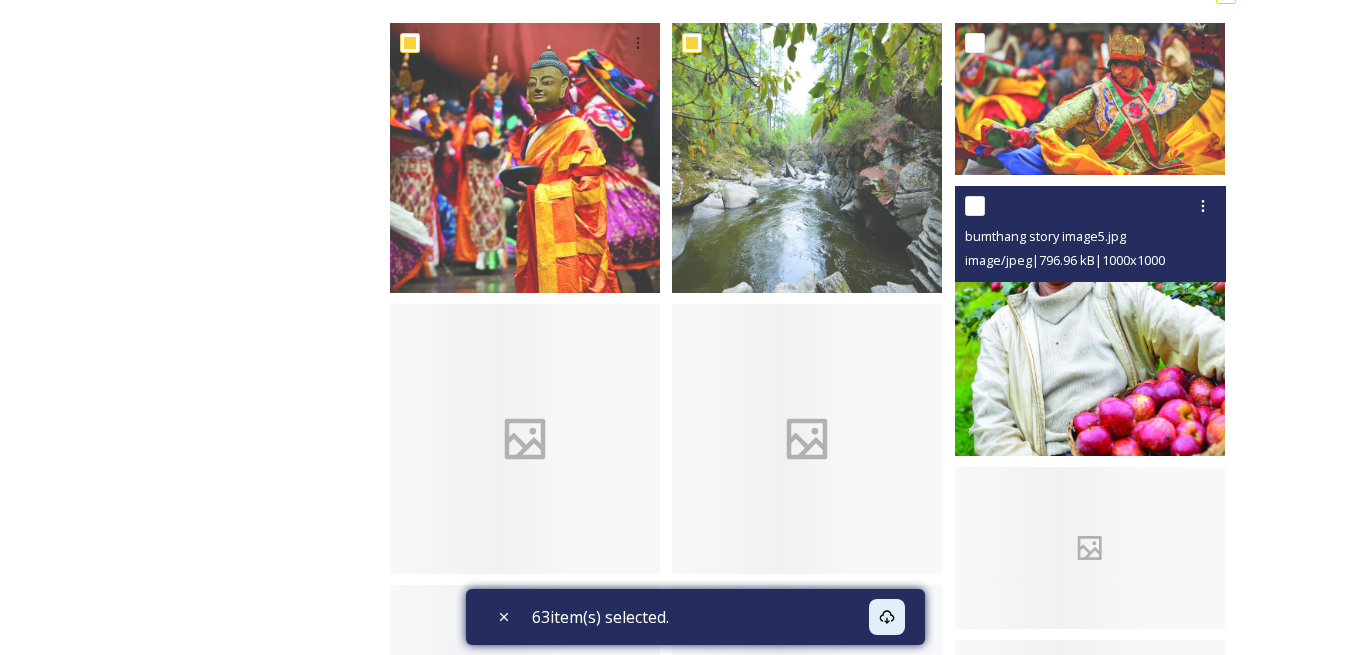 click at bounding box center (975, 206) 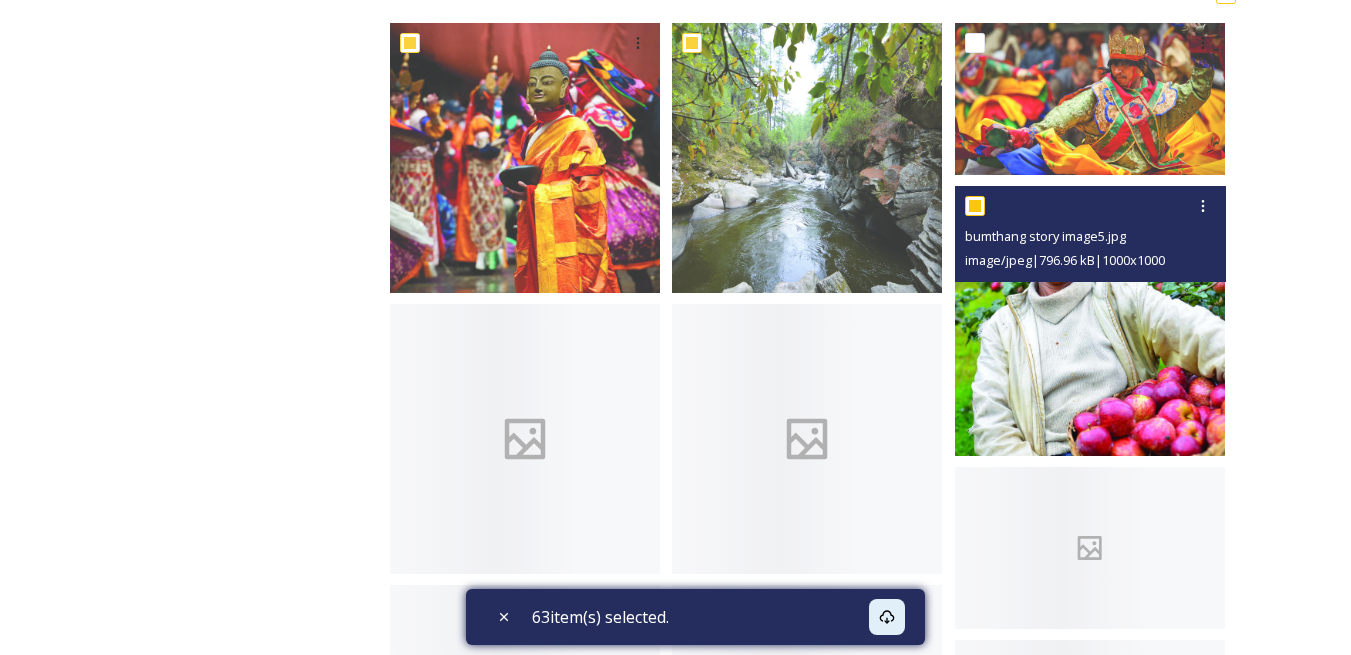 checkbox on "true" 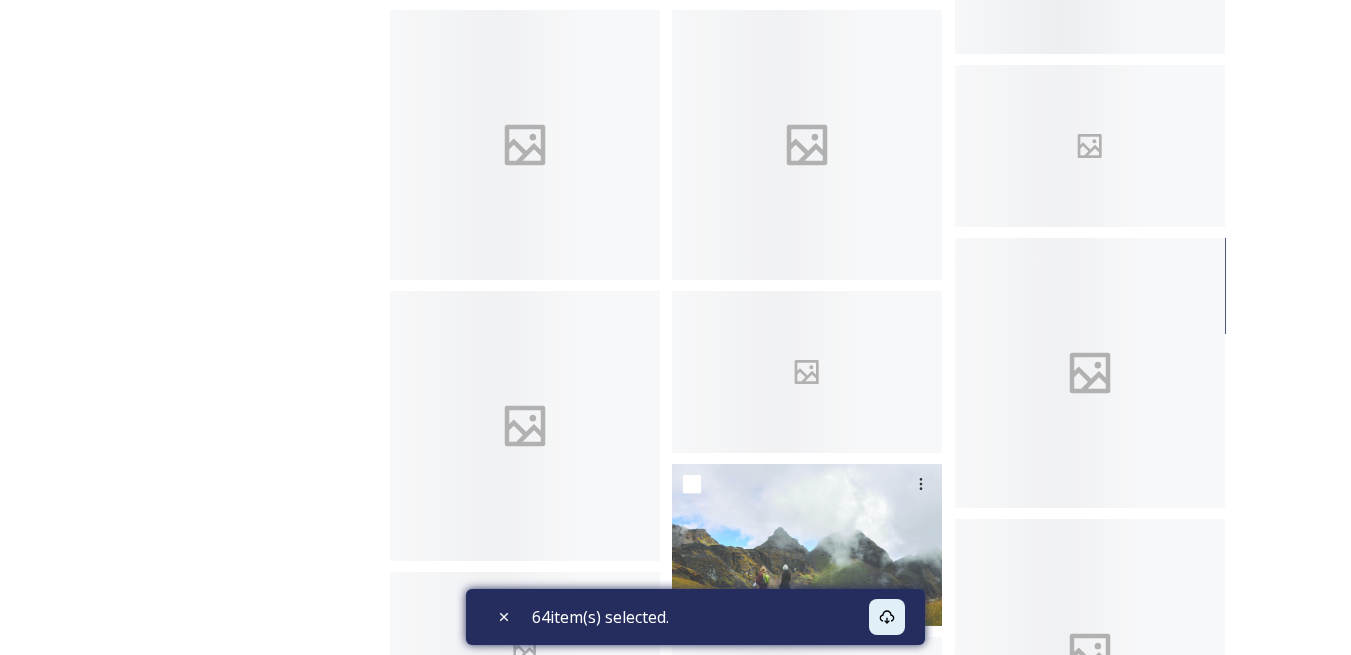 scroll, scrollTop: 2000, scrollLeft: 0, axis: vertical 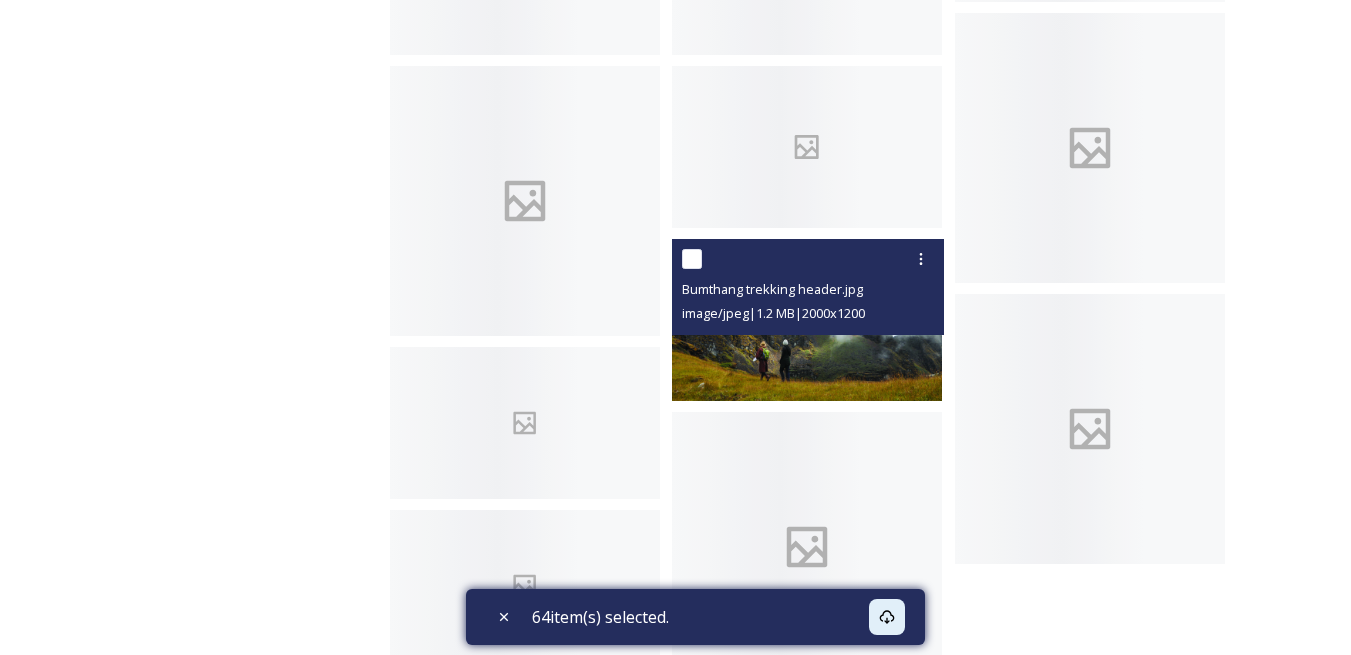 click at bounding box center [692, 259] 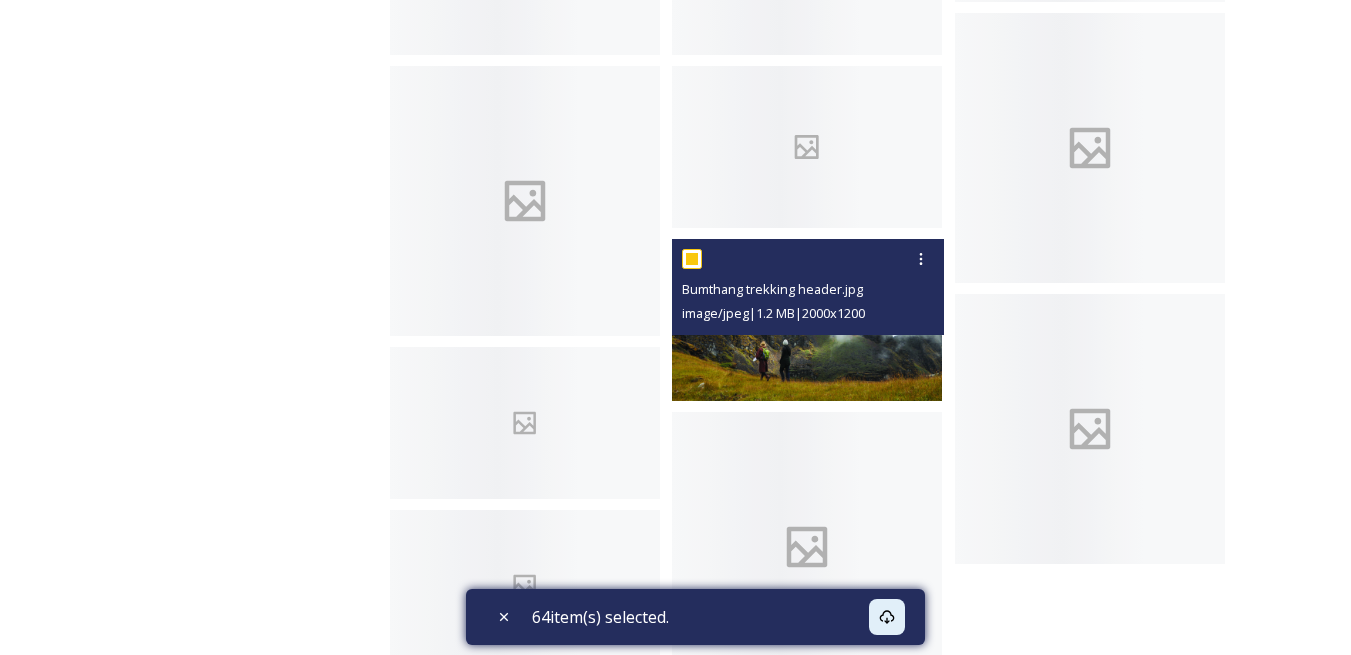 checkbox on "true" 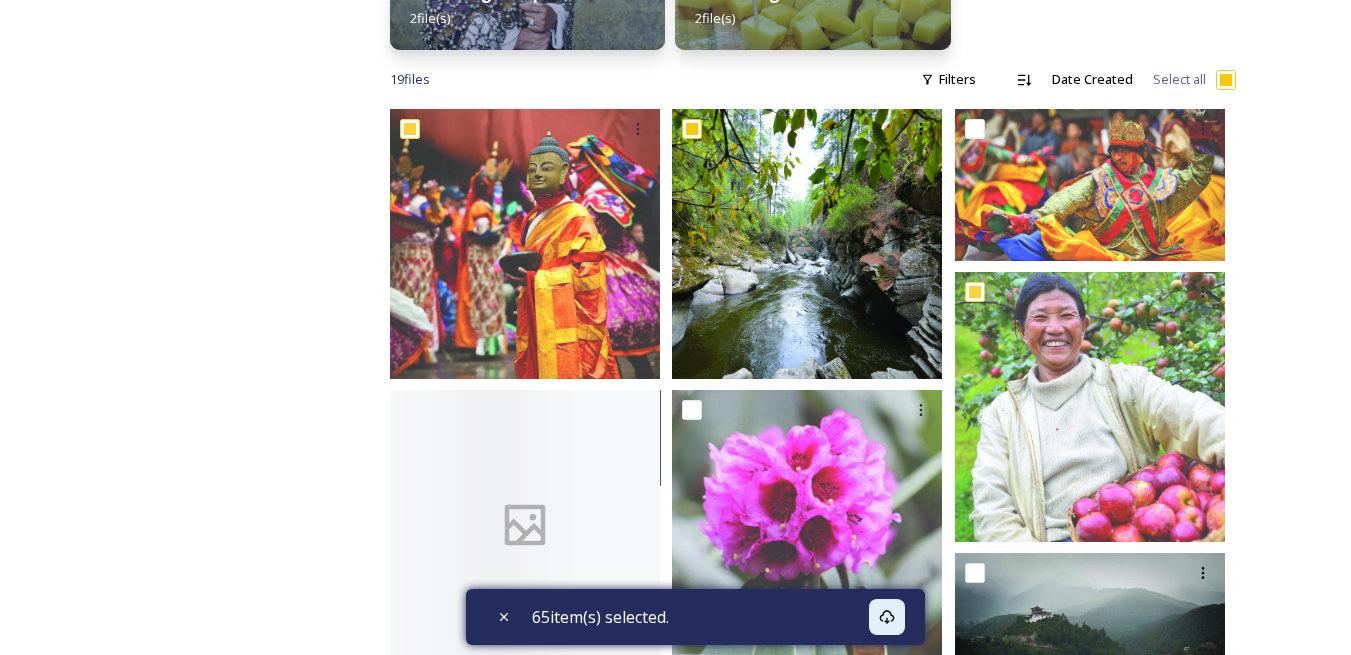 scroll, scrollTop: 1112, scrollLeft: 0, axis: vertical 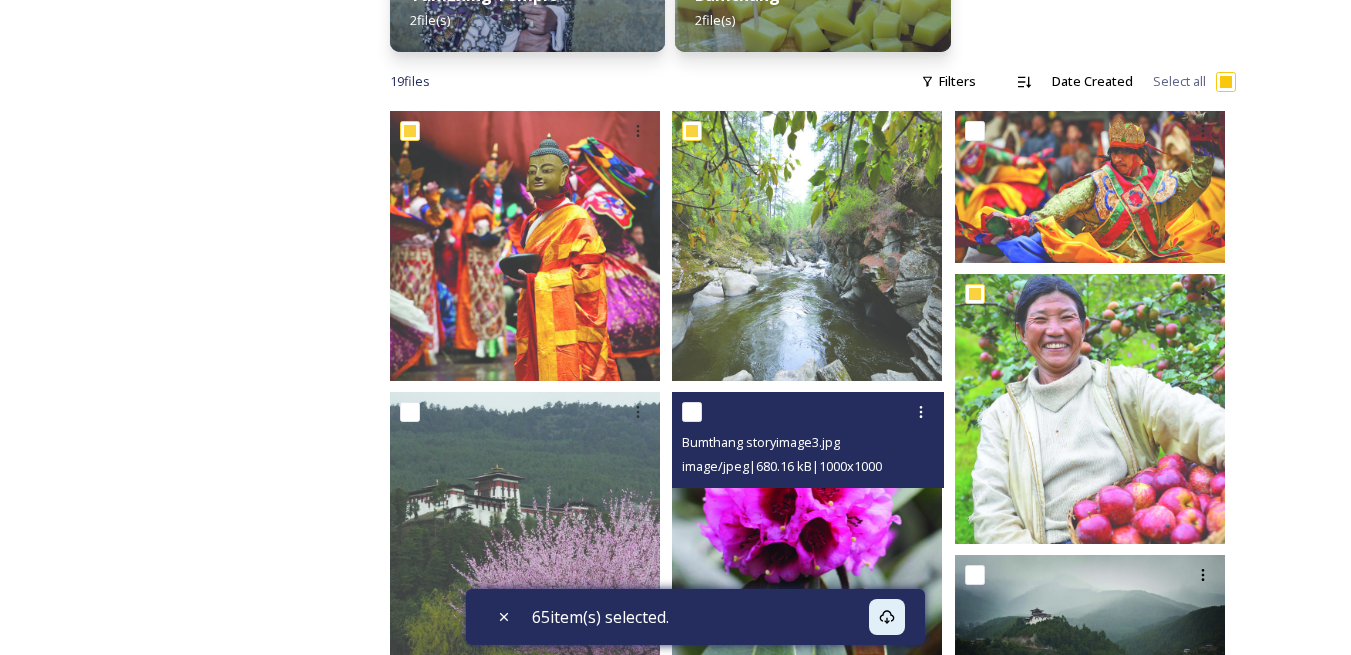 click at bounding box center [692, 412] 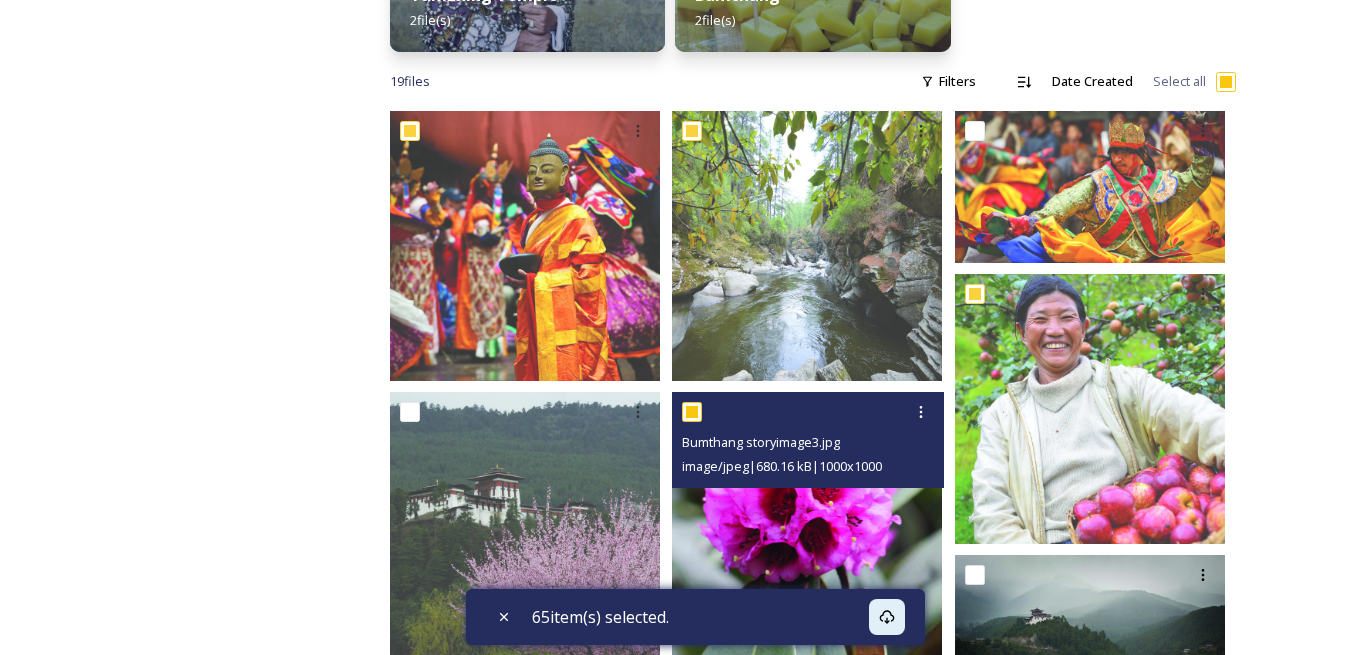 checkbox on "true" 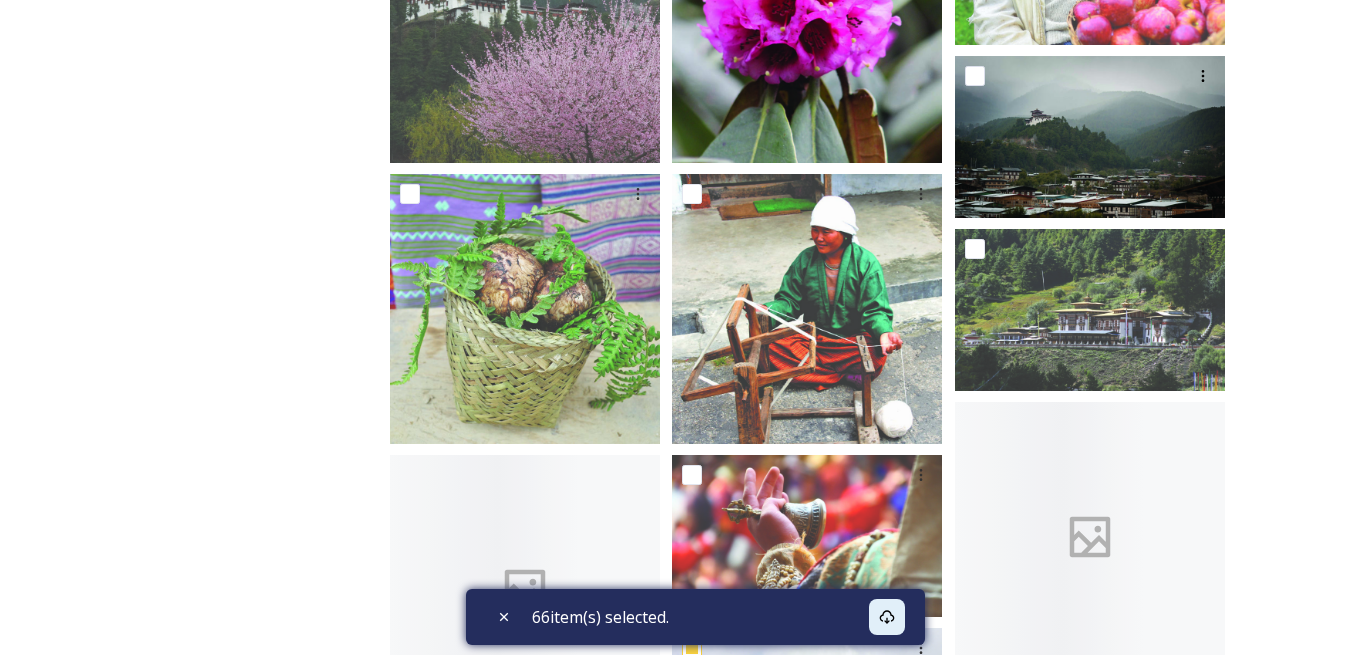scroll, scrollTop: 1612, scrollLeft: 0, axis: vertical 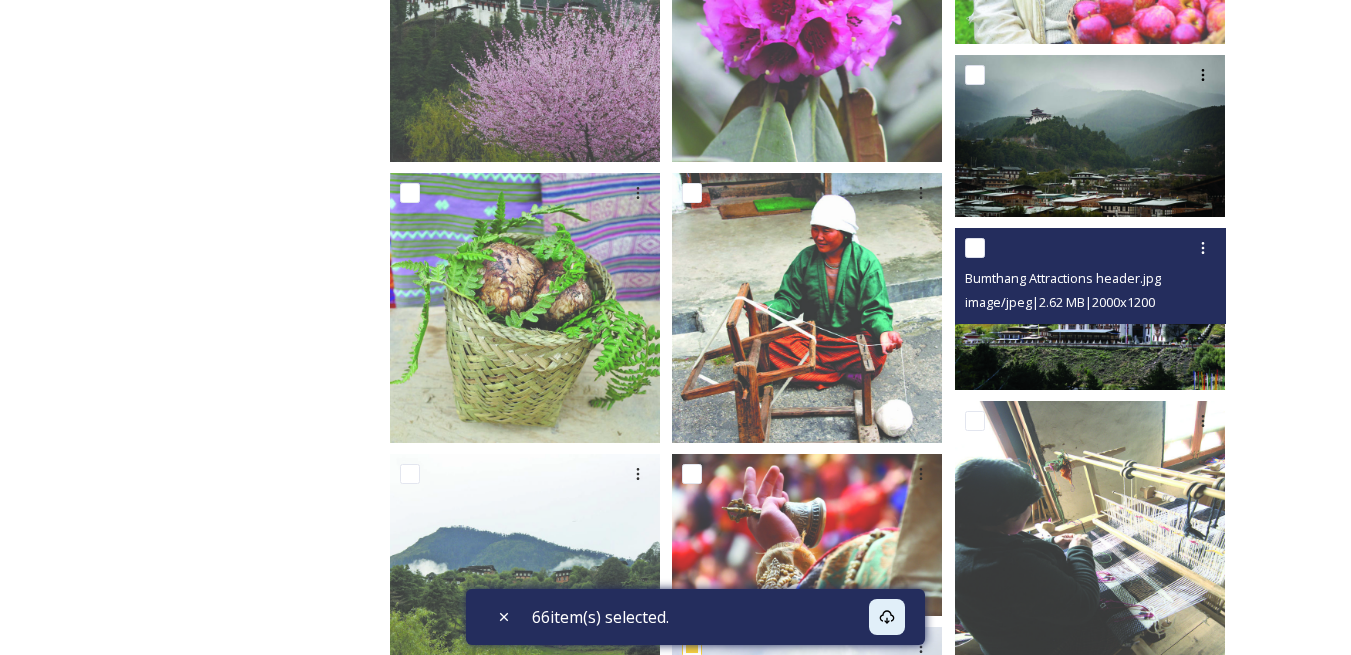 click at bounding box center [975, 248] 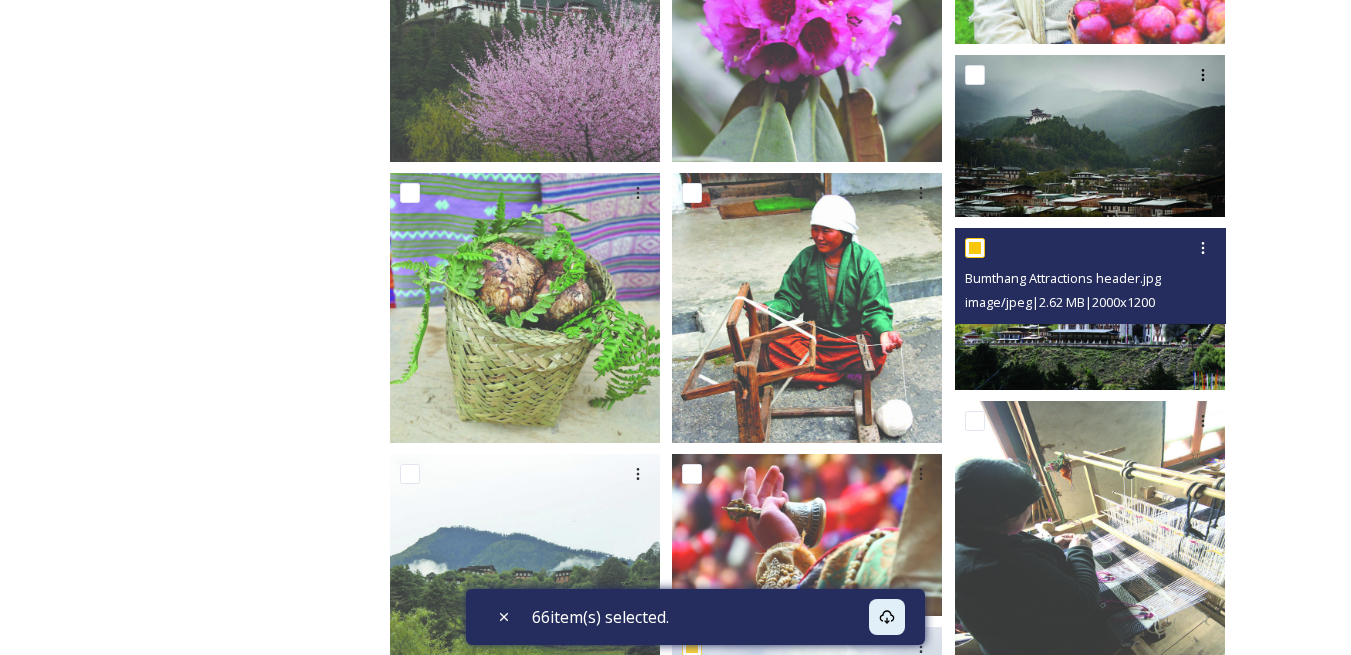 checkbox on "true" 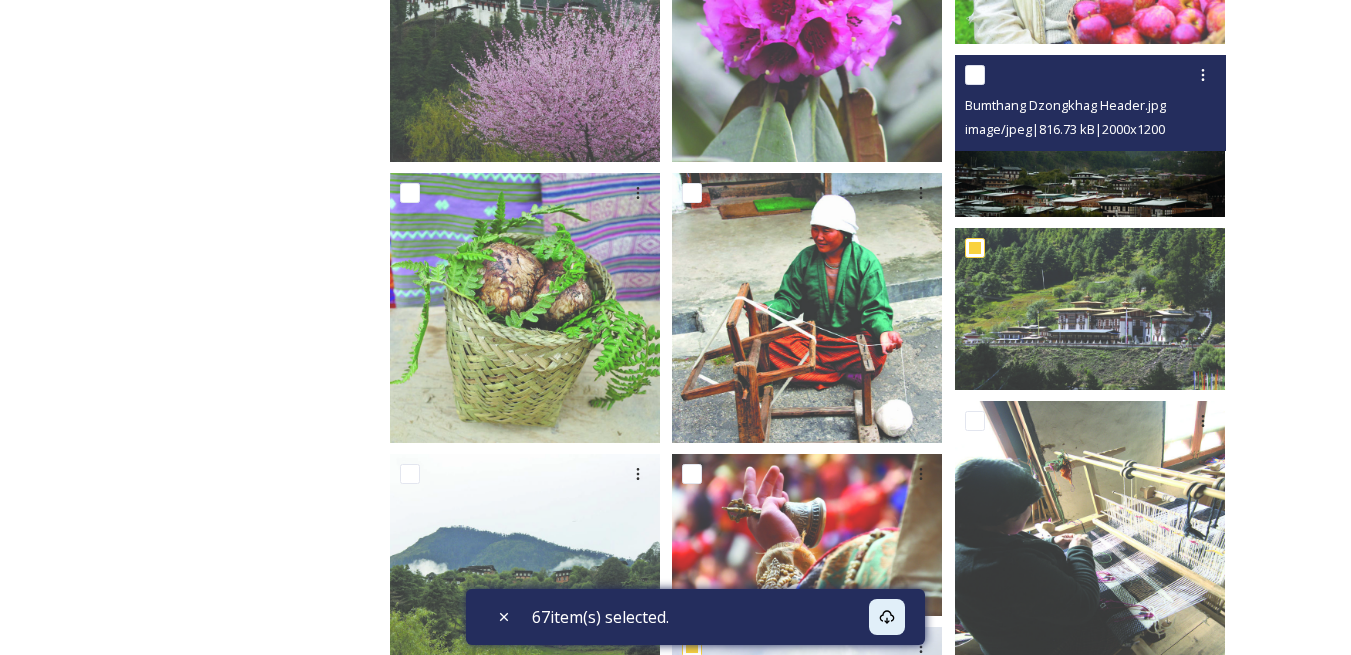 click at bounding box center [975, 75] 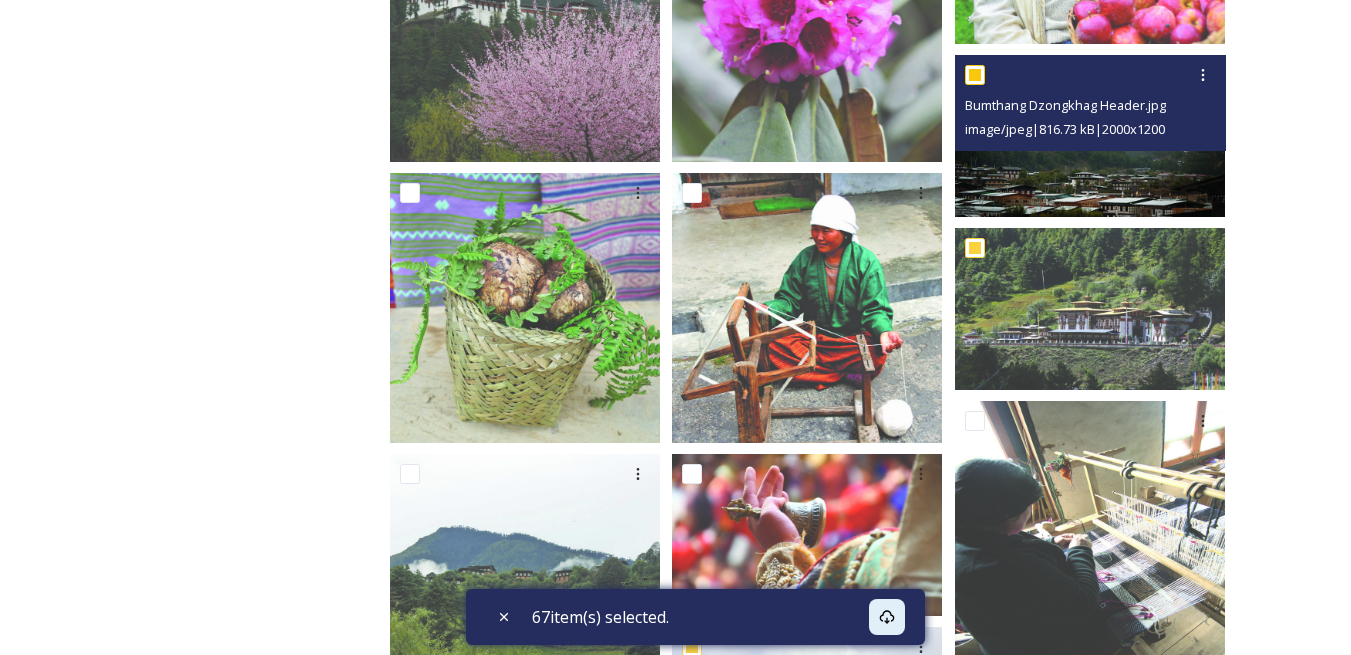 checkbox on "true" 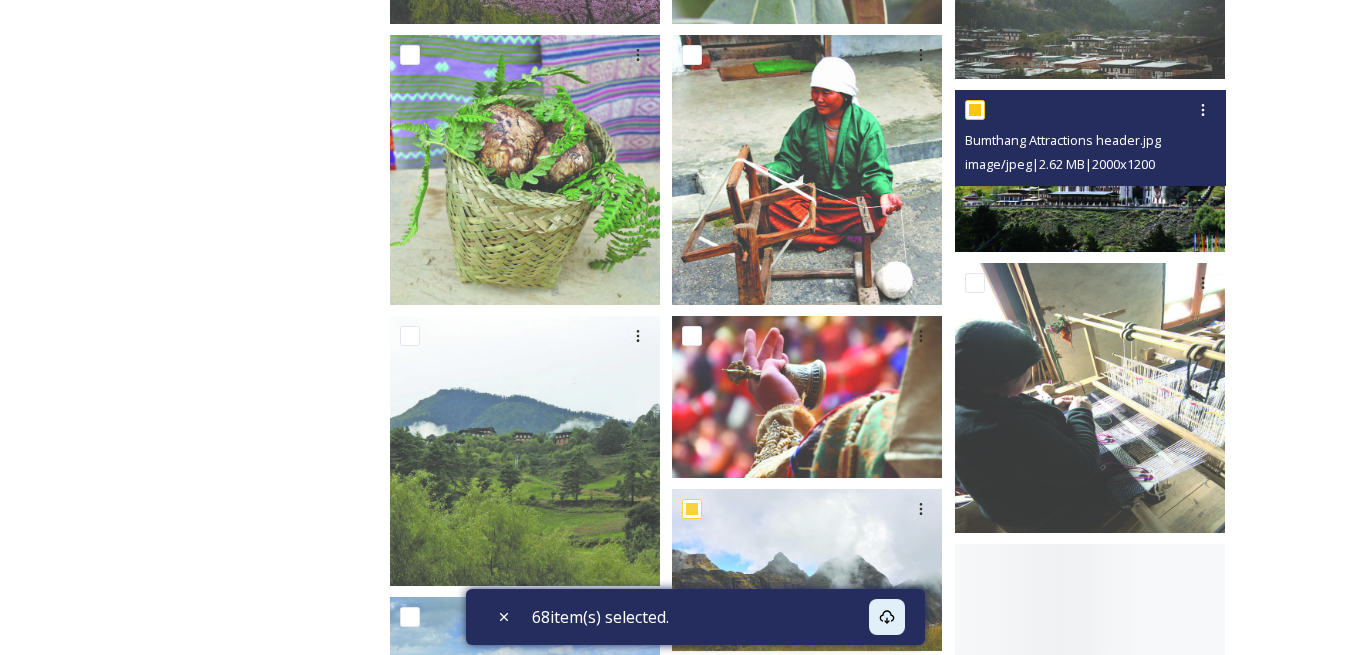 scroll, scrollTop: 1912, scrollLeft: 0, axis: vertical 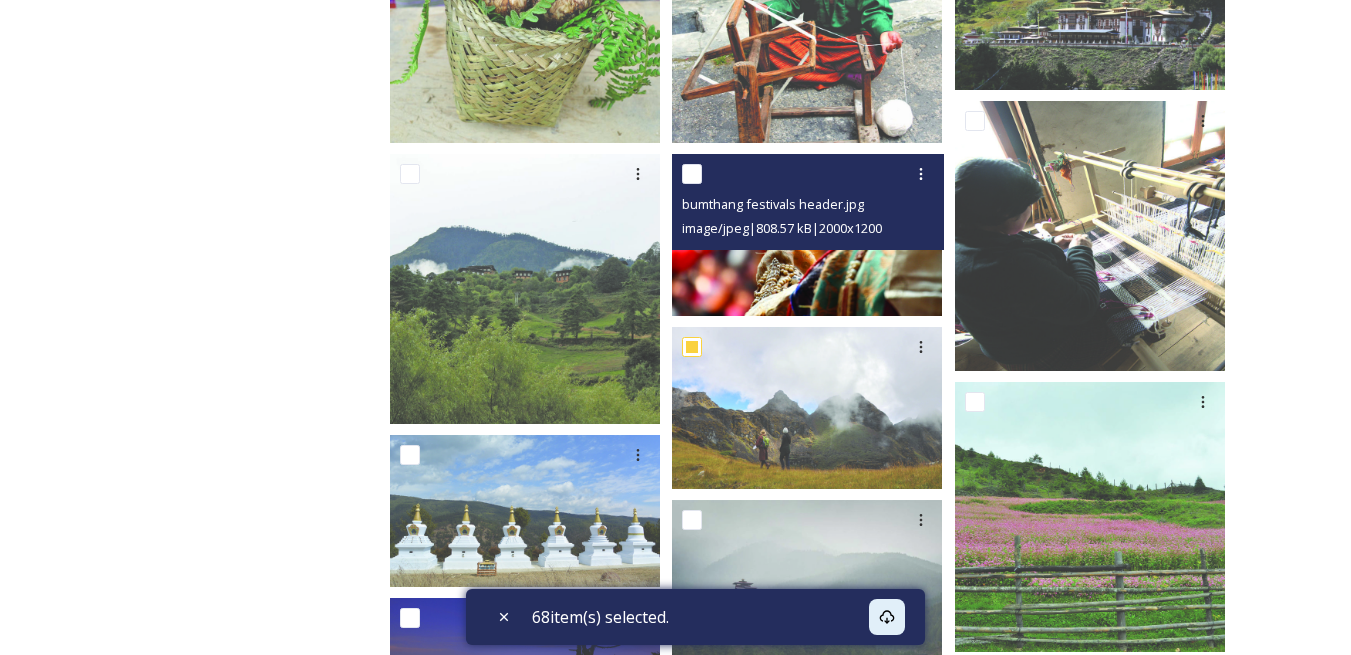 click at bounding box center [692, 174] 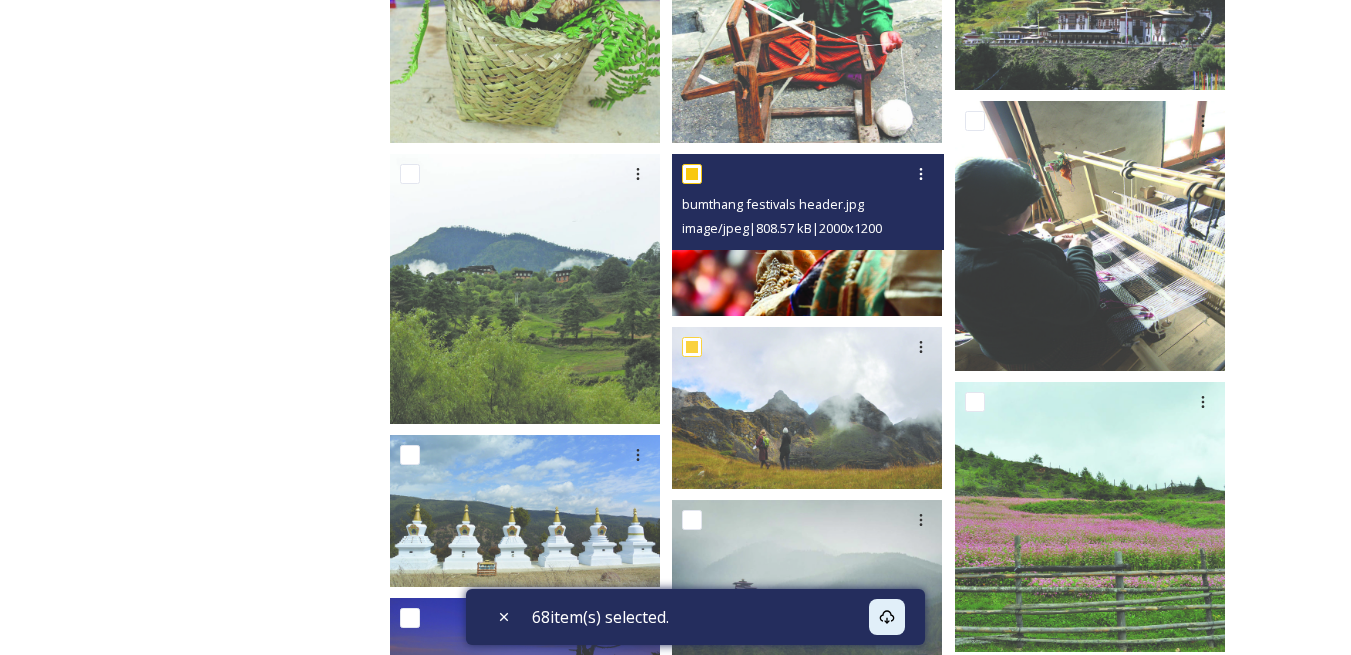 checkbox on "true" 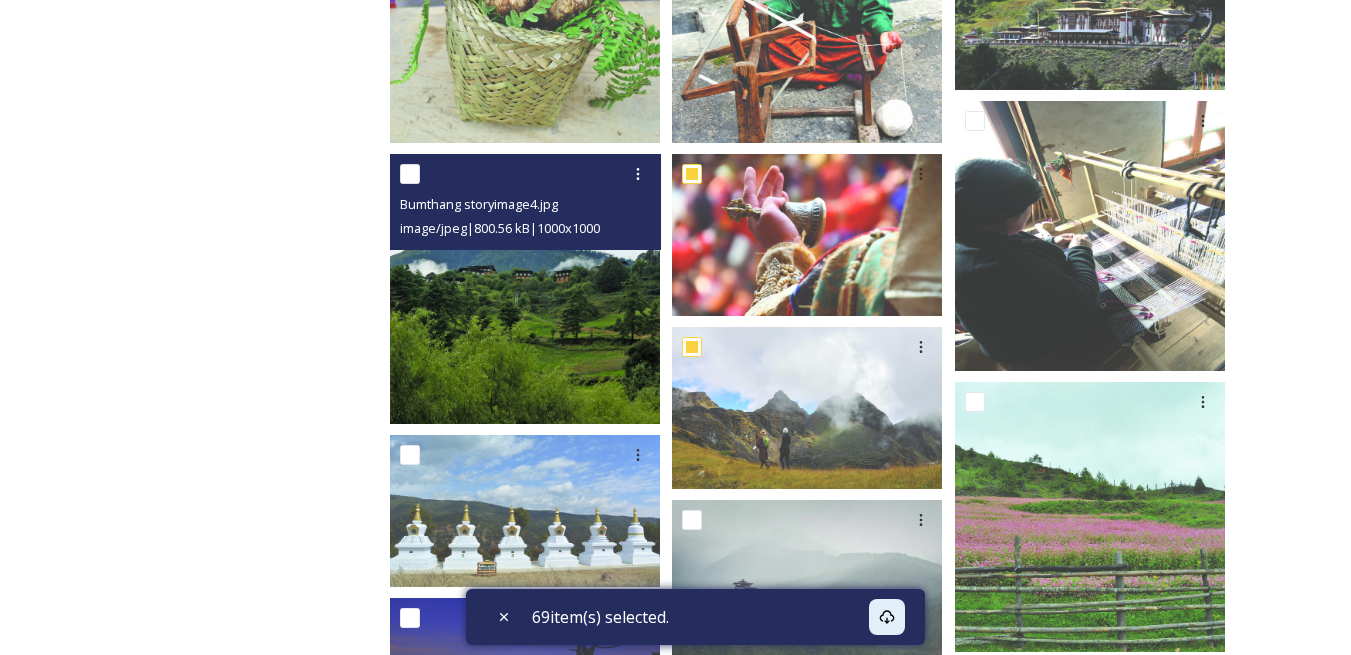 click at bounding box center [410, 174] 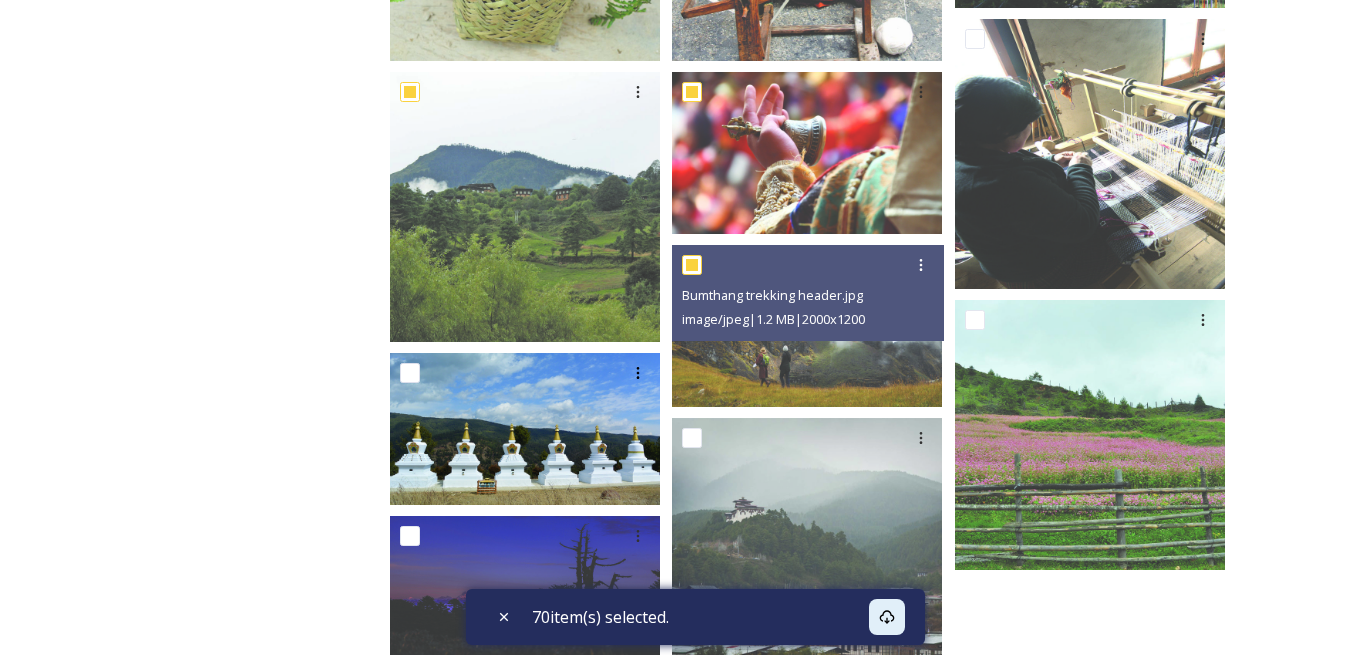 scroll, scrollTop: 2112, scrollLeft: 0, axis: vertical 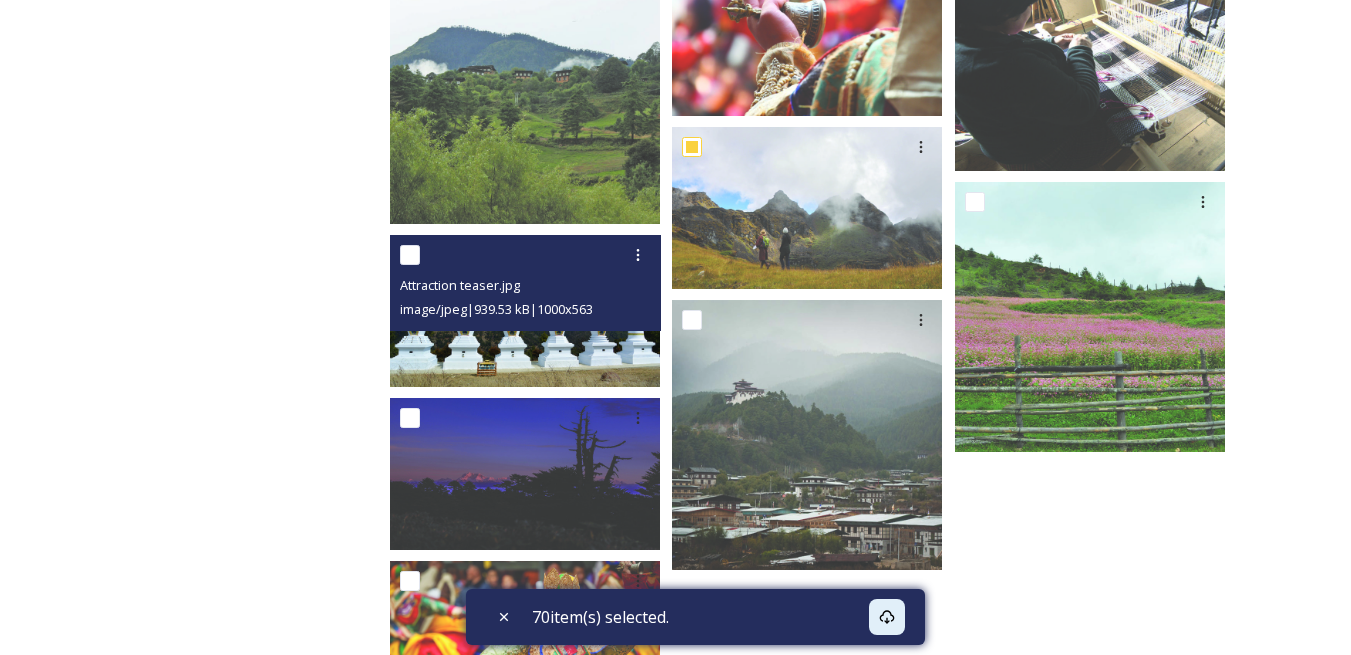 click at bounding box center [410, 255] 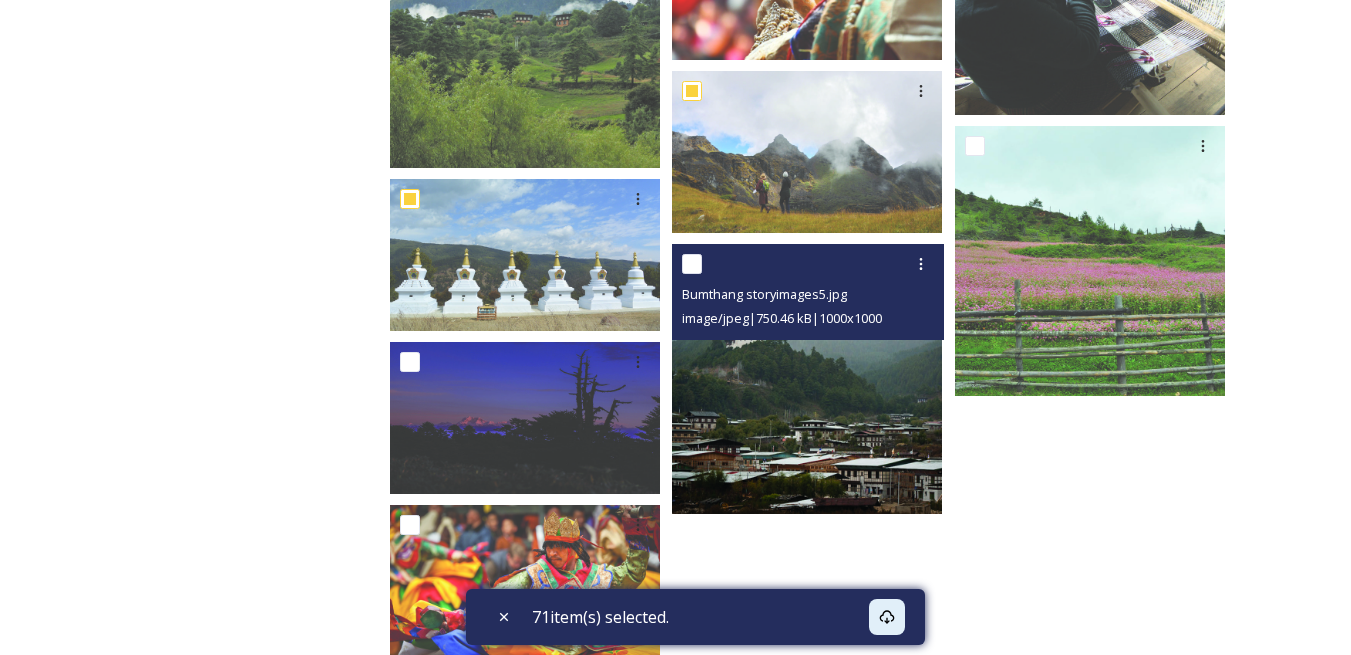 scroll, scrollTop: 2212, scrollLeft: 0, axis: vertical 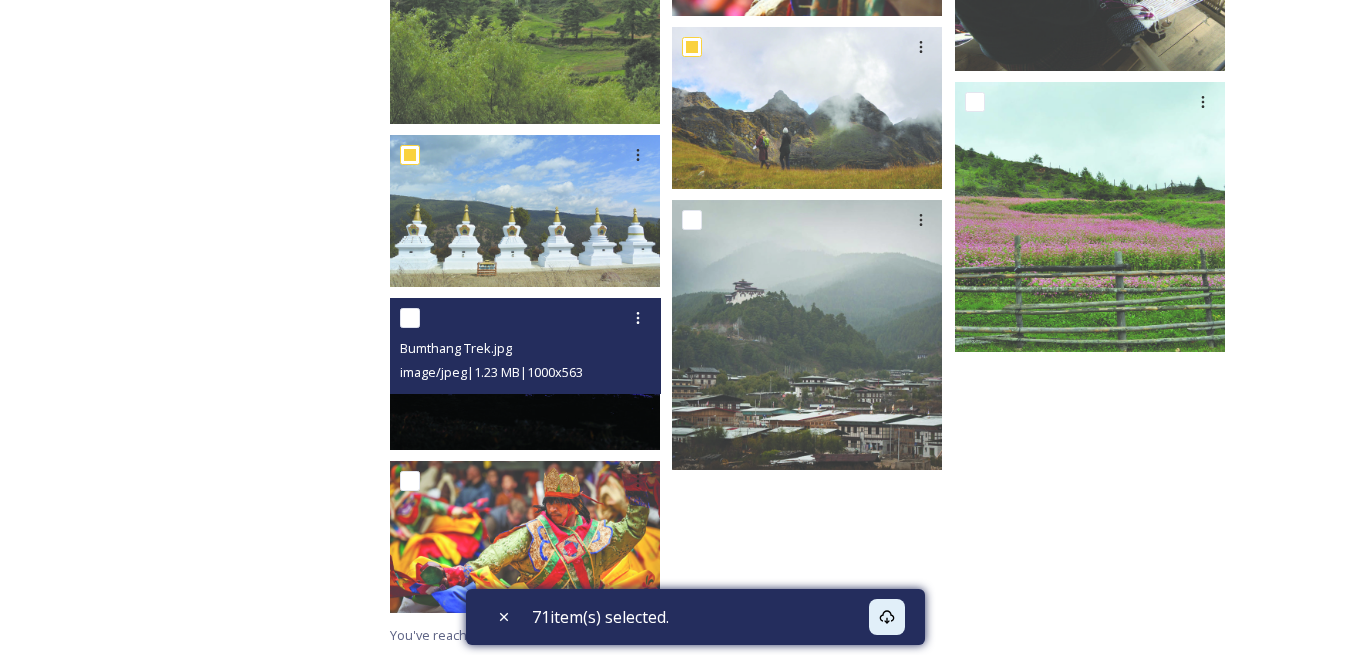 click at bounding box center (410, 318) 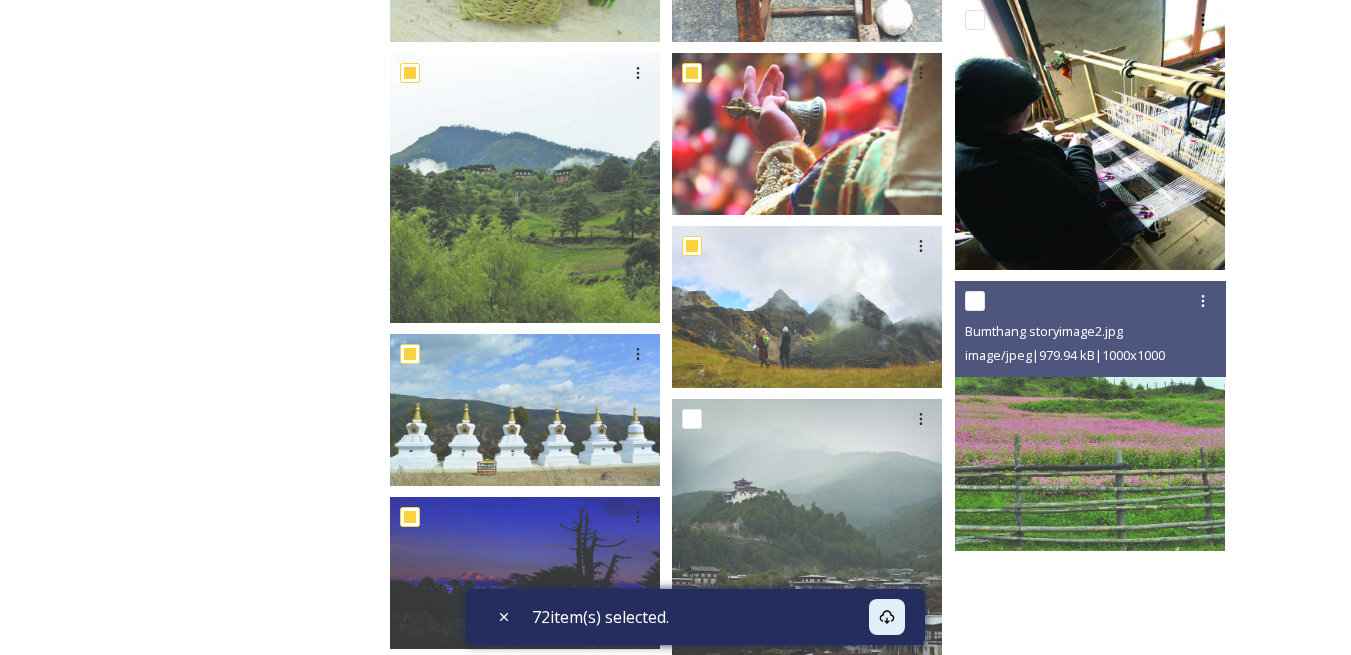 scroll, scrollTop: 2012, scrollLeft: 0, axis: vertical 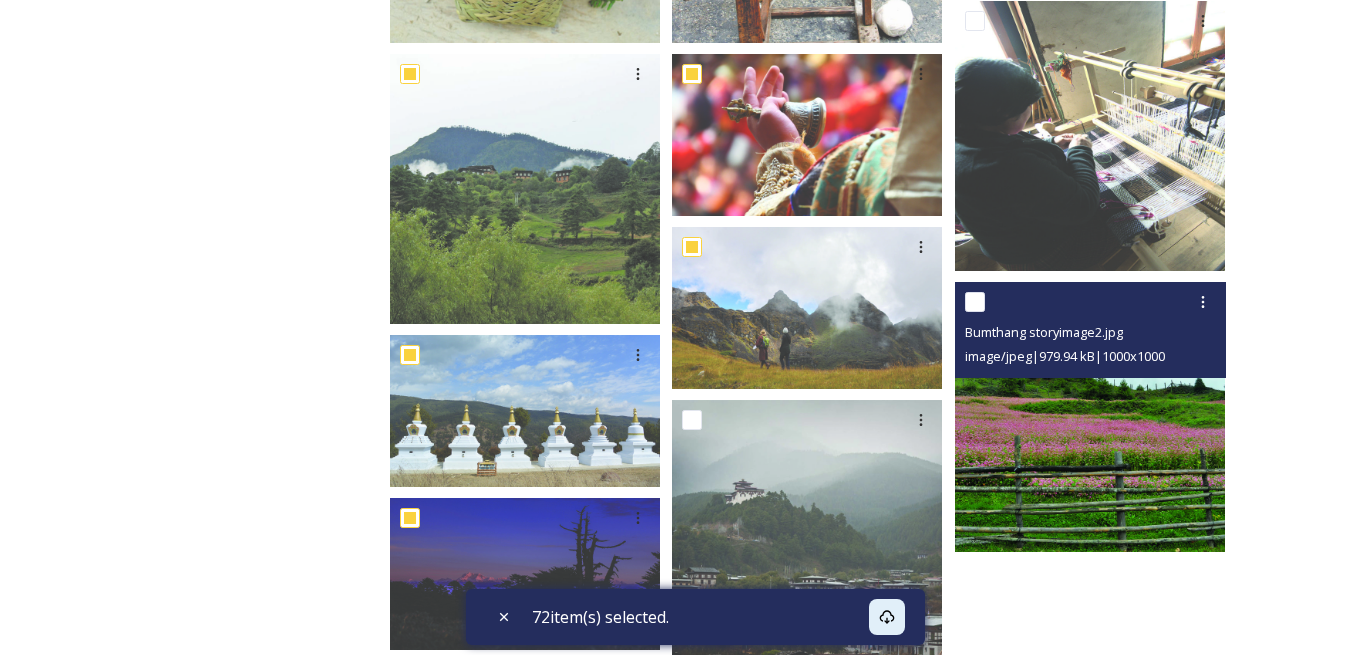 click at bounding box center (975, 302) 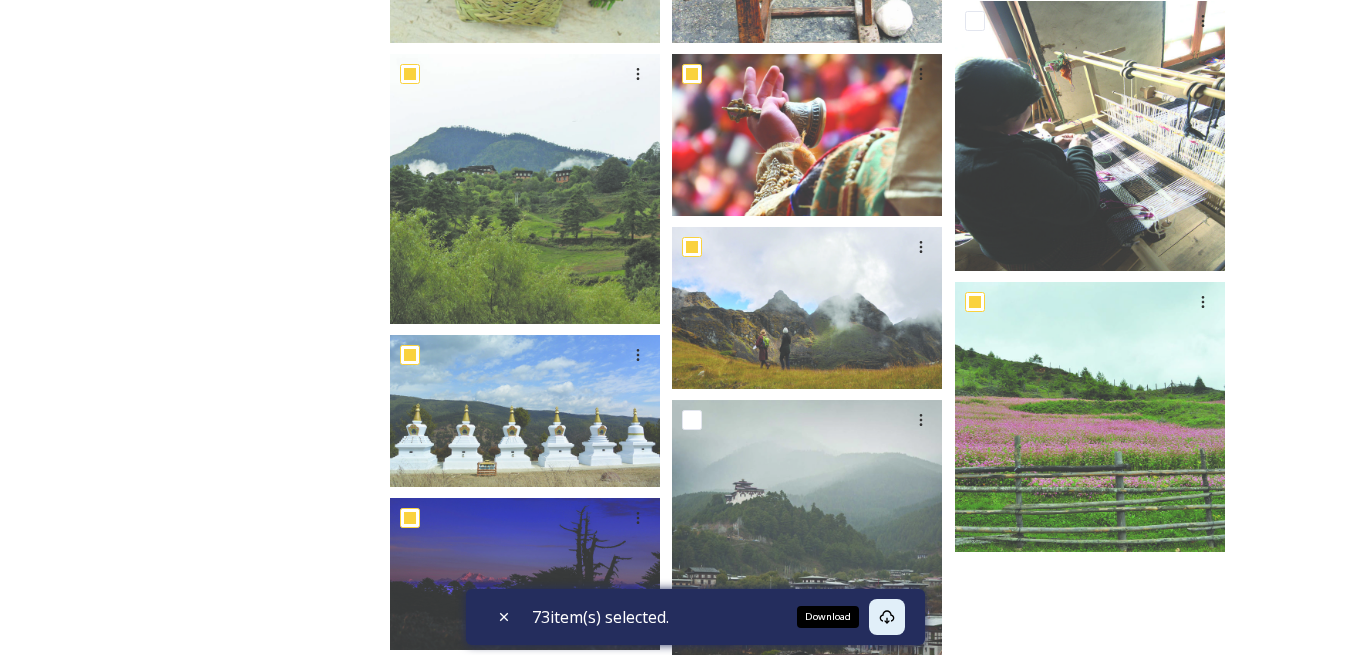 click 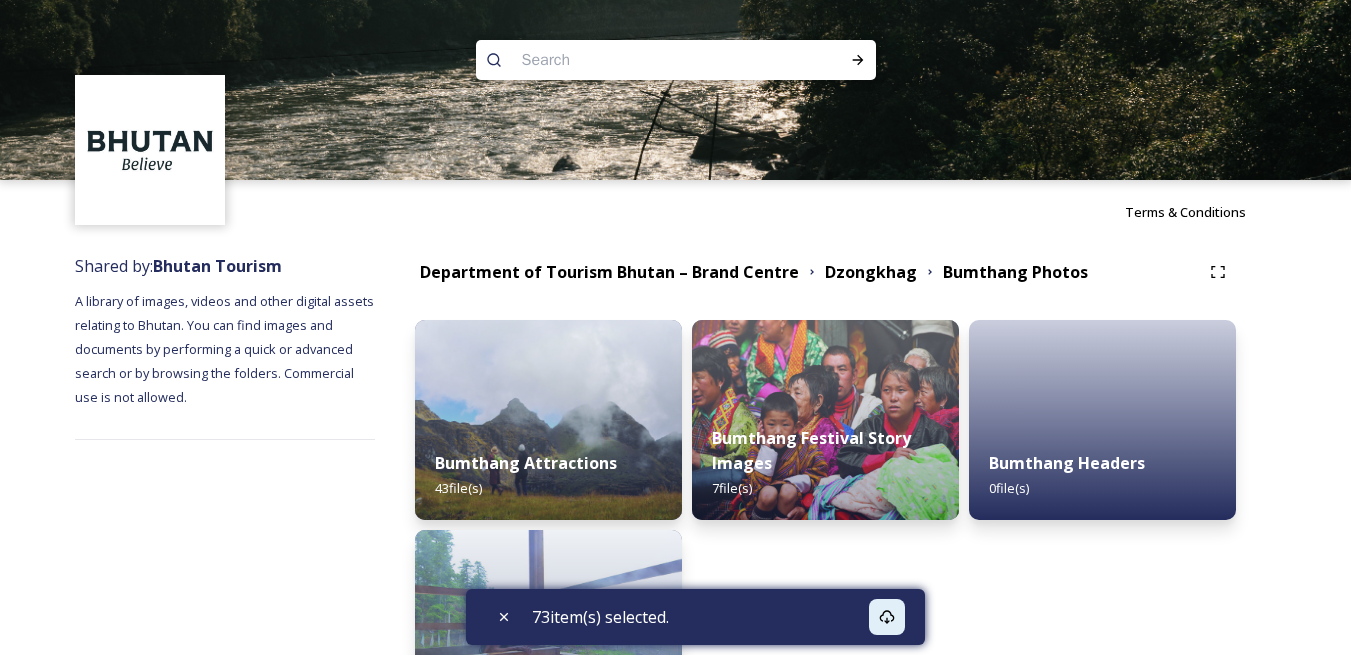 scroll, scrollTop: 168, scrollLeft: 0, axis: vertical 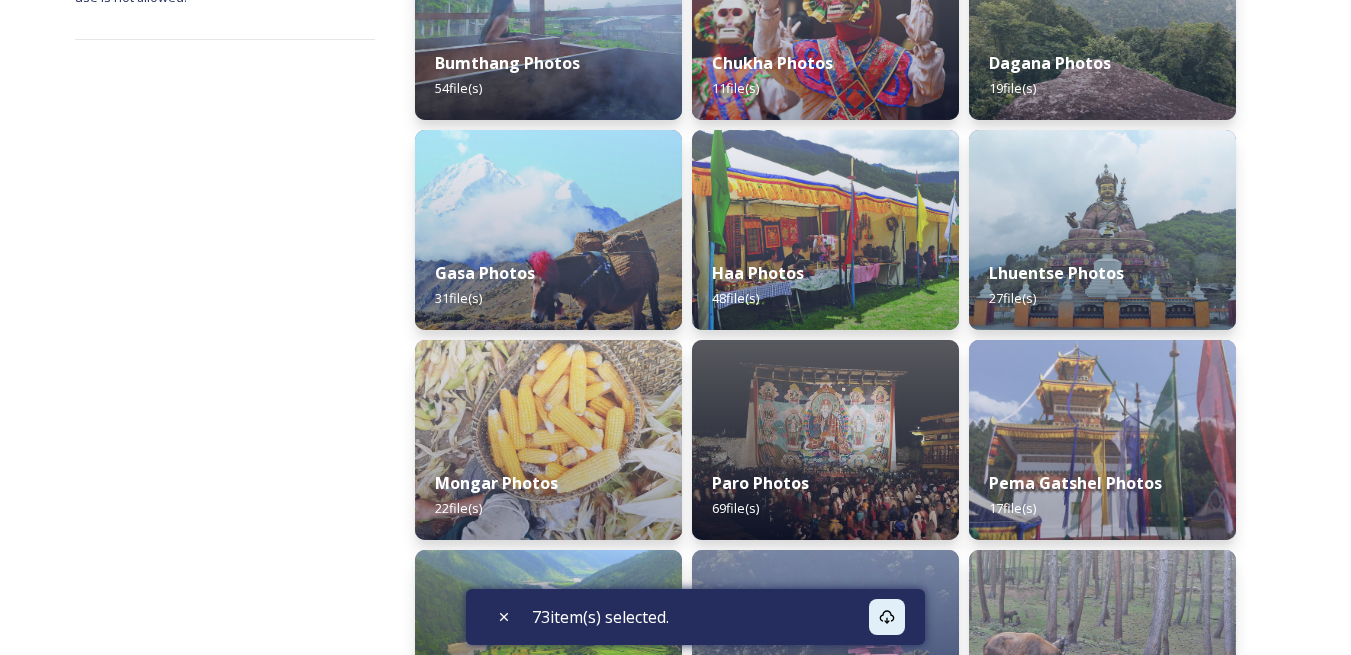 click on "Shared by: Bhutan Tourism A library of images, videos and other digital assets relating to Bhutan. You can find images and documents by performing a quick or advanced search or by browsing the folders. Commercial use is not allowed. Department of Tourism Bhutan – Brand Centre Dzongkhag Bumthang Photos 54 file(s) Gasa Photos 31 file(s) Mongar Photos 22 file(s) Punakha Photos 58 file(s) Trashi Yangtse Photos 46 file(s) Wangduephodrang Photos 37 file(s) Chukha Photos 11 file(s) Haa Photos 48 file(s) Paro Photos 69 file(s) Samdrupjonkhar Photos 20 file(s) Trashigang Photos 23 file(s) Zhemgang Photos 46 file(s) Dagana Photos 19 file(s) Lhuentse Photos 27 file(s) Pema Gatshel Photos 17 file(s) Thimphu Photos 87 file(s) Trongsa Photos 35 file(s) 0 file s Filters Date Created Select all No files inside this album 73 item(s) selected." at bounding box center [675, 553] 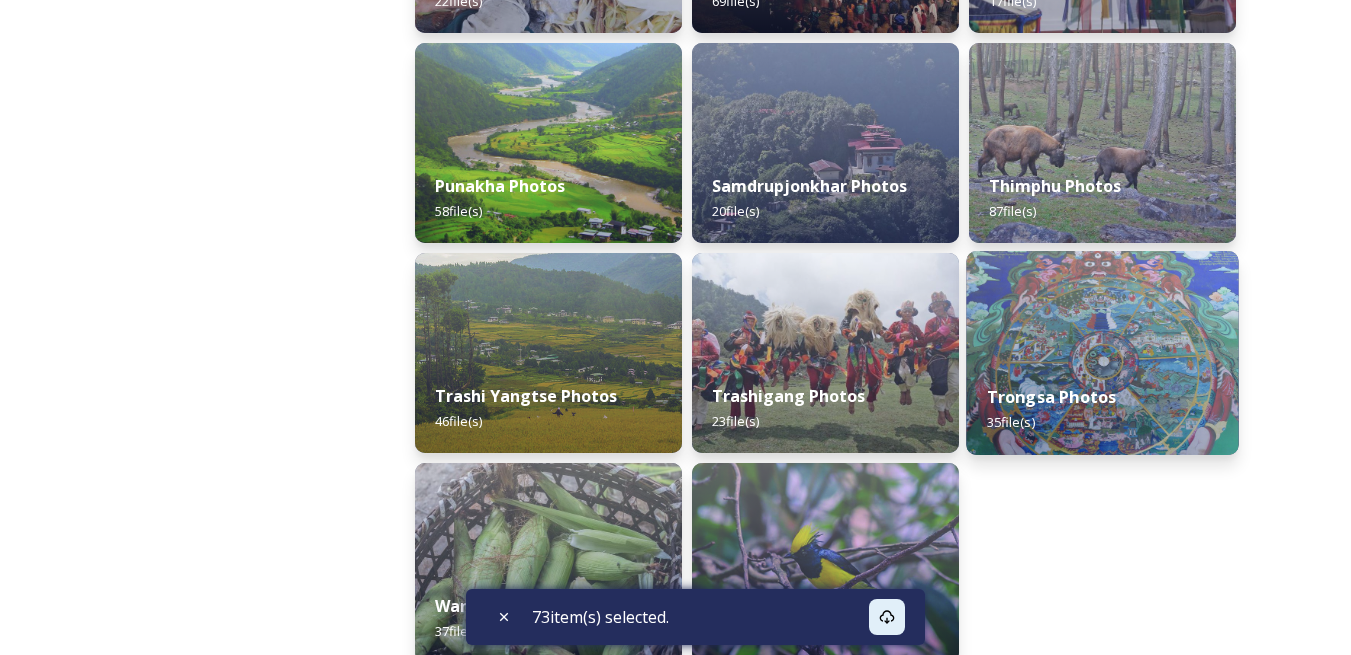 scroll, scrollTop: 1008, scrollLeft: 0, axis: vertical 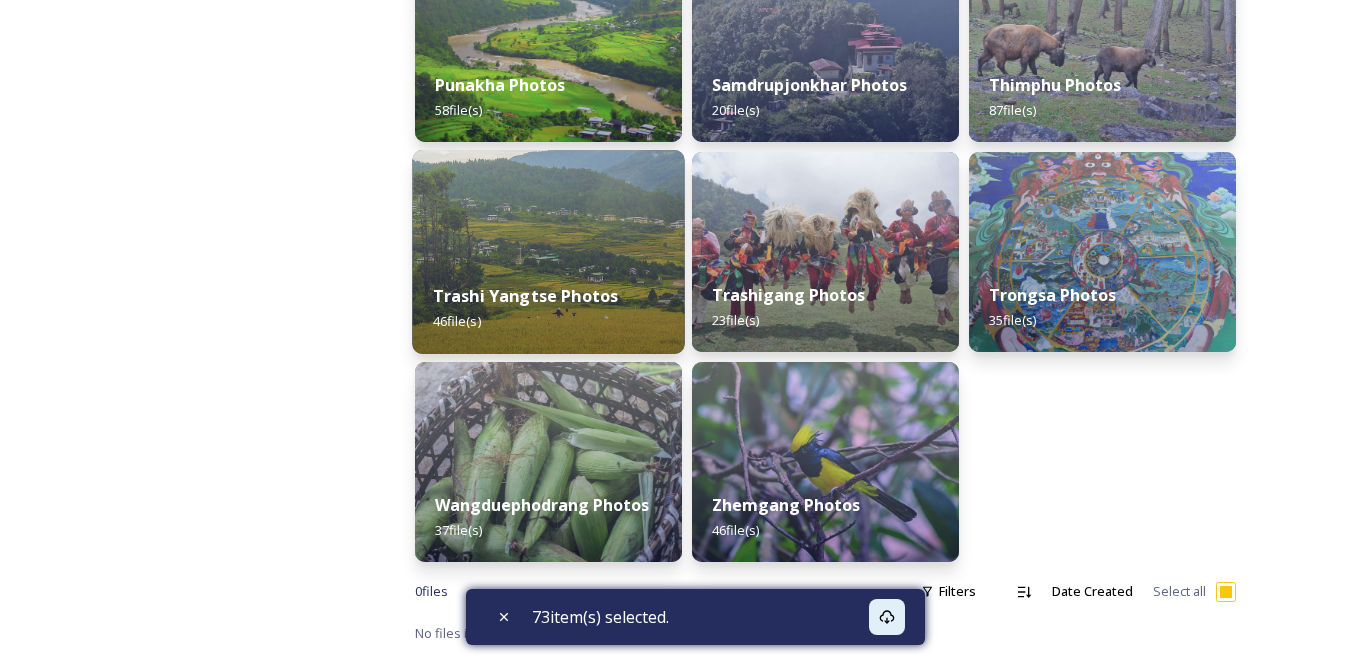 click at bounding box center (548, 252) 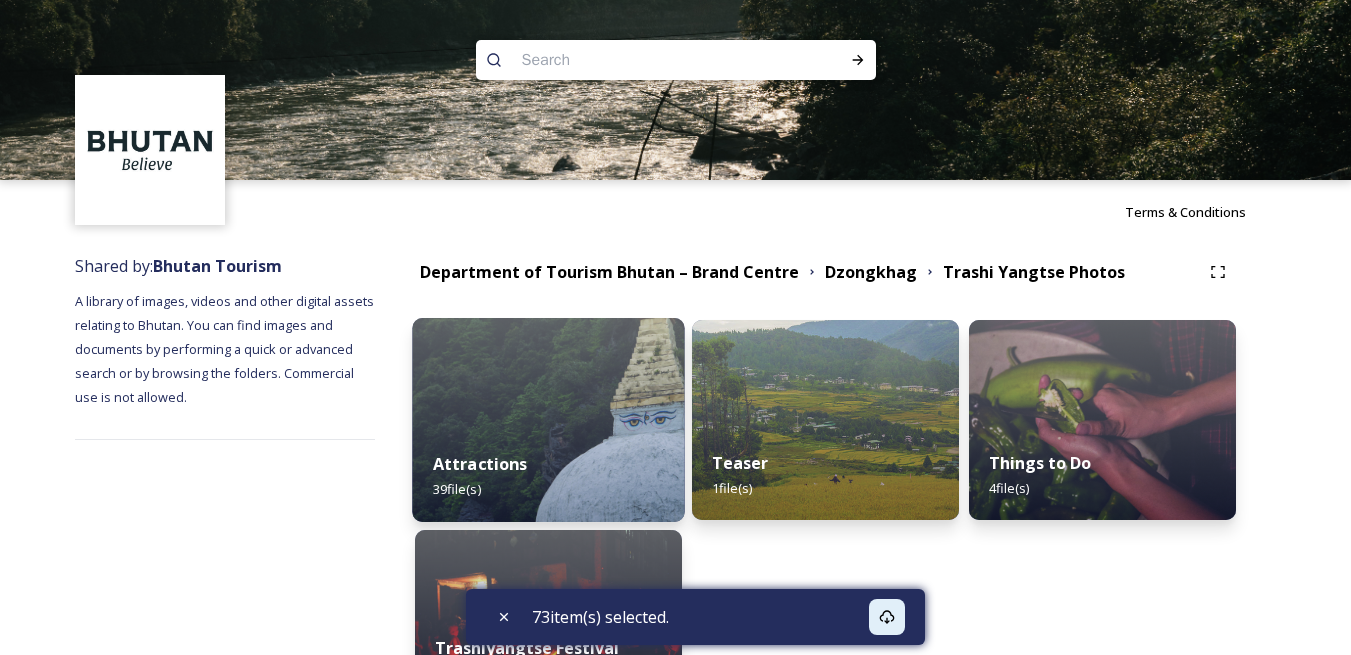 click at bounding box center [548, 420] 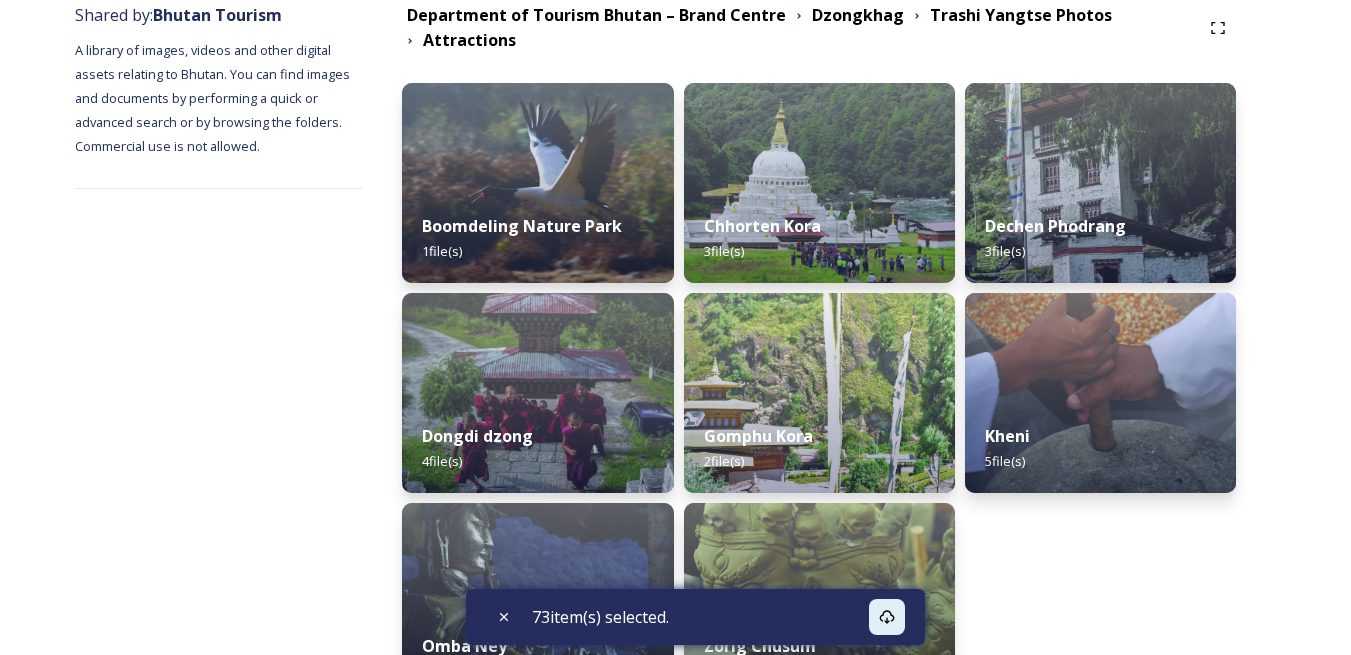 scroll, scrollTop: 100, scrollLeft: 0, axis: vertical 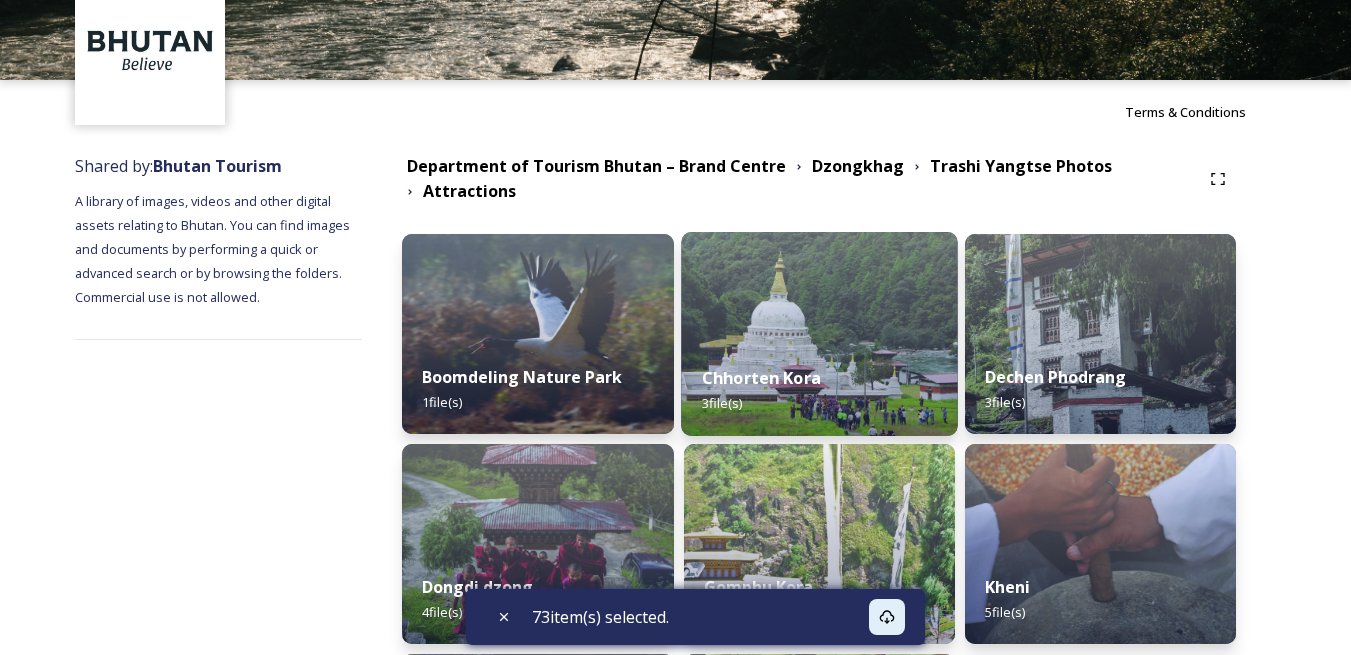 click at bounding box center [819, 334] 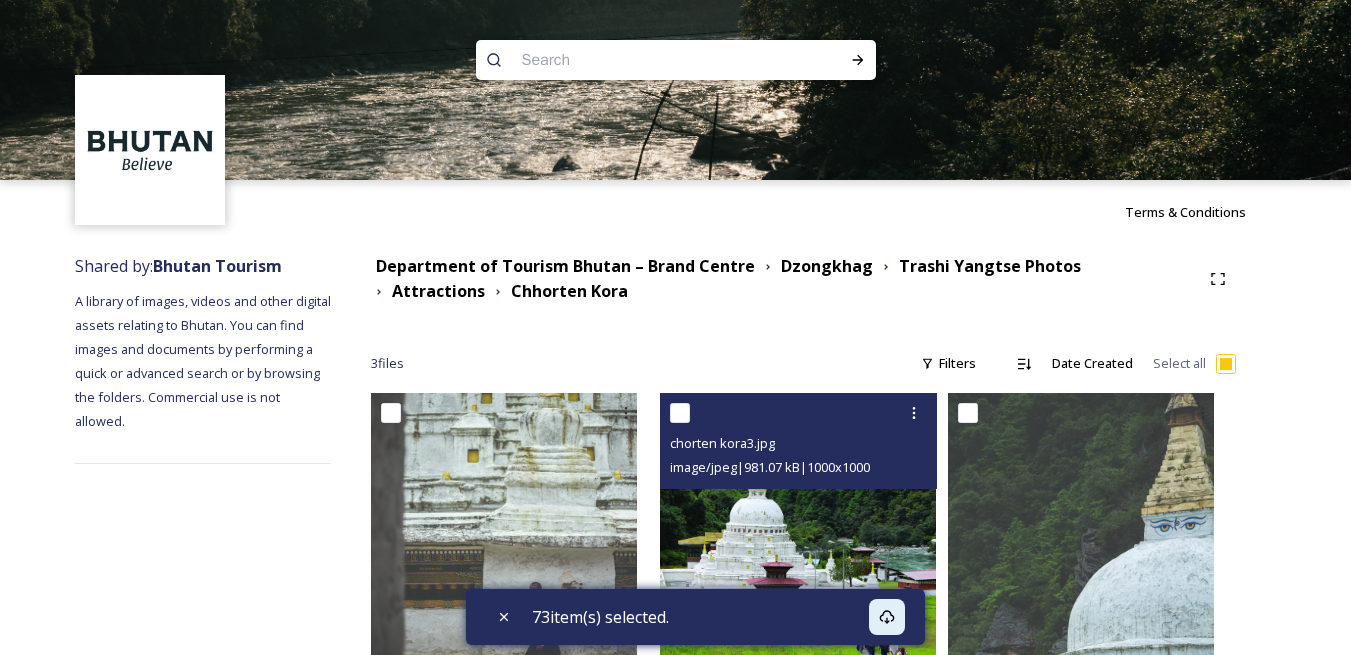 scroll, scrollTop: 46, scrollLeft: 0, axis: vertical 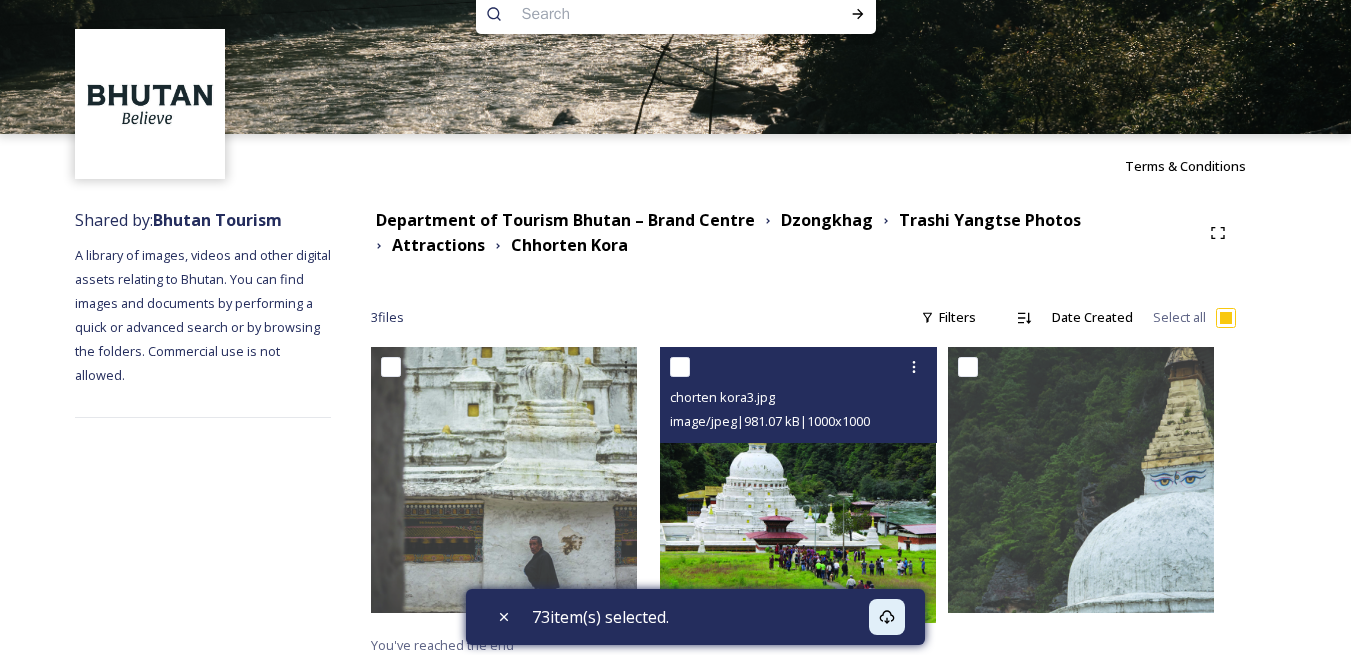 click at bounding box center (680, 367) 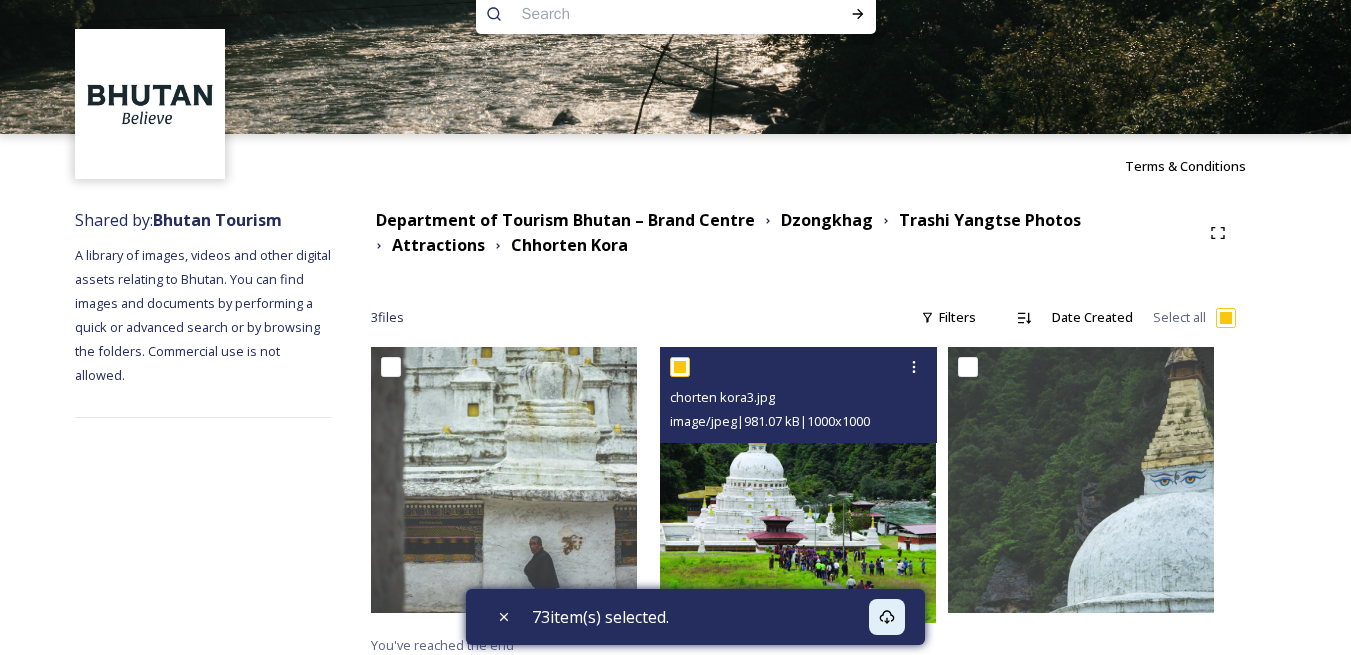checkbox on "true" 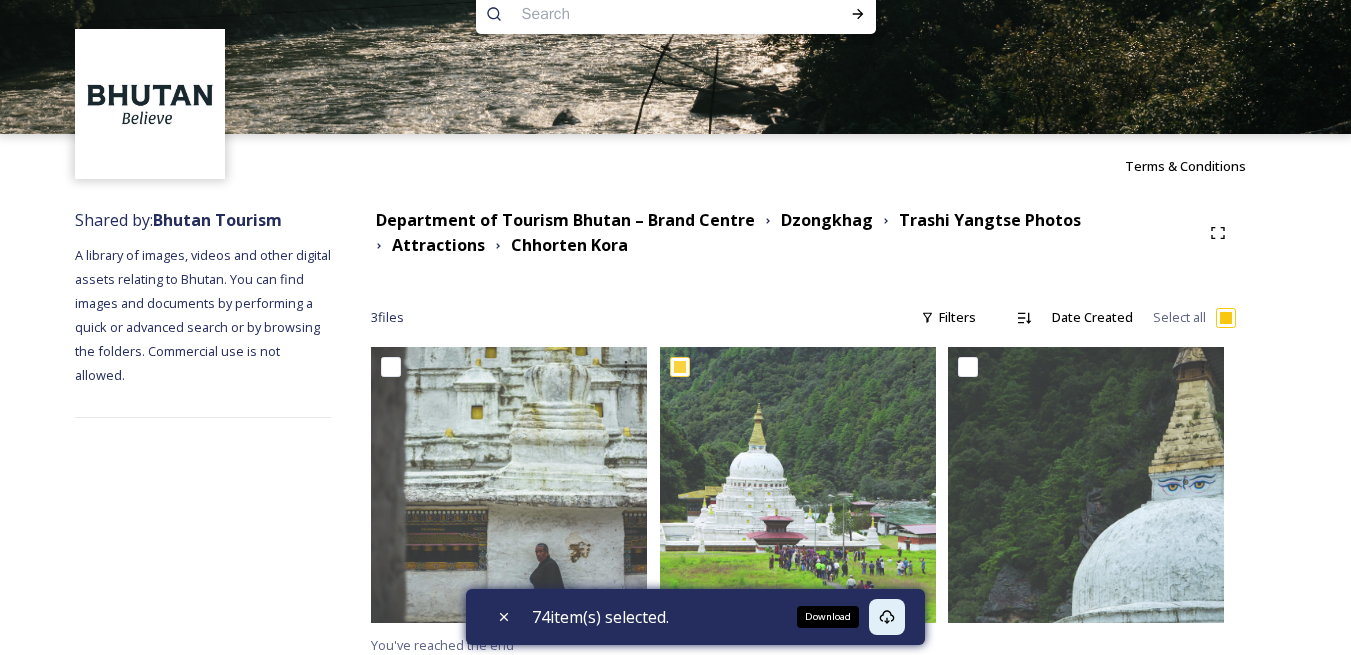 click 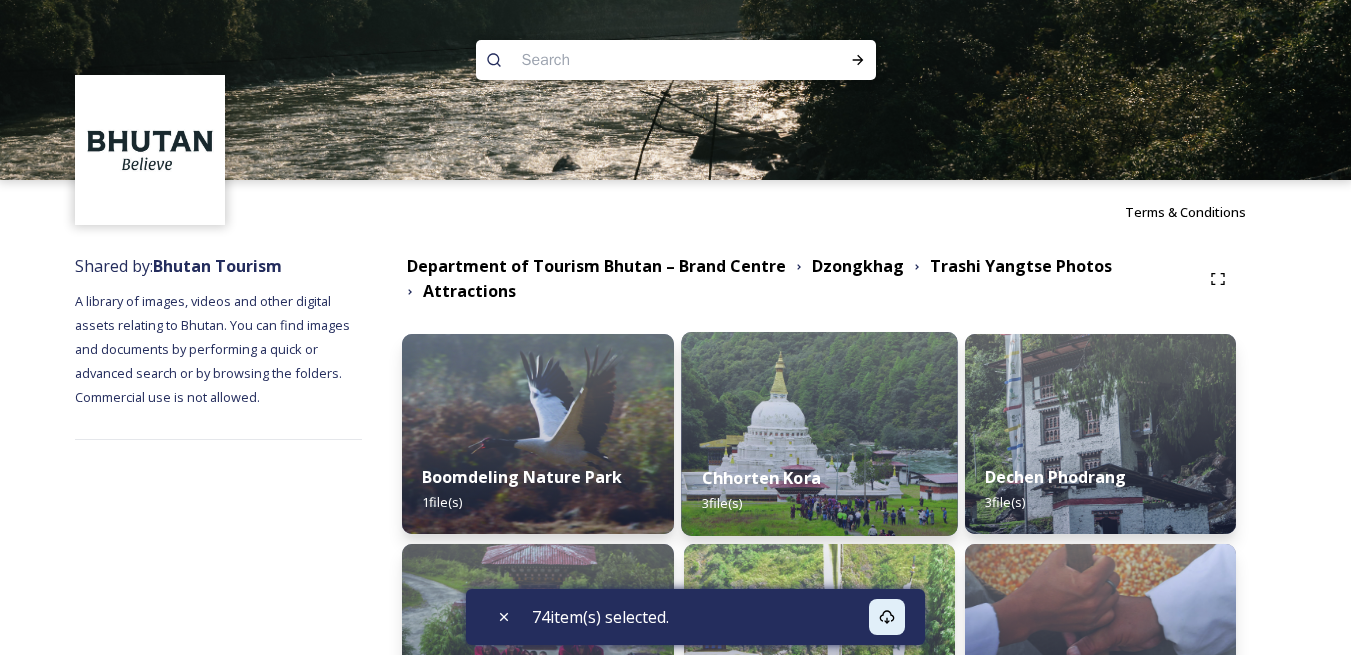 scroll, scrollTop: 300, scrollLeft: 0, axis: vertical 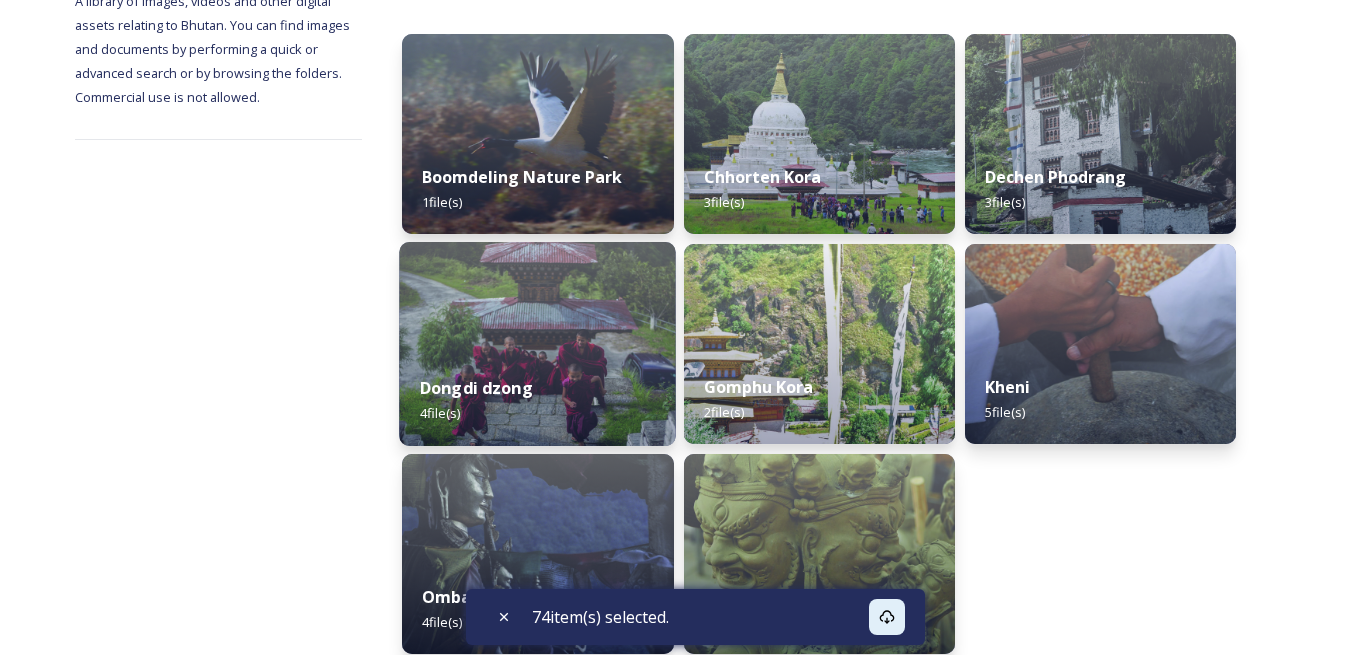 click at bounding box center (538, 344) 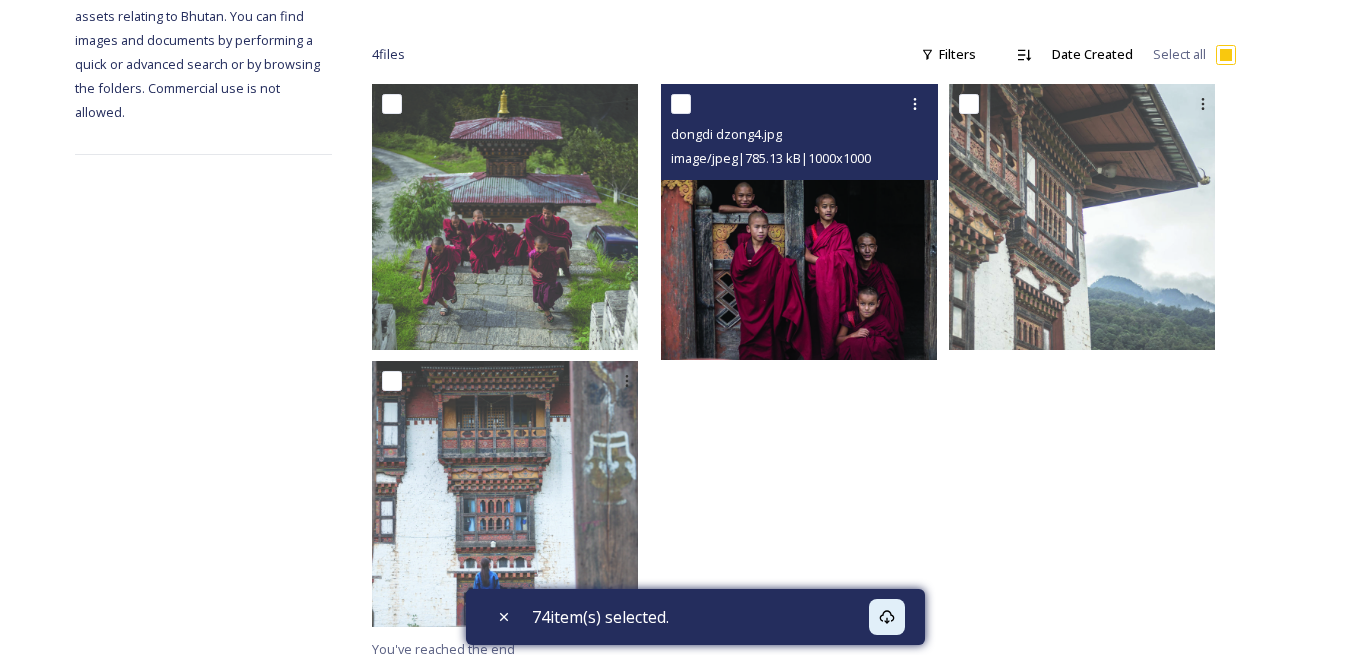 scroll, scrollTop: 323, scrollLeft: 0, axis: vertical 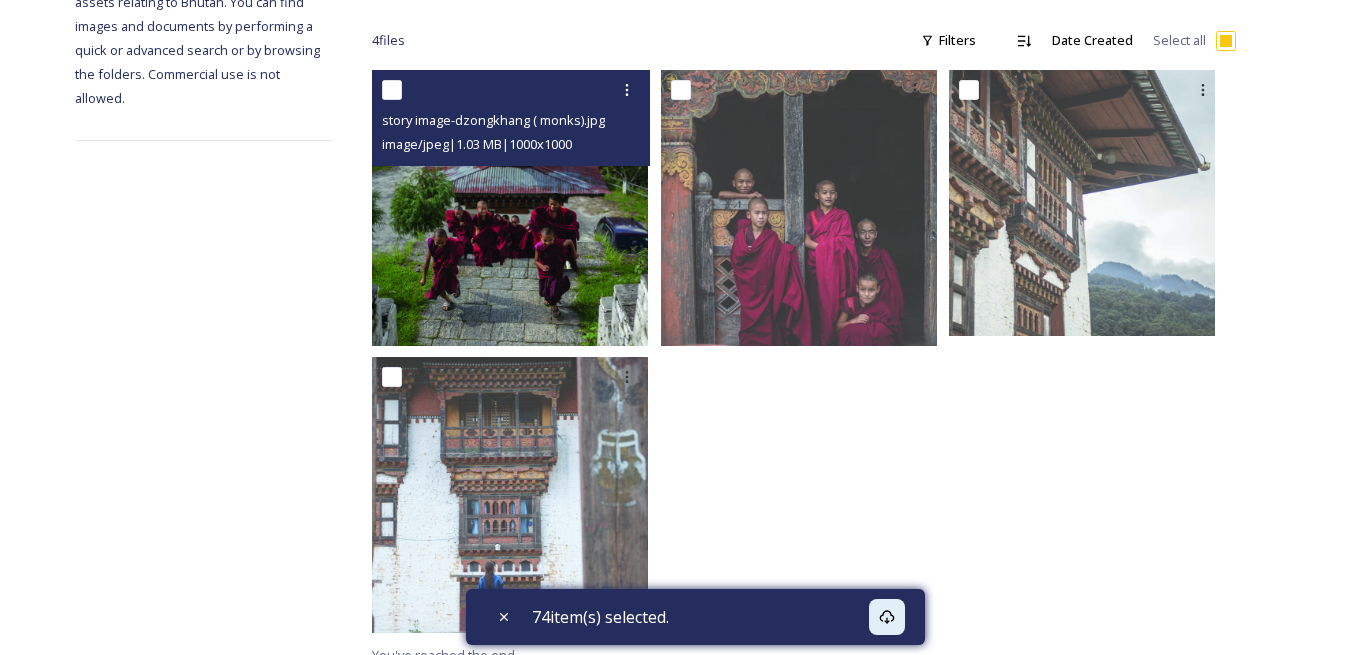 click at bounding box center (392, 90) 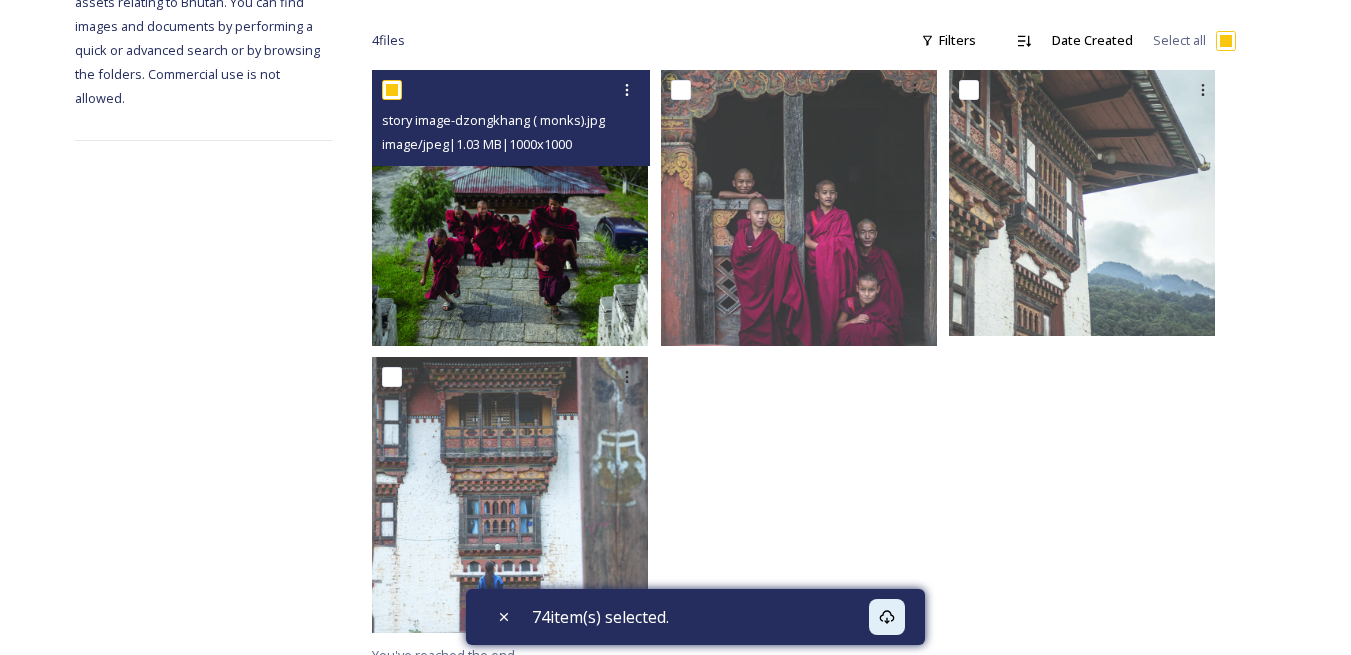 checkbox on "true" 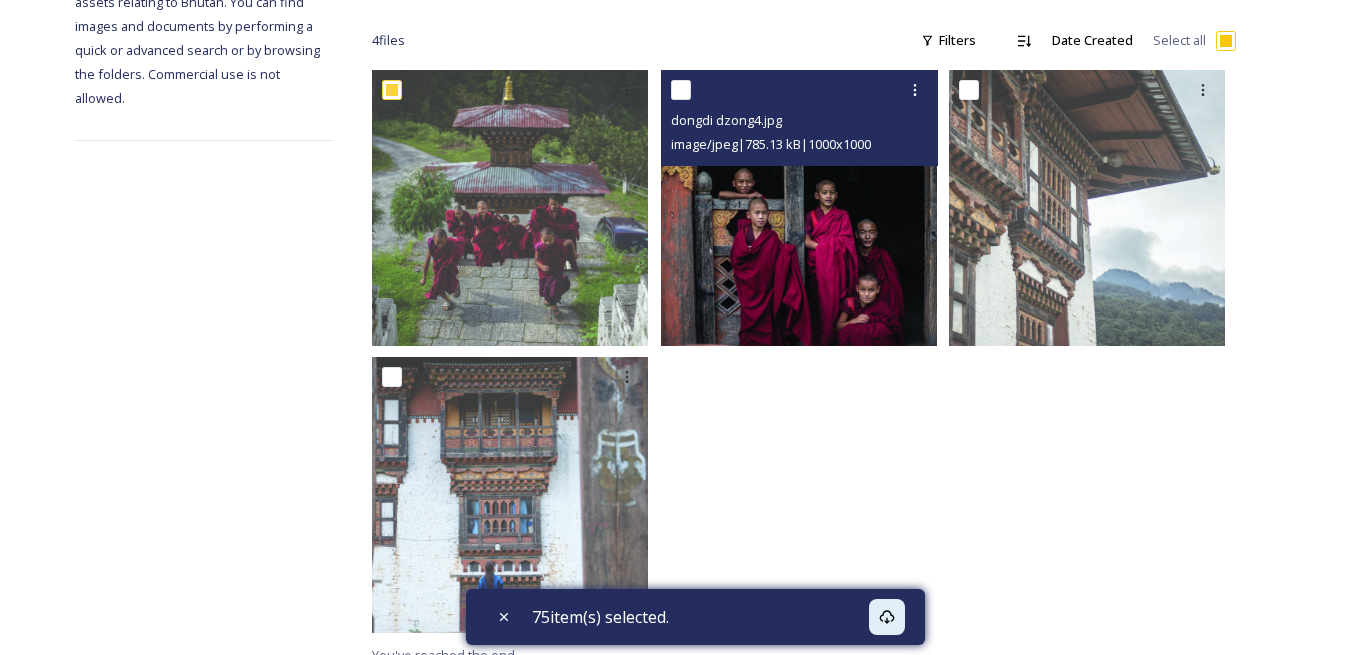 click at bounding box center (681, 90) 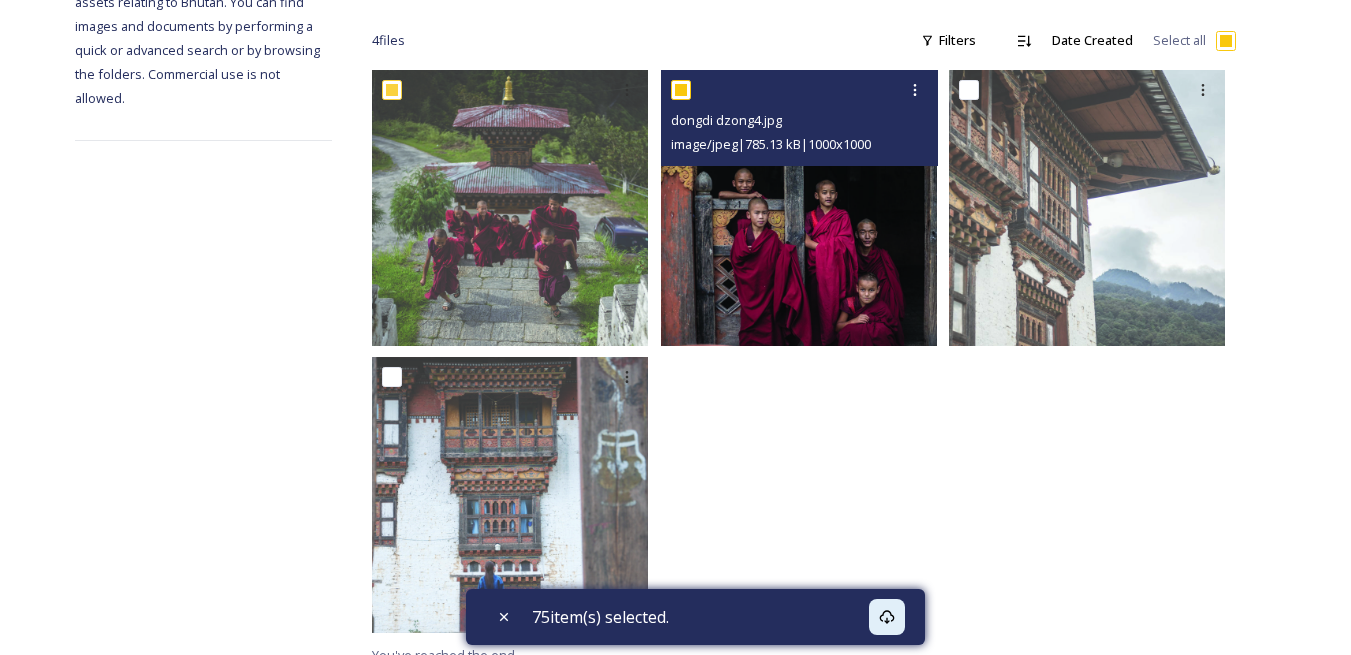checkbox on "true" 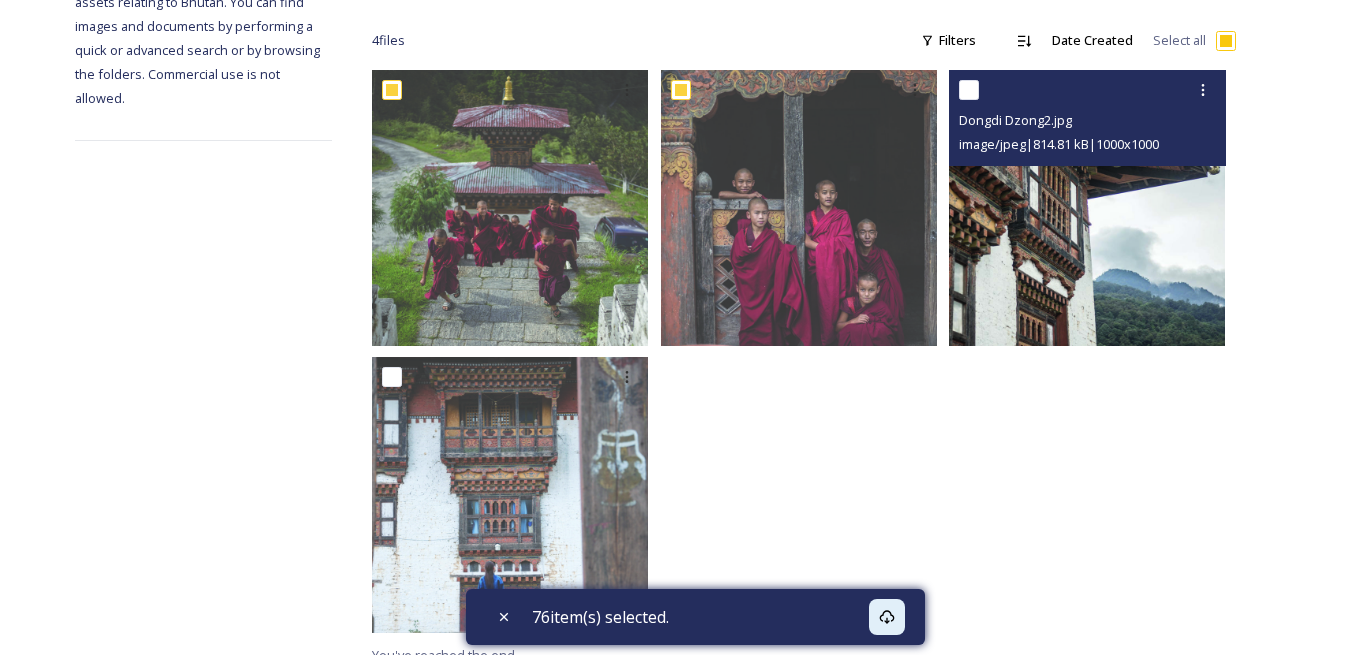 click at bounding box center [969, 90] 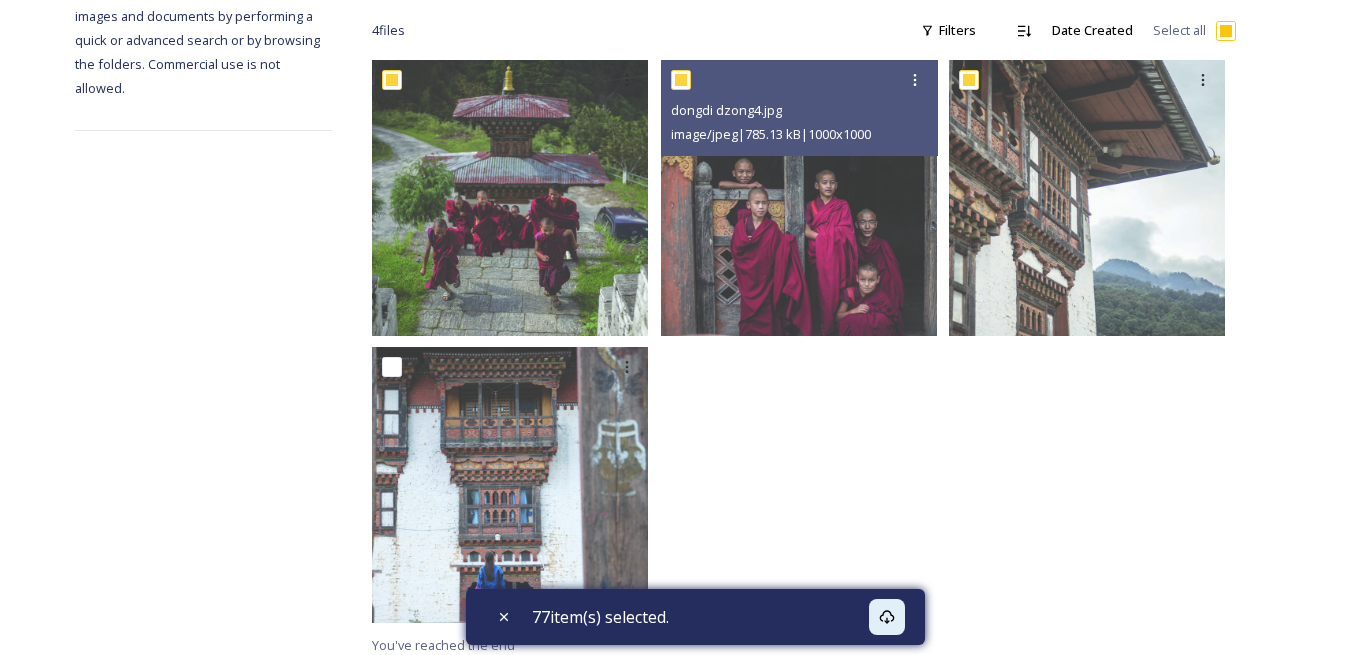 scroll, scrollTop: 343, scrollLeft: 0, axis: vertical 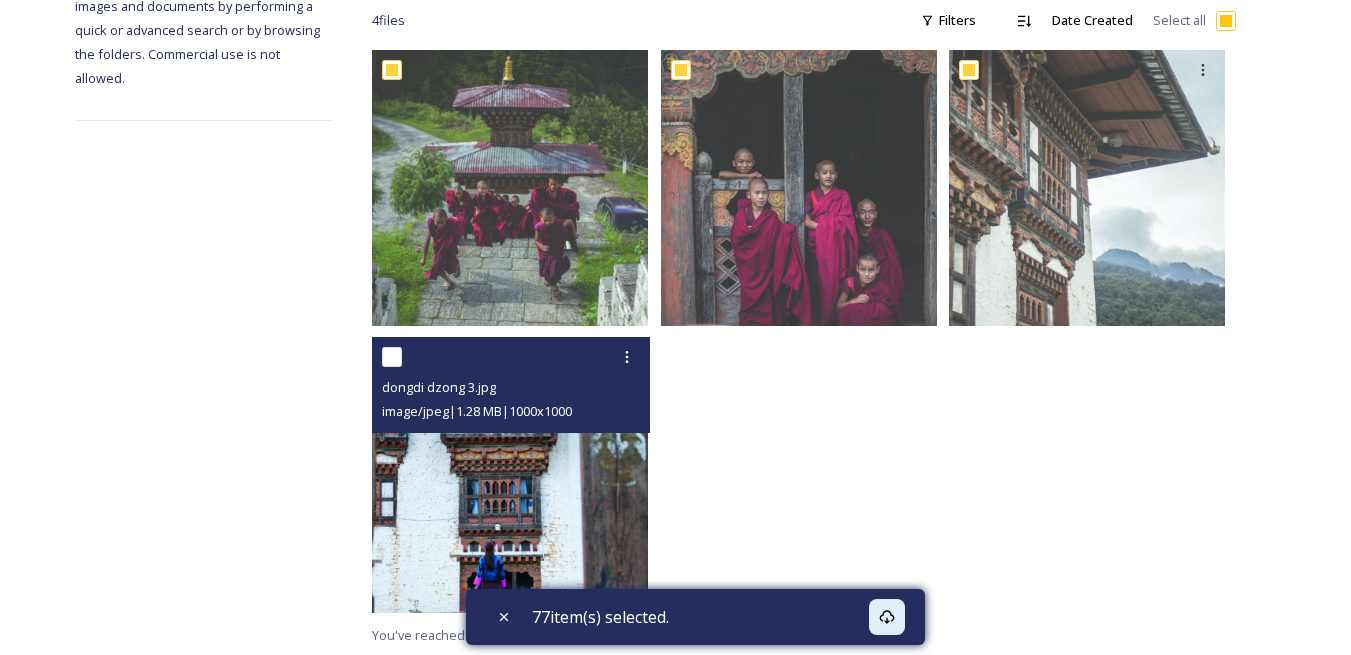 click at bounding box center [392, 357] 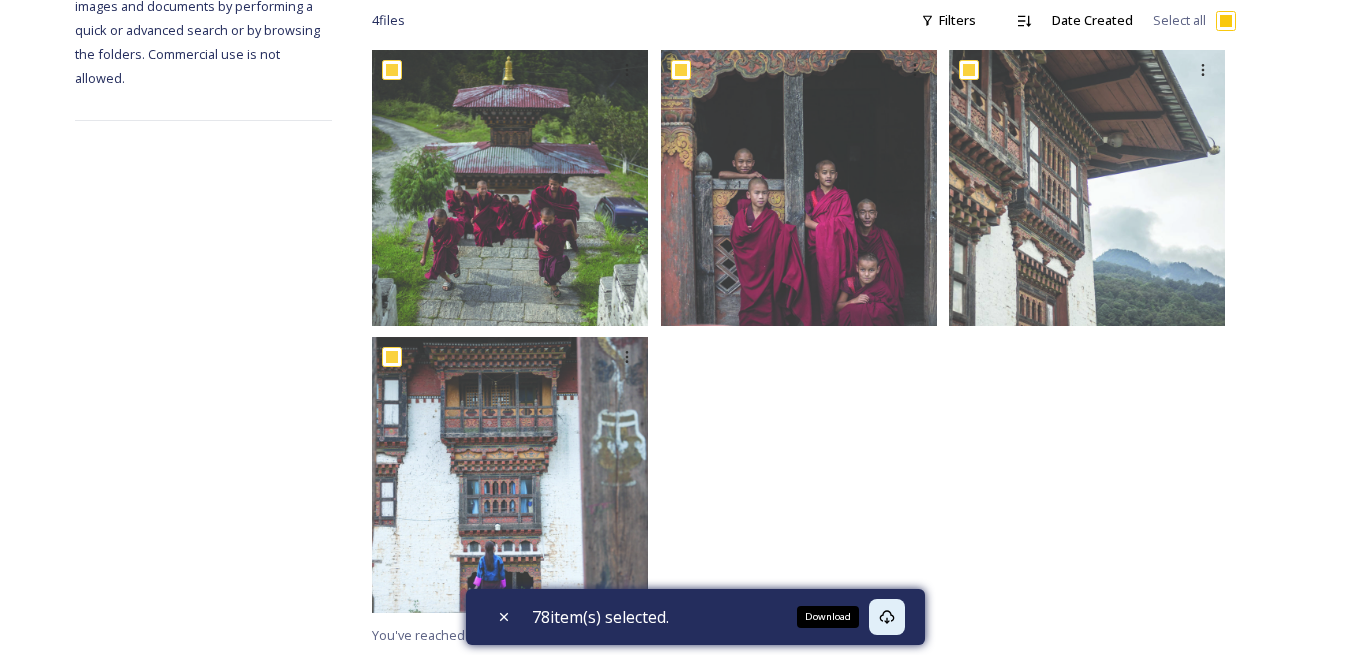 click 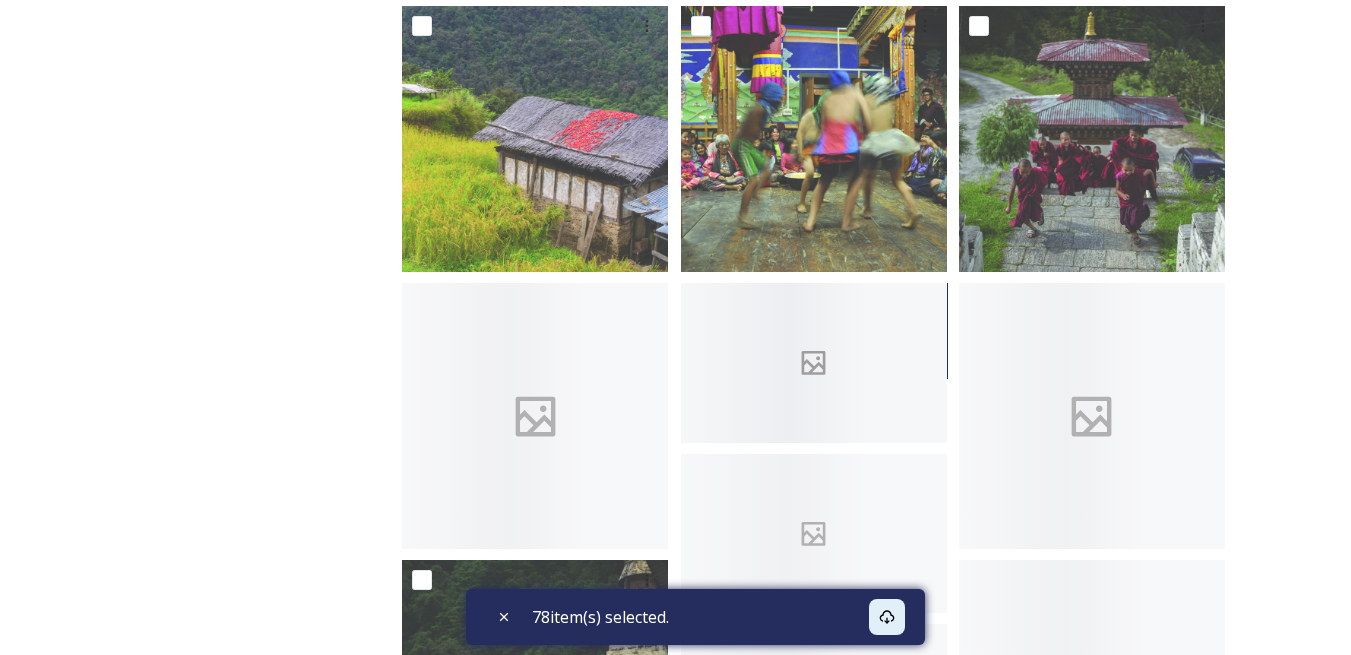 scroll, scrollTop: 900, scrollLeft: 0, axis: vertical 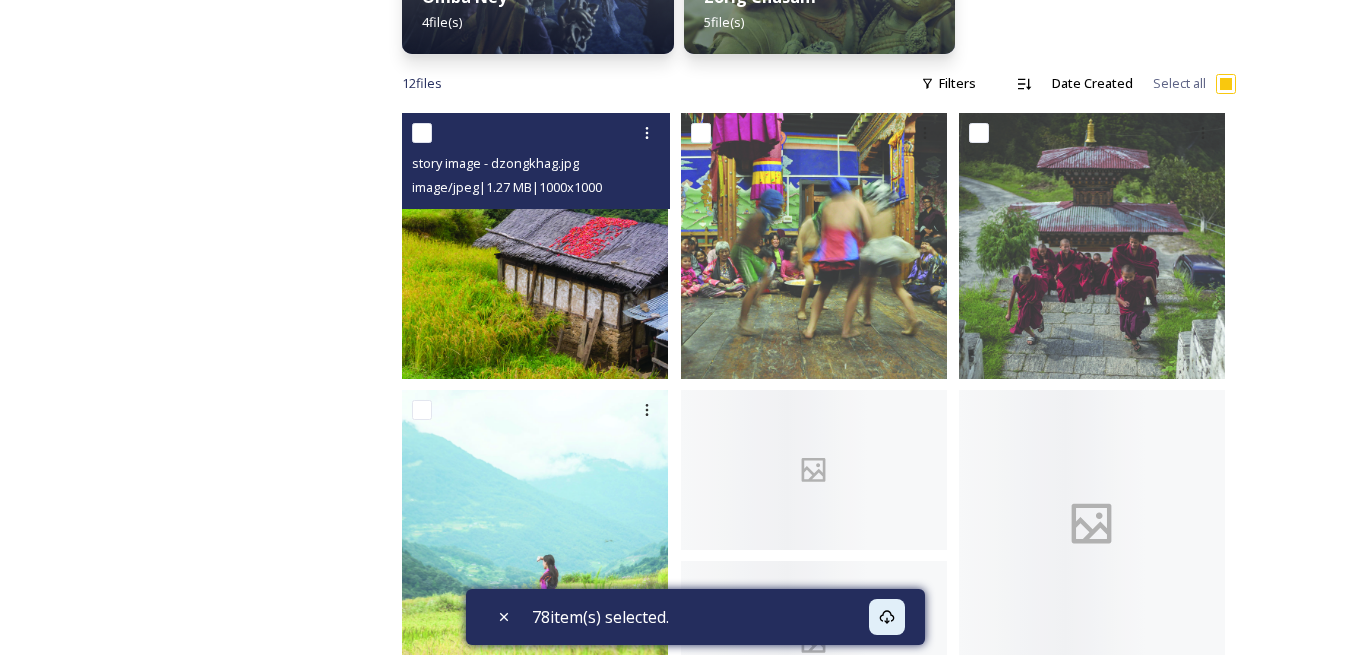 click at bounding box center (422, 133) 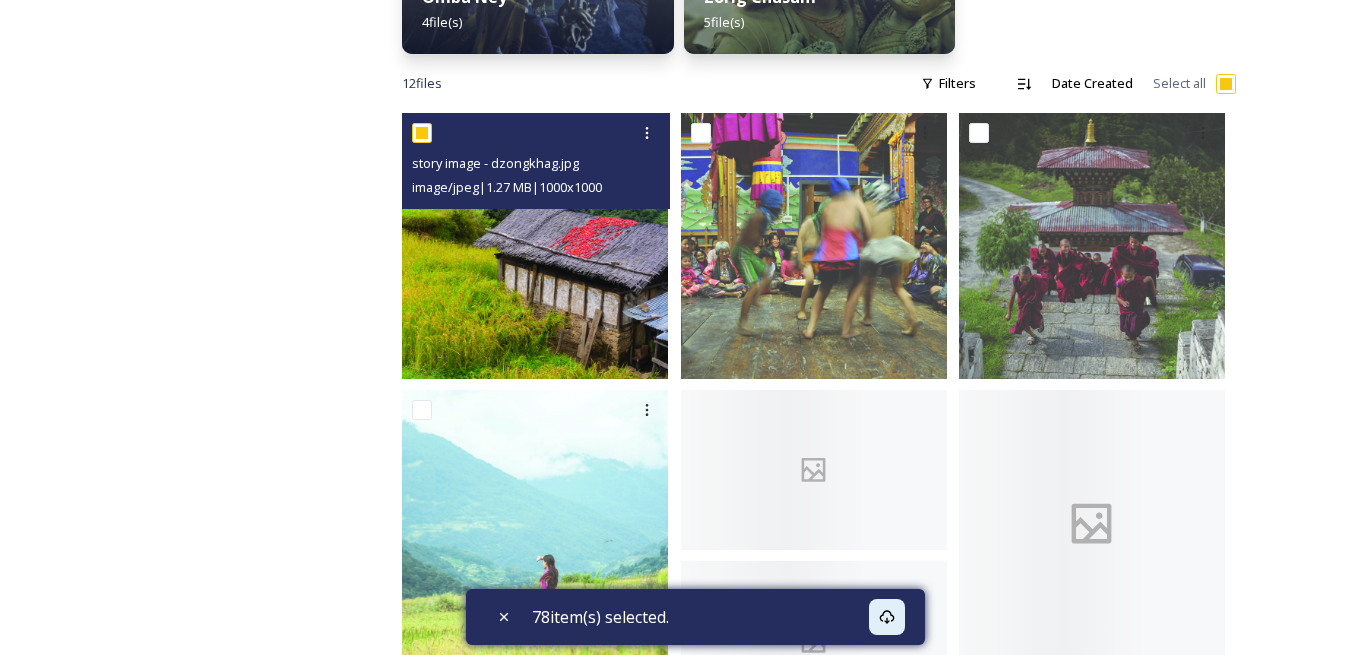 checkbox on "true" 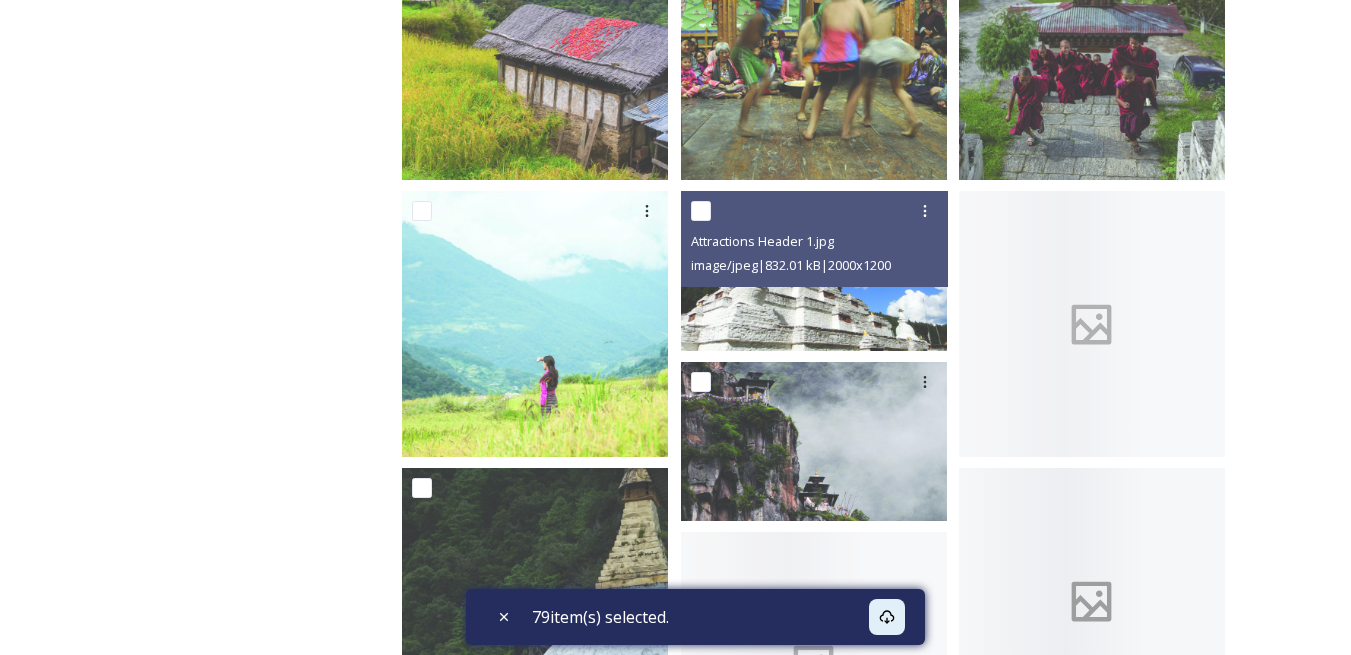 scroll, scrollTop: 1100, scrollLeft: 0, axis: vertical 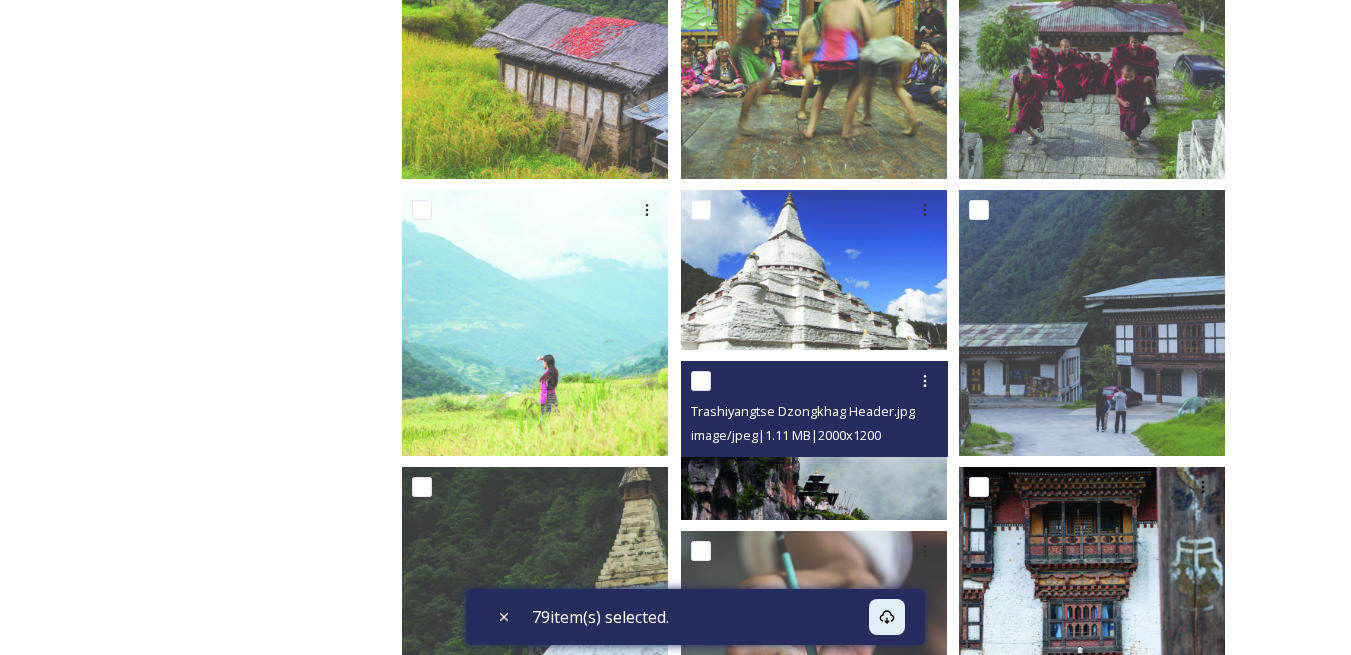 click at bounding box center [701, 381] 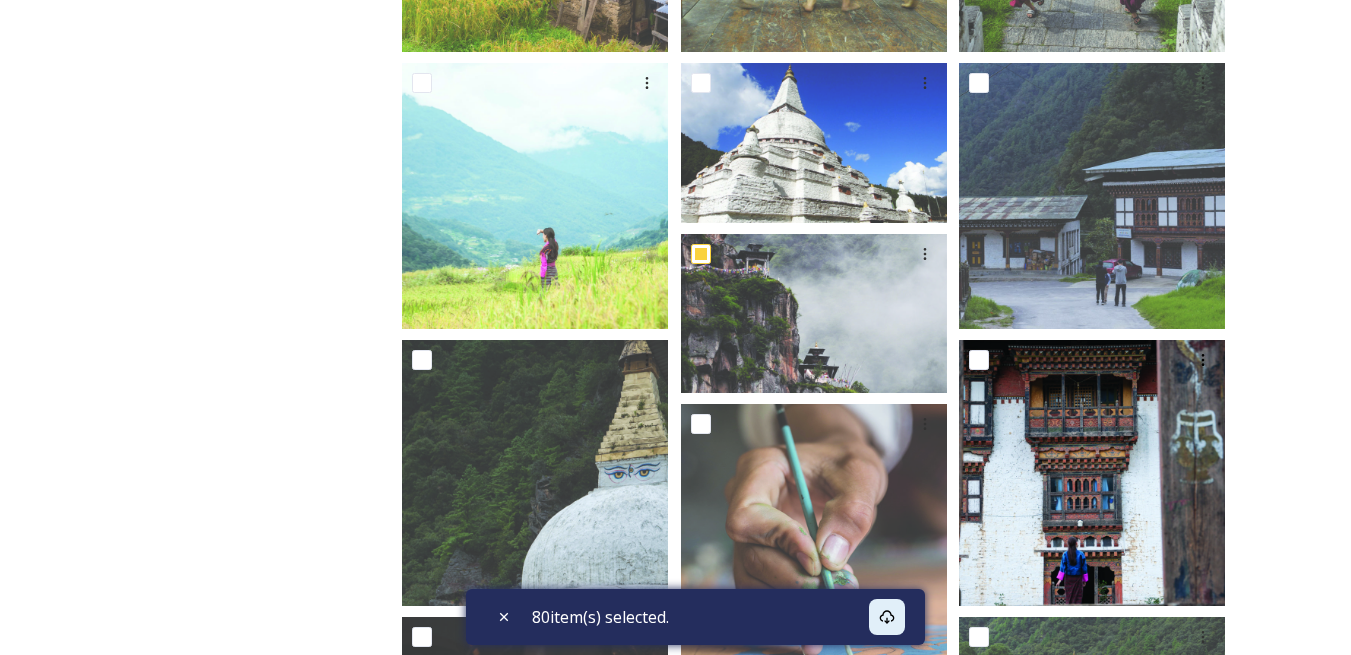 scroll, scrollTop: 1497, scrollLeft: 0, axis: vertical 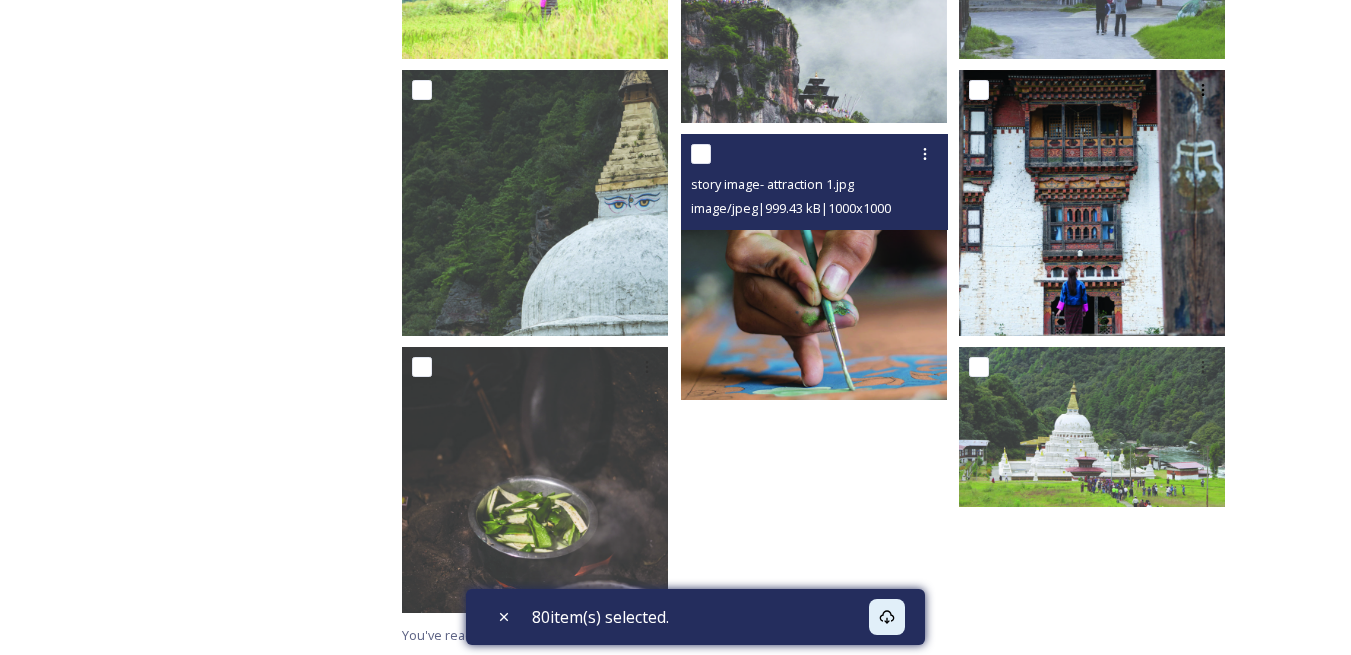 click at bounding box center (701, 154) 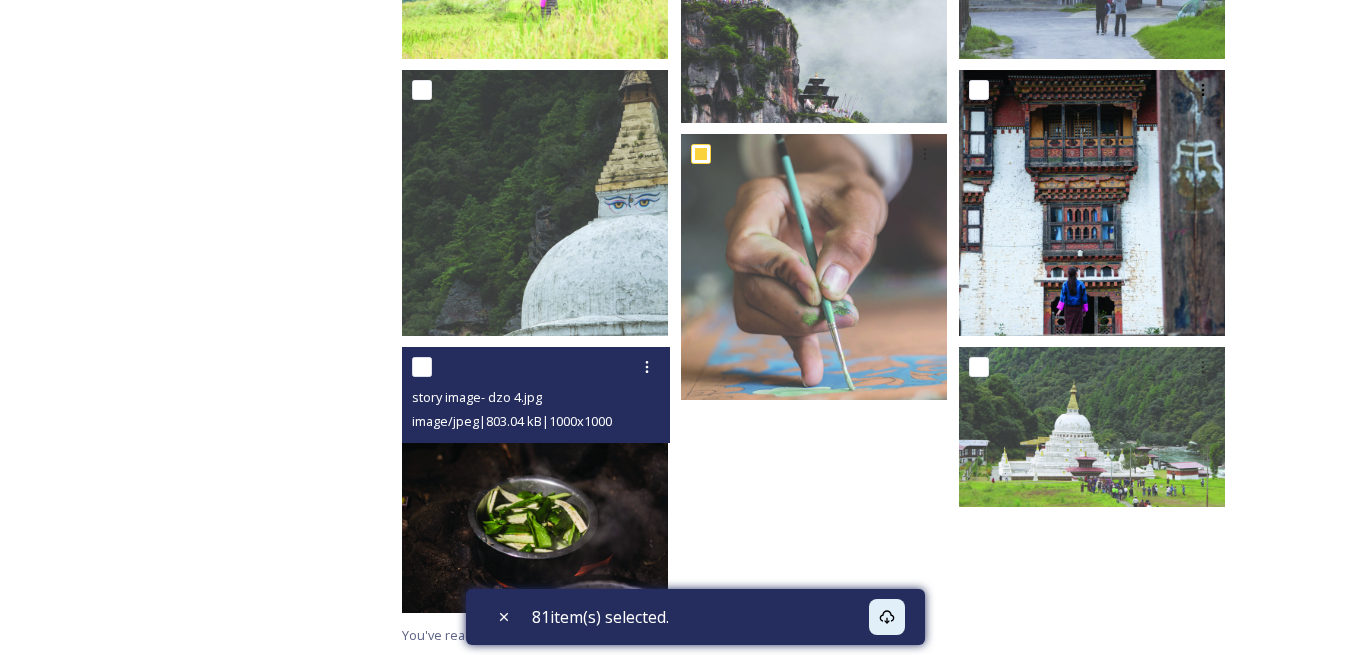 click at bounding box center (422, 367) 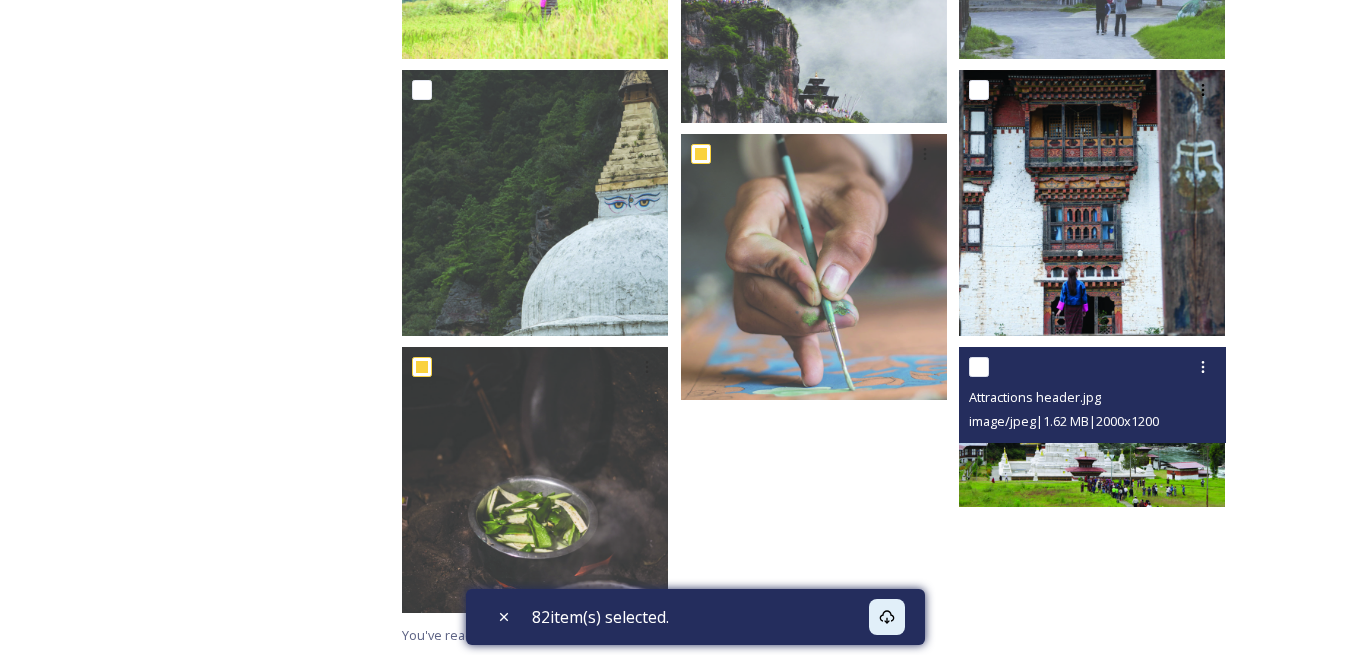 click at bounding box center (979, 367) 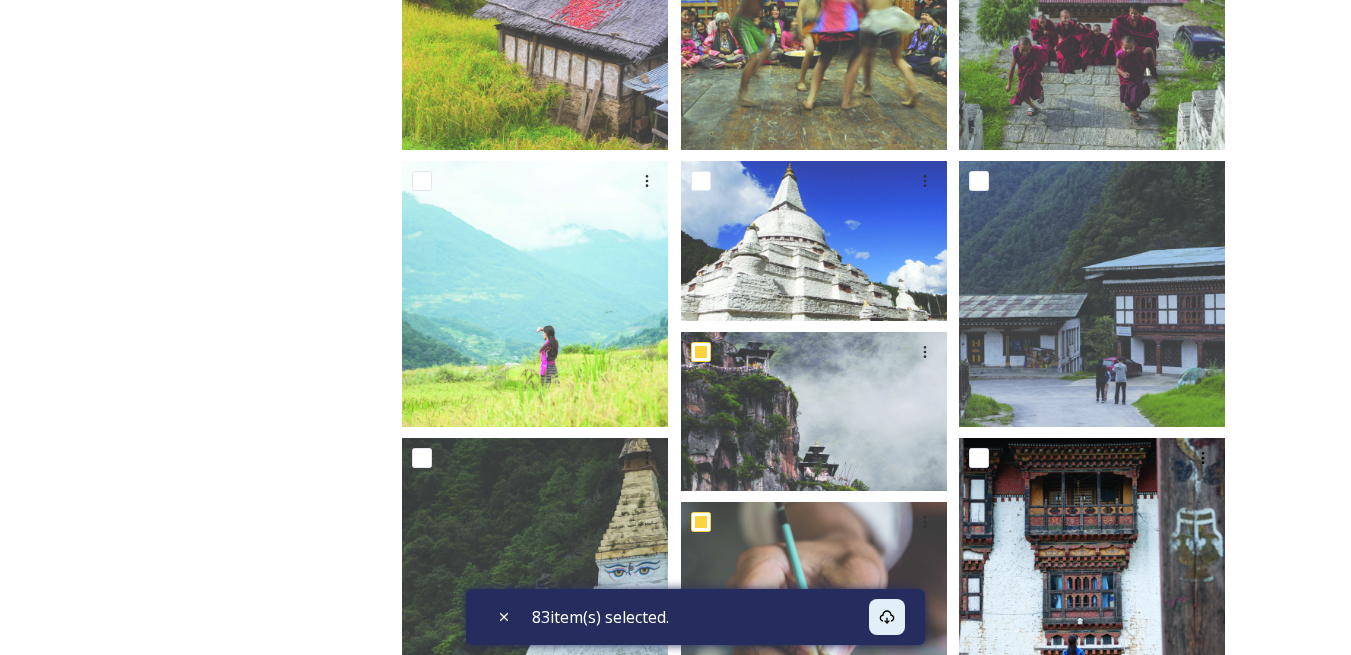 scroll, scrollTop: 1097, scrollLeft: 0, axis: vertical 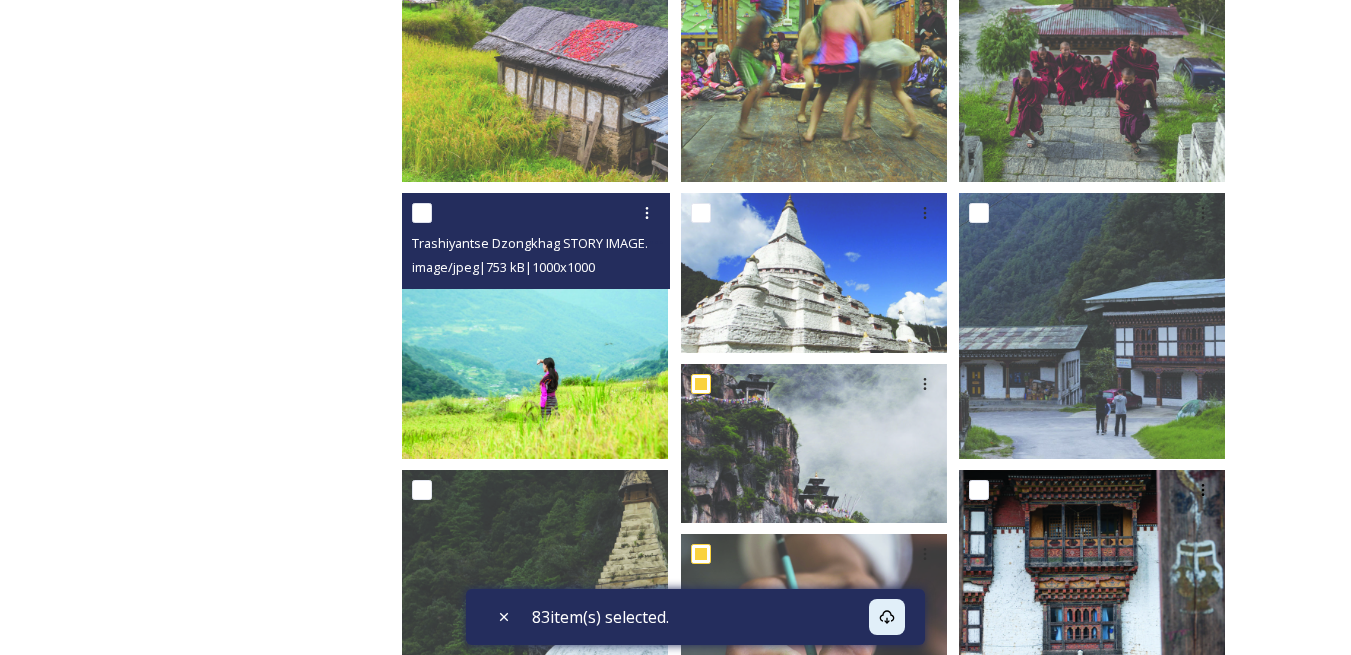 click at bounding box center (422, 213) 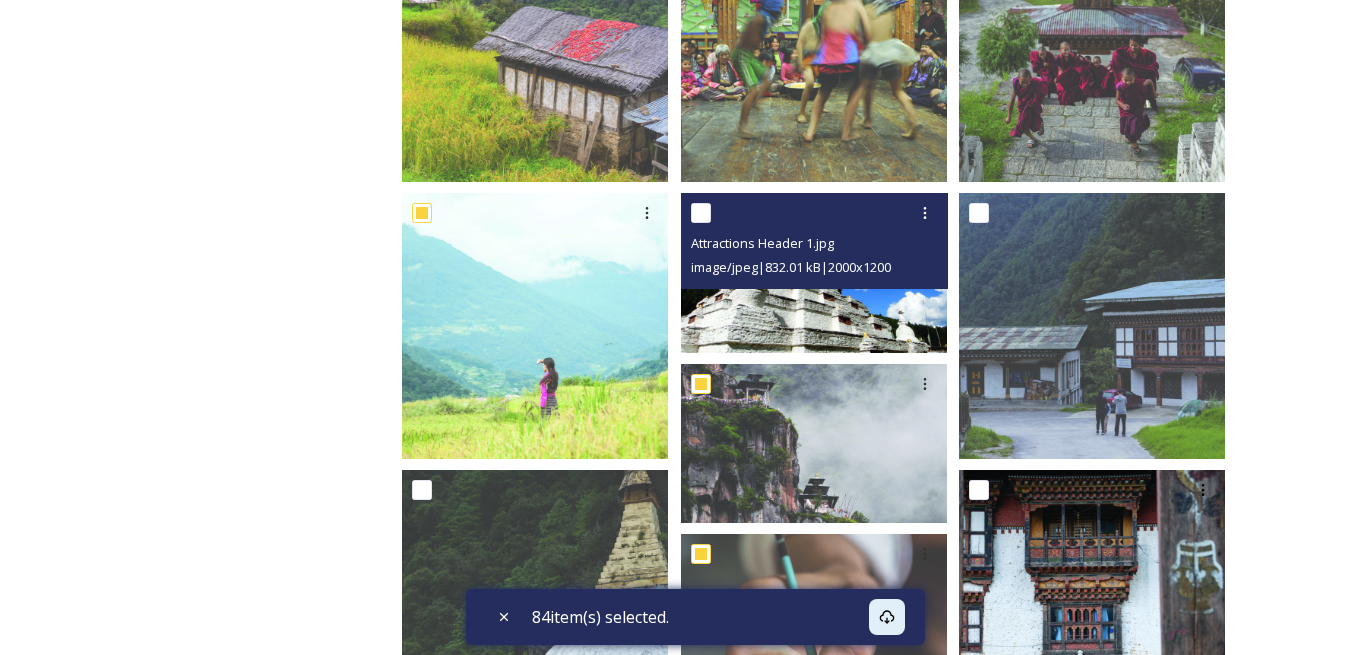click at bounding box center (701, 213) 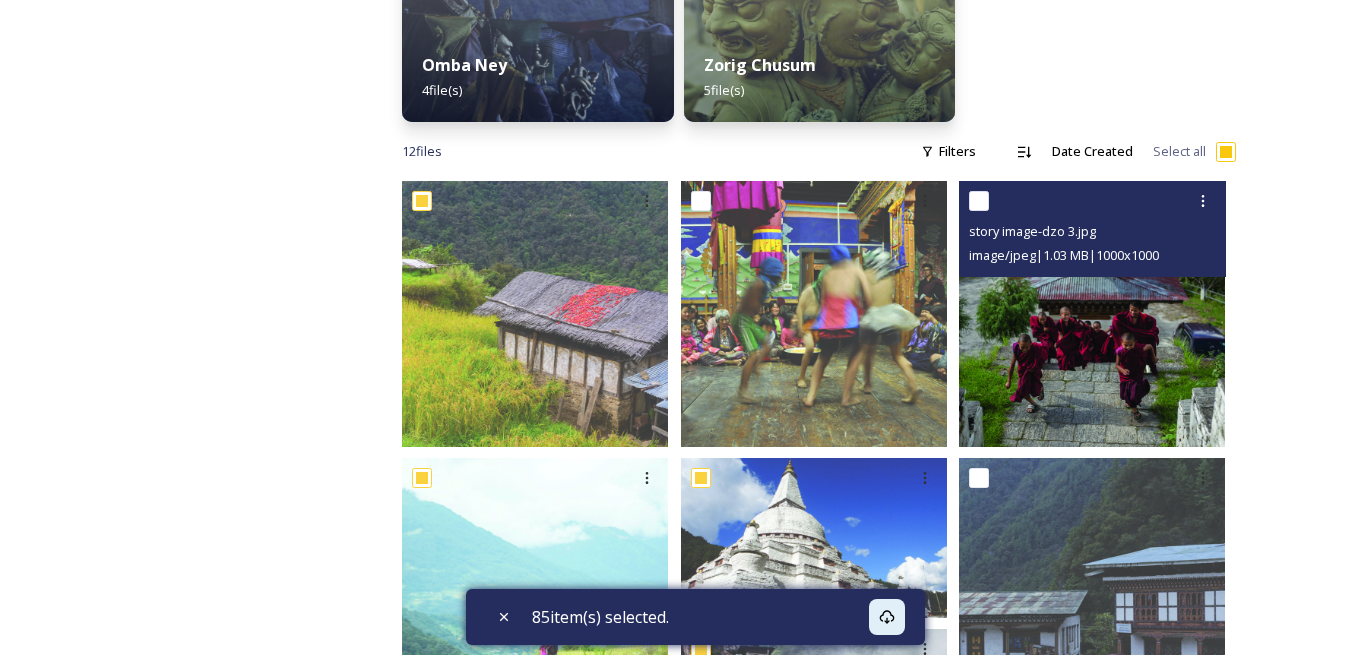 scroll, scrollTop: 797, scrollLeft: 0, axis: vertical 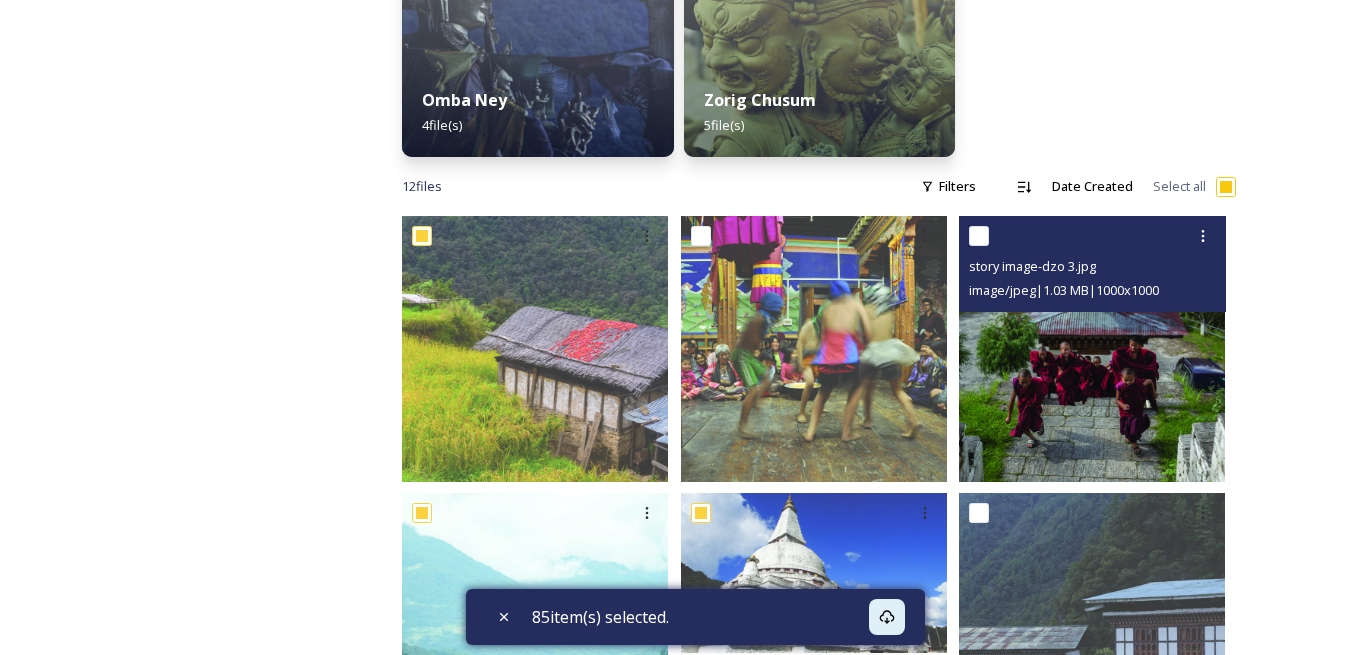 click at bounding box center [979, 236] 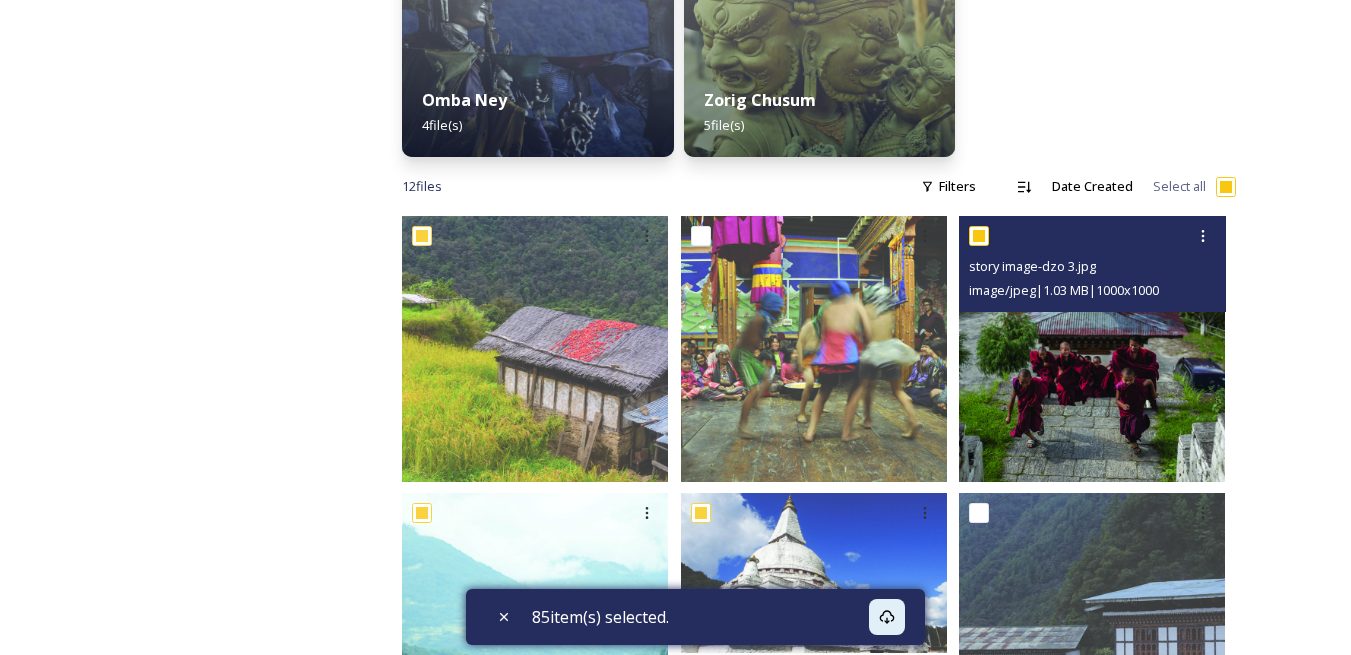 checkbox on "true" 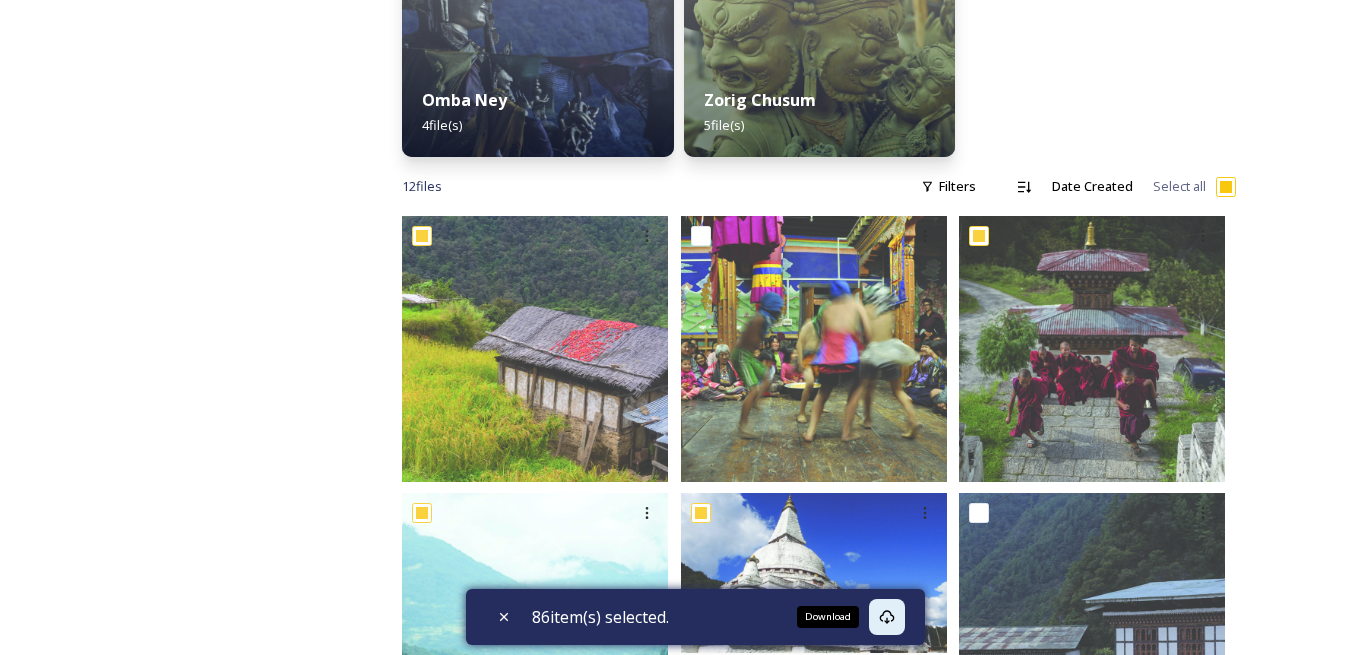 click on "Download" at bounding box center (887, 617) 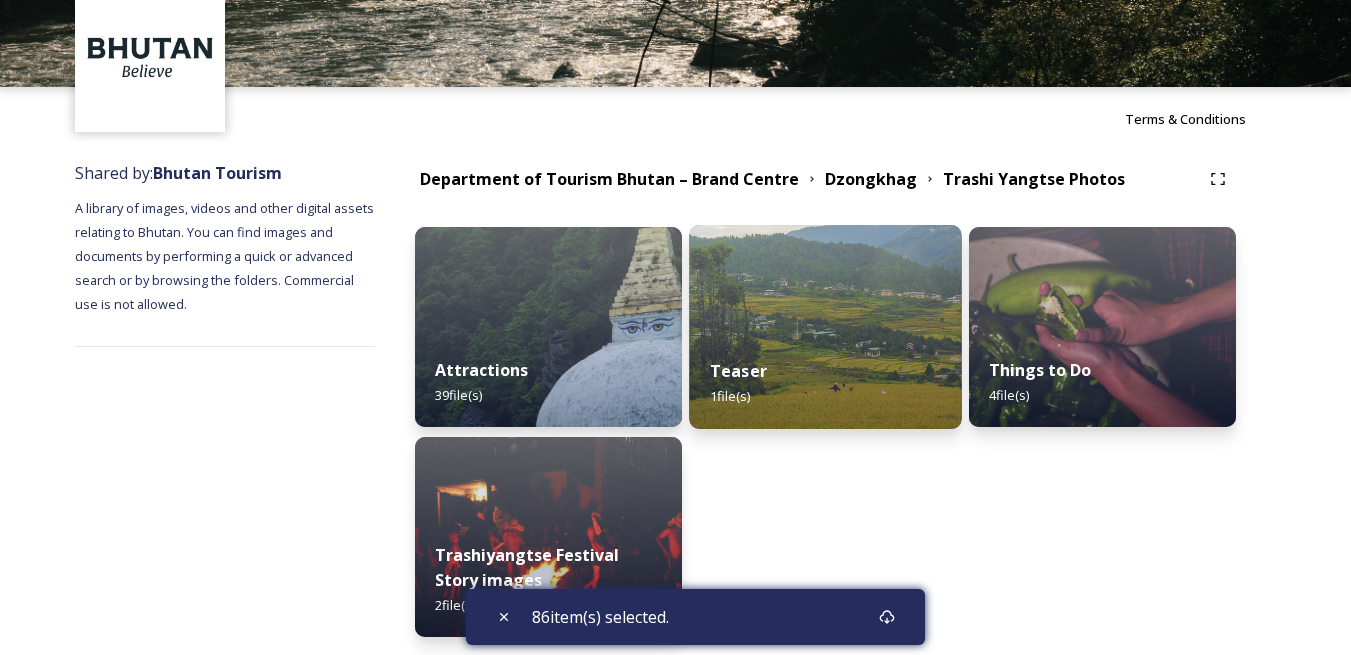 scroll, scrollTop: 168, scrollLeft: 0, axis: vertical 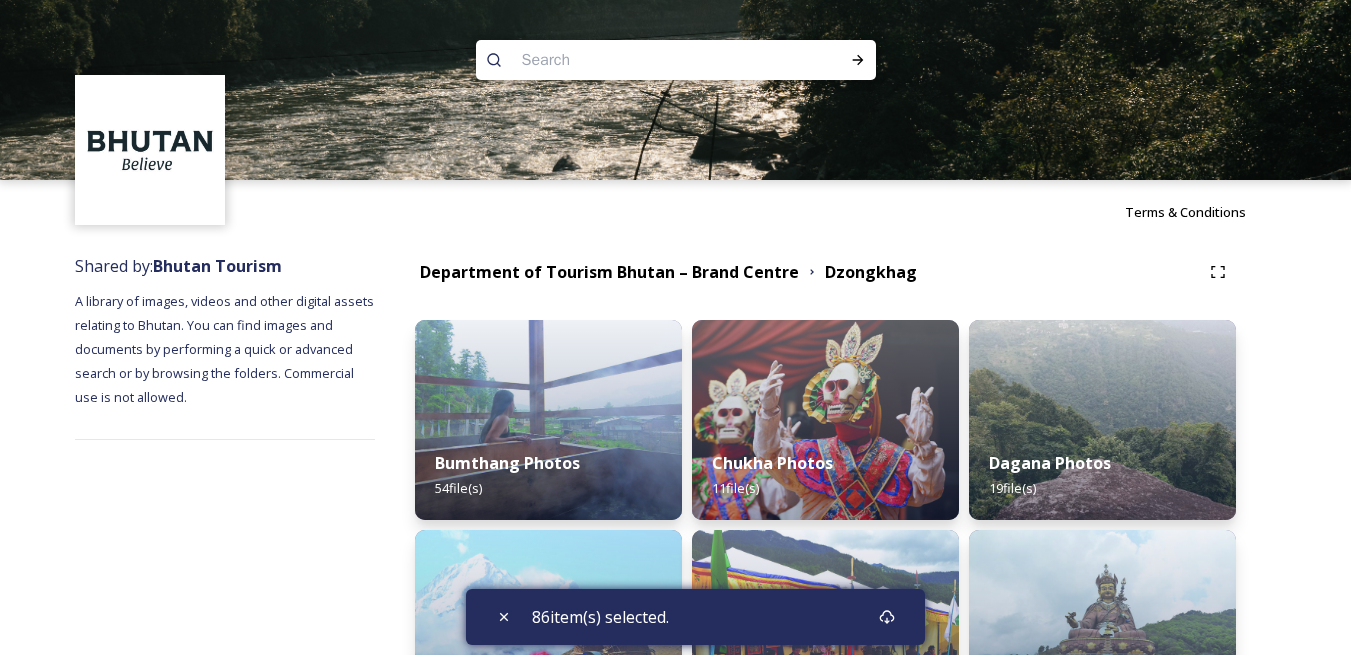 click on "Terms & Conditions" at bounding box center [675, 212] 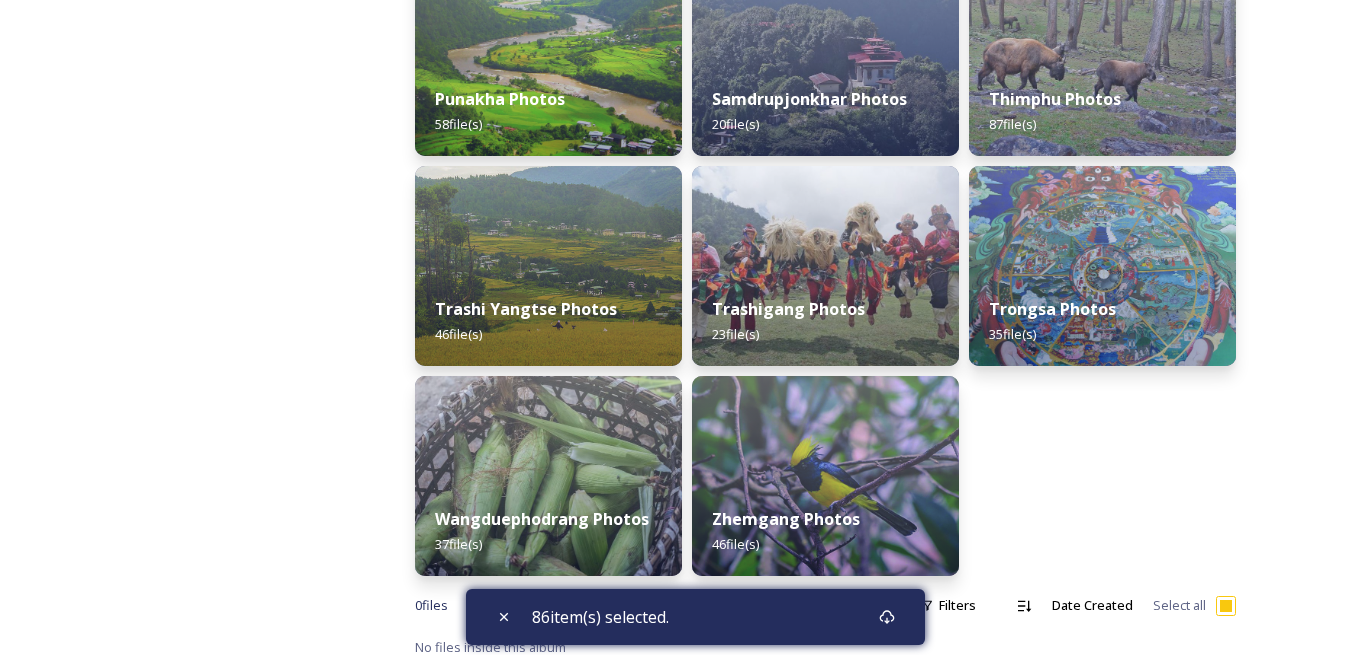 scroll, scrollTop: 1008, scrollLeft: 0, axis: vertical 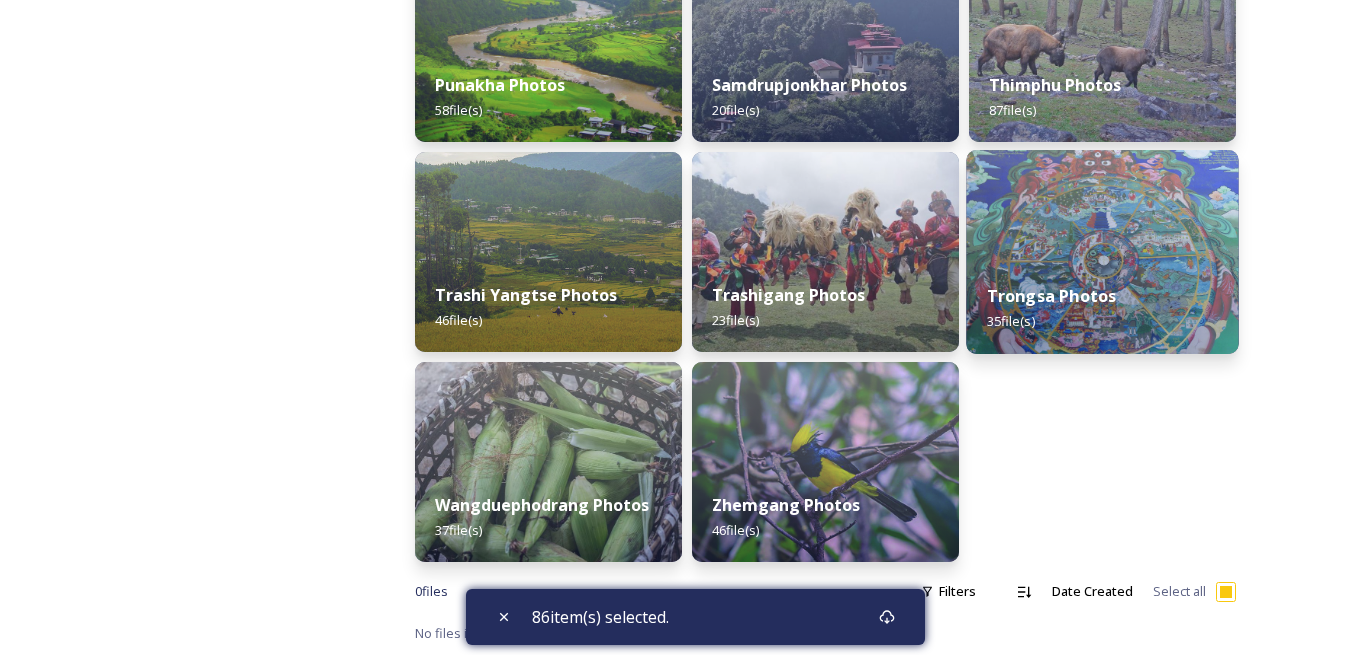 click at bounding box center [1102, 252] 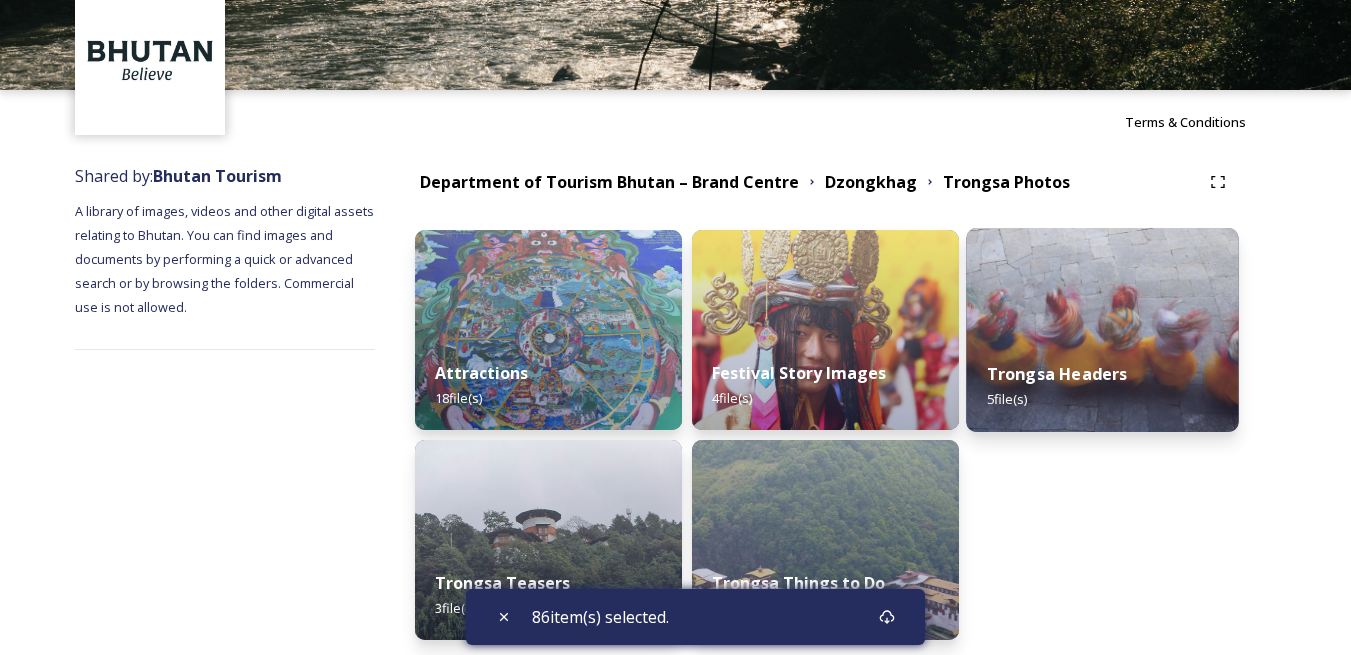 scroll, scrollTop: 168, scrollLeft: 0, axis: vertical 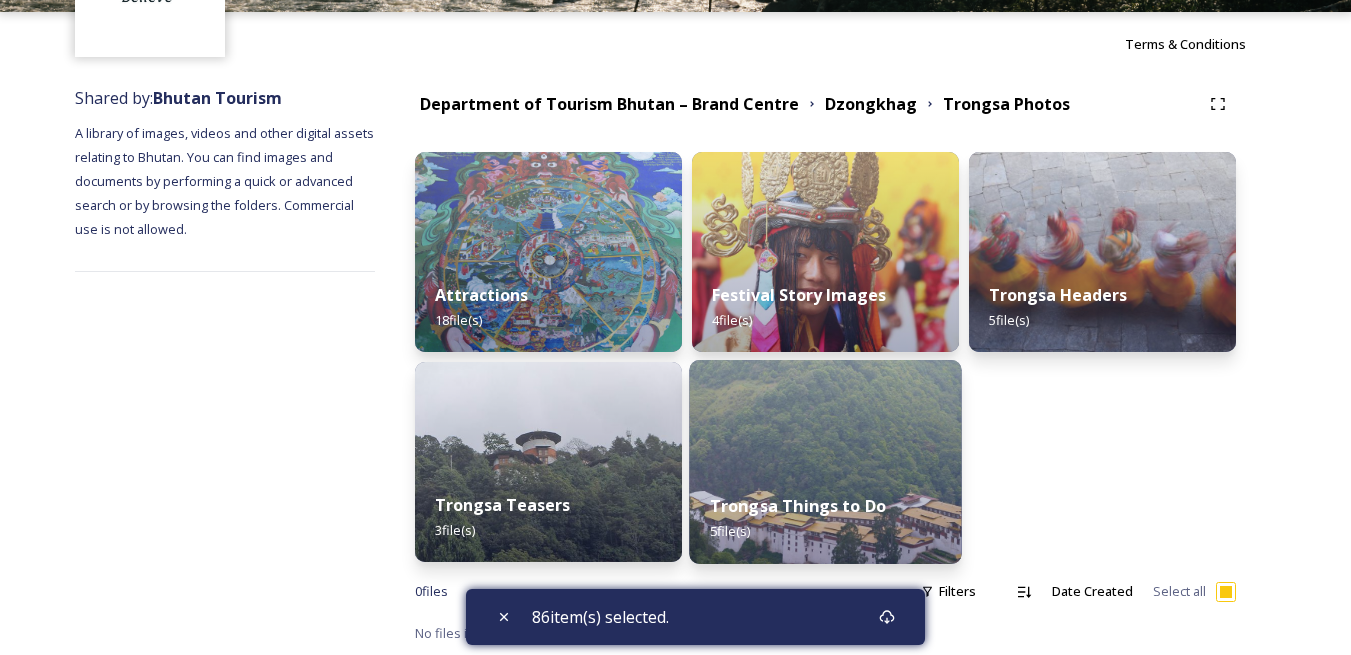 click at bounding box center [825, 462] 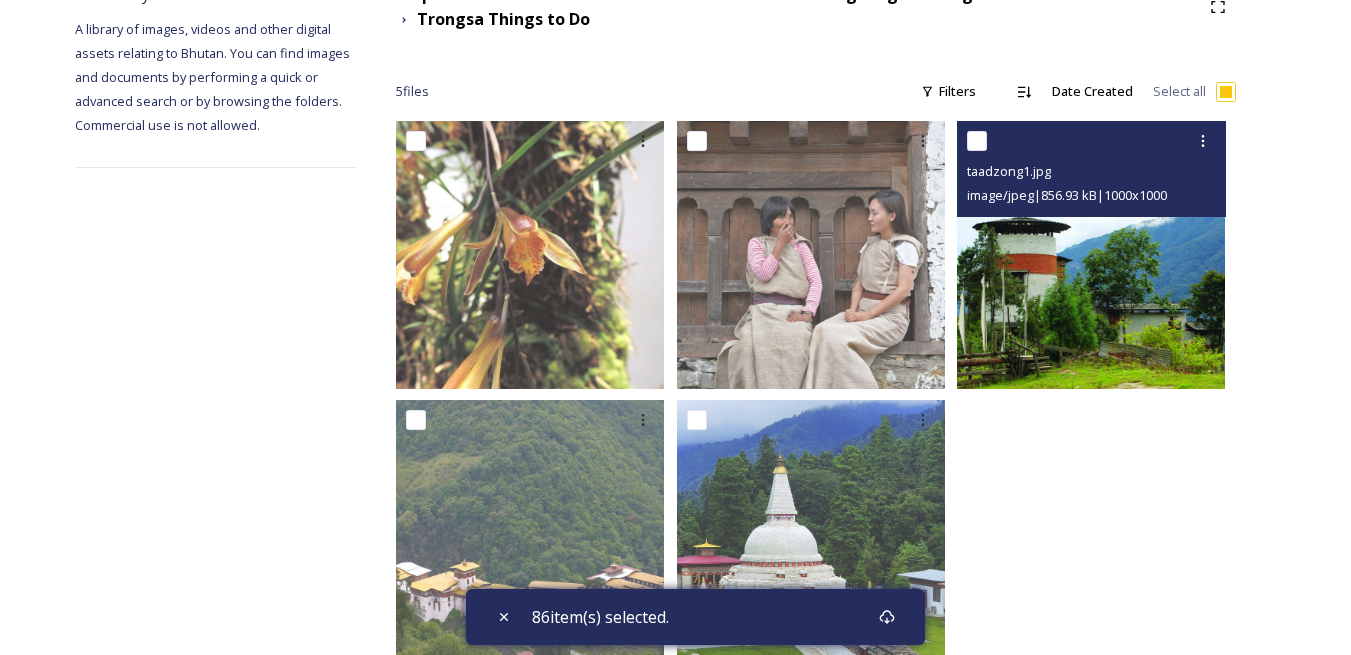 scroll, scrollTop: 327, scrollLeft: 0, axis: vertical 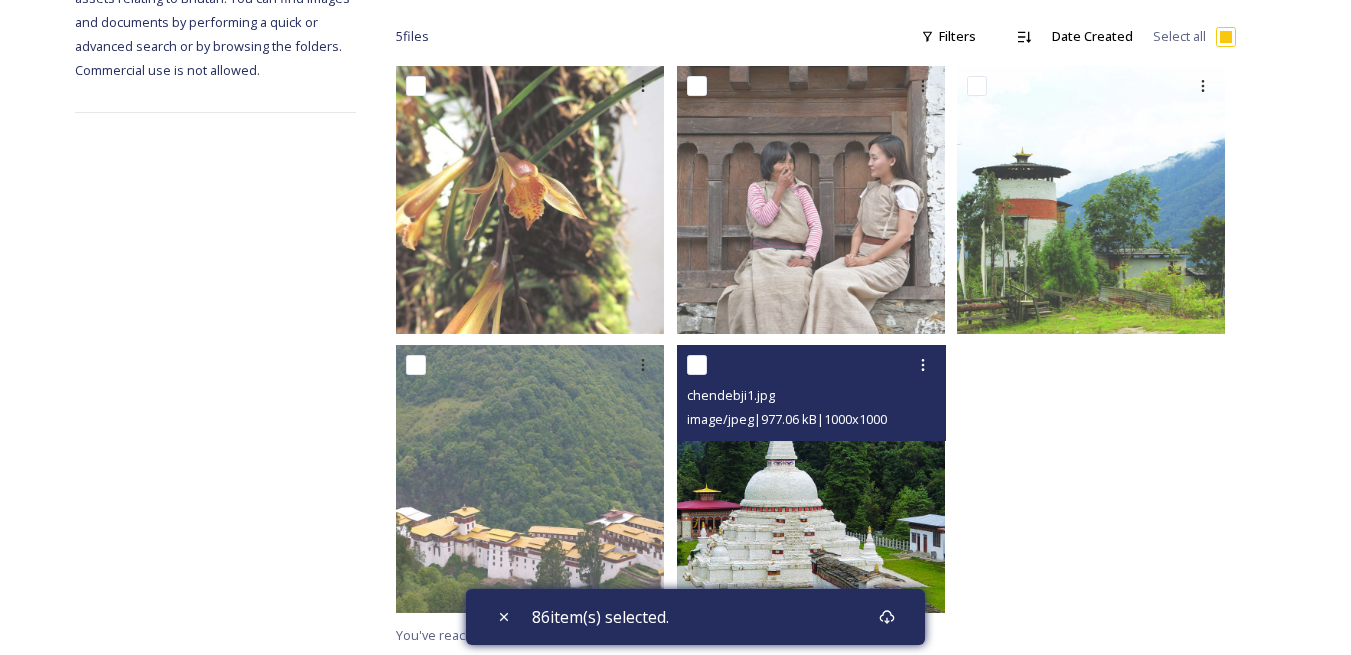 click at bounding box center [697, 365] 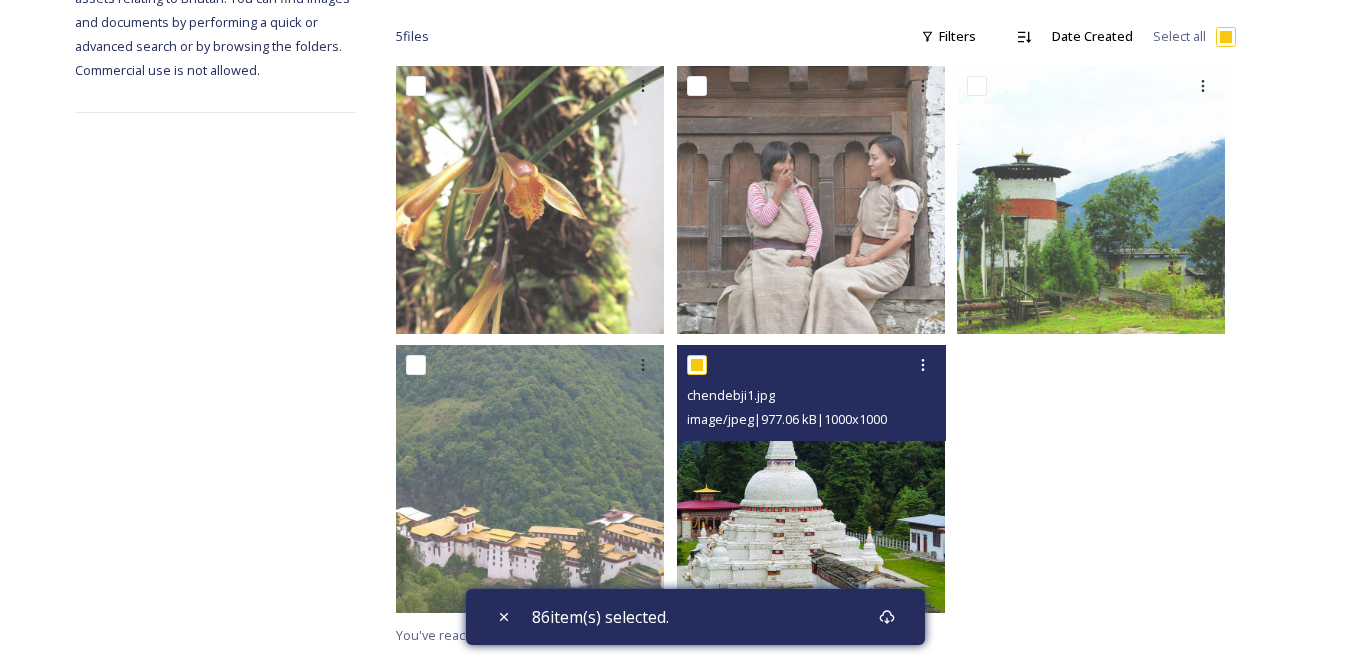 checkbox on "true" 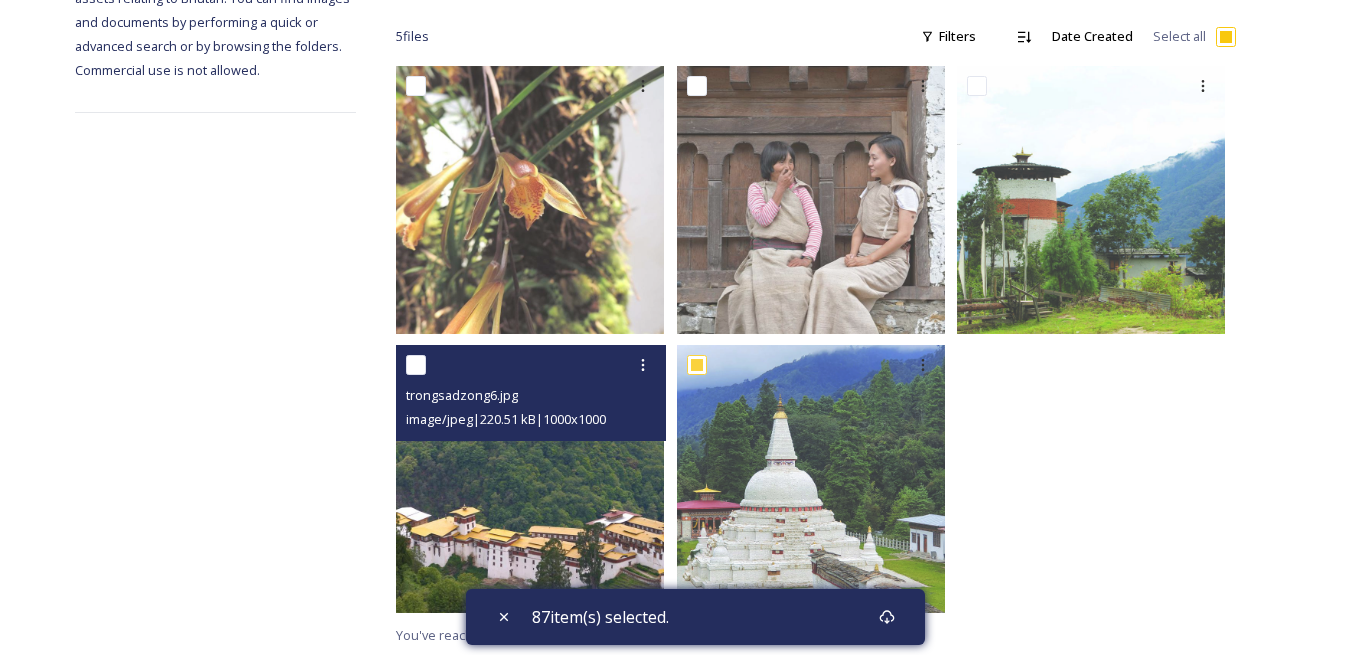 click at bounding box center (416, 365) 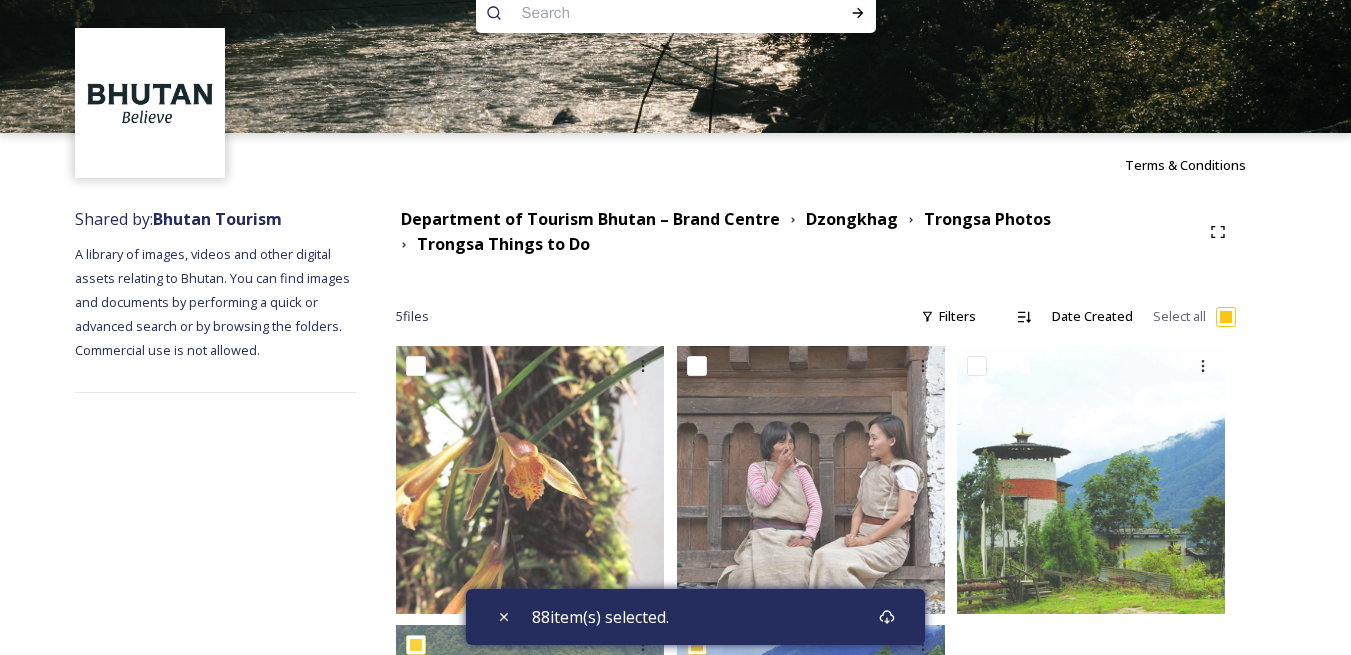 scroll, scrollTop: 27, scrollLeft: 0, axis: vertical 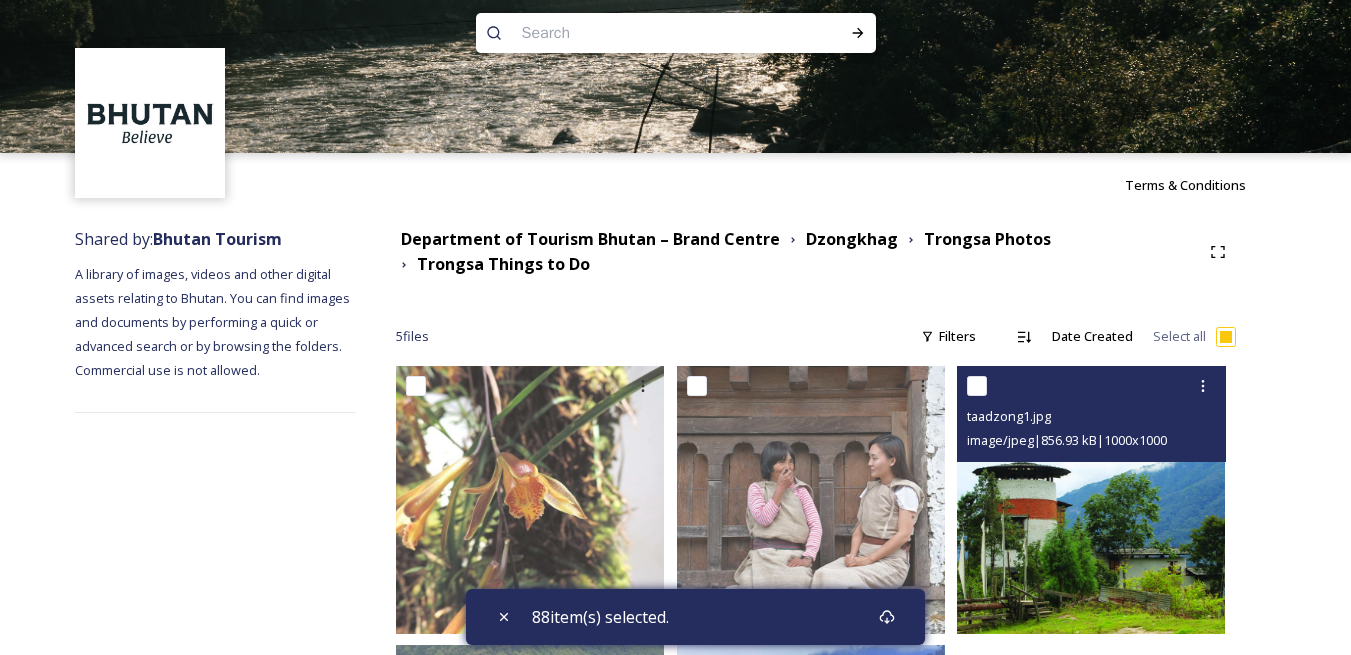 click at bounding box center [977, 386] 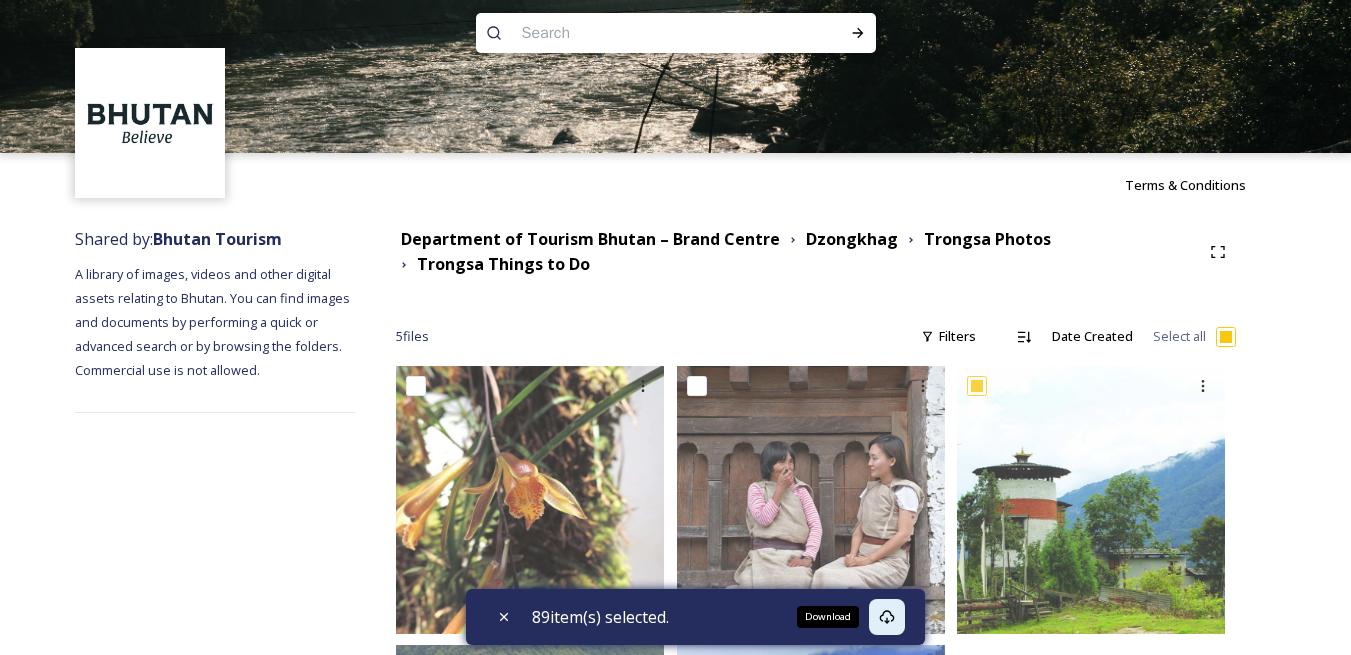 click 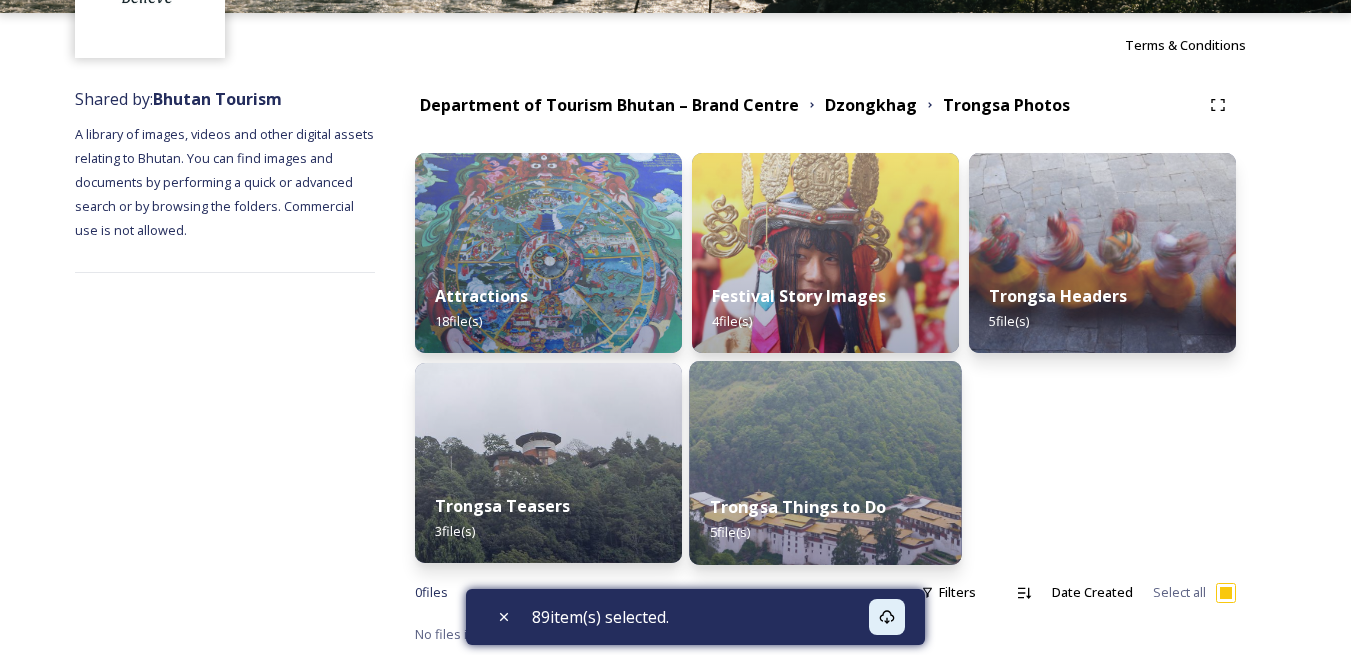 scroll, scrollTop: 168, scrollLeft: 0, axis: vertical 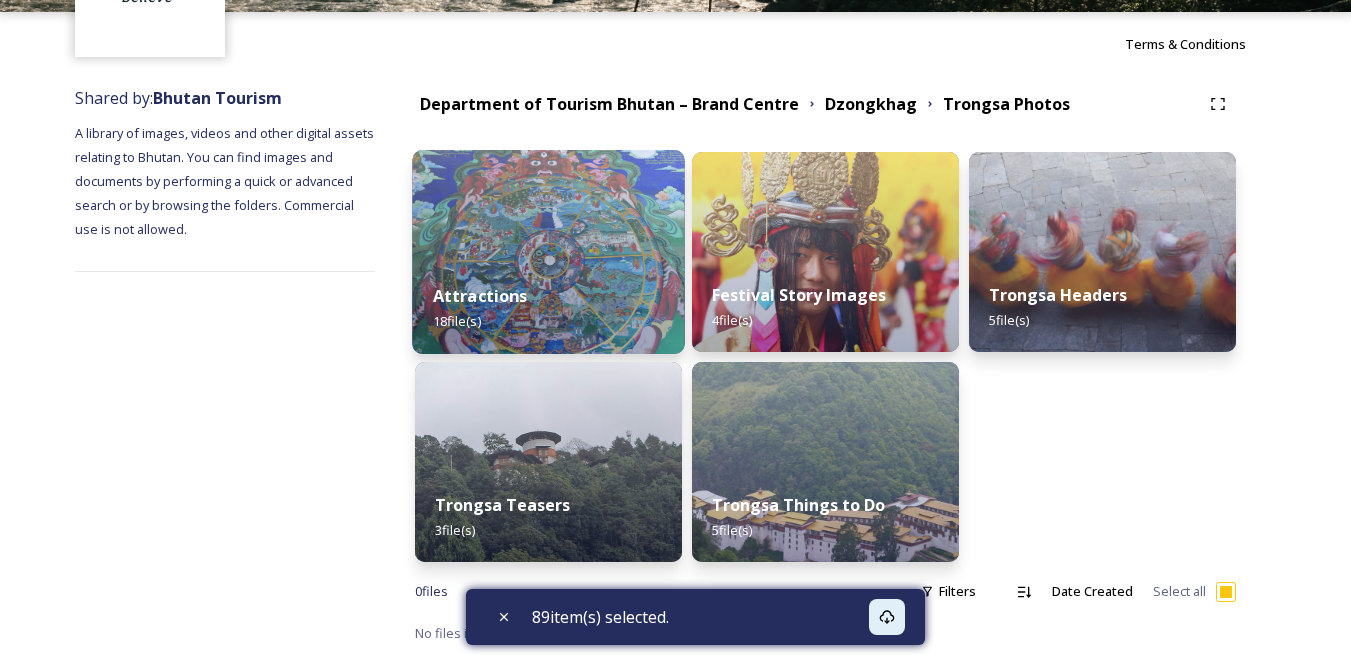 click at bounding box center [548, 252] 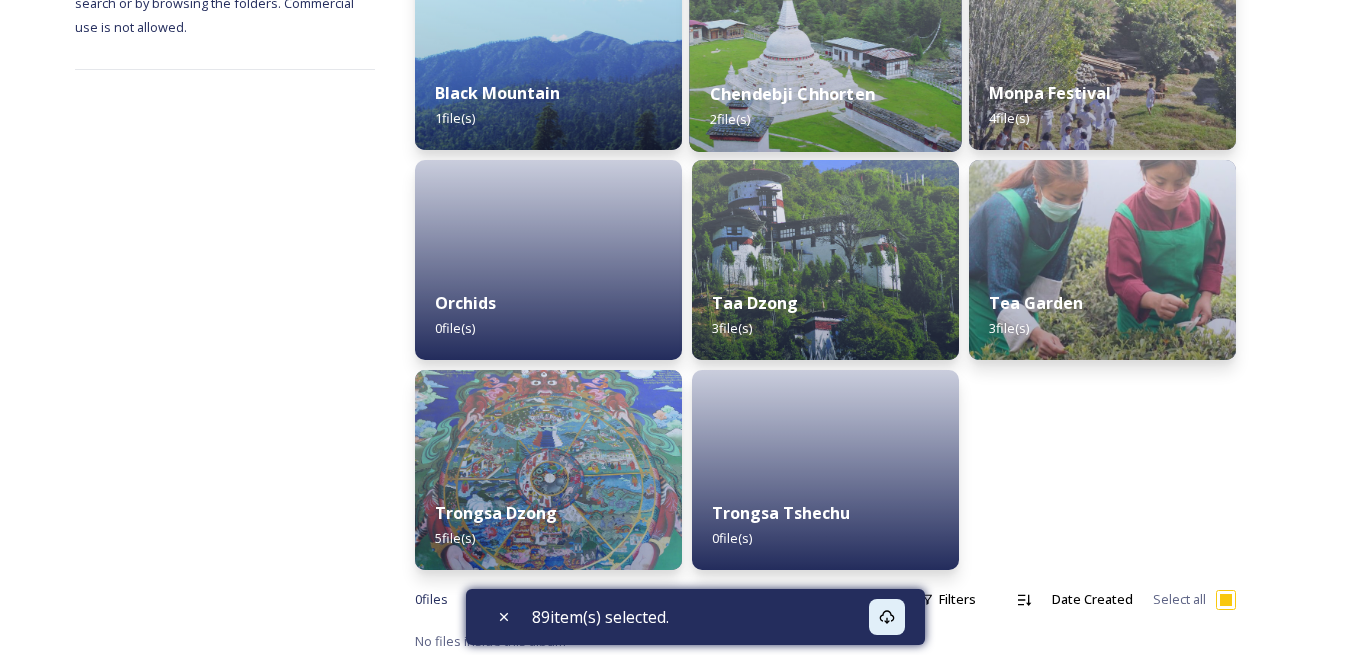 scroll, scrollTop: 378, scrollLeft: 0, axis: vertical 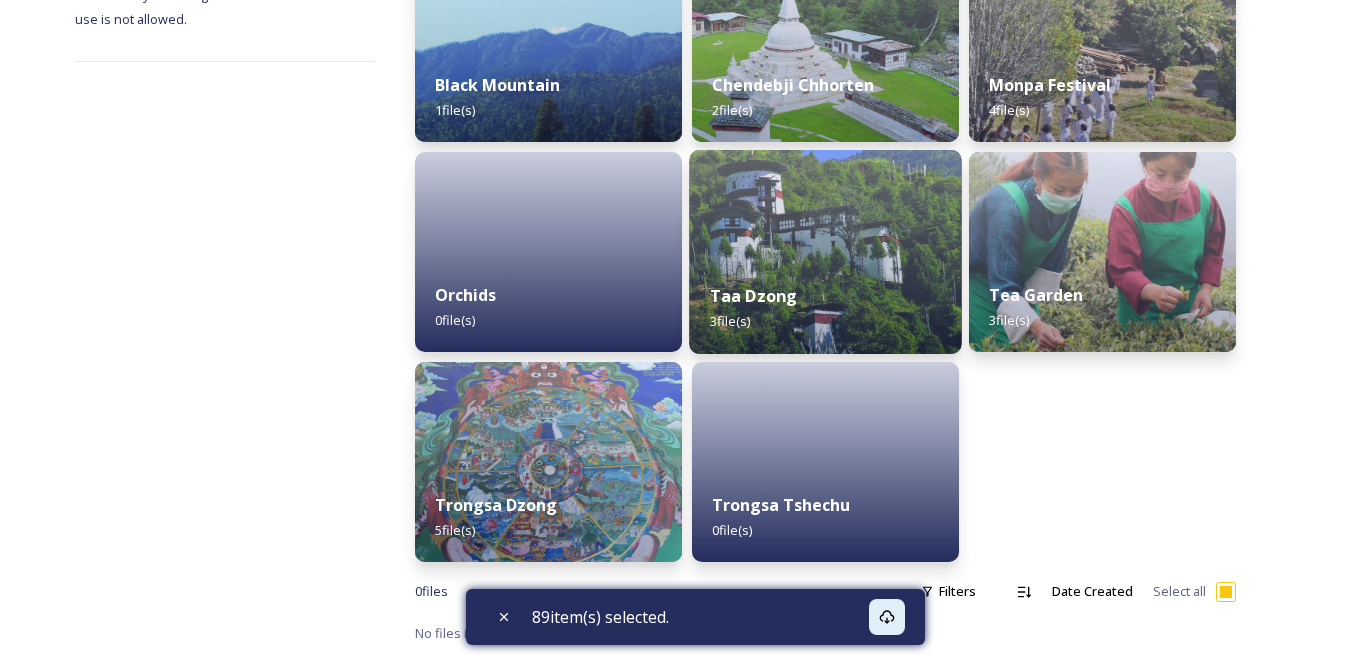 click at bounding box center (825, 252) 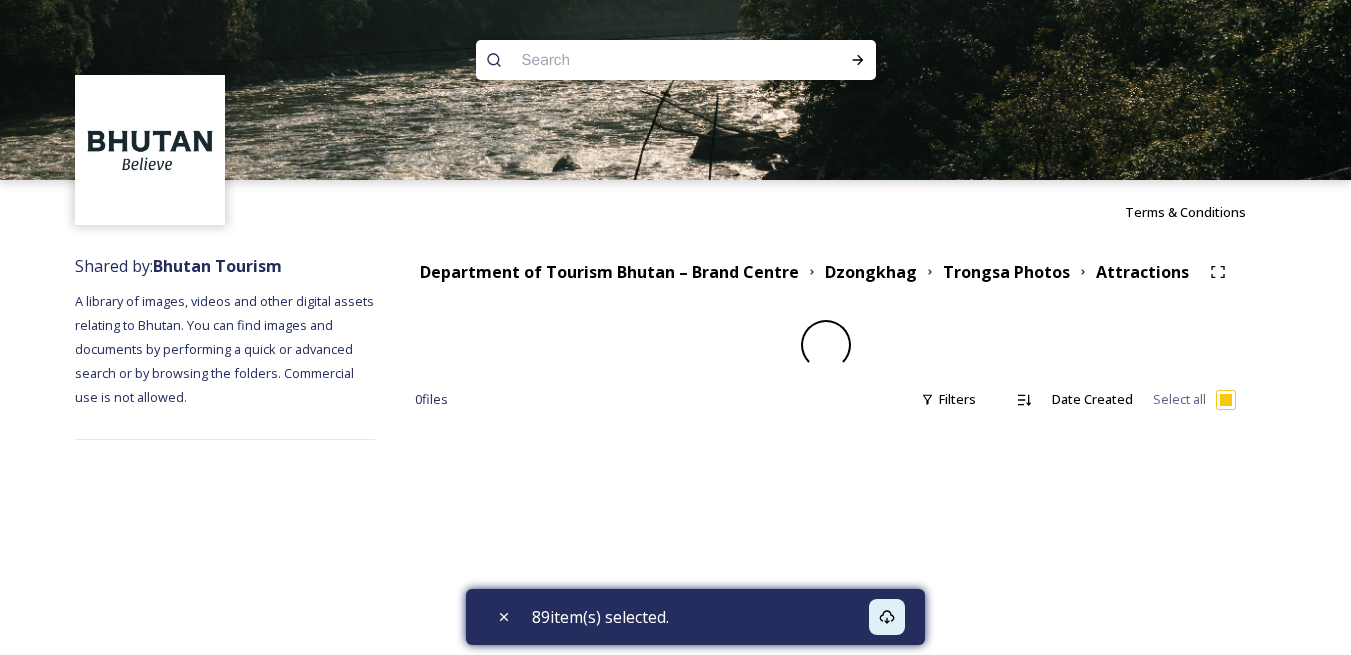 scroll, scrollTop: 0, scrollLeft: 0, axis: both 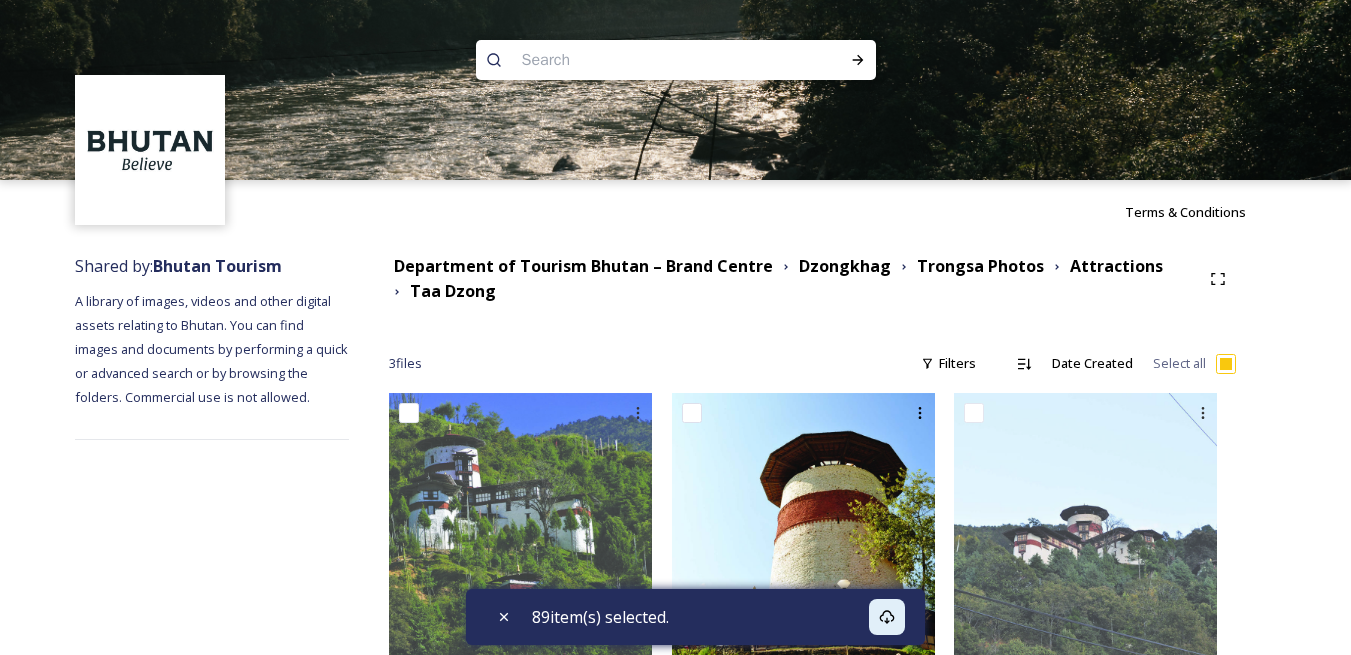 click at bounding box center [409, 413] 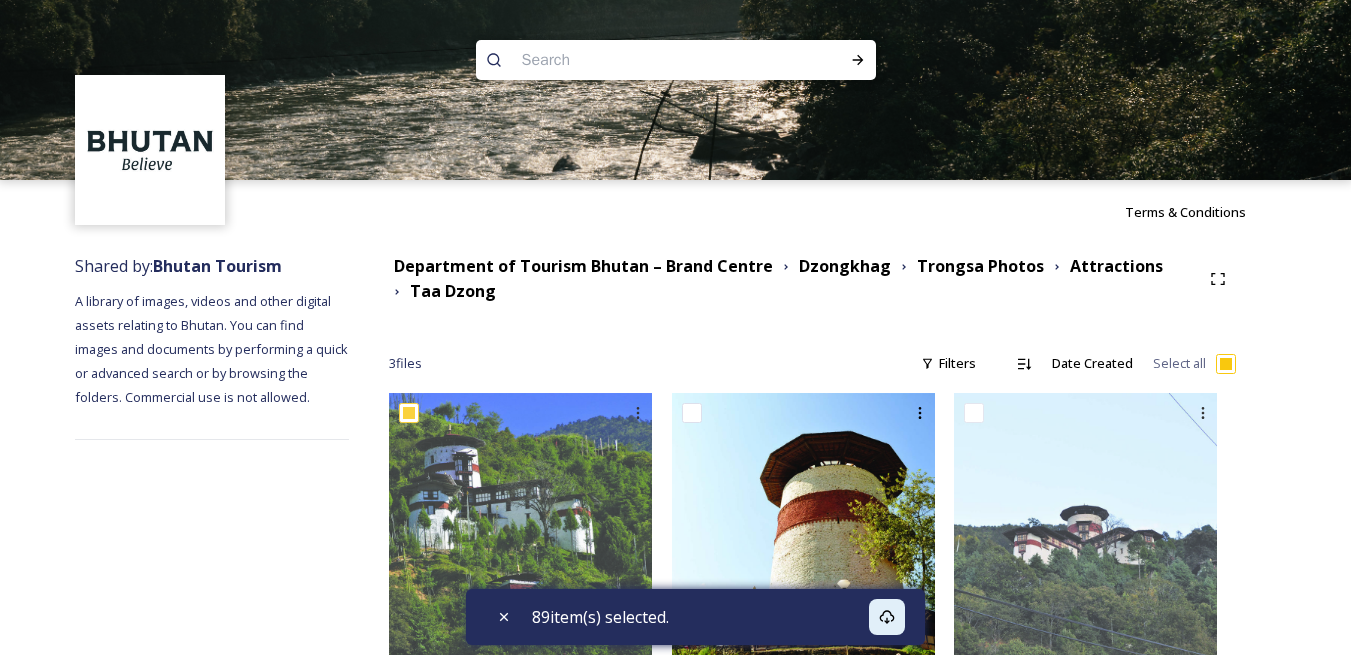 checkbox on "true" 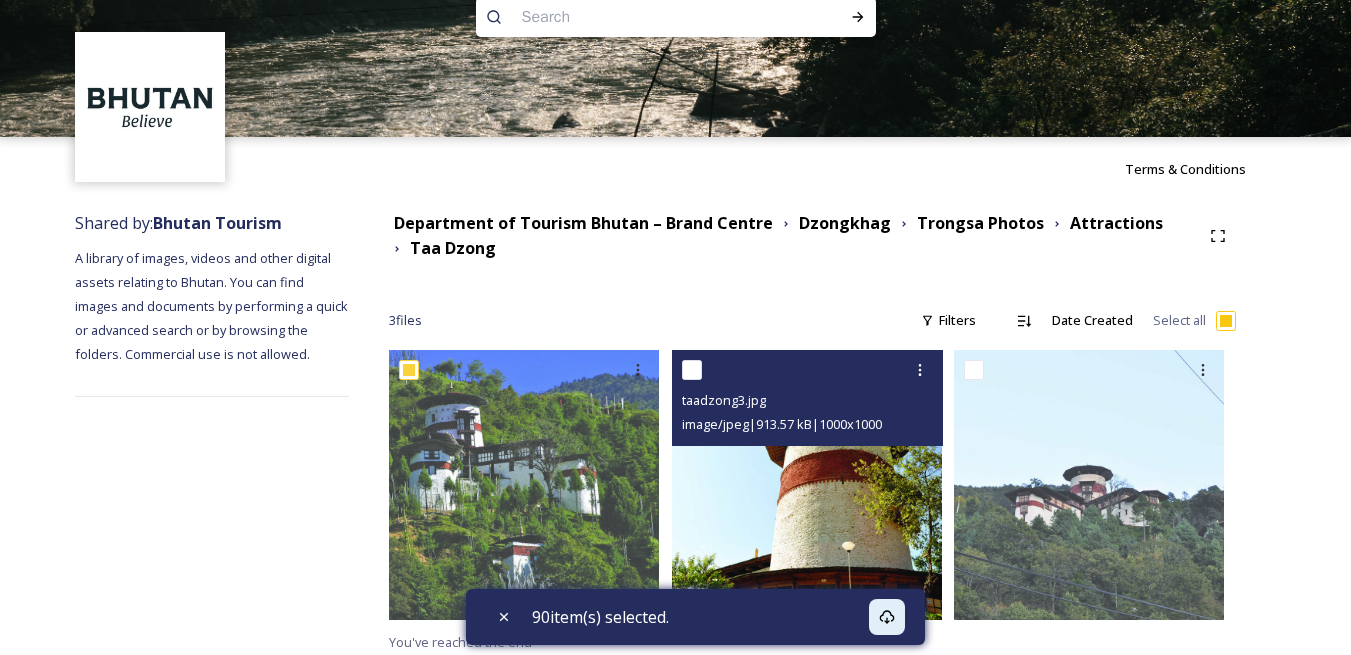 click at bounding box center (692, 370) 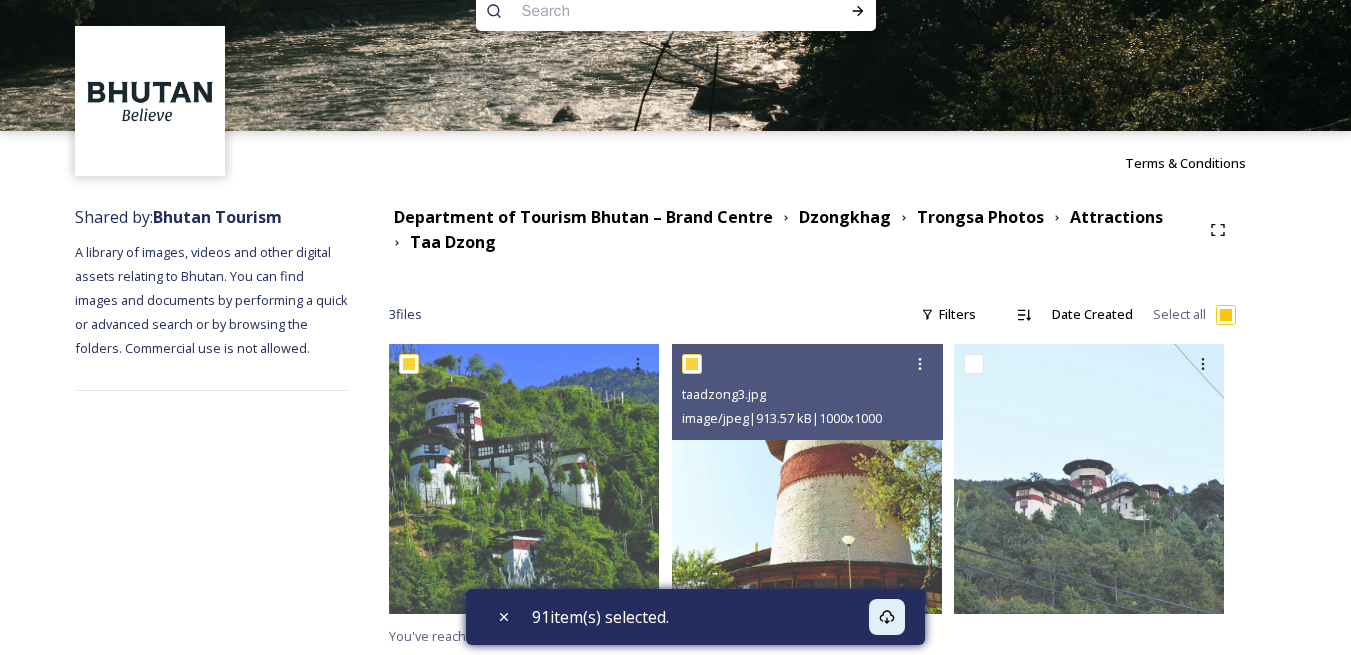 scroll, scrollTop: 50, scrollLeft: 0, axis: vertical 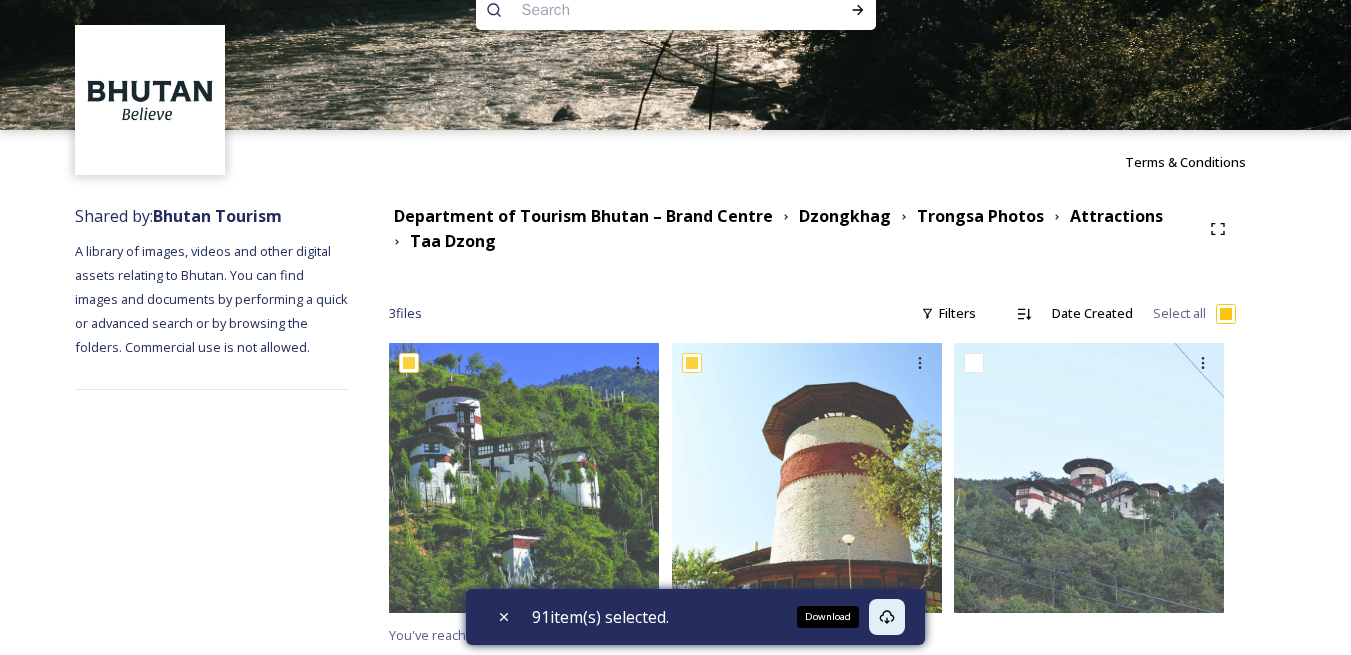 click 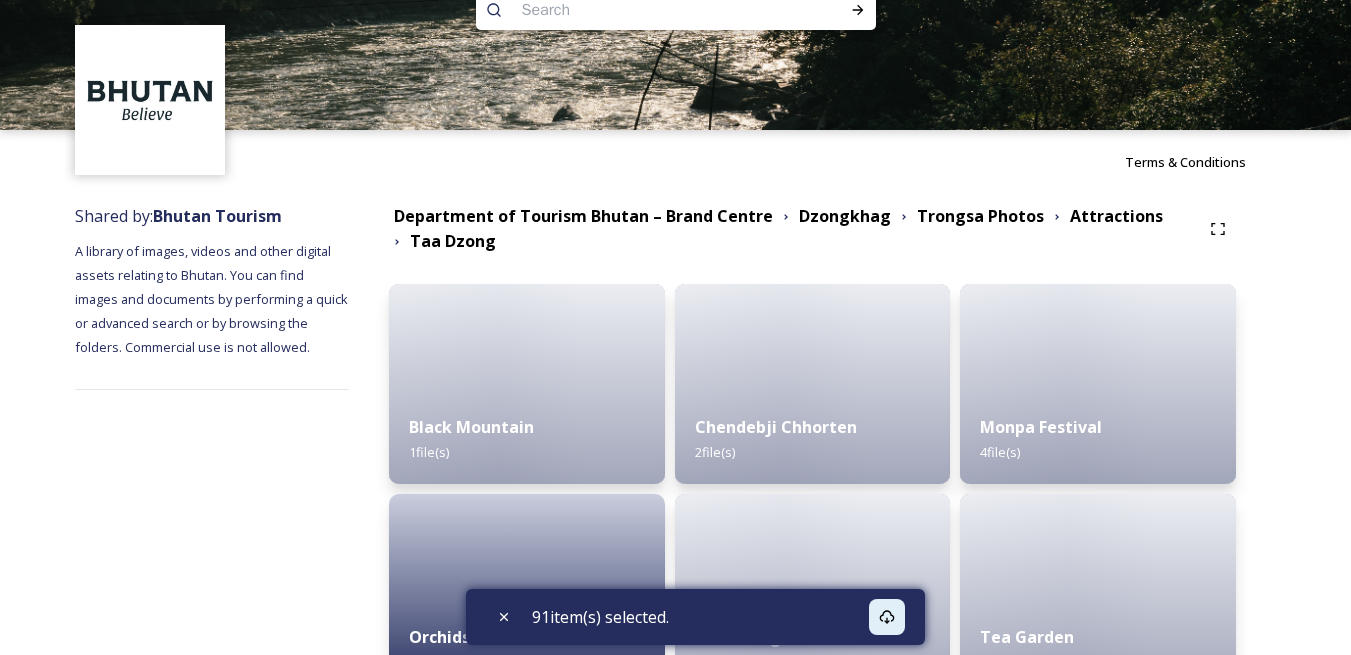 scroll, scrollTop: 0, scrollLeft: 0, axis: both 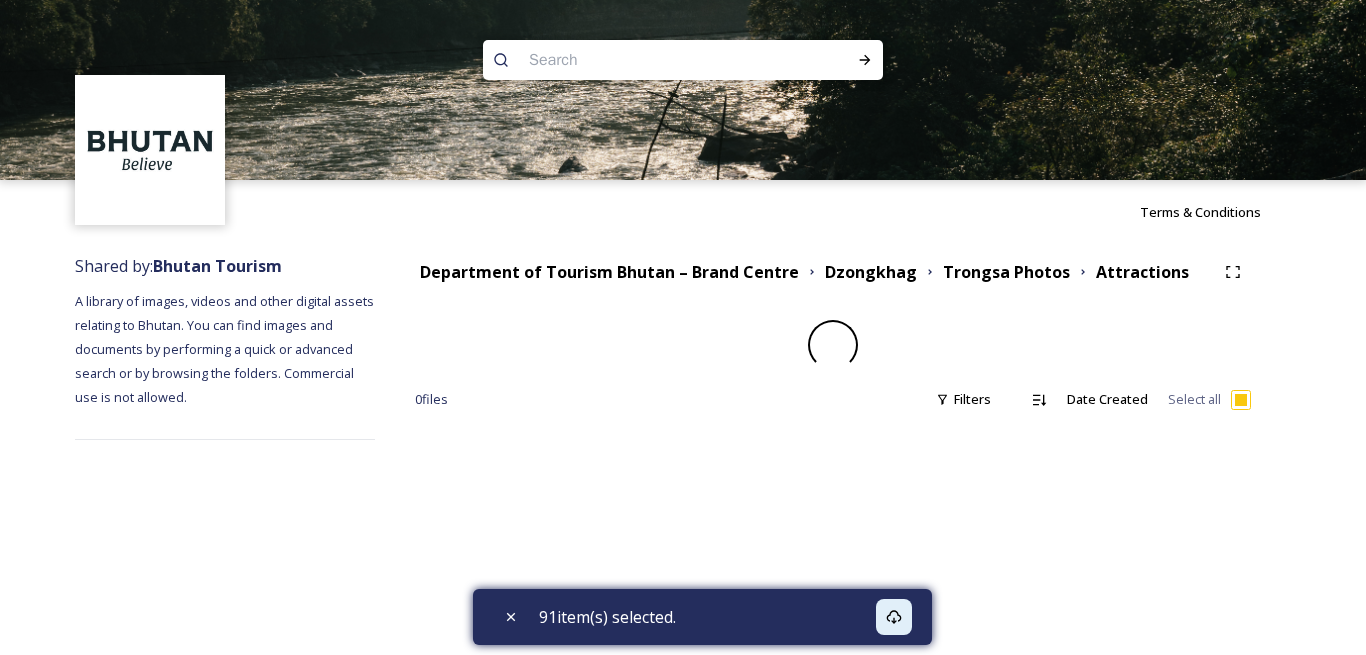 click on "Shared by: Bhutan Tourism A library of images, videos and other digital assets relating to Bhutan. You can find images and documents by performing a quick or advanced search or by browsing the folders. Commercial use is not allowed. Department of Tourism Bhutan – Brand Centre Dzongkhag Trongsa Photos Attractions 0 file s Filters Date Created Select all 91 item(s) selected." at bounding box center [683, 347] 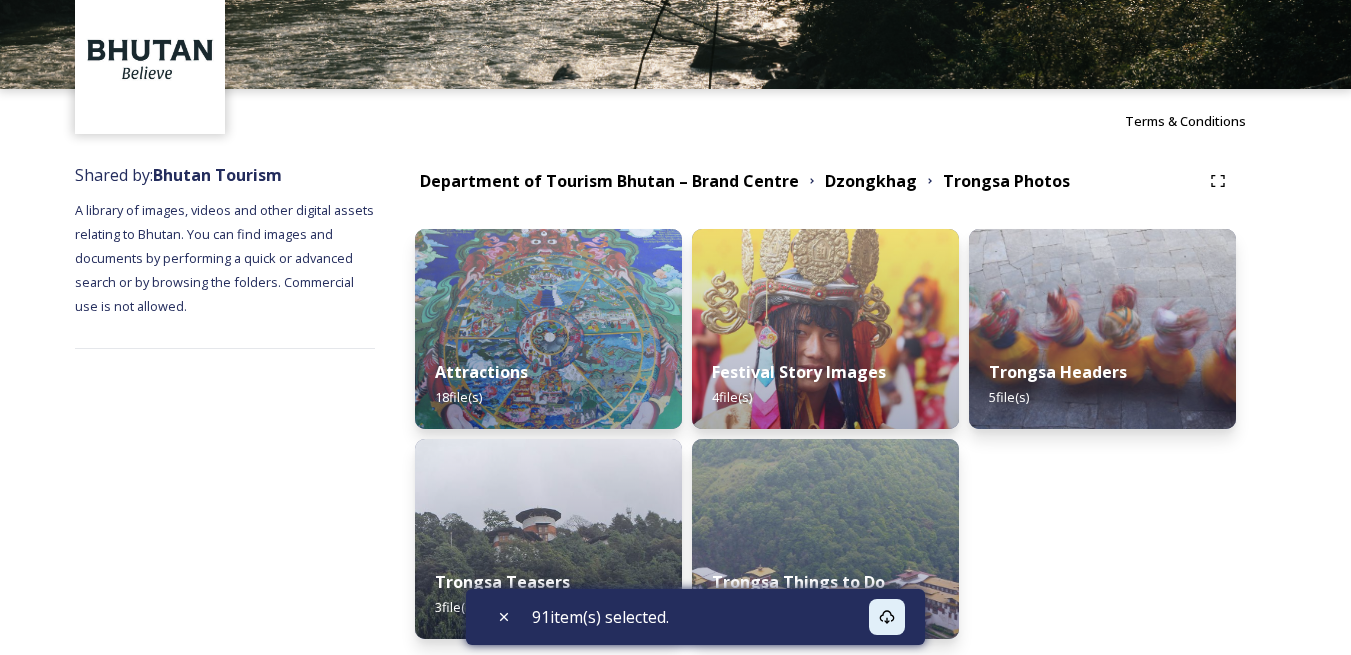 scroll, scrollTop: 0, scrollLeft: 0, axis: both 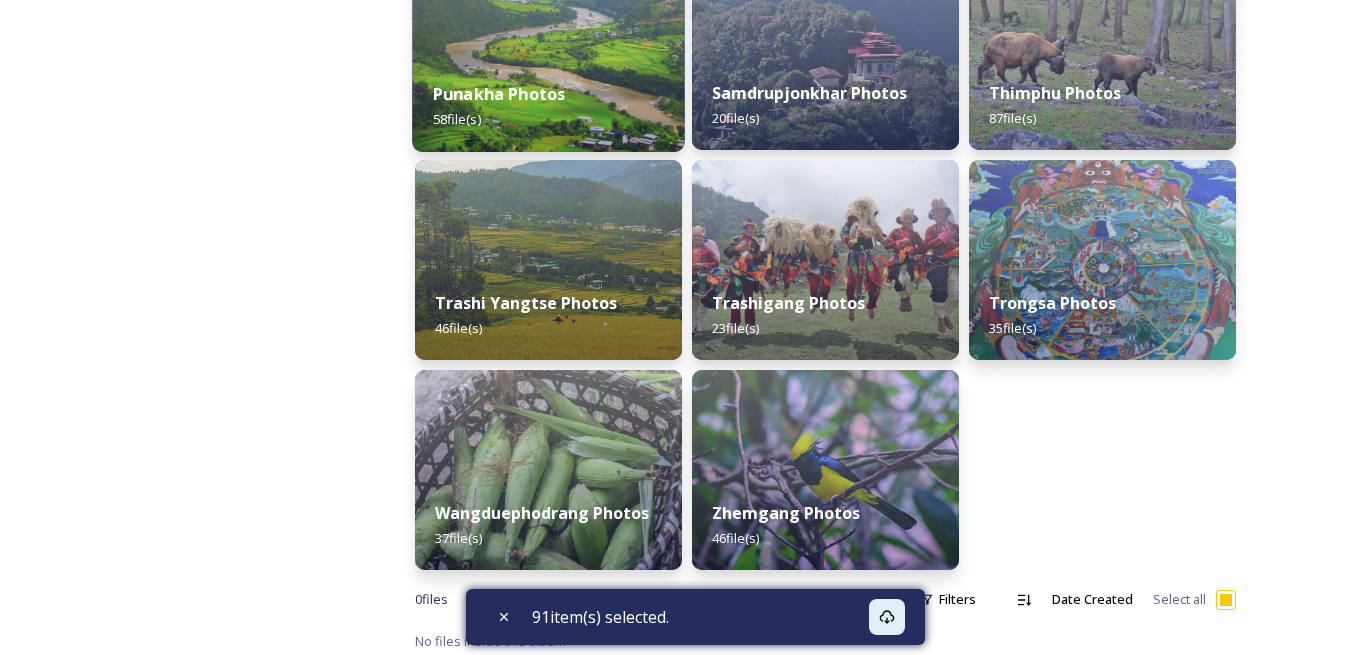 click on "Punakha Photos 58  file(s)" at bounding box center (548, 106) 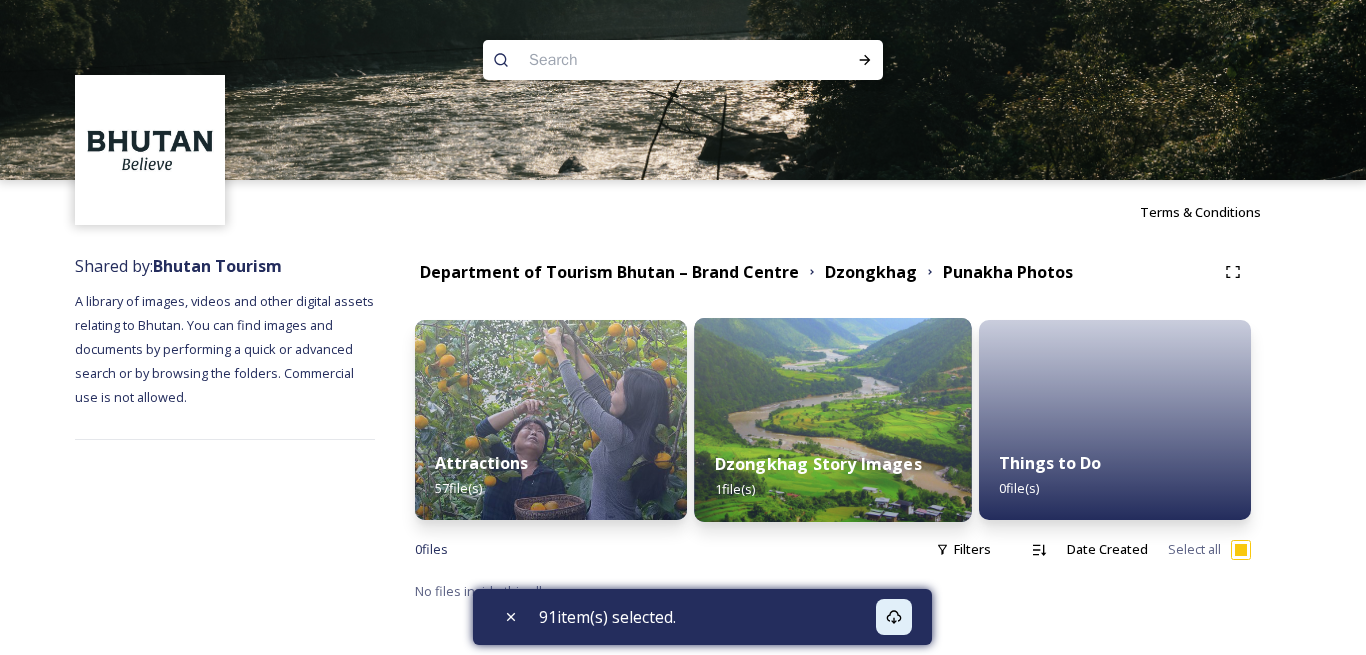 click at bounding box center (832, 420) 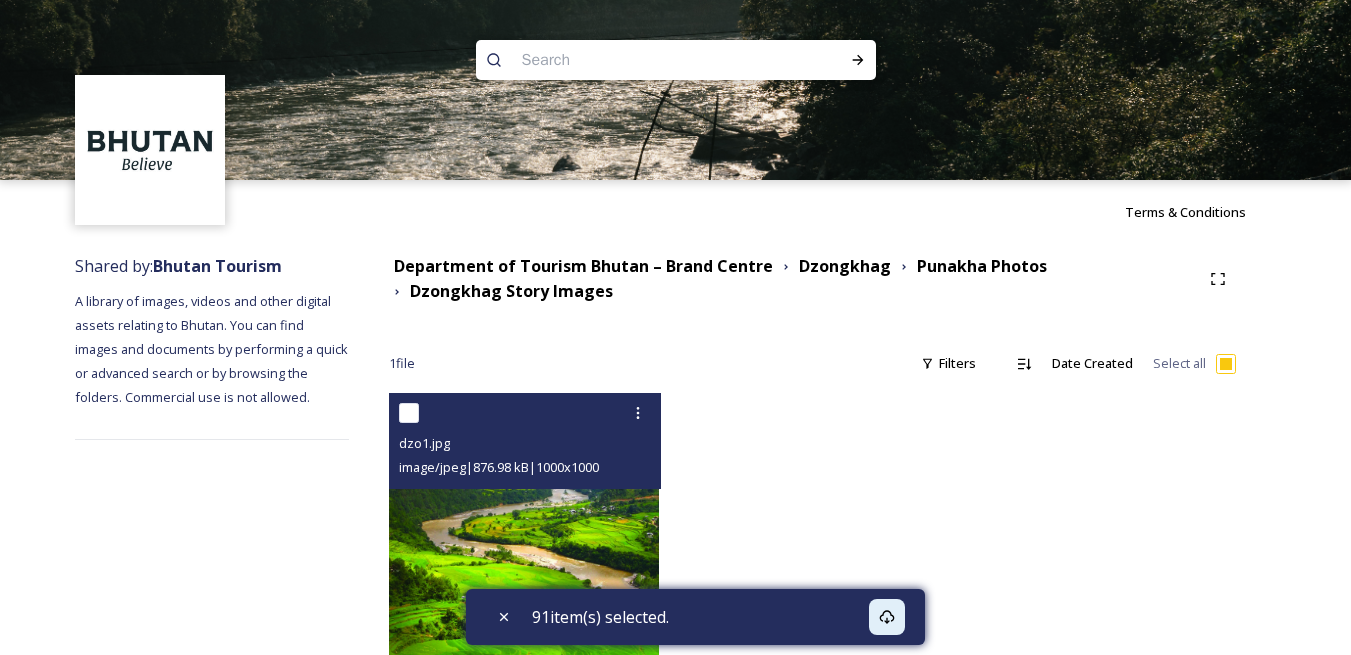 click at bounding box center [409, 413] 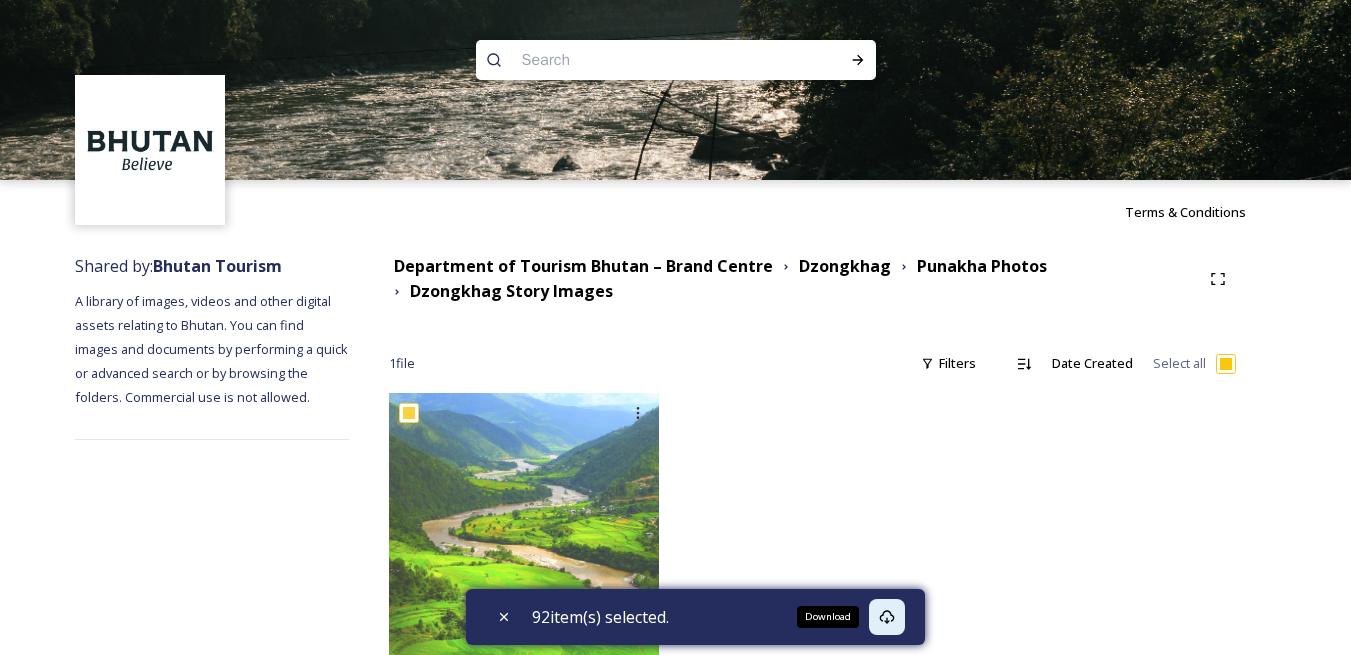 click 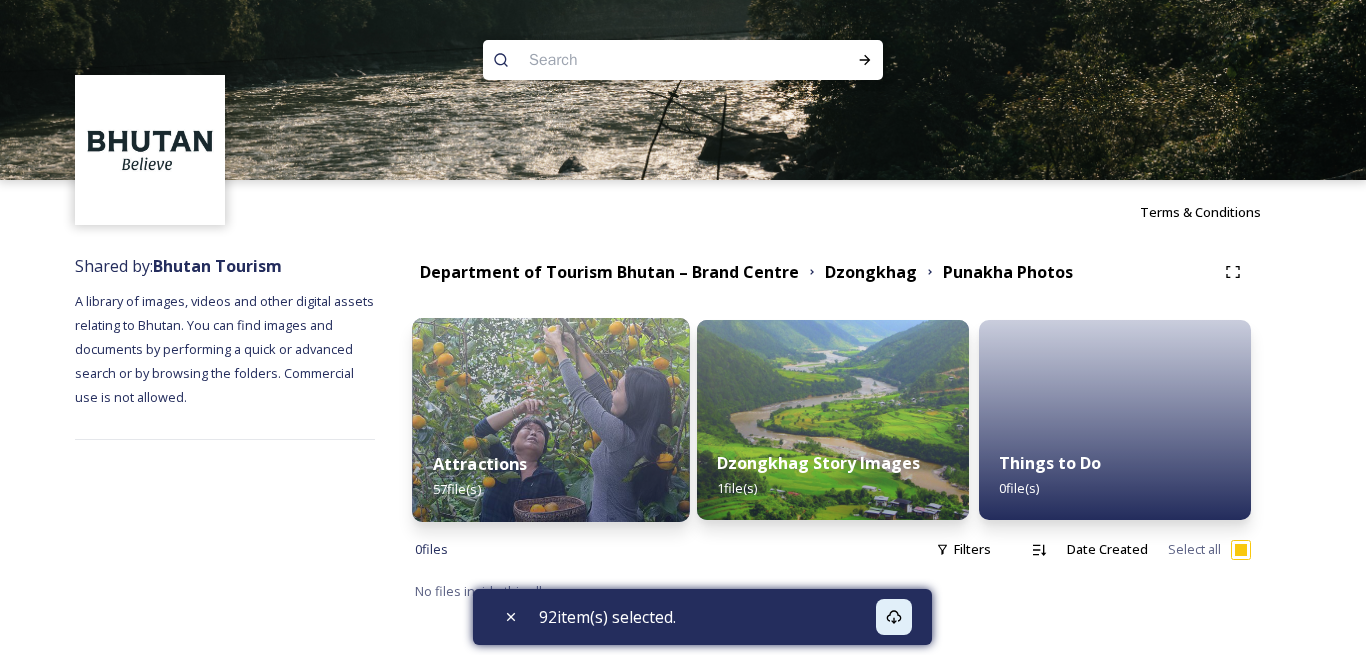 click at bounding box center (550, 420) 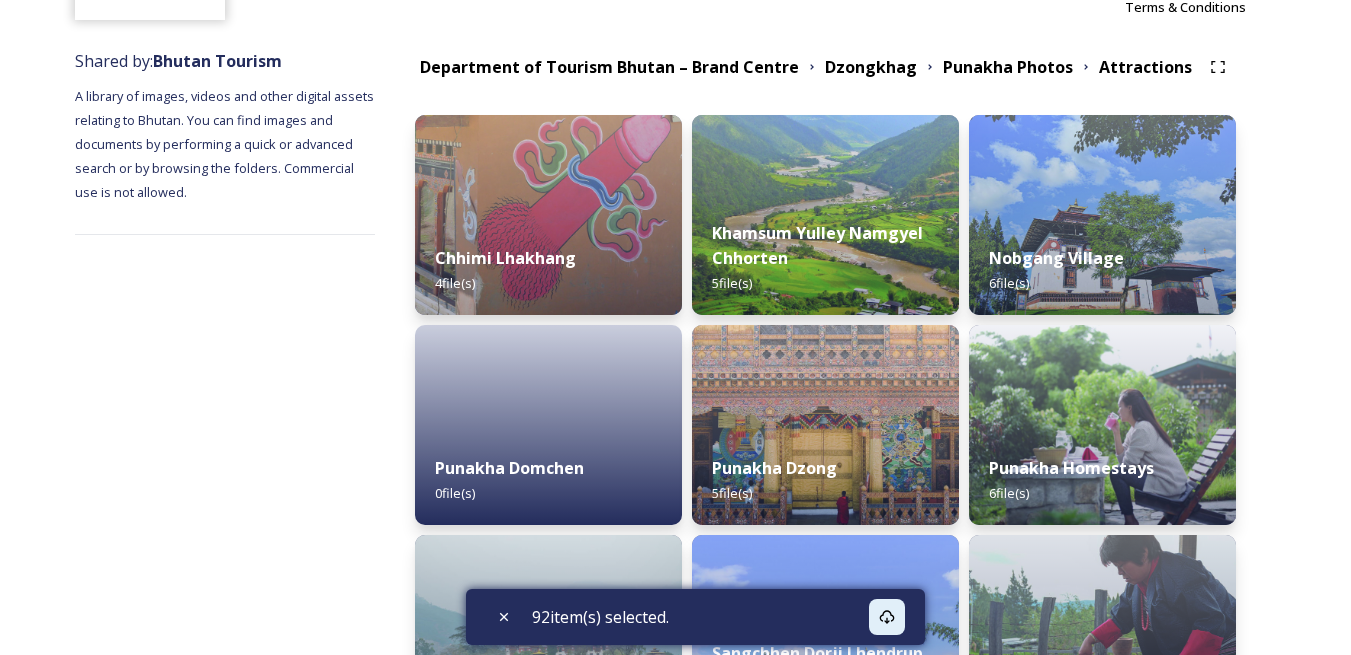 scroll, scrollTop: 200, scrollLeft: 0, axis: vertical 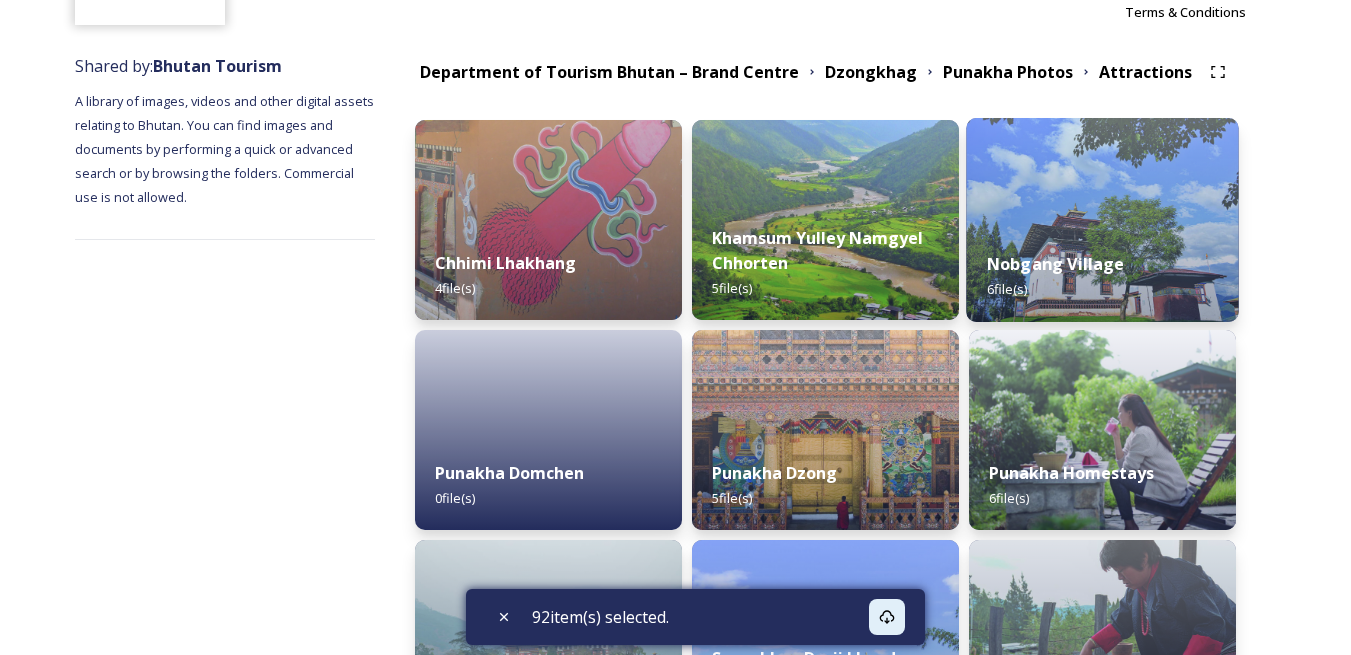 click at bounding box center [1102, 220] 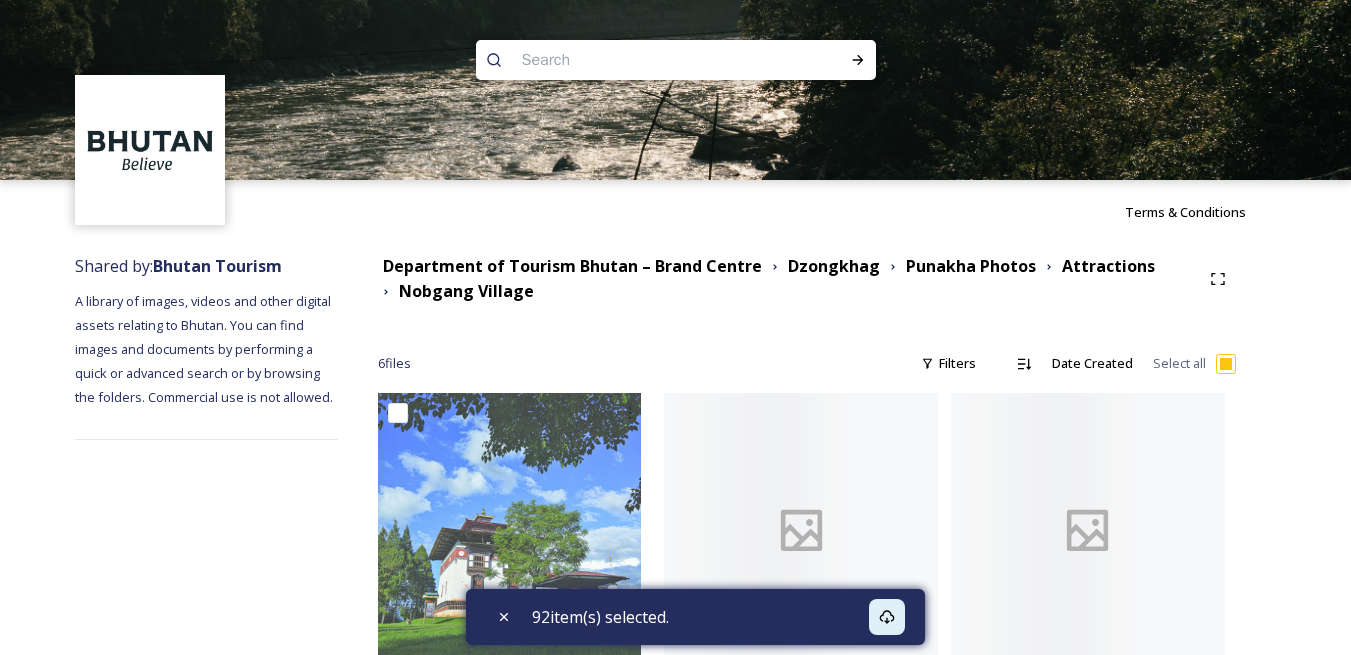 scroll, scrollTop: 305, scrollLeft: 0, axis: vertical 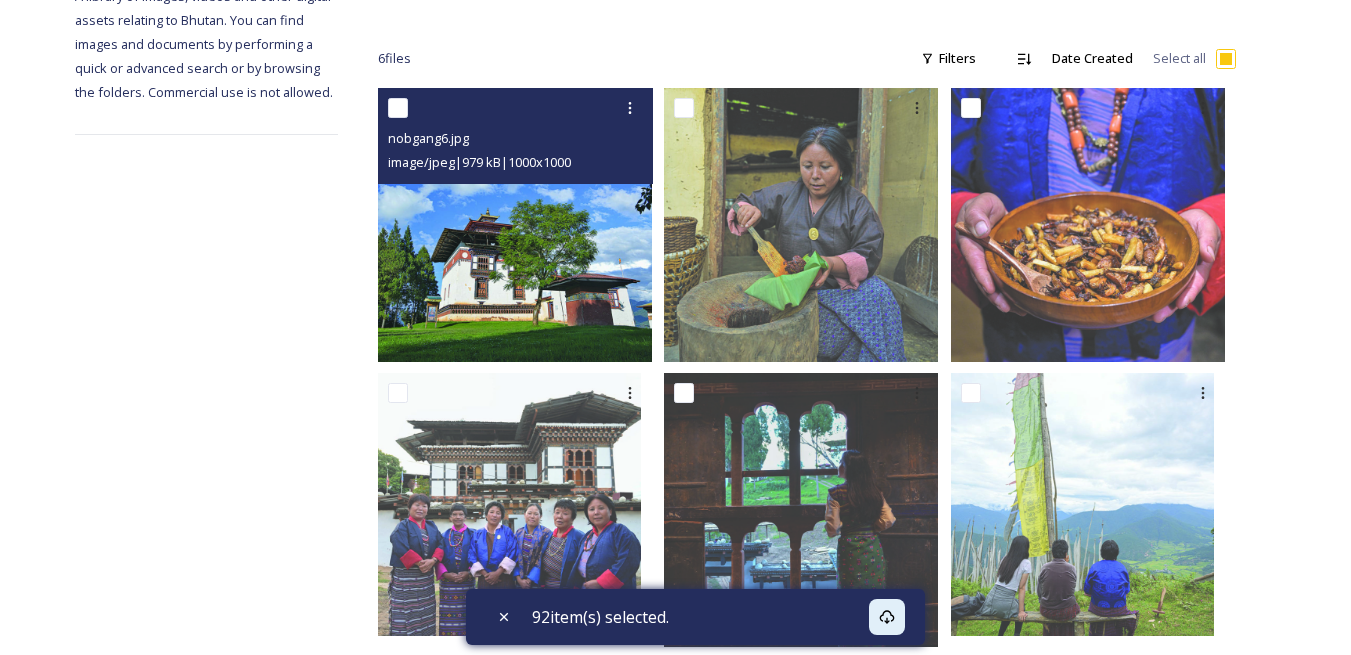 click at bounding box center [398, 108] 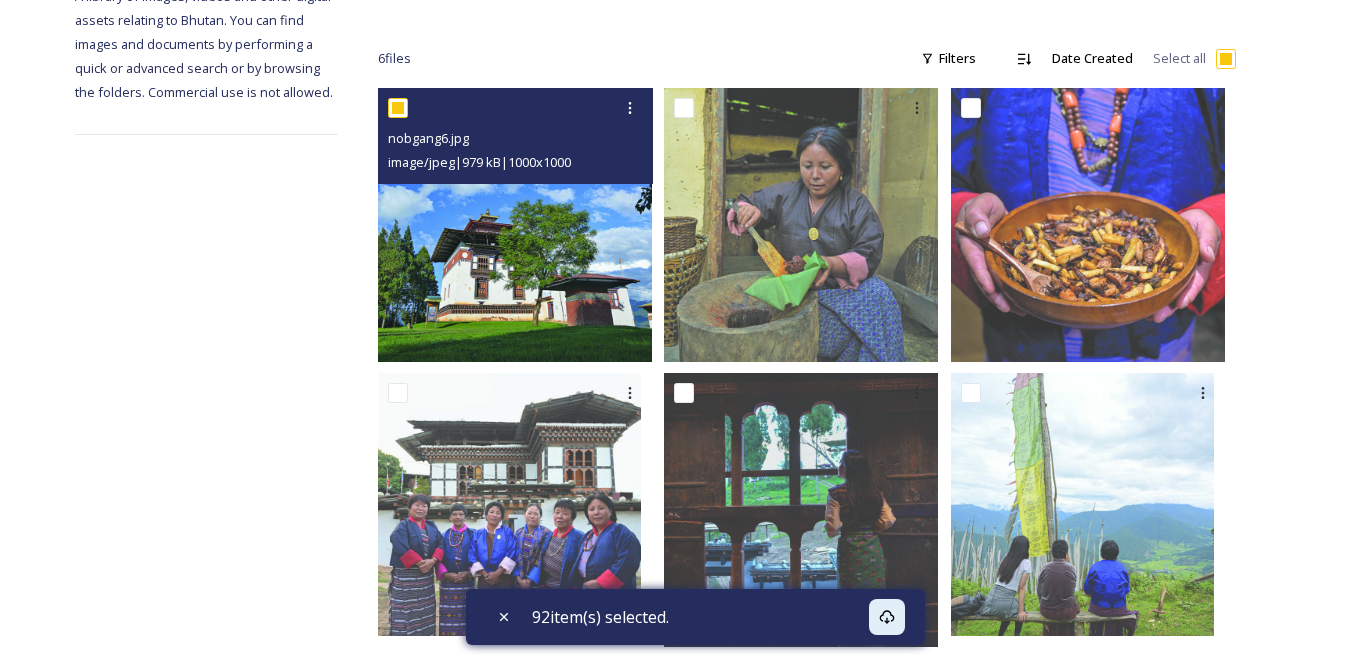 checkbox on "true" 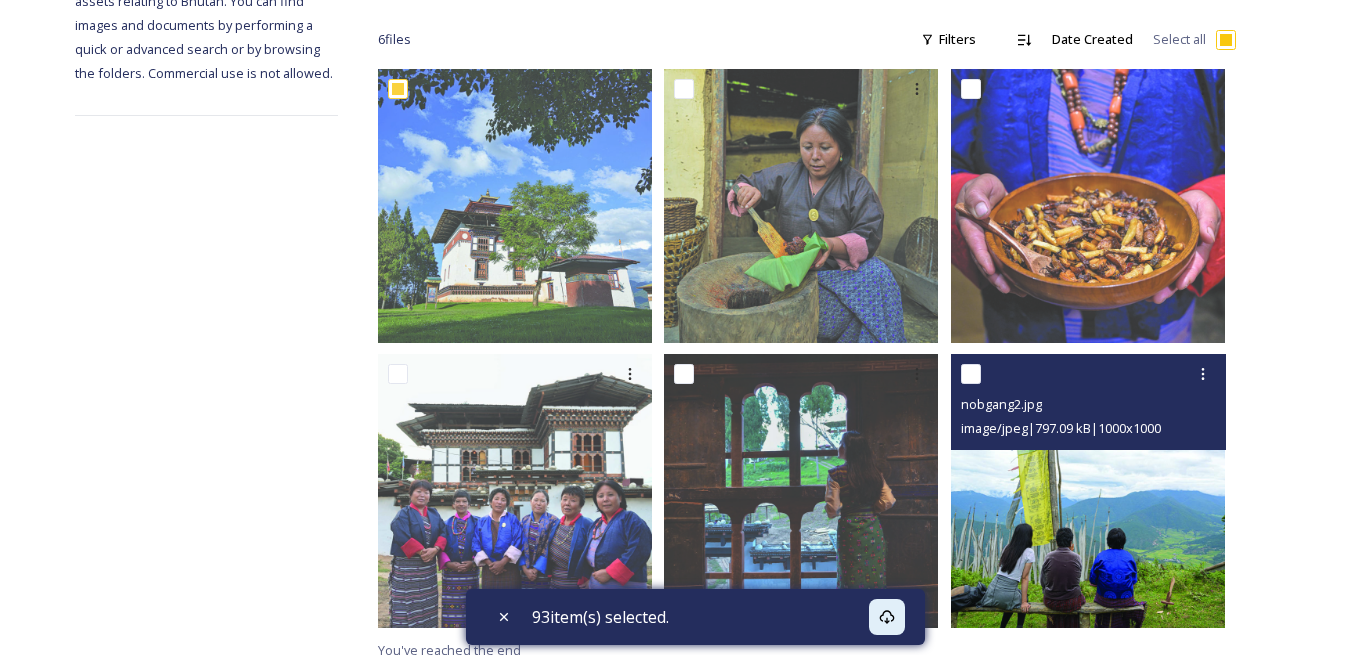 scroll, scrollTop: 339, scrollLeft: 0, axis: vertical 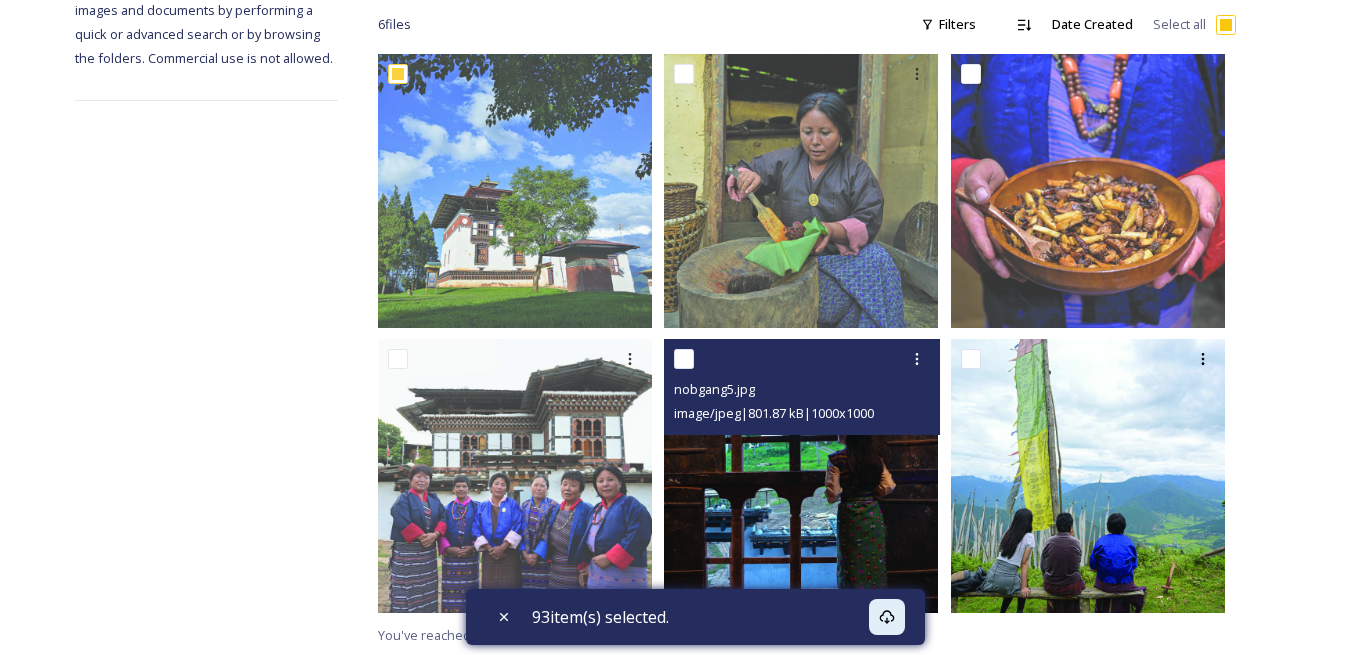 click at bounding box center [684, 359] 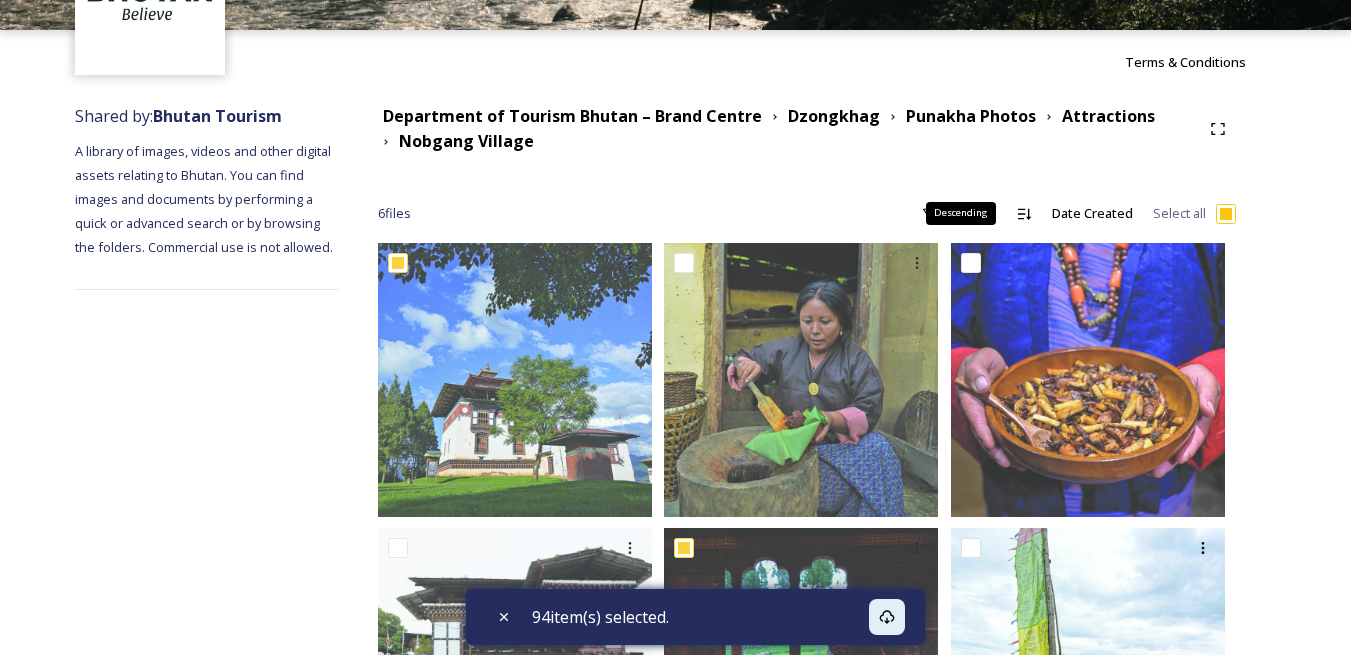 scroll, scrollTop: 139, scrollLeft: 0, axis: vertical 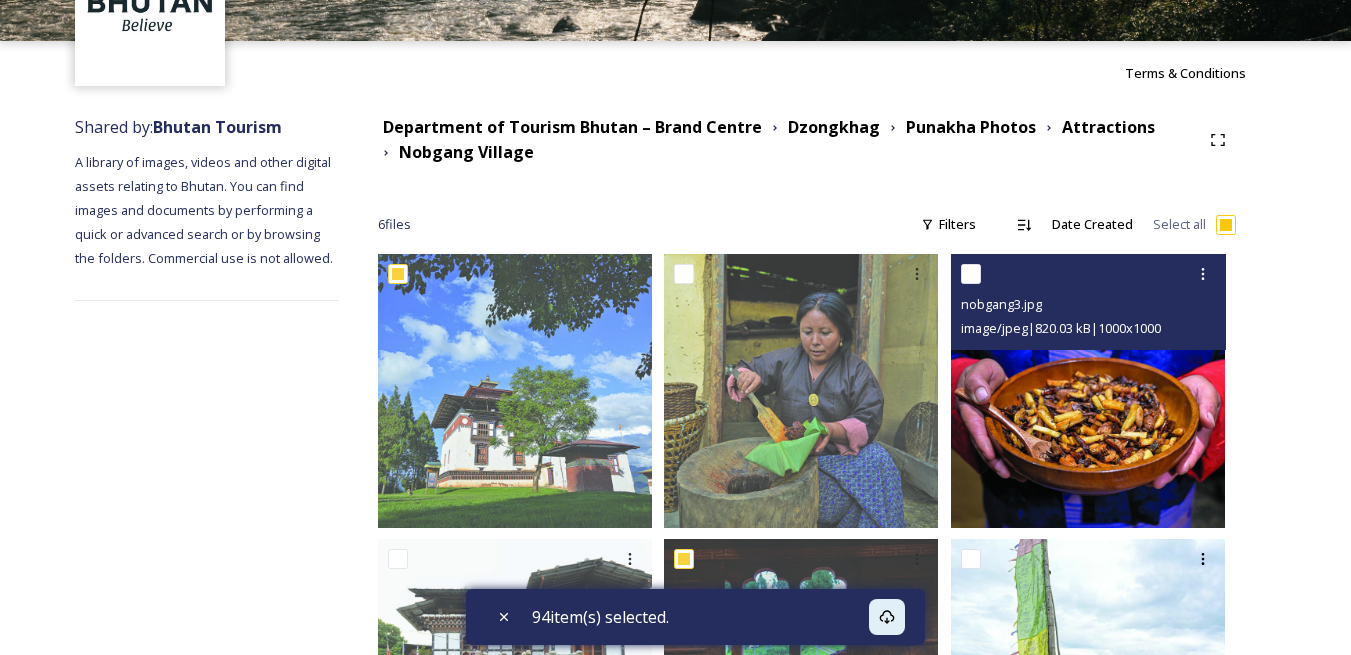 click at bounding box center (971, 274) 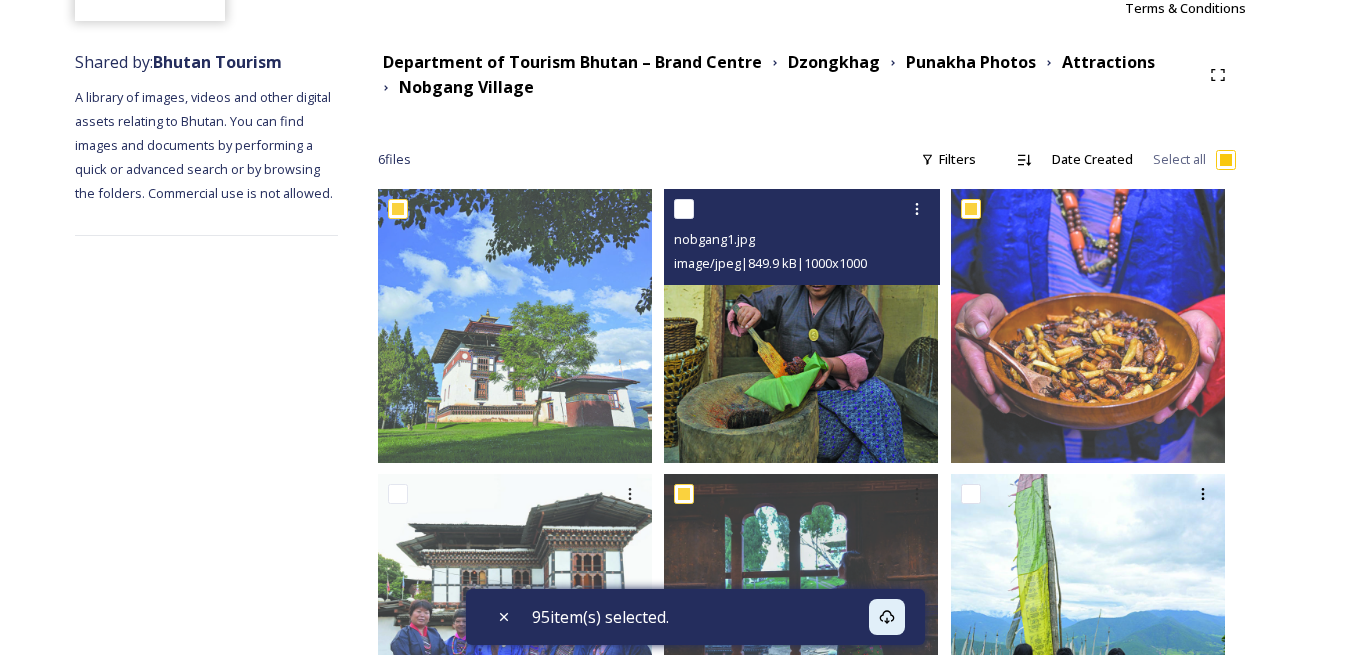 scroll, scrollTop: 339, scrollLeft: 0, axis: vertical 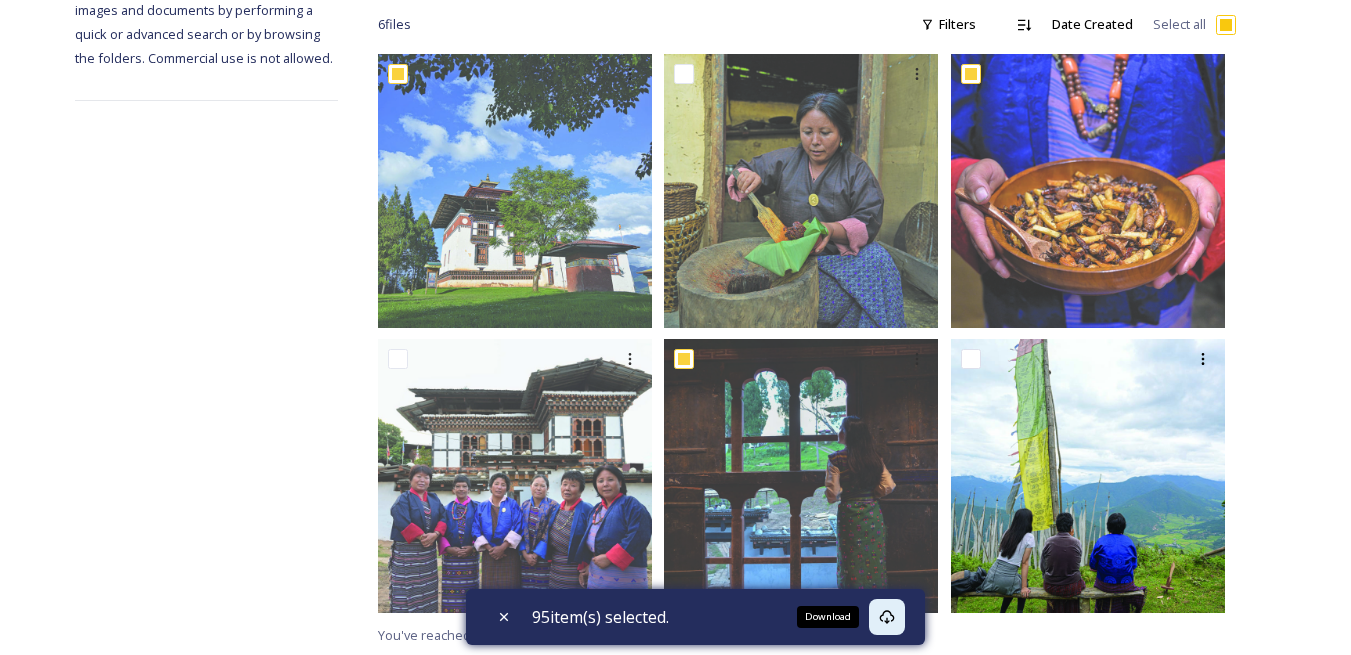 click 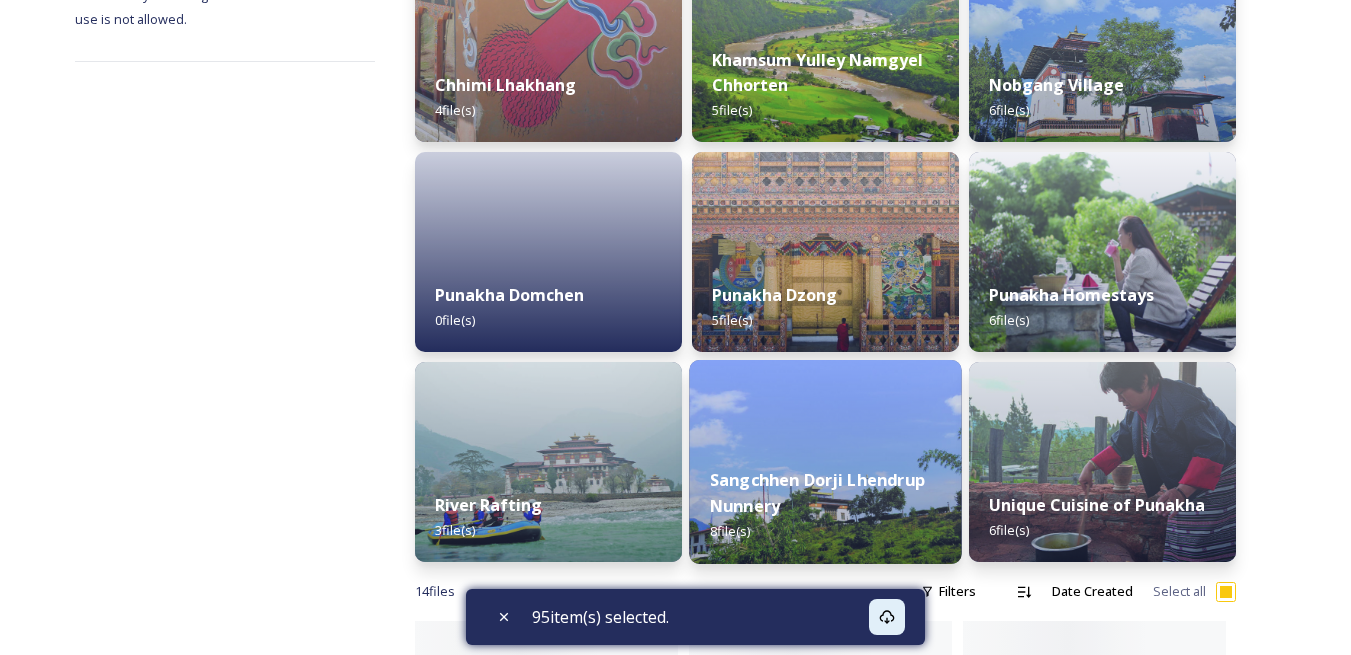 scroll, scrollTop: 400, scrollLeft: 0, axis: vertical 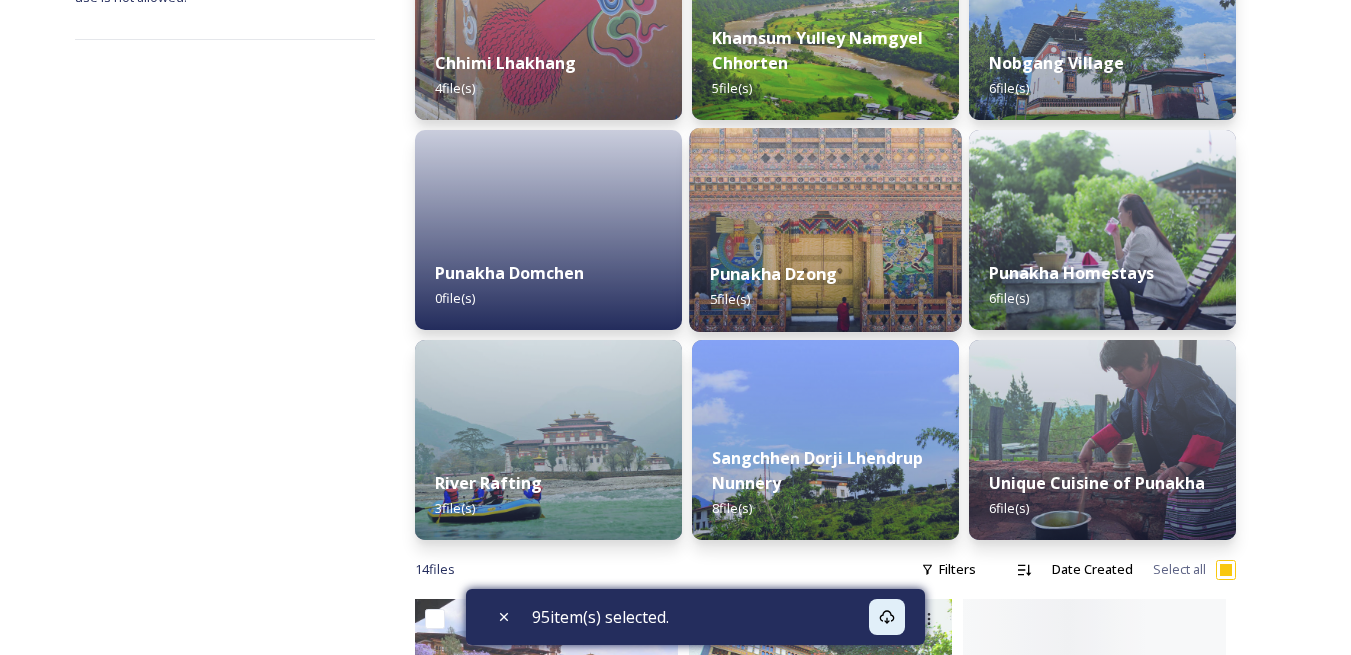 click at bounding box center (825, 230) 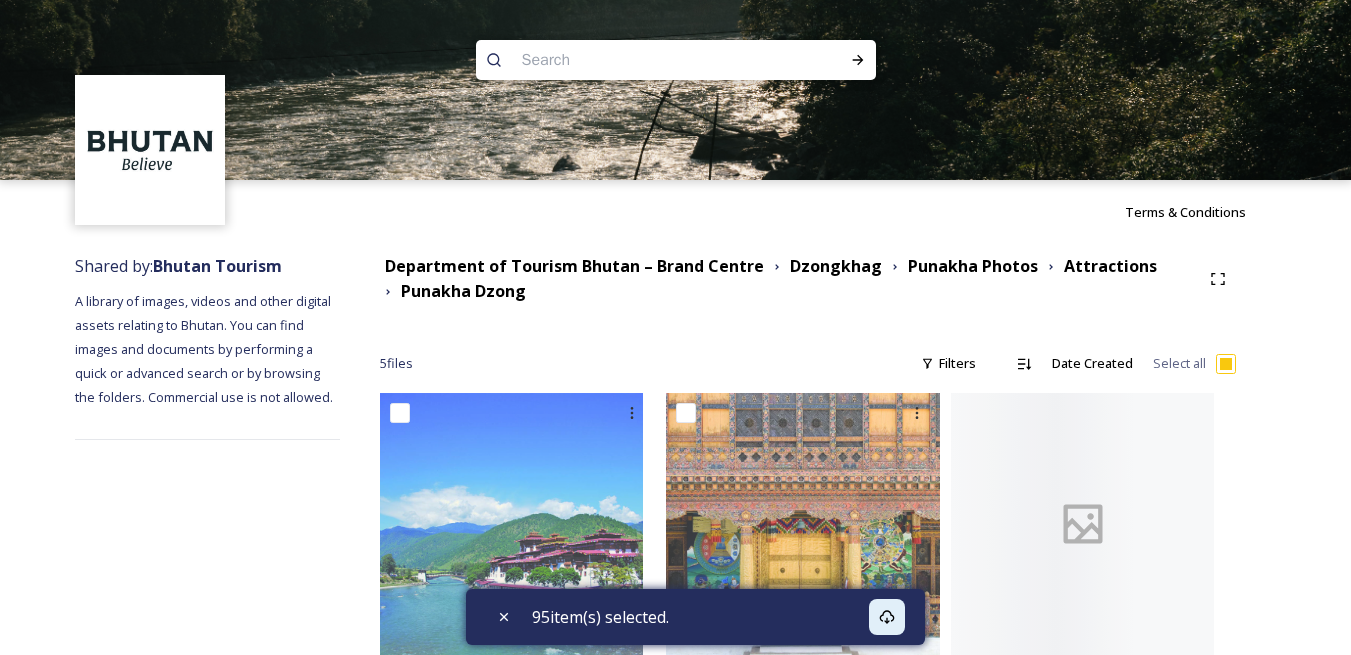 scroll, scrollTop: 300, scrollLeft: 0, axis: vertical 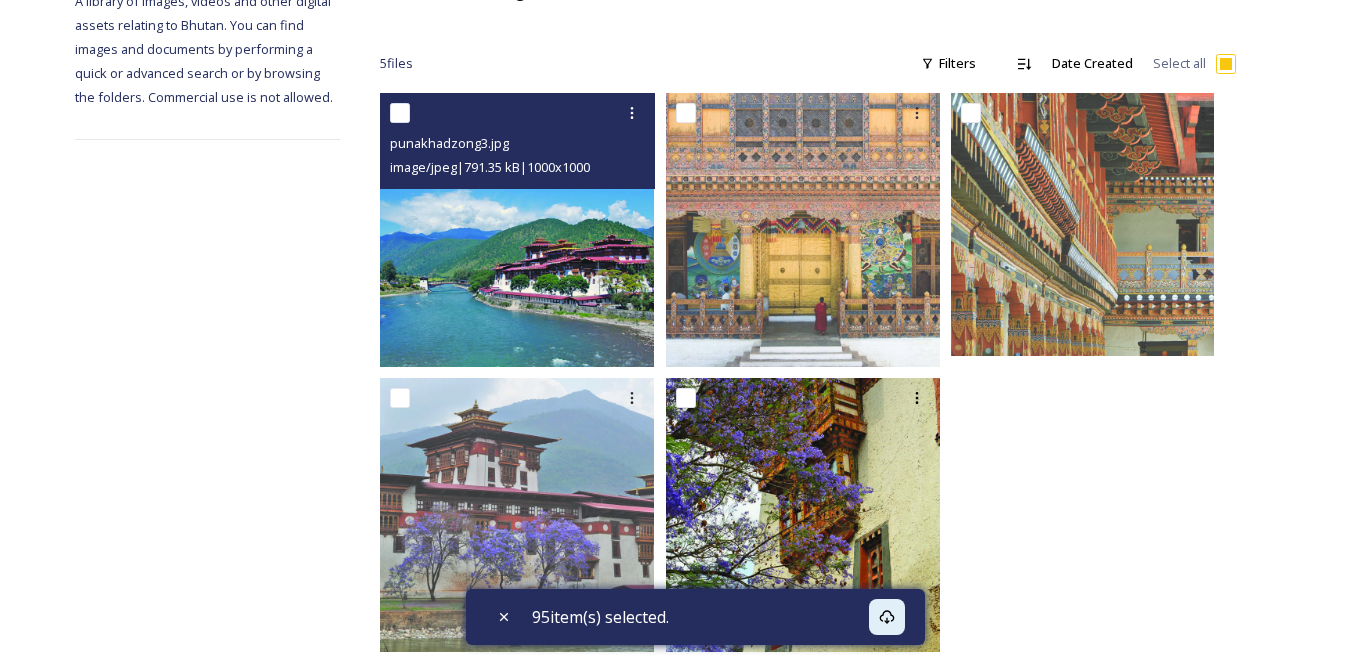 click at bounding box center [400, 113] 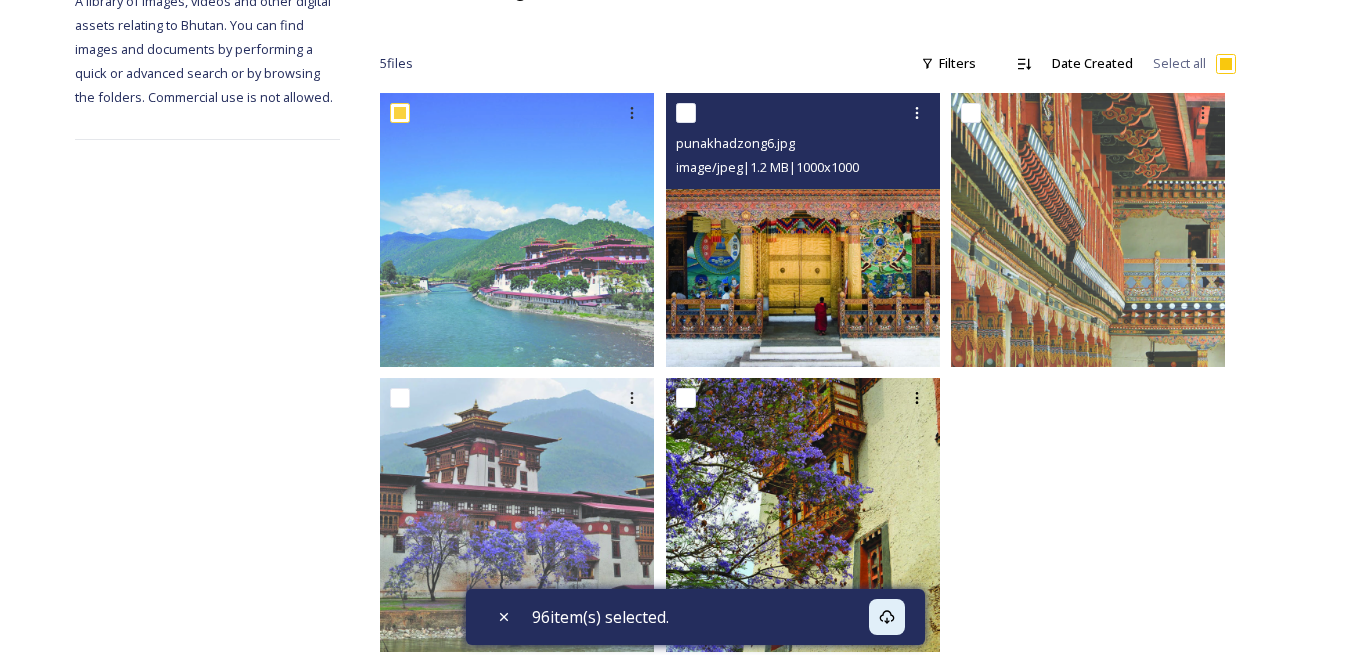 click at bounding box center [686, 113] 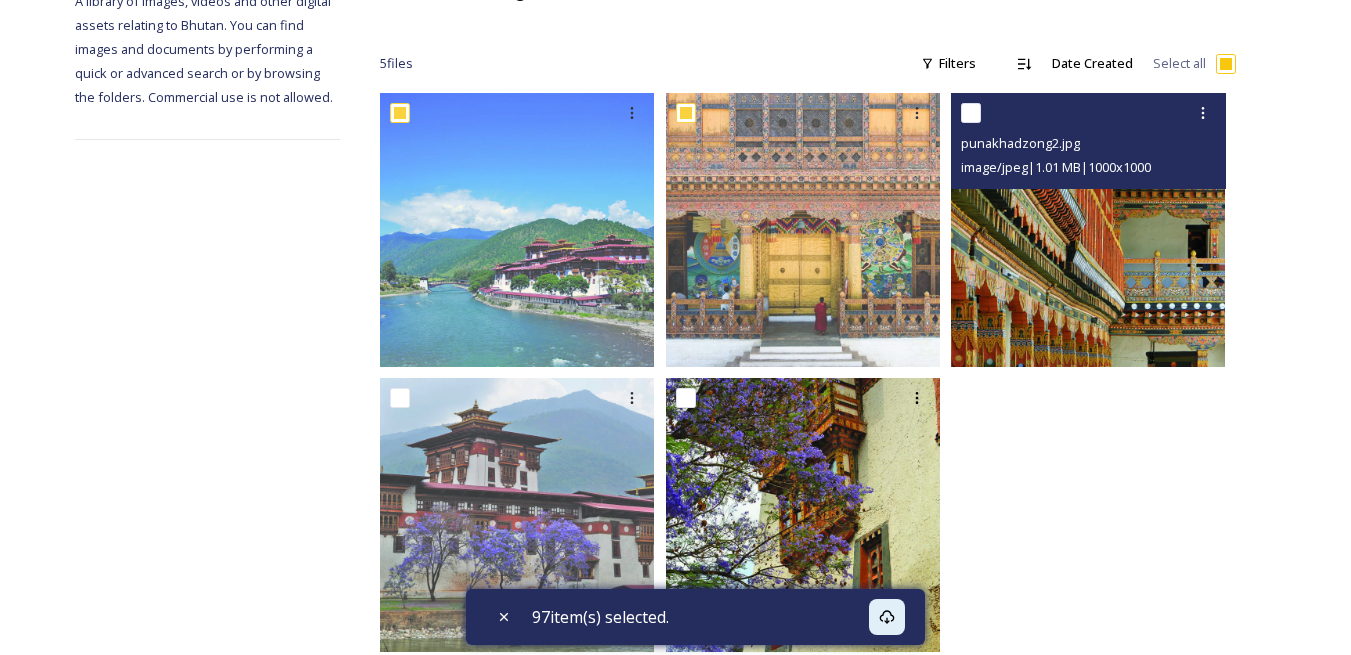 click at bounding box center (971, 113) 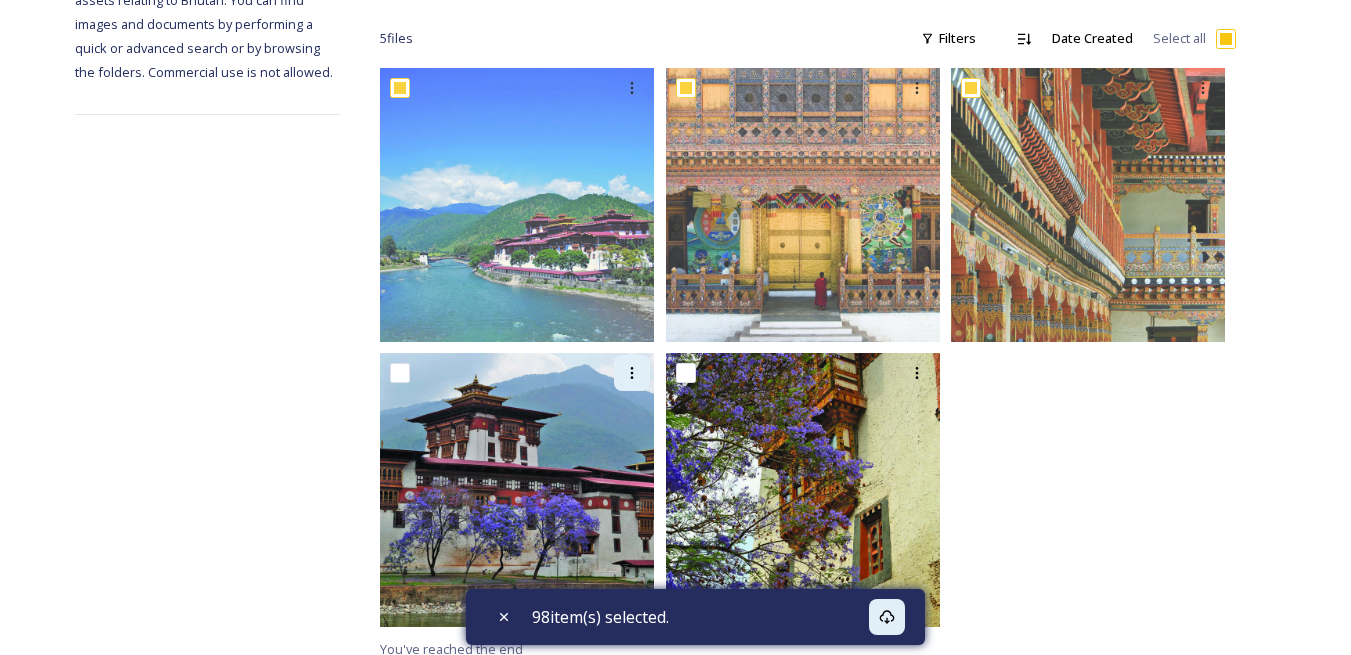 scroll, scrollTop: 339, scrollLeft: 0, axis: vertical 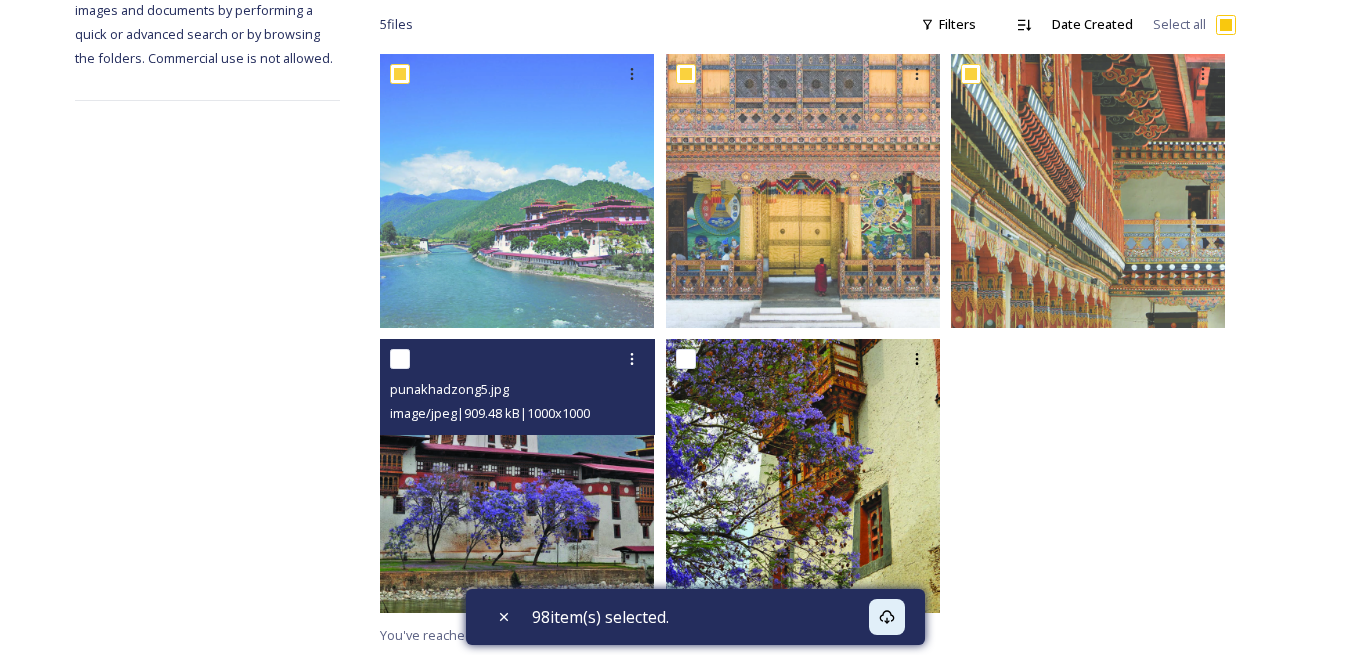 click at bounding box center (400, 359) 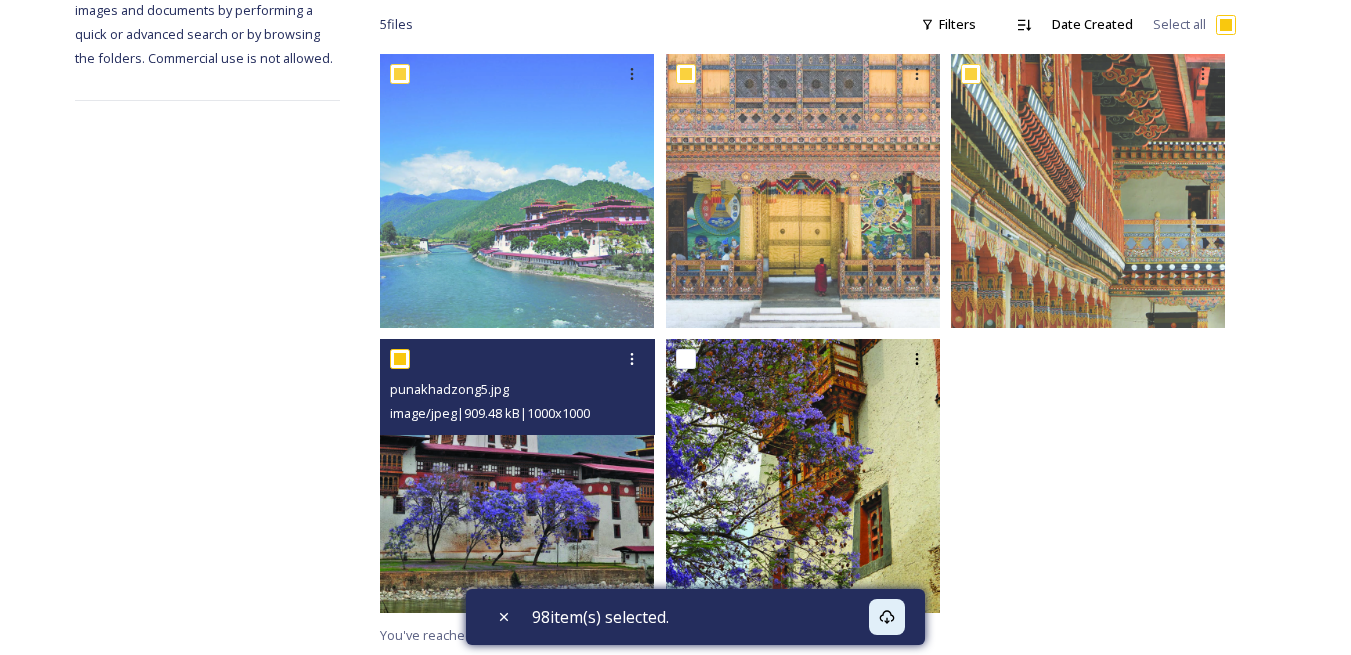 checkbox on "true" 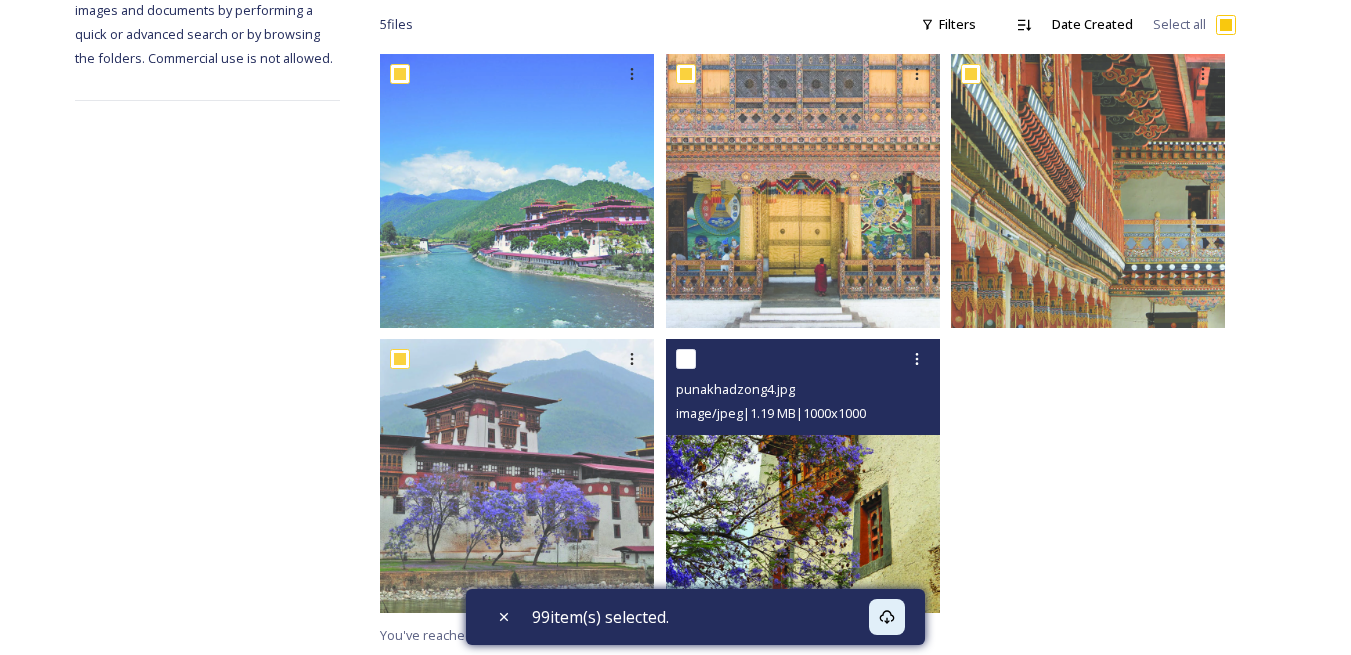 click at bounding box center [686, 359] 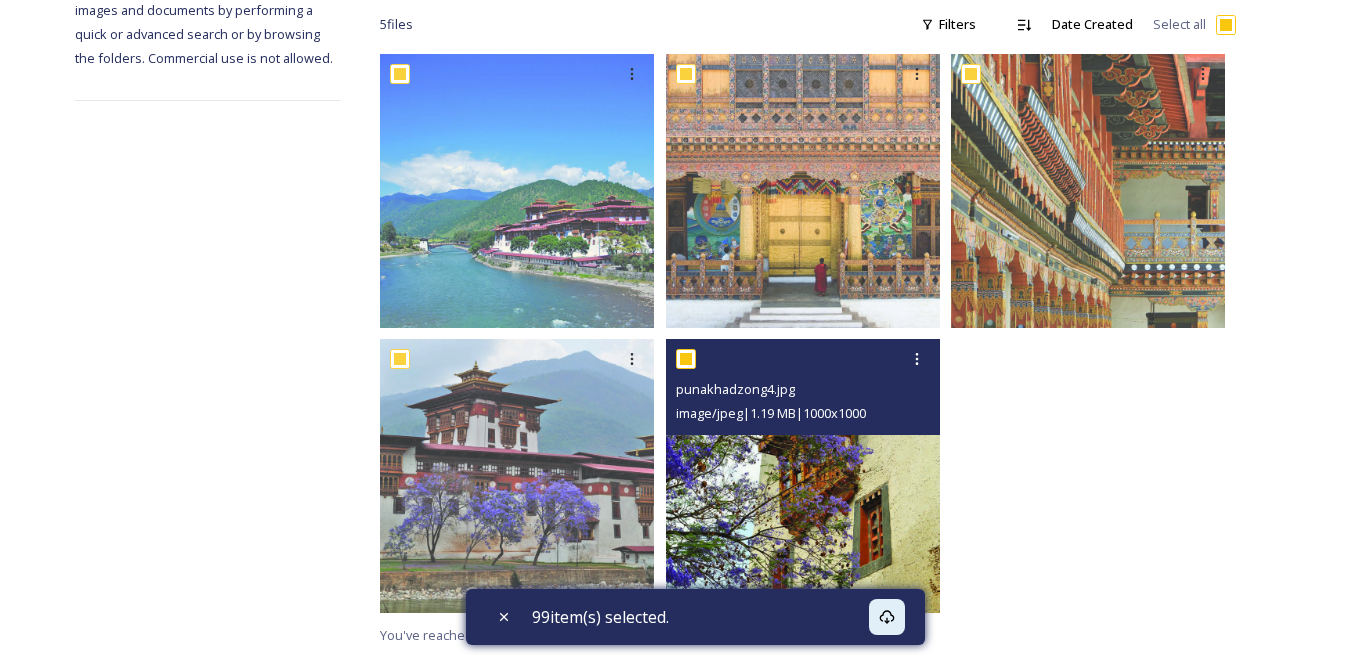 checkbox on "true" 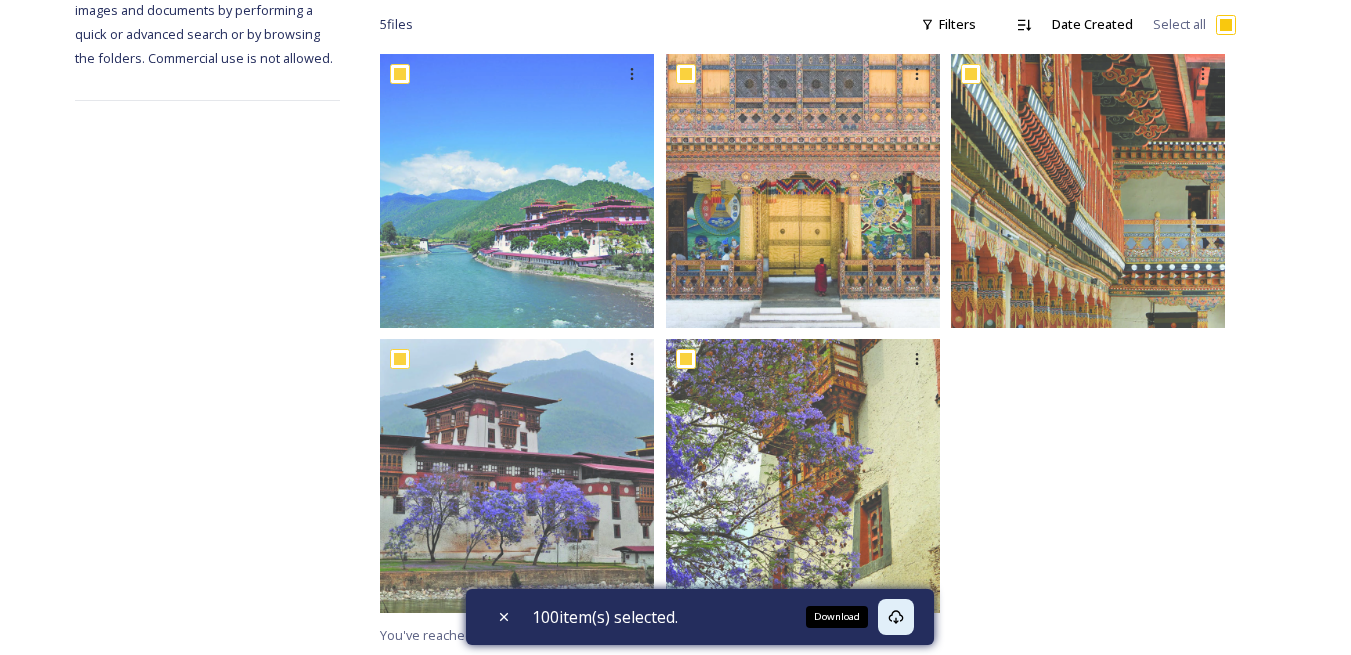 click on "Download" at bounding box center (896, 617) 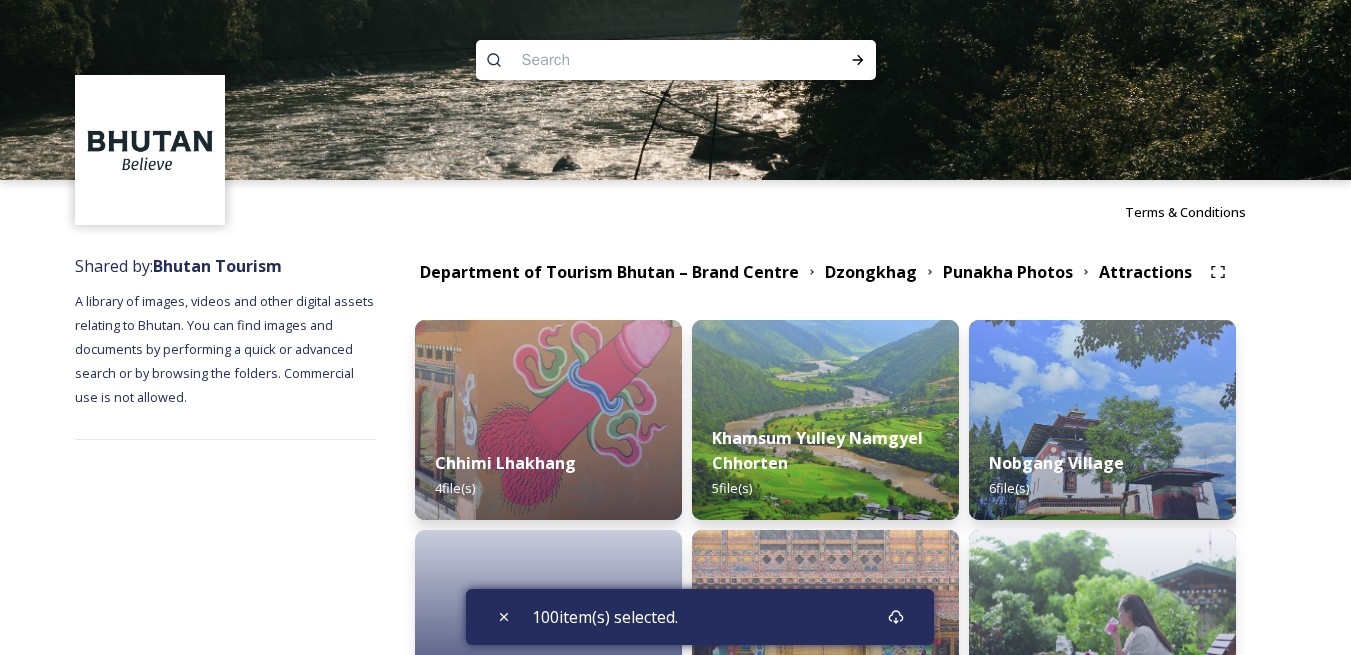 scroll, scrollTop: 404, scrollLeft: 0, axis: vertical 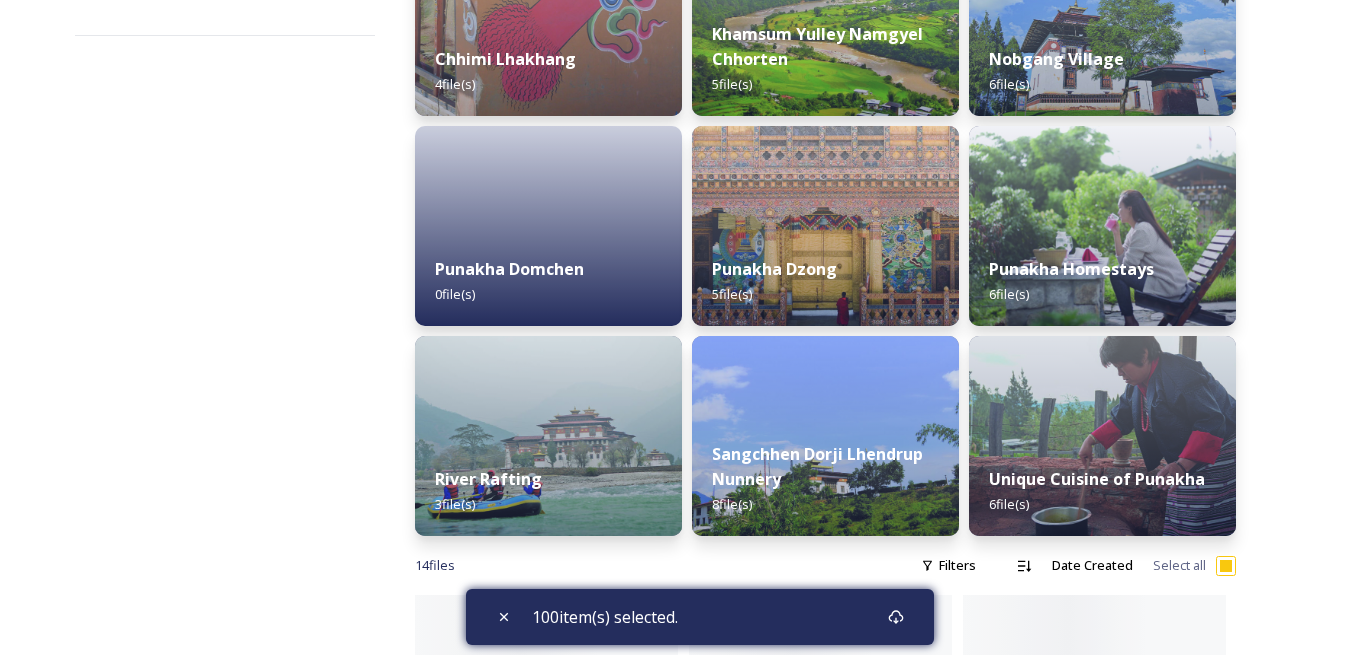 click on "Shared by: Bhutan Tourism A library of images, videos and other digital assets relating to Bhutan. You can find images and documents by performing a quick or advanced search or by browsing the folders. Commercial use is not allowed." at bounding box center [225, 879] 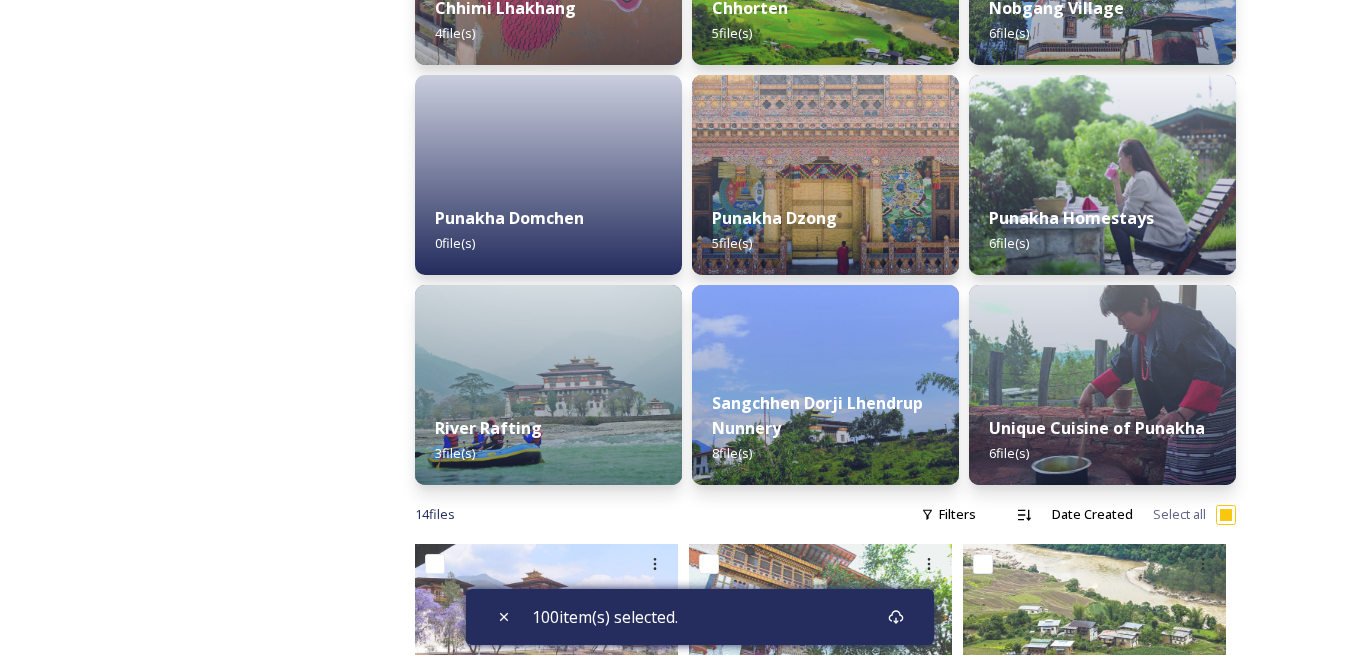 scroll, scrollTop: 804, scrollLeft: 0, axis: vertical 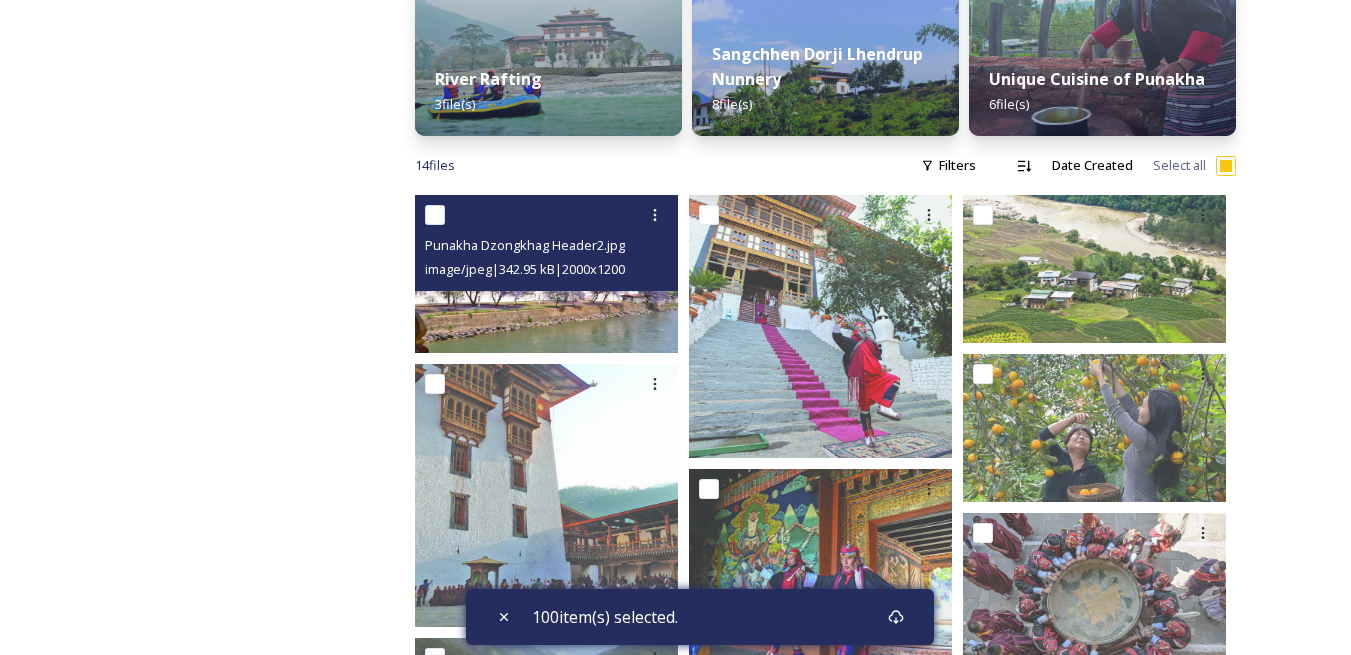 click at bounding box center (435, 215) 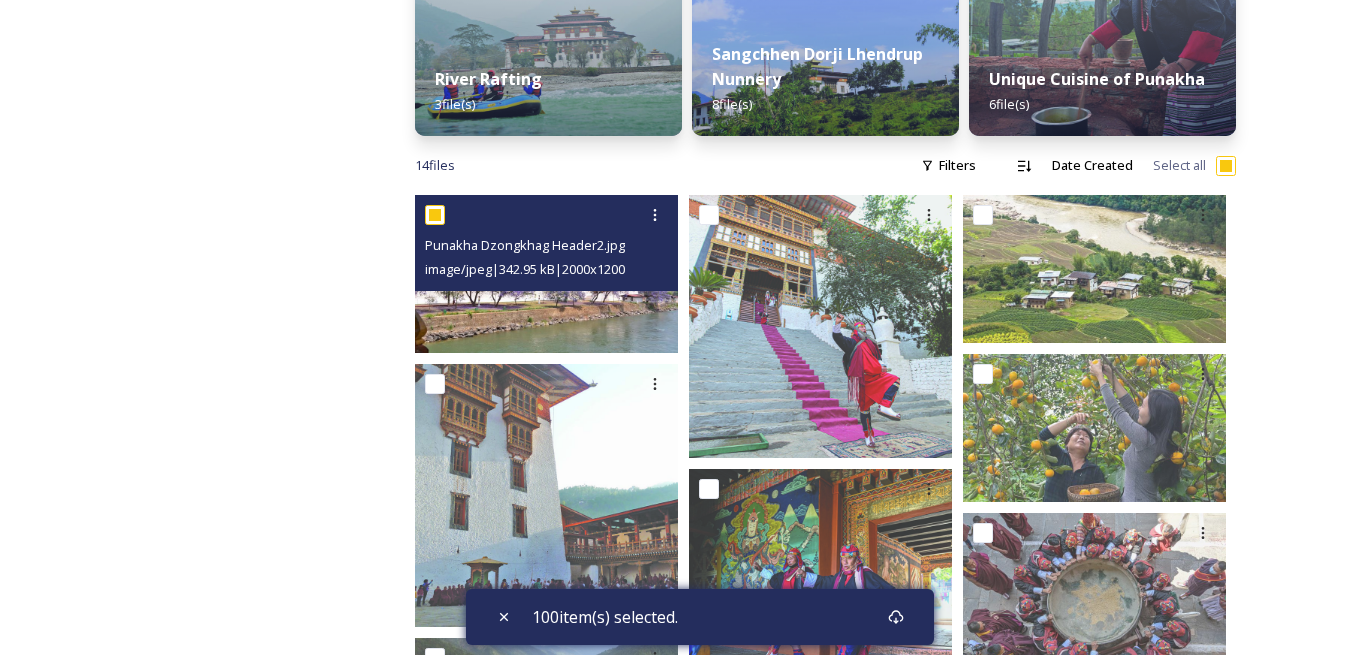 checkbox on "true" 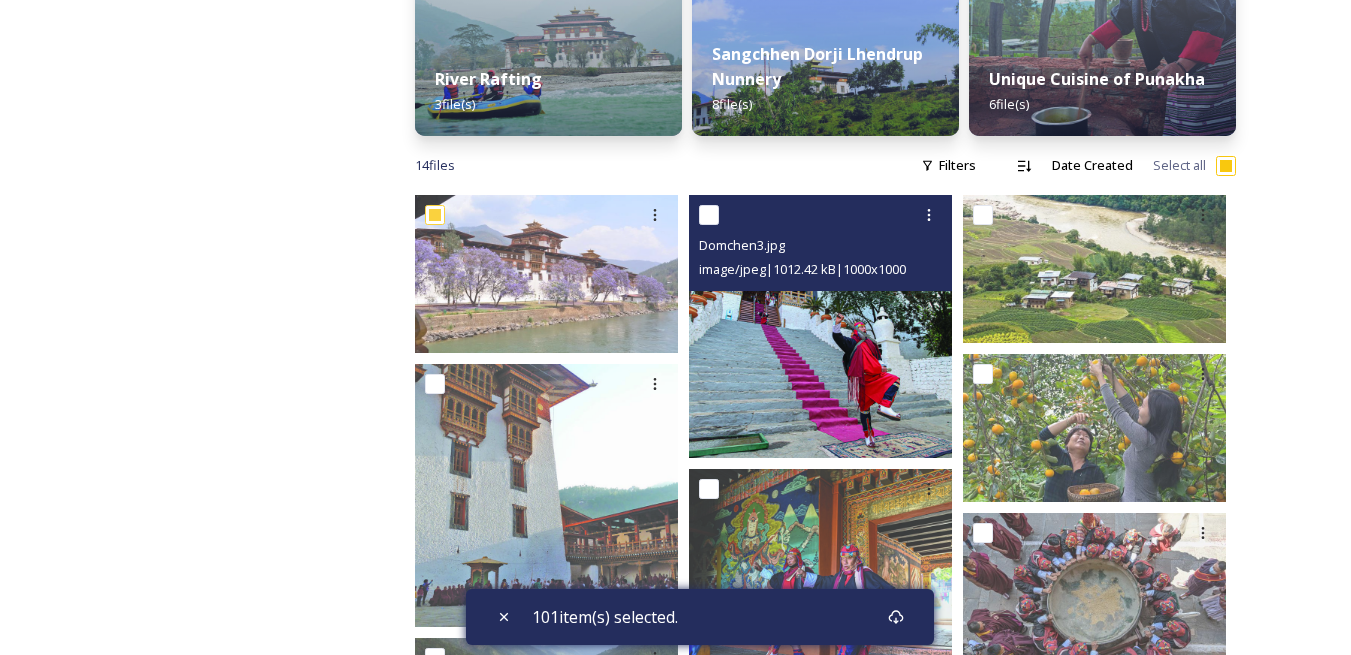 click at bounding box center (709, 215) 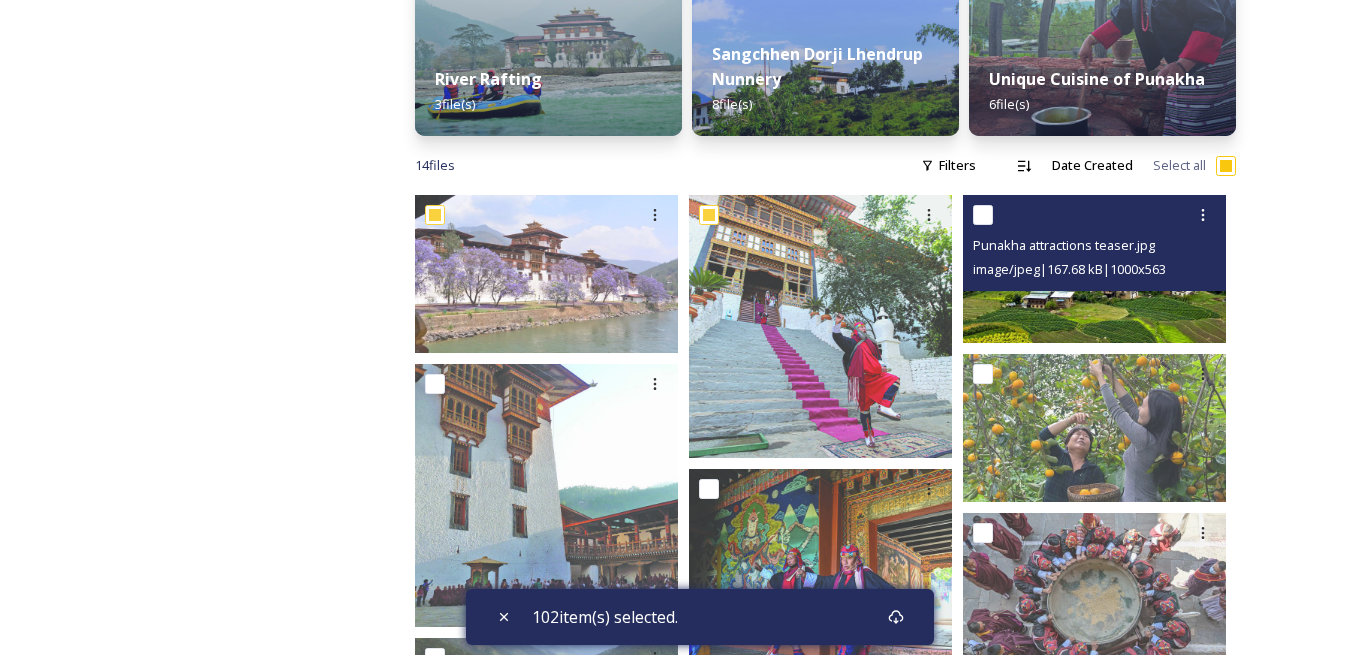 click at bounding box center [983, 215] 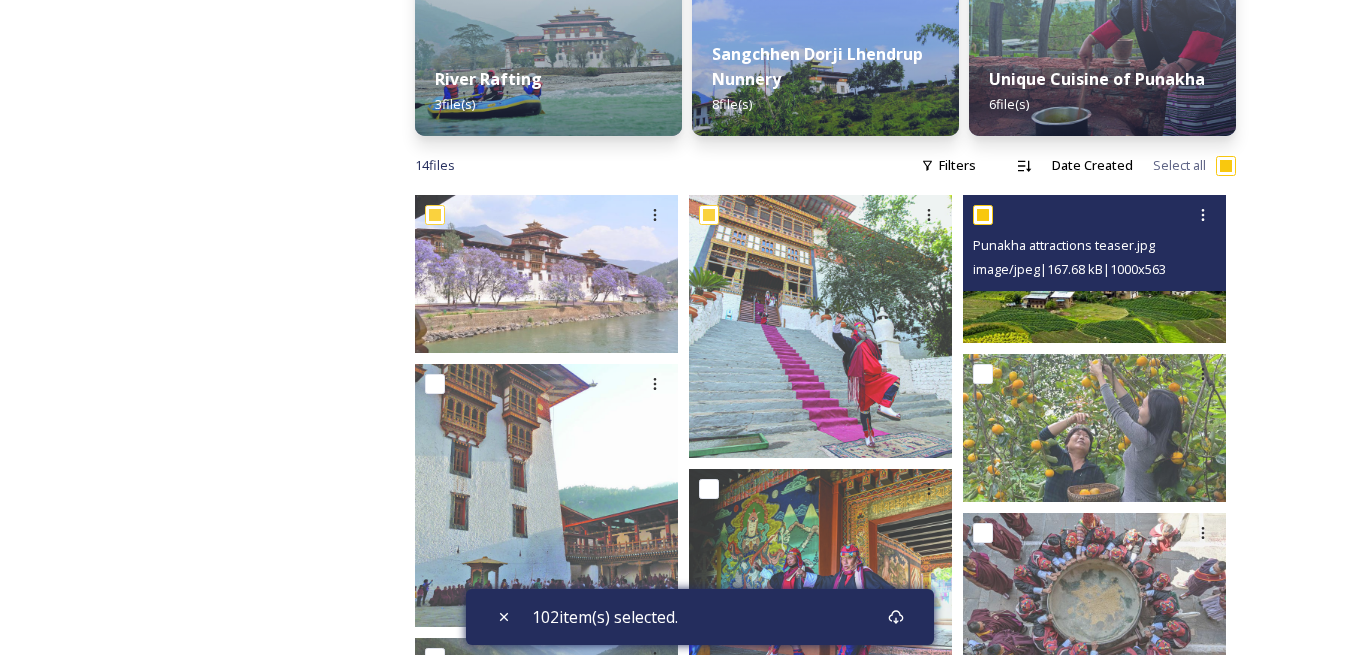 checkbox on "true" 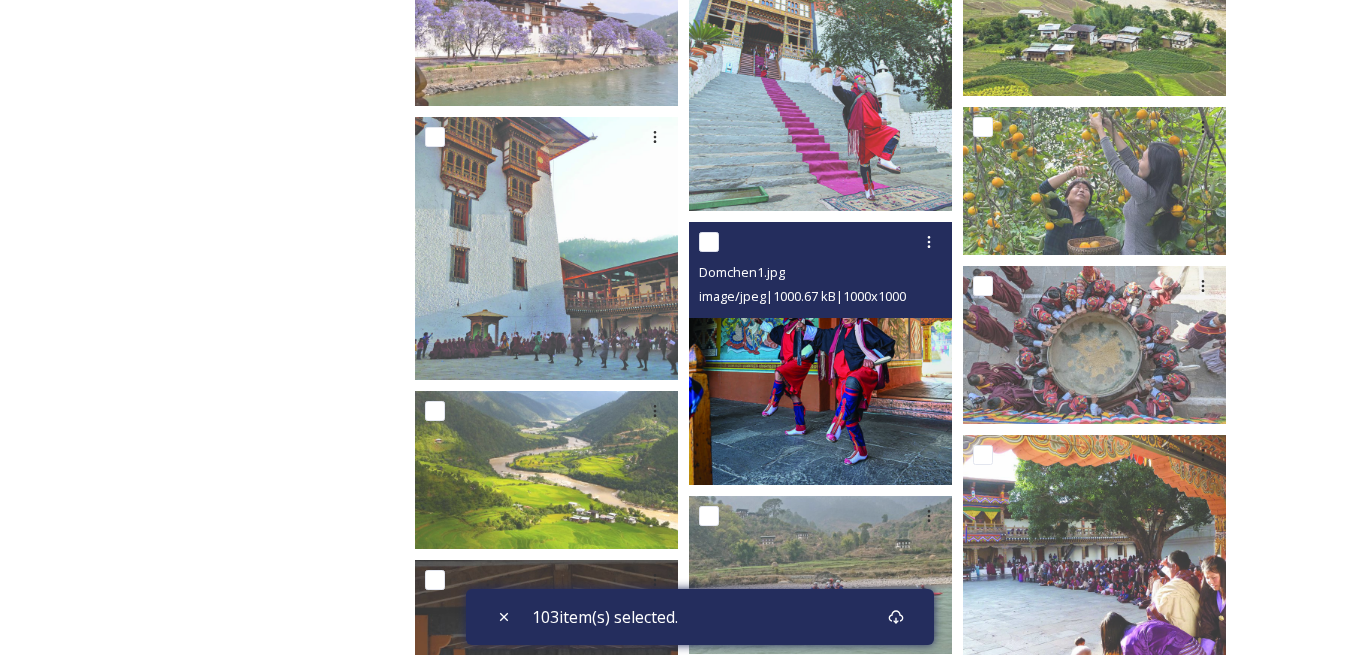 scroll, scrollTop: 1104, scrollLeft: 0, axis: vertical 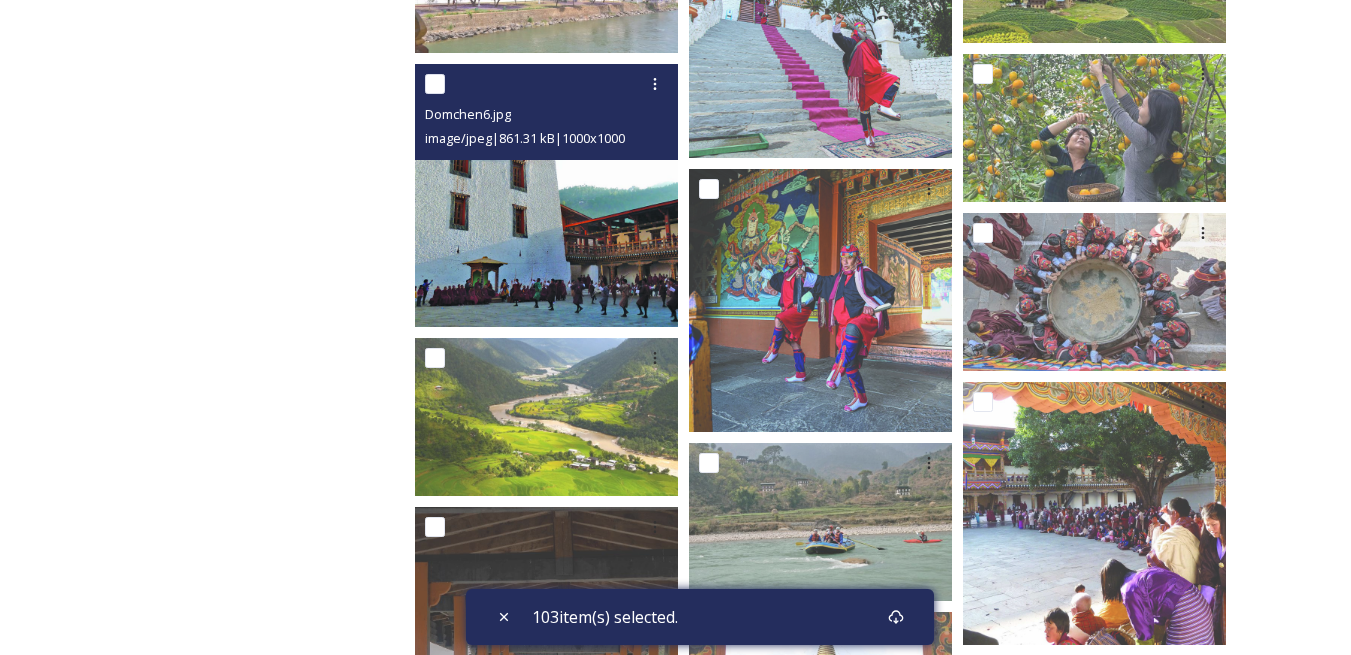 click at bounding box center (435, 84) 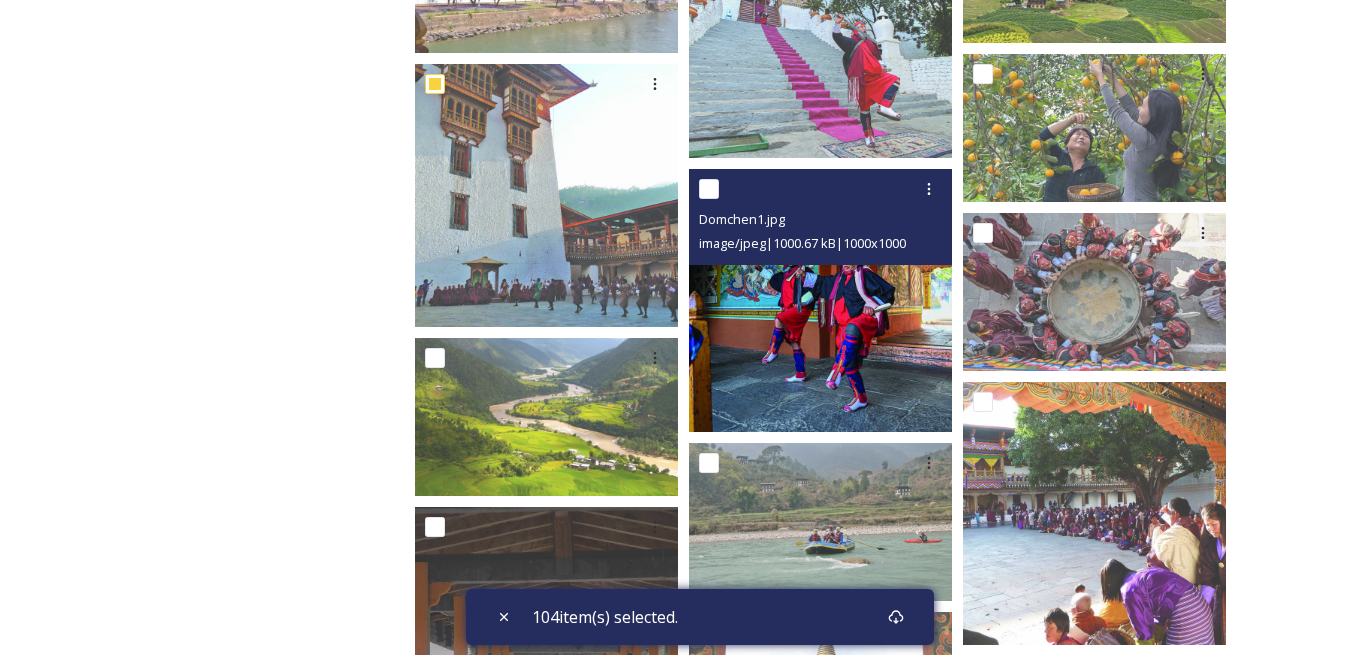 click at bounding box center [709, 189] 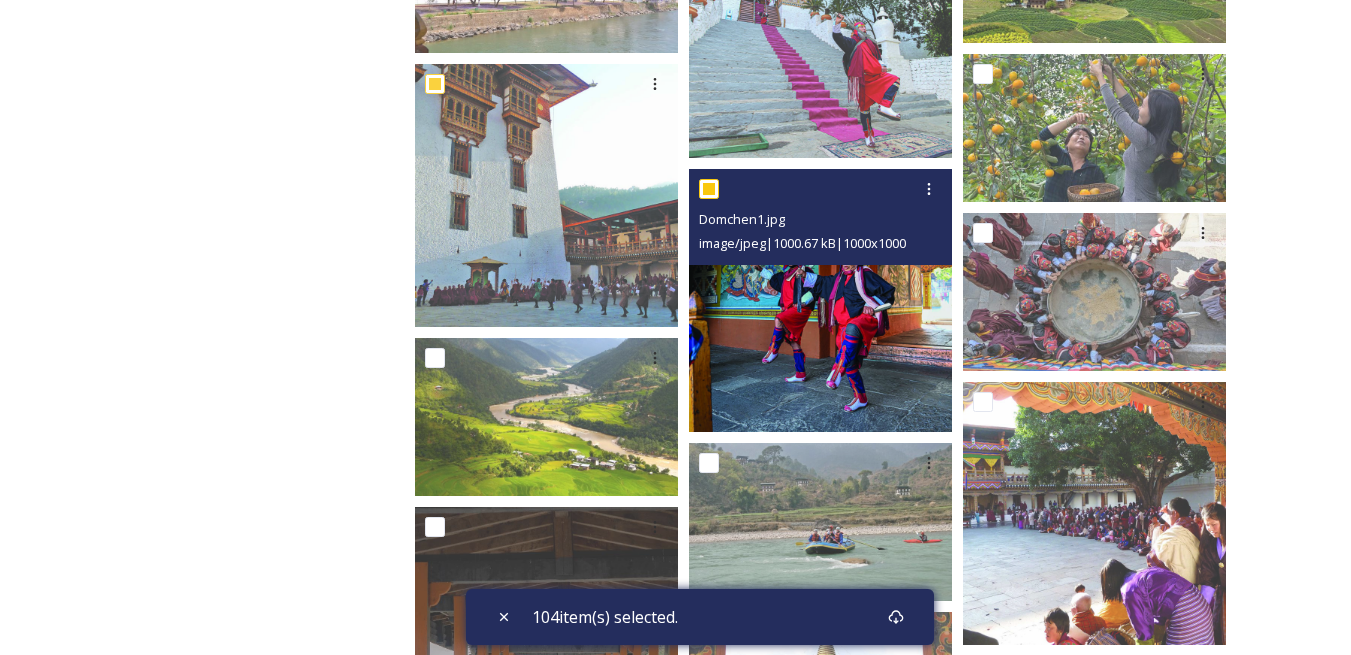 checkbox on "true" 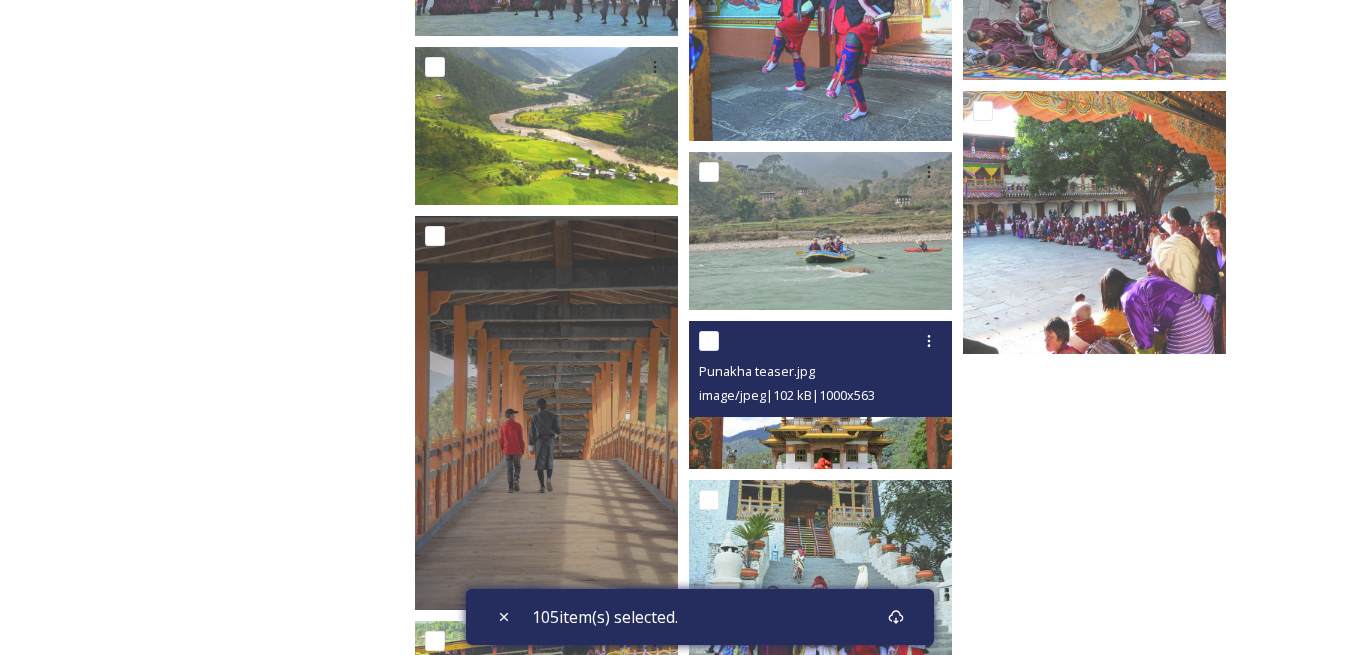 scroll, scrollTop: 1404, scrollLeft: 0, axis: vertical 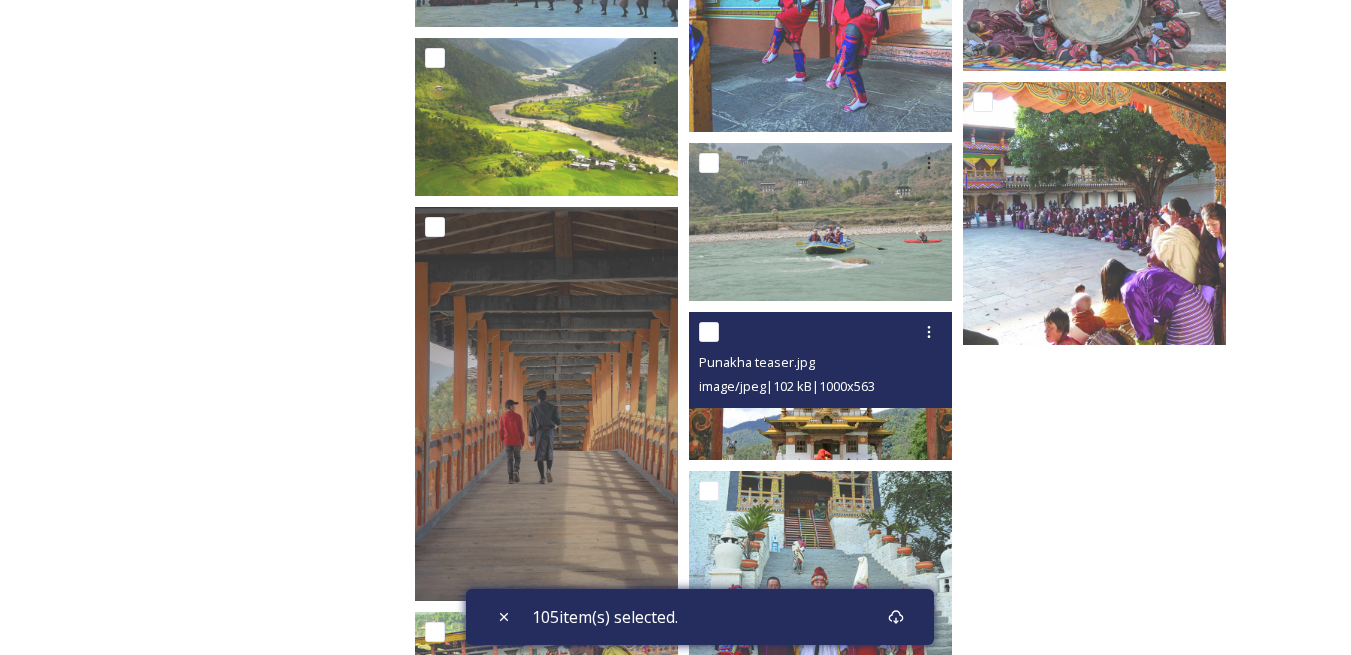 click at bounding box center [709, 332] 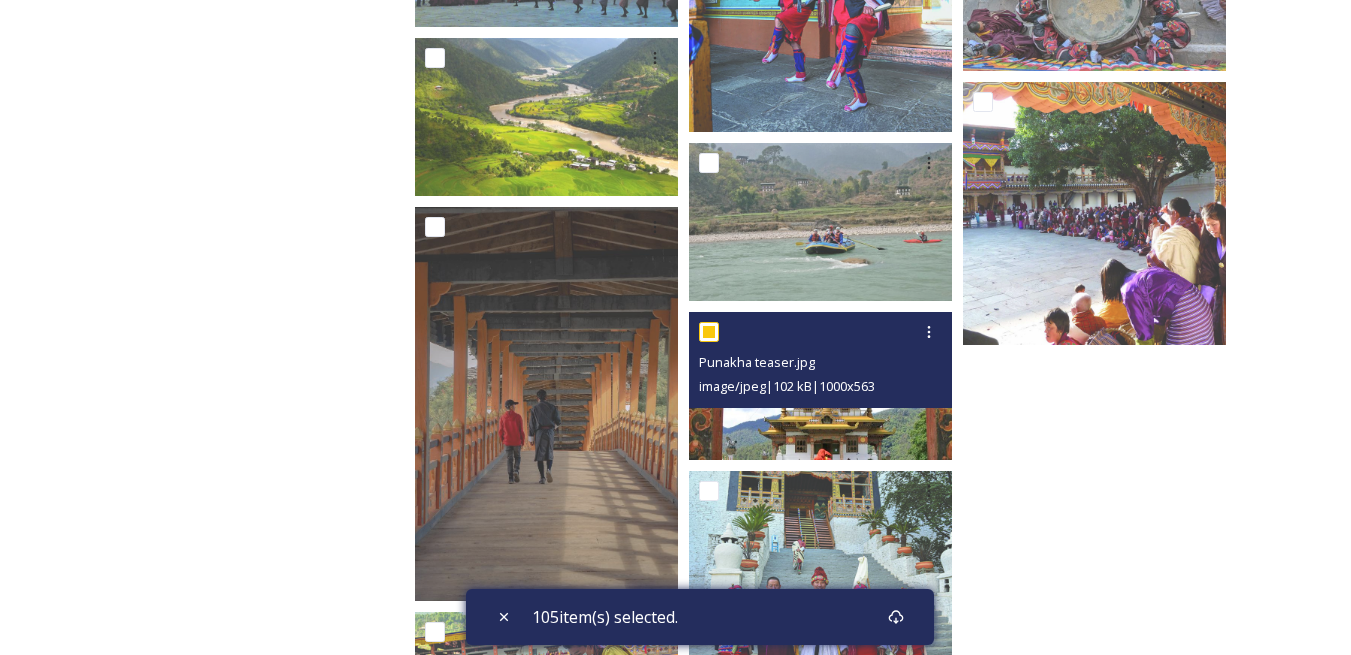 checkbox on "true" 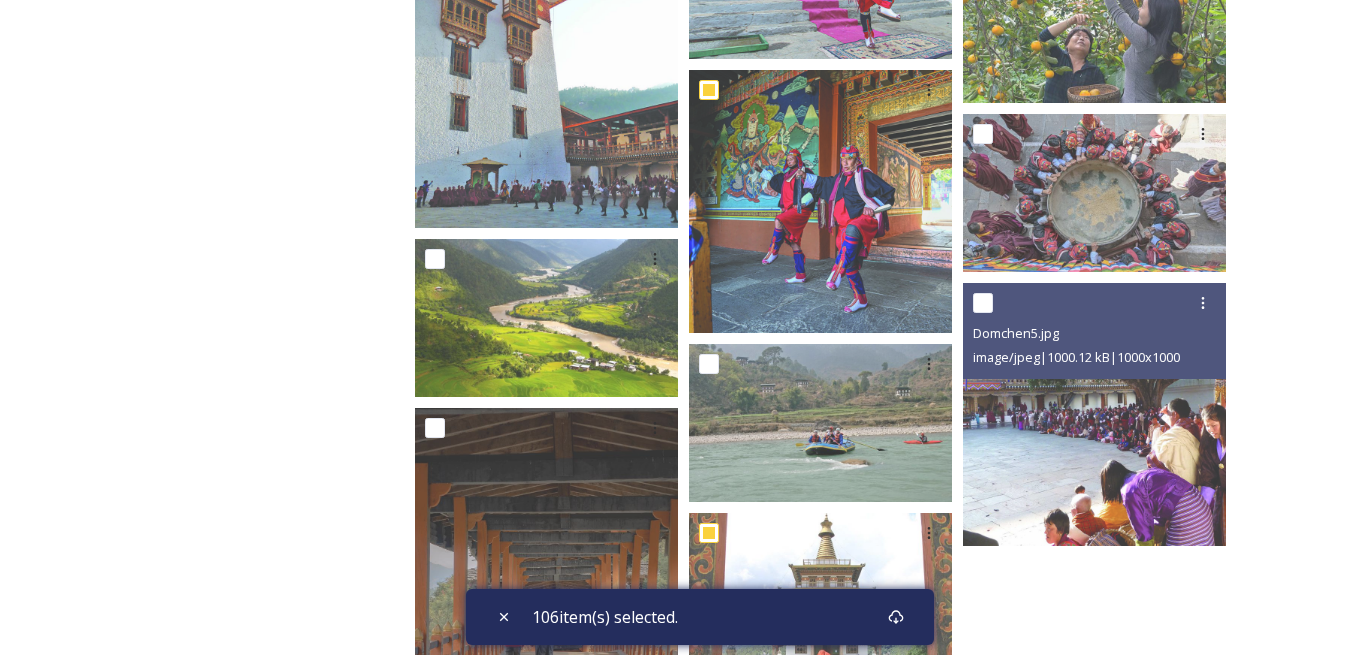 scroll, scrollTop: 1168, scrollLeft: 0, axis: vertical 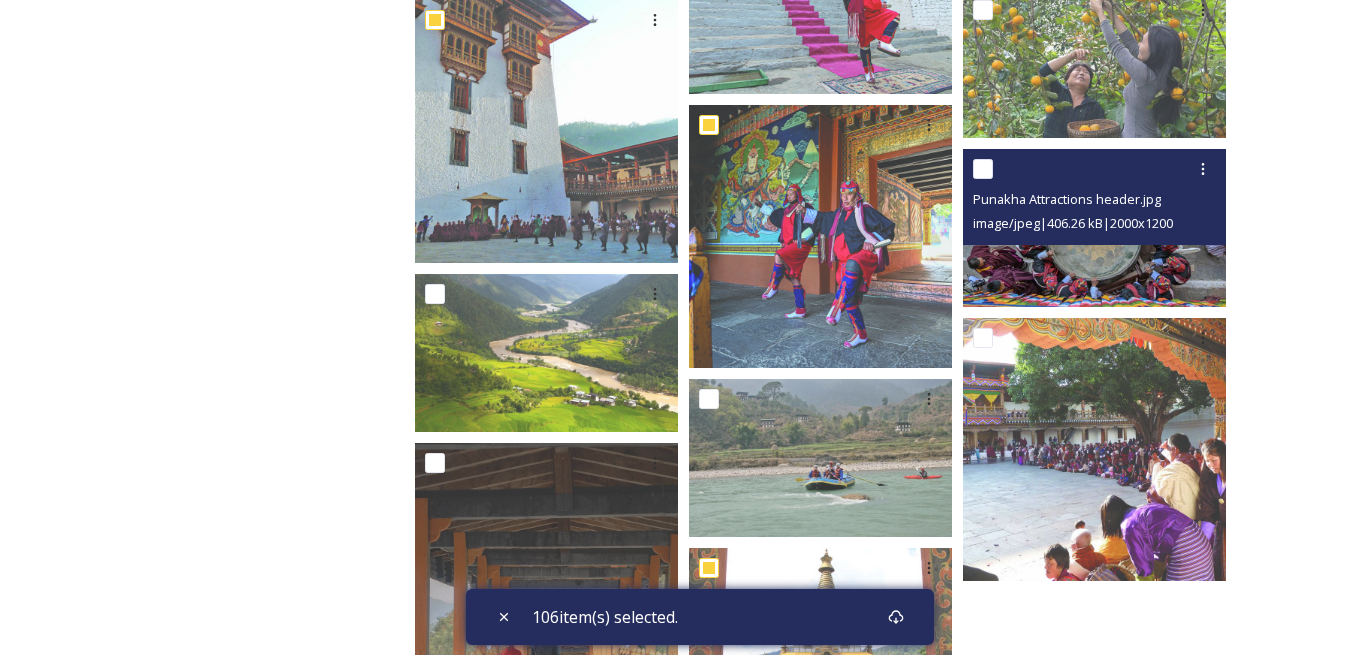 click at bounding box center [983, 169] 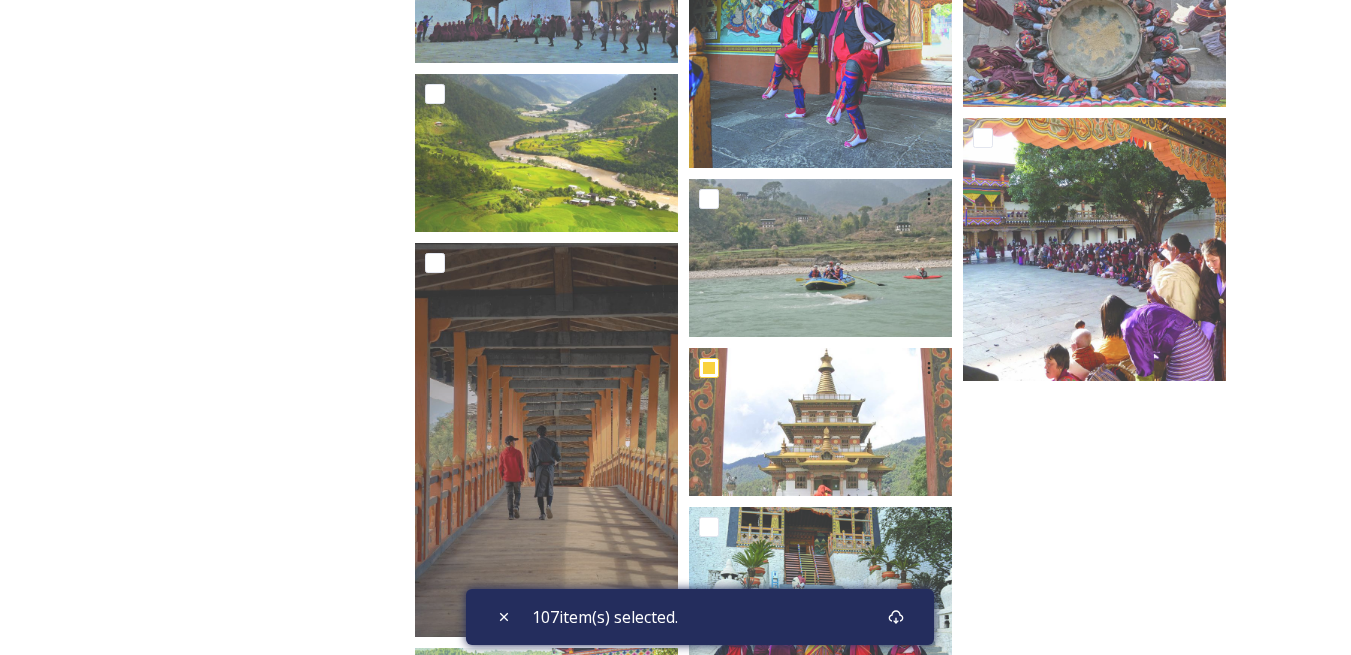 scroll, scrollTop: 1468, scrollLeft: 0, axis: vertical 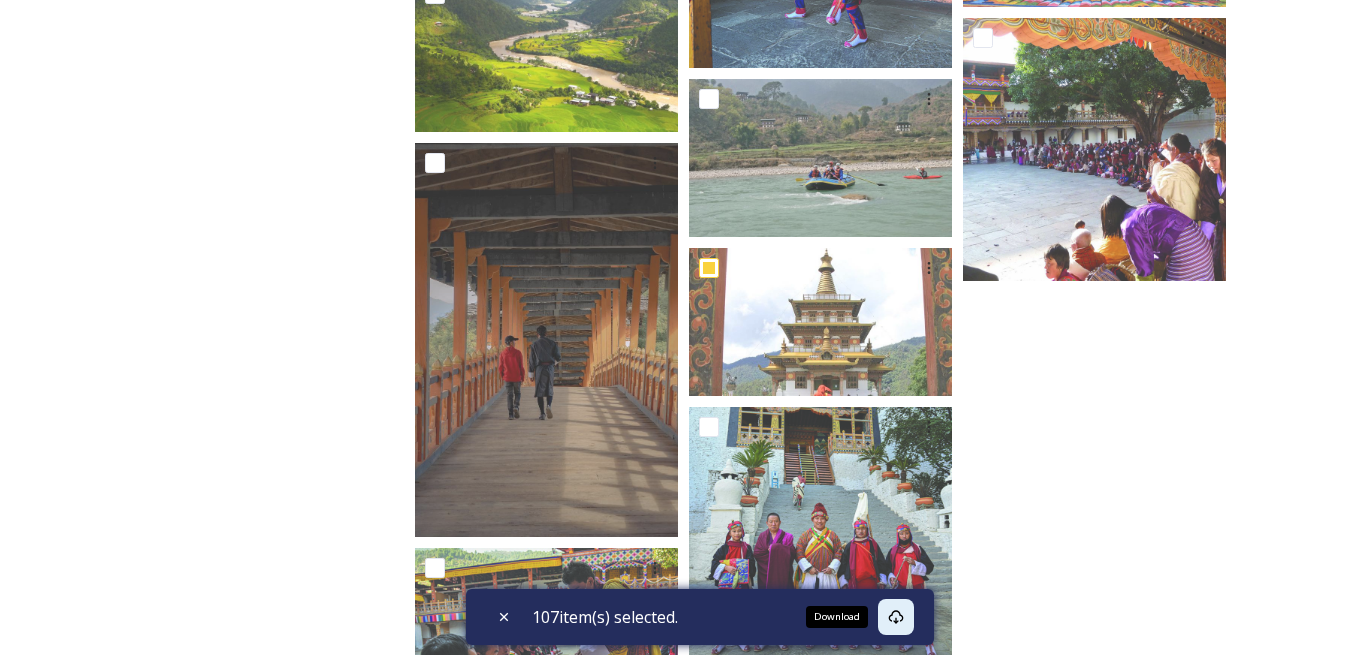 click 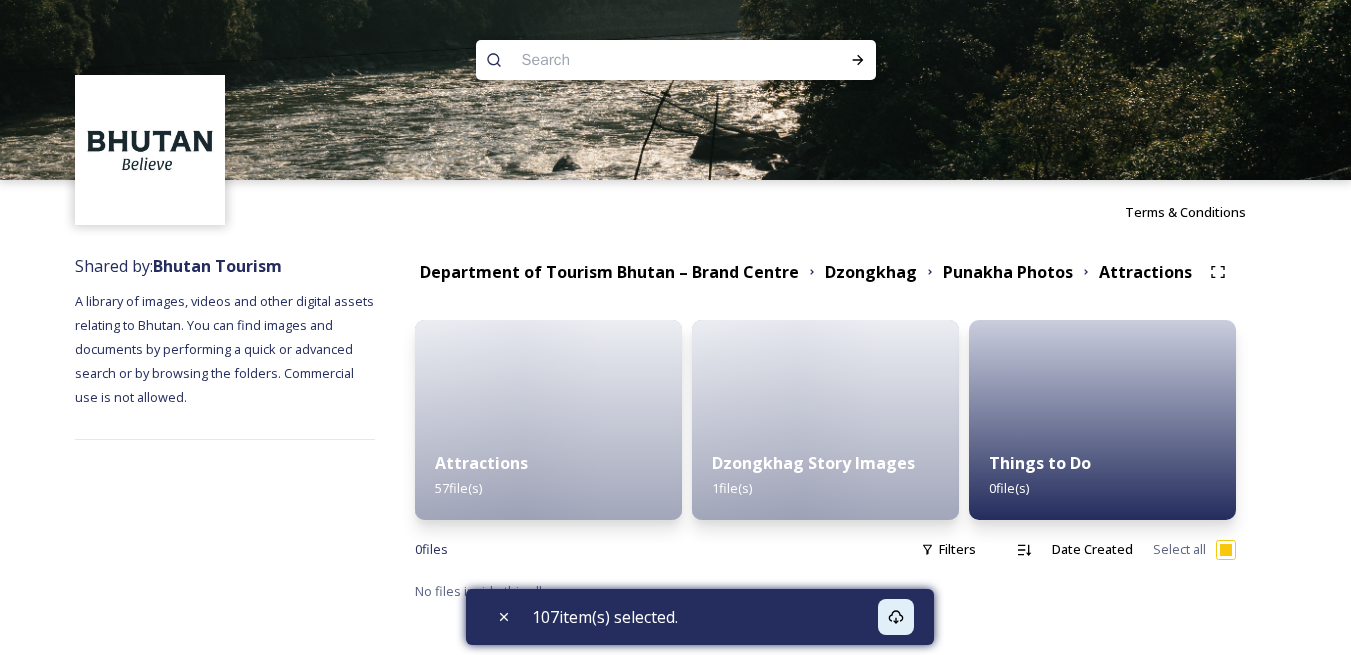 scroll, scrollTop: 0, scrollLeft: 0, axis: both 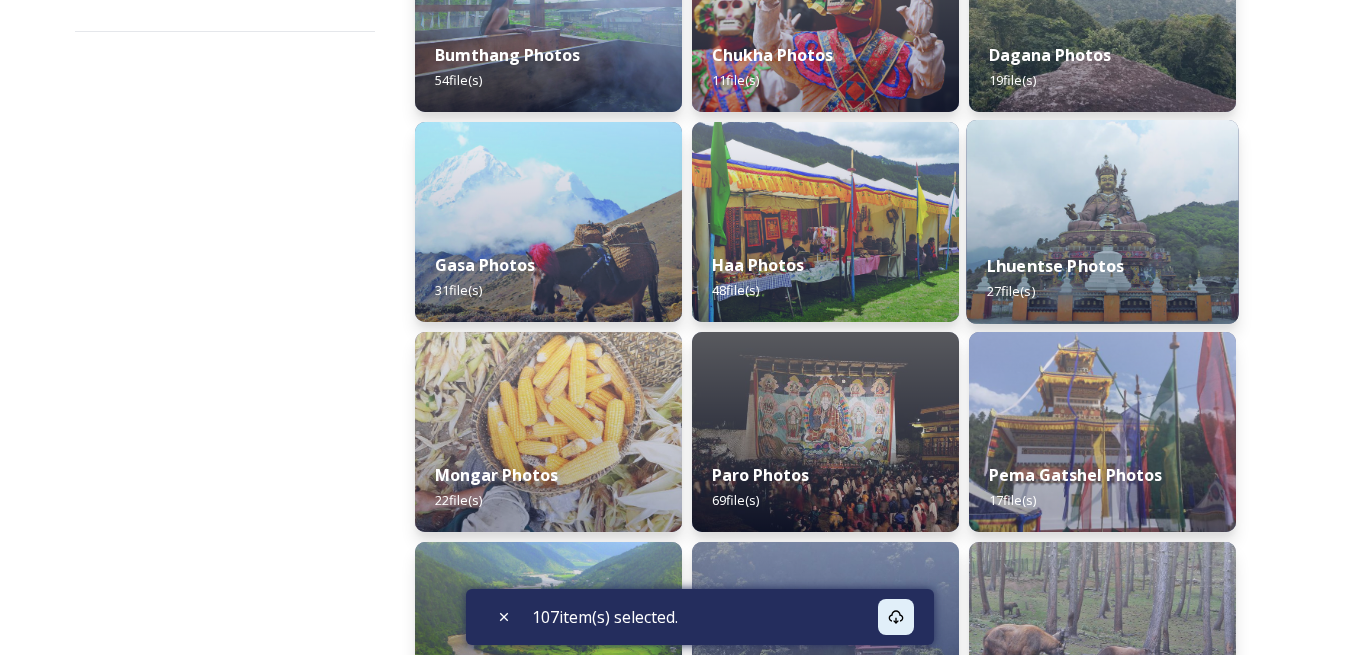 click at bounding box center (1102, 222) 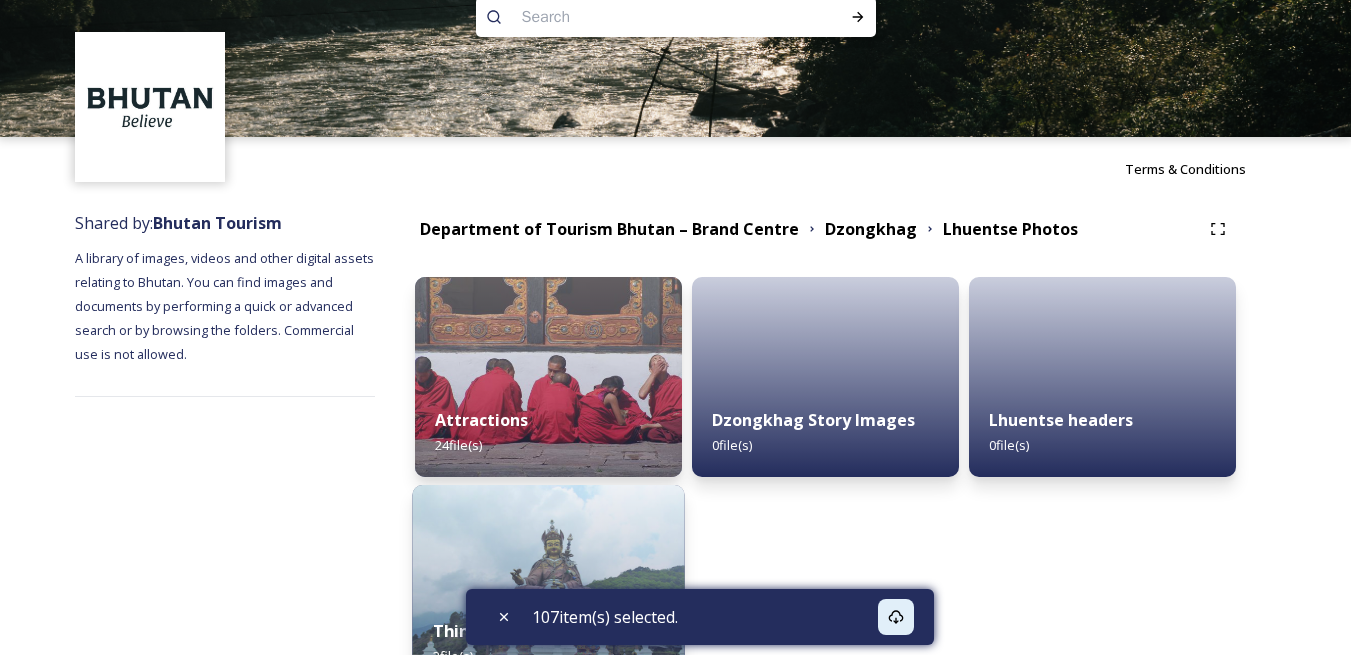 scroll, scrollTop: 168, scrollLeft: 0, axis: vertical 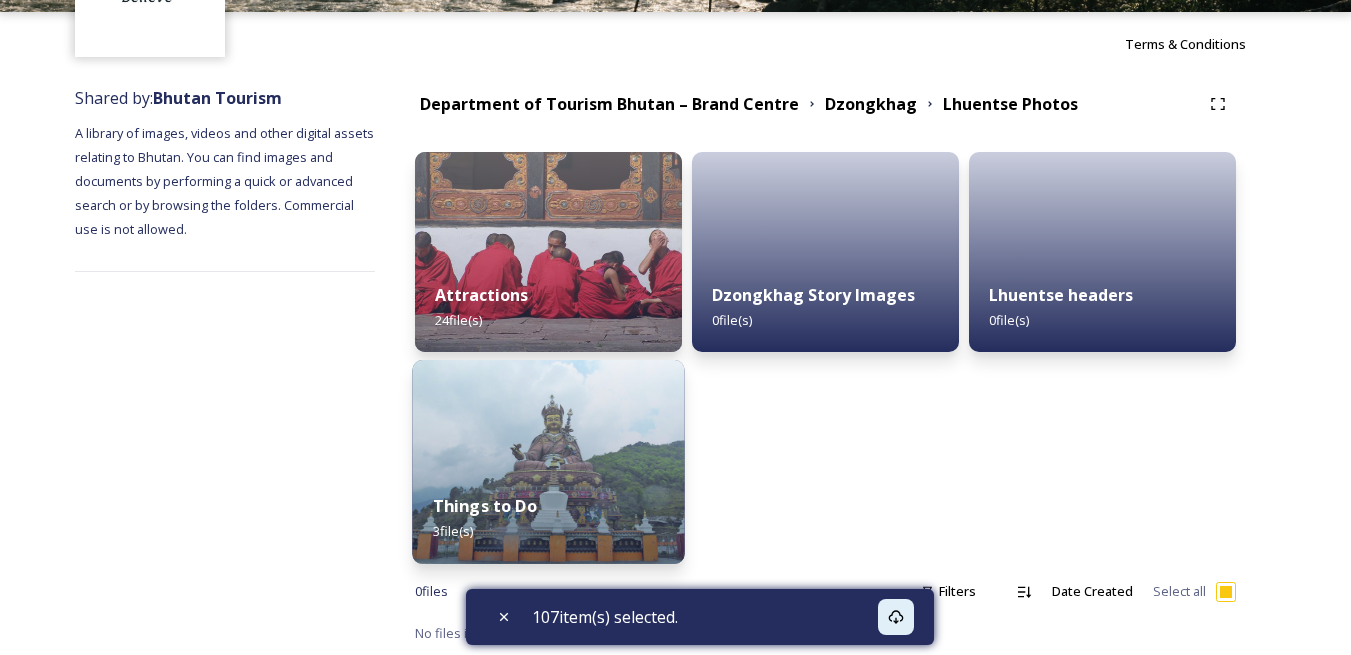 click at bounding box center (548, 462) 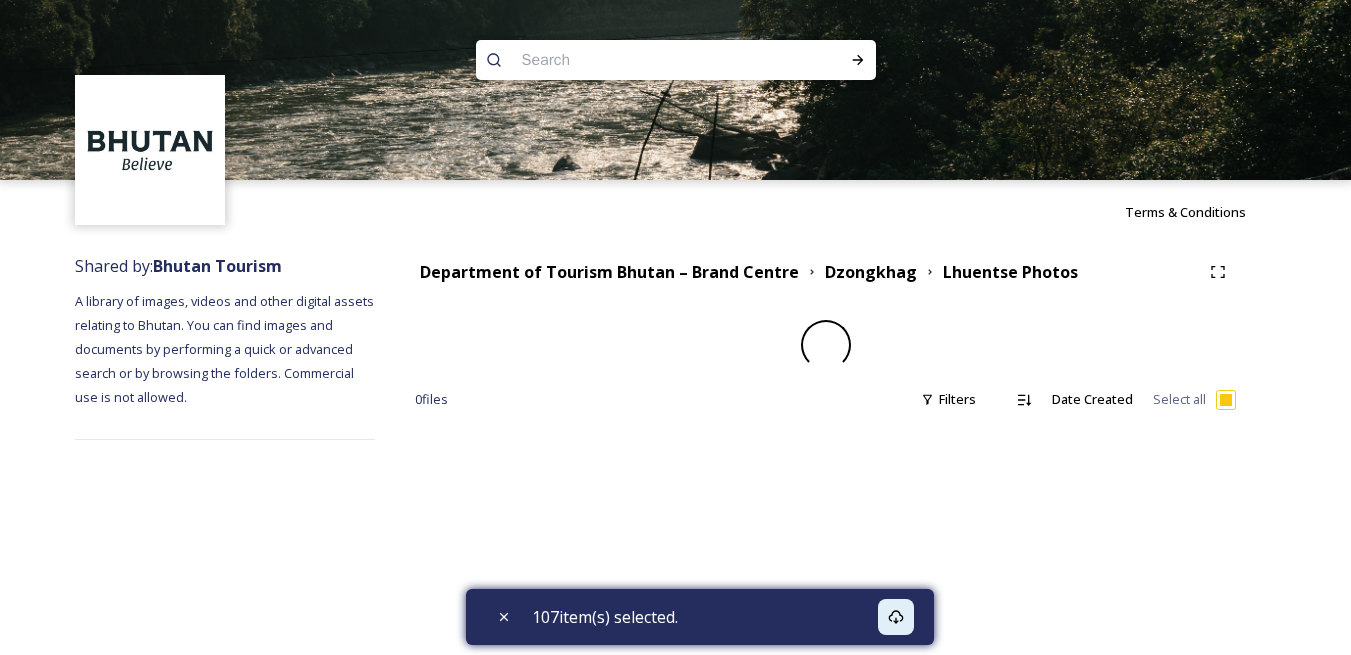 scroll, scrollTop: 0, scrollLeft: 0, axis: both 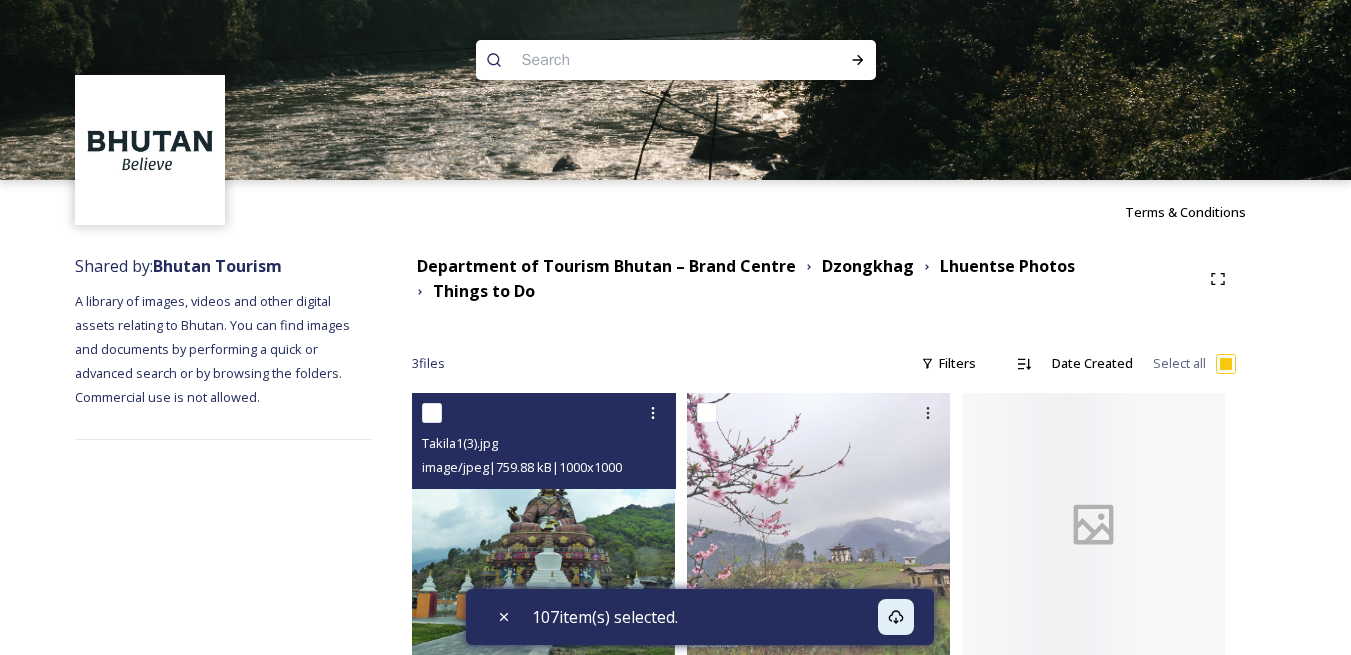 click at bounding box center [432, 413] 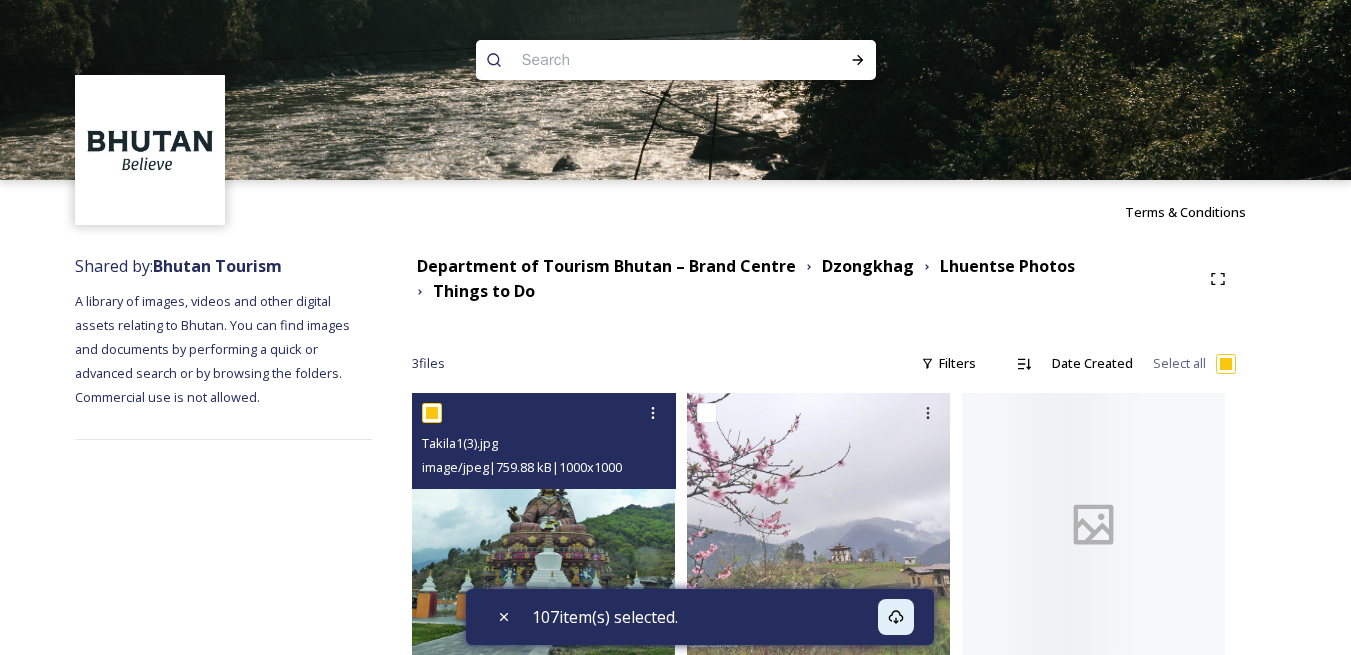 checkbox on "true" 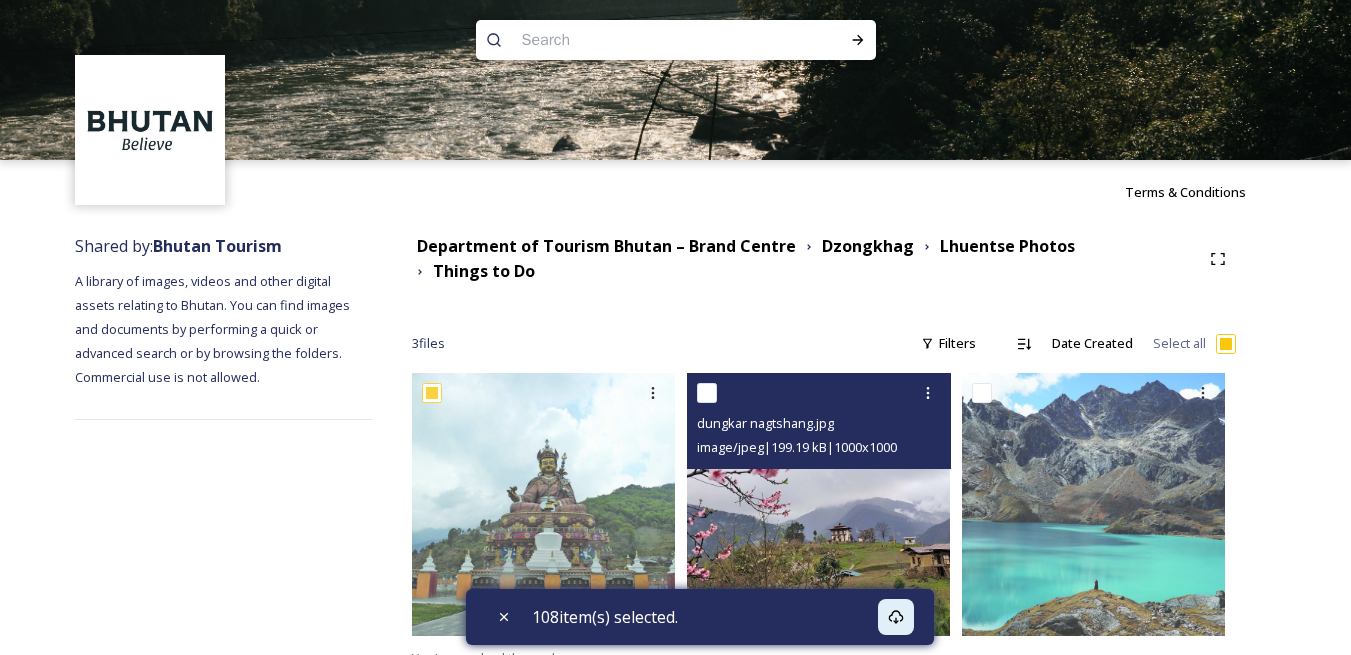 scroll, scrollTop: 31, scrollLeft: 0, axis: vertical 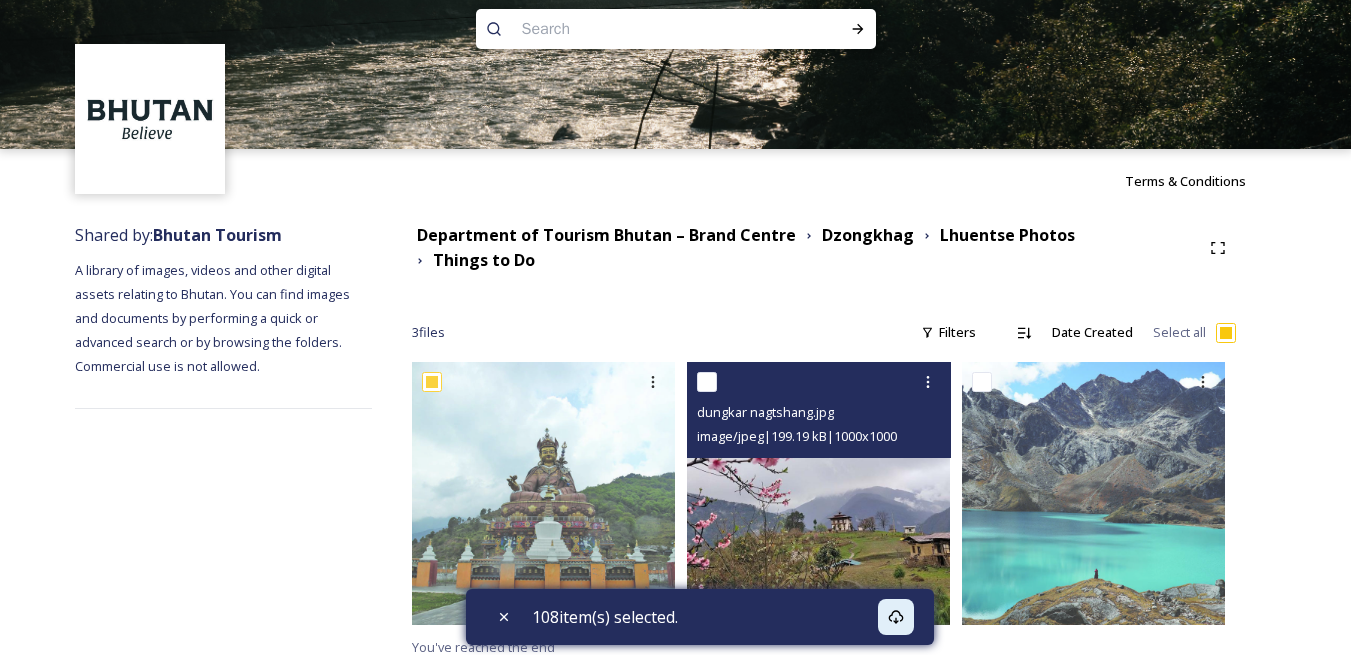 click at bounding box center (707, 382) 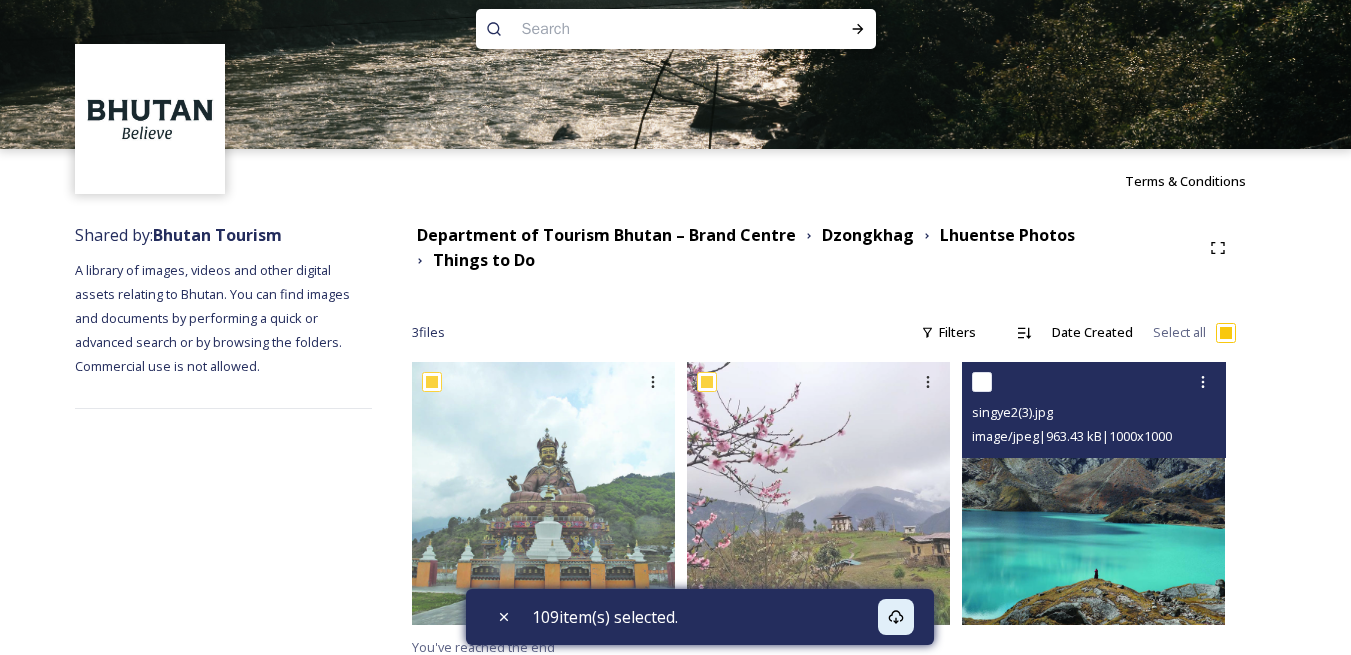 click on "singye2(3).jpg image/jpeg  |  963.43 kB  |  1000  x  1000" at bounding box center [1094, 410] 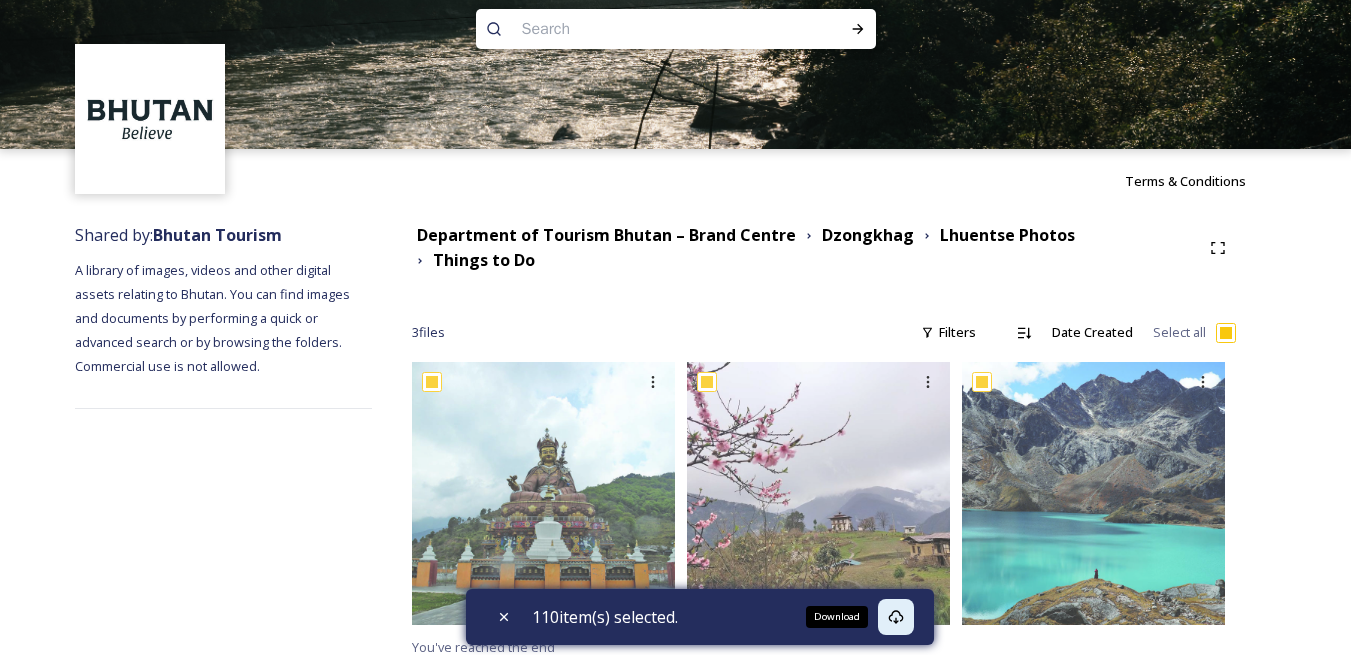 click 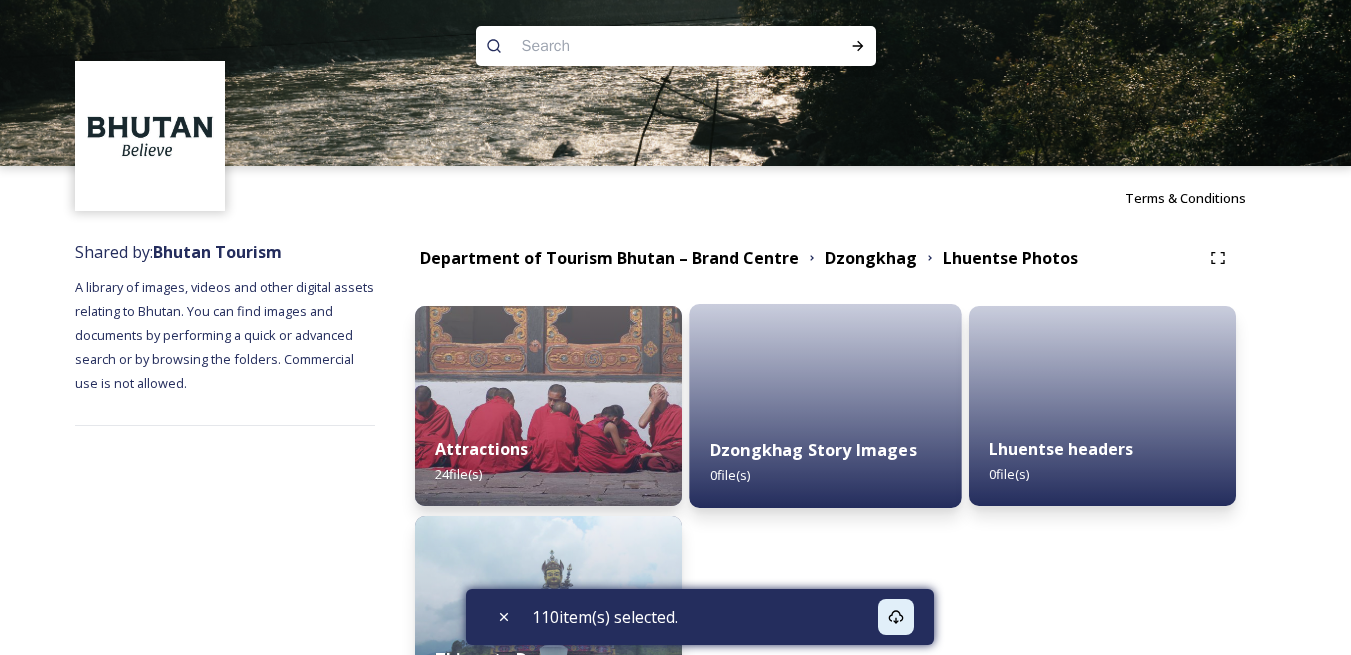 scroll, scrollTop: 168, scrollLeft: 0, axis: vertical 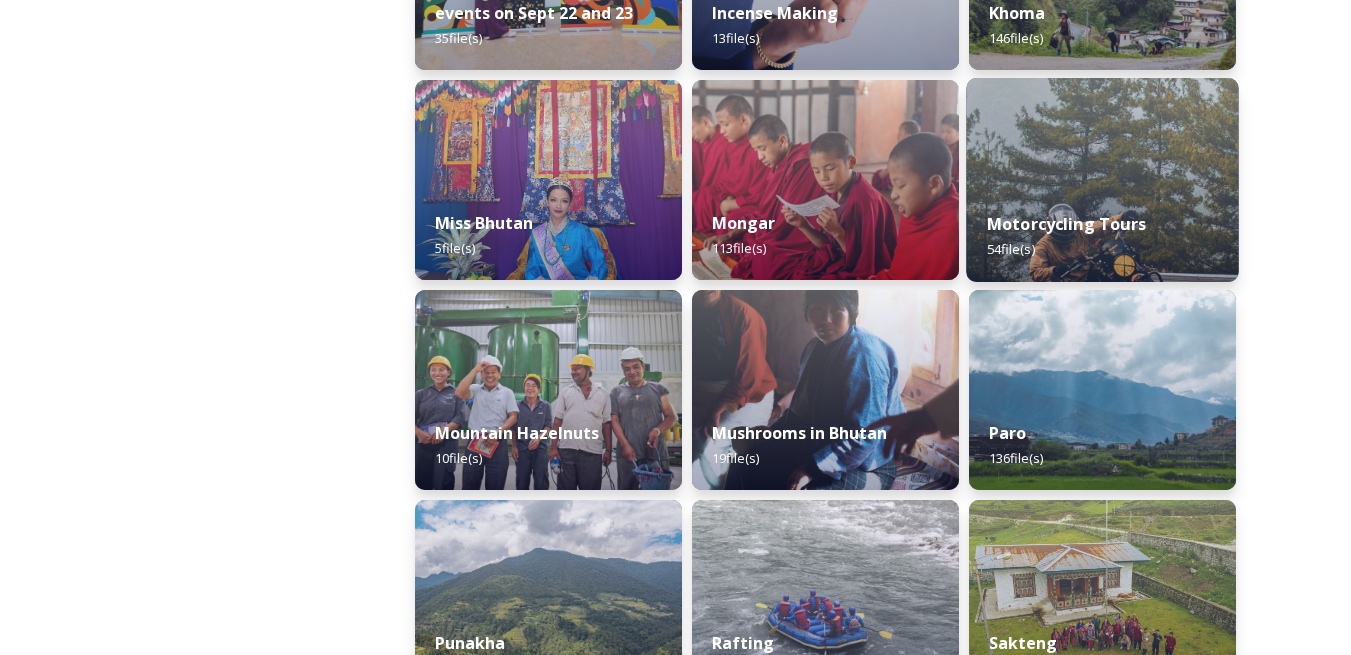 click at bounding box center (1102, 180) 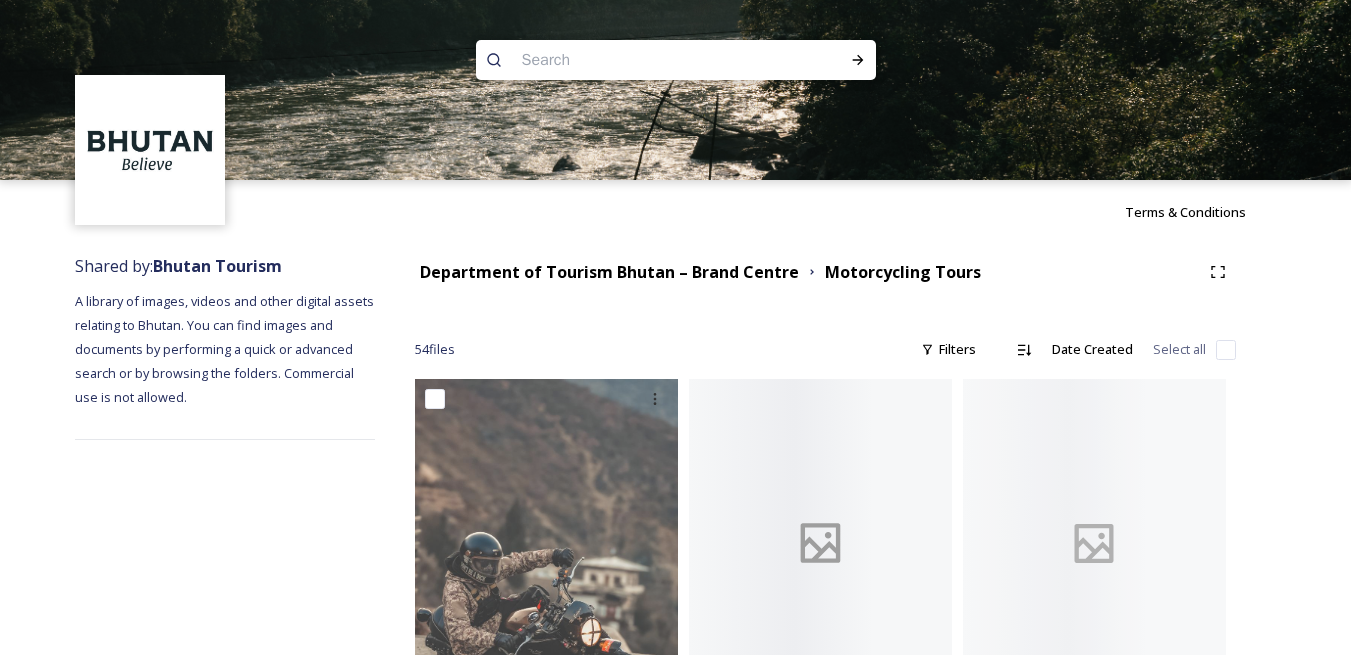 scroll, scrollTop: 300, scrollLeft: 0, axis: vertical 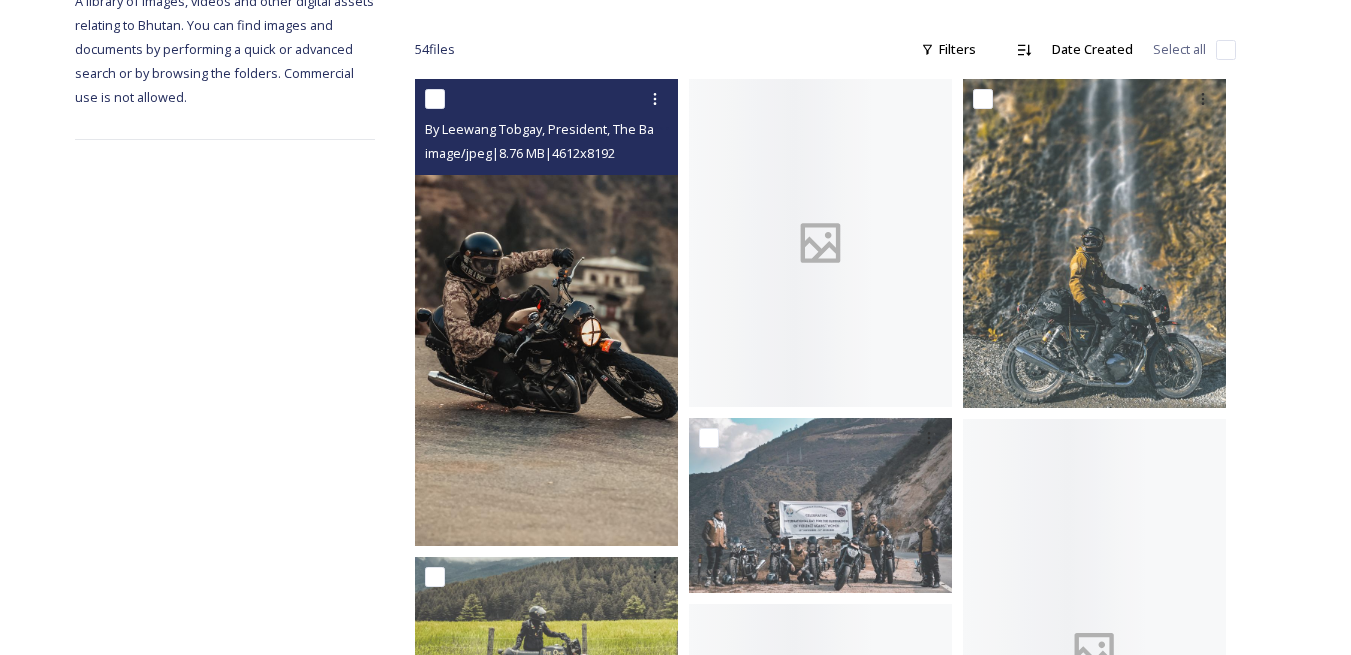click at bounding box center [435, 99] 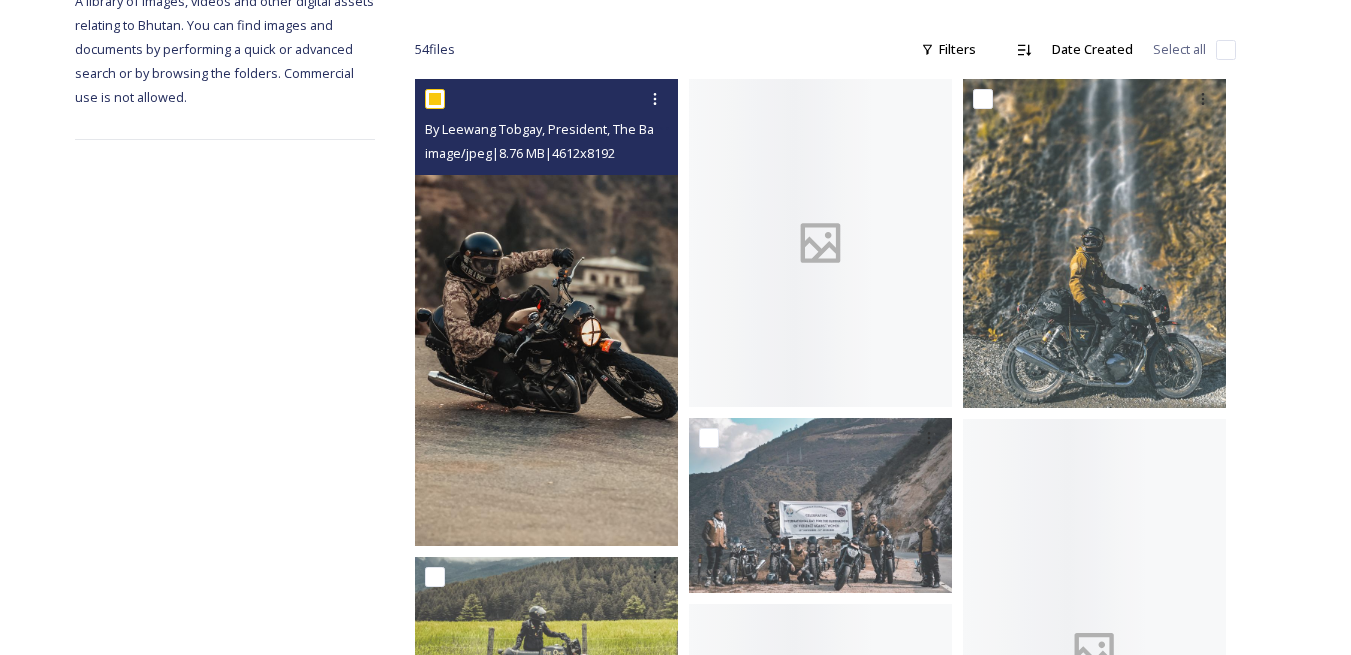 checkbox on "true" 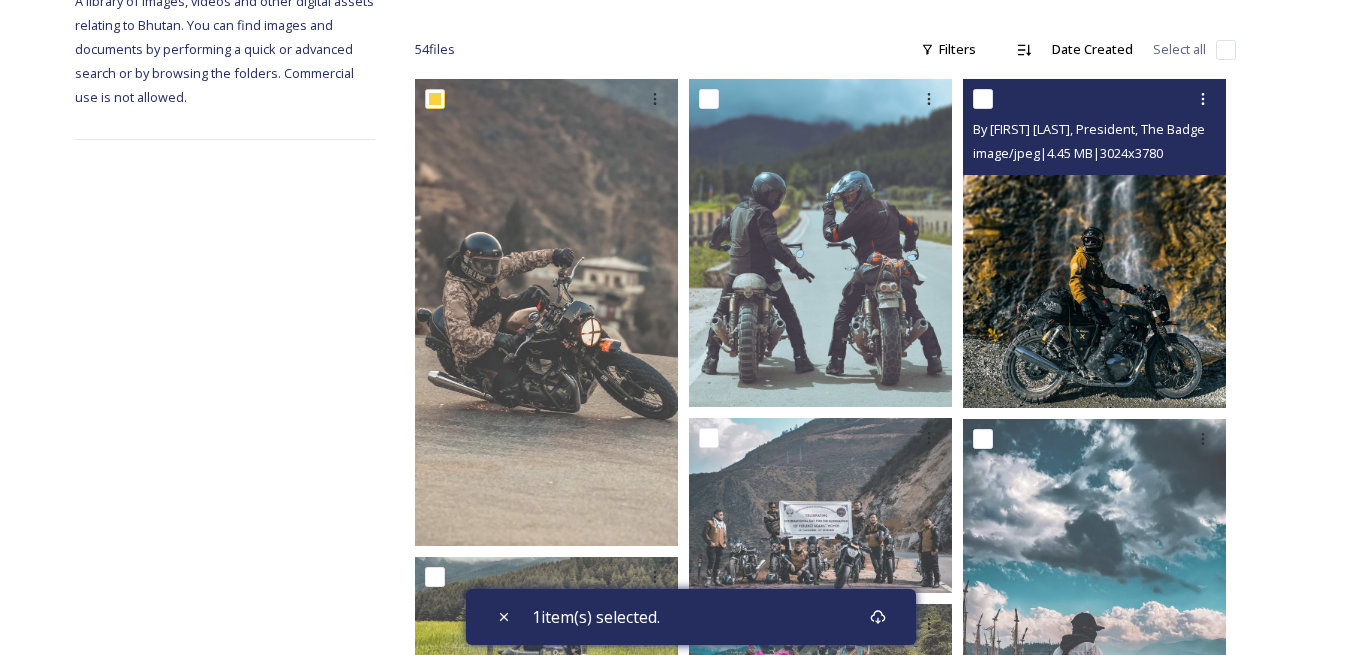 click at bounding box center [983, 99] 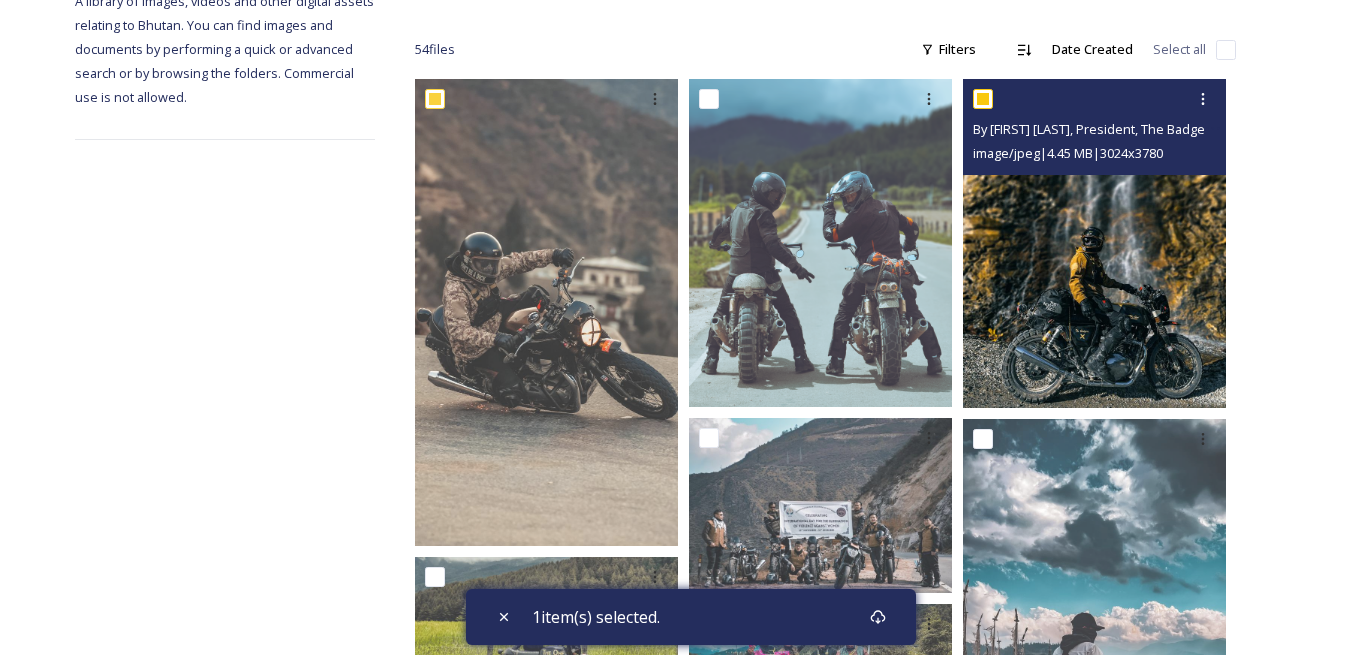 checkbox on "true" 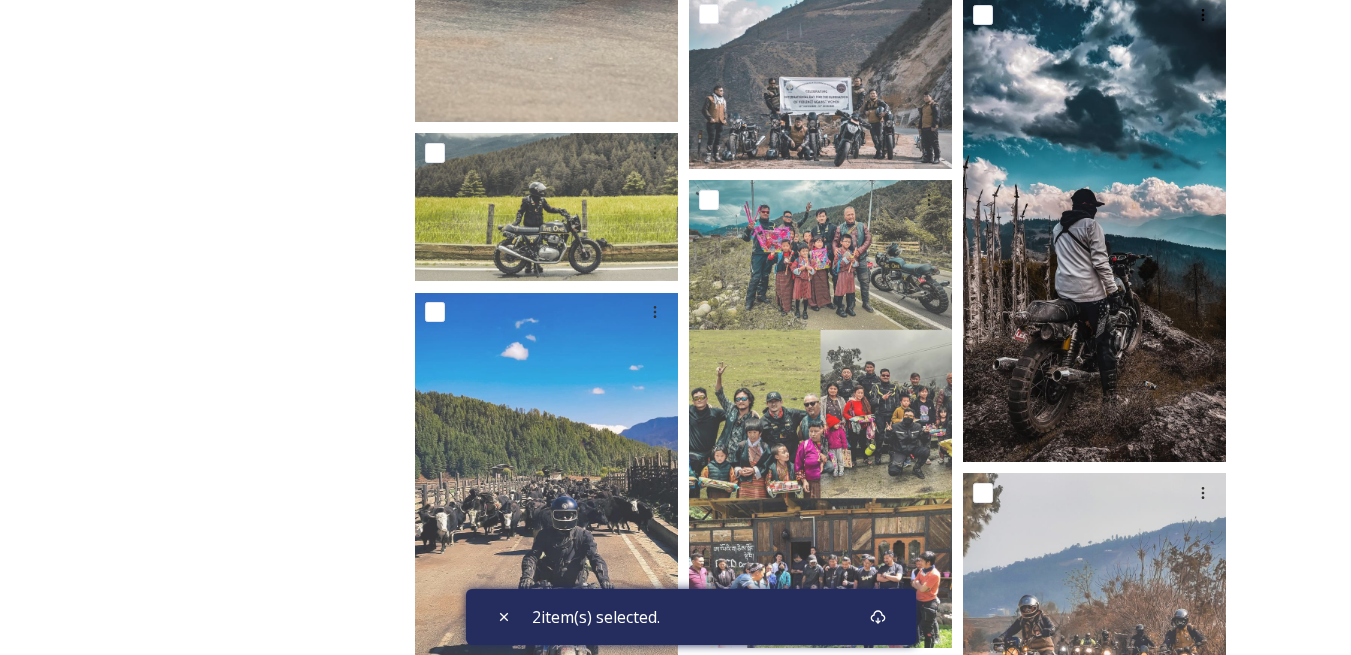 scroll, scrollTop: 600, scrollLeft: 0, axis: vertical 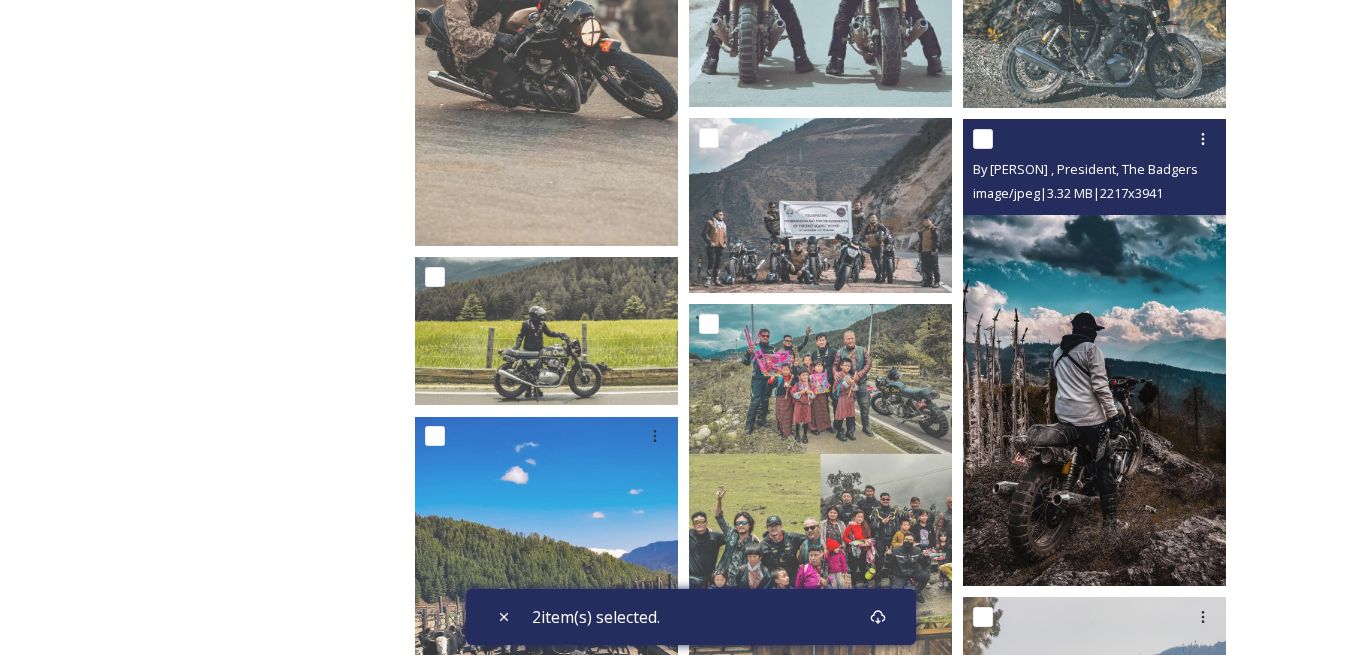 click at bounding box center (983, 139) 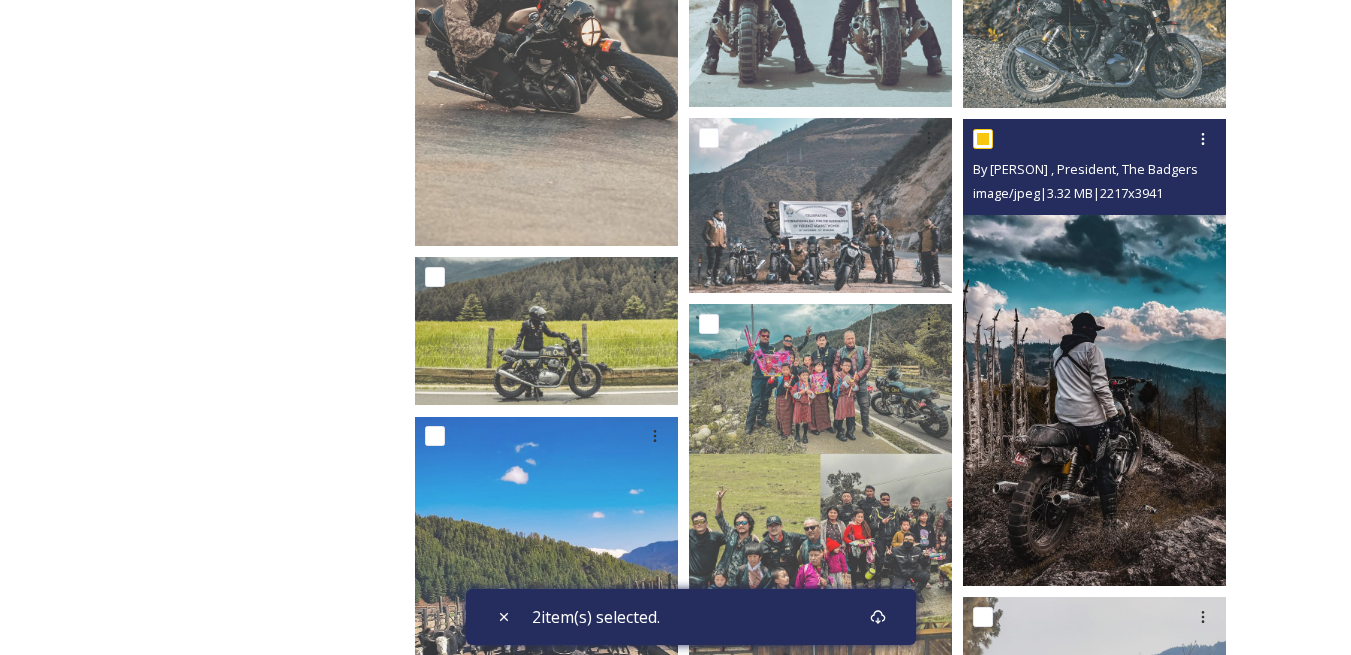 checkbox on "true" 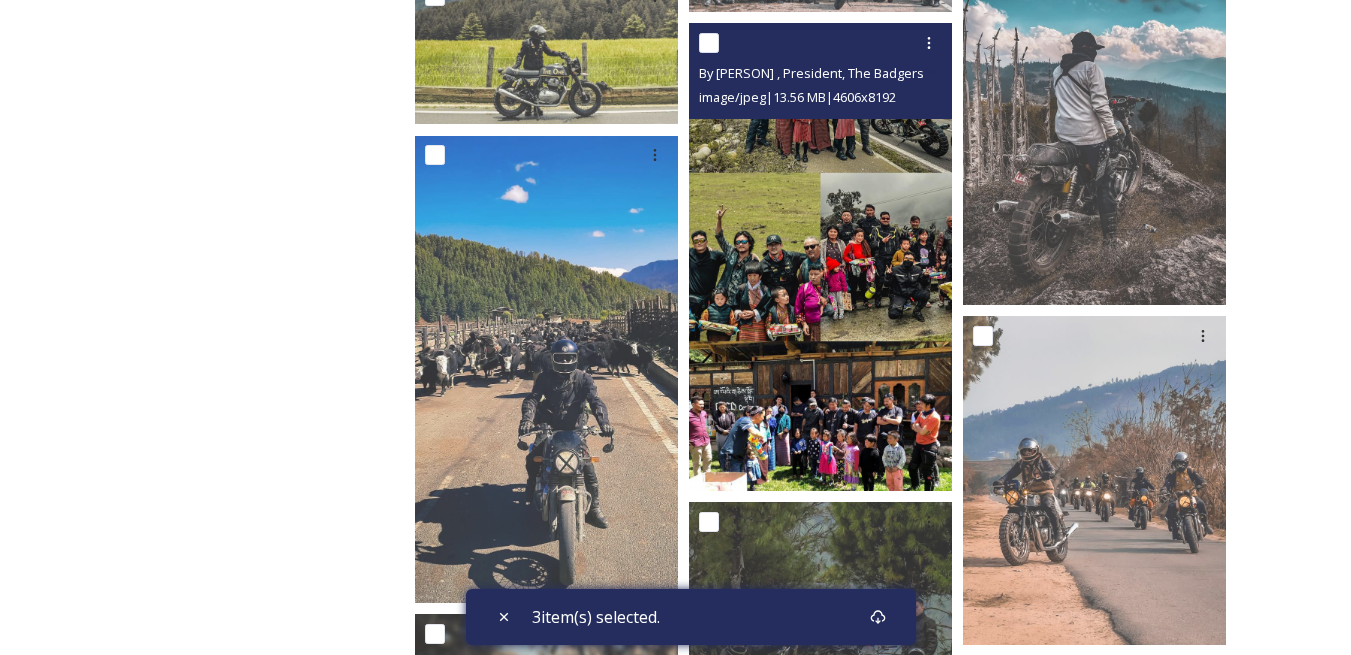scroll, scrollTop: 1100, scrollLeft: 0, axis: vertical 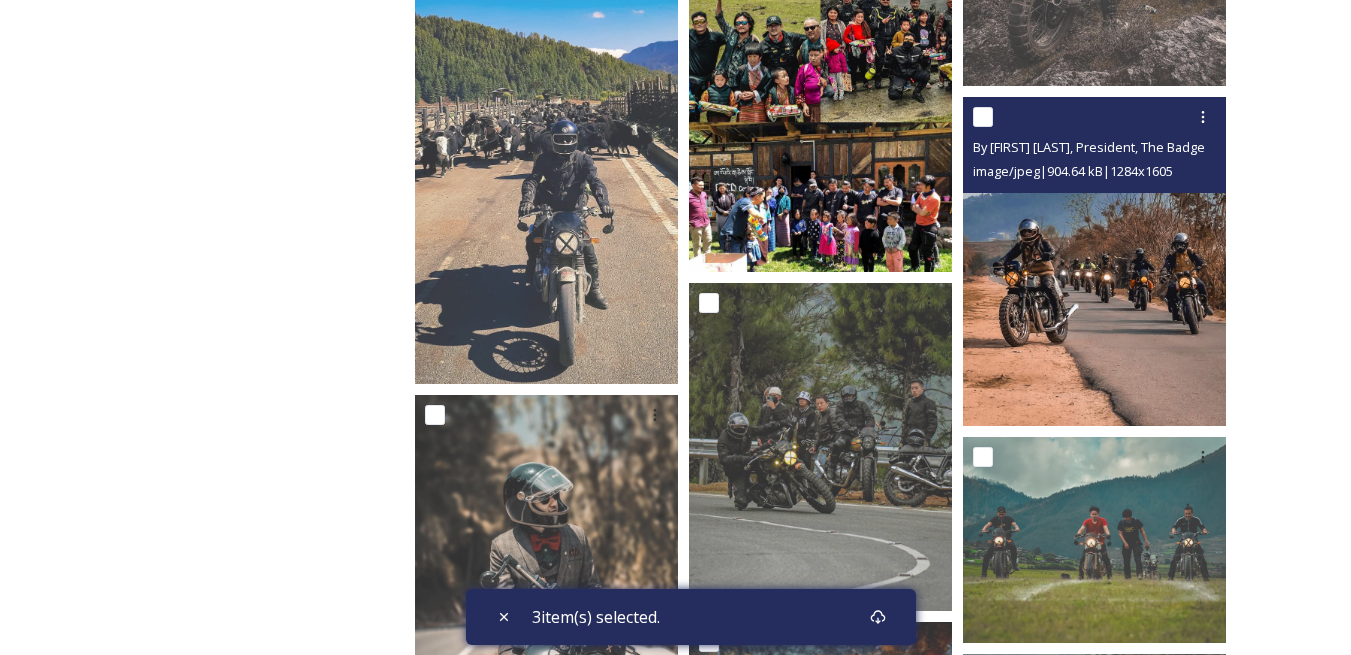 click at bounding box center [983, 117] 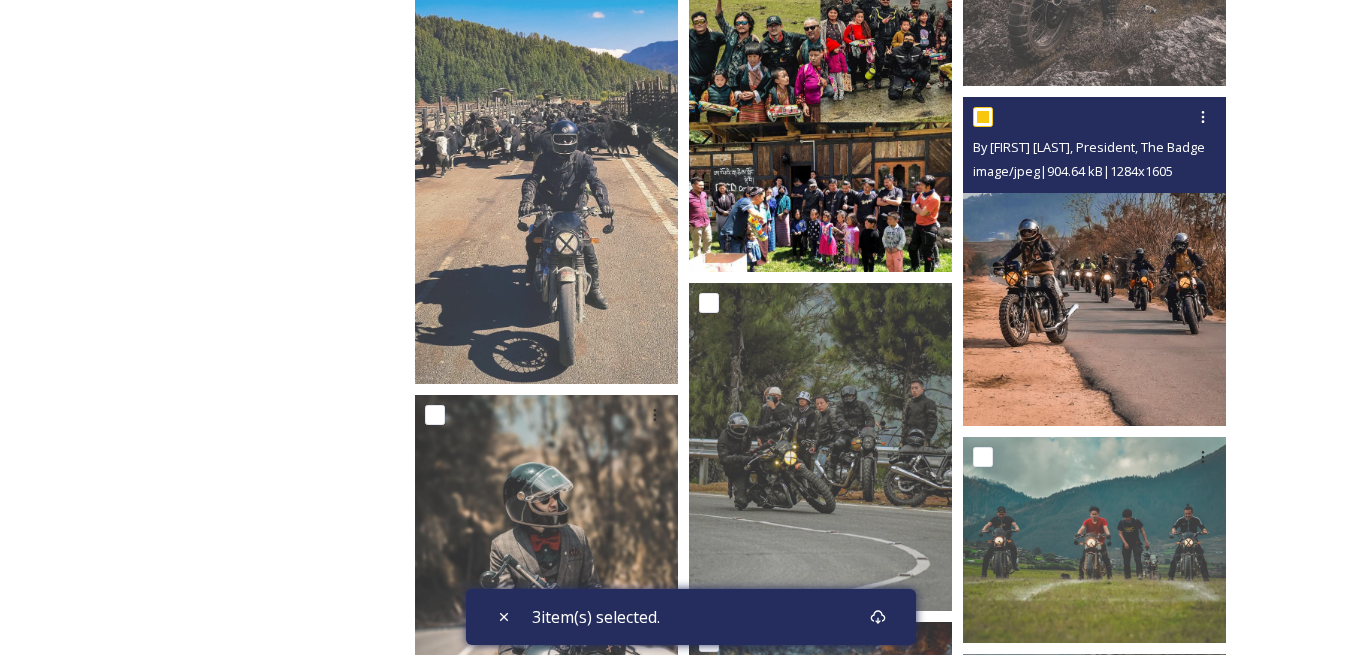 checkbox on "true" 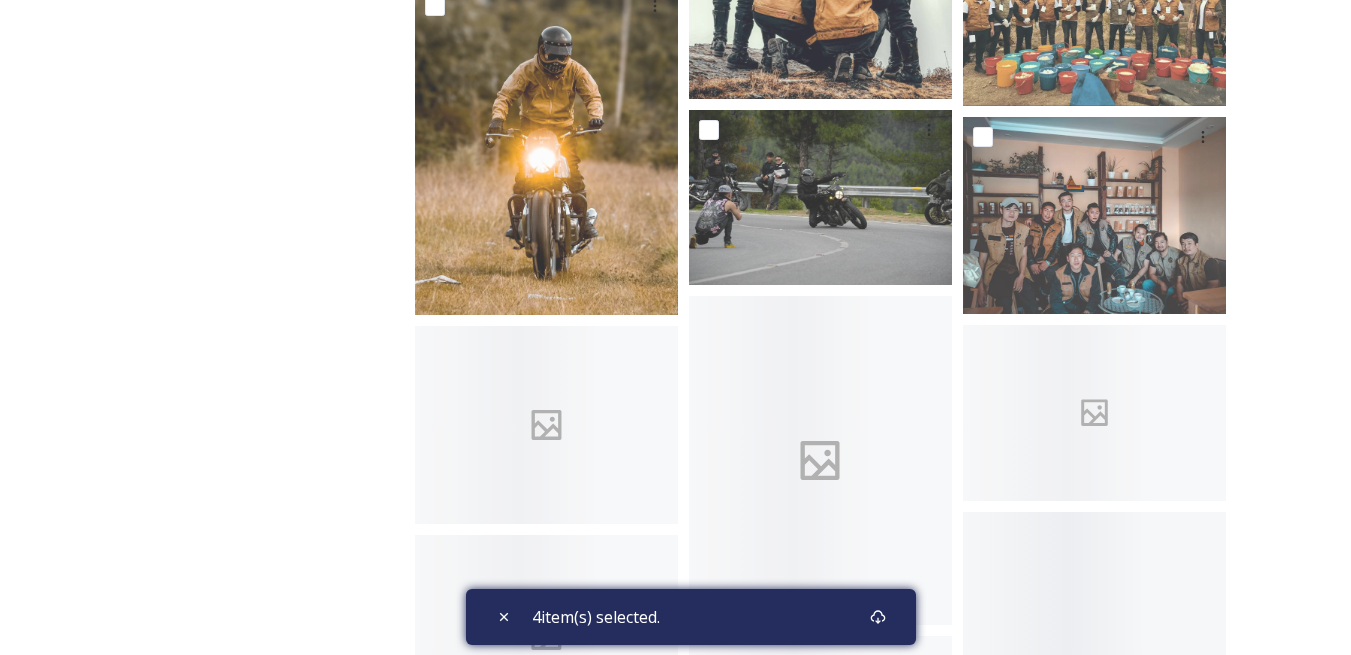 scroll, scrollTop: 3900, scrollLeft: 0, axis: vertical 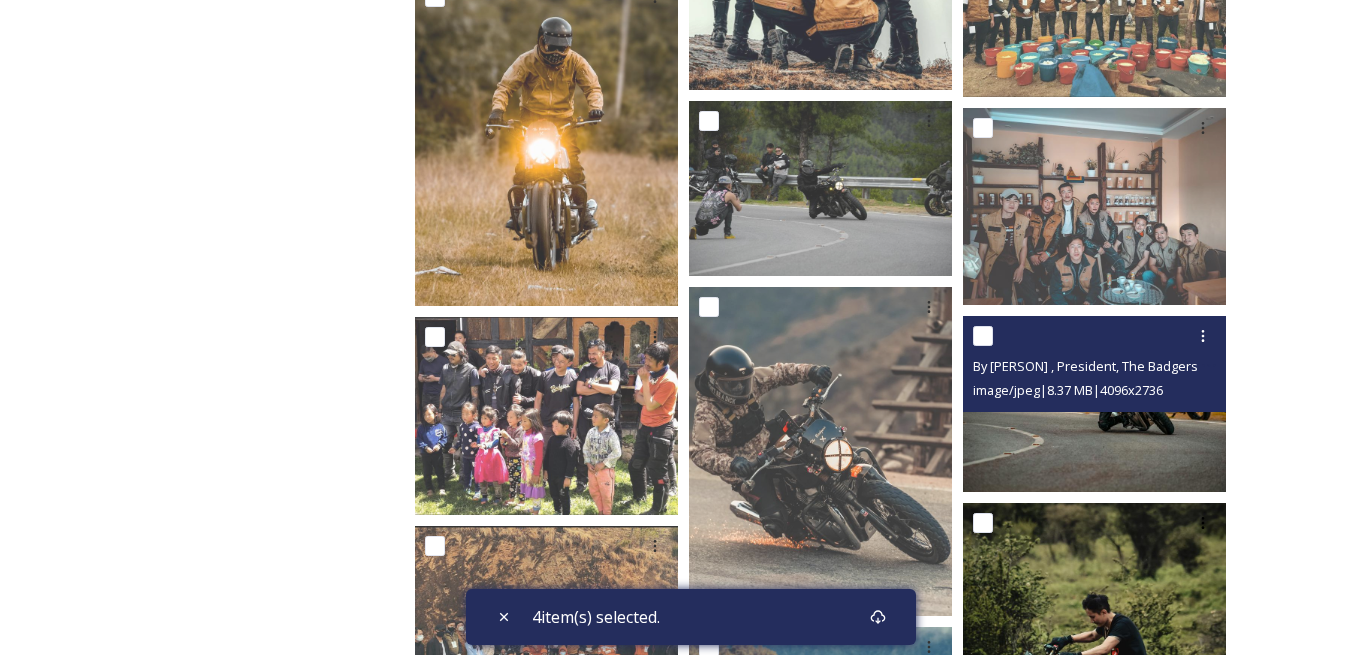 click at bounding box center [983, 336] 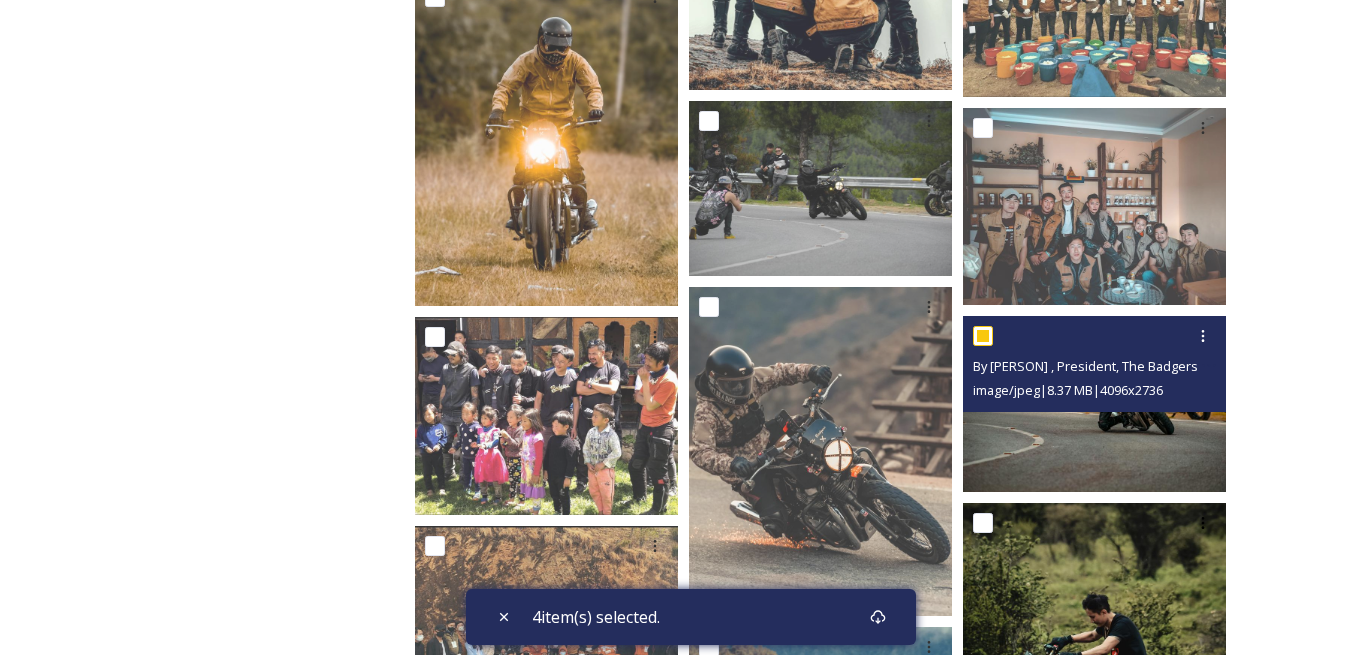 checkbox on "true" 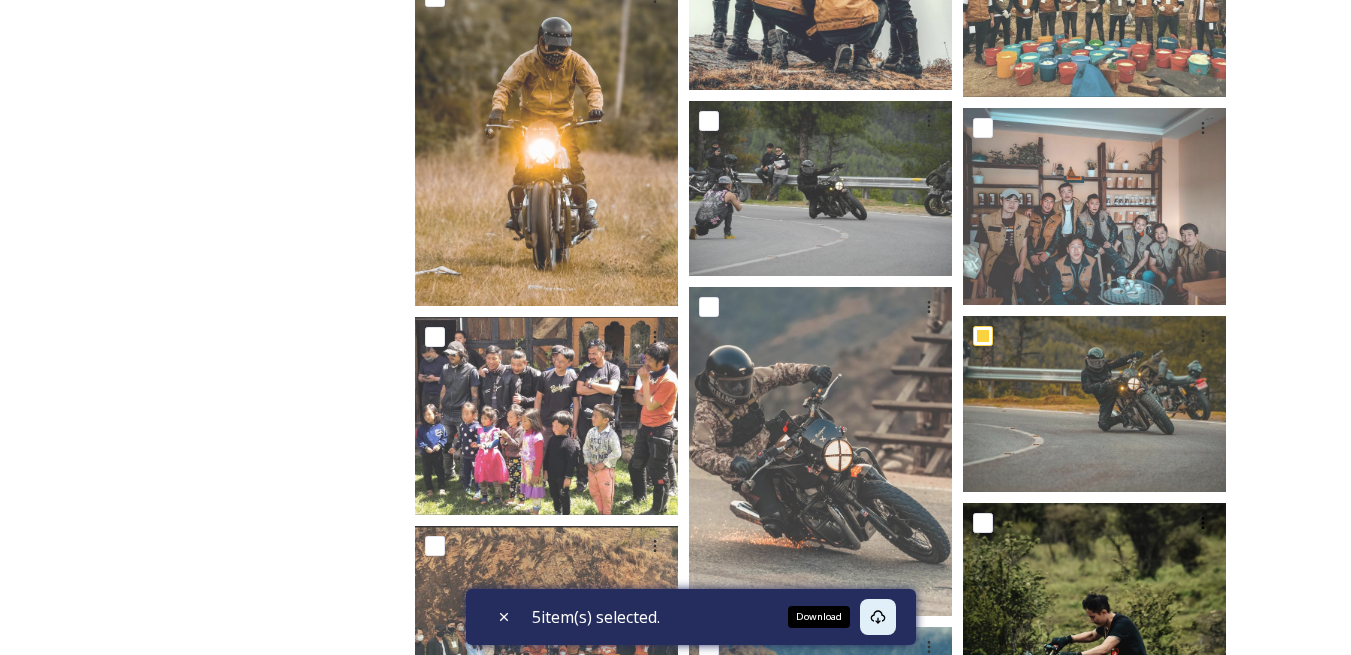 click on "Download" at bounding box center [878, 617] 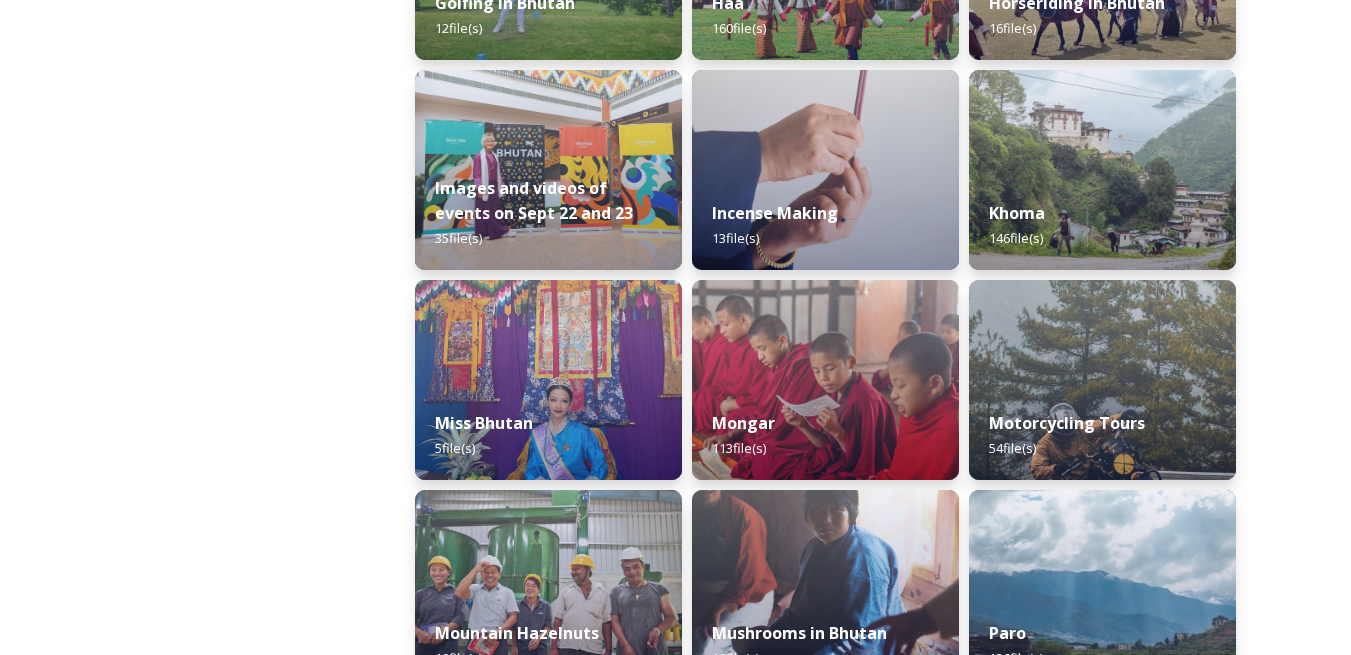 scroll, scrollTop: 1600, scrollLeft: 0, axis: vertical 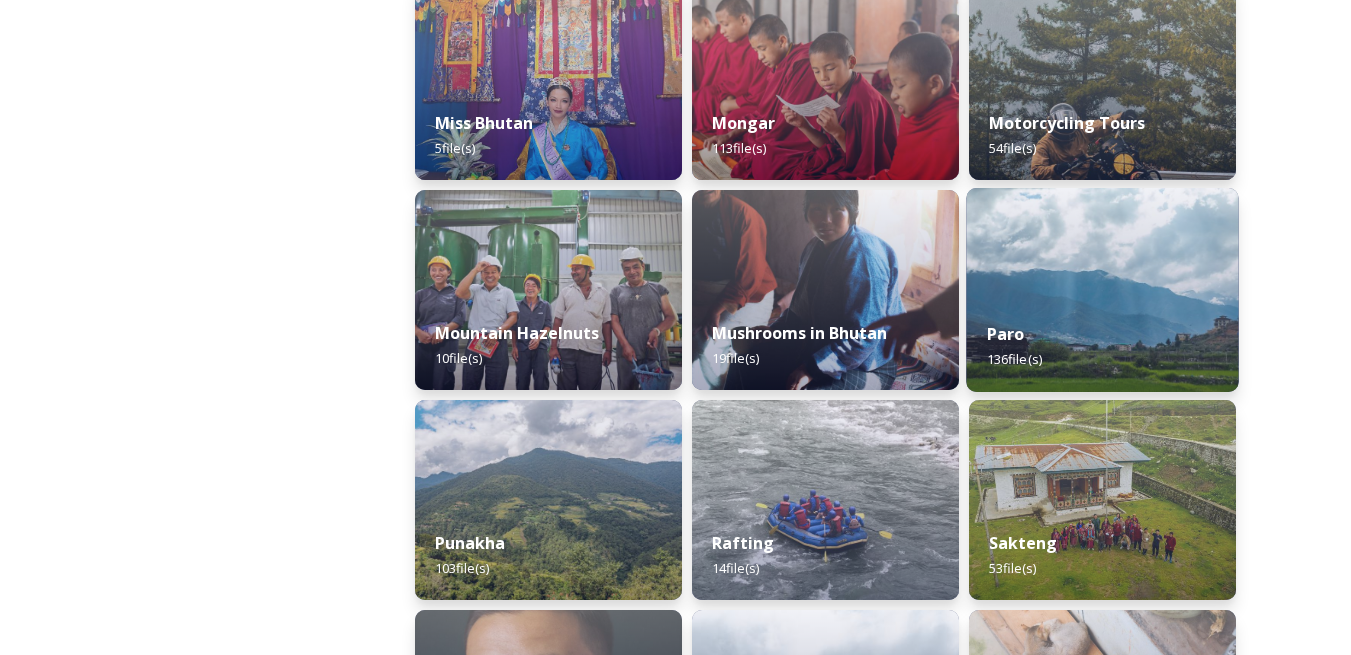 click at bounding box center [1102, 290] 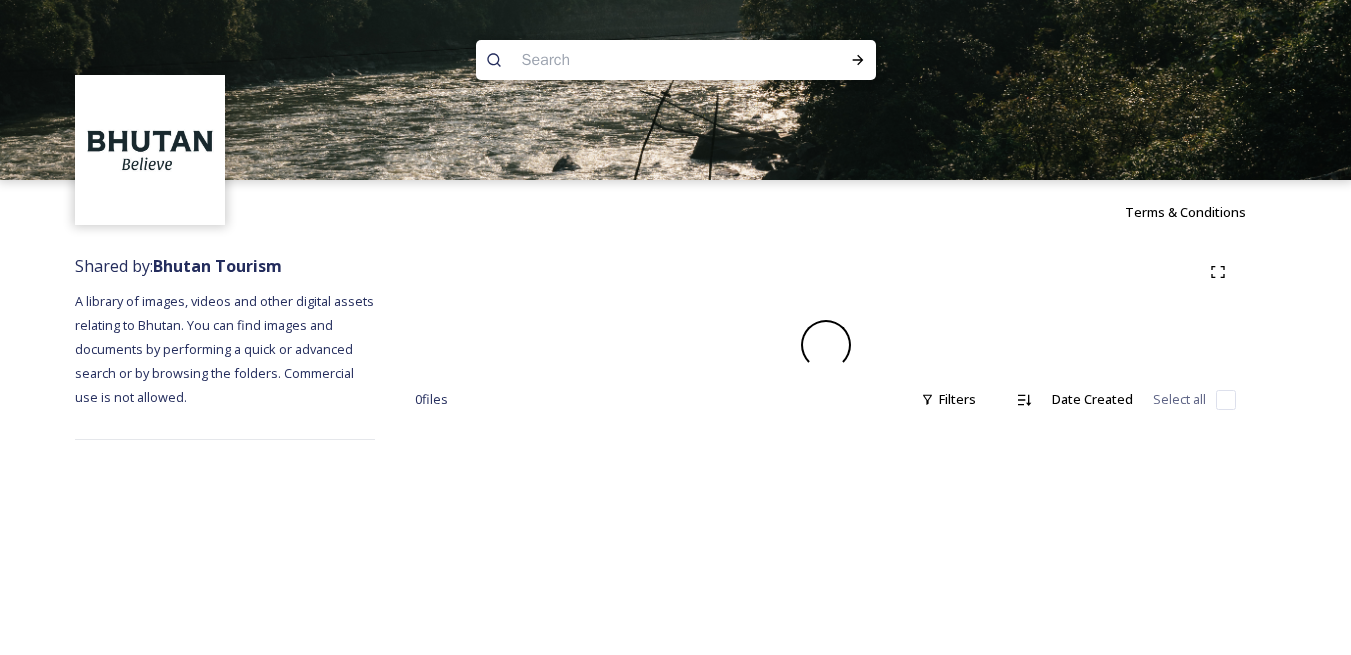 click at bounding box center [675, 90] 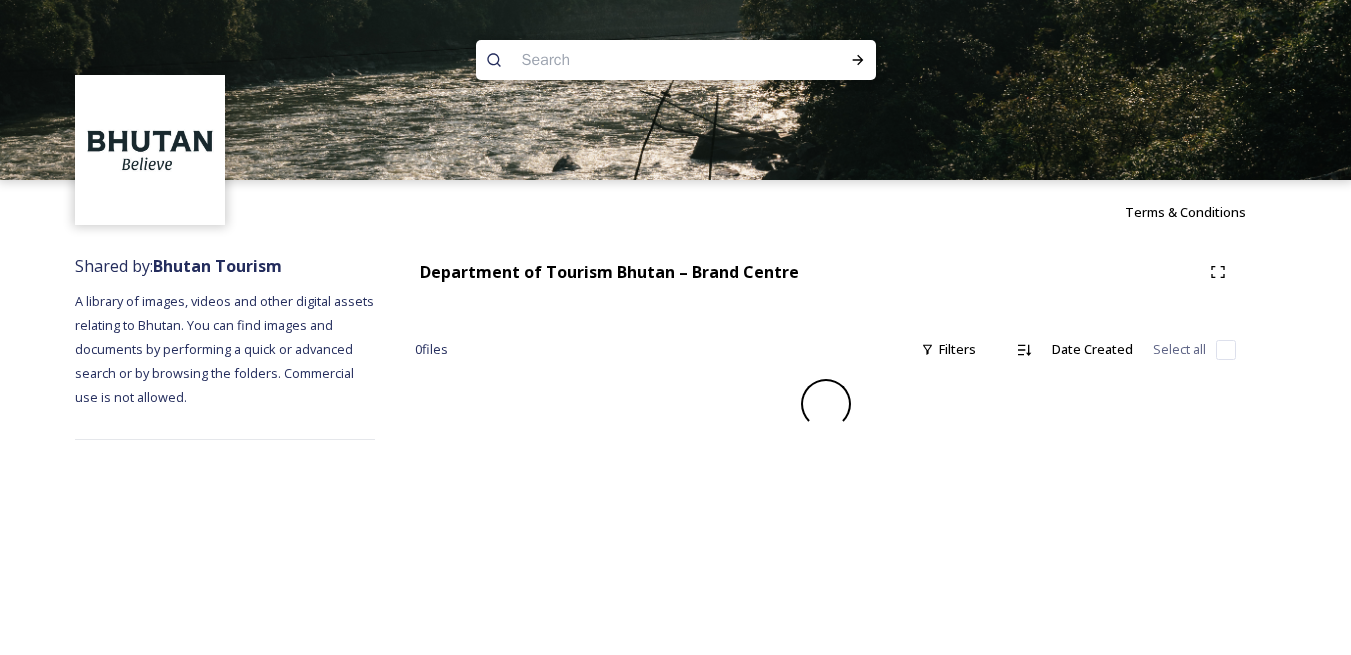 scroll, scrollTop: 0, scrollLeft: 0, axis: both 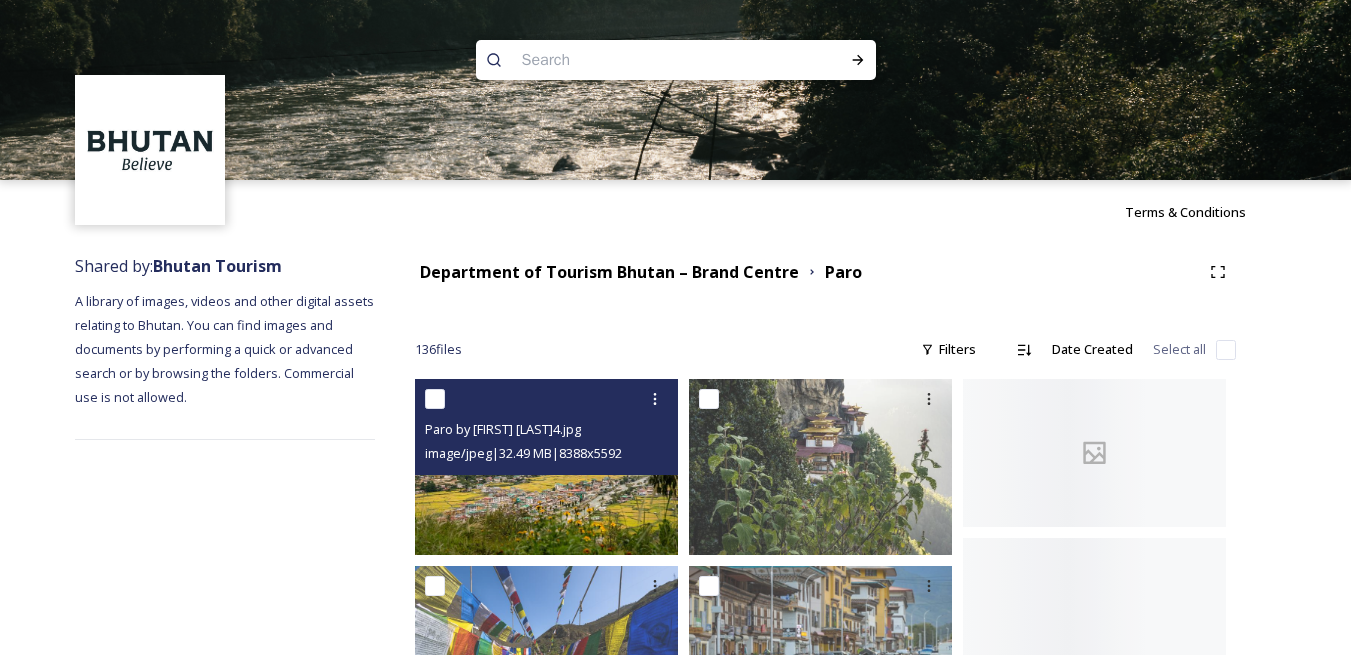 click at bounding box center [435, 399] 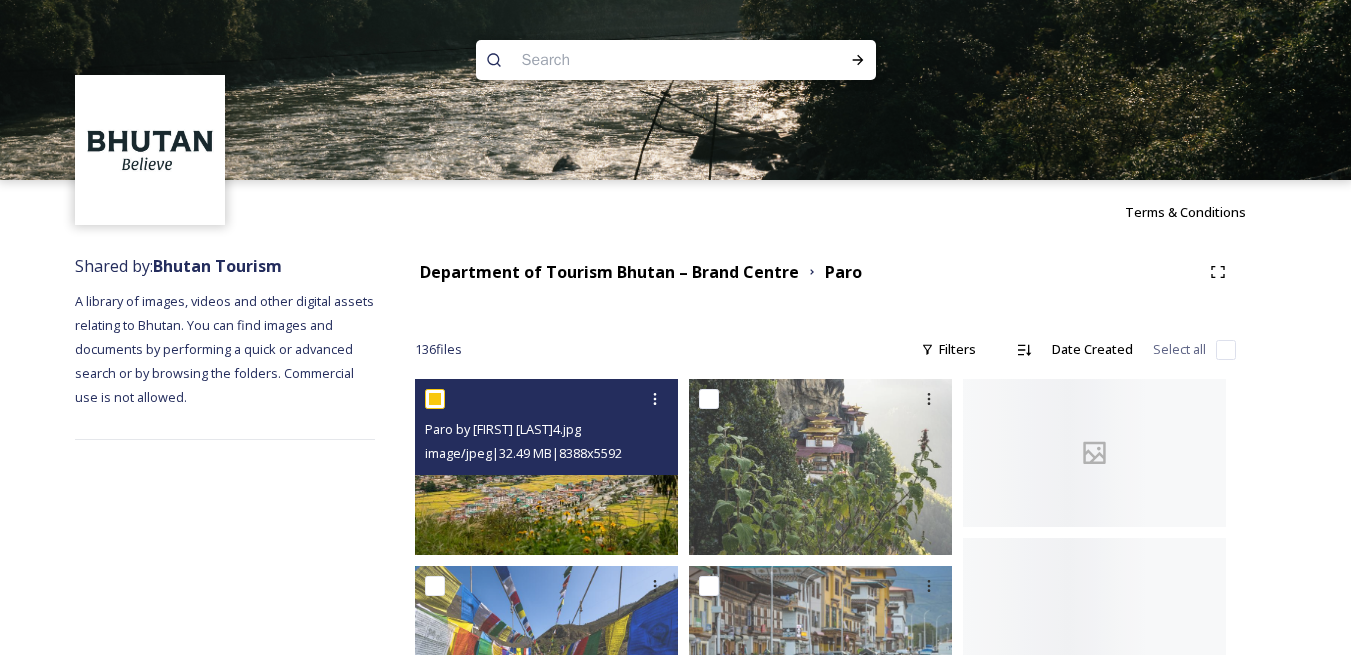 checkbox on "true" 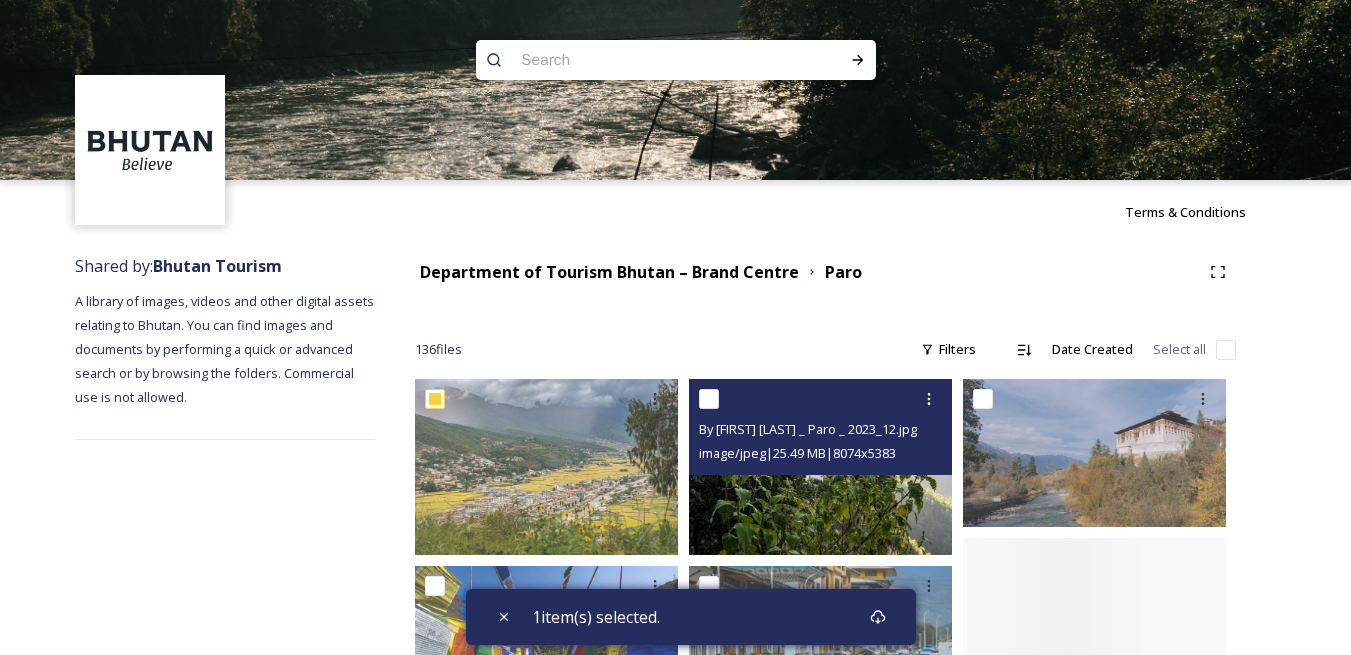 click at bounding box center (709, 399) 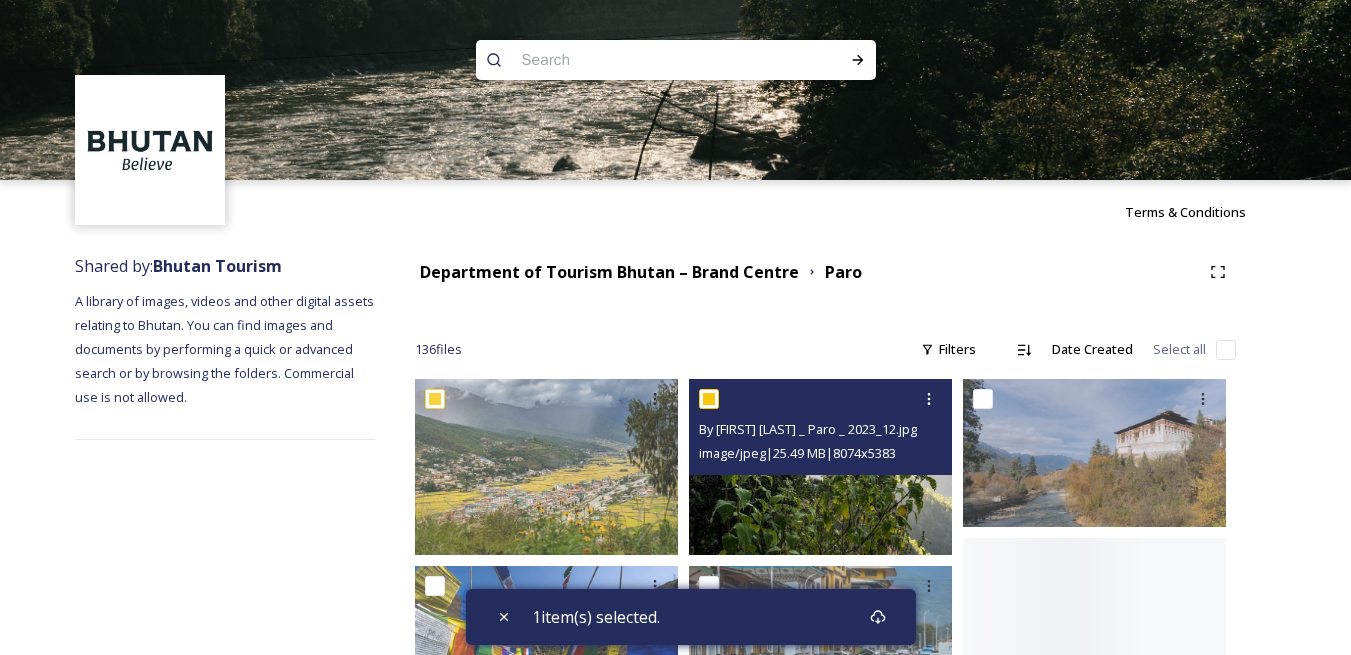 checkbox on "true" 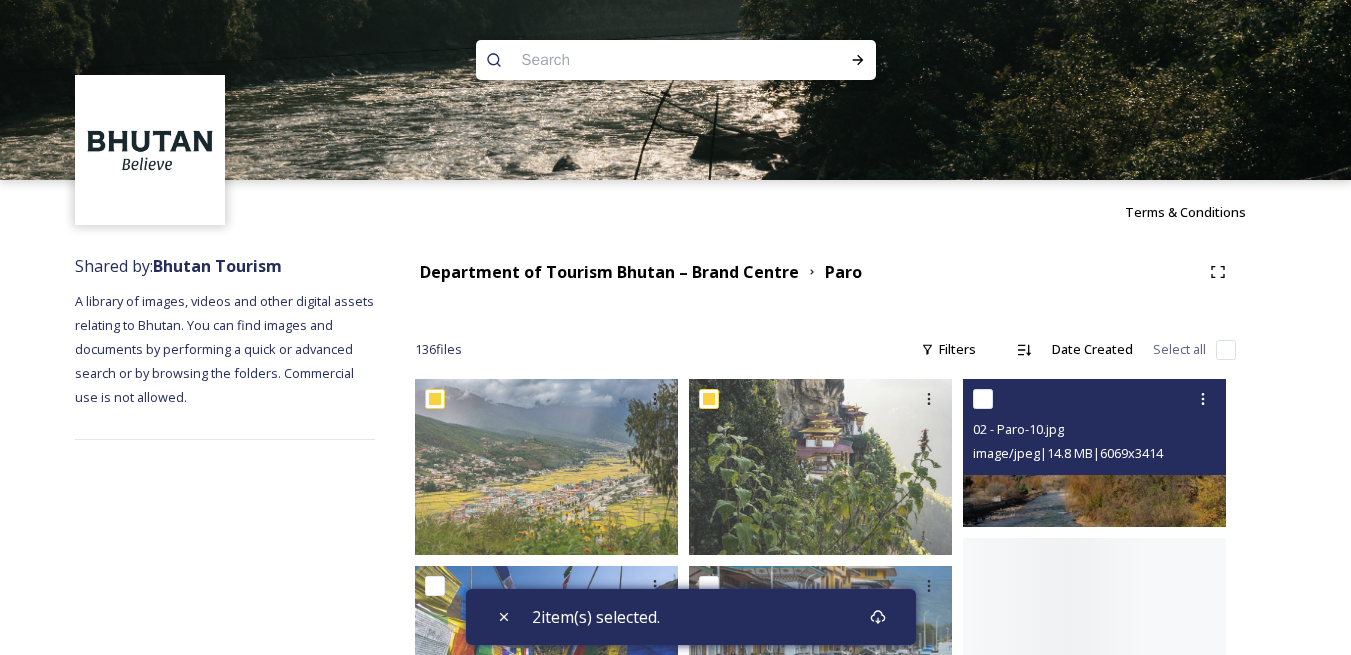 click at bounding box center (983, 399) 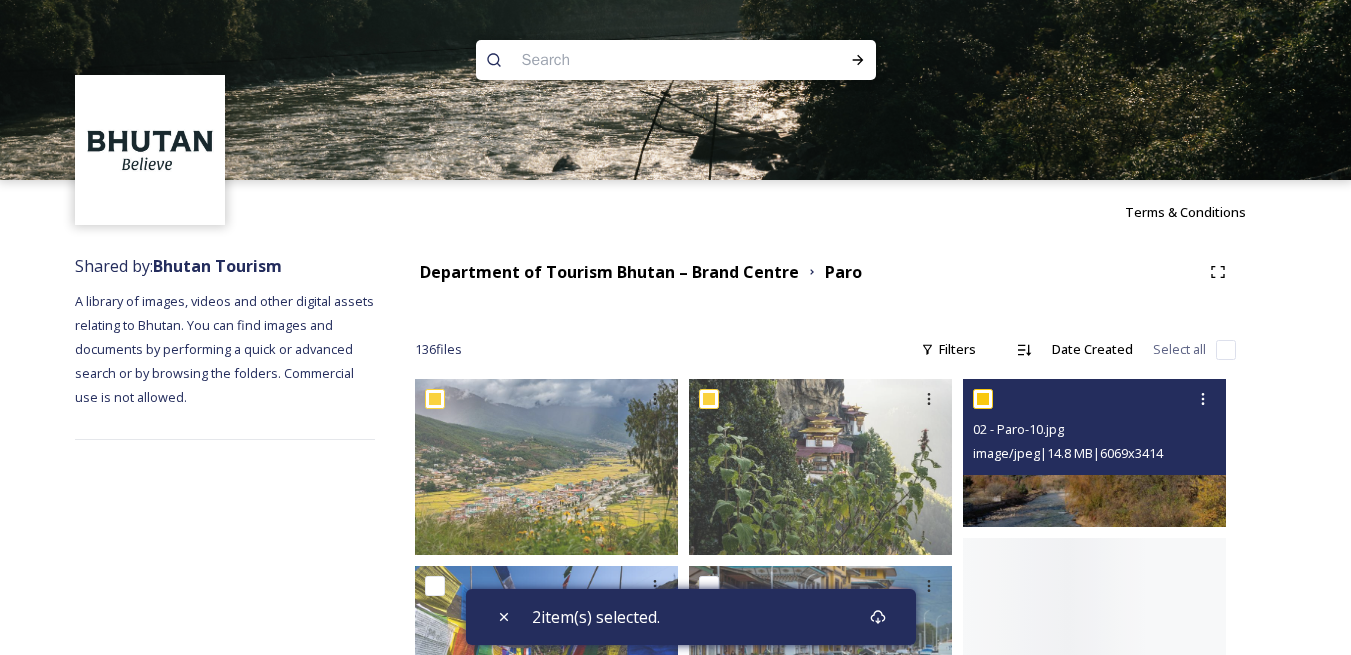 checkbox on "true" 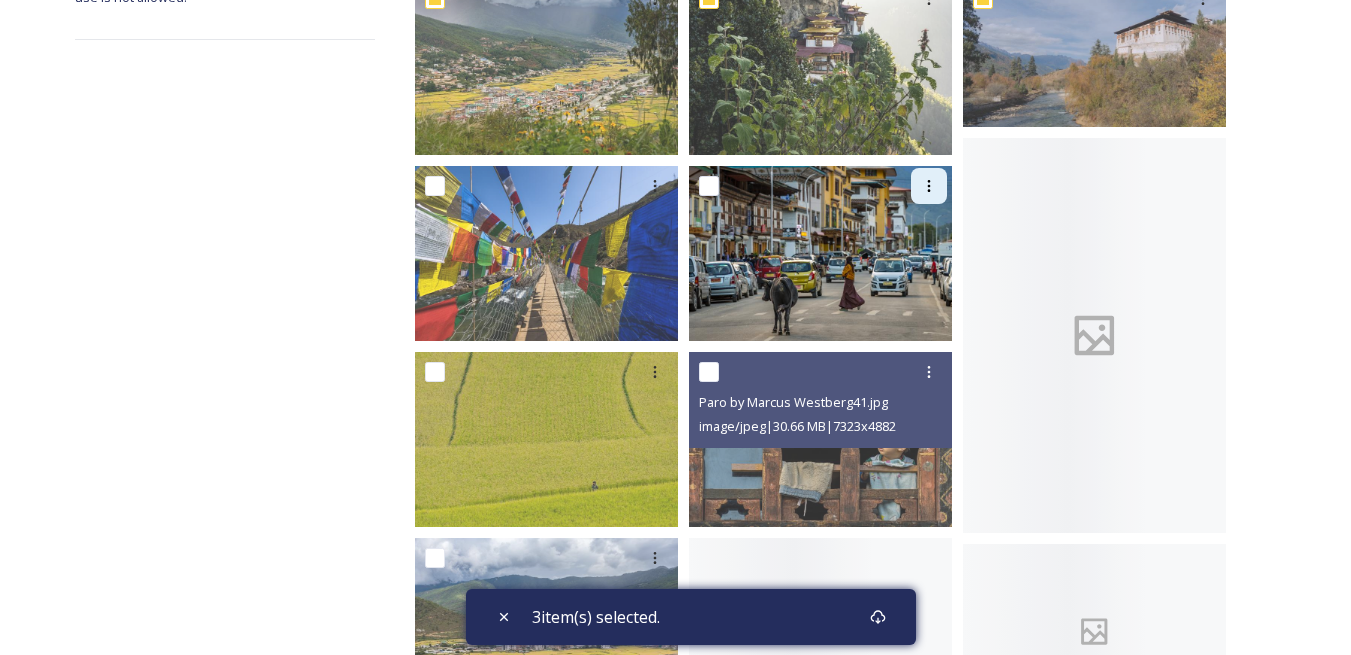 scroll, scrollTop: 300, scrollLeft: 0, axis: vertical 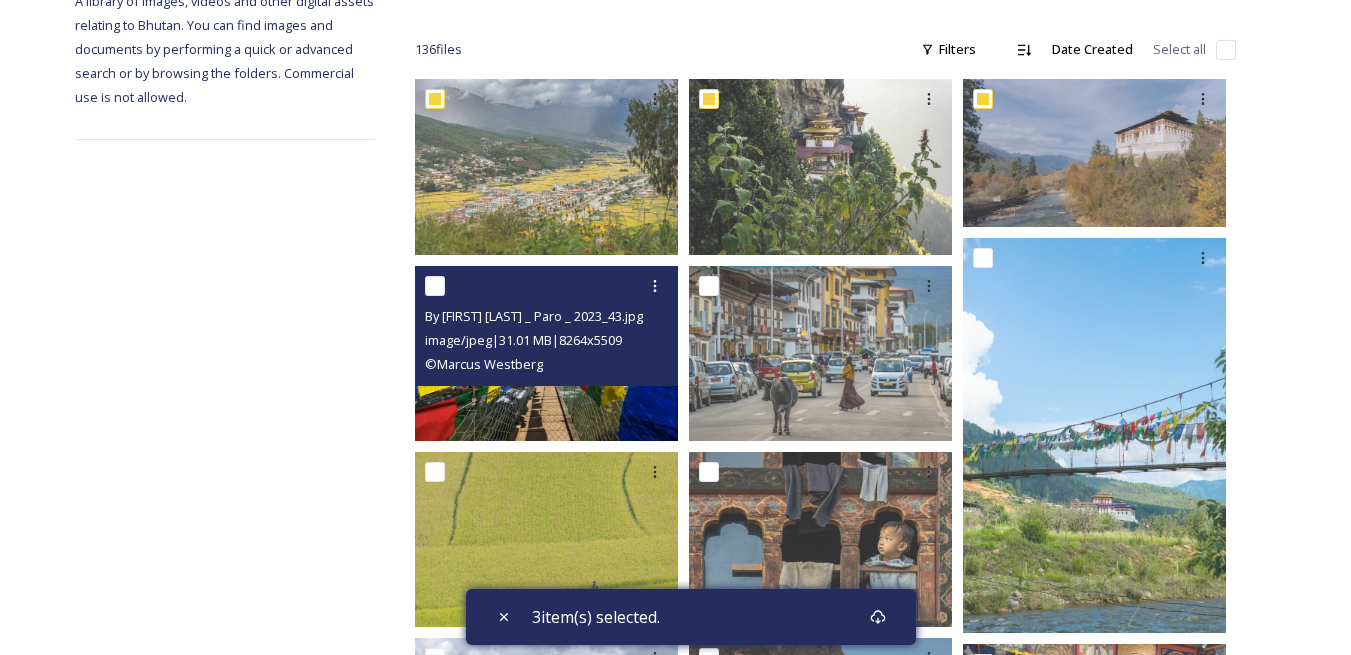 click at bounding box center [435, 286] 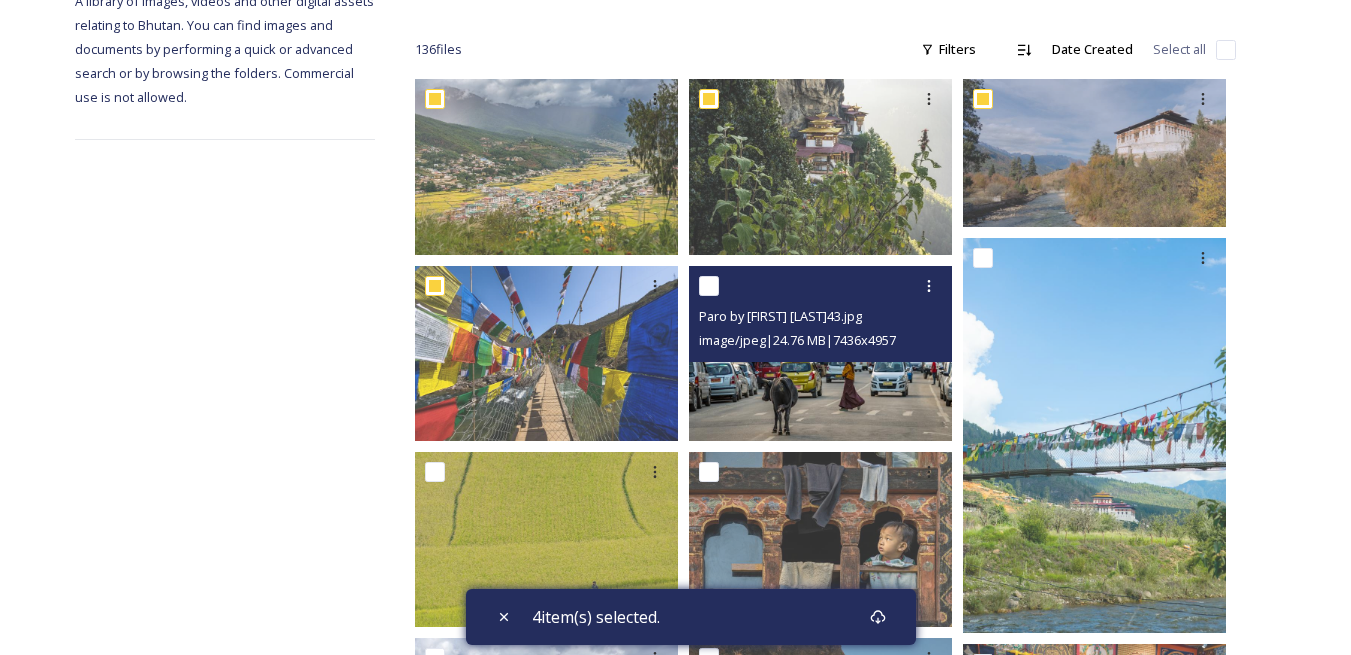 click at bounding box center [709, 286] 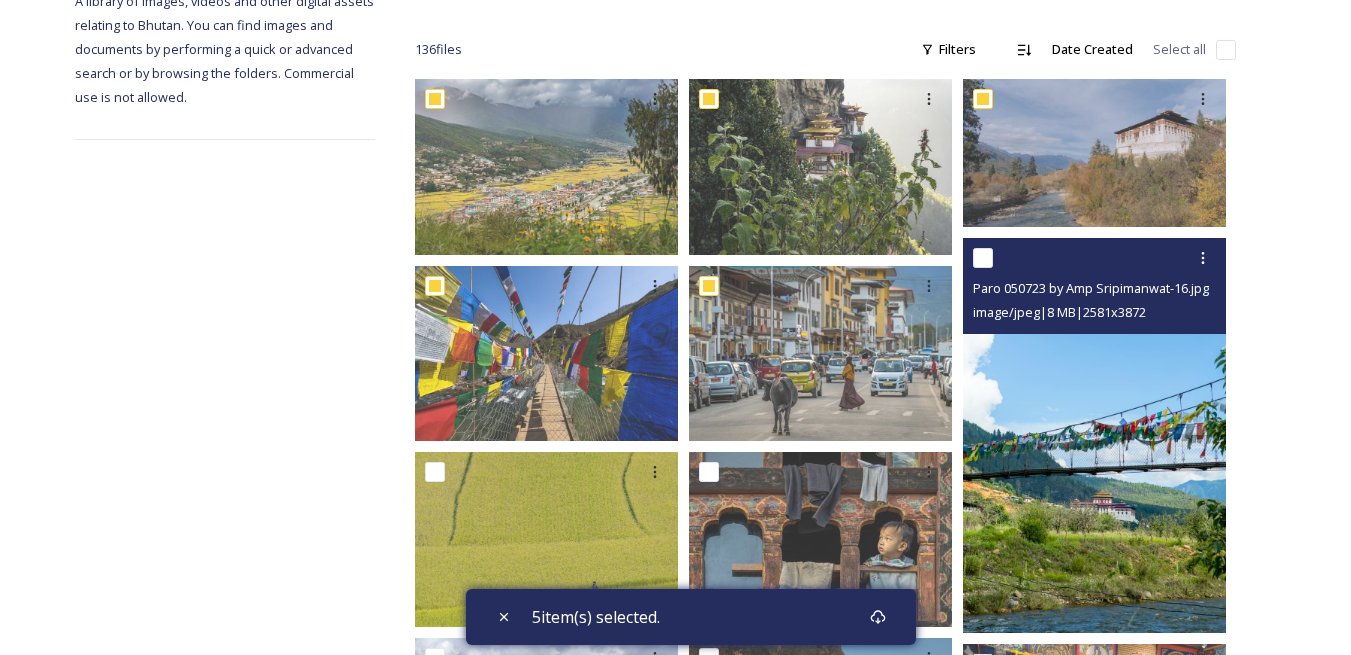 click at bounding box center (983, 258) 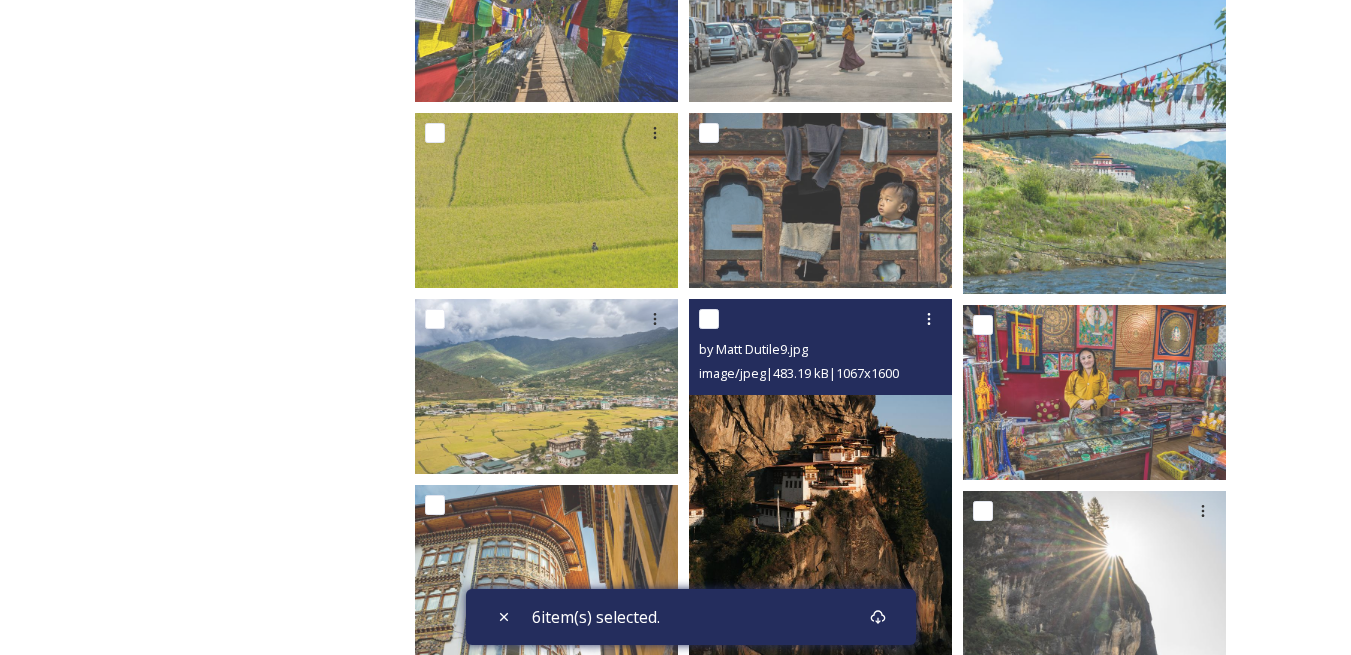 scroll, scrollTop: 800, scrollLeft: 0, axis: vertical 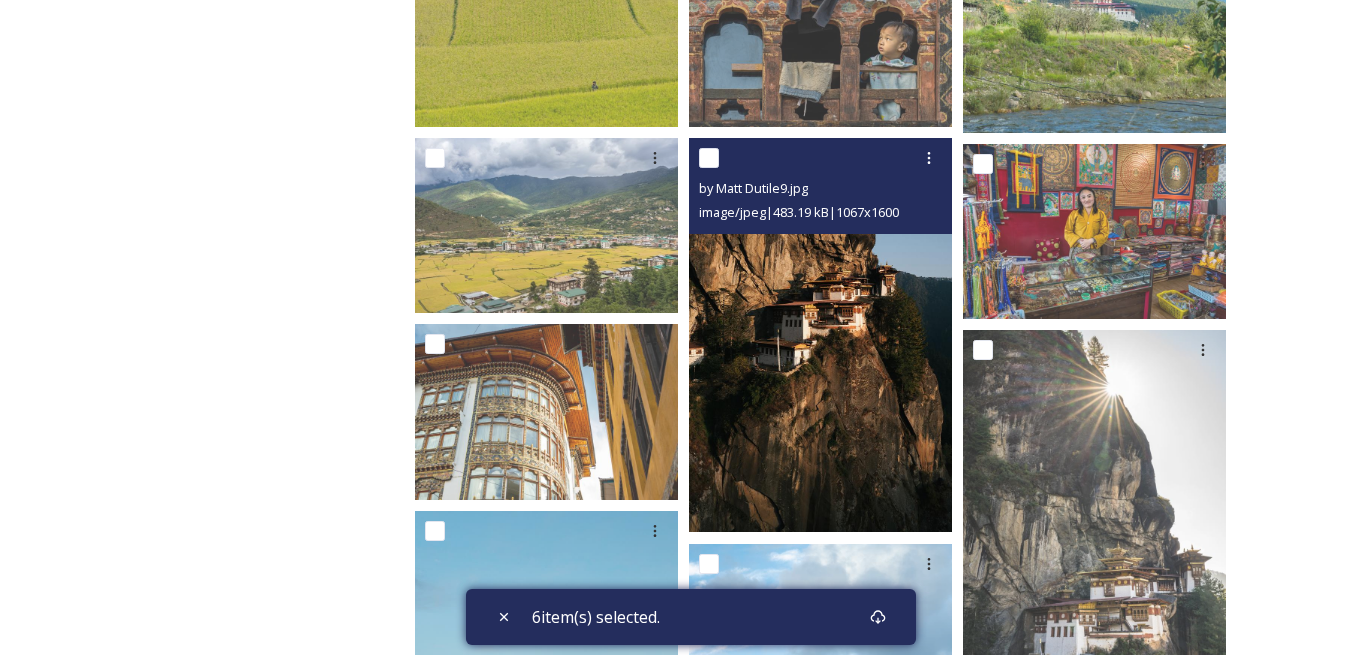 click at bounding box center [709, 158] 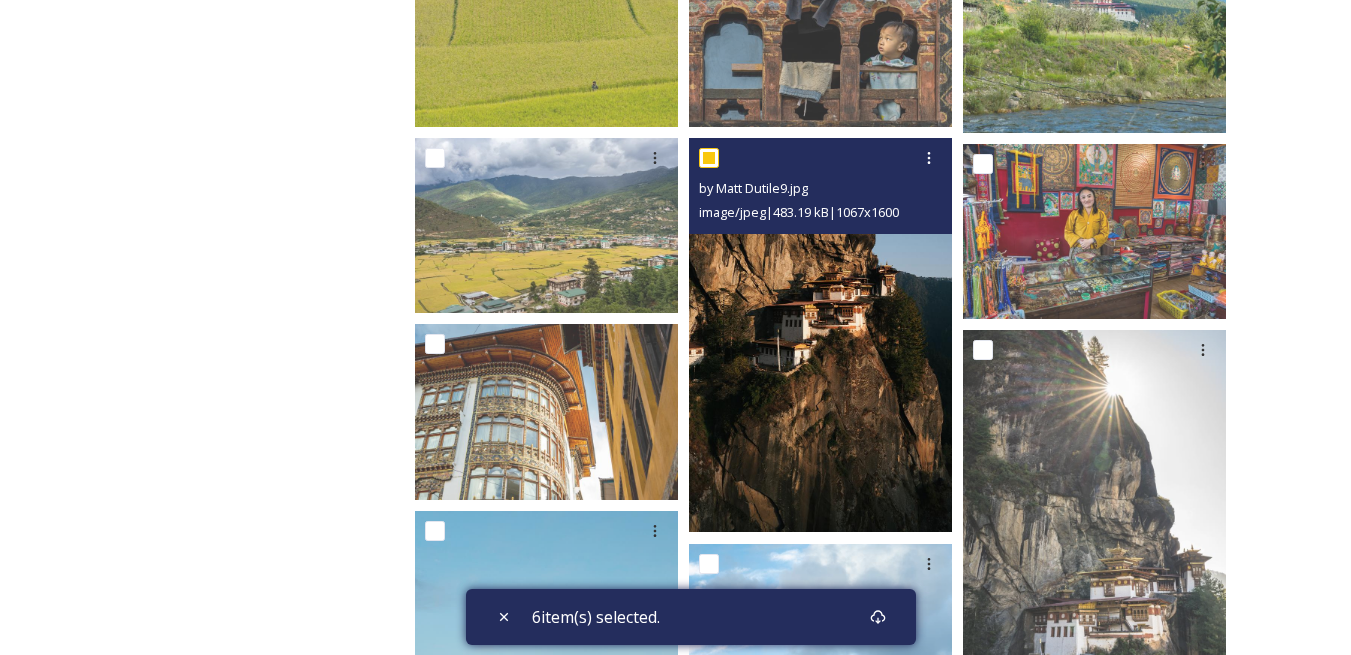 checkbox on "true" 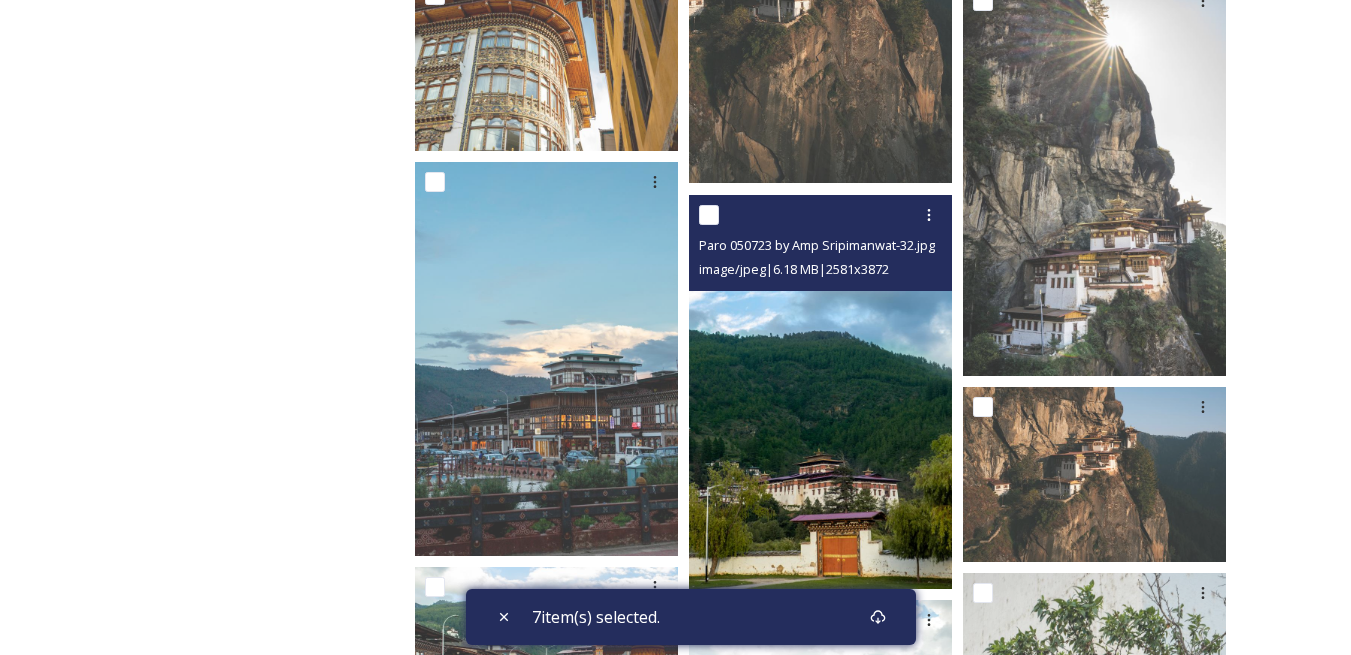 scroll, scrollTop: 1100, scrollLeft: 0, axis: vertical 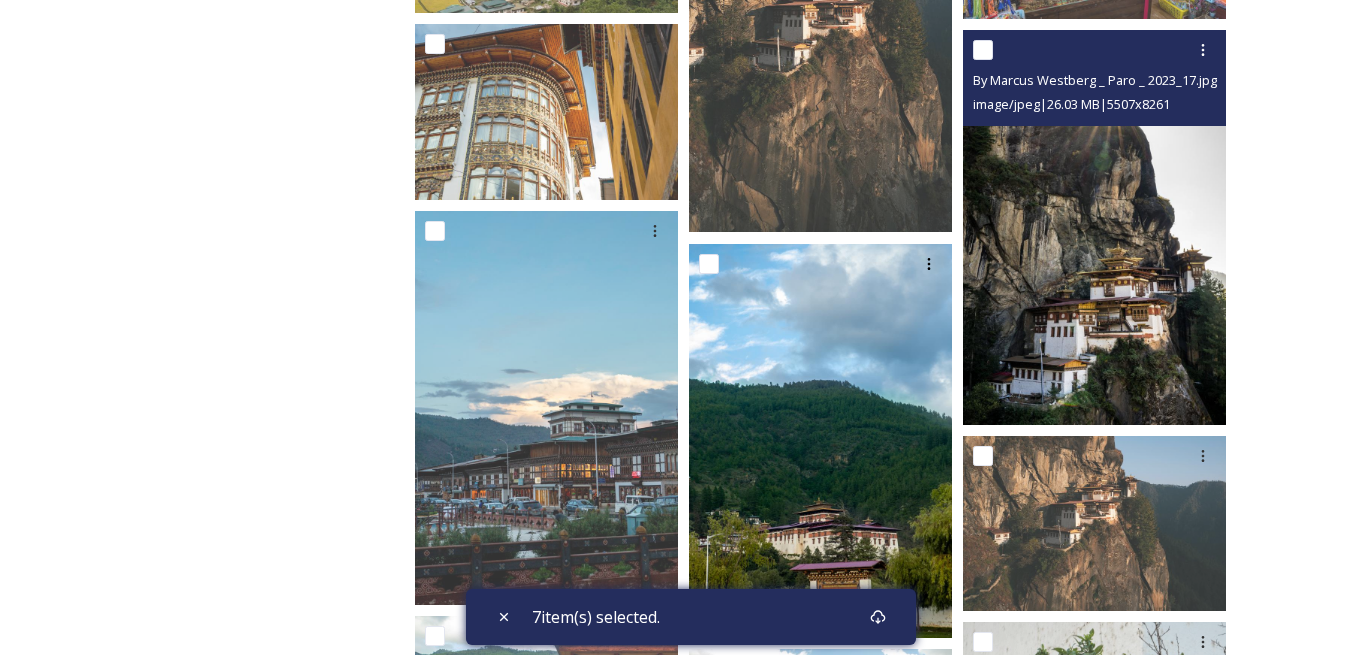 click at bounding box center [983, 50] 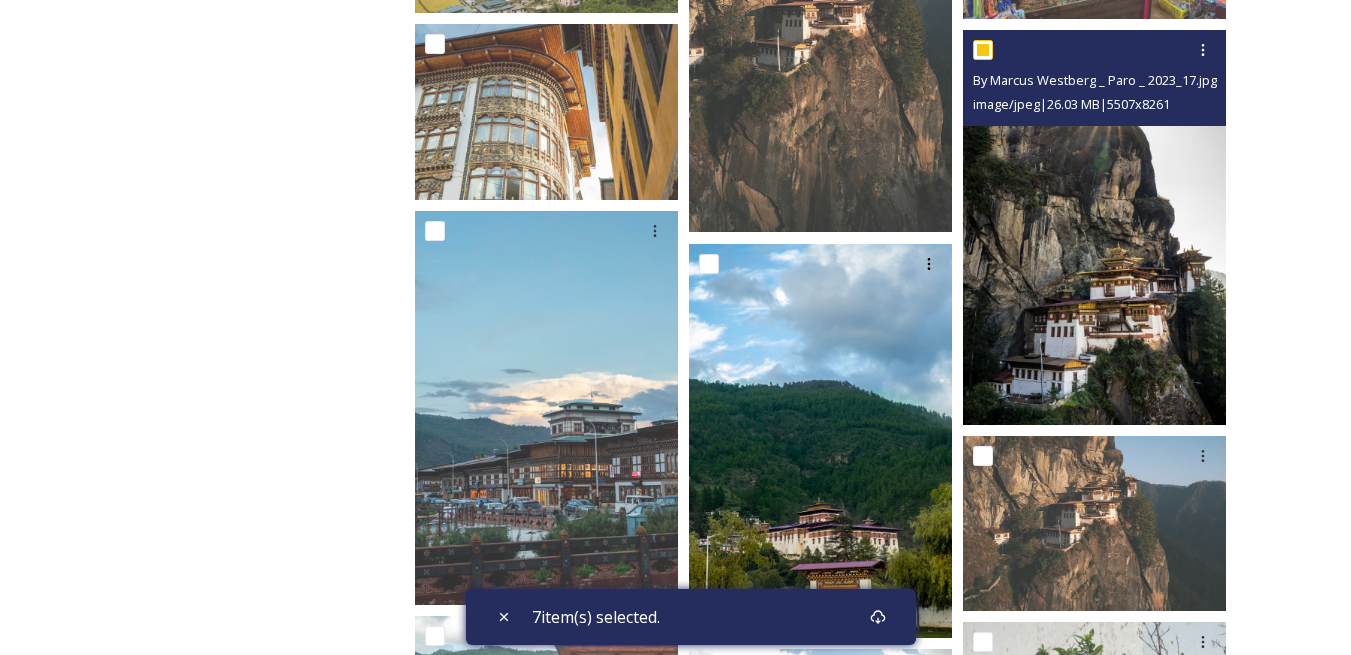 checkbox on "true" 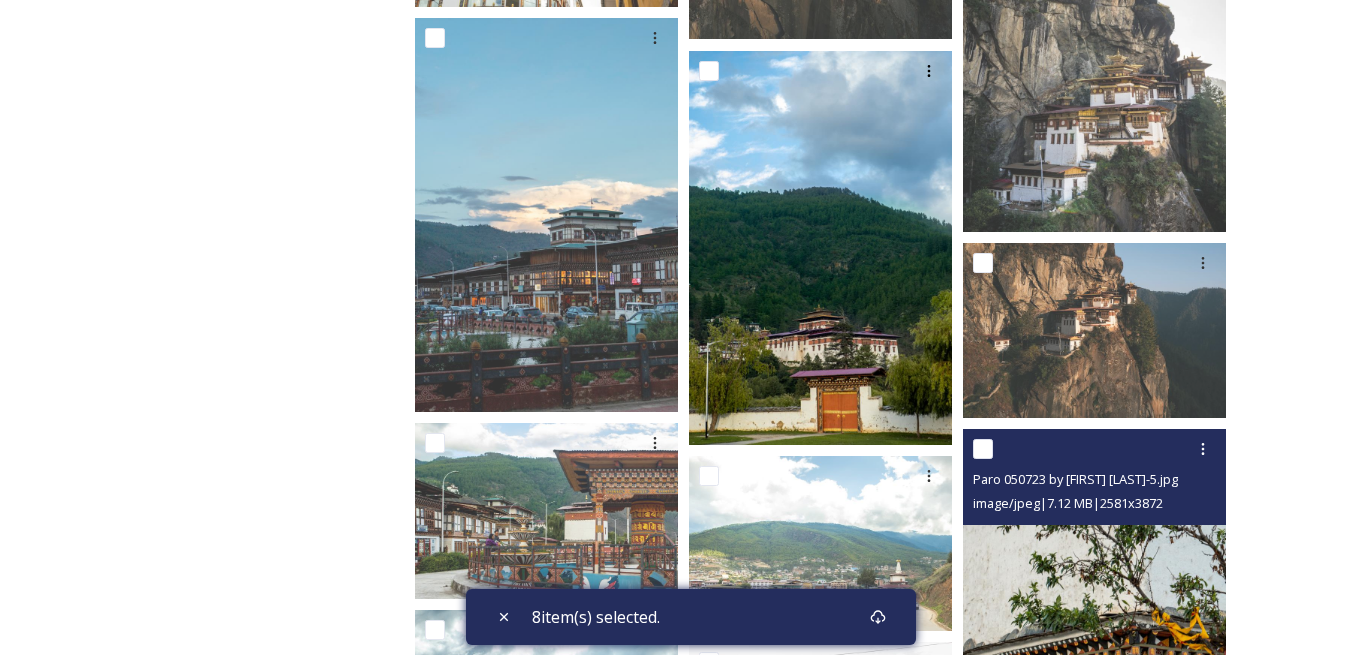 scroll, scrollTop: 1400, scrollLeft: 0, axis: vertical 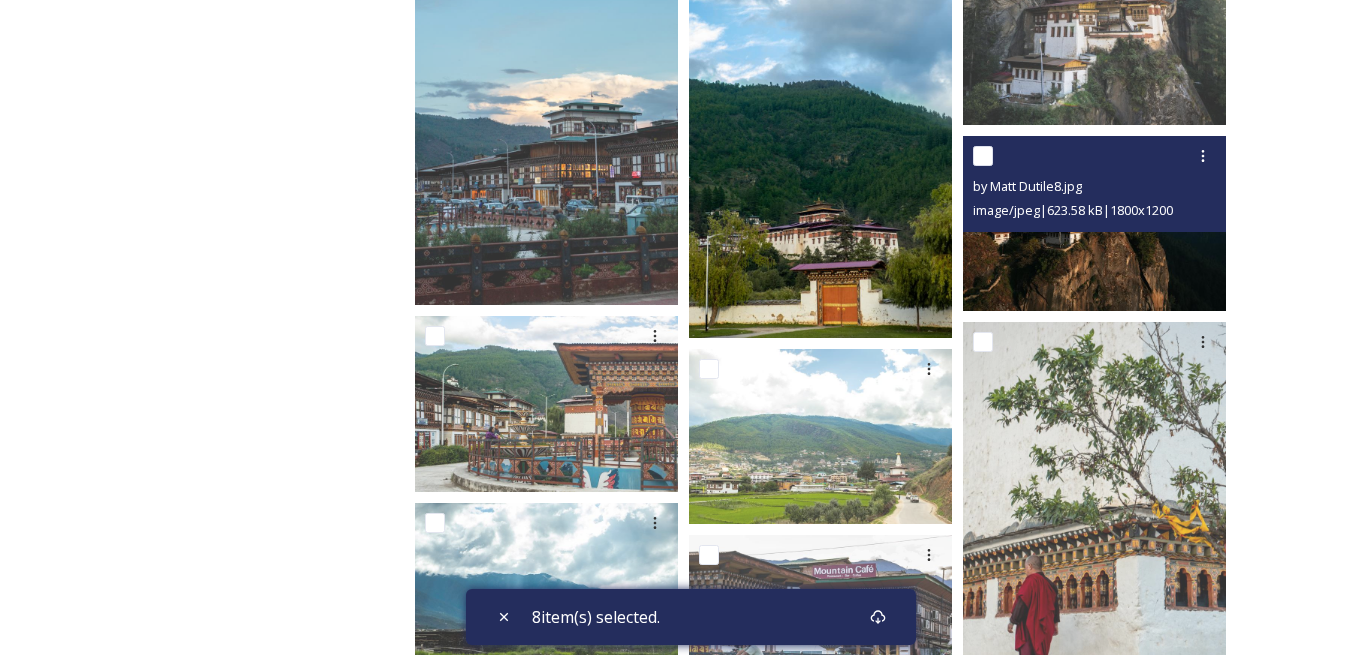 click at bounding box center [983, 156] 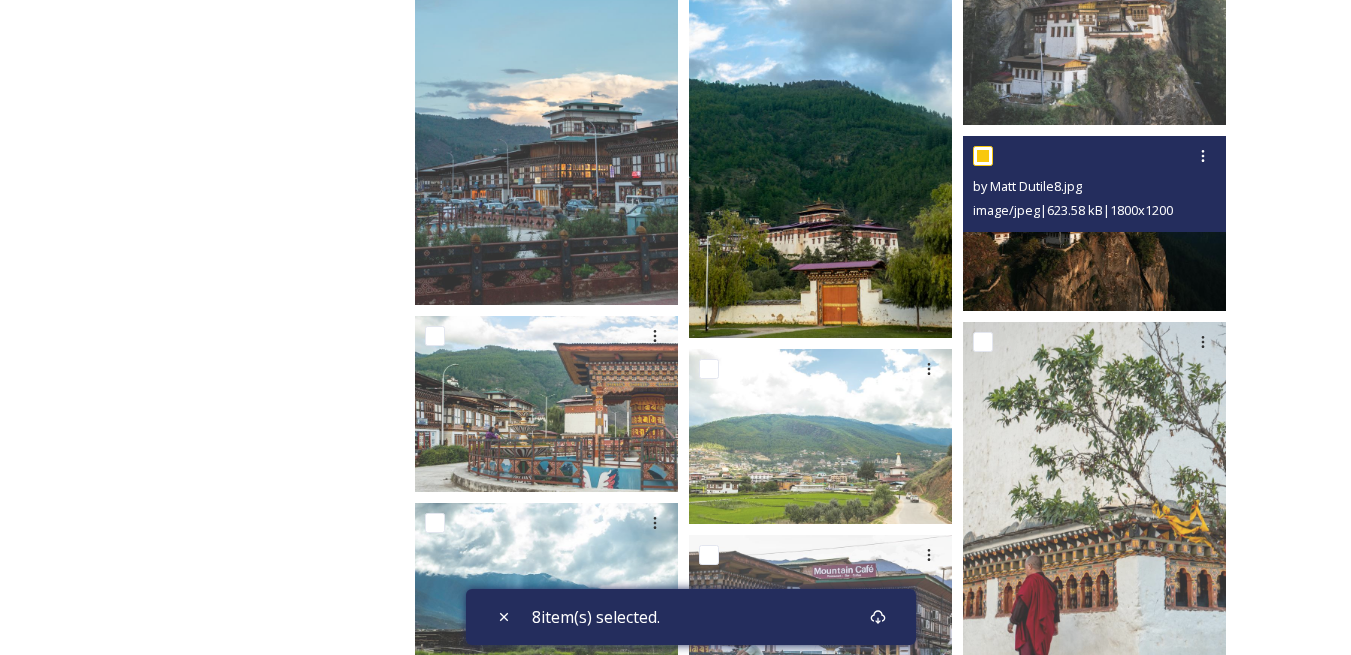 checkbox on "true" 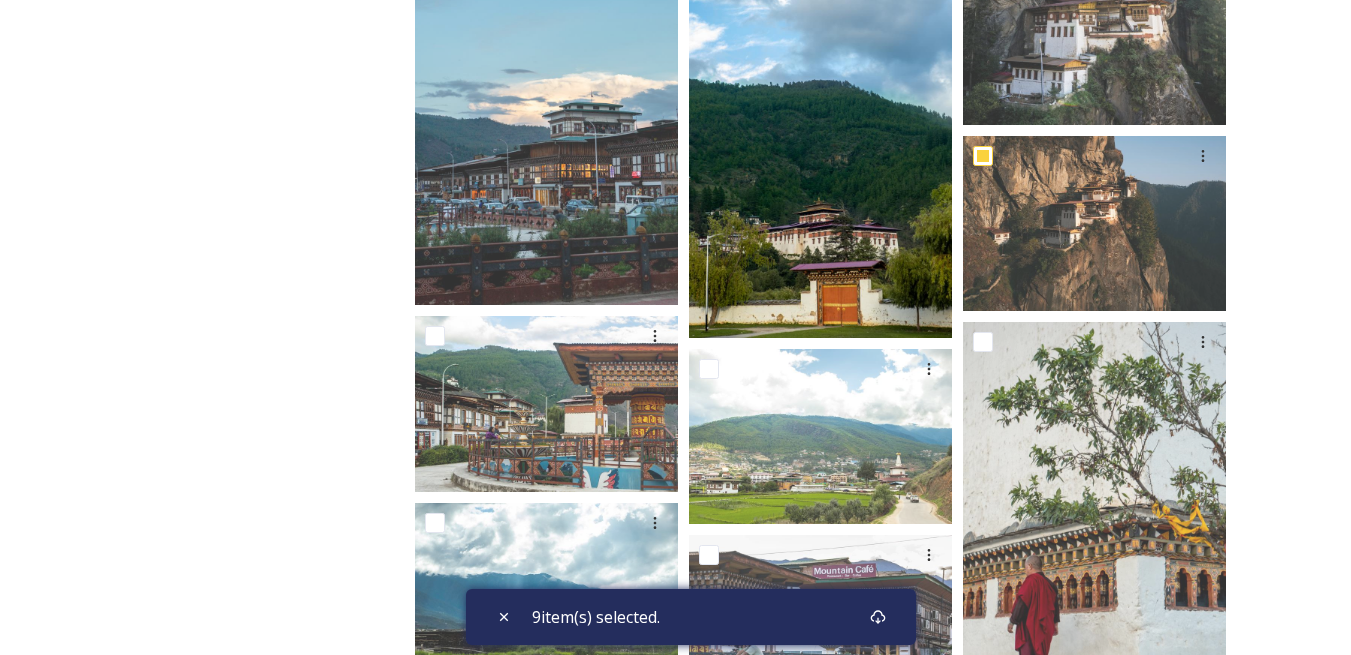 scroll, scrollTop: 1100, scrollLeft: 0, axis: vertical 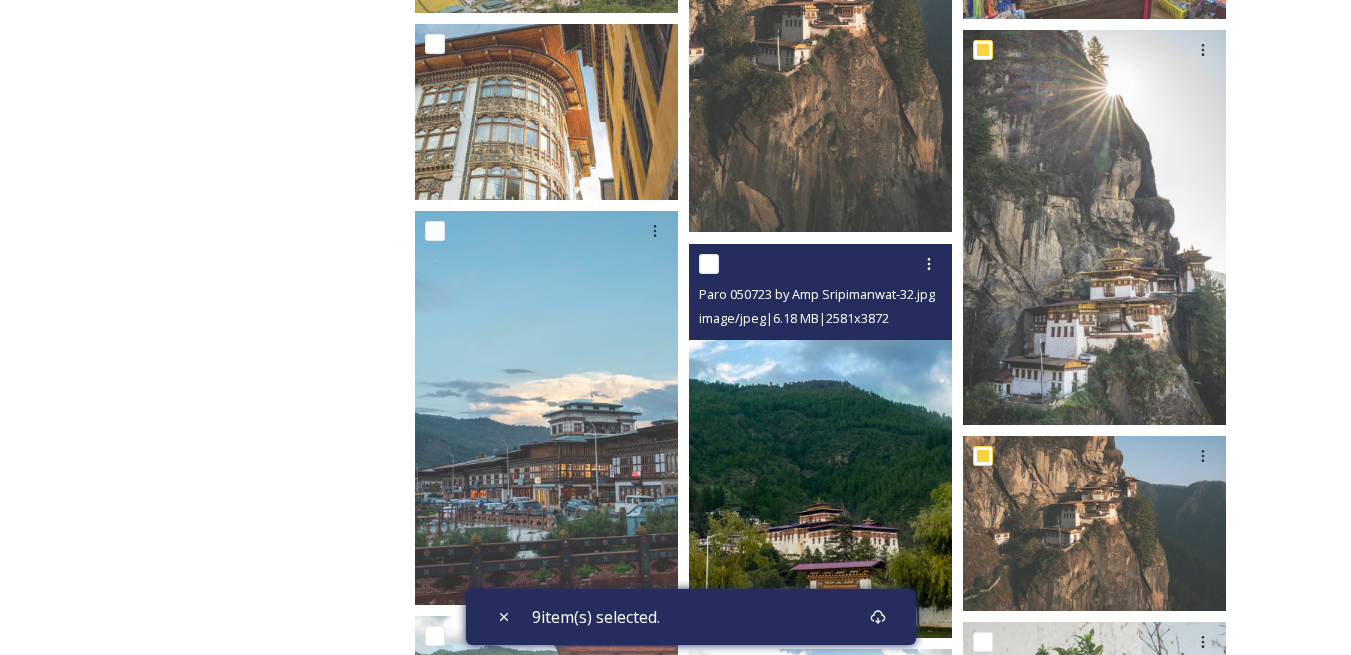 click at bounding box center [709, 264] 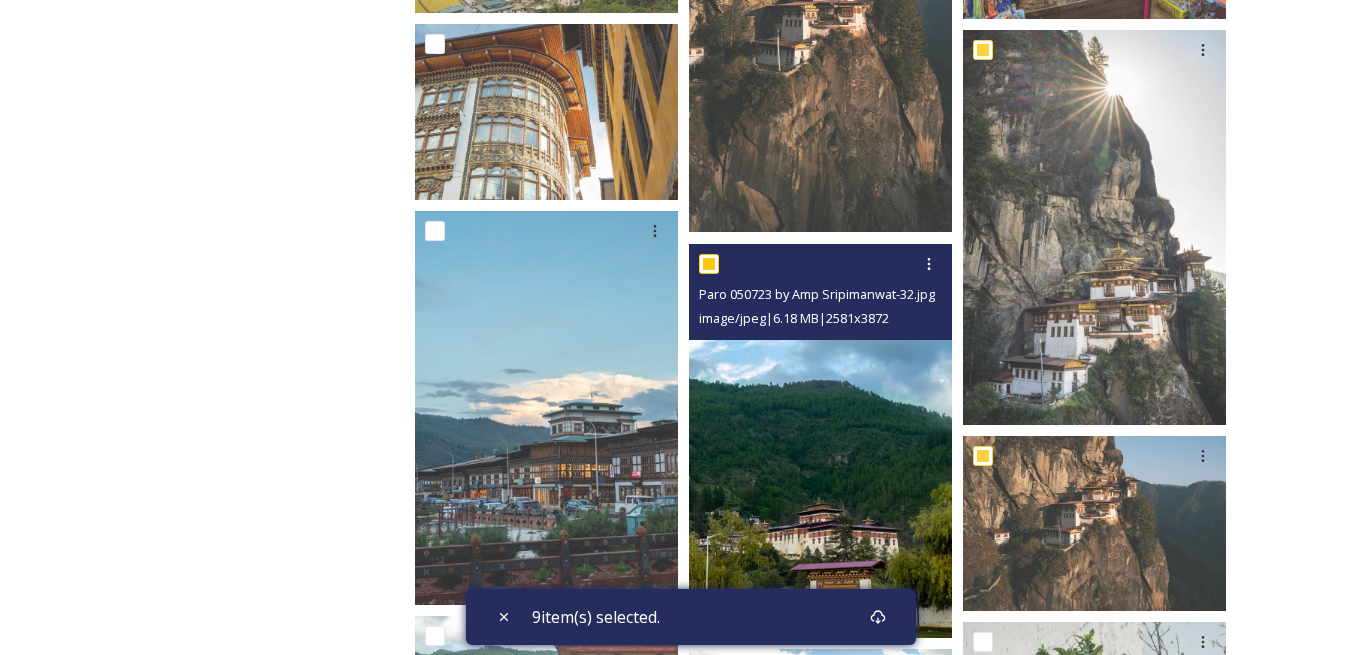 checkbox on "true" 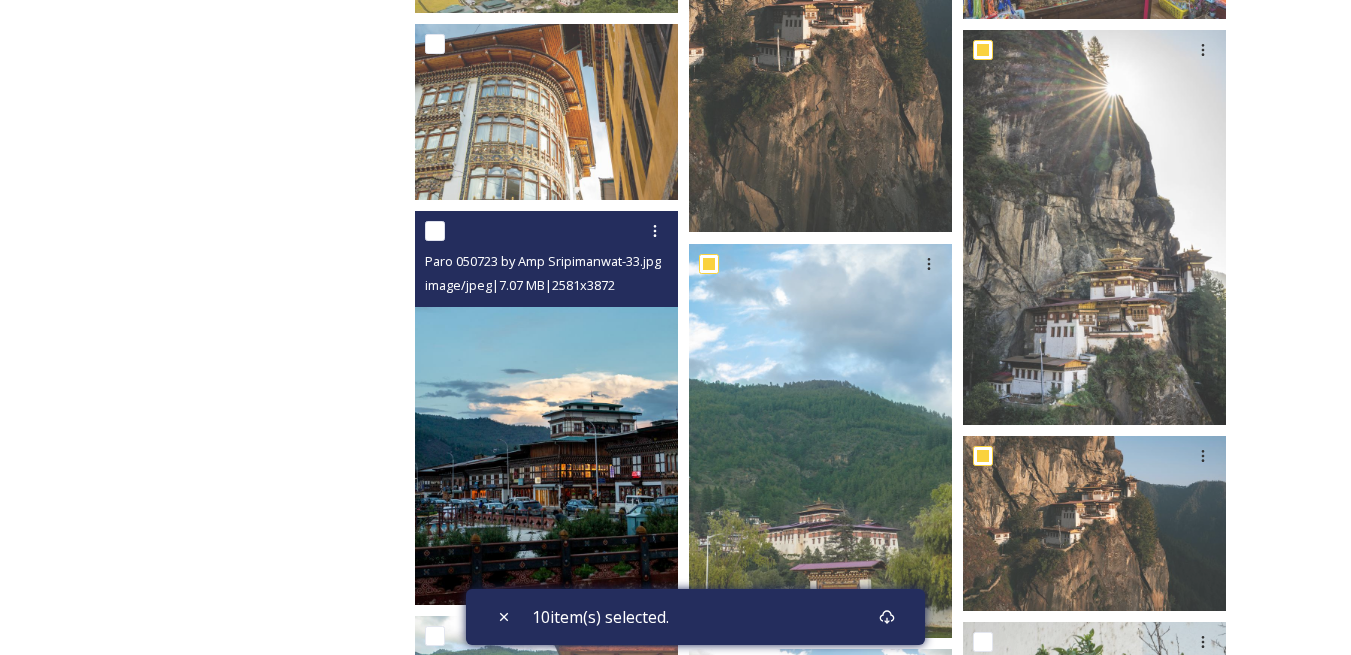 click at bounding box center [435, 231] 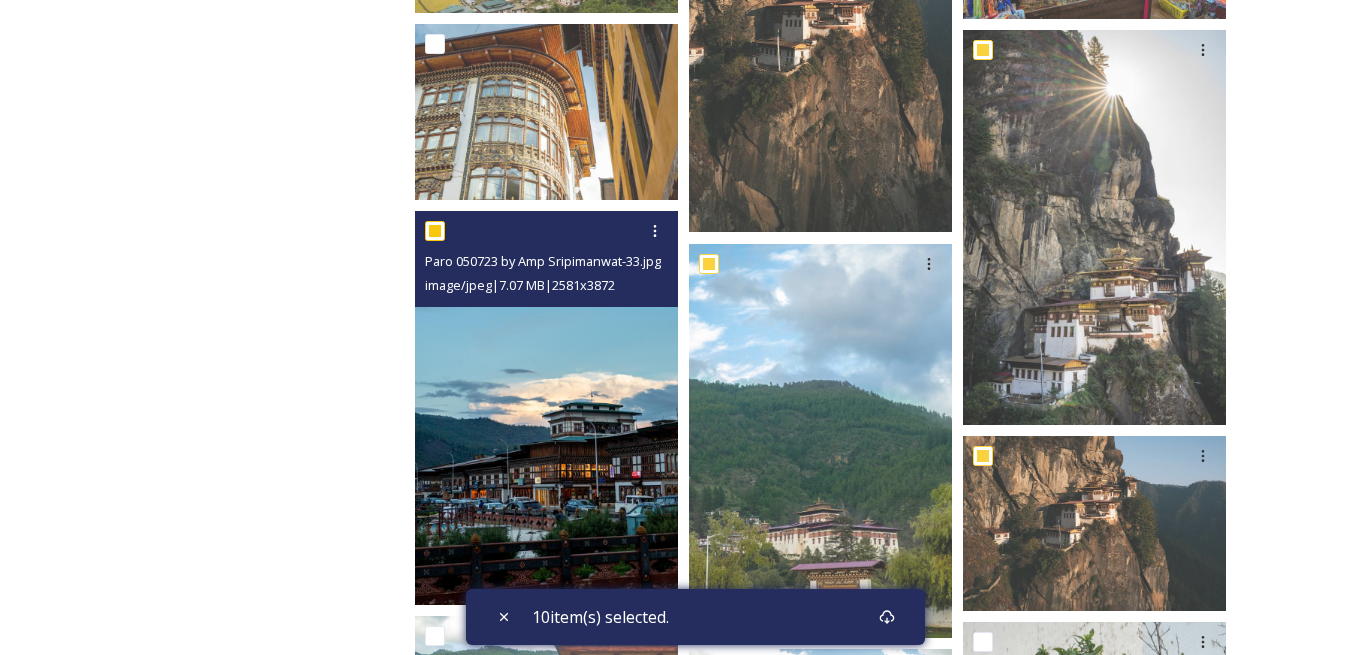 checkbox on "true" 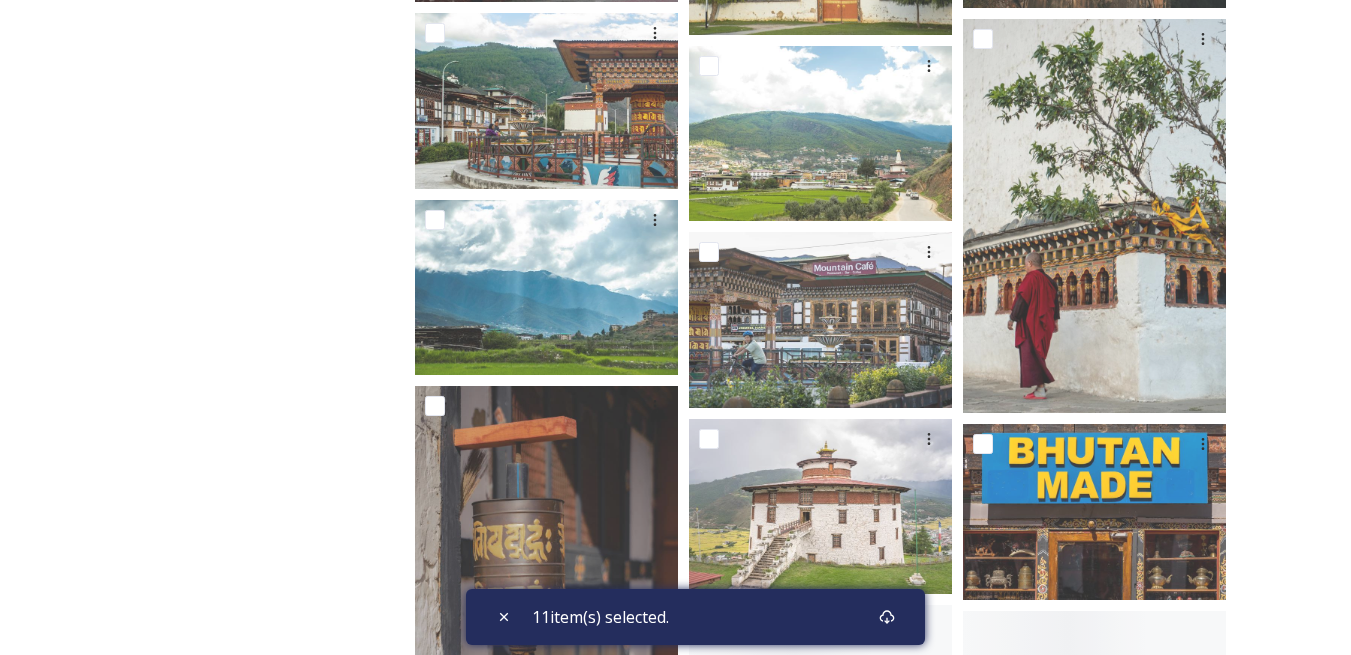 scroll, scrollTop: 1700, scrollLeft: 0, axis: vertical 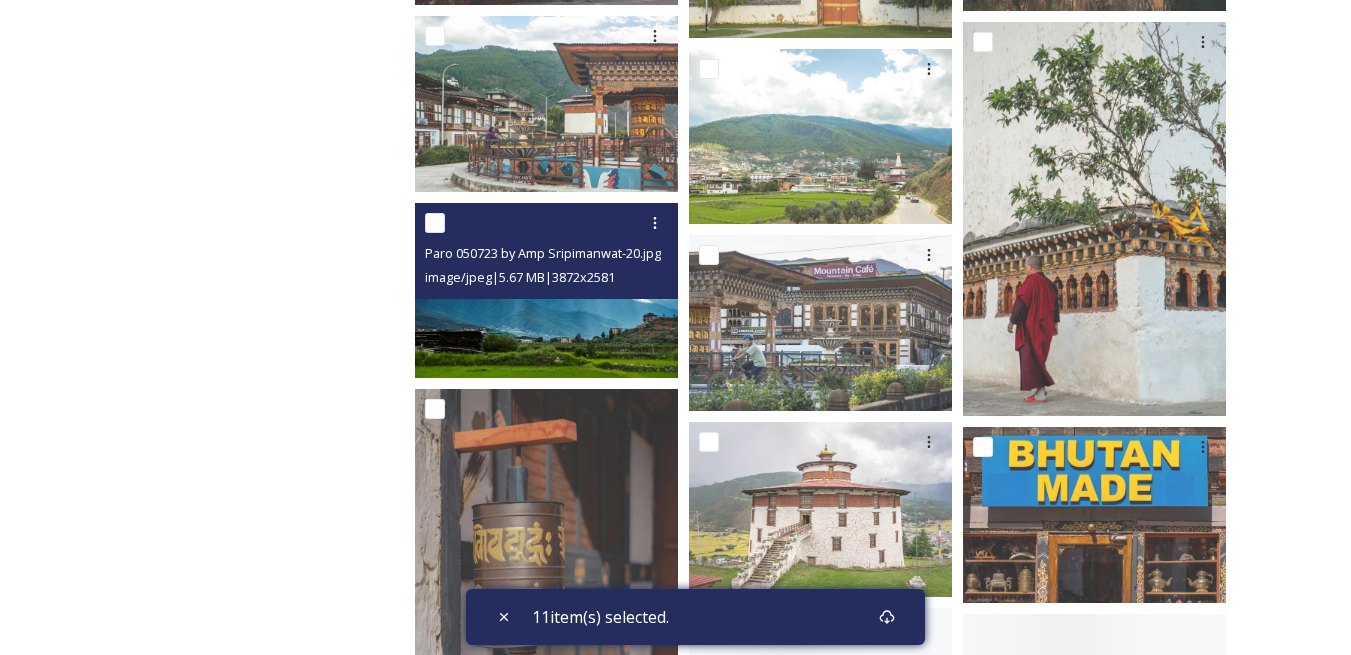 click at bounding box center [435, 223] 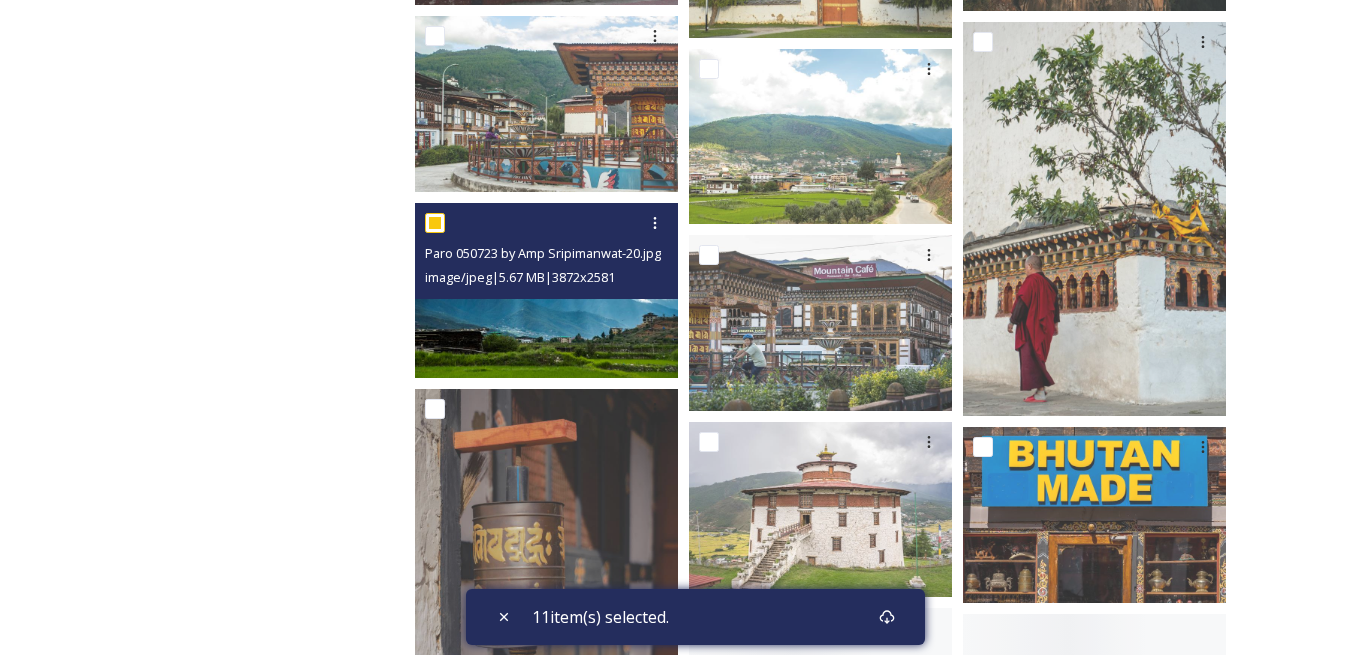 checkbox on "true" 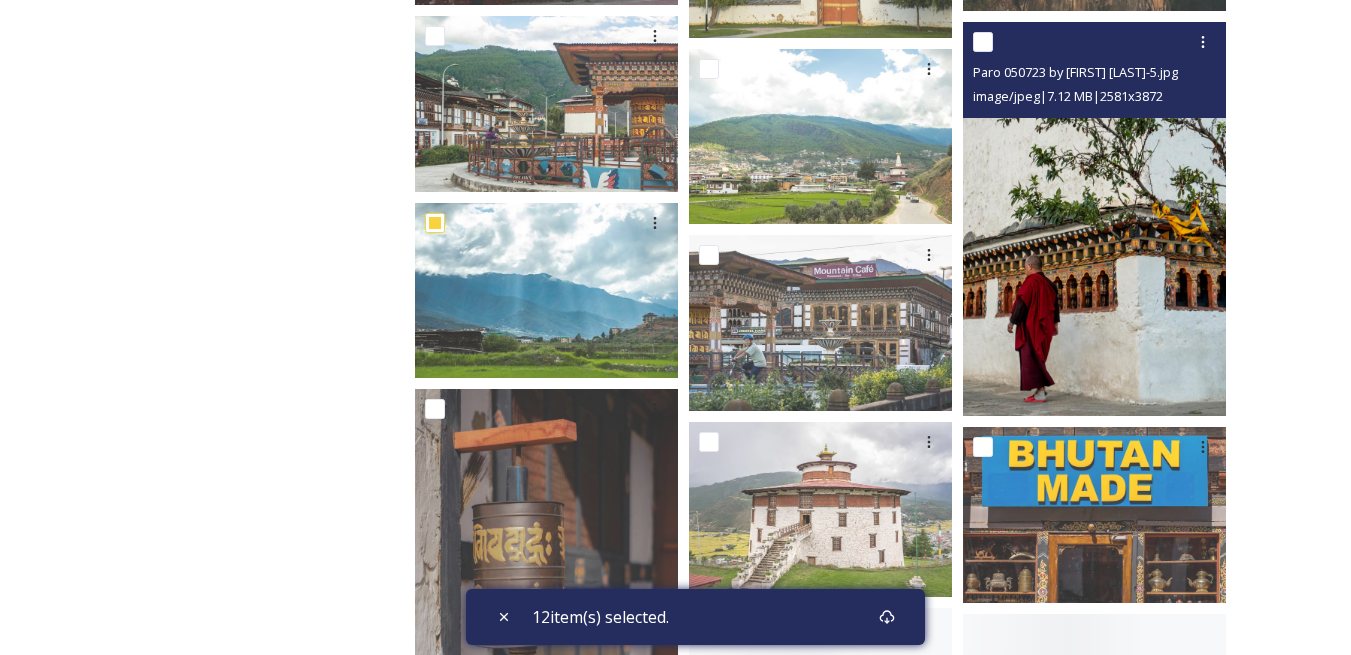 scroll, scrollTop: 1500, scrollLeft: 0, axis: vertical 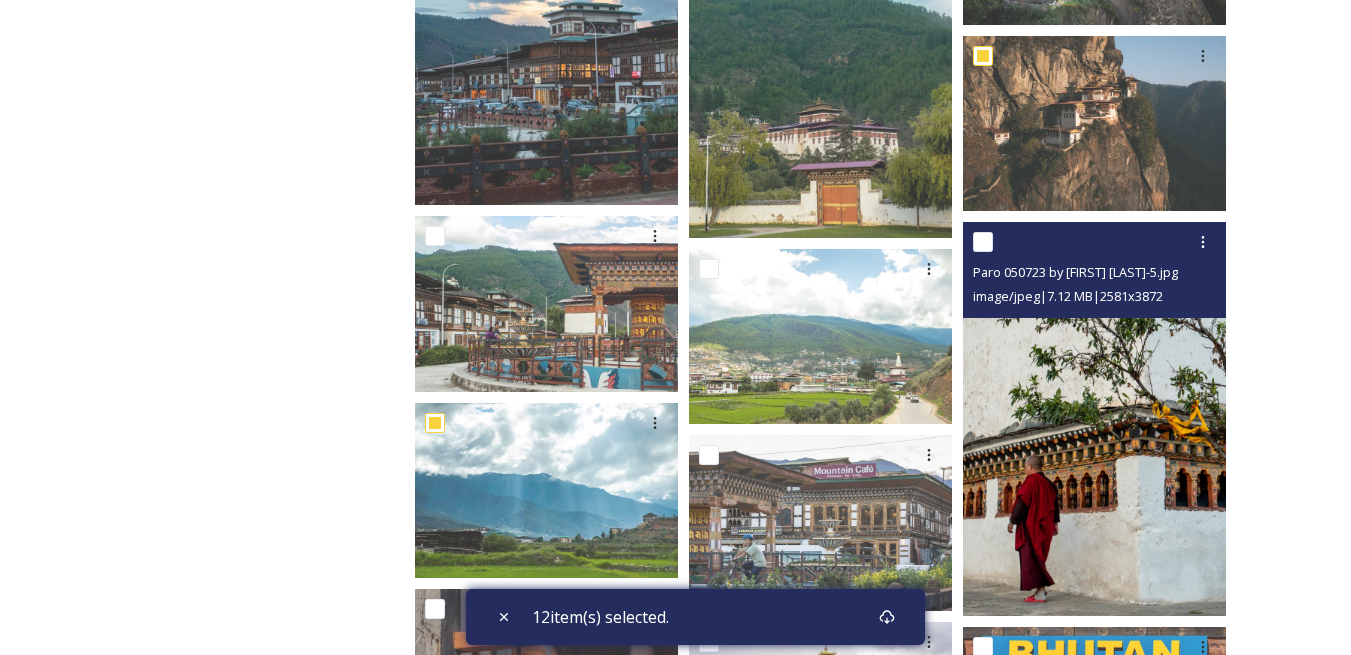 click at bounding box center [983, 242] 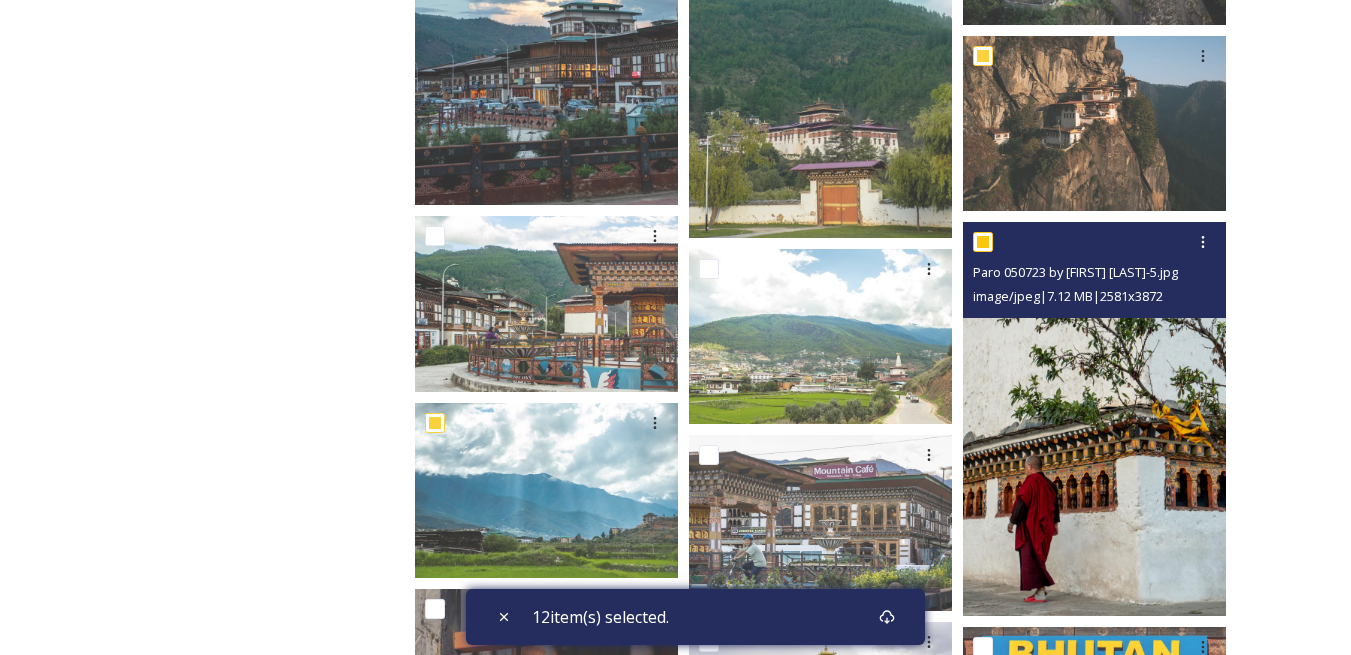 checkbox on "true" 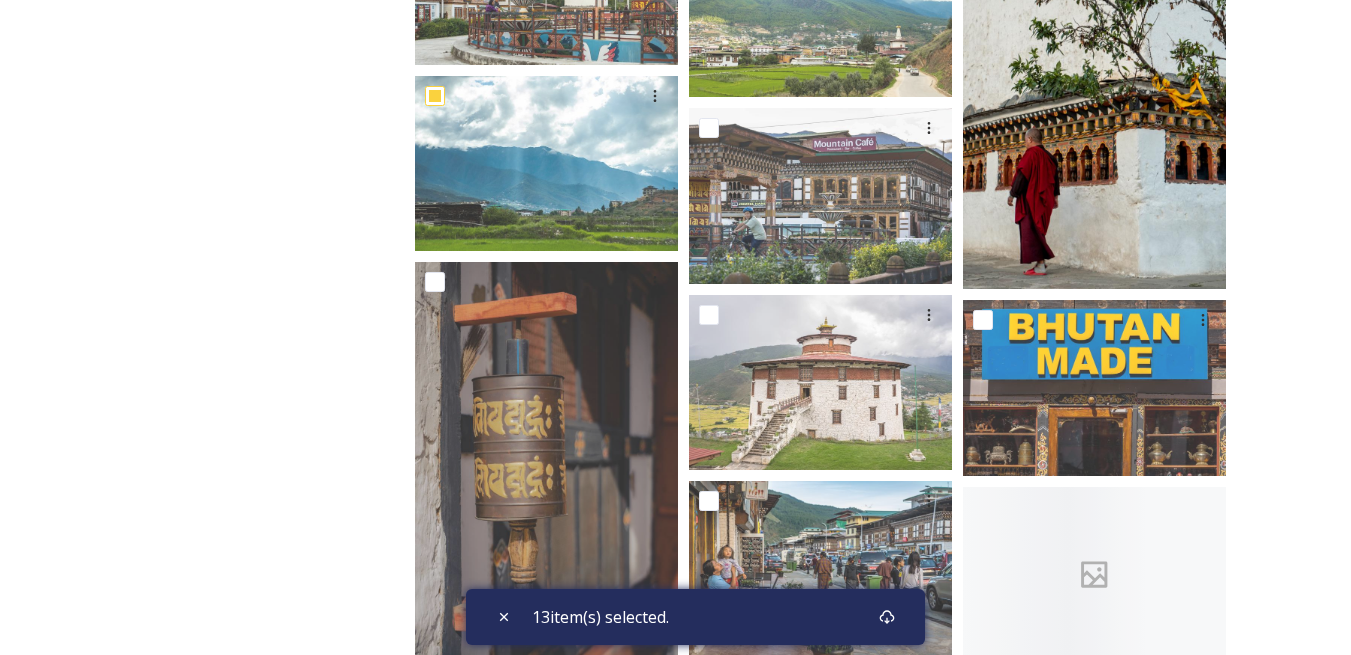 scroll, scrollTop: 1900, scrollLeft: 0, axis: vertical 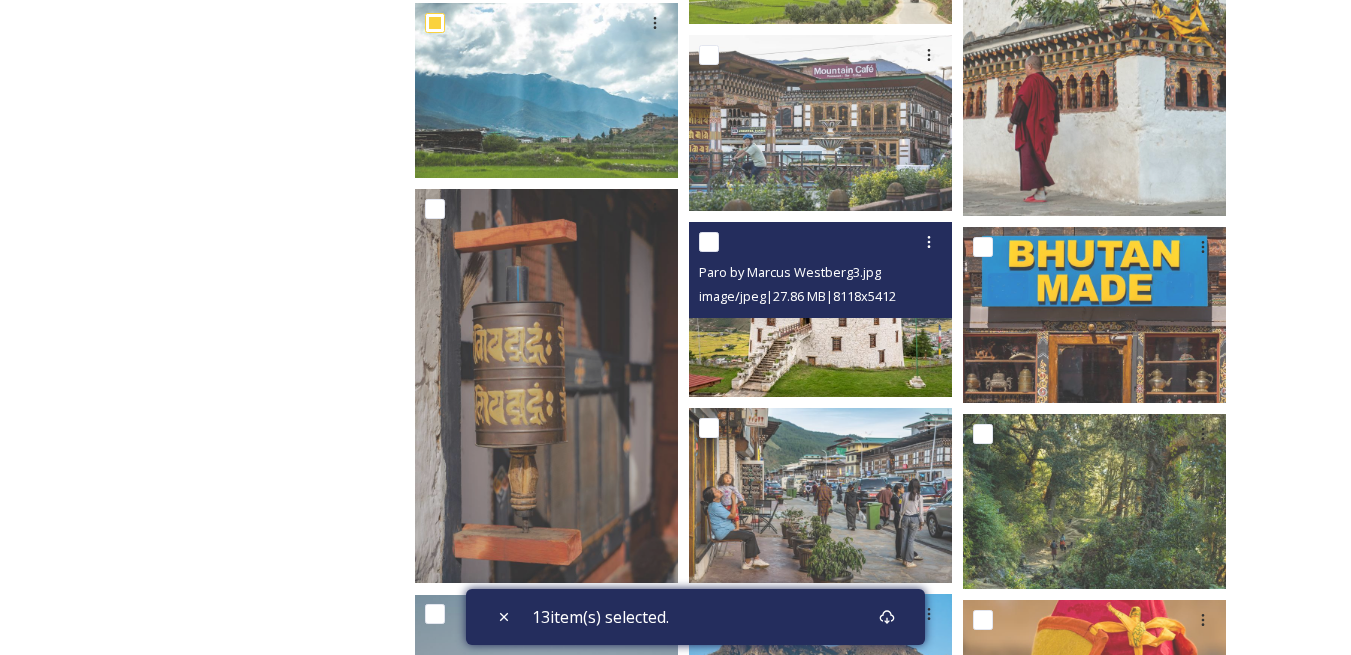 click at bounding box center (709, 242) 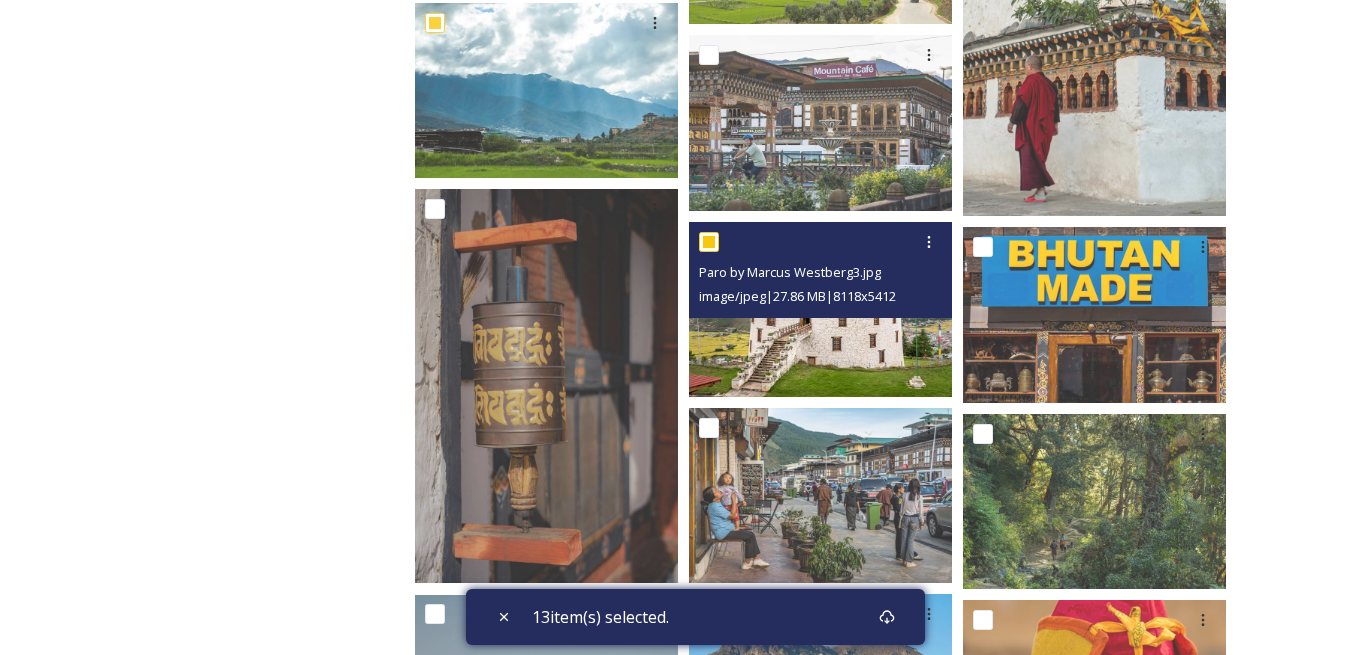 checkbox on "true" 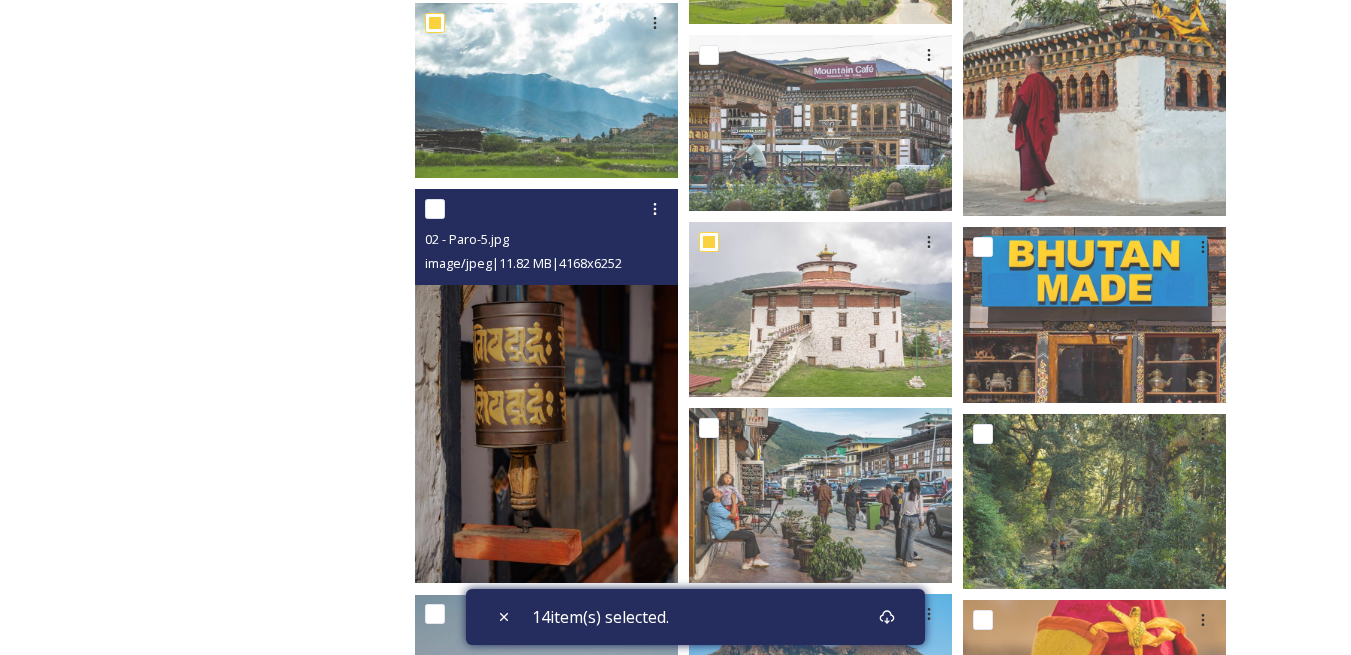 click at bounding box center (435, 209) 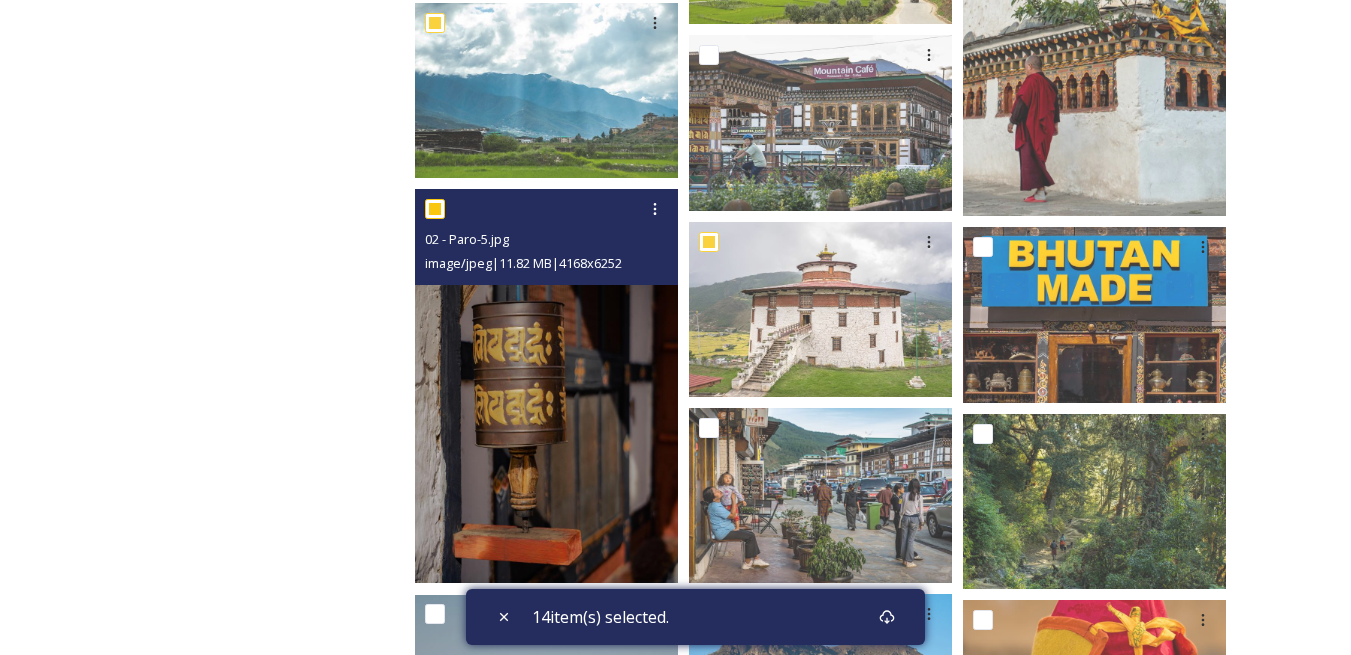 checkbox on "true" 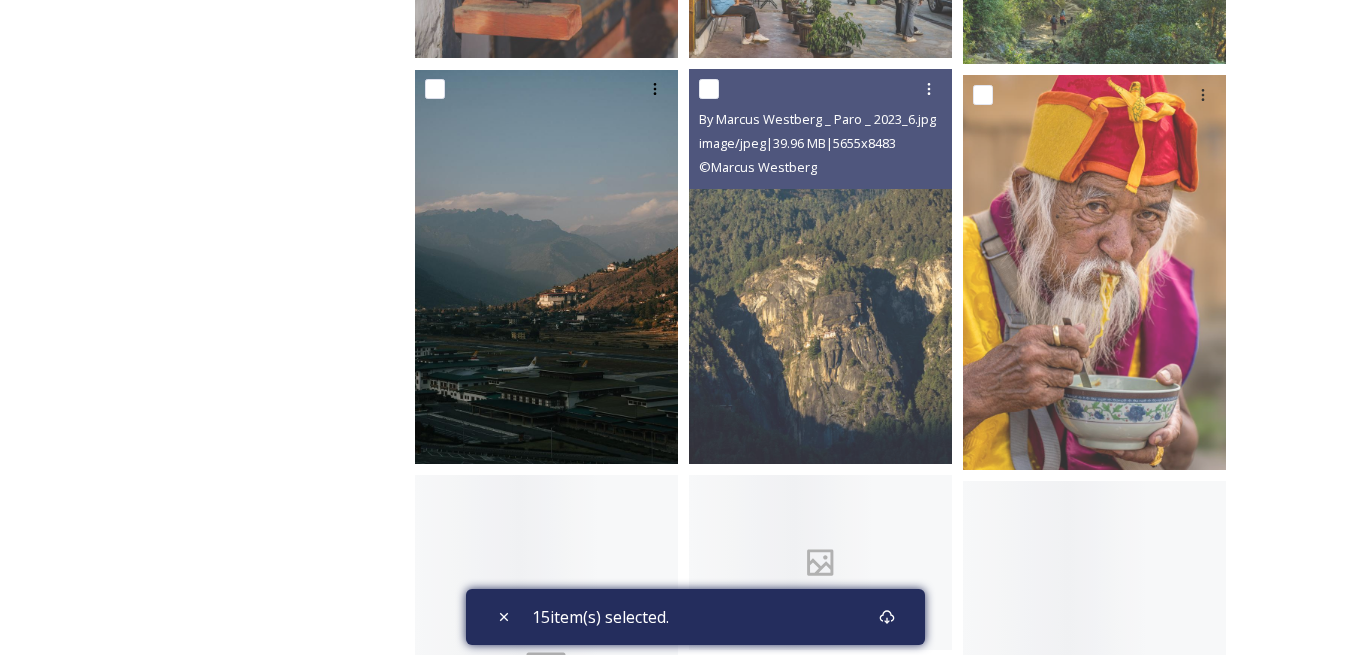 scroll, scrollTop: 2300, scrollLeft: 0, axis: vertical 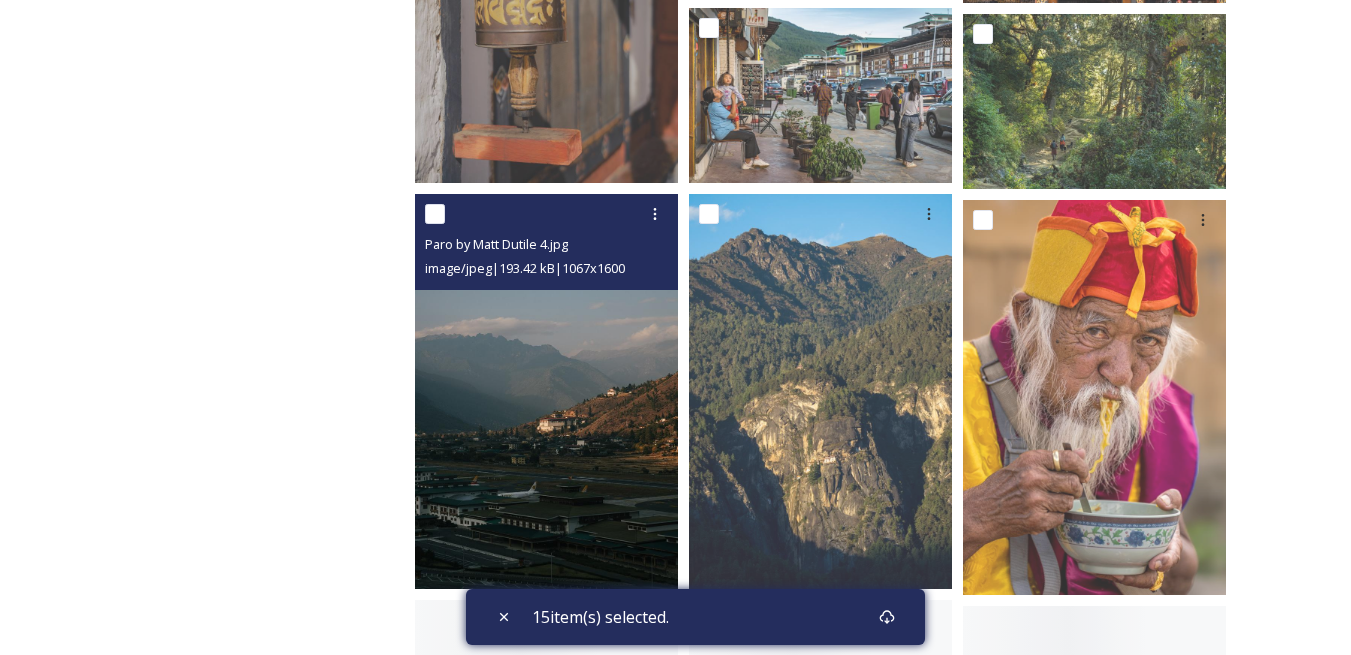 click at bounding box center [435, 214] 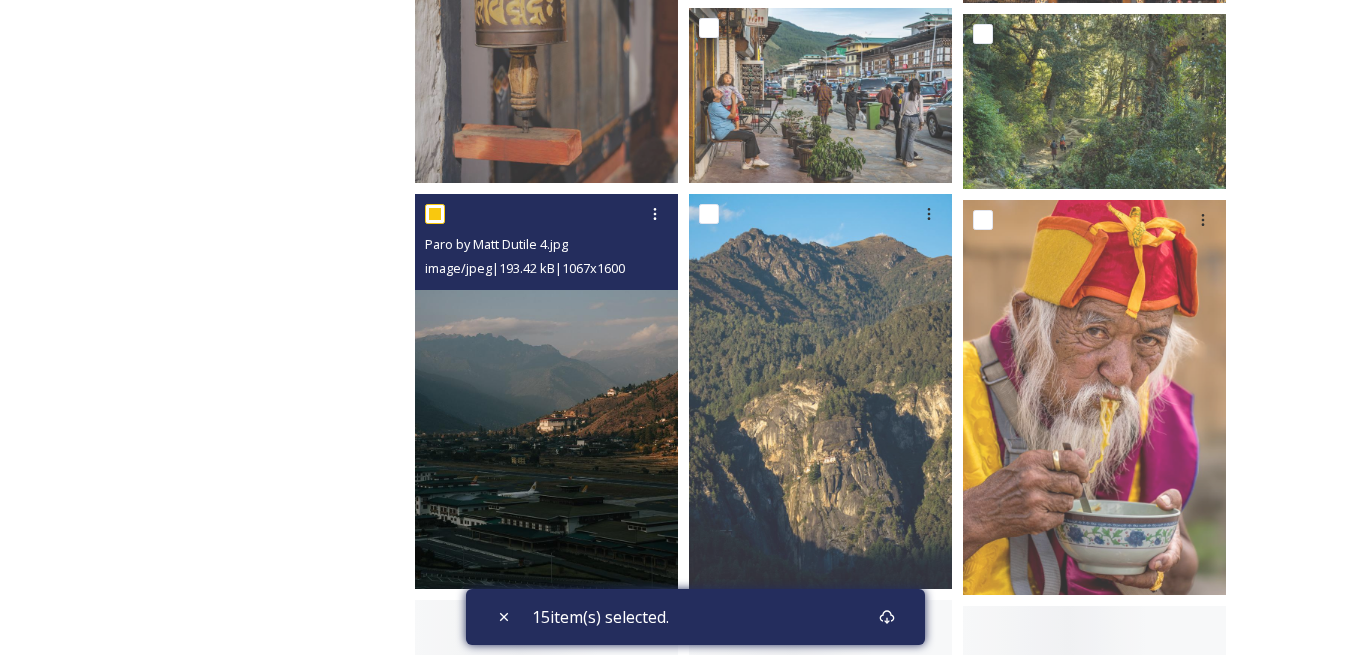 checkbox on "true" 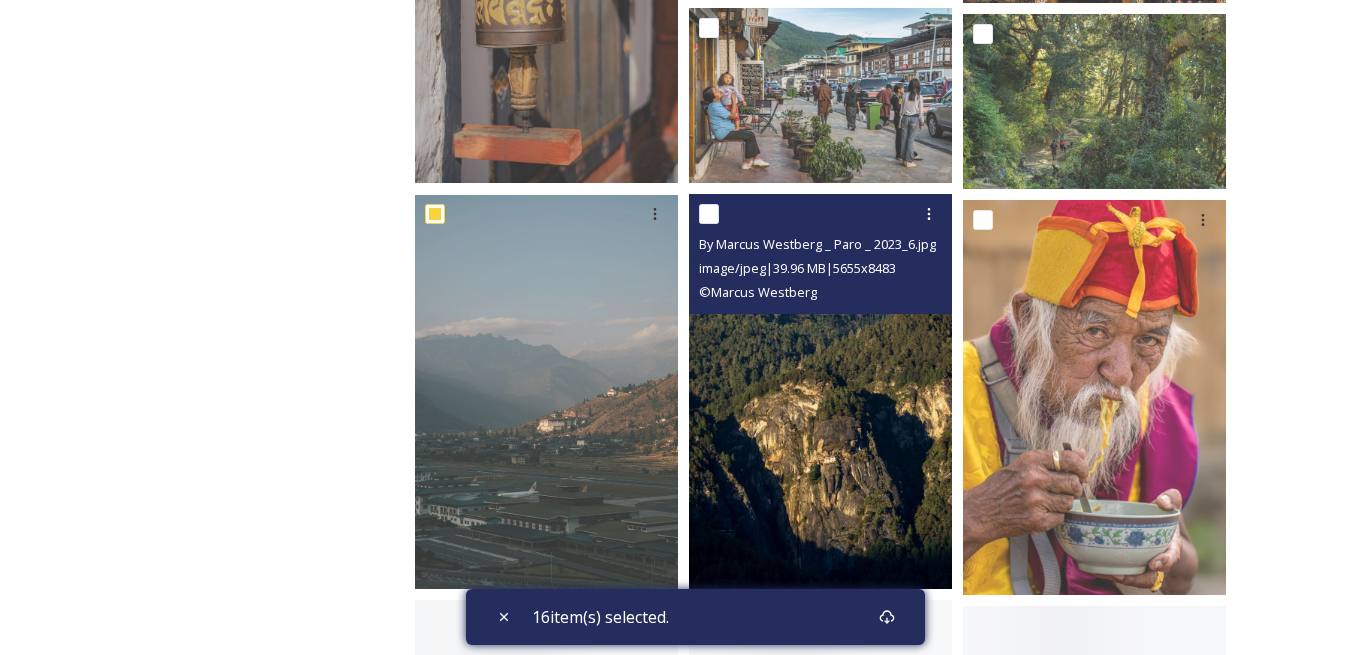 click at bounding box center (709, 214) 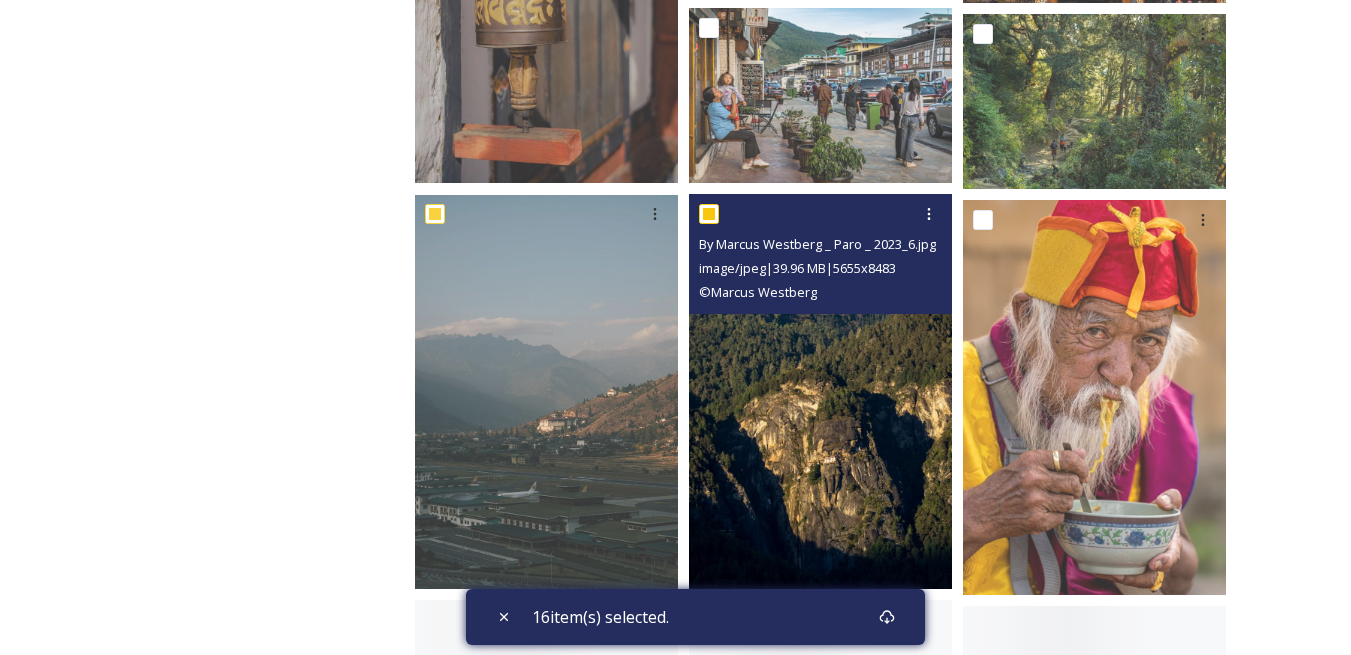 checkbox on "true" 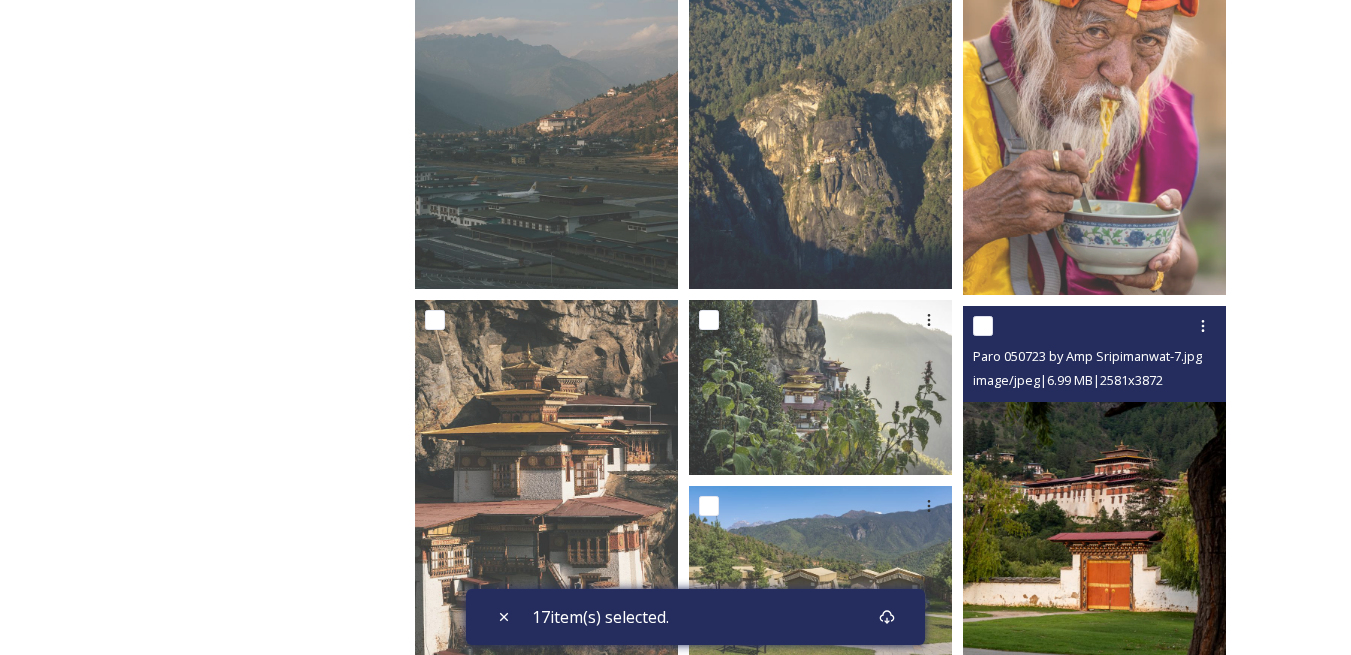 scroll, scrollTop: 2800, scrollLeft: 0, axis: vertical 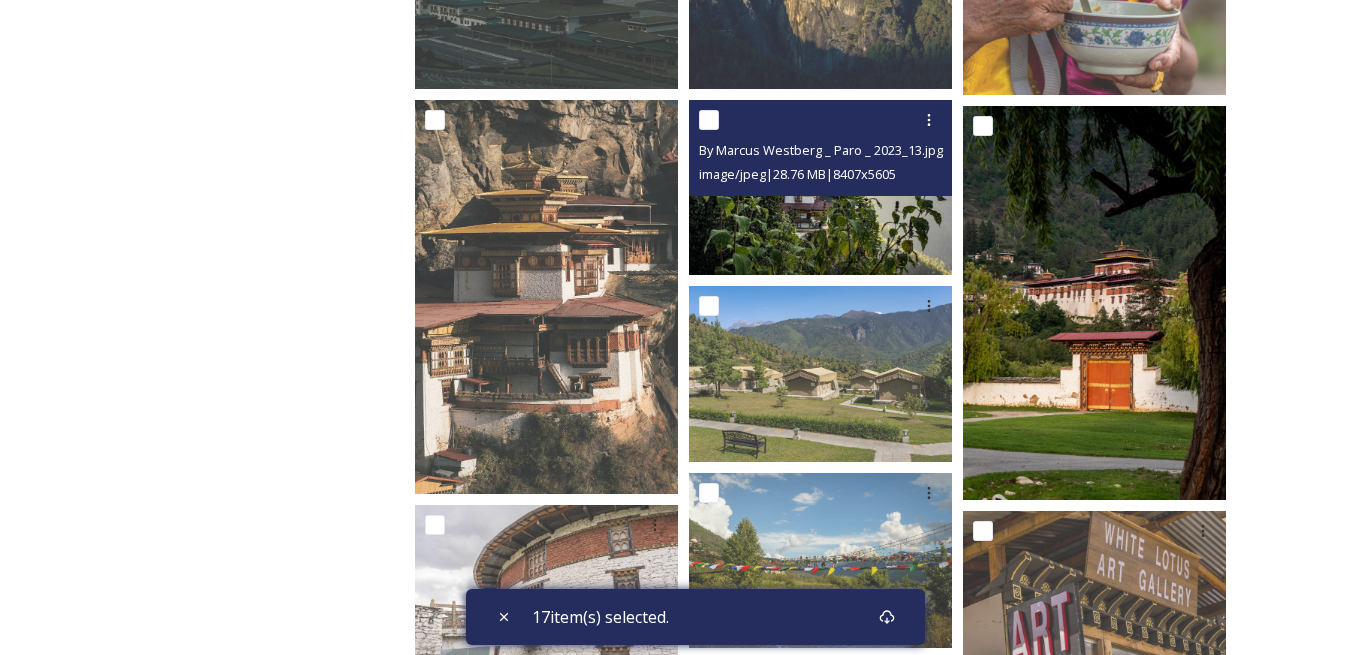 click at bounding box center (709, 120) 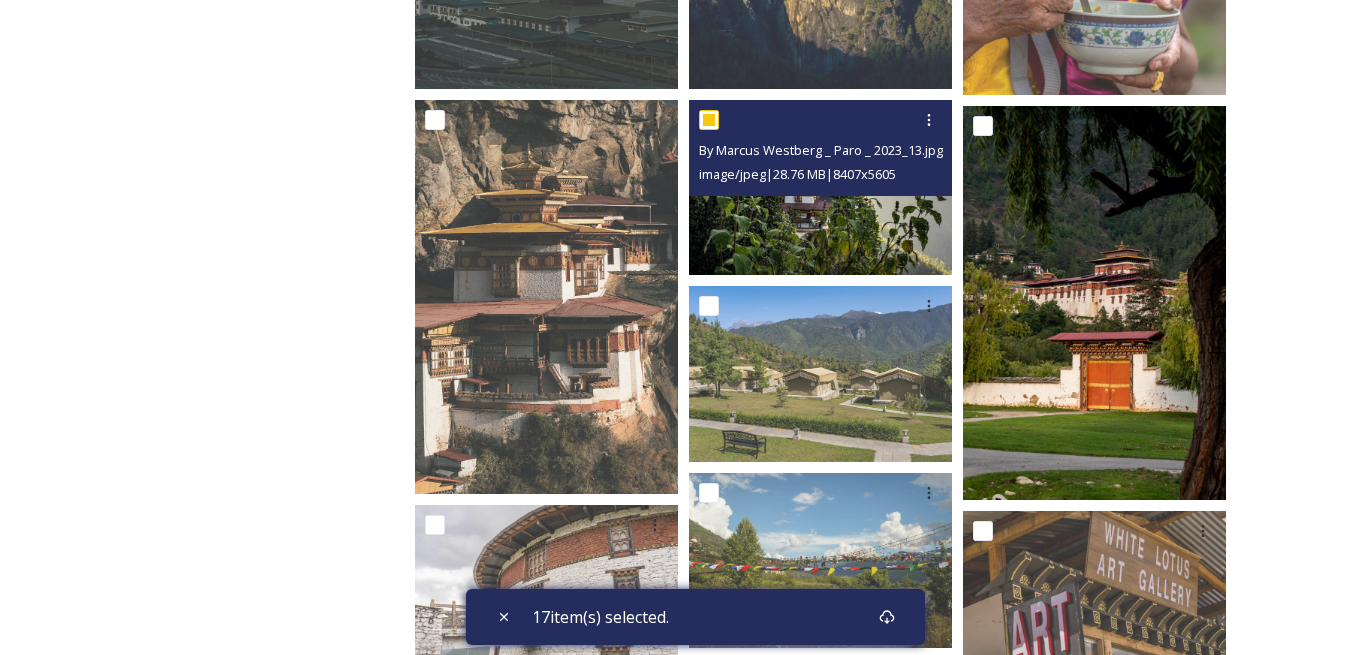 checkbox on "true" 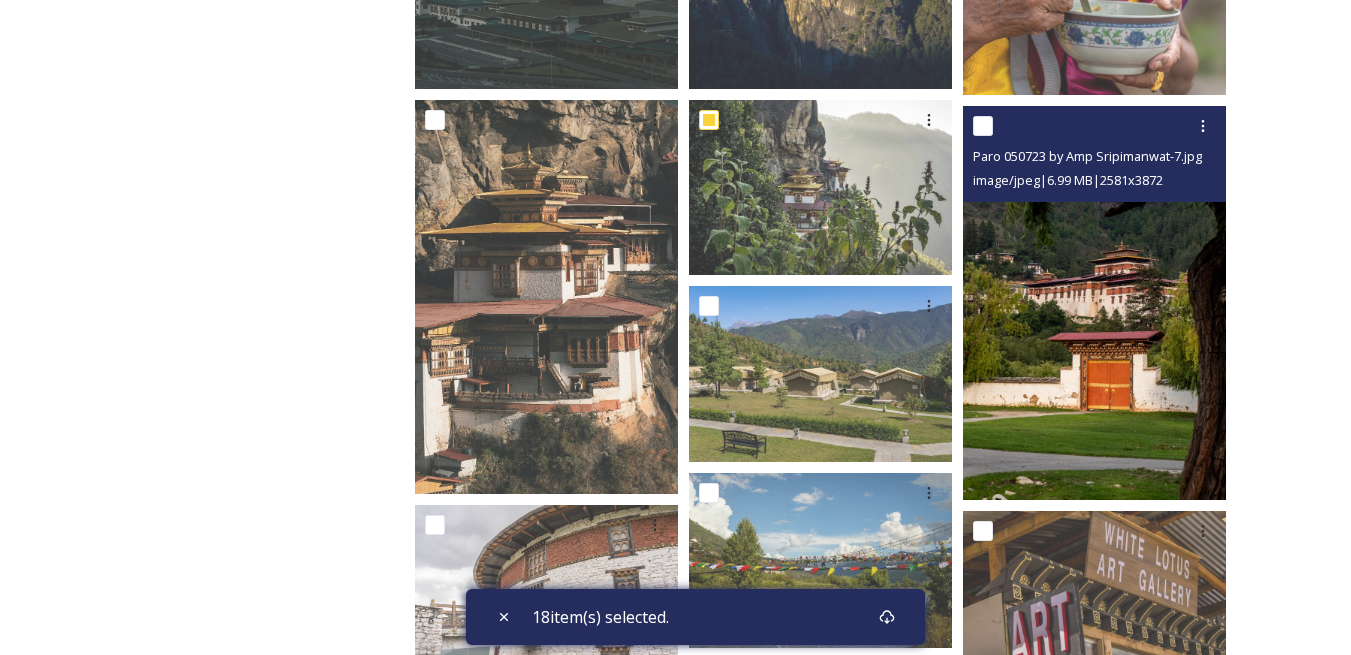 click at bounding box center (983, 126) 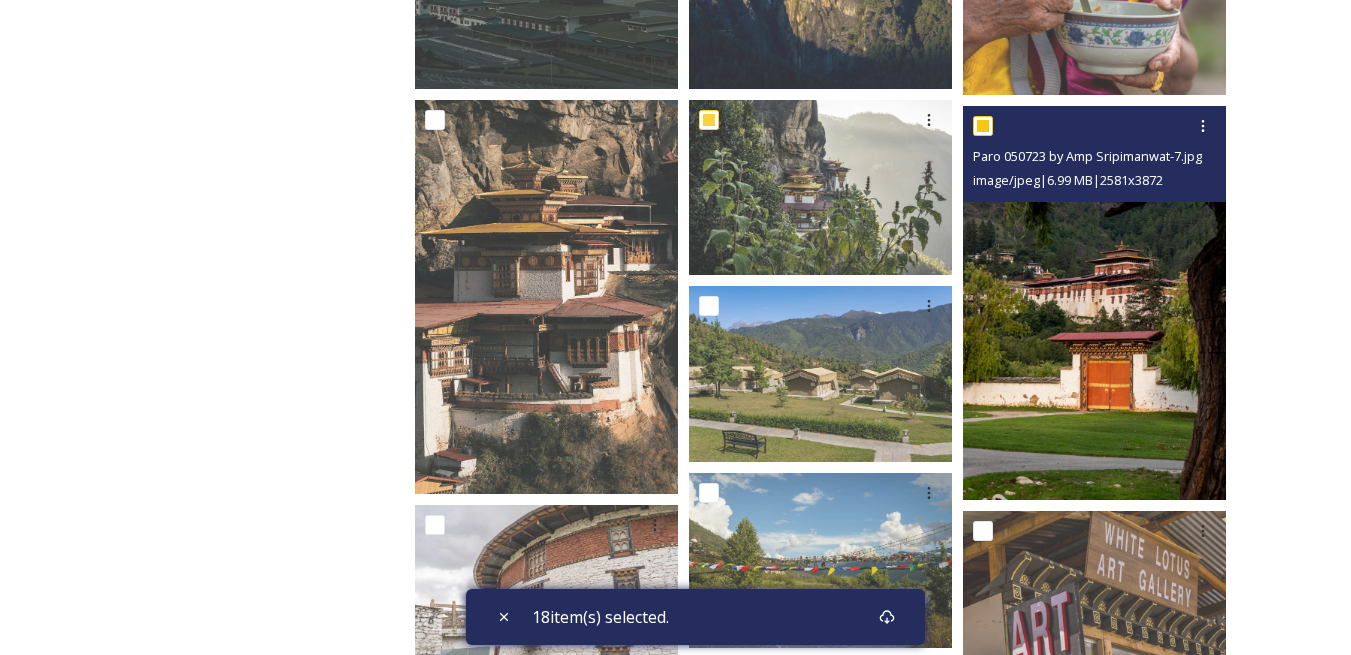 checkbox on "true" 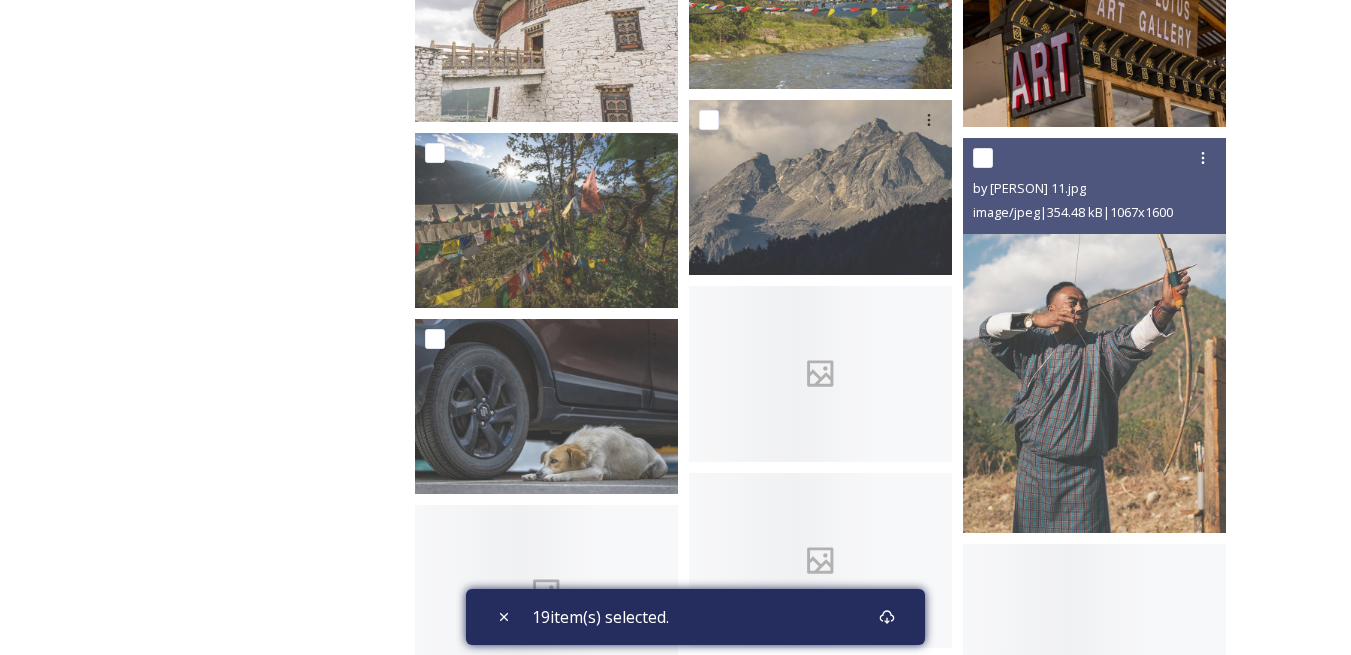scroll, scrollTop: 3400, scrollLeft: 0, axis: vertical 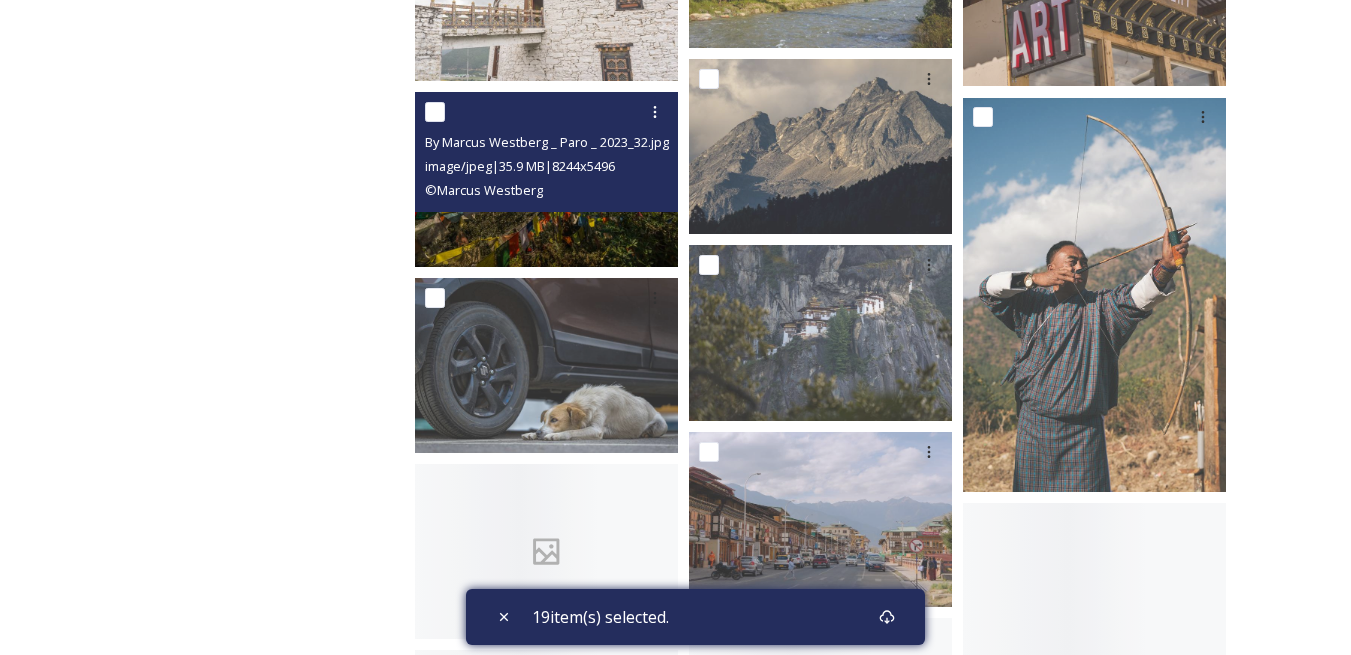 click at bounding box center [435, 112] 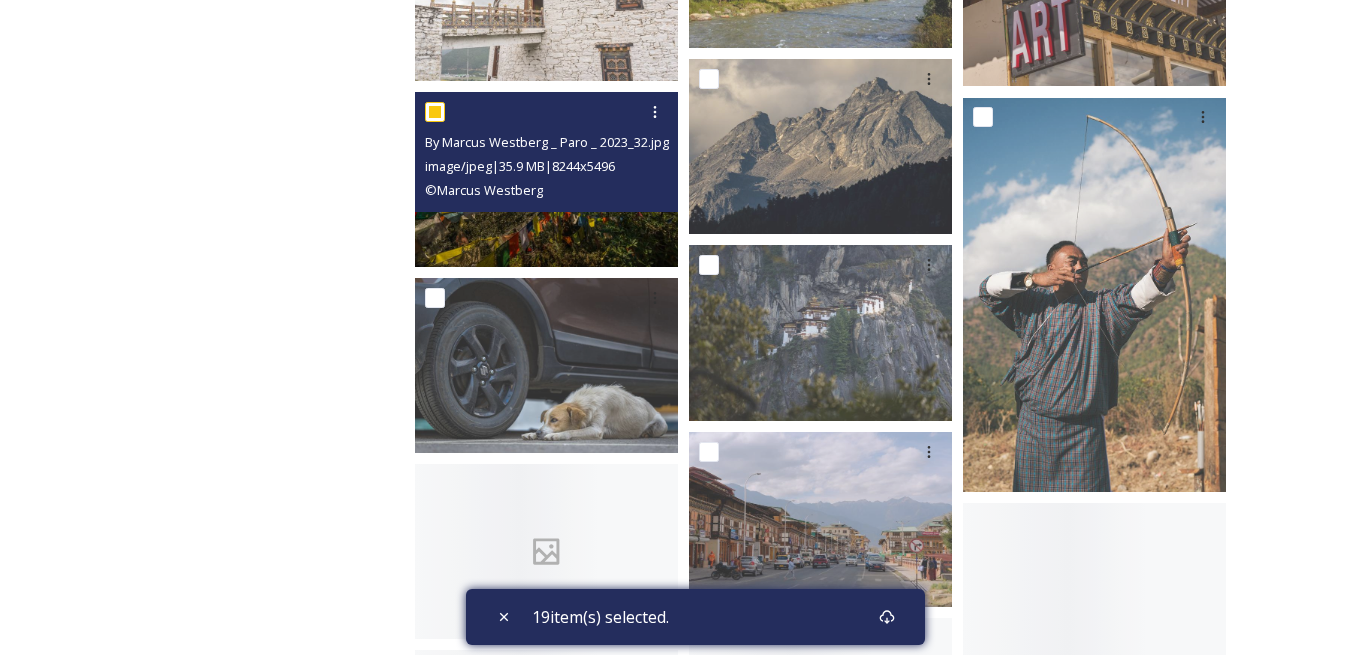 checkbox on "true" 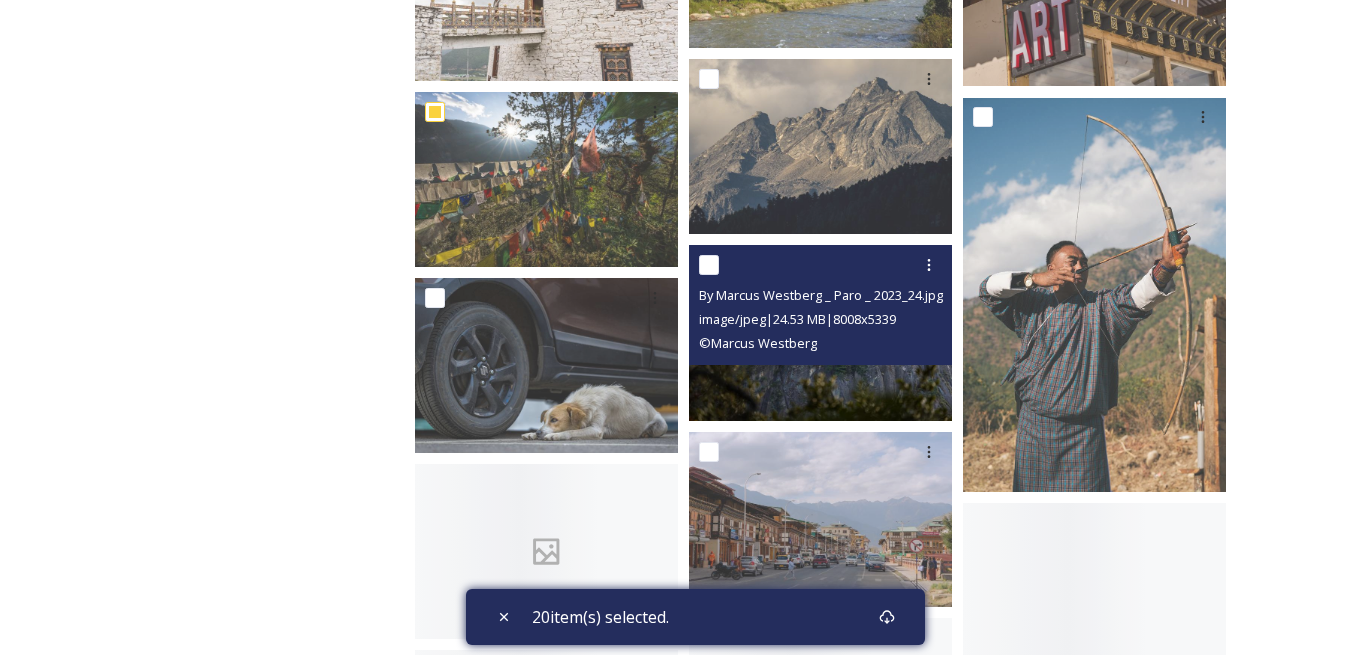 click at bounding box center (709, 265) 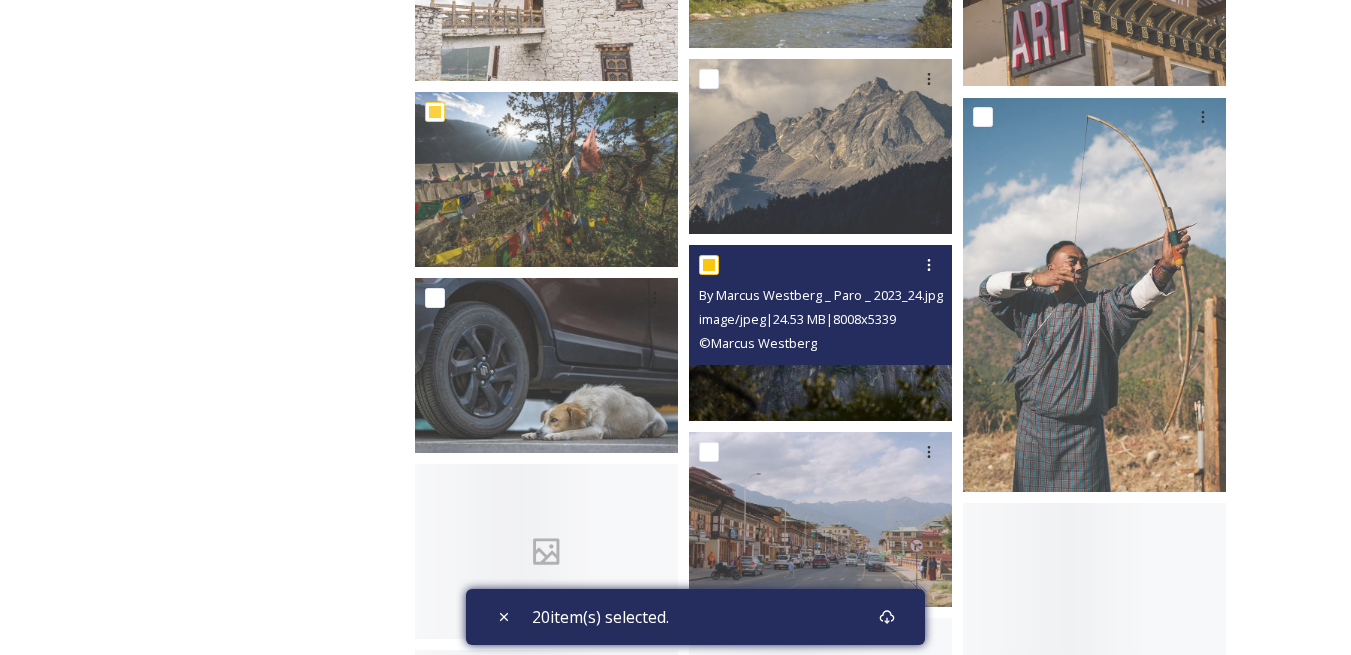 checkbox on "true" 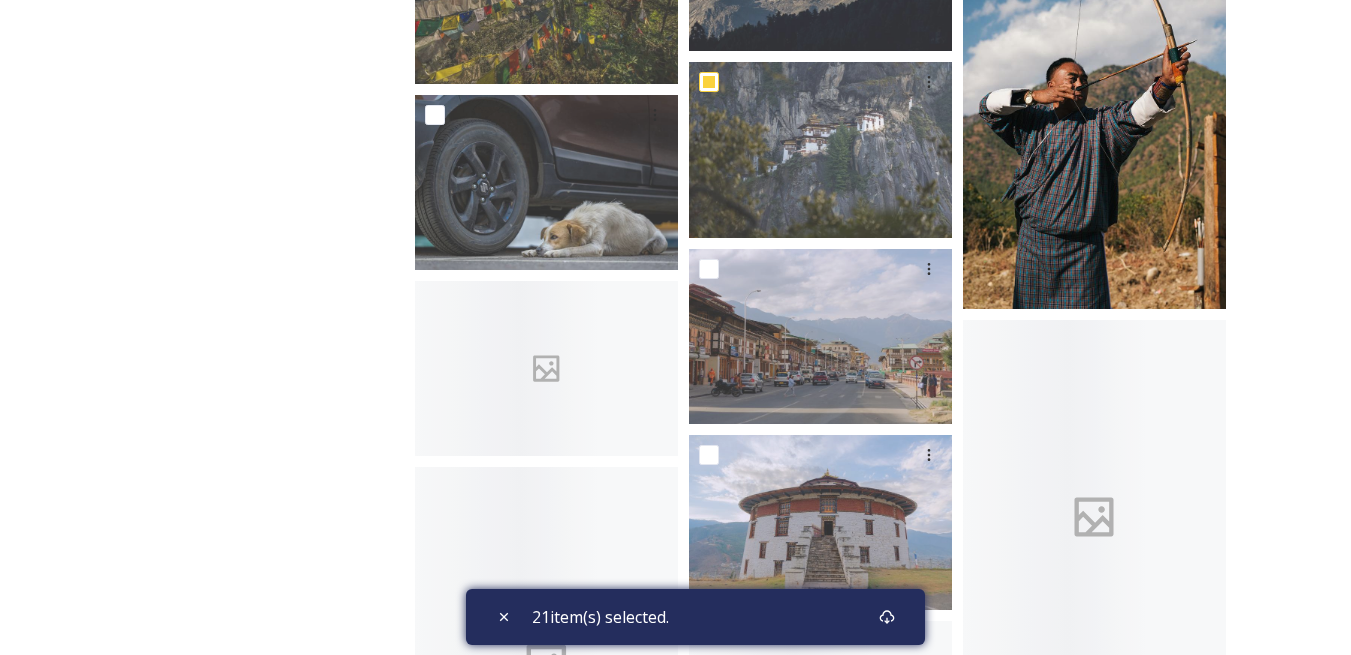 scroll, scrollTop: 3800, scrollLeft: 0, axis: vertical 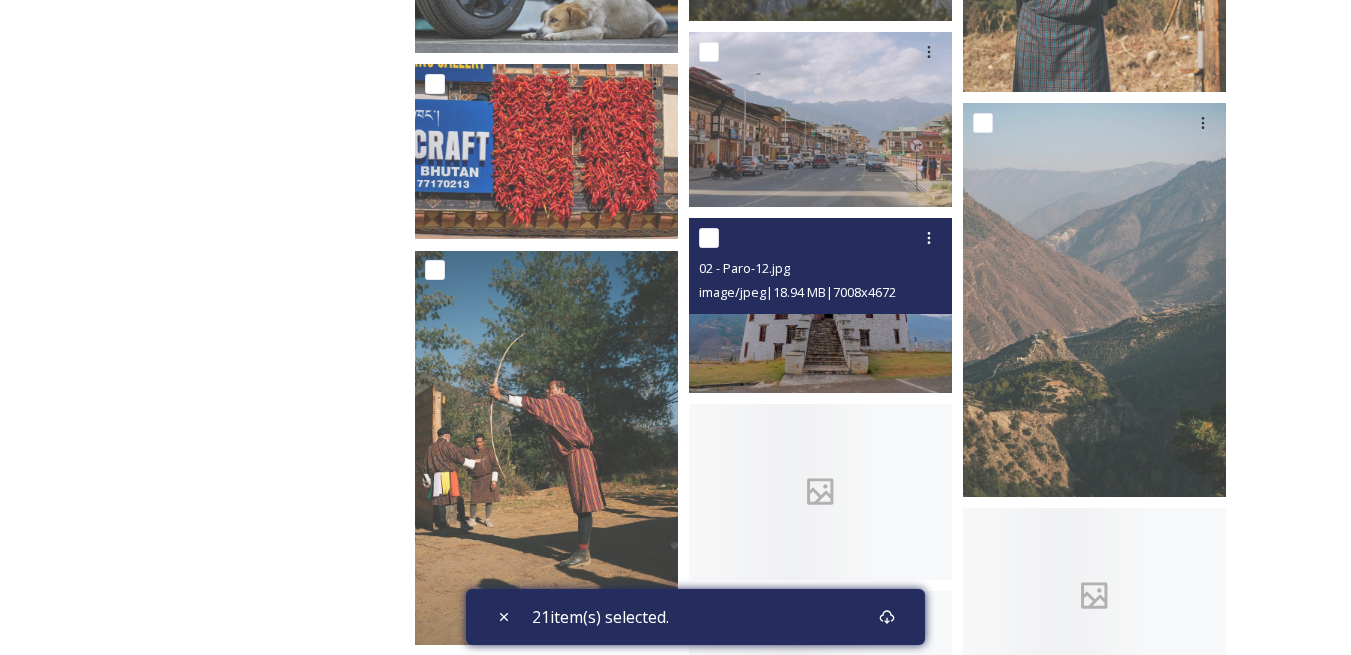 click at bounding box center (709, 238) 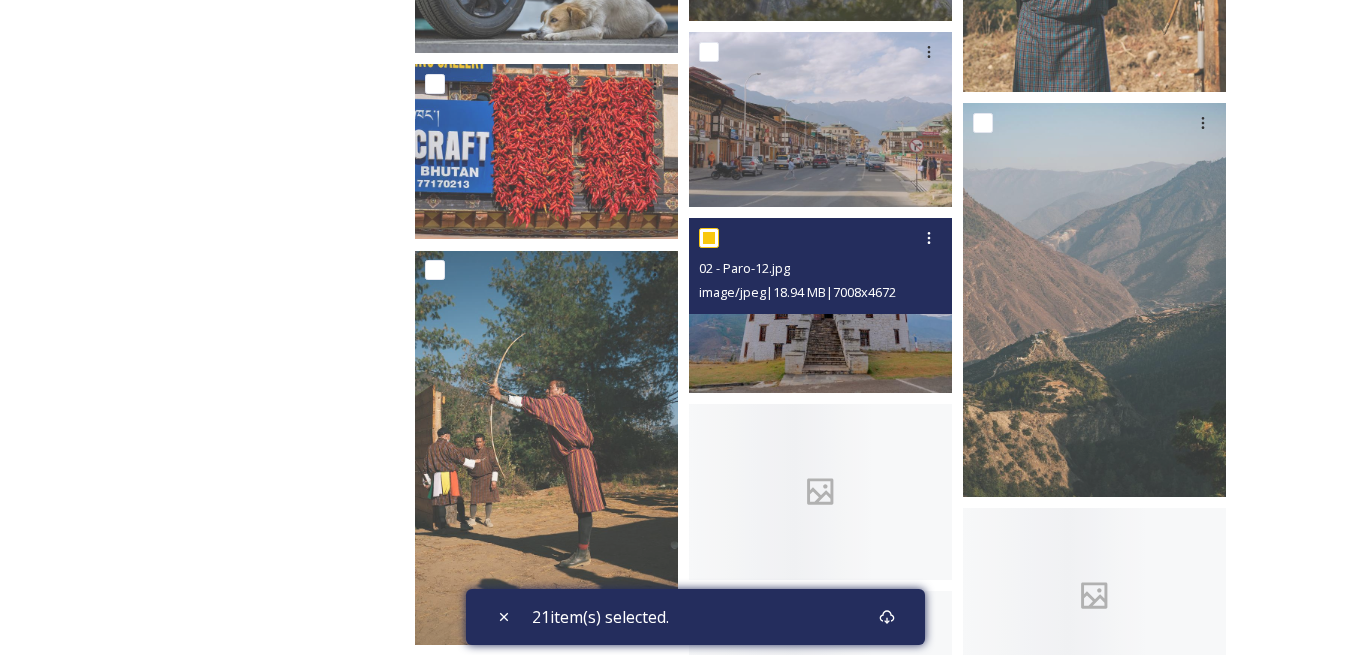 checkbox on "true" 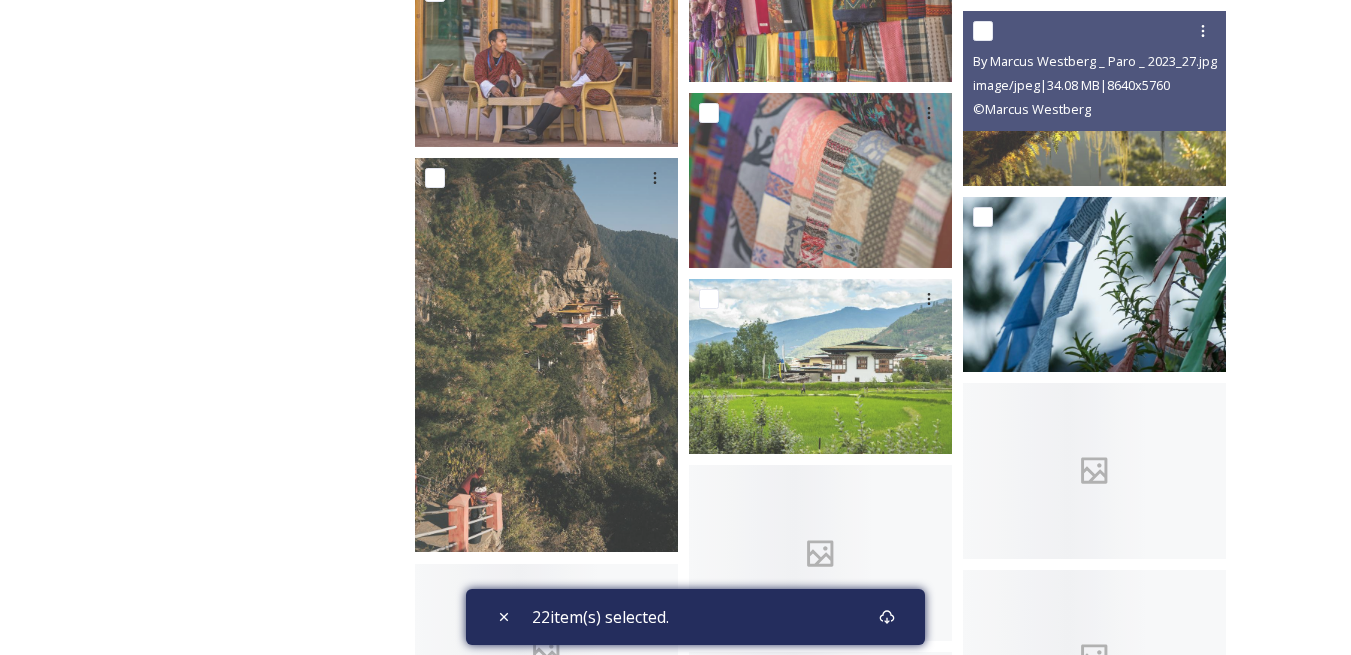 scroll, scrollTop: 4500, scrollLeft: 0, axis: vertical 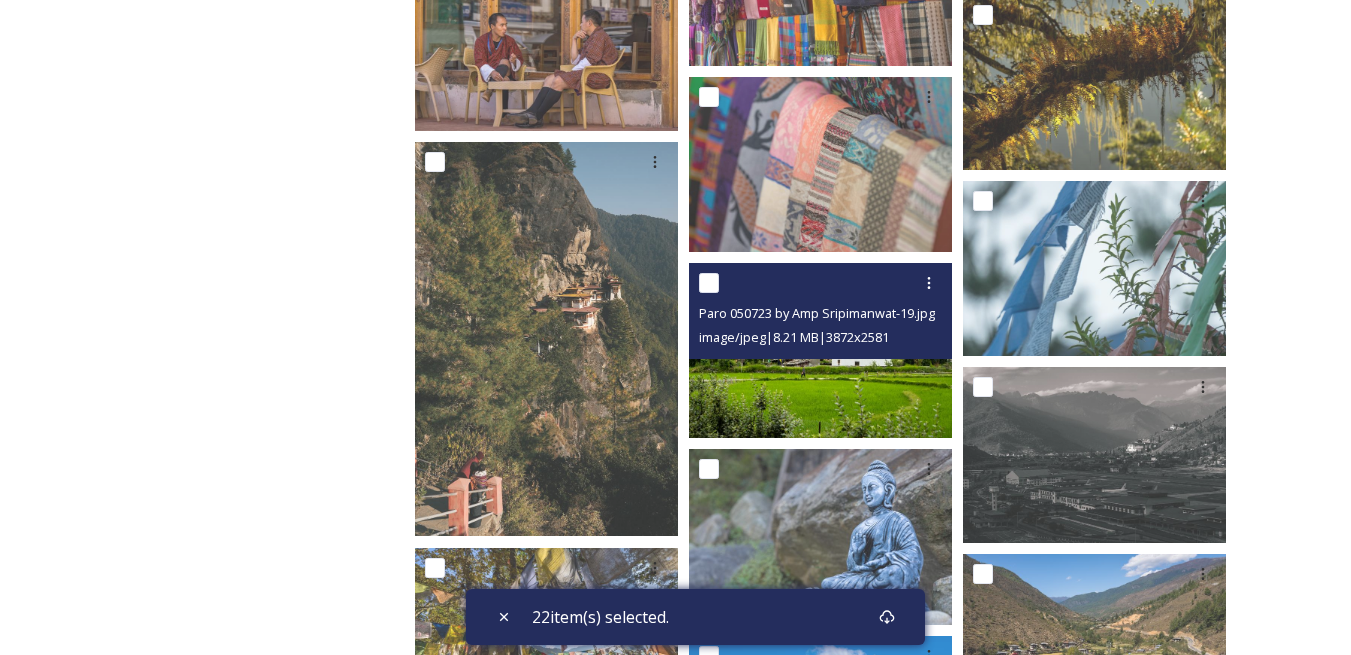 click at bounding box center [709, 283] 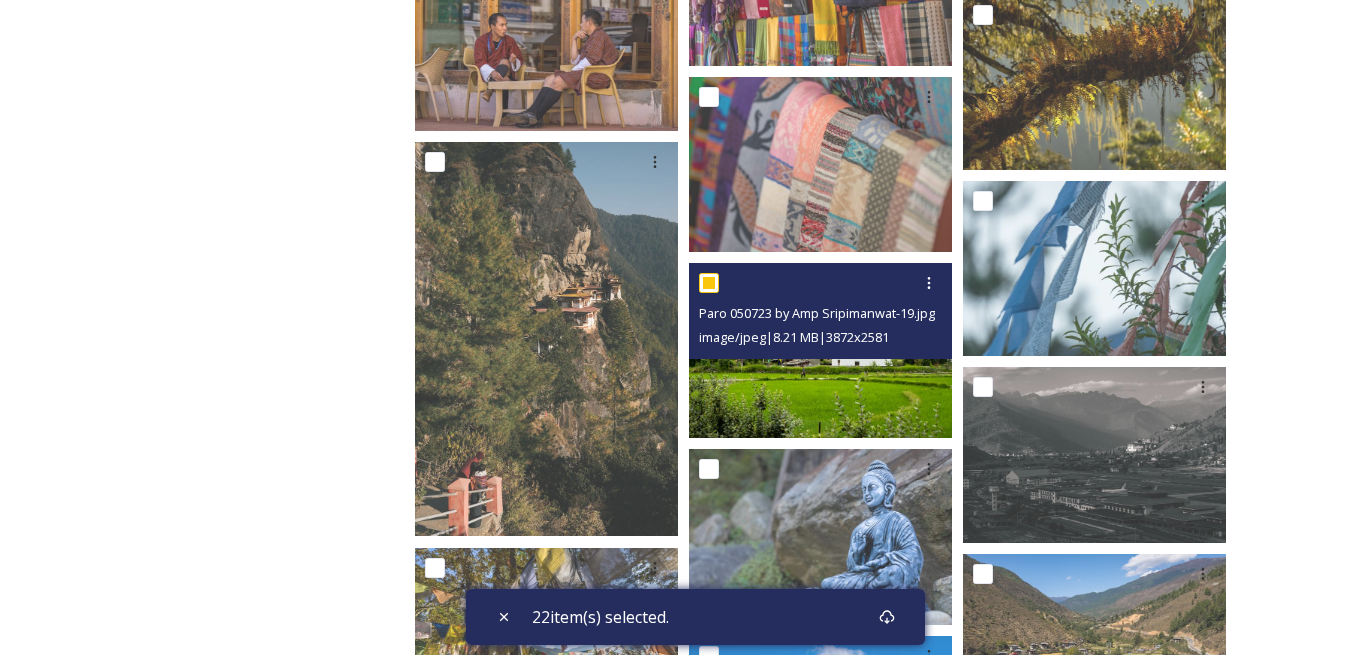checkbox on "true" 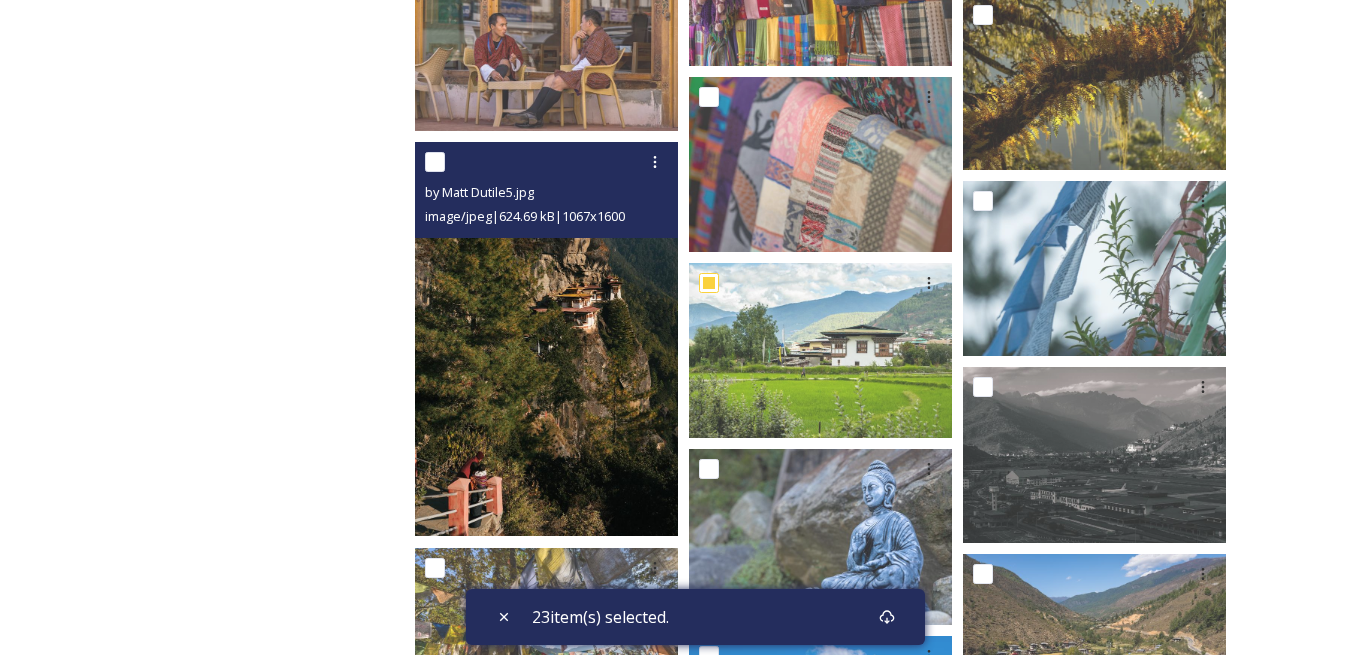click at bounding box center (435, 162) 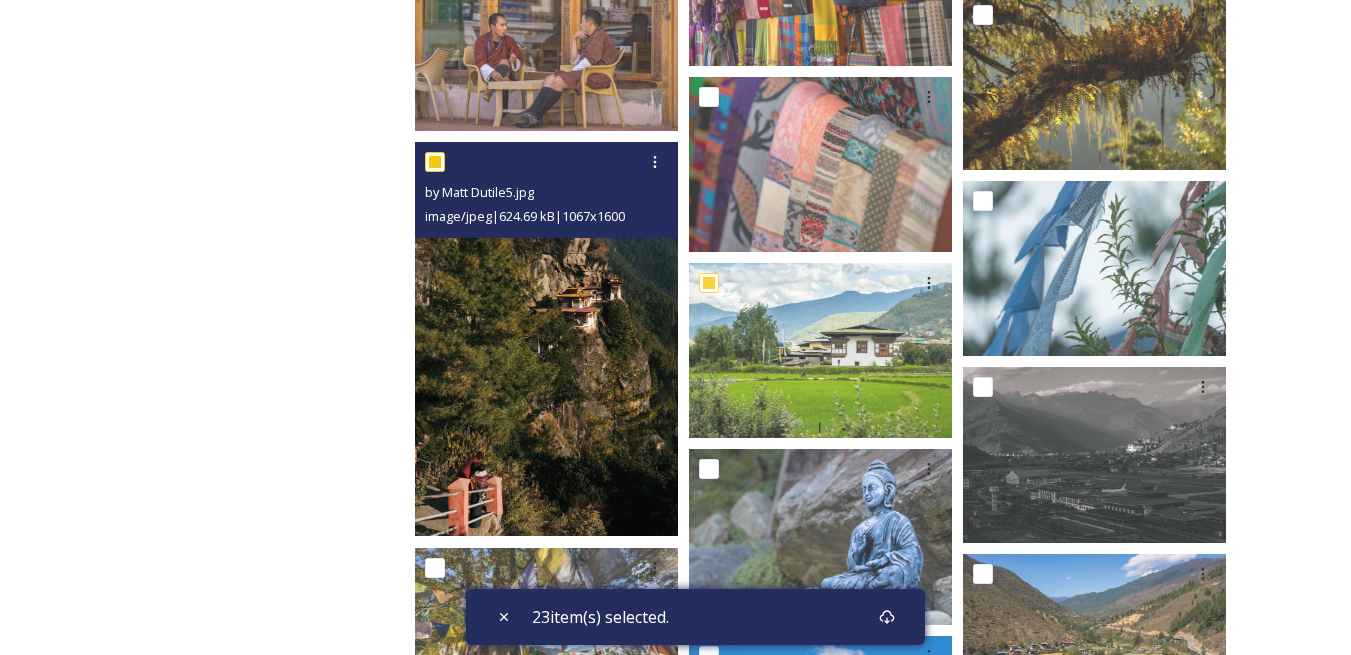 checkbox on "true" 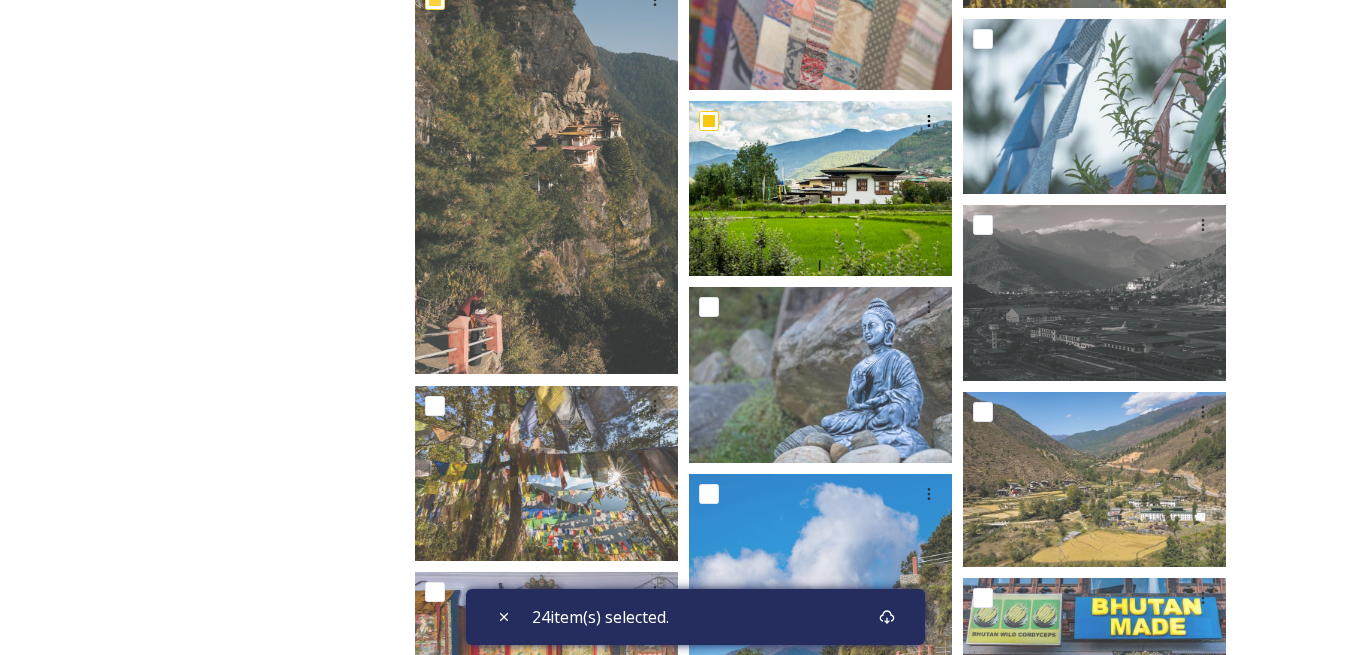 scroll, scrollTop: 4800, scrollLeft: 0, axis: vertical 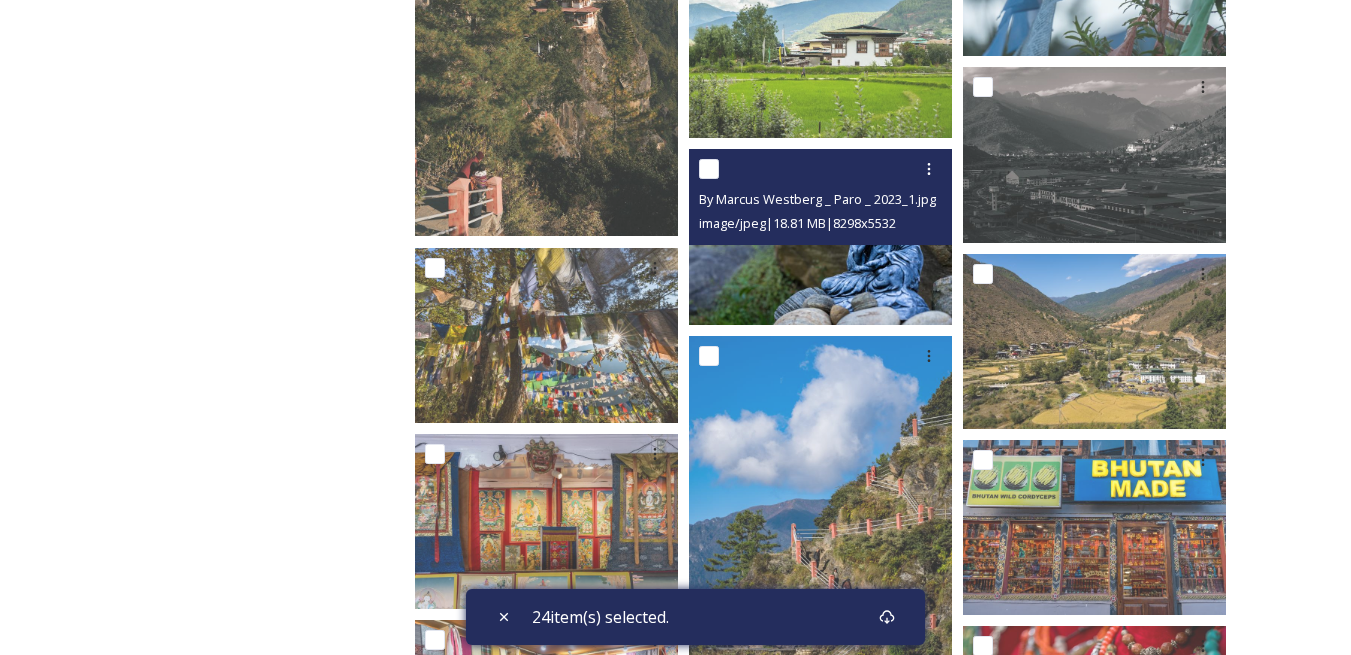 click at bounding box center [709, 169] 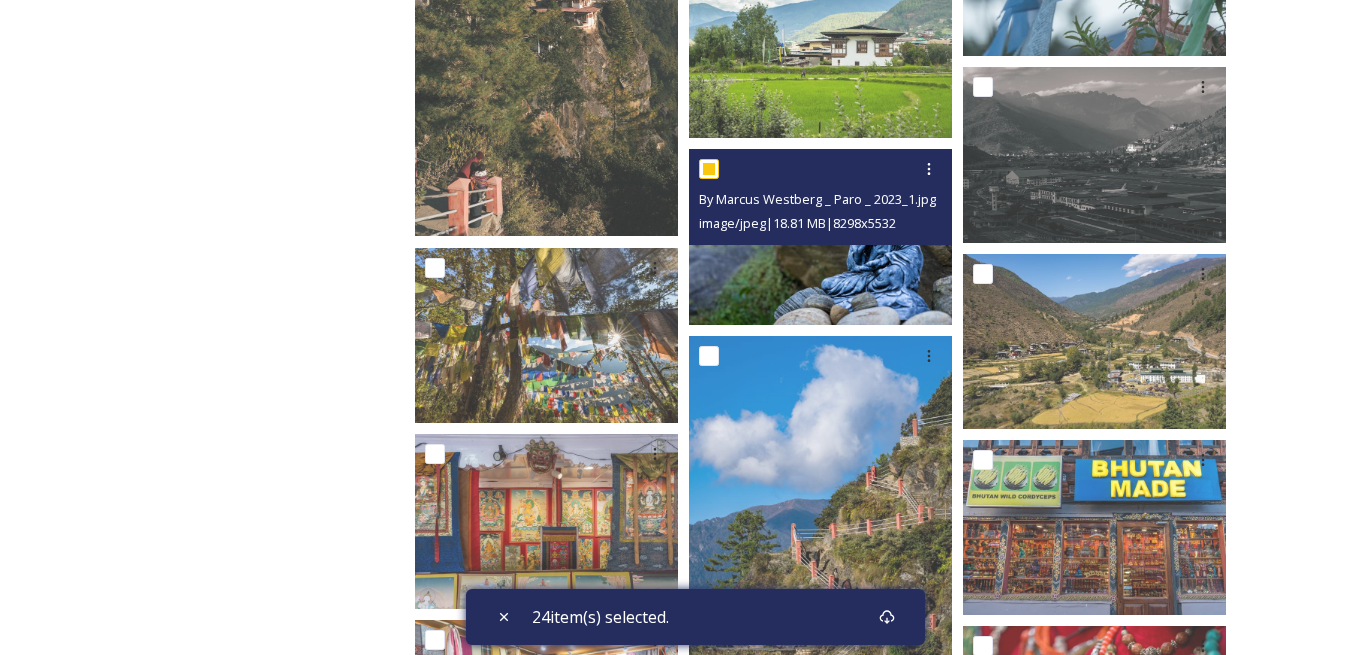 checkbox on "true" 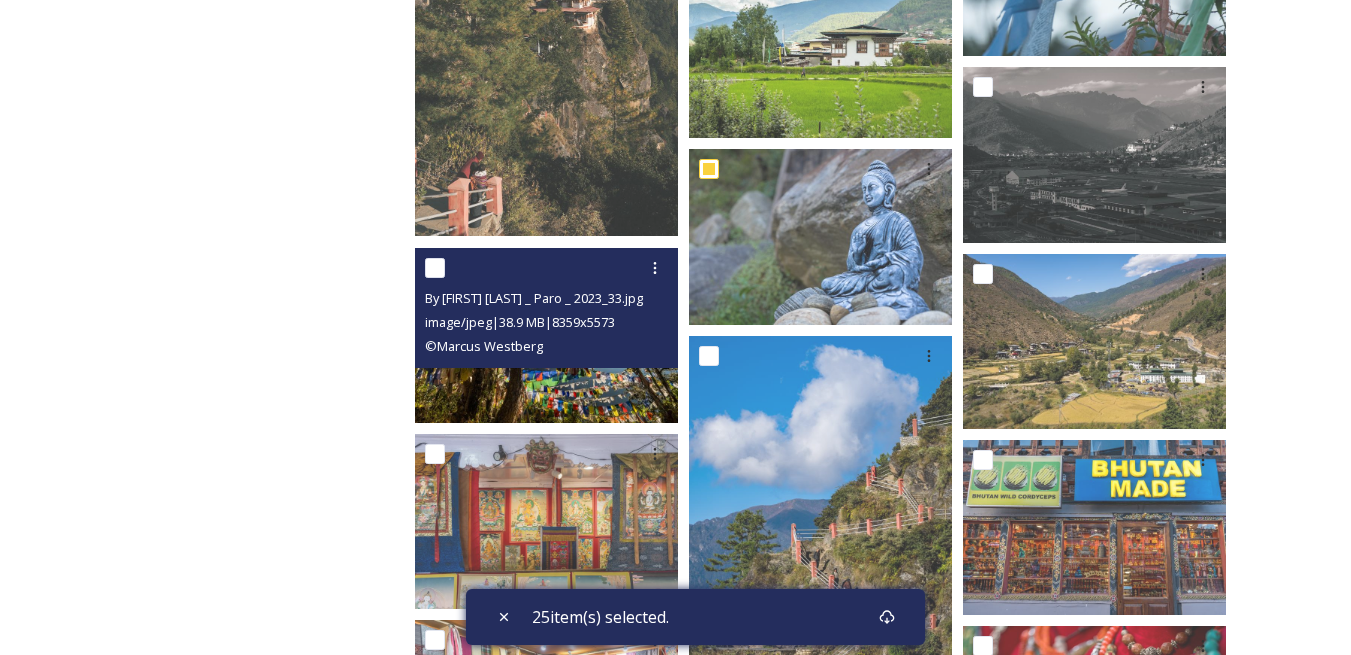click at bounding box center [435, 268] 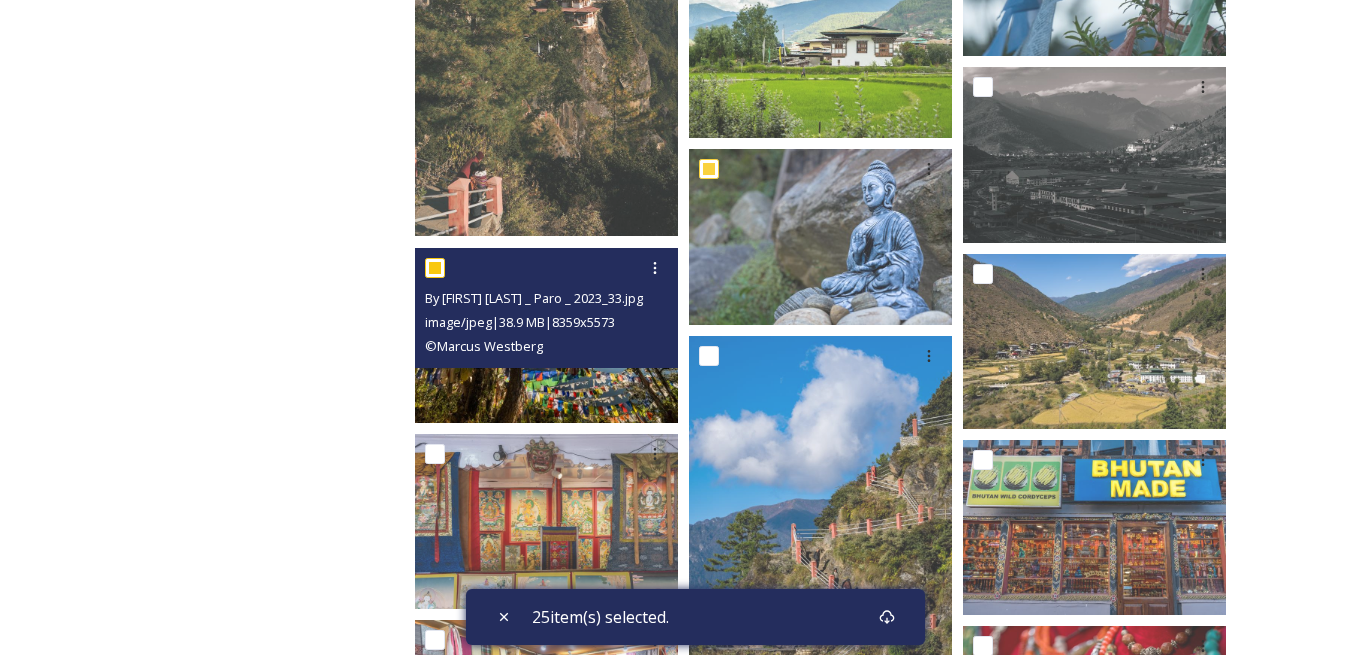 checkbox on "true" 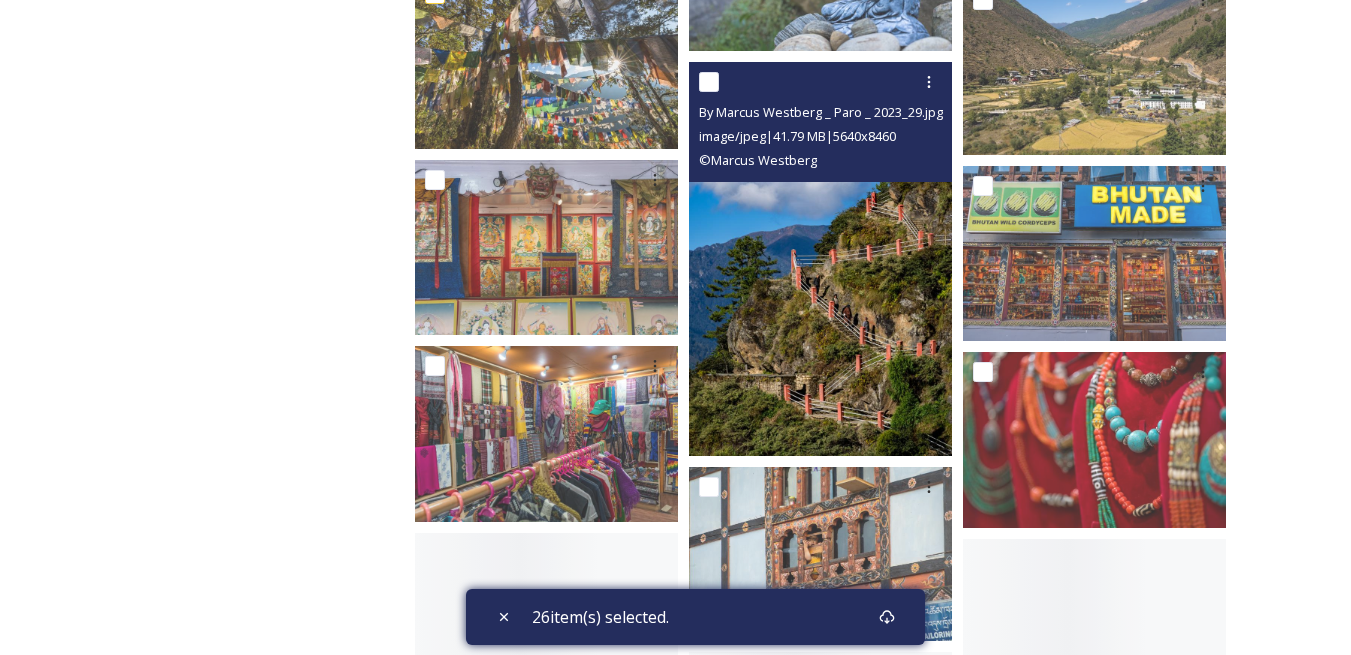 scroll, scrollTop: 5100, scrollLeft: 0, axis: vertical 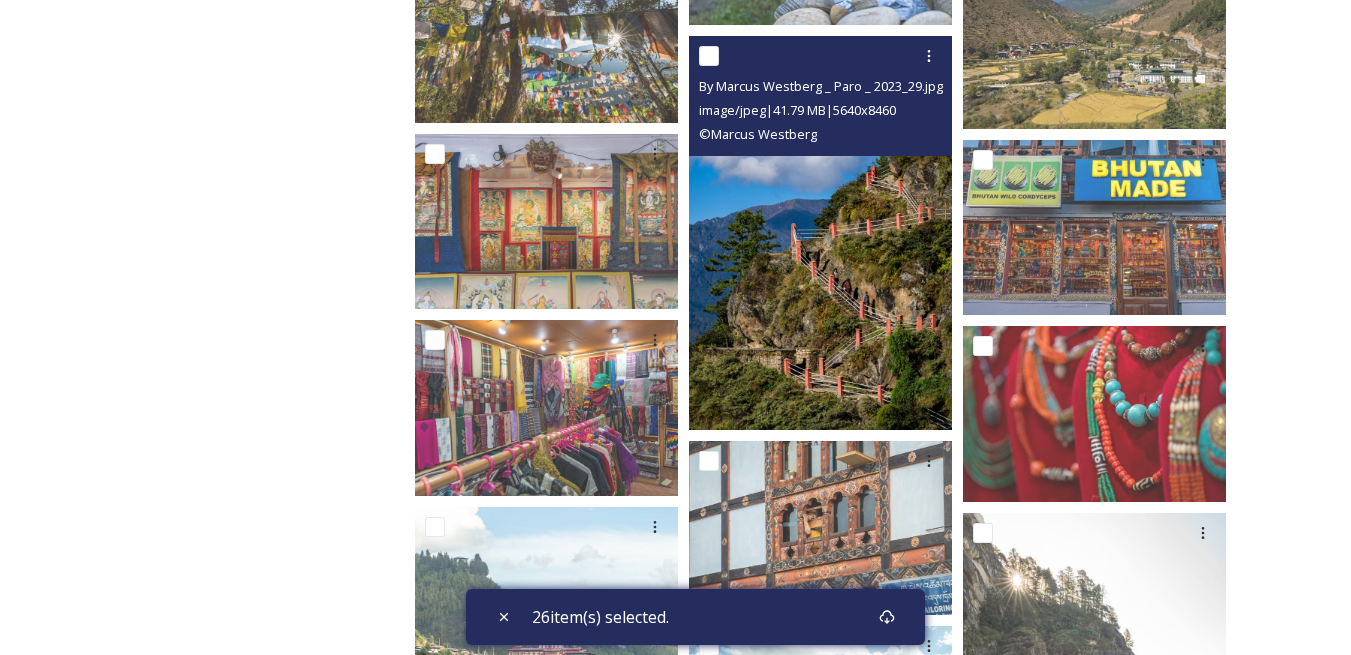 click at bounding box center [709, 56] 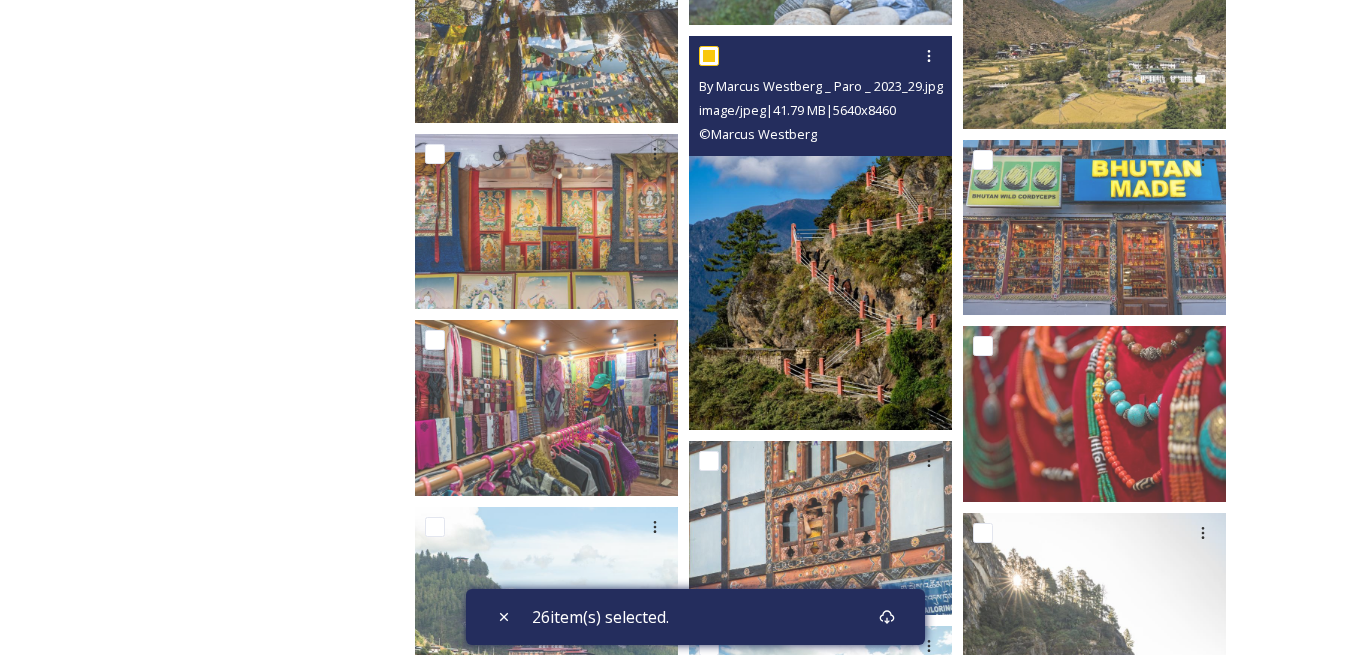 checkbox on "true" 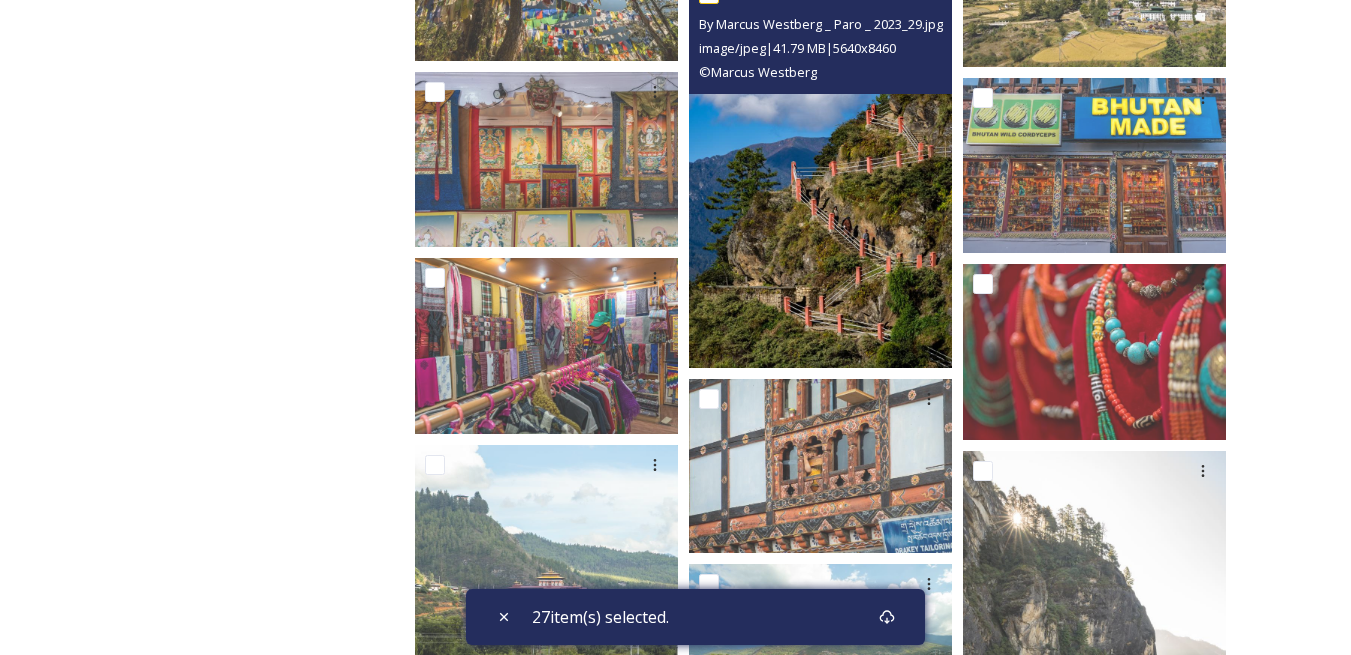 scroll, scrollTop: 5400, scrollLeft: 0, axis: vertical 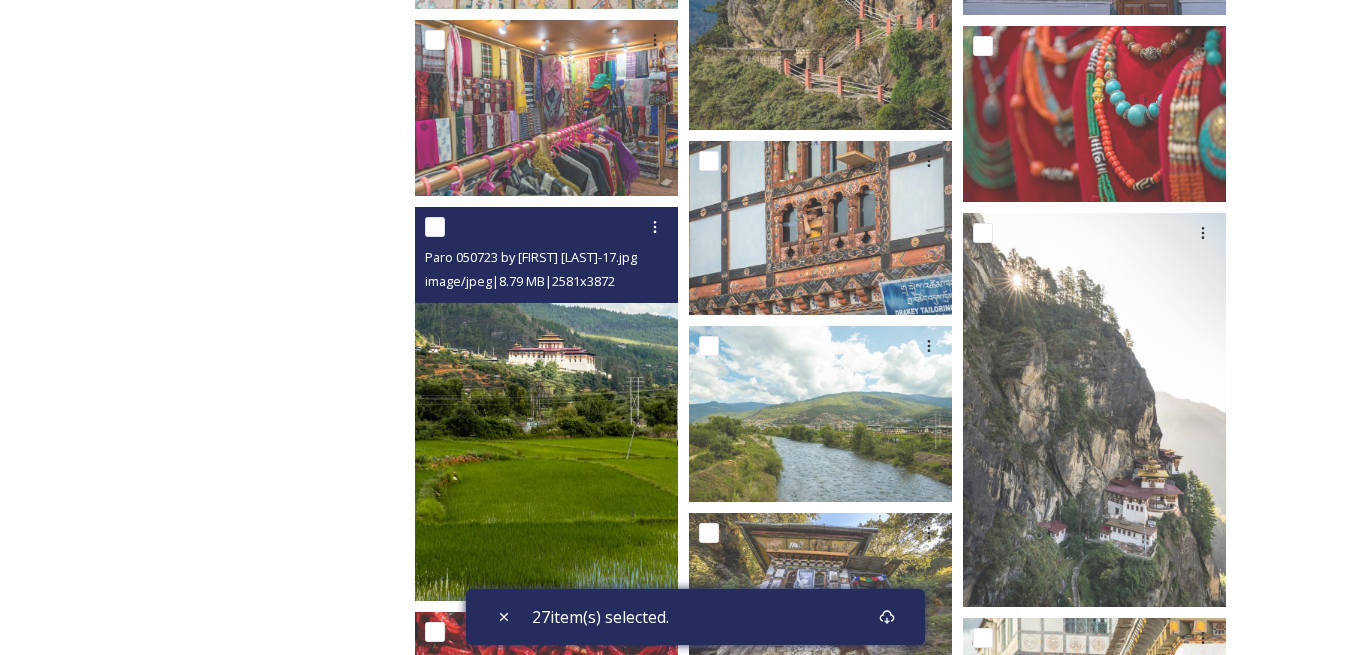 click at bounding box center (435, 227) 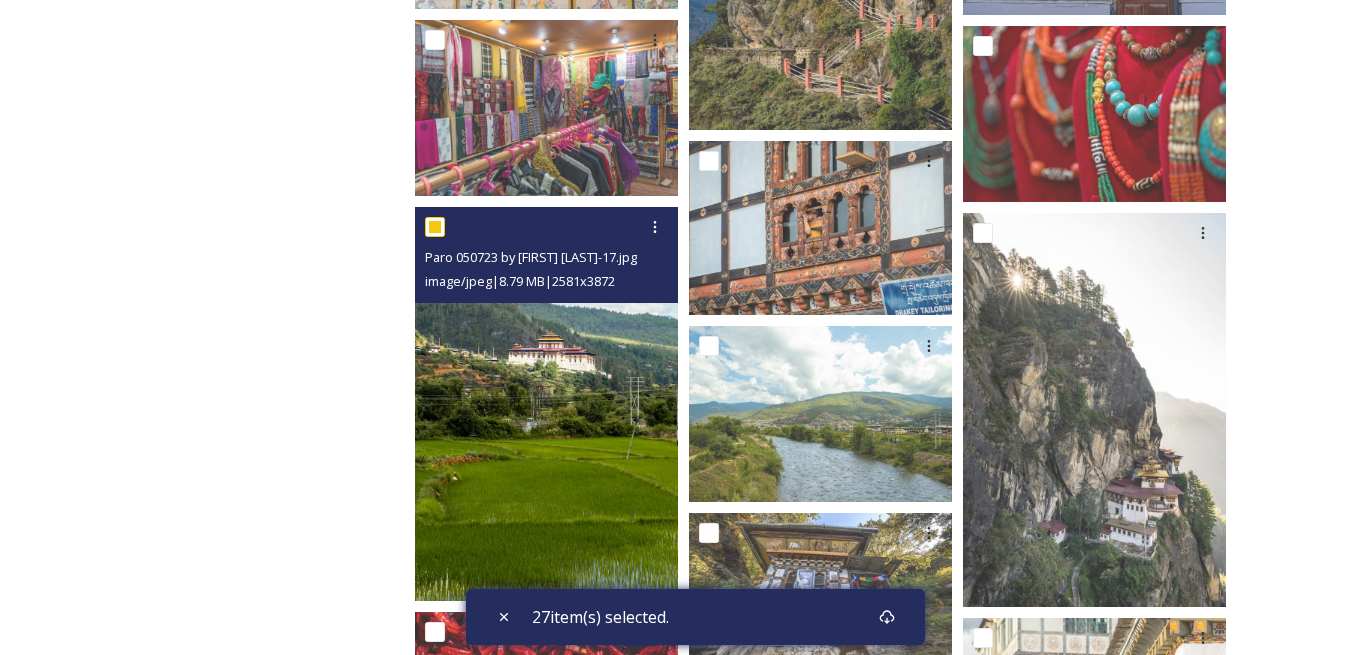 checkbox on "true" 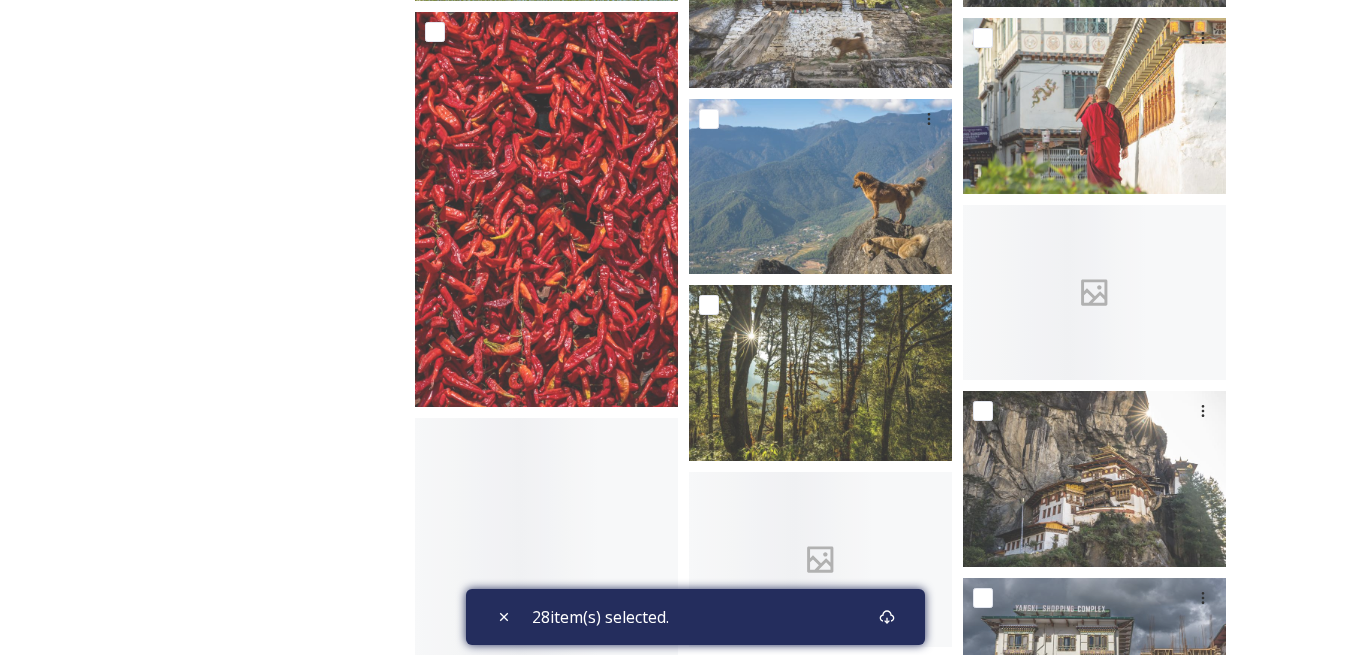 scroll, scrollTop: 5900, scrollLeft: 0, axis: vertical 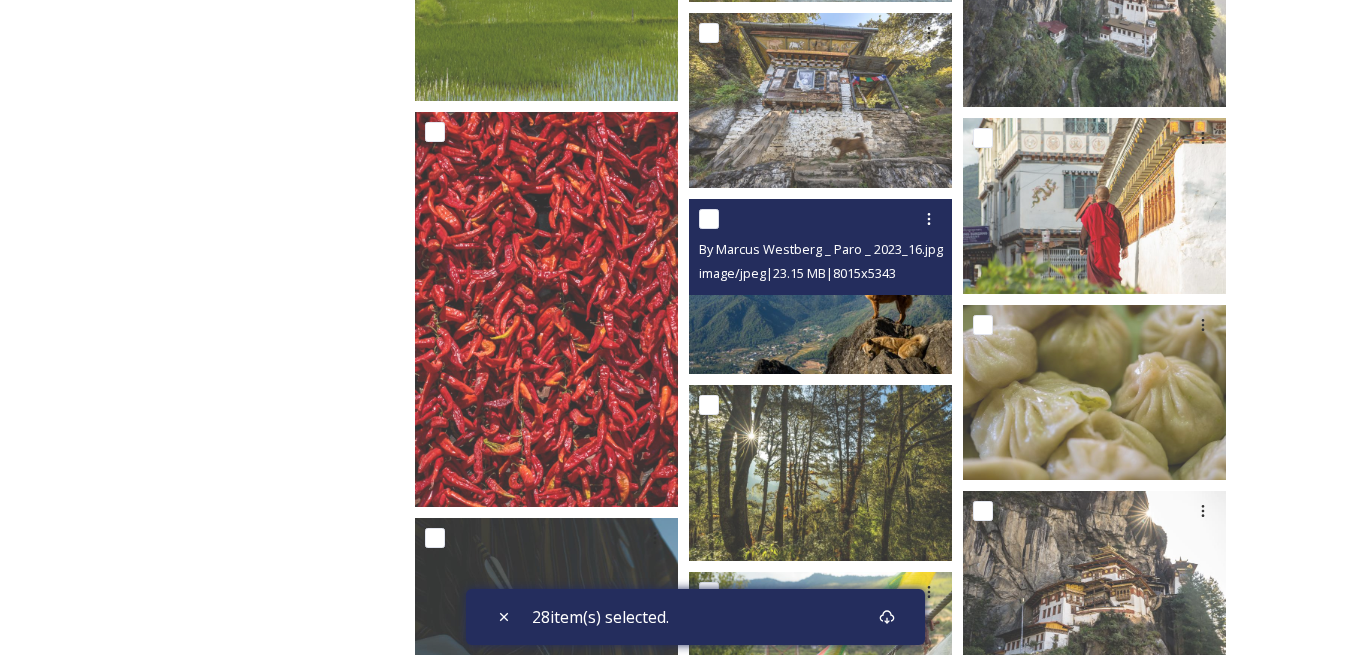 click at bounding box center (709, 219) 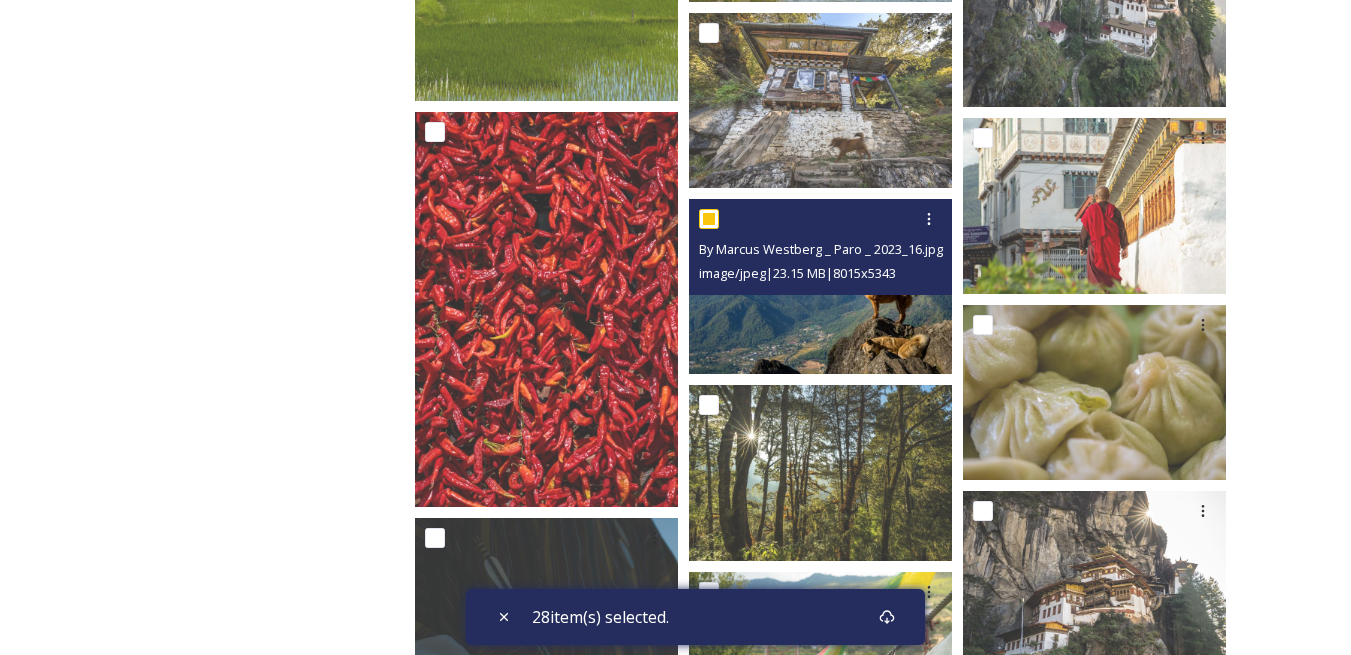 checkbox on "true" 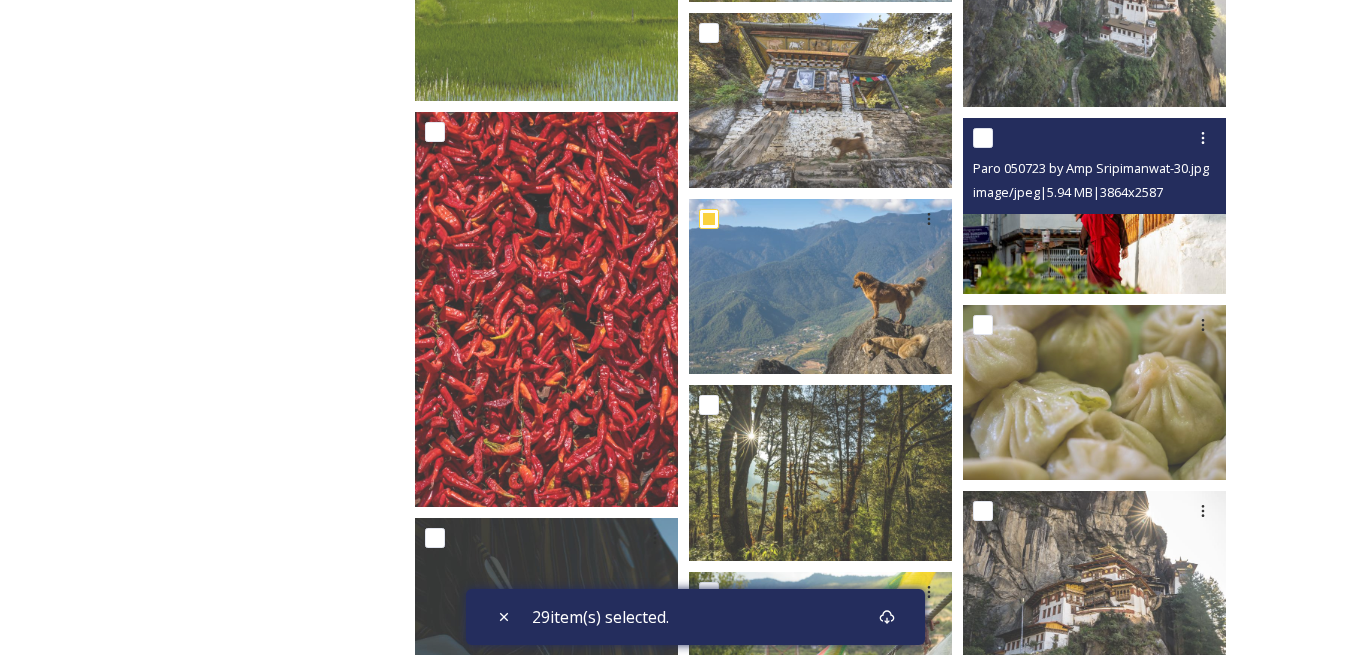 click at bounding box center [983, 138] 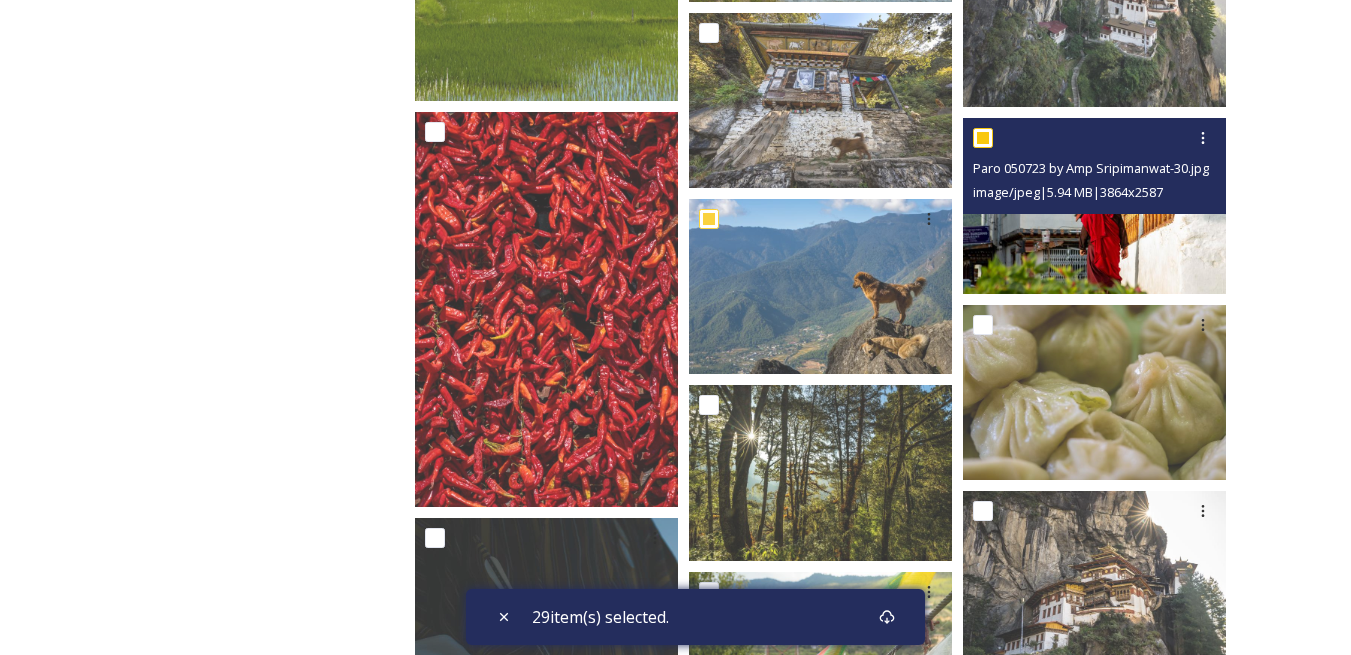 checkbox on "true" 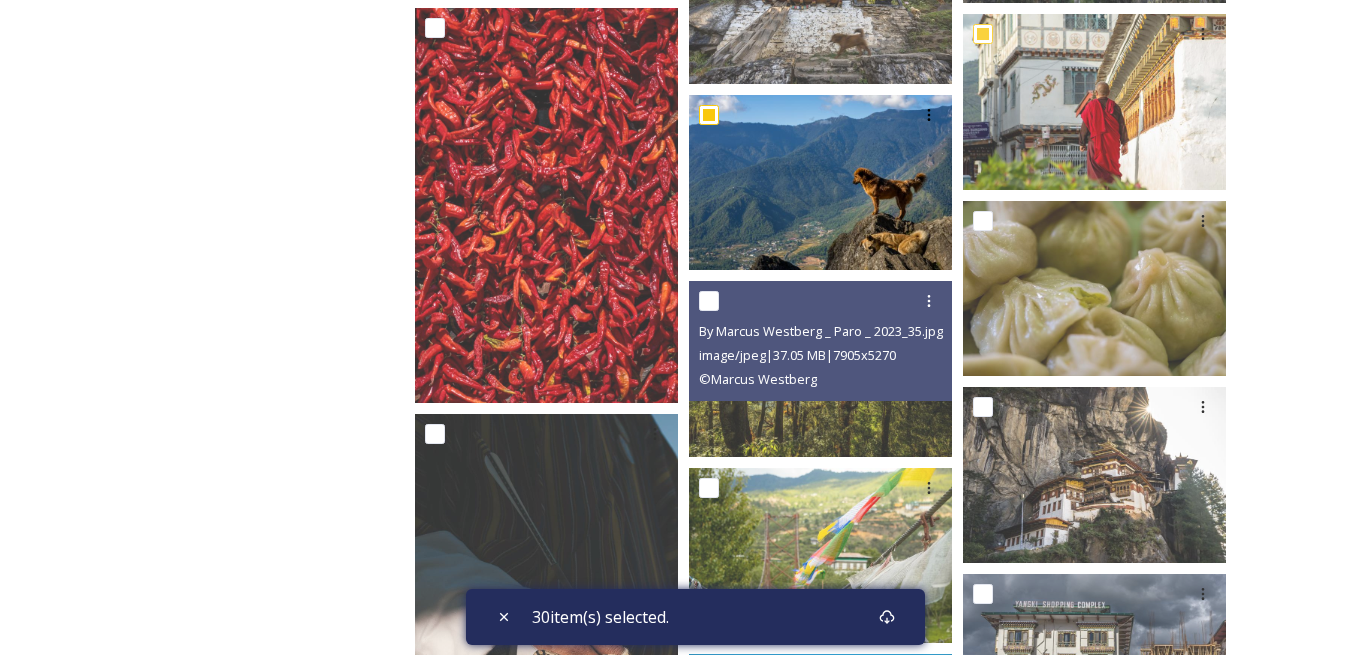 scroll, scrollTop: 6100, scrollLeft: 0, axis: vertical 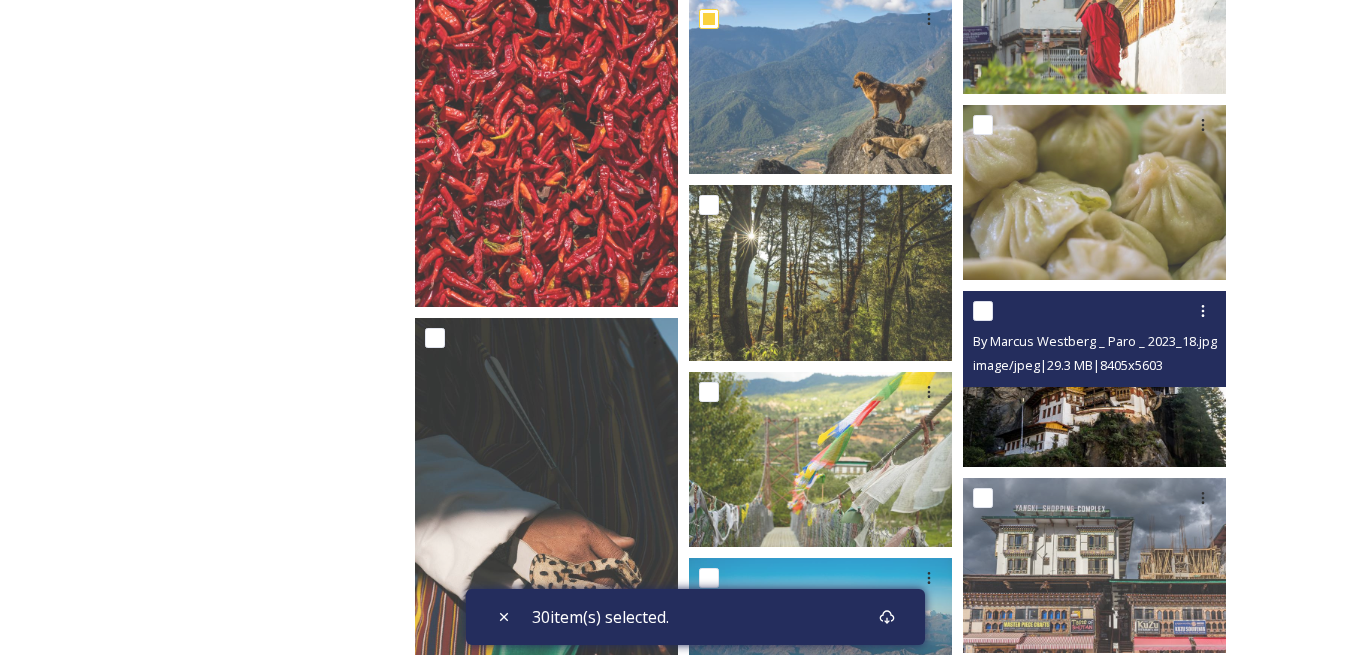 click at bounding box center (983, 311) 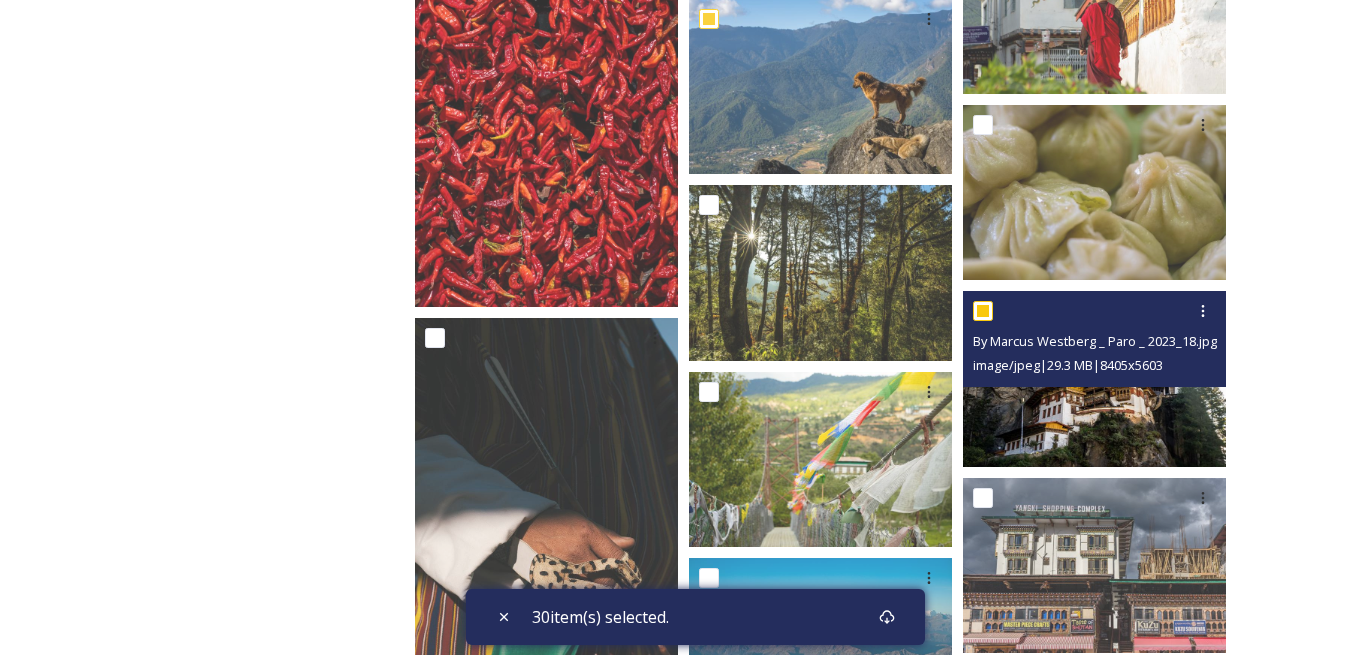 checkbox on "true" 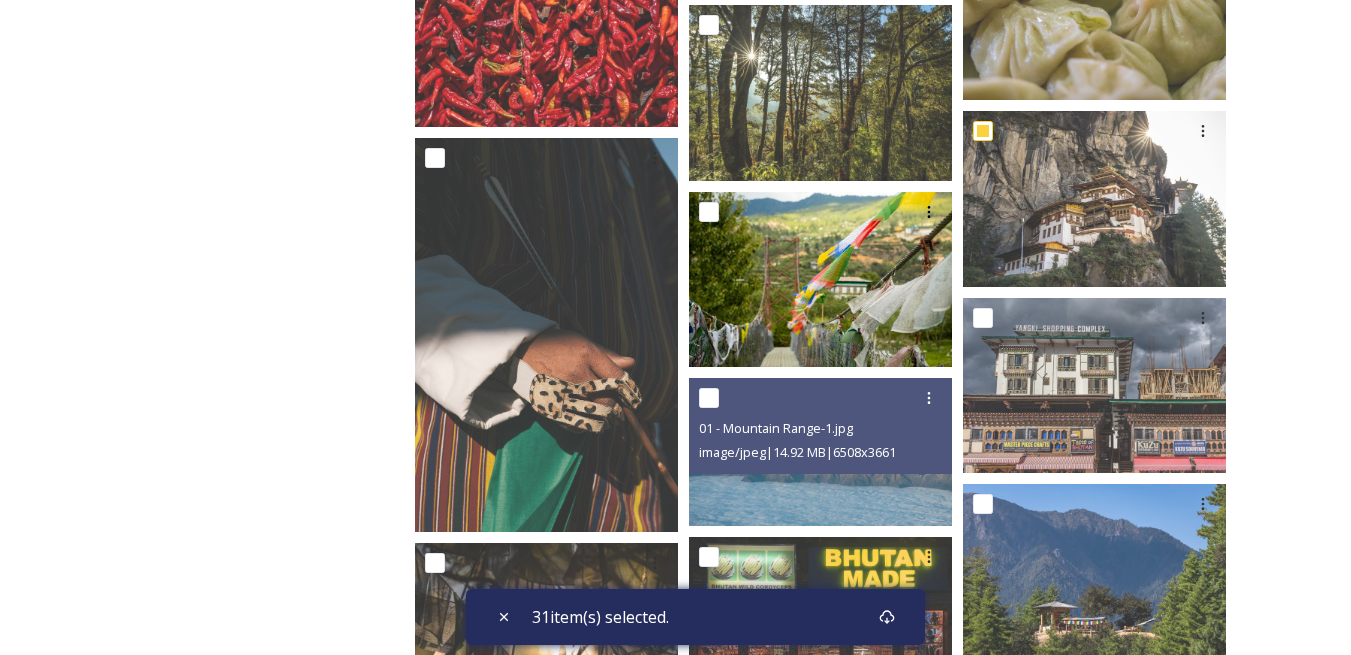 scroll, scrollTop: 6500, scrollLeft: 0, axis: vertical 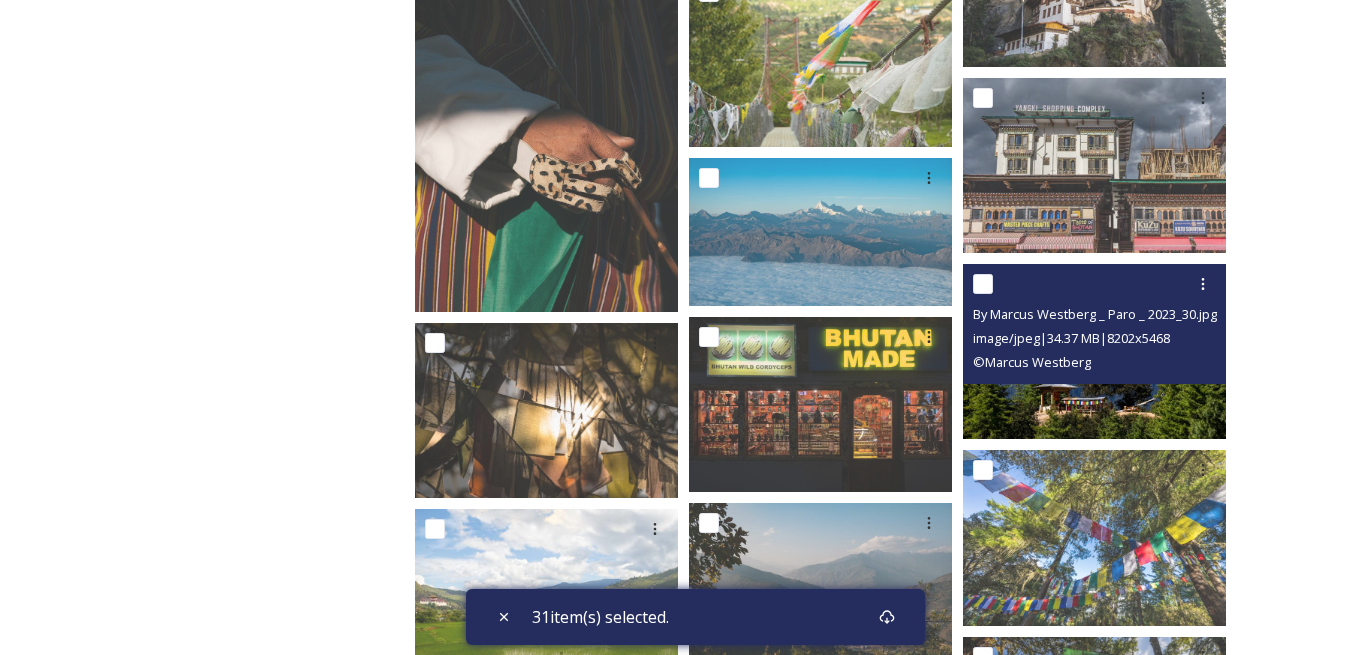 click at bounding box center (983, 284) 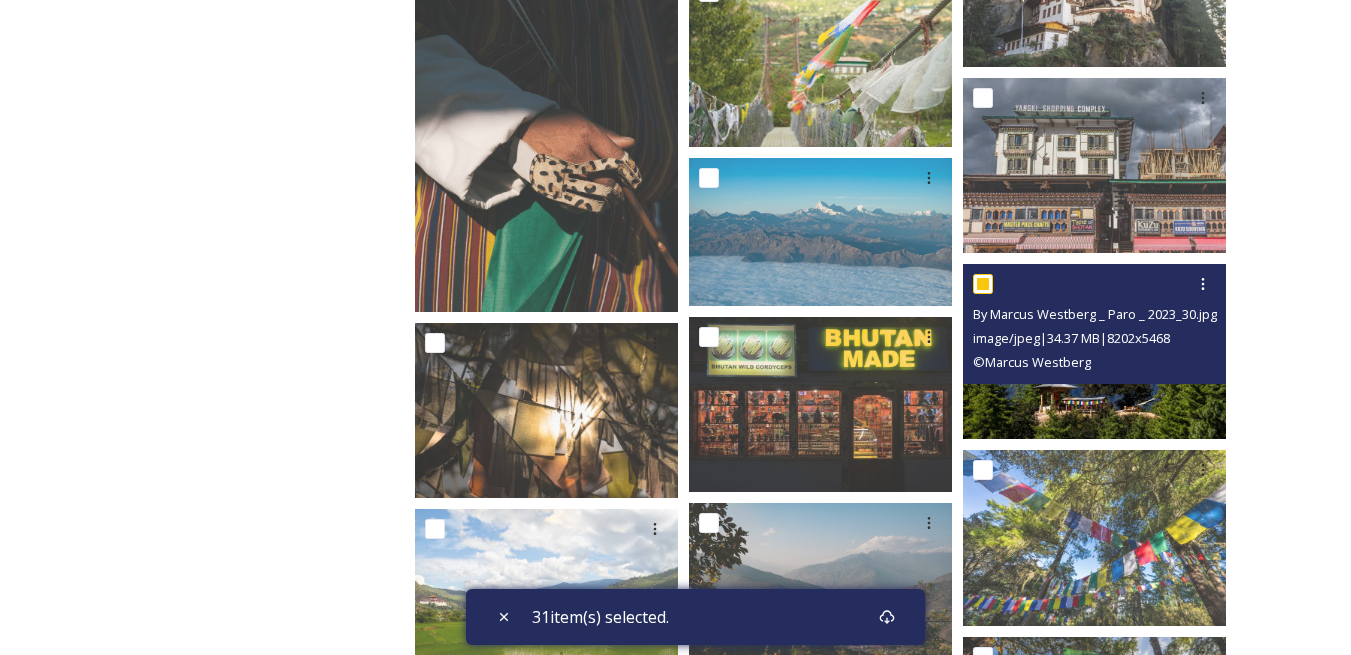 checkbox on "true" 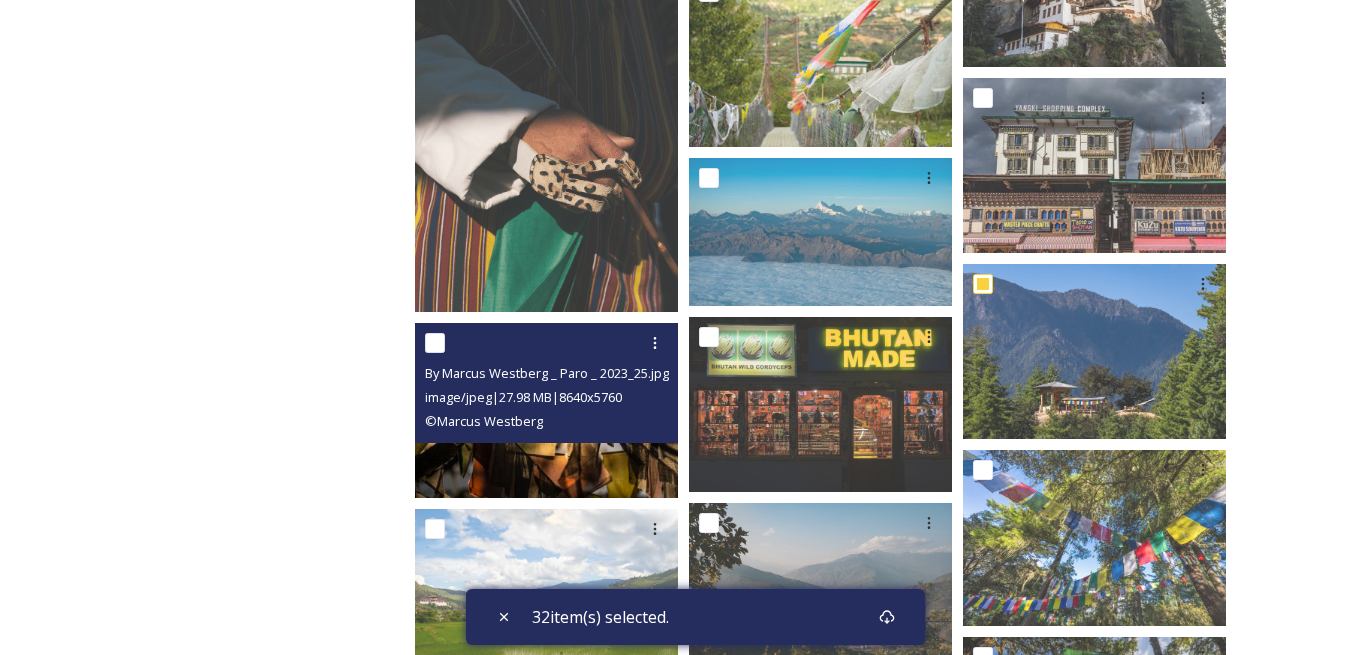 click at bounding box center (435, 343) 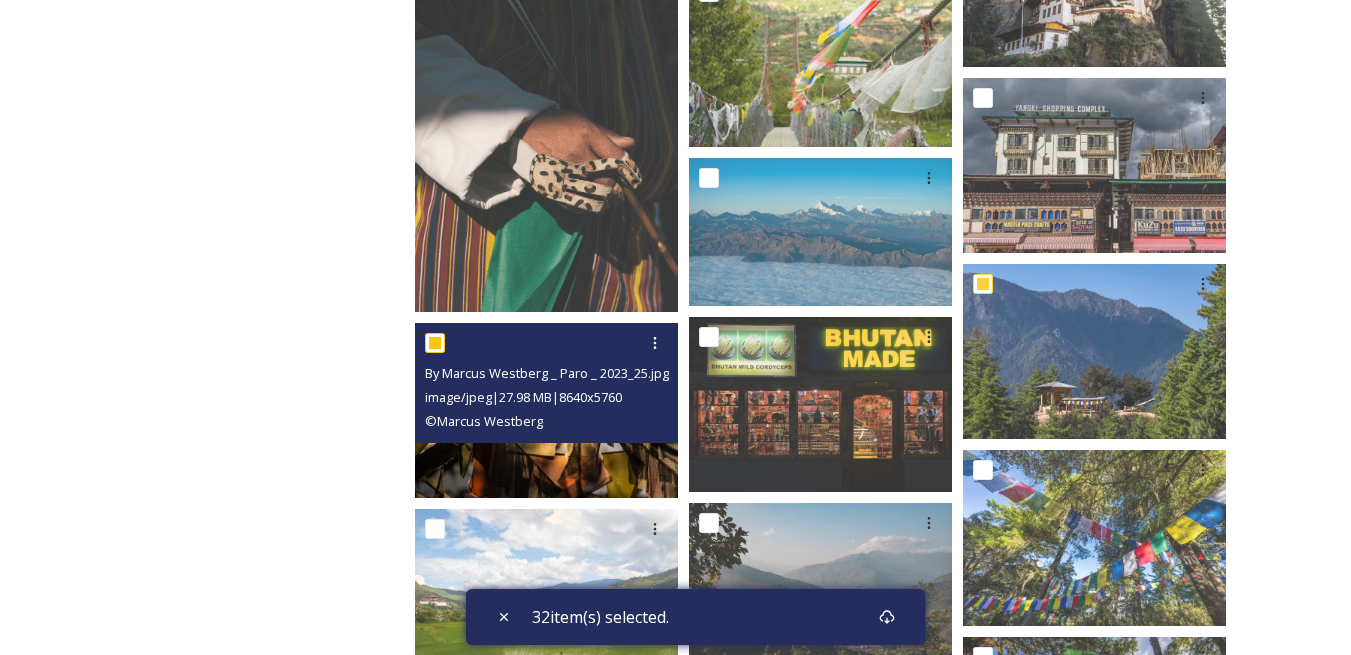 checkbox on "true" 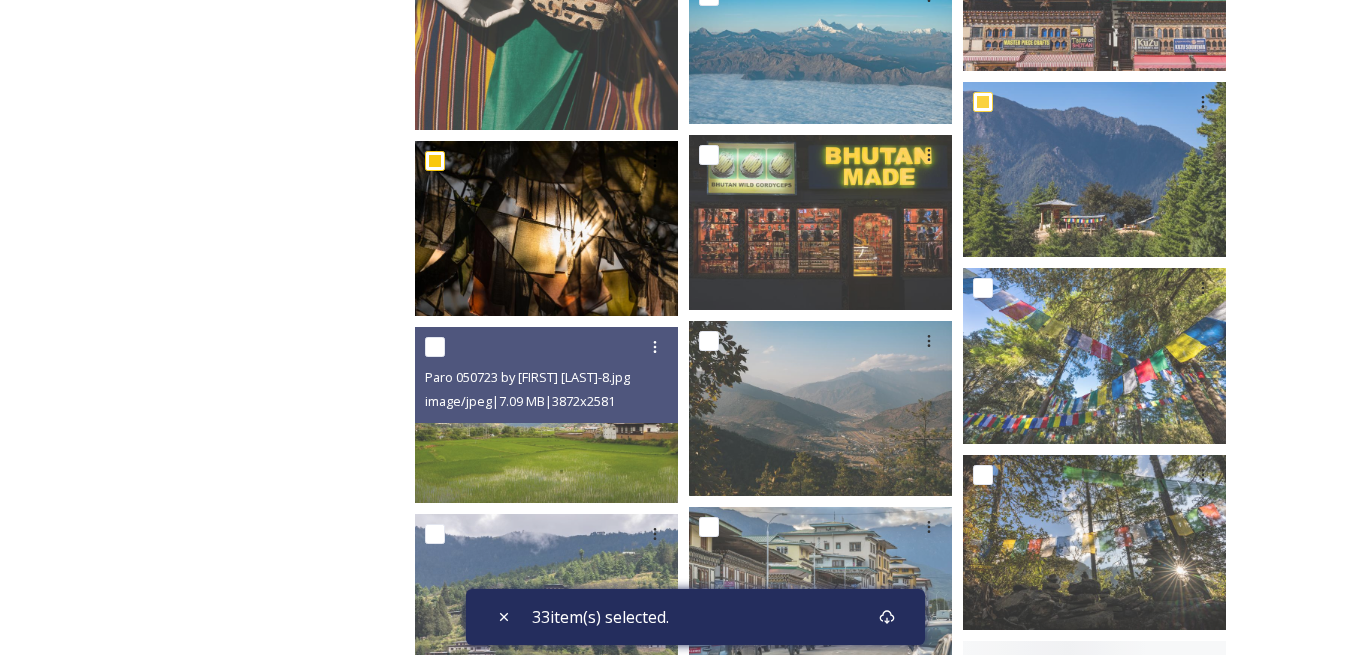 scroll, scrollTop: 6800, scrollLeft: 0, axis: vertical 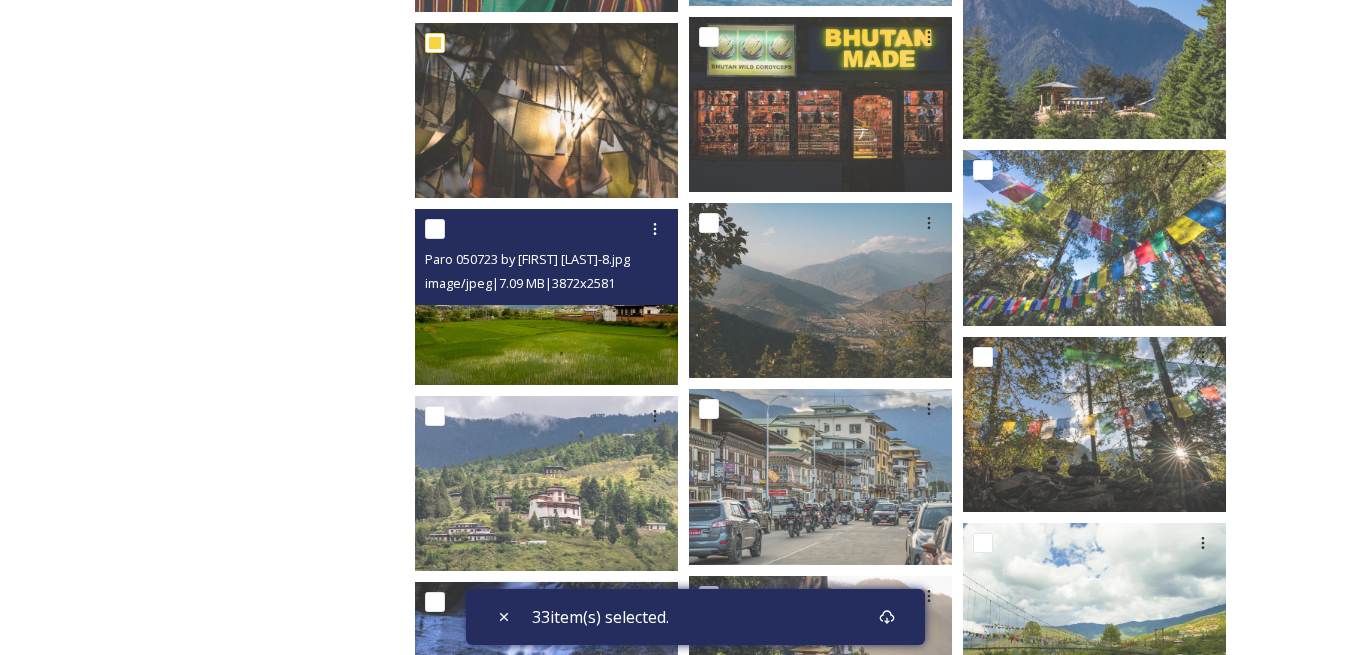 click at bounding box center (549, 229) 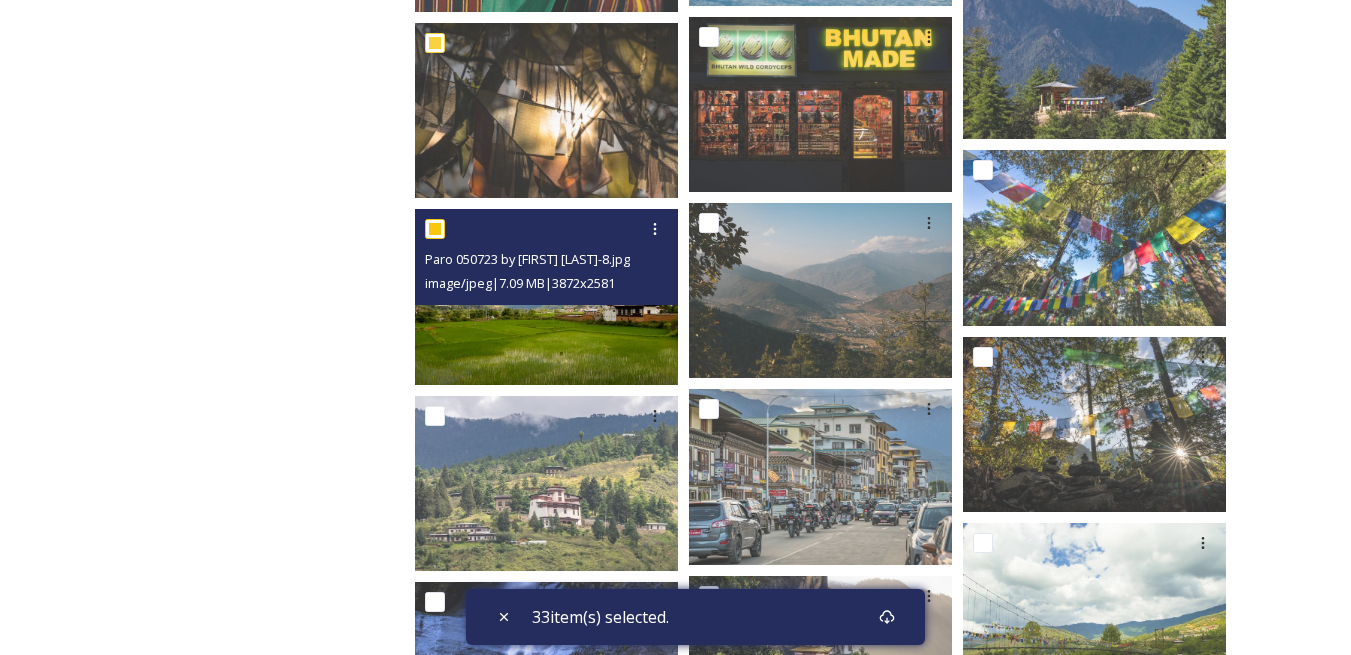 checkbox on "true" 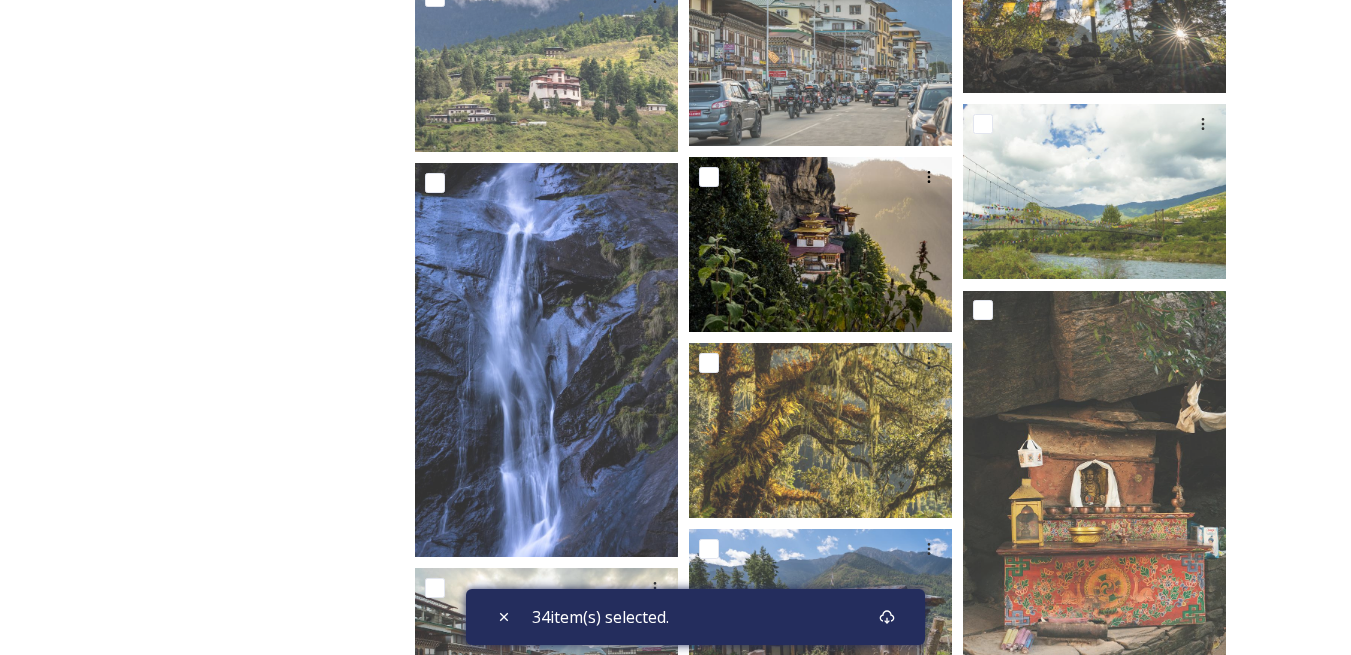 scroll, scrollTop: 7300, scrollLeft: 0, axis: vertical 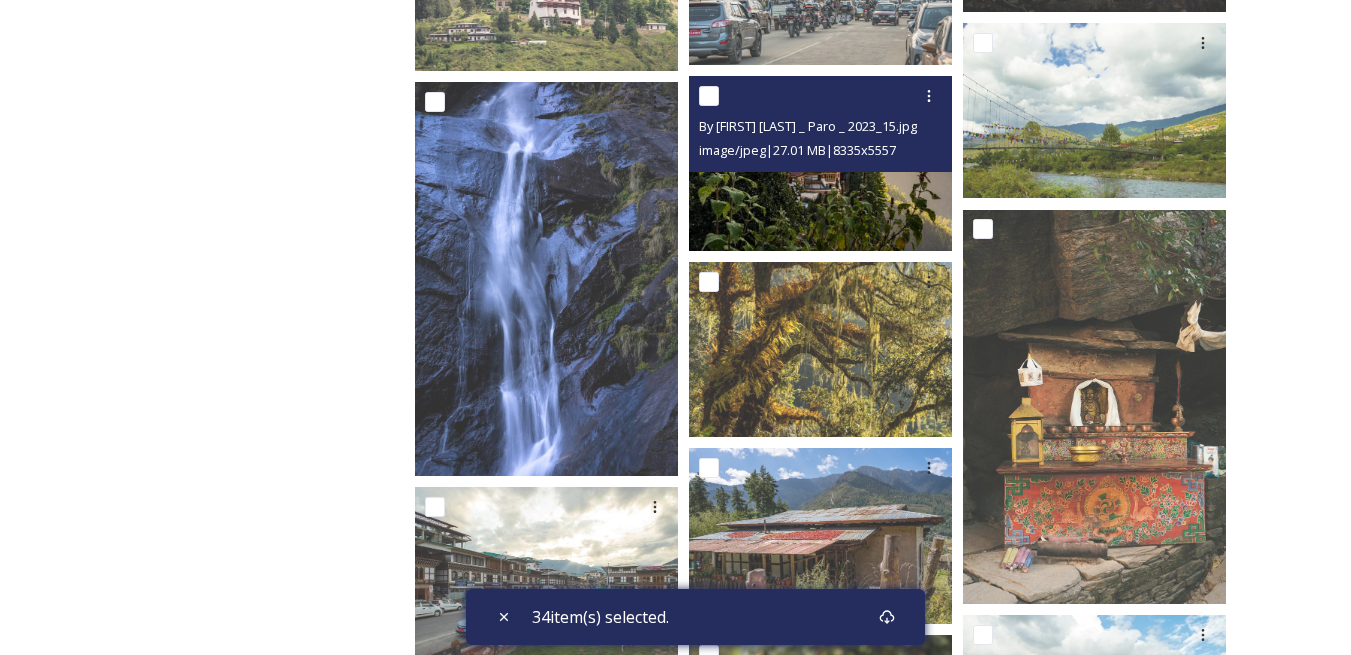 click at bounding box center (709, 96) 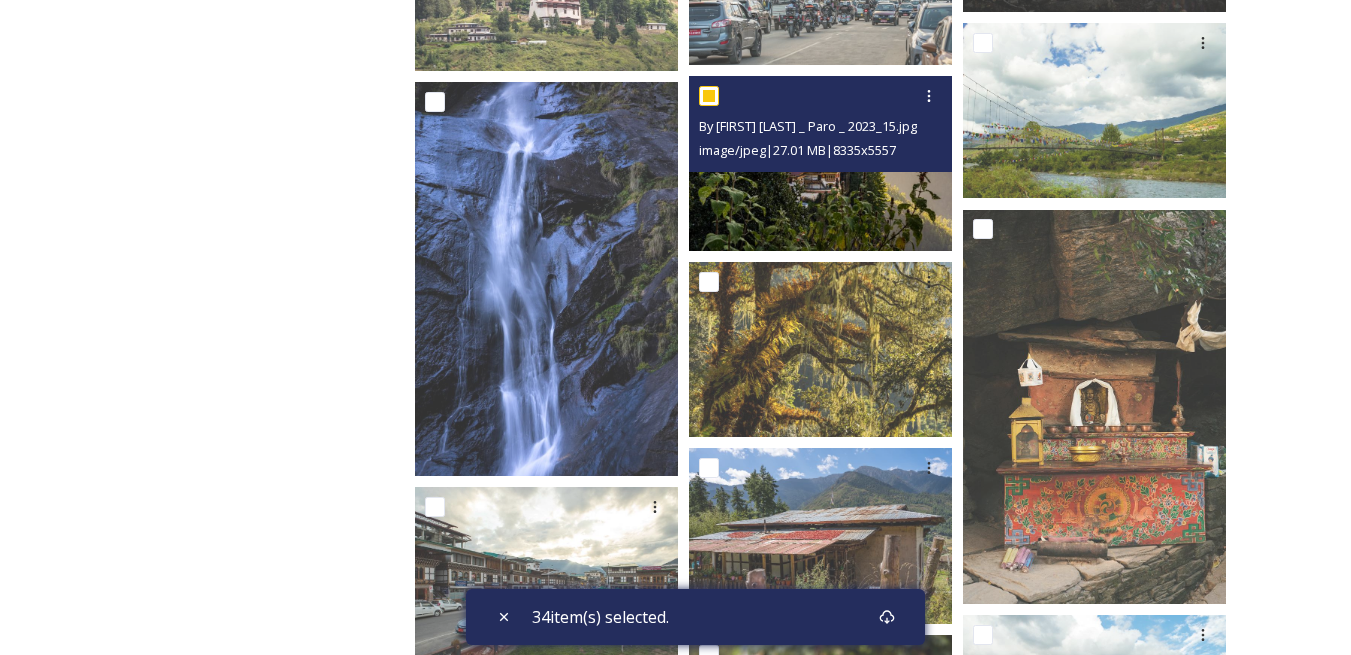 checkbox on "true" 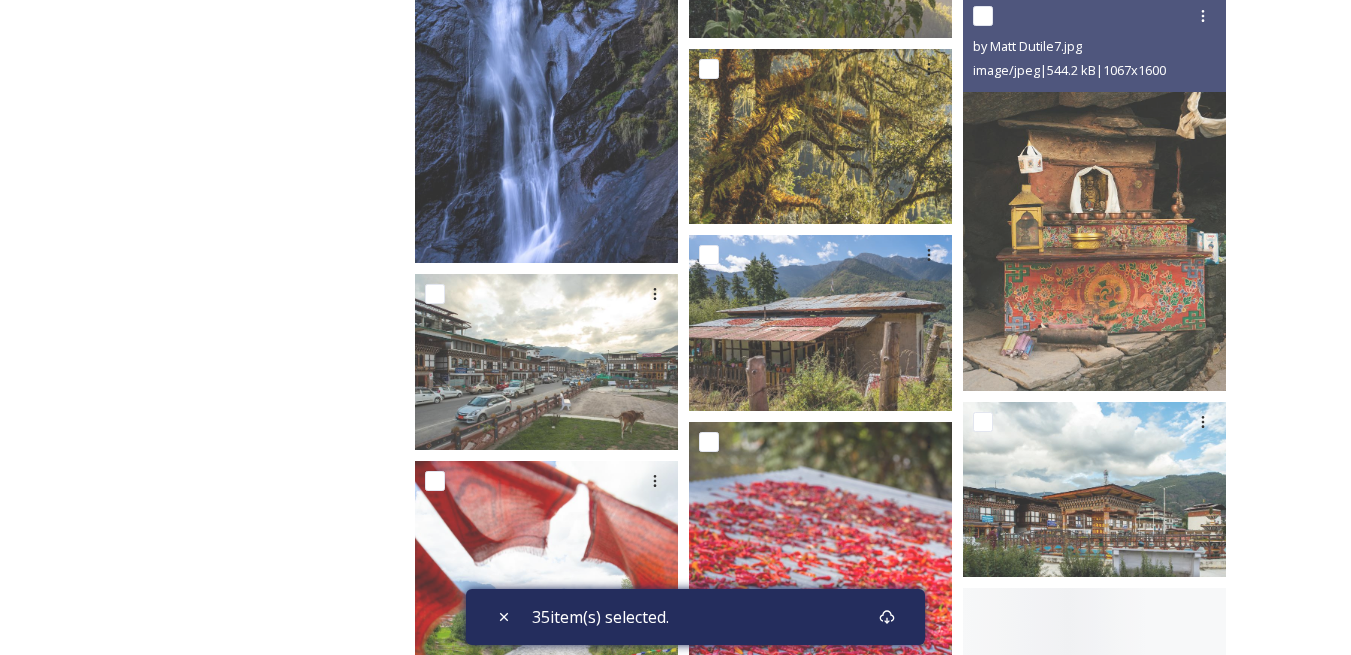scroll, scrollTop: 7700, scrollLeft: 0, axis: vertical 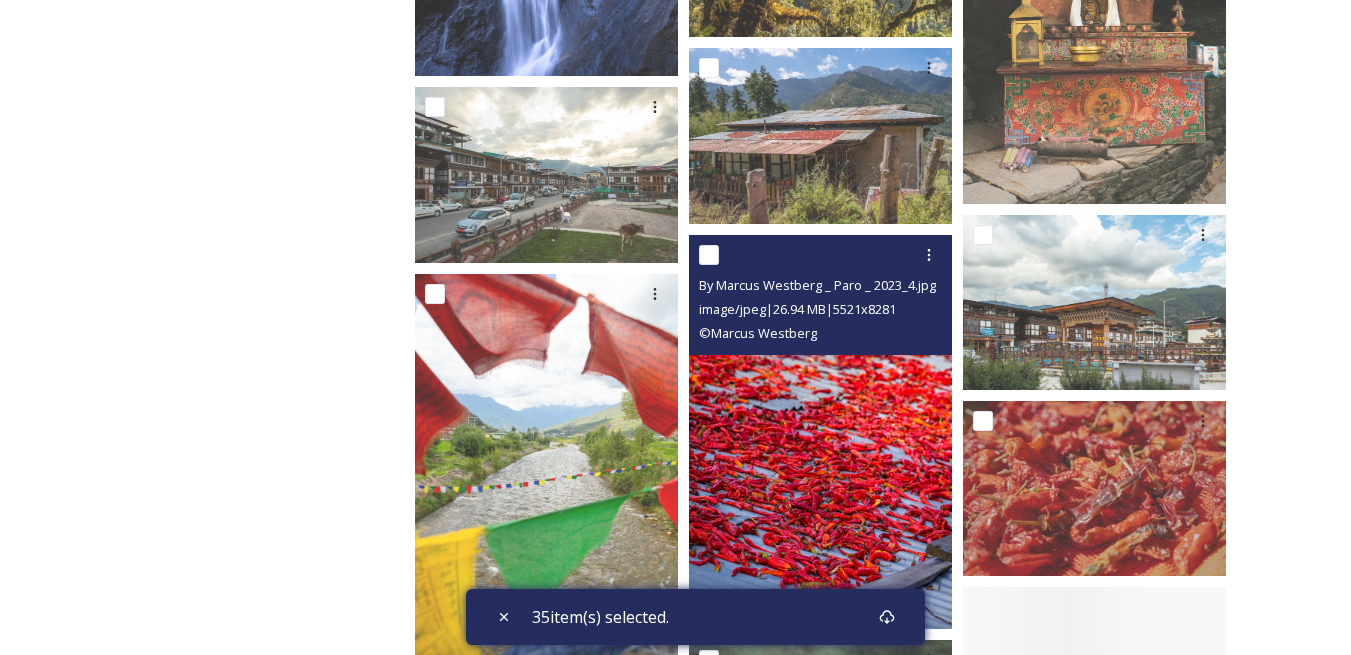 click at bounding box center [709, 255] 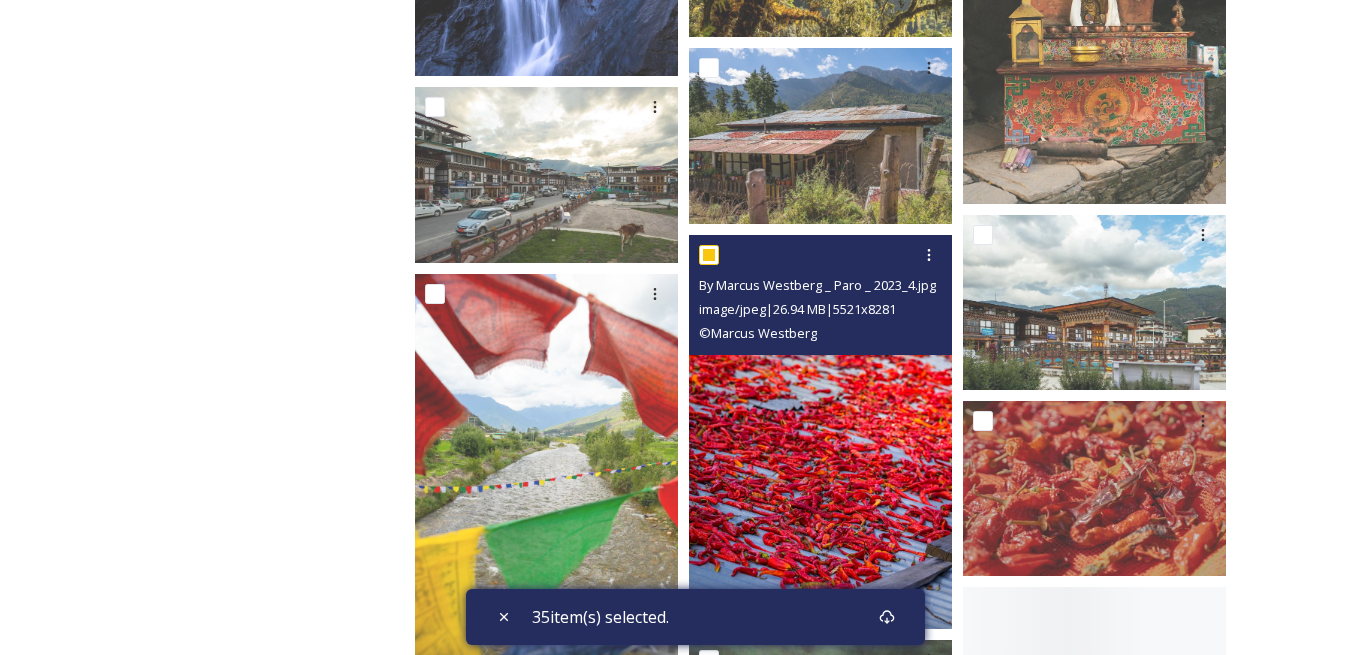 checkbox on "true" 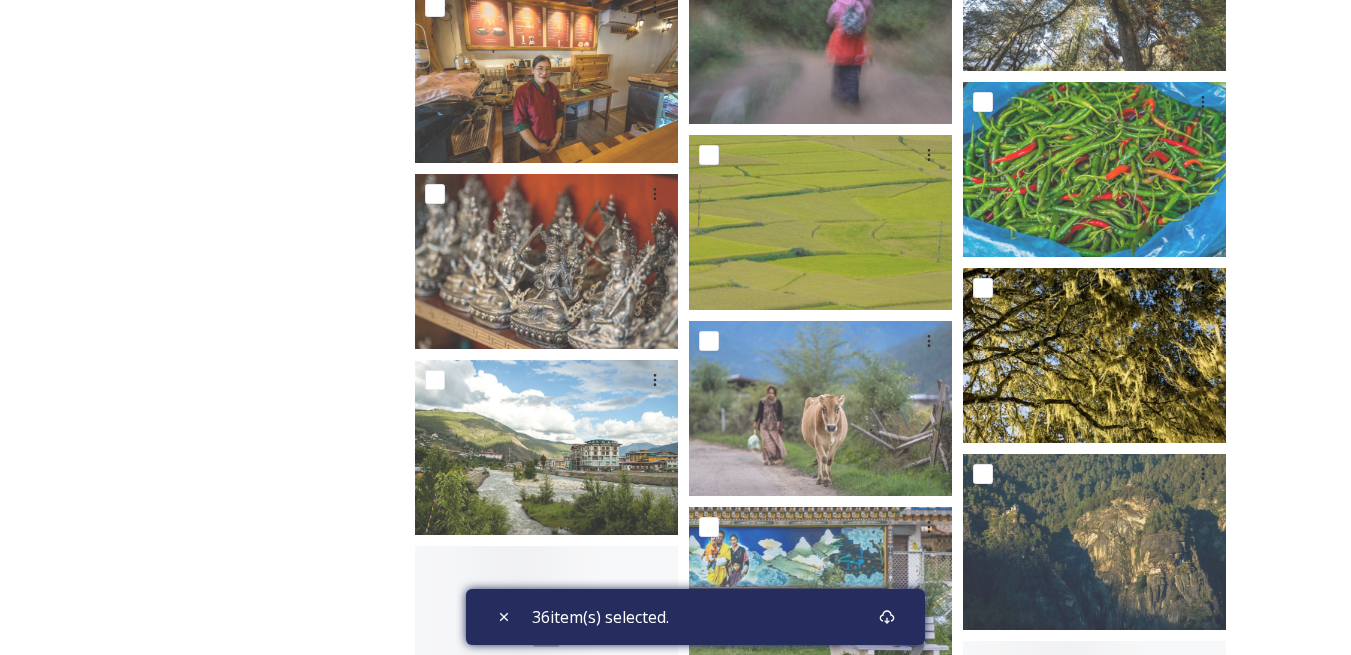 scroll, scrollTop: 8400, scrollLeft: 0, axis: vertical 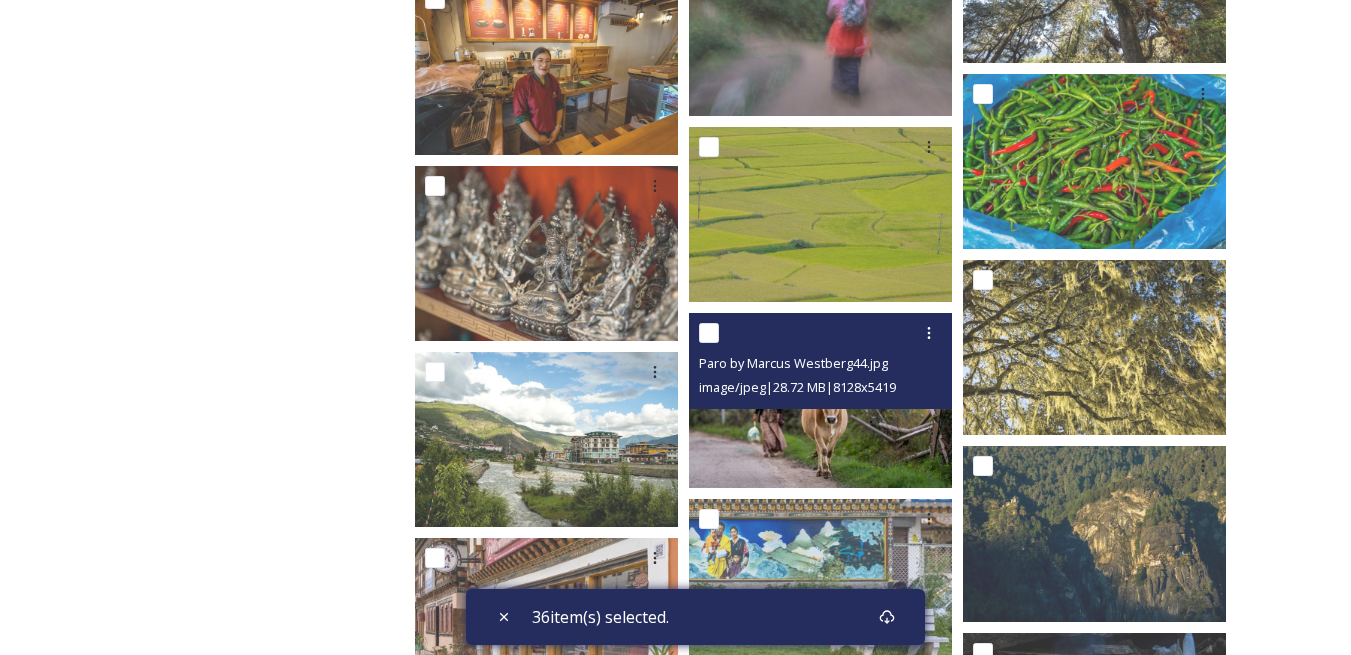 click at bounding box center (709, 333) 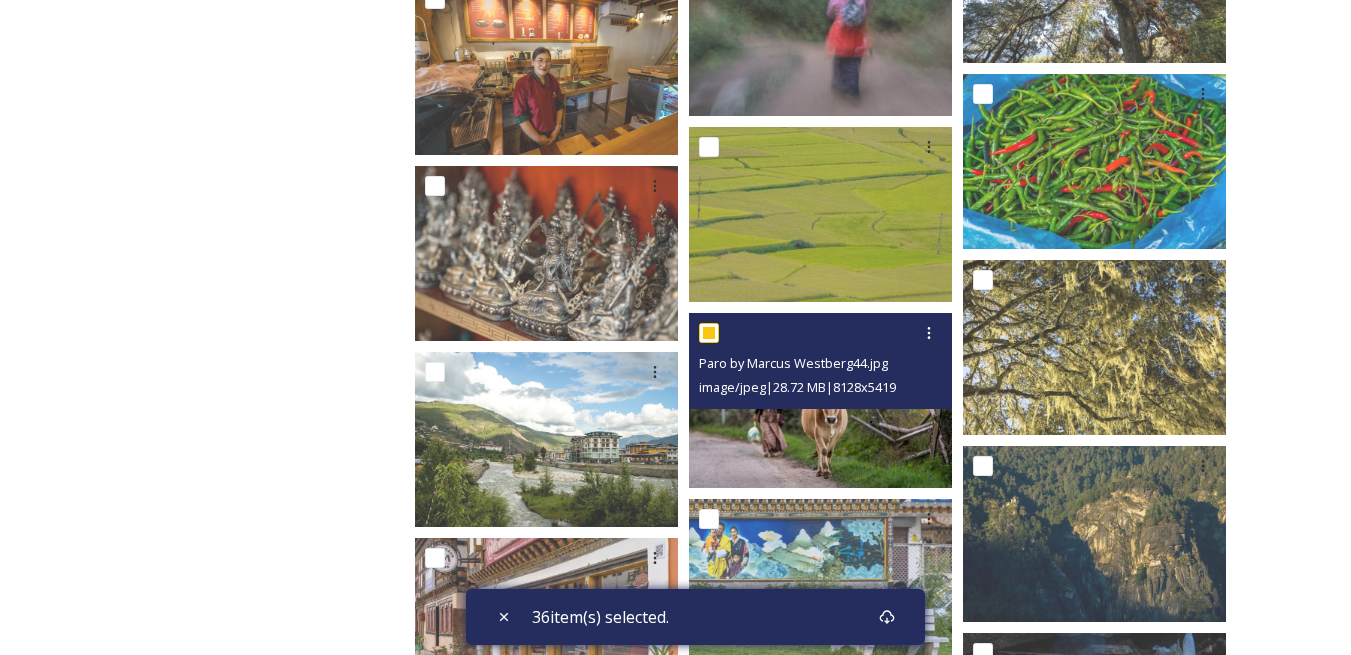 checkbox on "true" 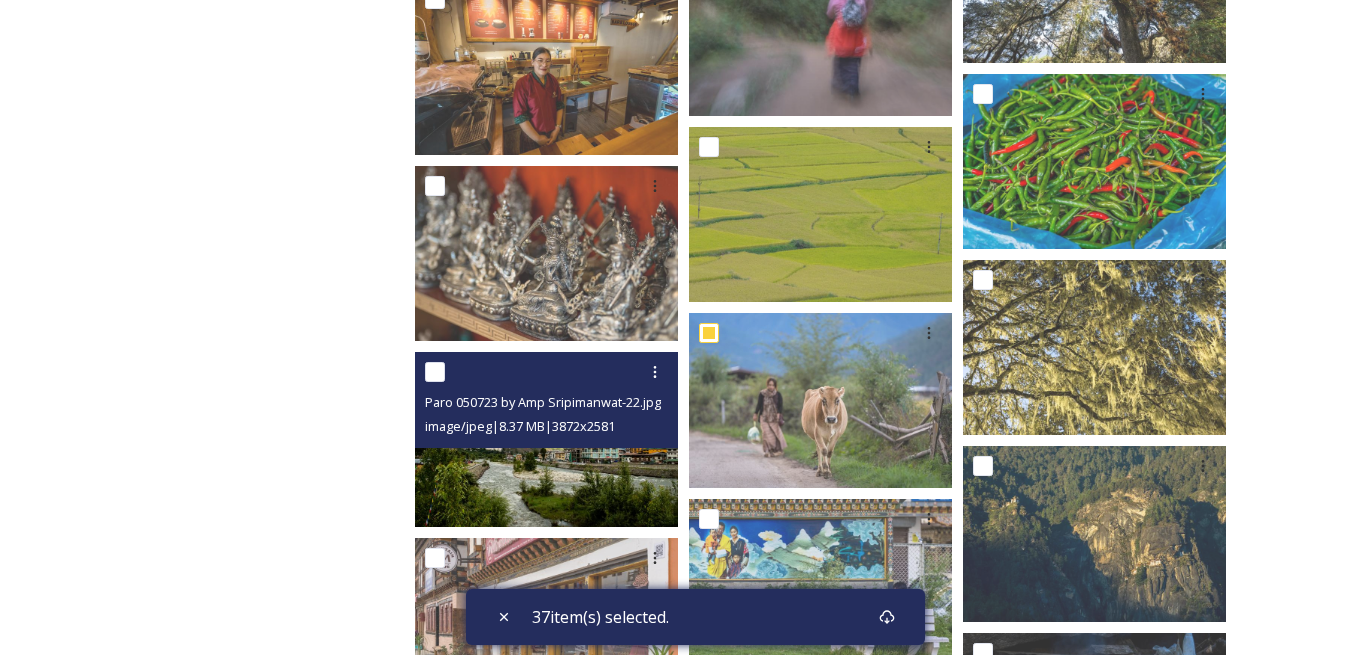 click at bounding box center [435, 372] 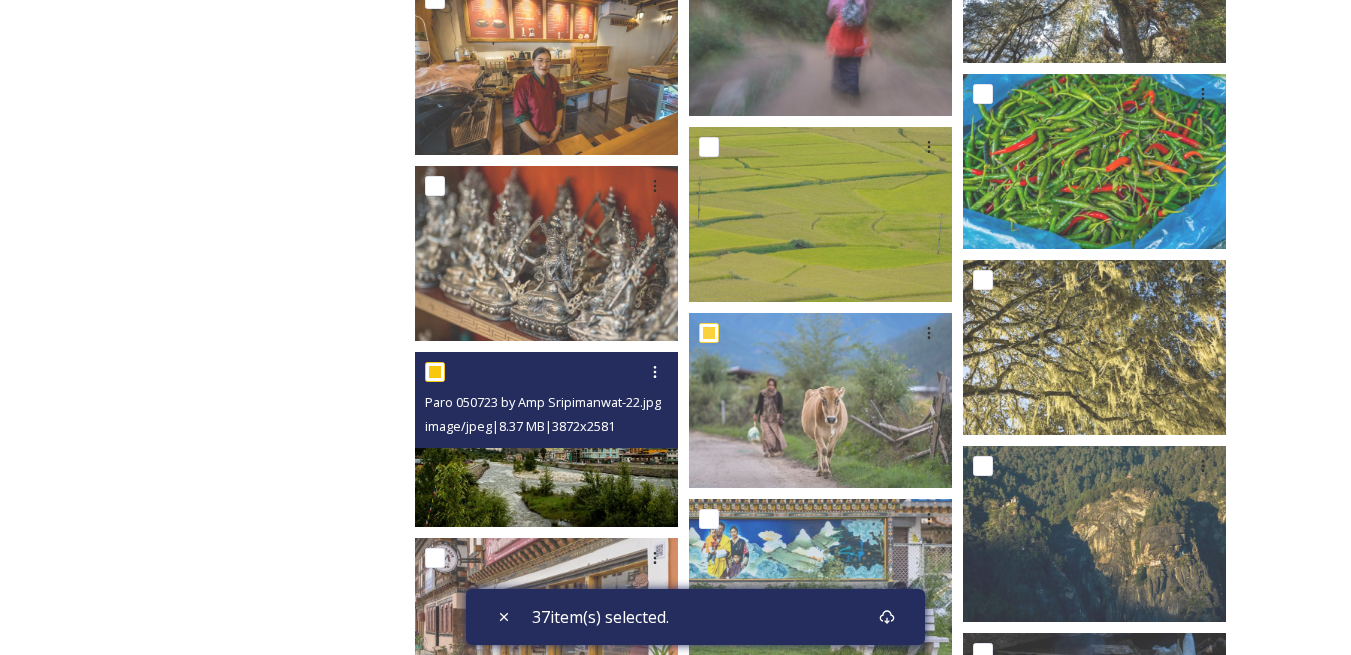 checkbox on "true" 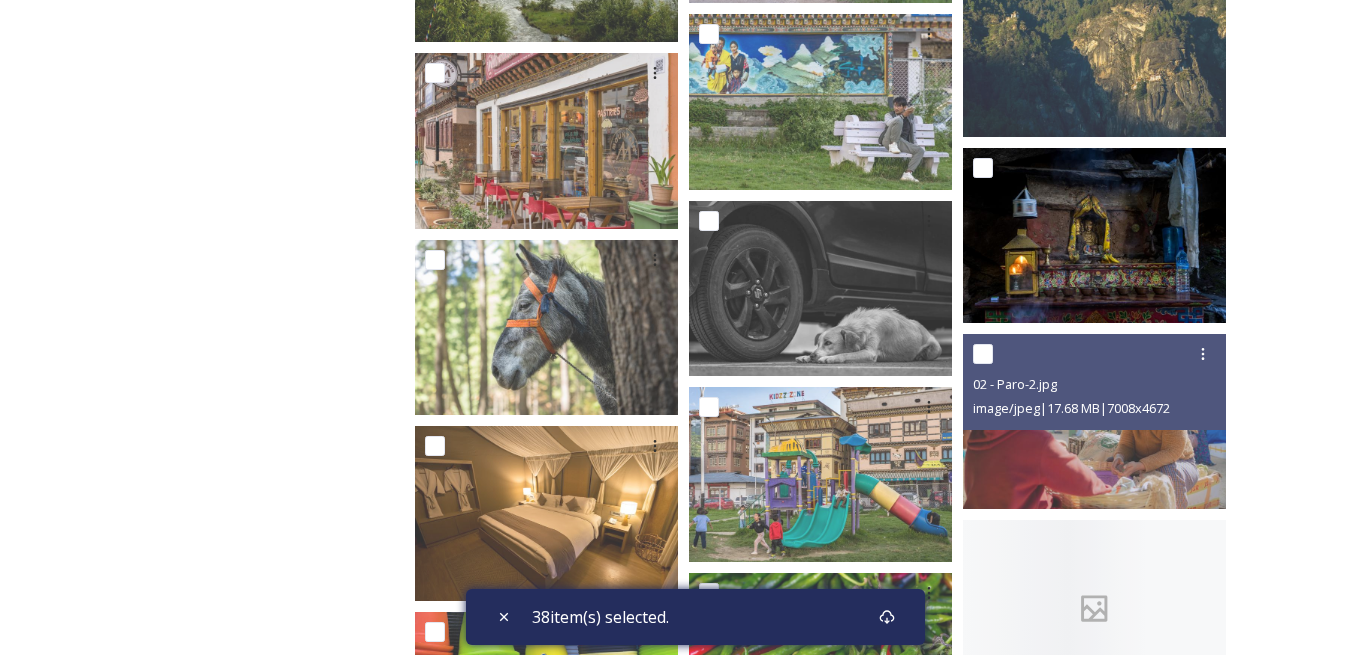scroll, scrollTop: 9000, scrollLeft: 0, axis: vertical 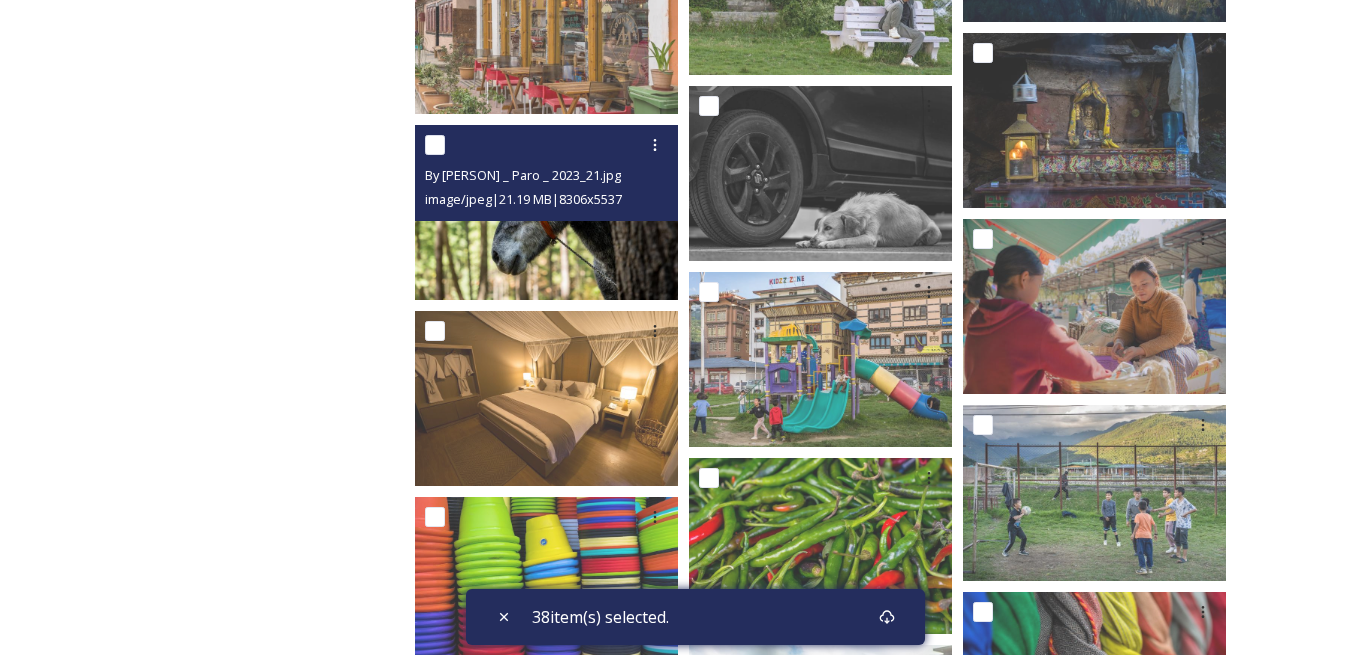 click at bounding box center (435, 145) 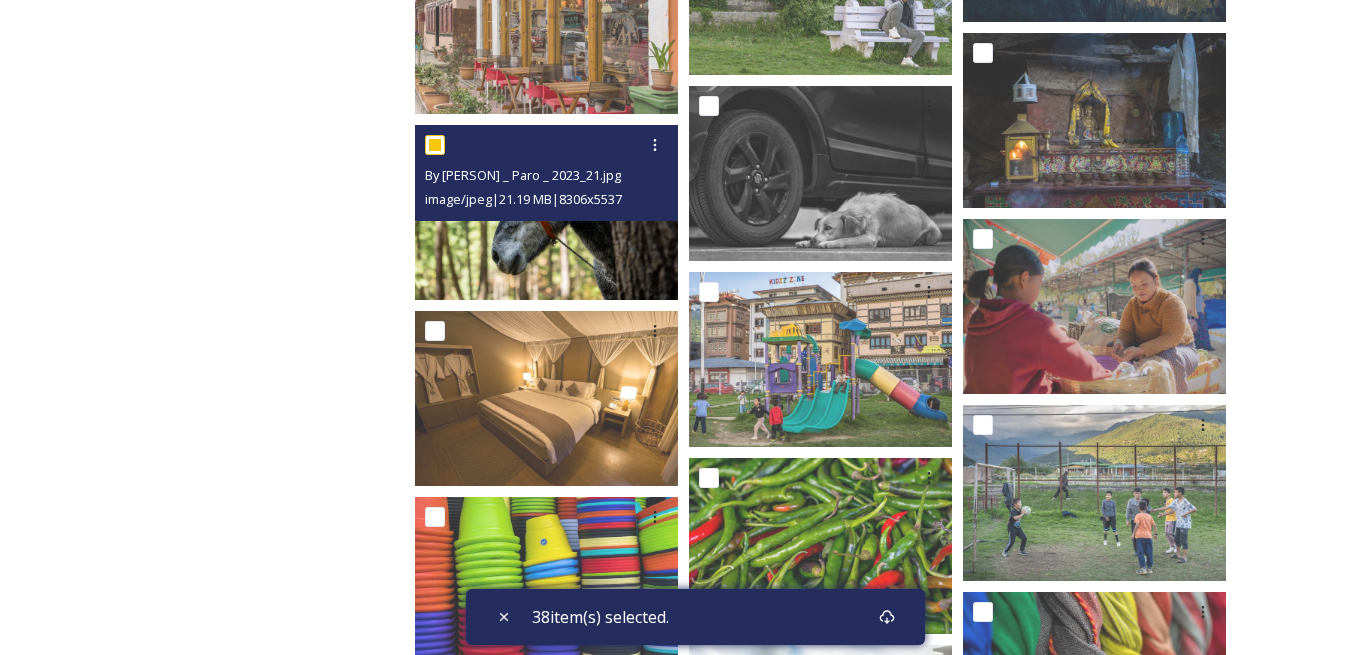 checkbox on "true" 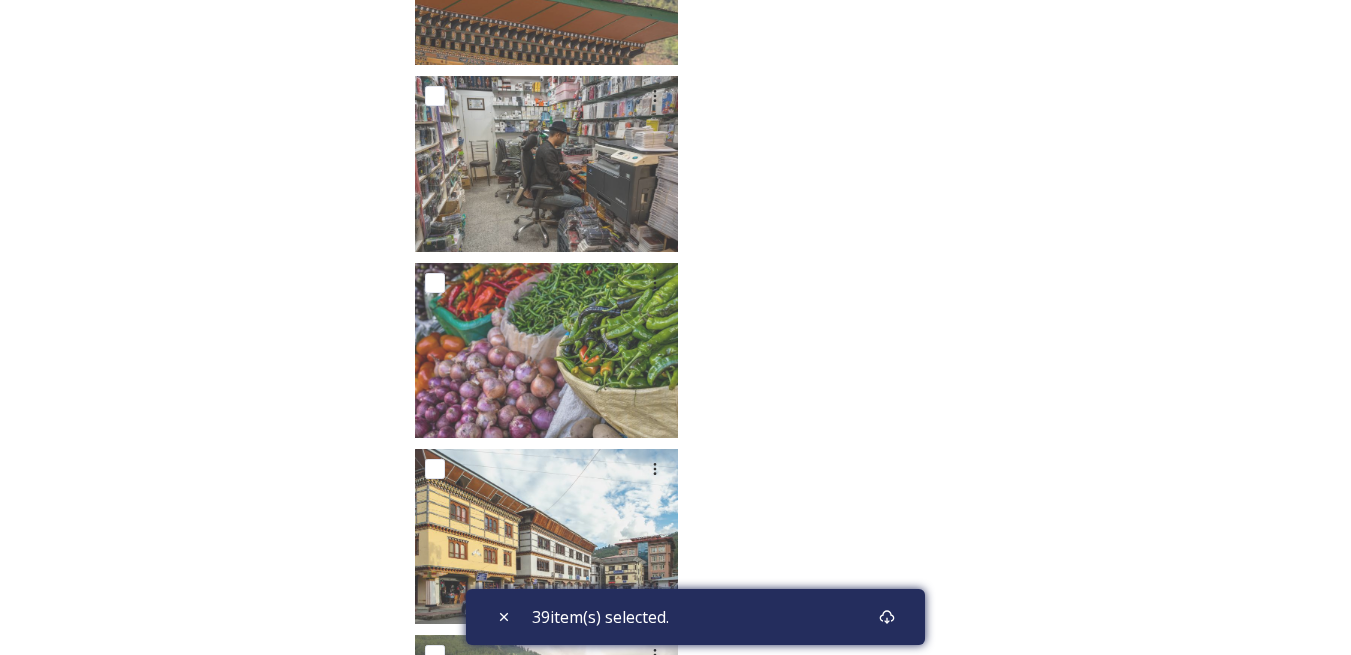 scroll, scrollTop: 10958, scrollLeft: 0, axis: vertical 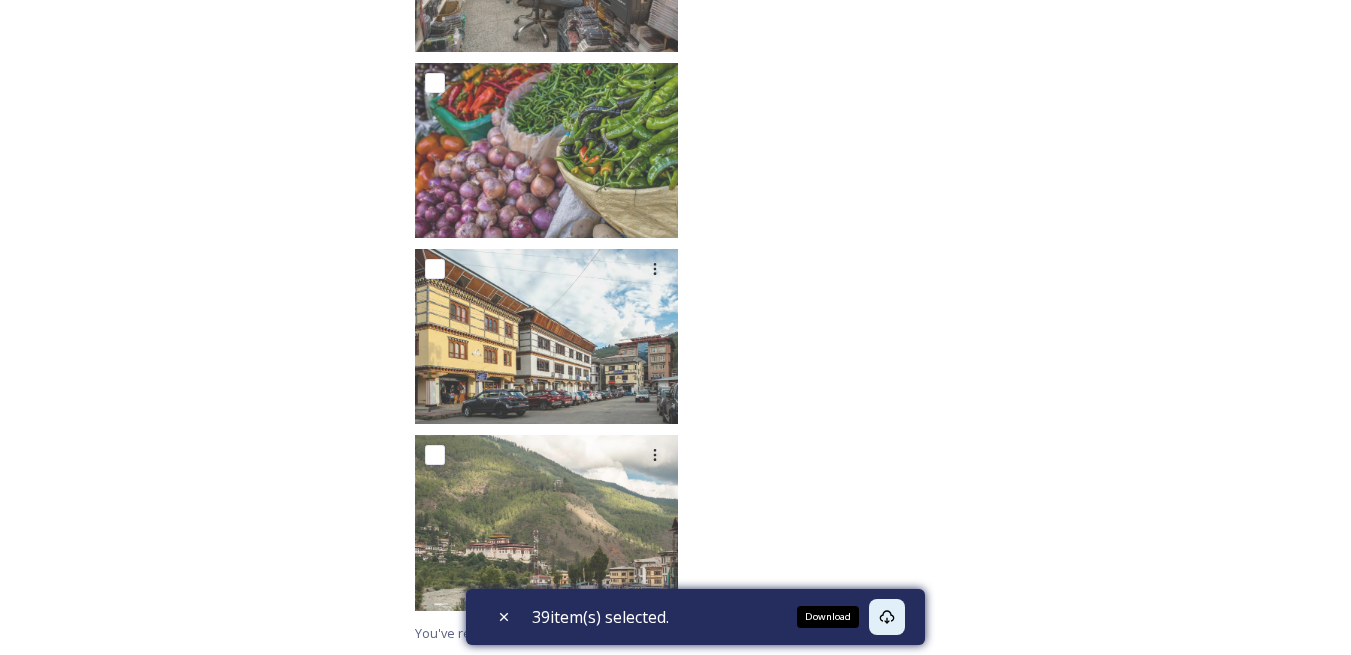 click 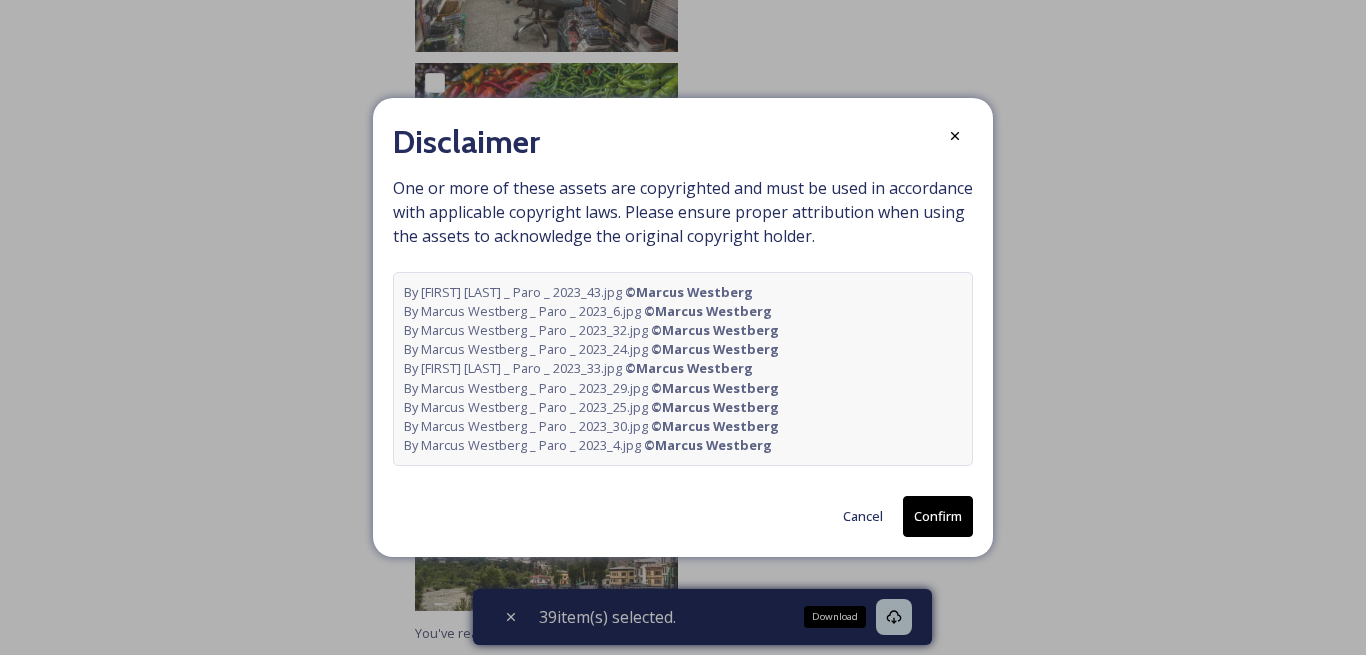 click on "Confirm" at bounding box center (938, 516) 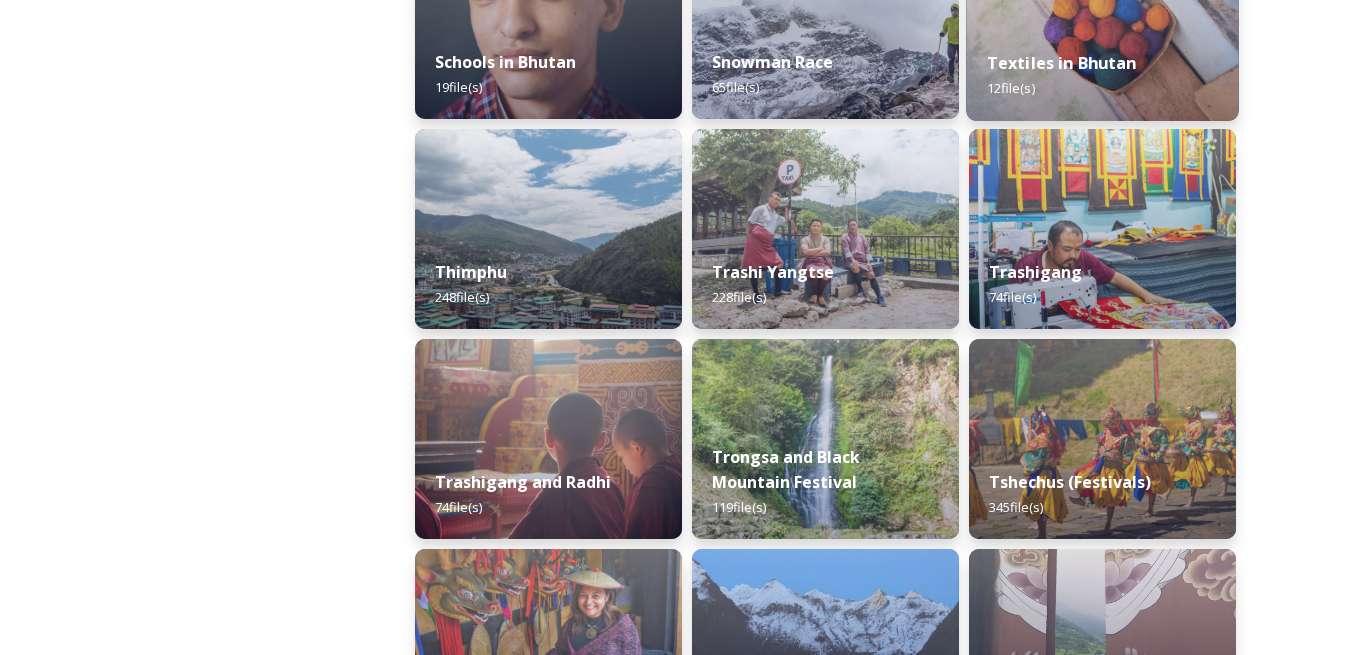 scroll, scrollTop: 2300, scrollLeft: 0, axis: vertical 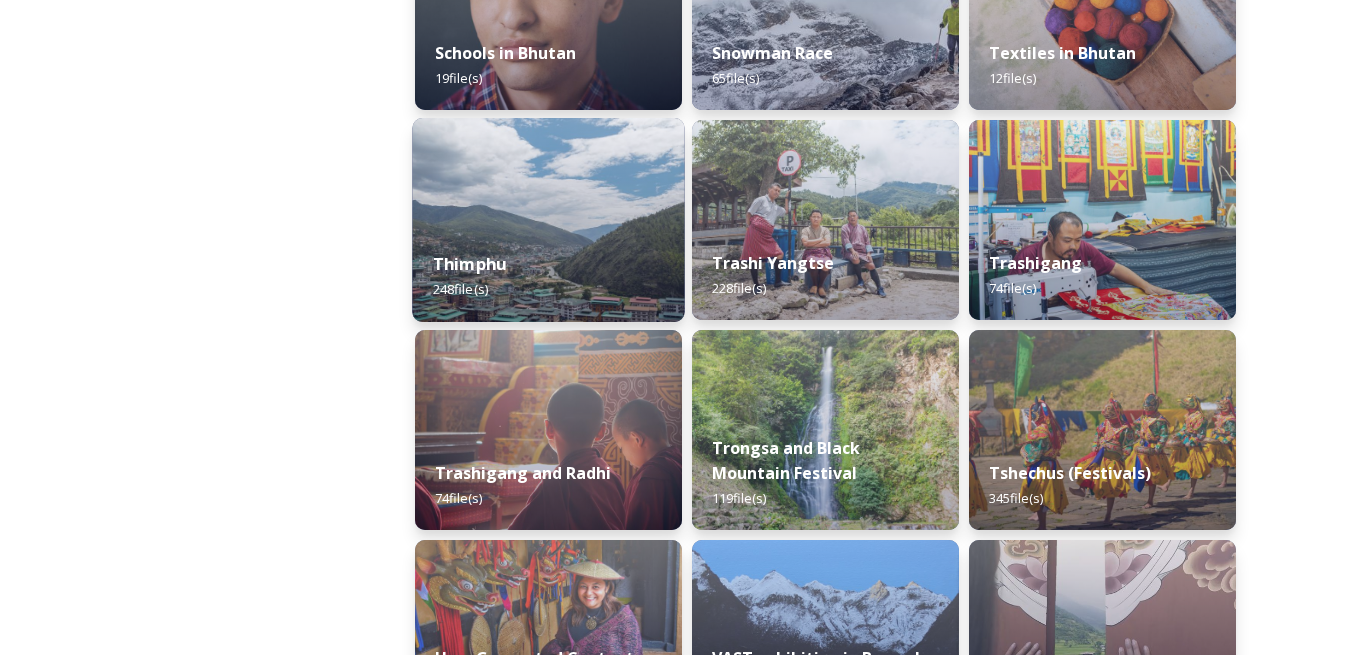 click at bounding box center (548, 220) 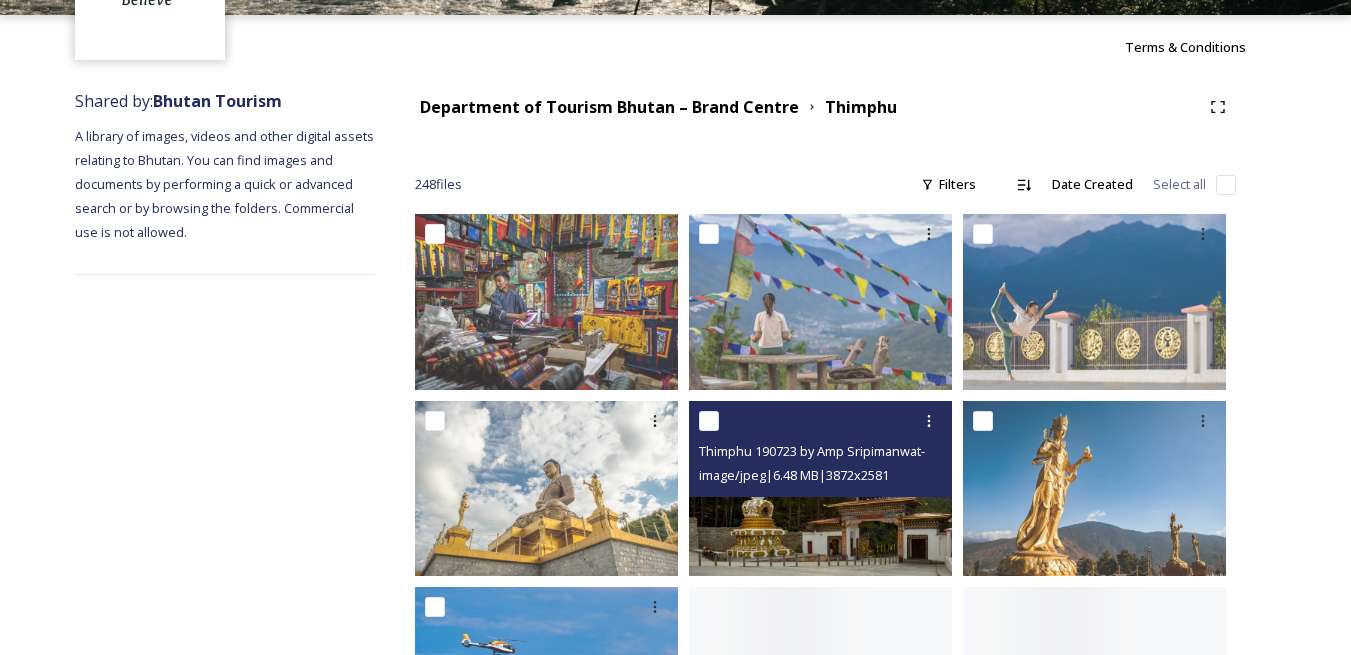scroll, scrollTop: 200, scrollLeft: 0, axis: vertical 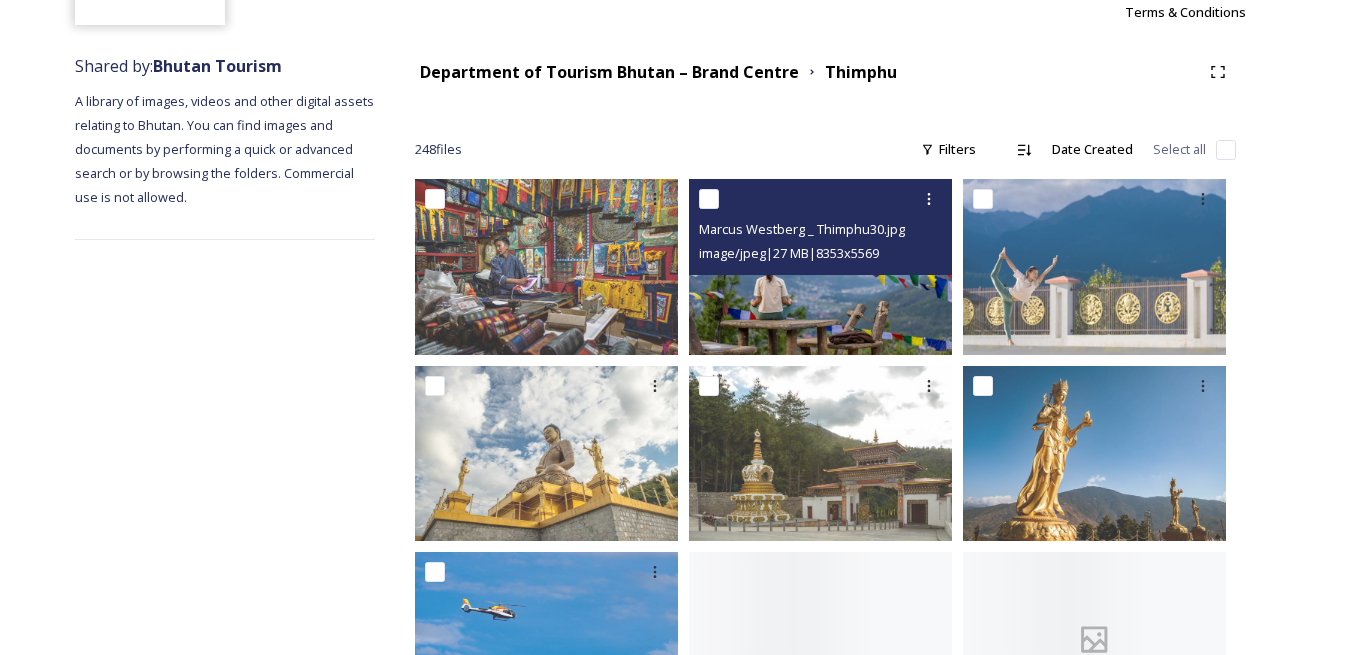 click at bounding box center (709, 199) 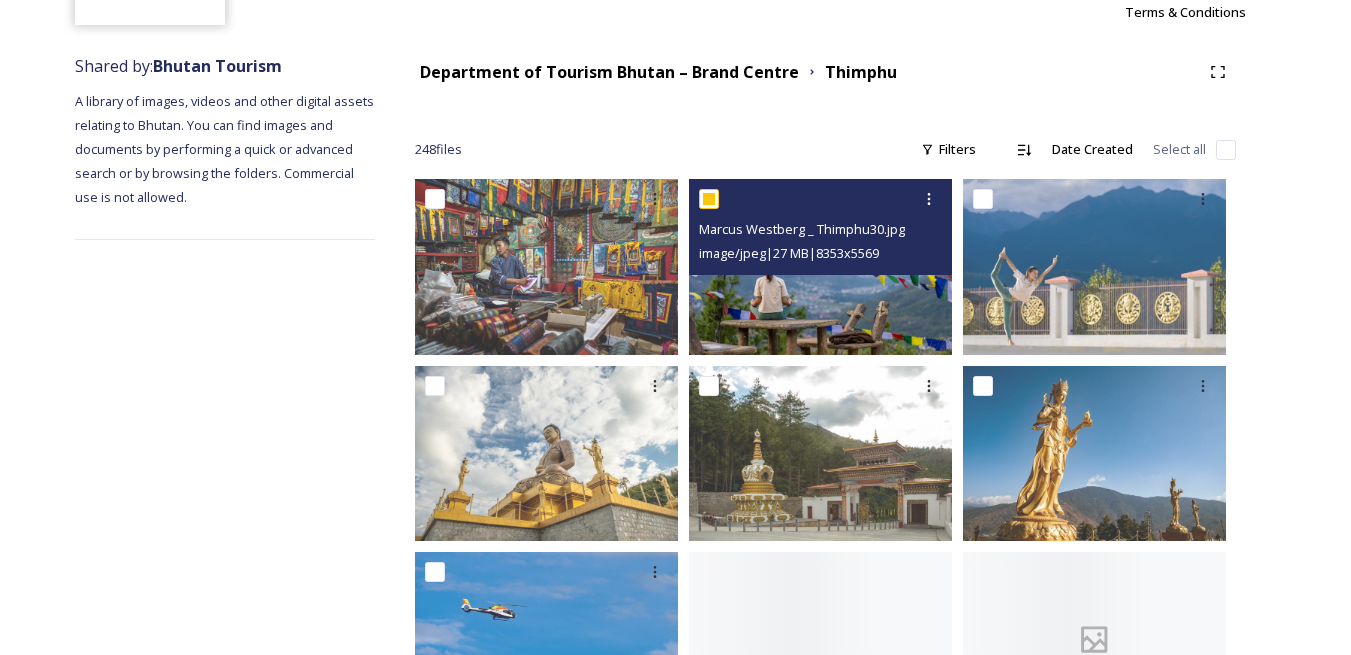 checkbox on "true" 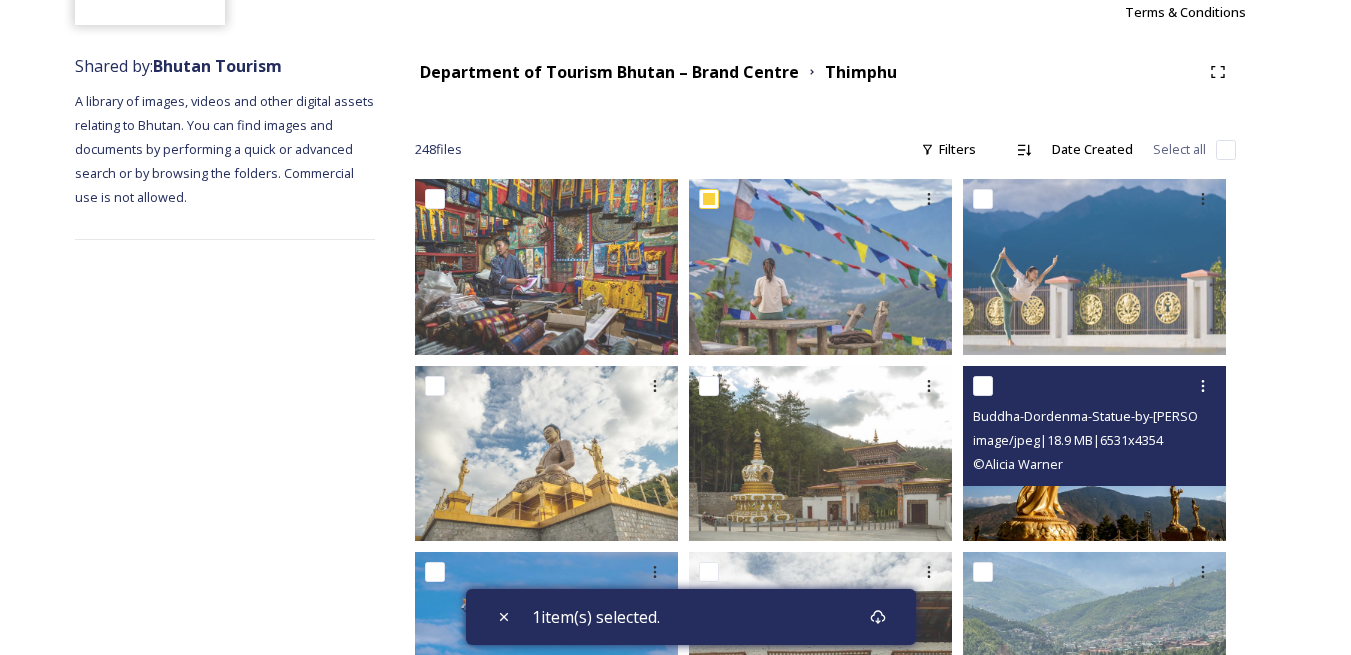 click at bounding box center [983, 386] 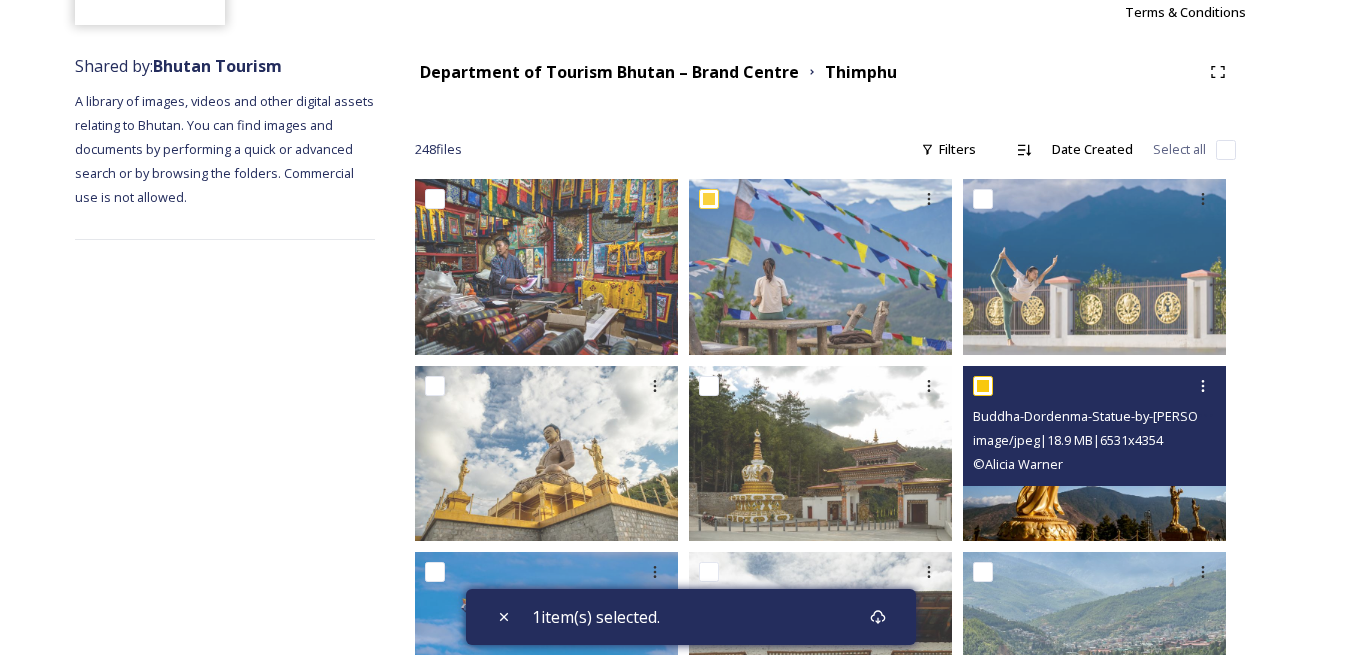 checkbox on "true" 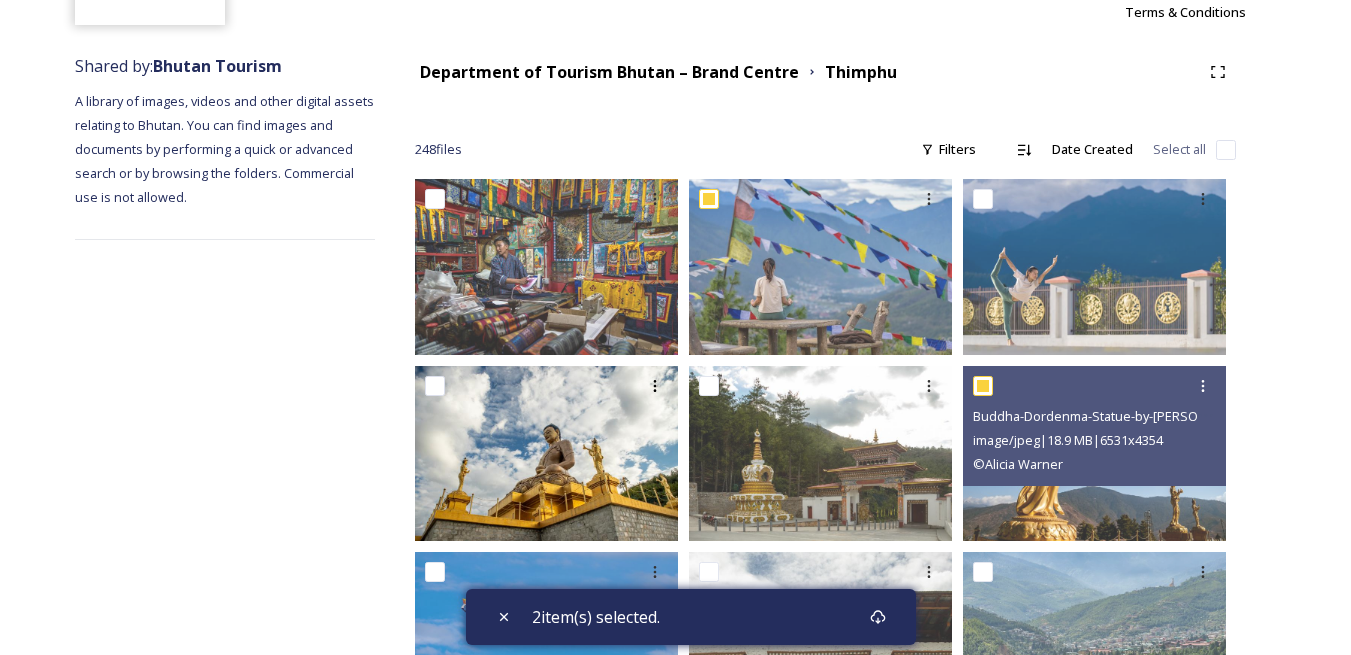 click at bounding box center (435, 386) 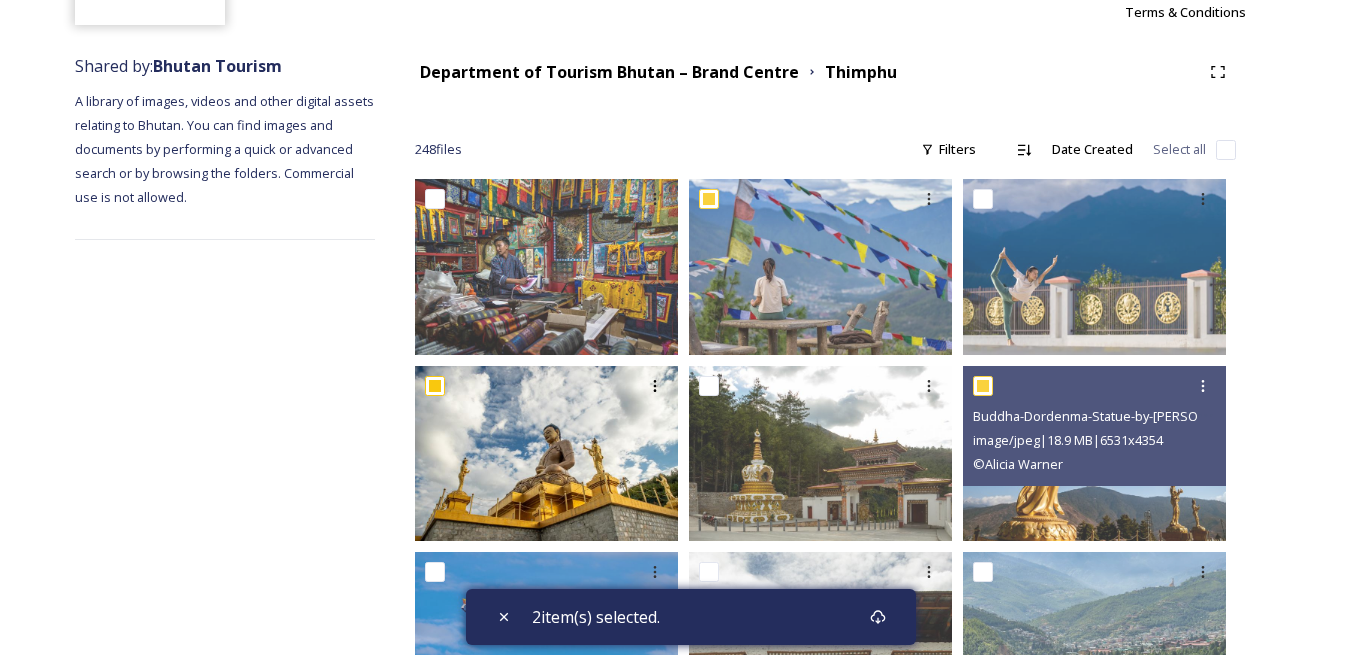 checkbox on "true" 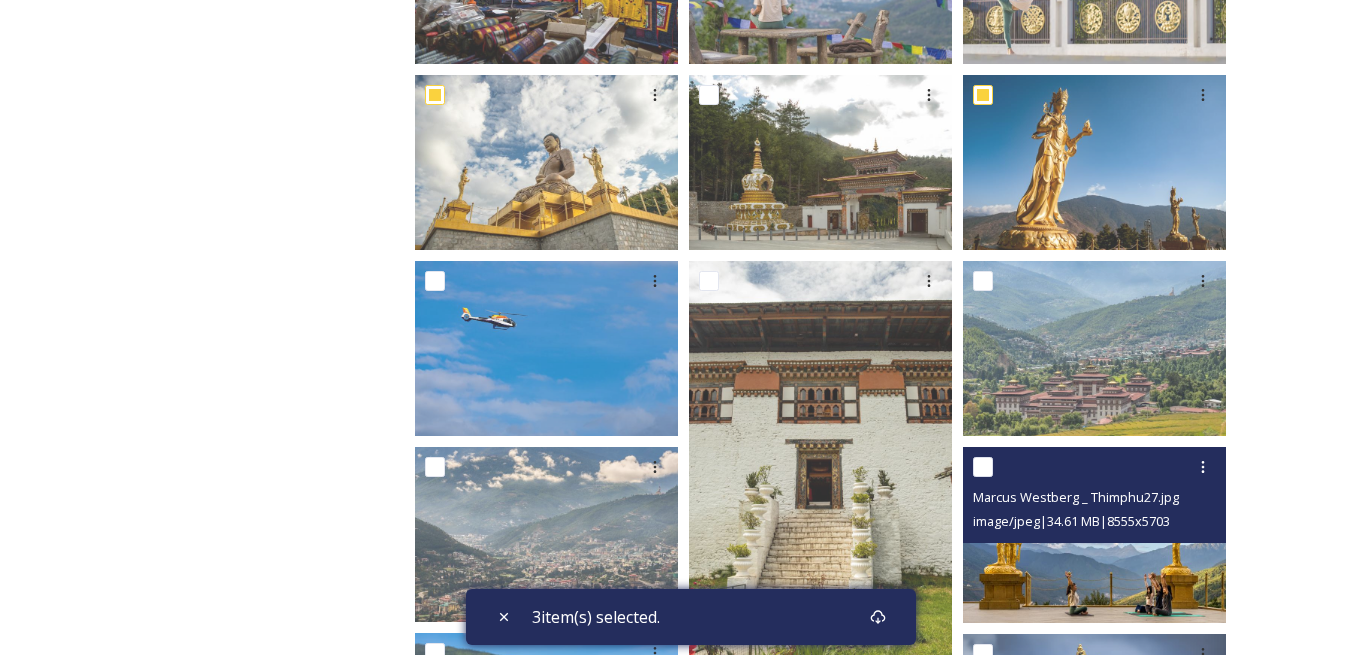 scroll, scrollTop: 500, scrollLeft: 0, axis: vertical 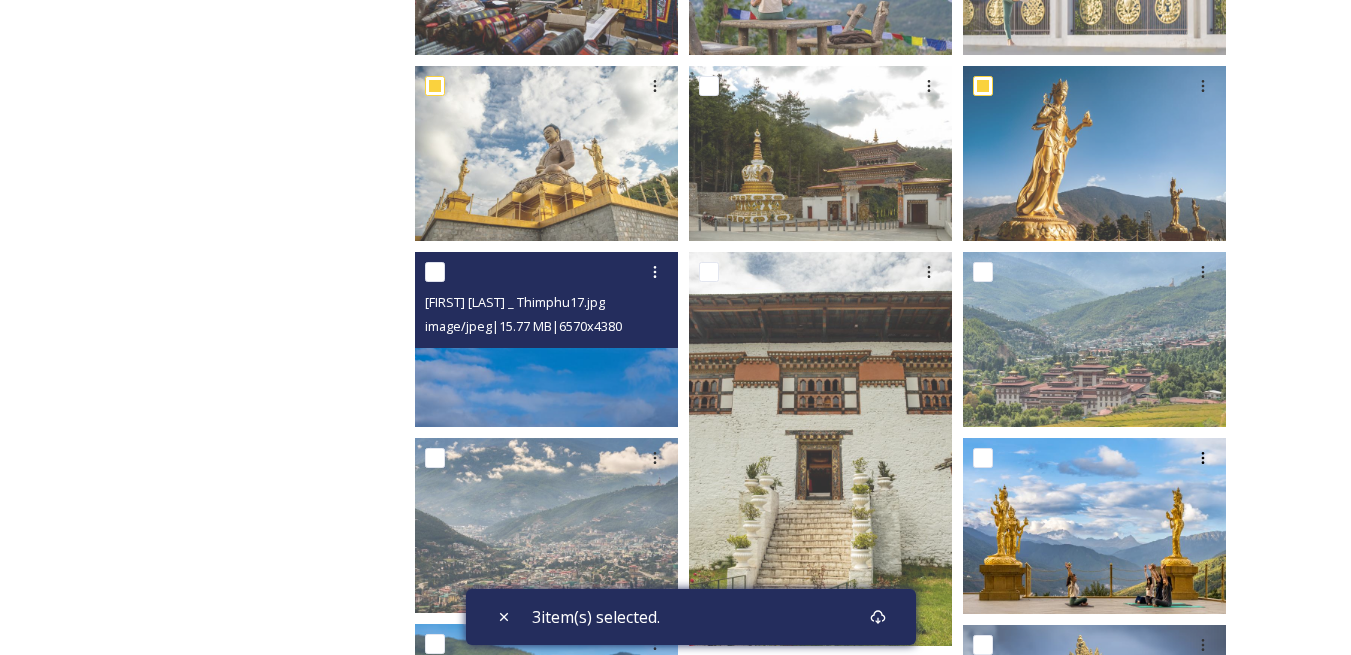 click at bounding box center [549, 272] 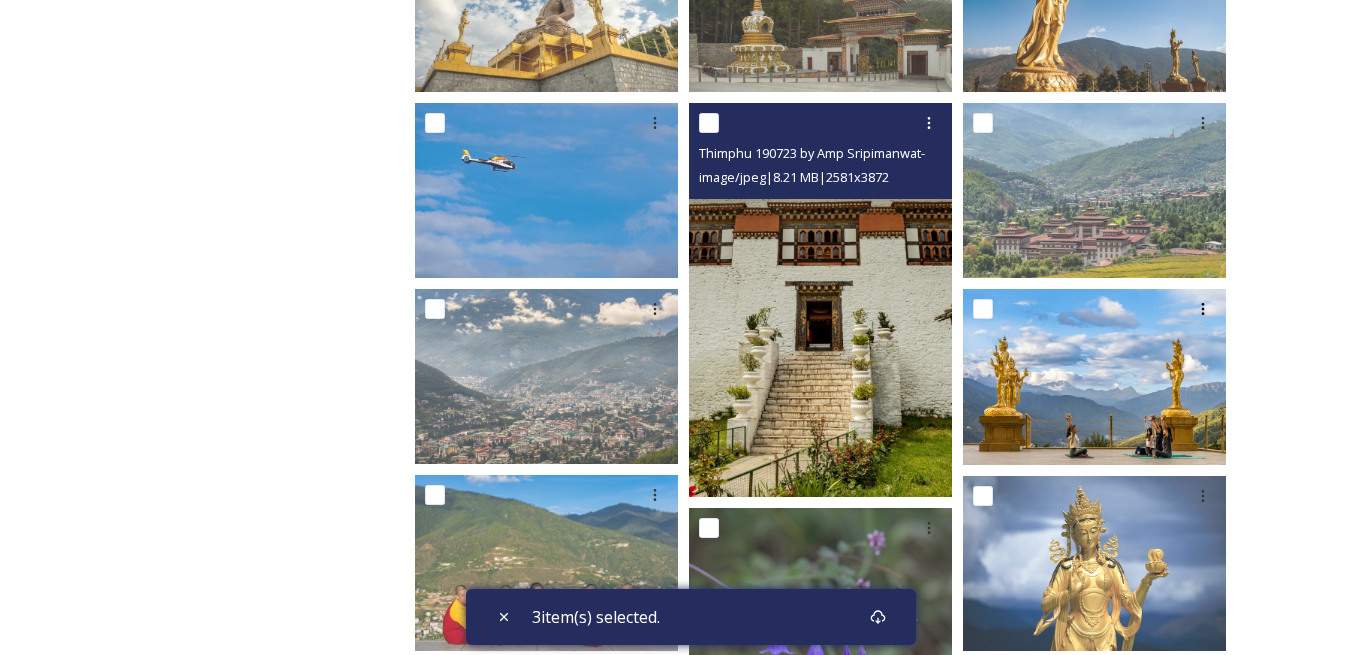 scroll, scrollTop: 700, scrollLeft: 0, axis: vertical 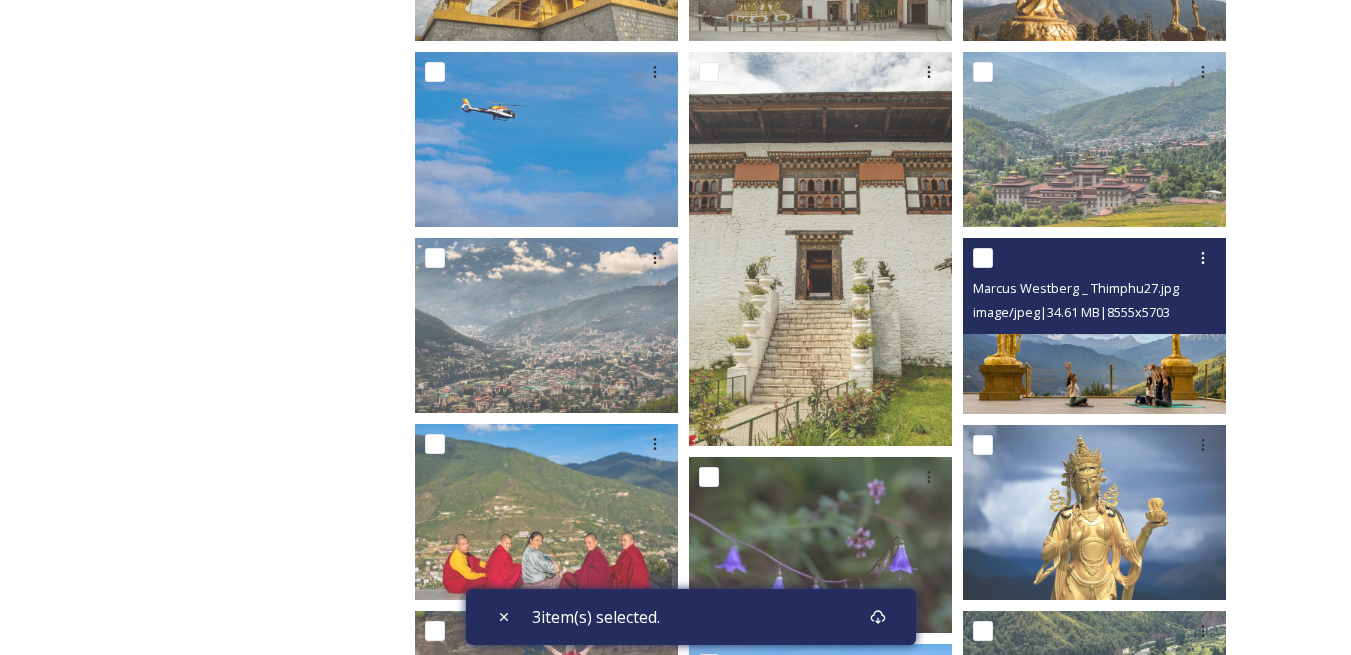 click at bounding box center [983, 258] 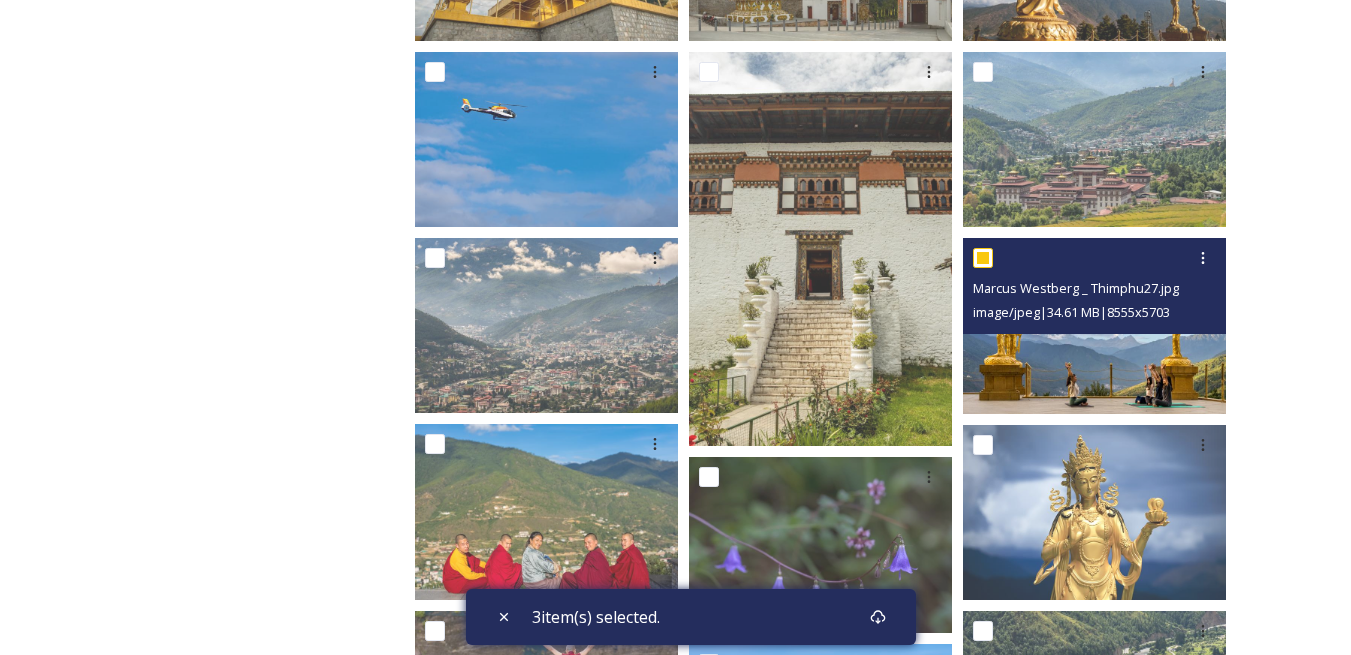 checkbox on "true" 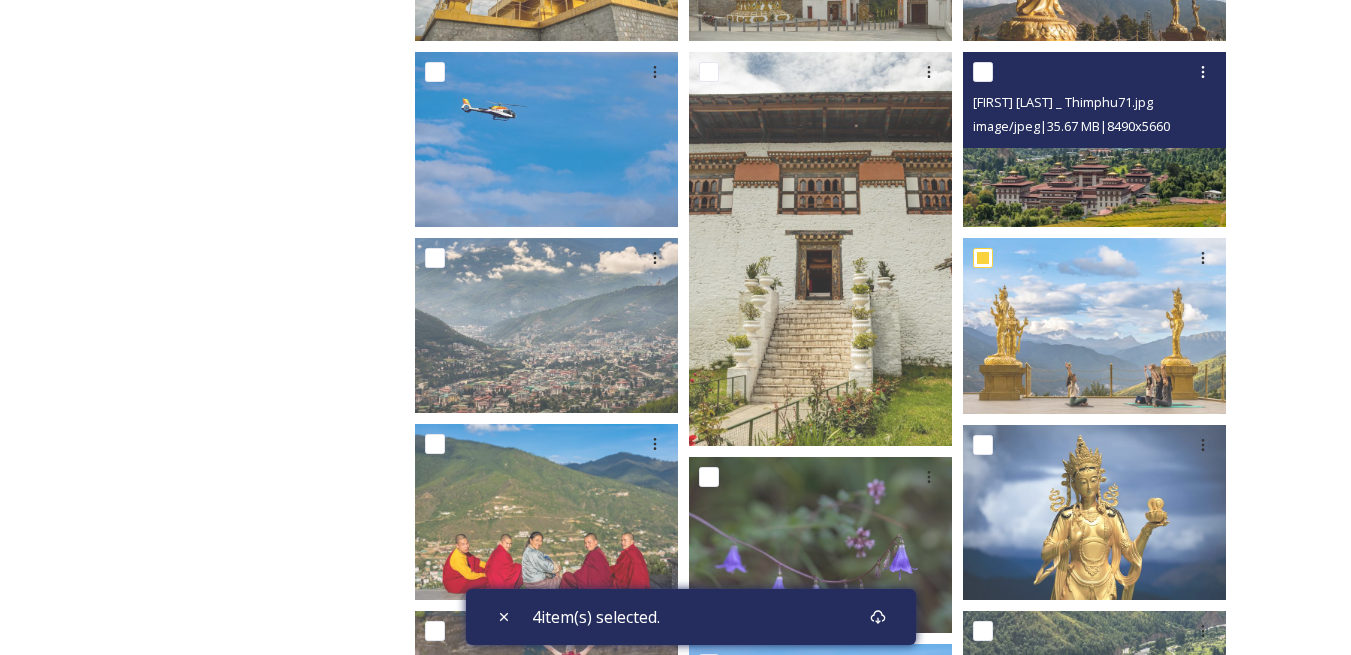 click at bounding box center [983, 72] 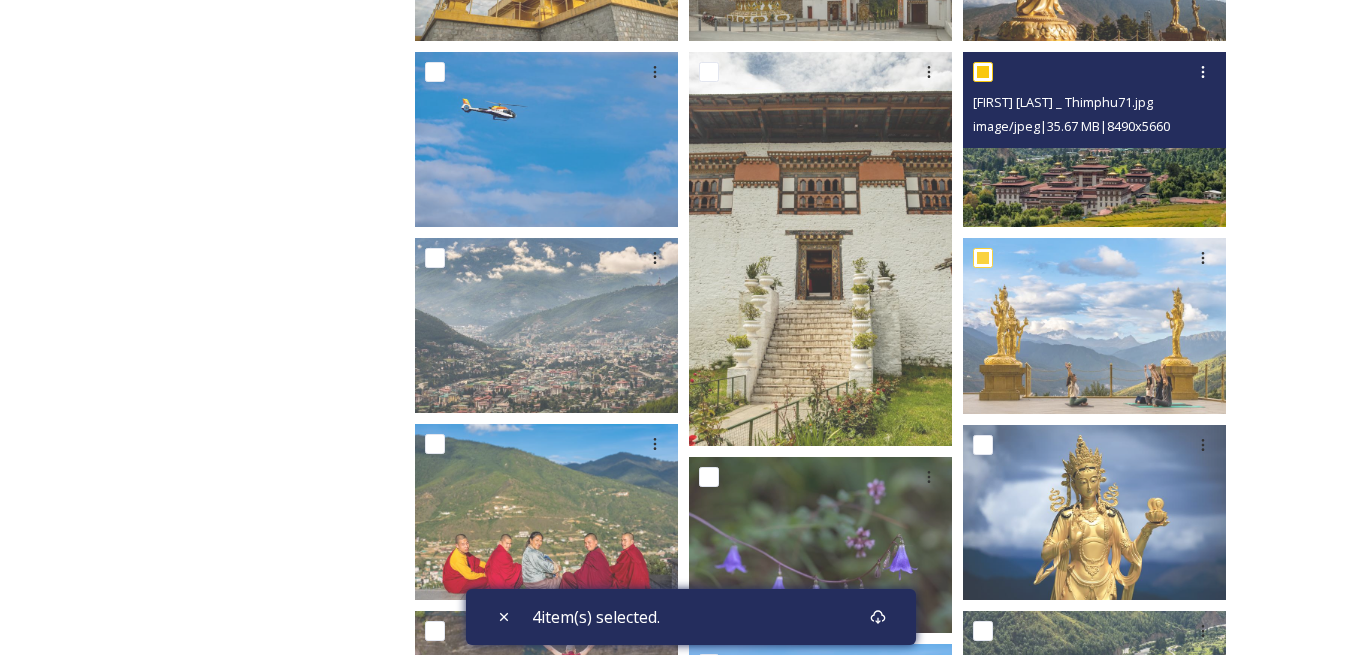 checkbox on "true" 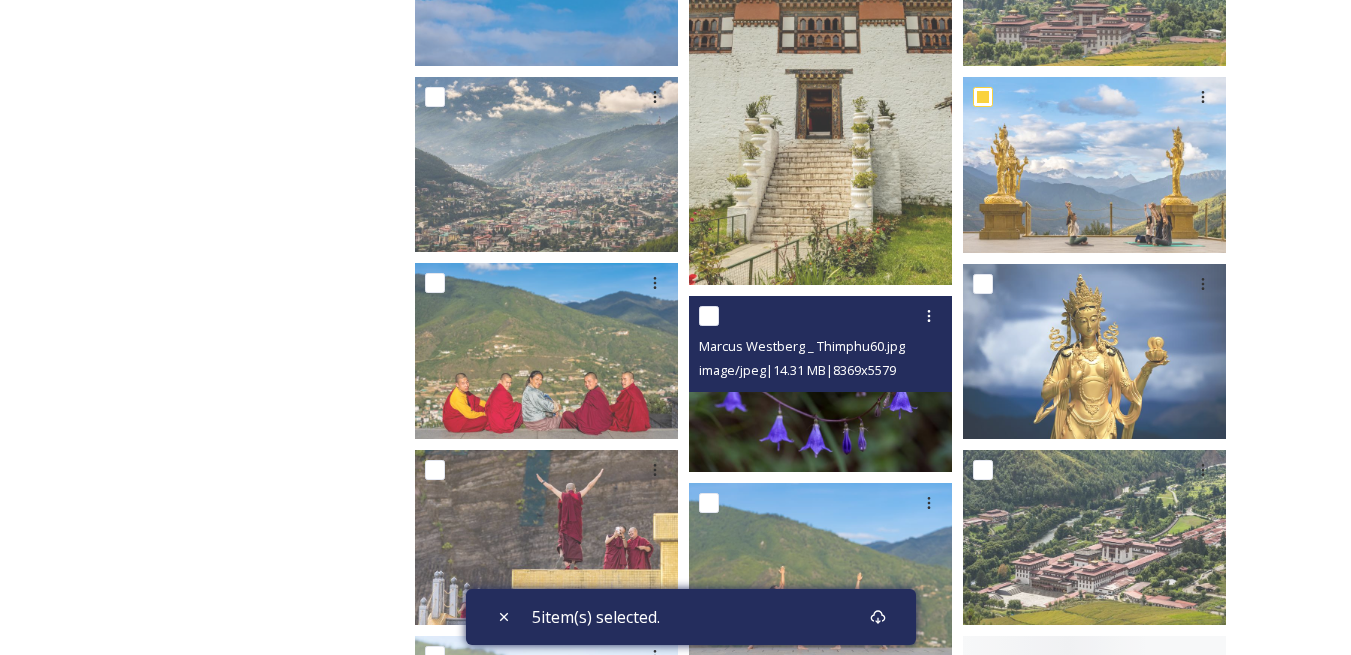 scroll, scrollTop: 1000, scrollLeft: 0, axis: vertical 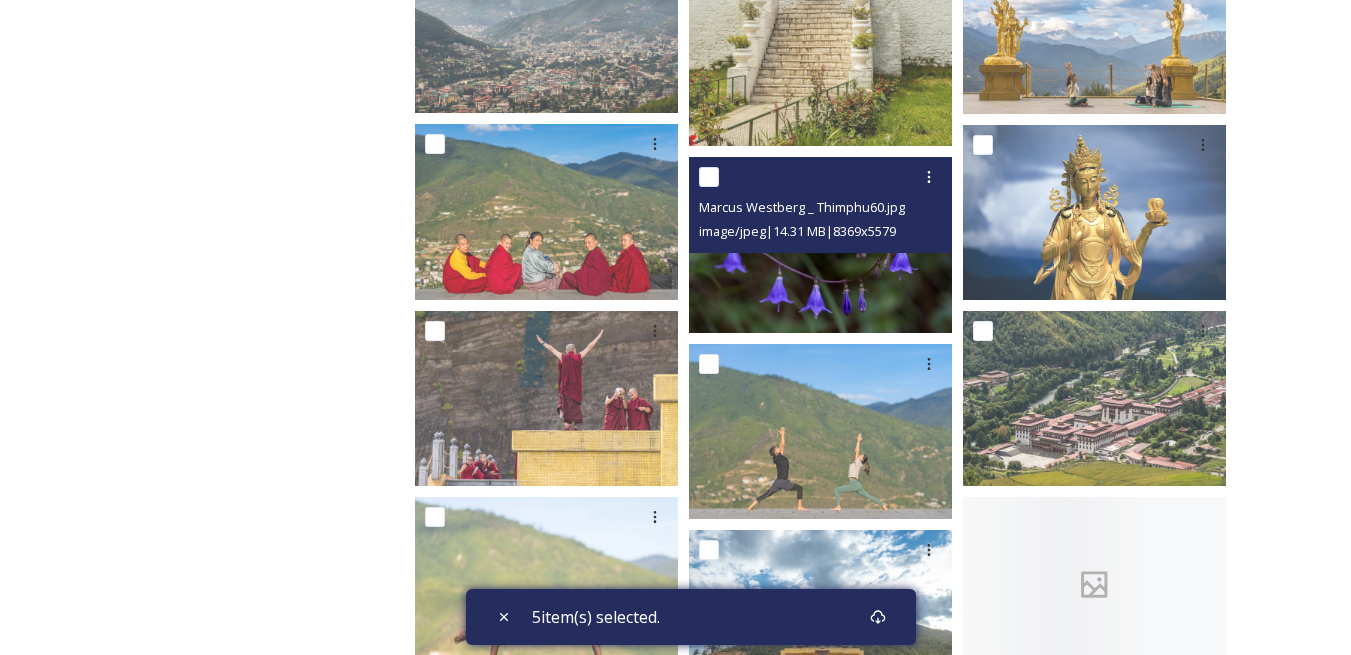 click at bounding box center (709, 177) 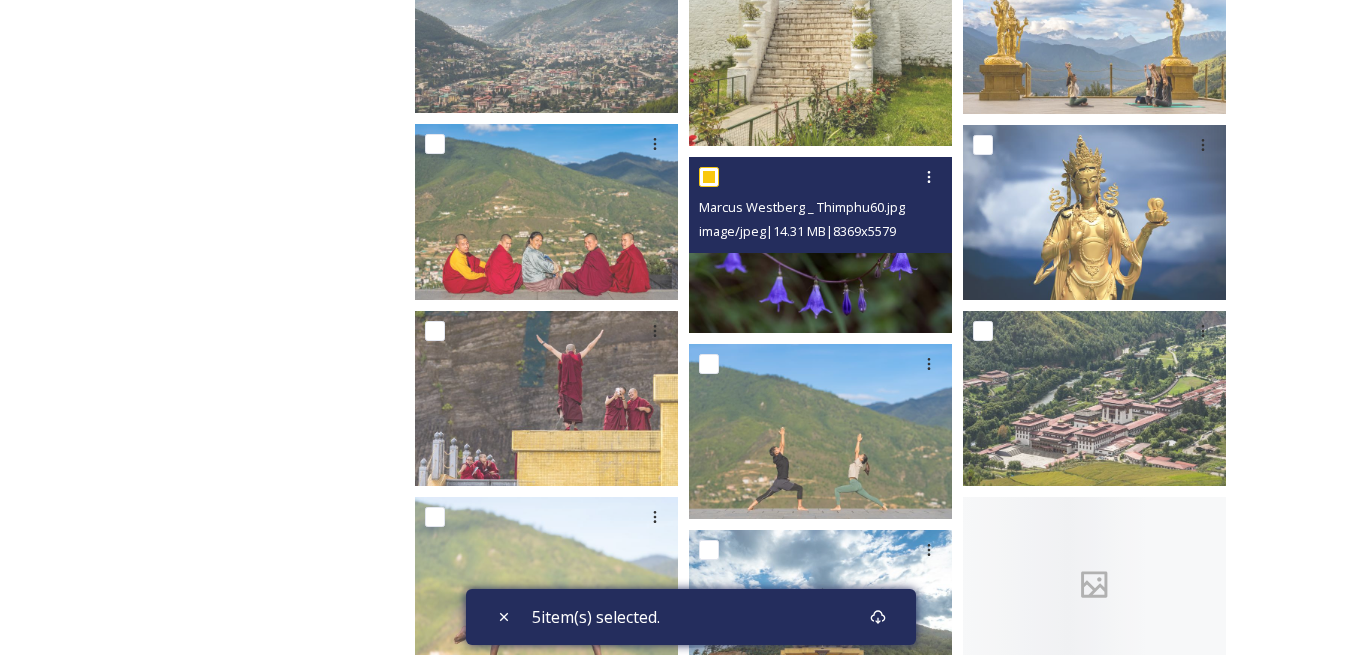 checkbox on "true" 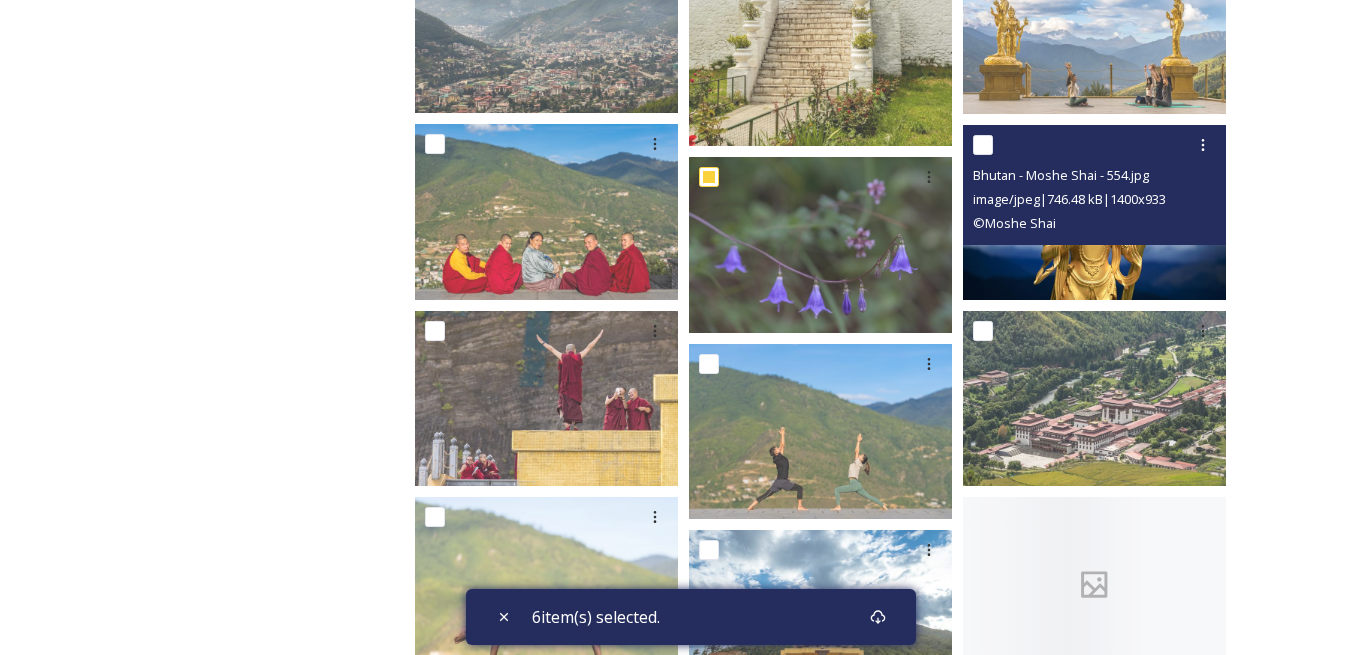 click at bounding box center (983, 145) 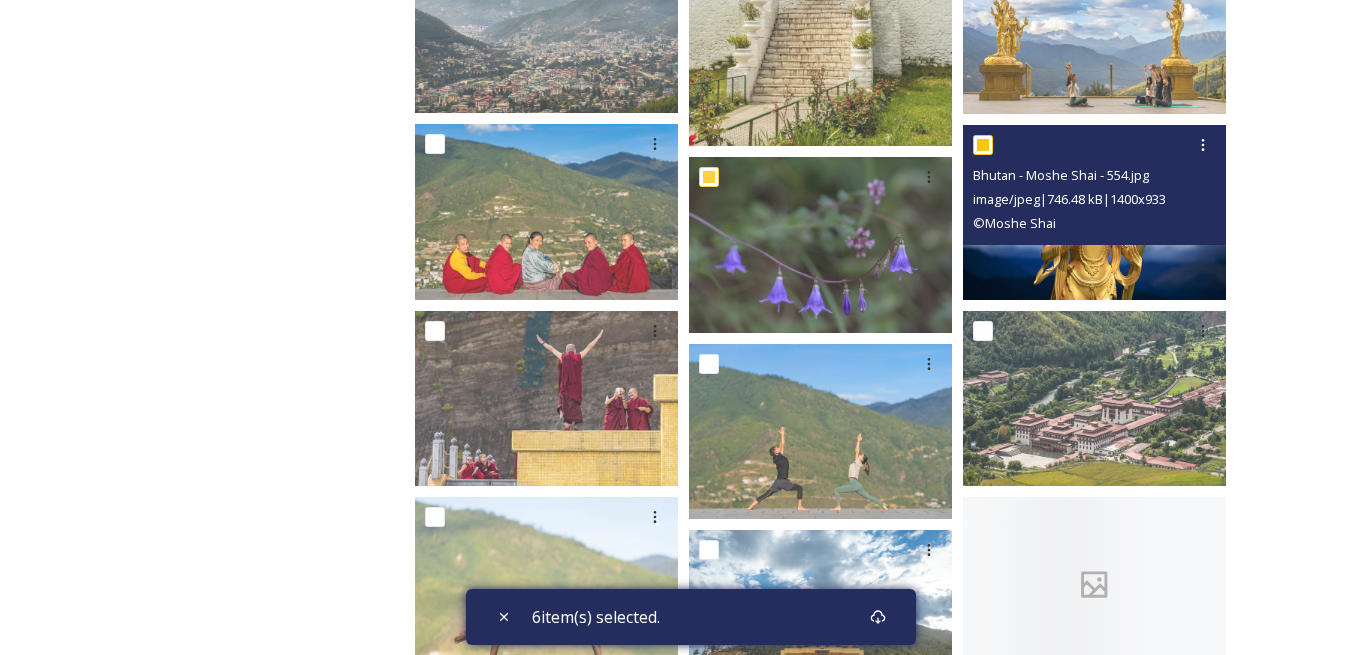 checkbox on "true" 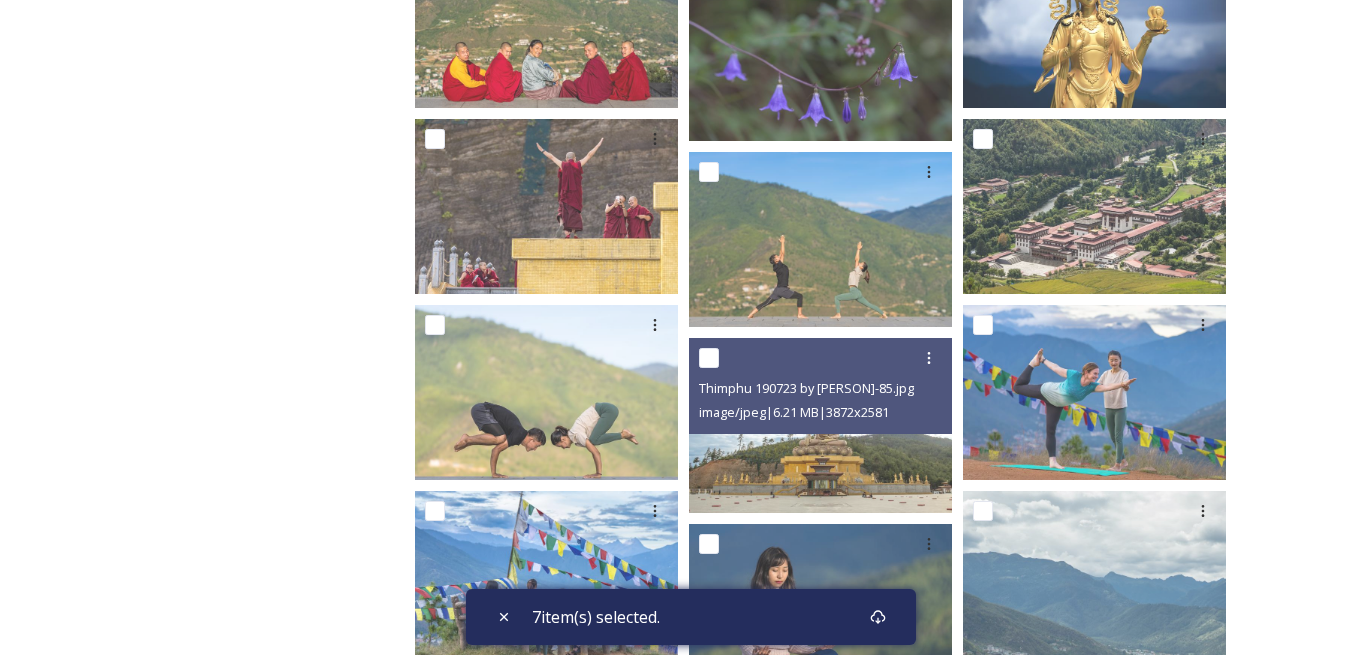 scroll, scrollTop: 1200, scrollLeft: 0, axis: vertical 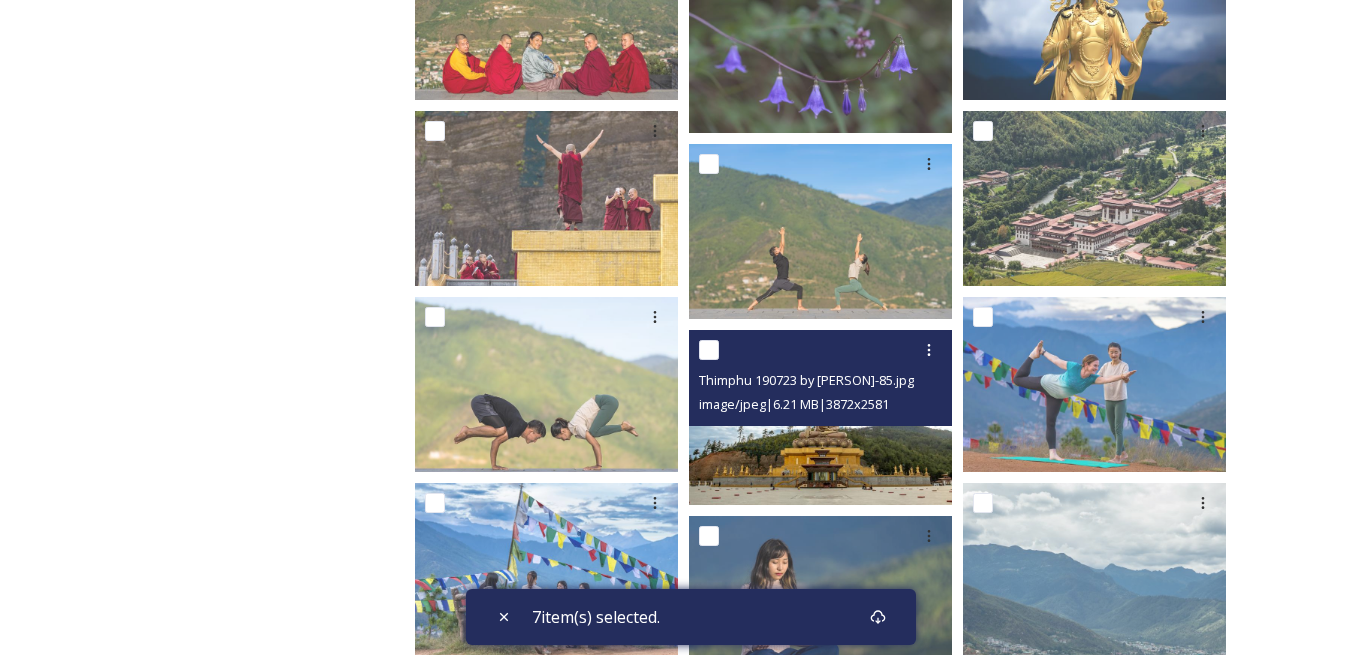 click at bounding box center [709, 350] 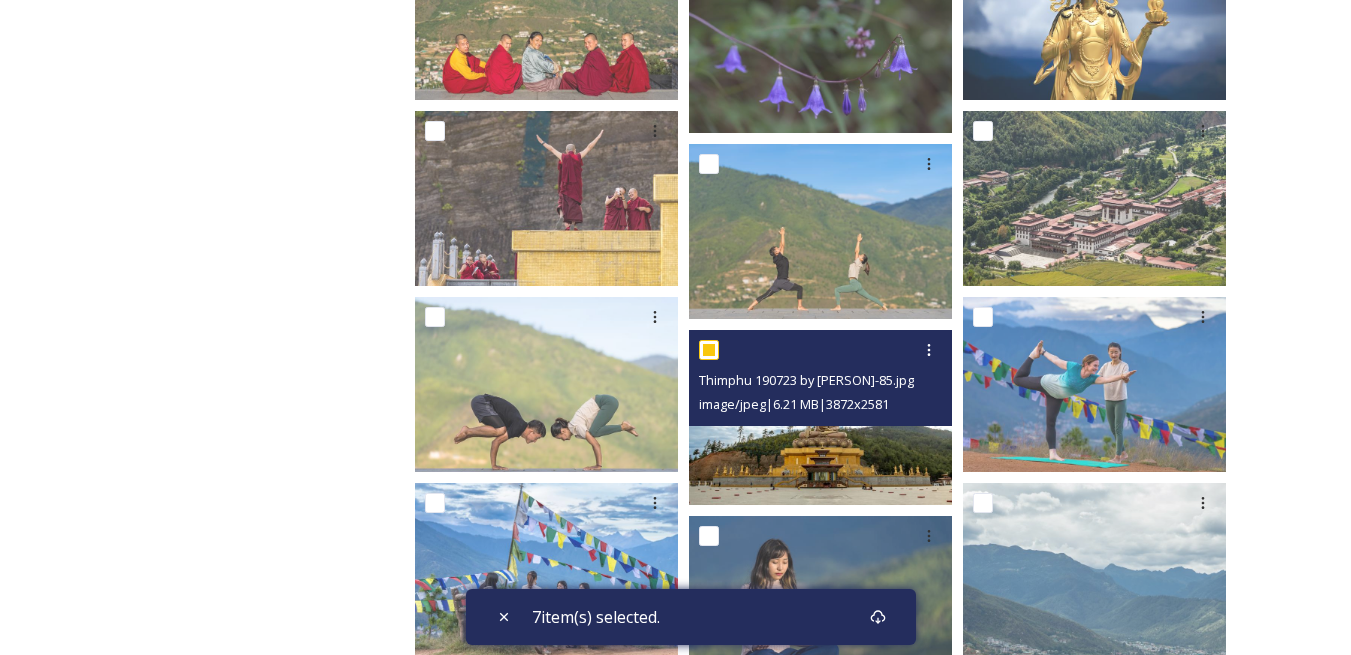 checkbox on "true" 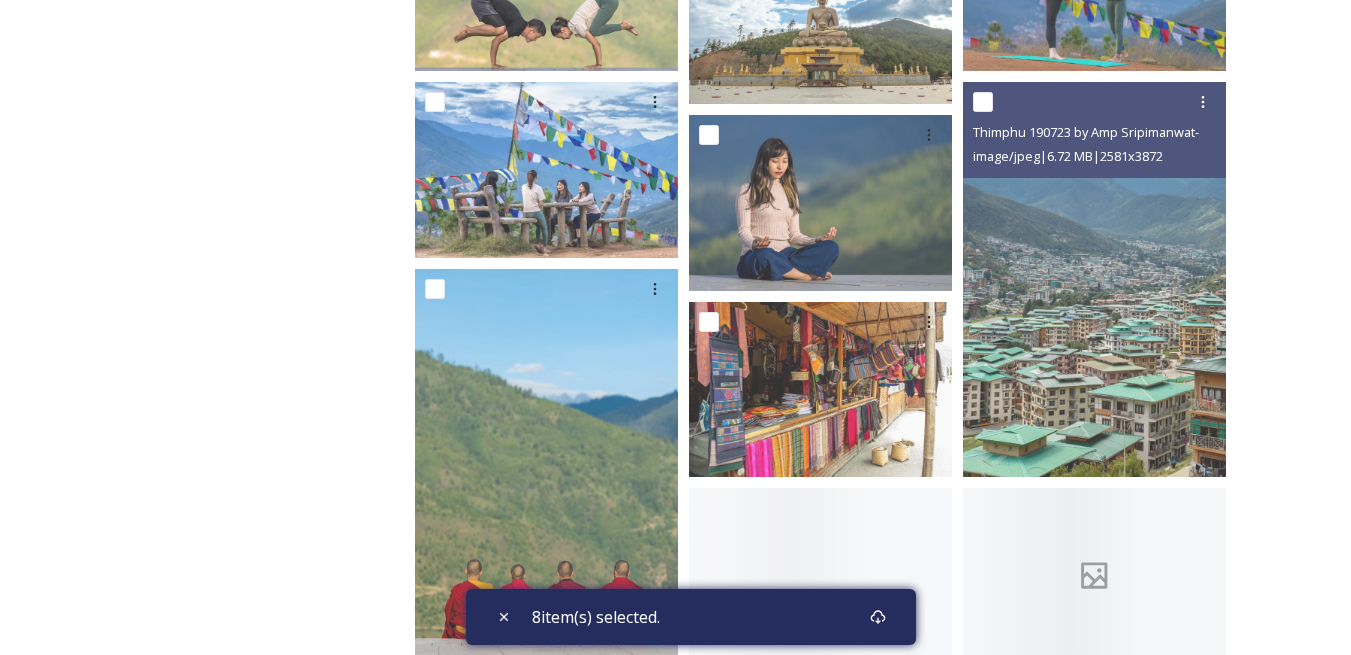 scroll, scrollTop: 1700, scrollLeft: 0, axis: vertical 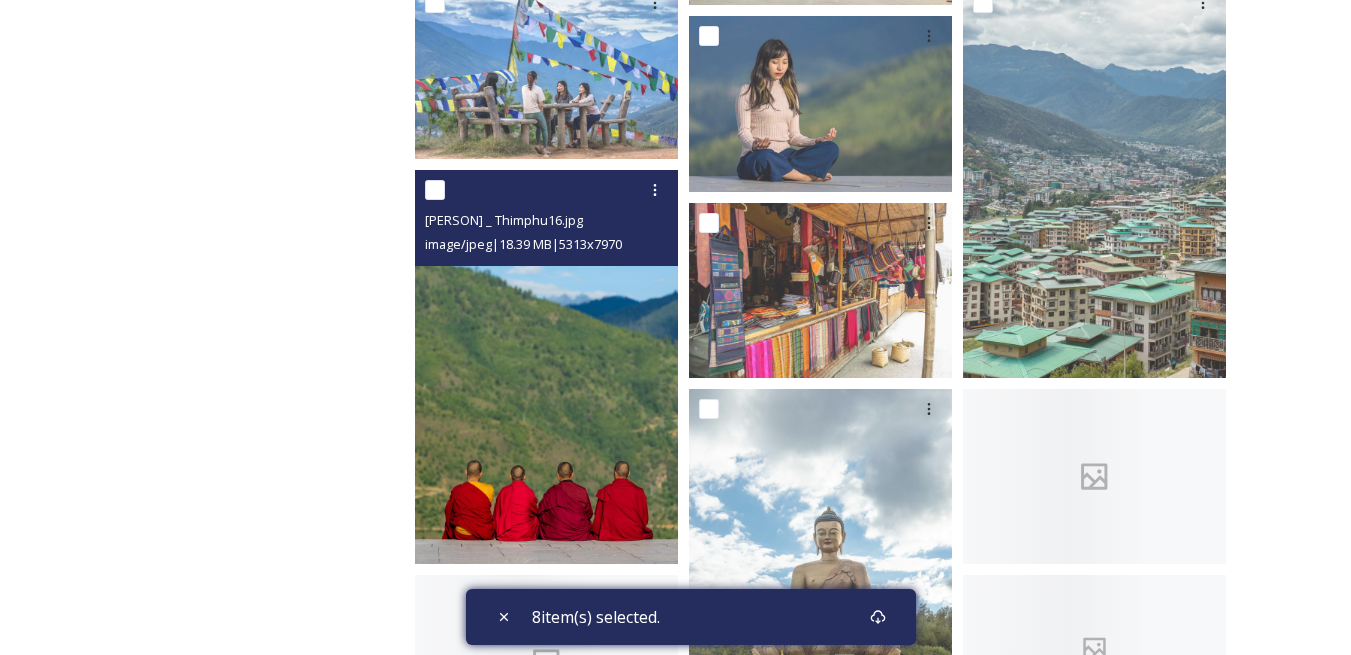 click at bounding box center [435, 190] 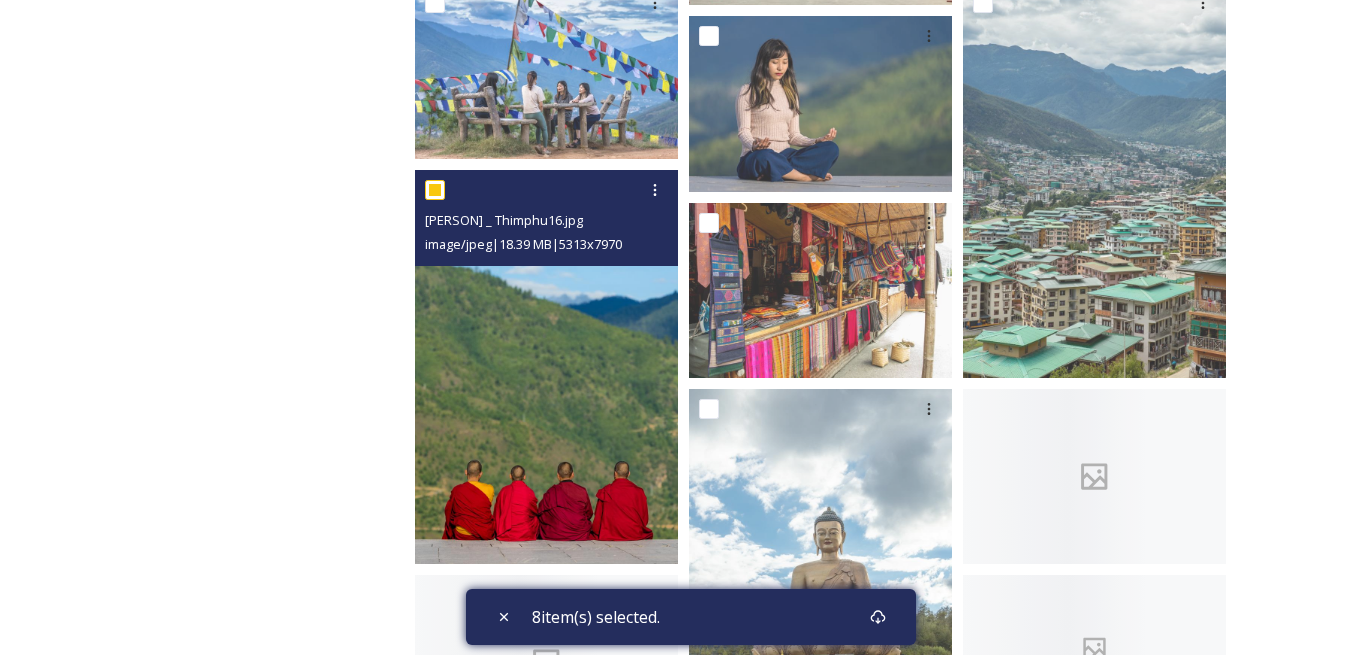checkbox on "true" 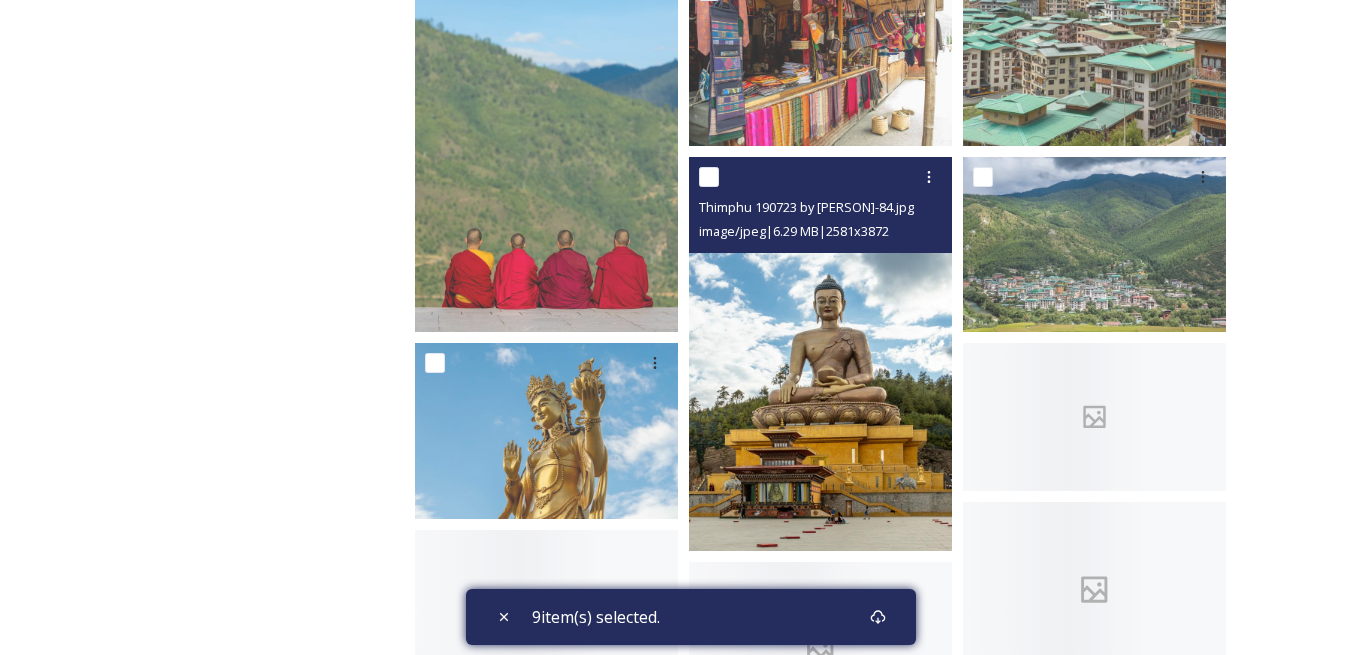 scroll, scrollTop: 1800, scrollLeft: 0, axis: vertical 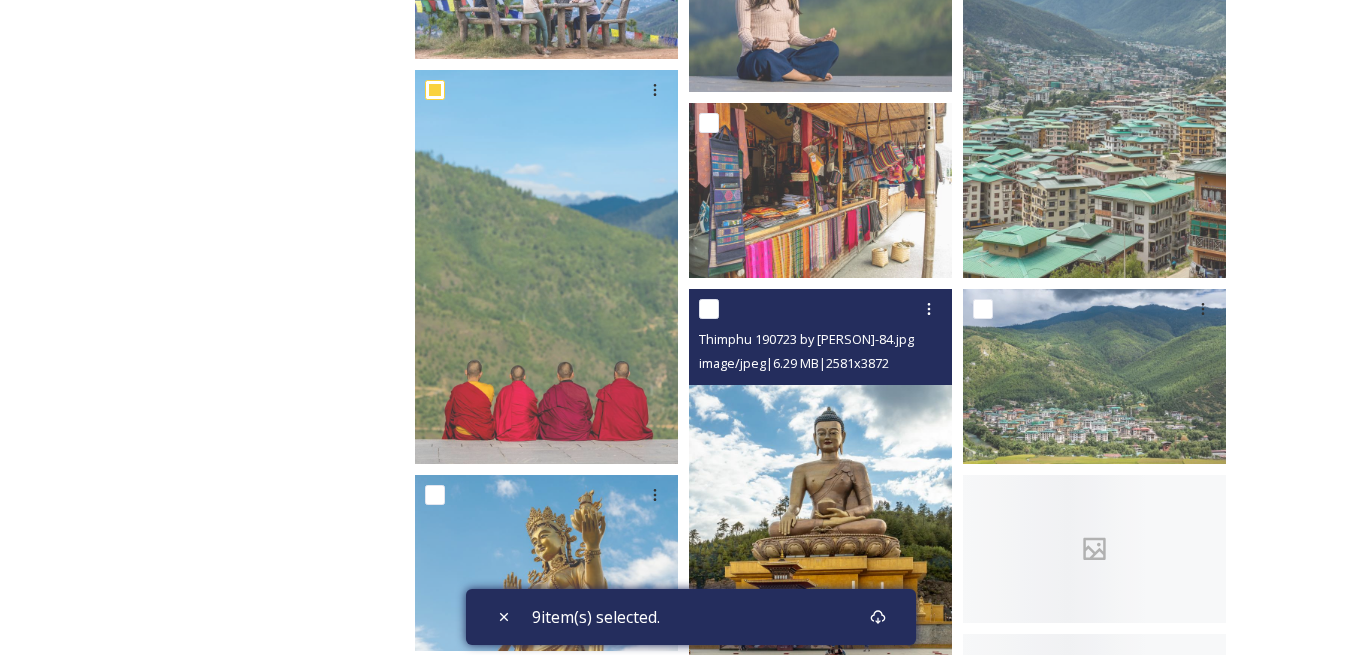 click at bounding box center [709, 309] 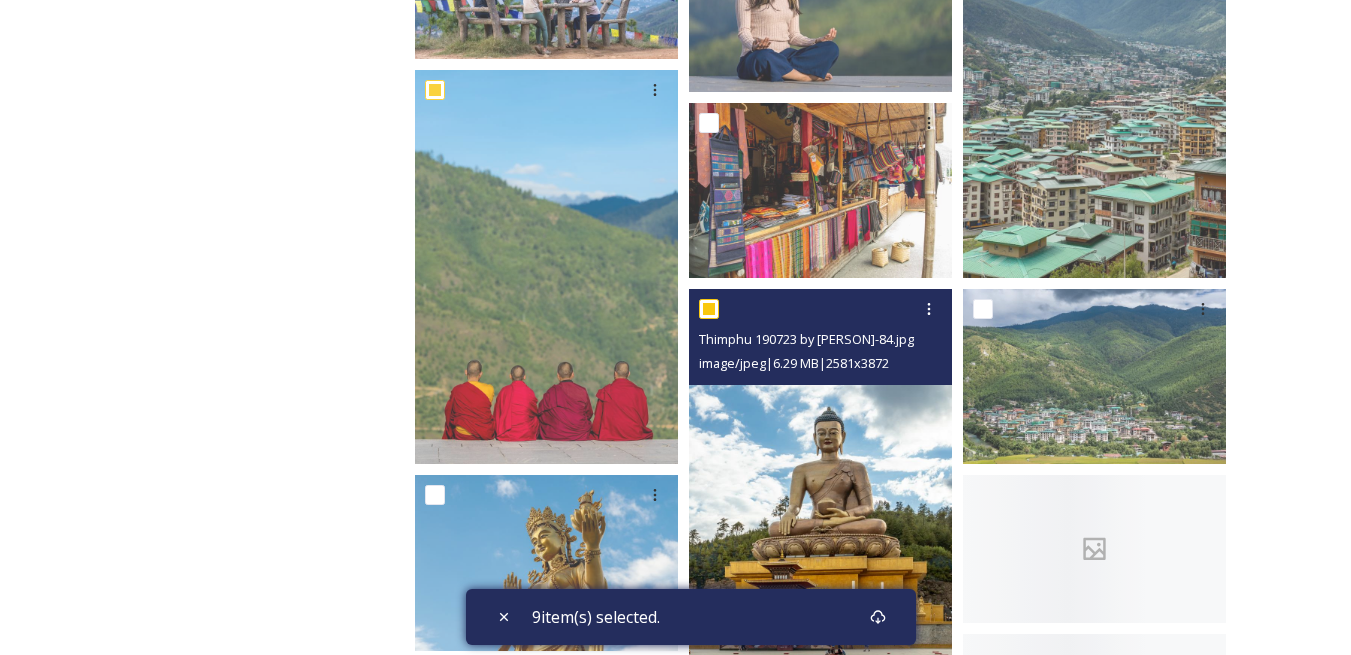 checkbox on "true" 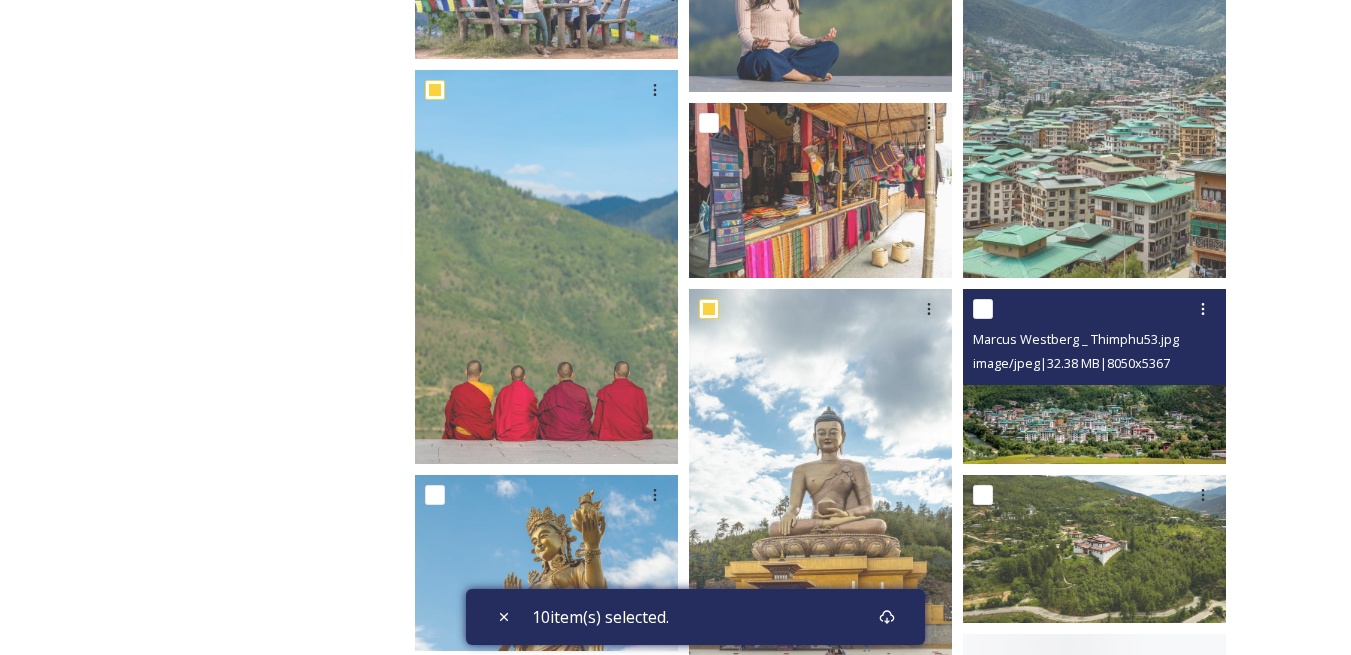 click at bounding box center (983, 309) 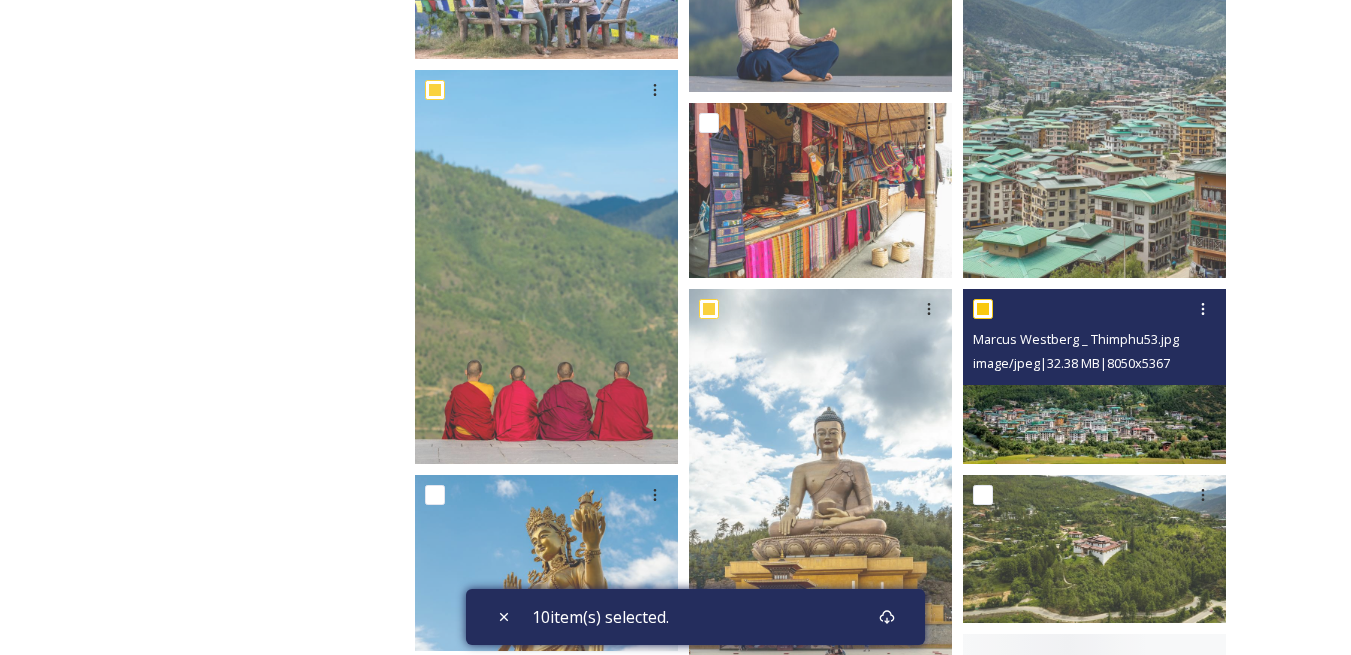 checkbox on "true" 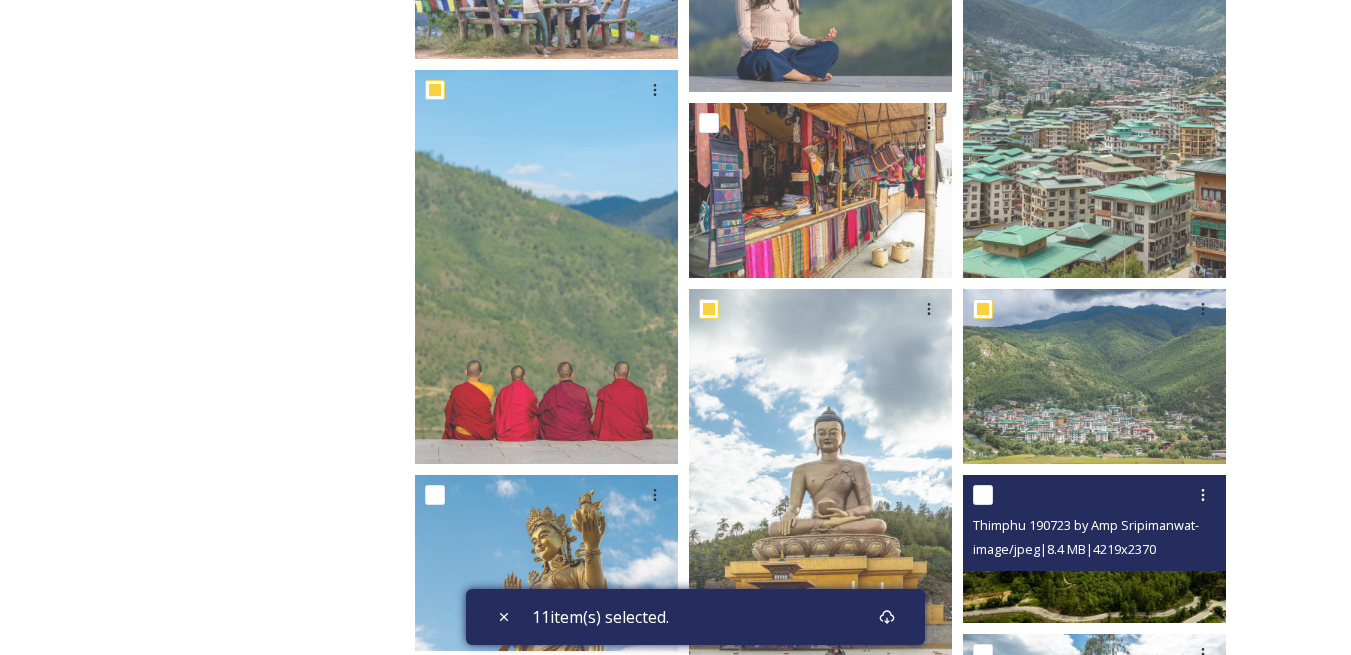 click at bounding box center (983, 495) 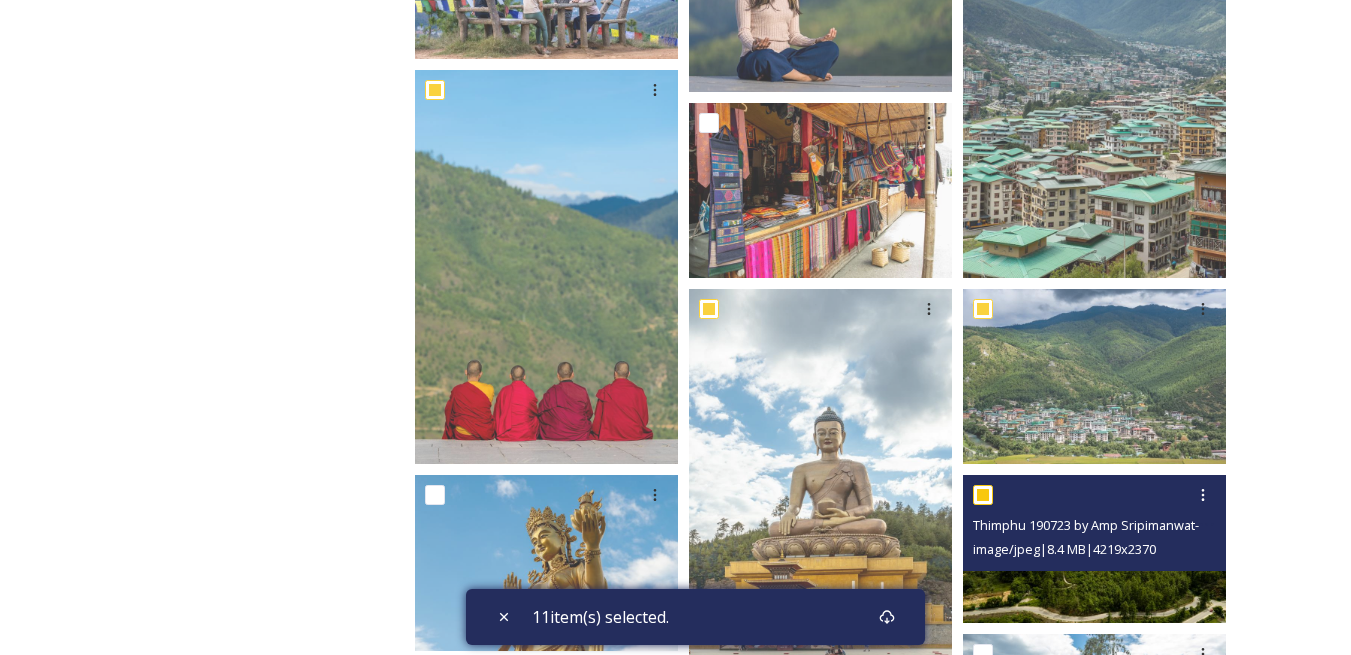 checkbox on "true" 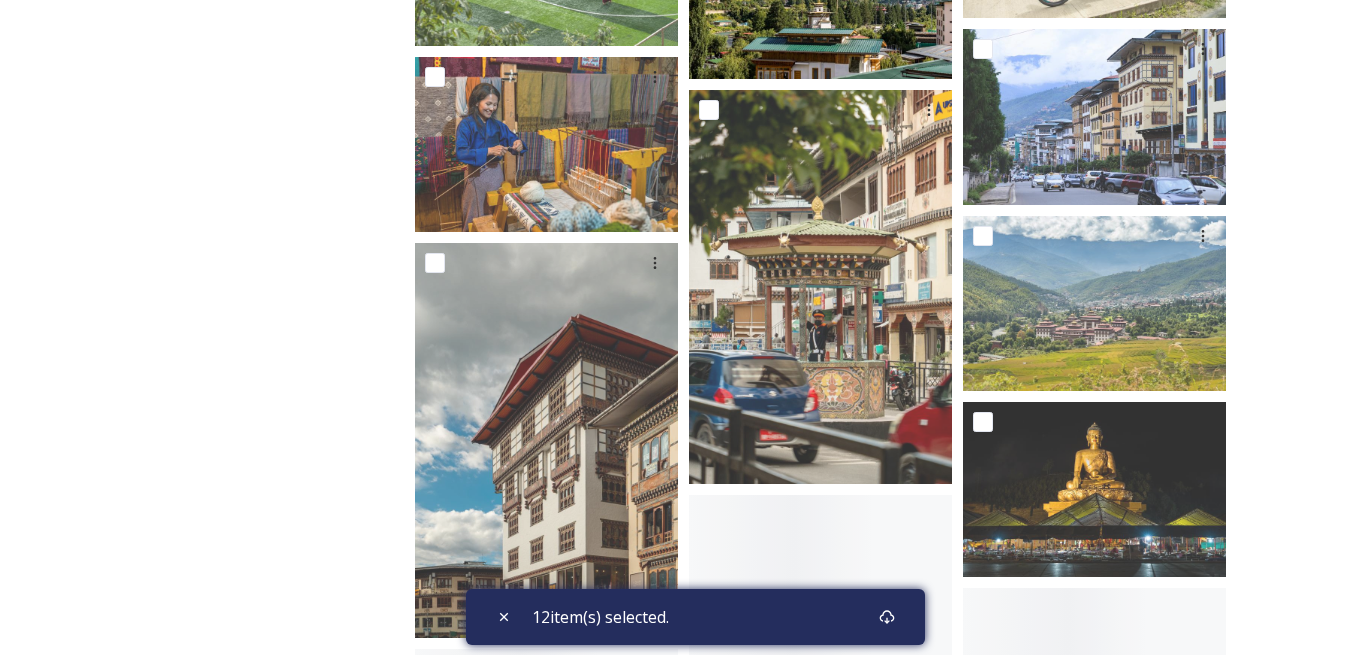 scroll, scrollTop: 2800, scrollLeft: 0, axis: vertical 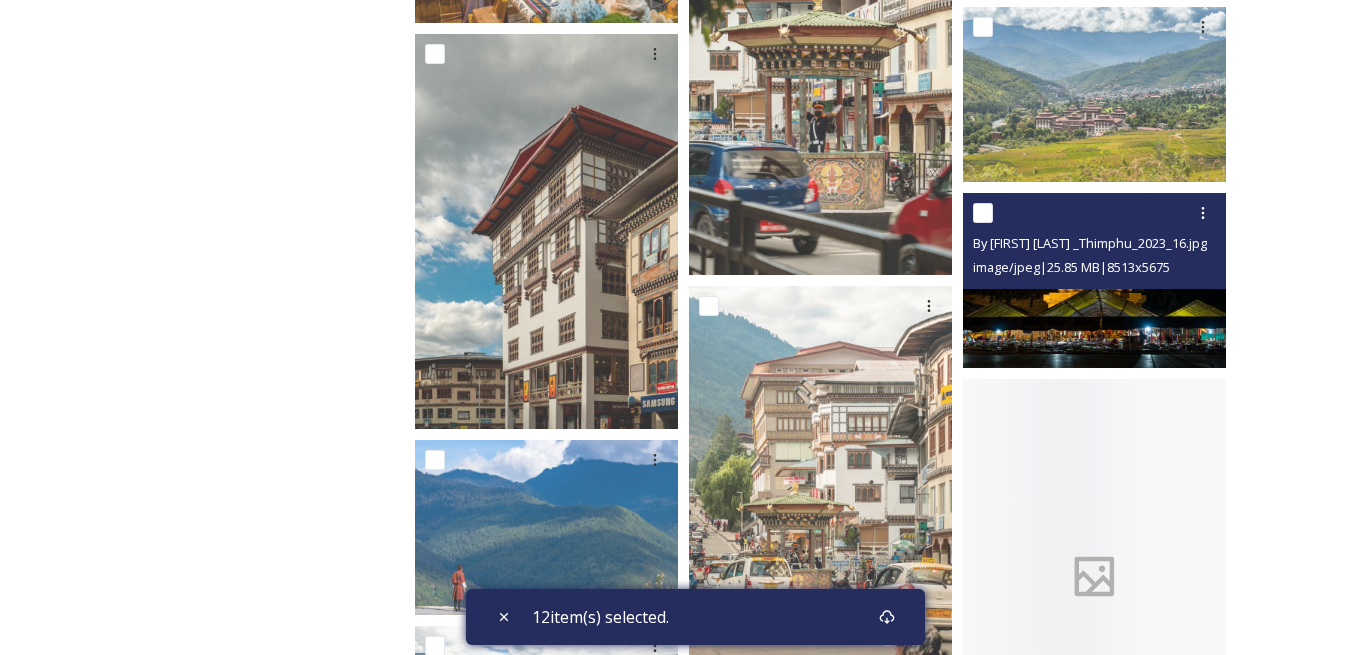 click at bounding box center [983, 213] 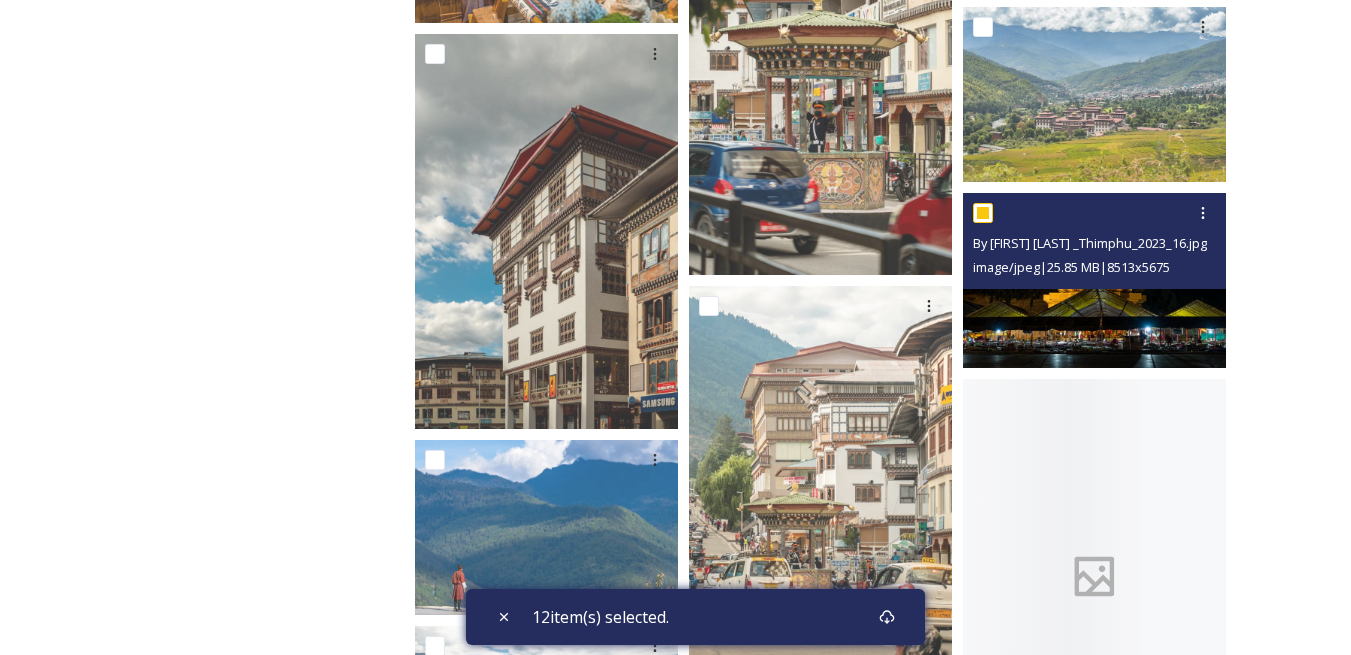 checkbox on "true" 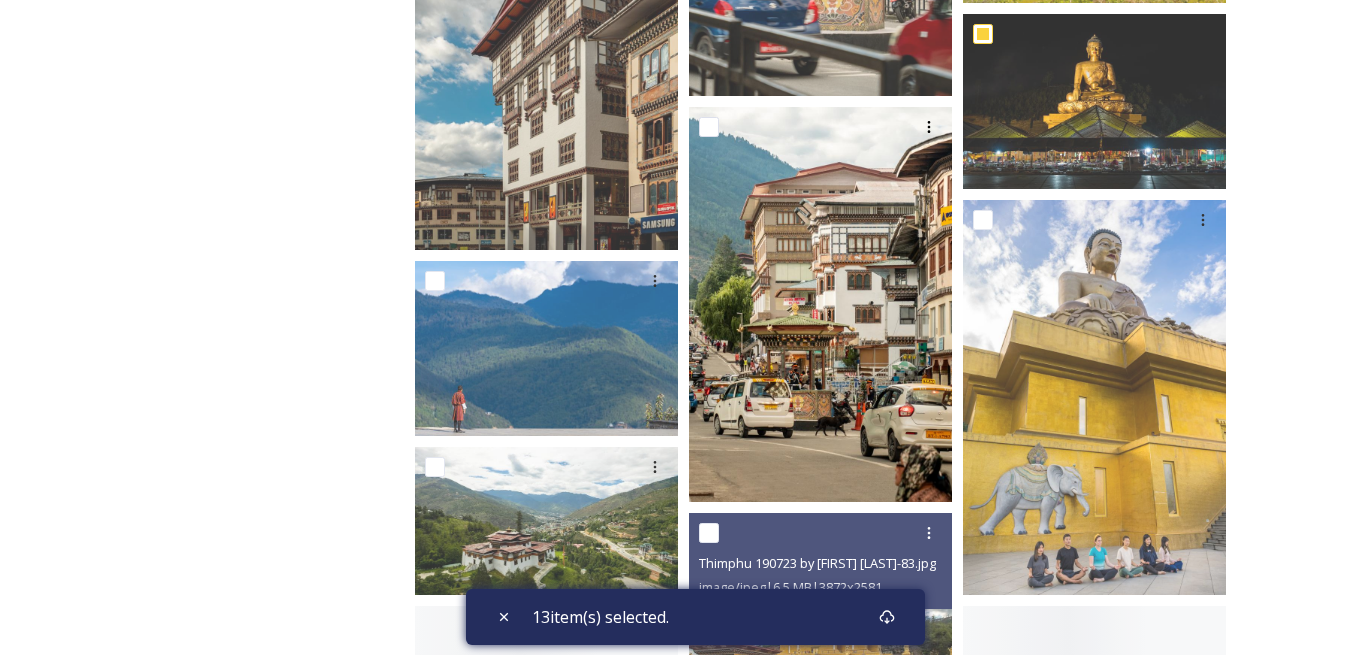 scroll, scrollTop: 3100, scrollLeft: 0, axis: vertical 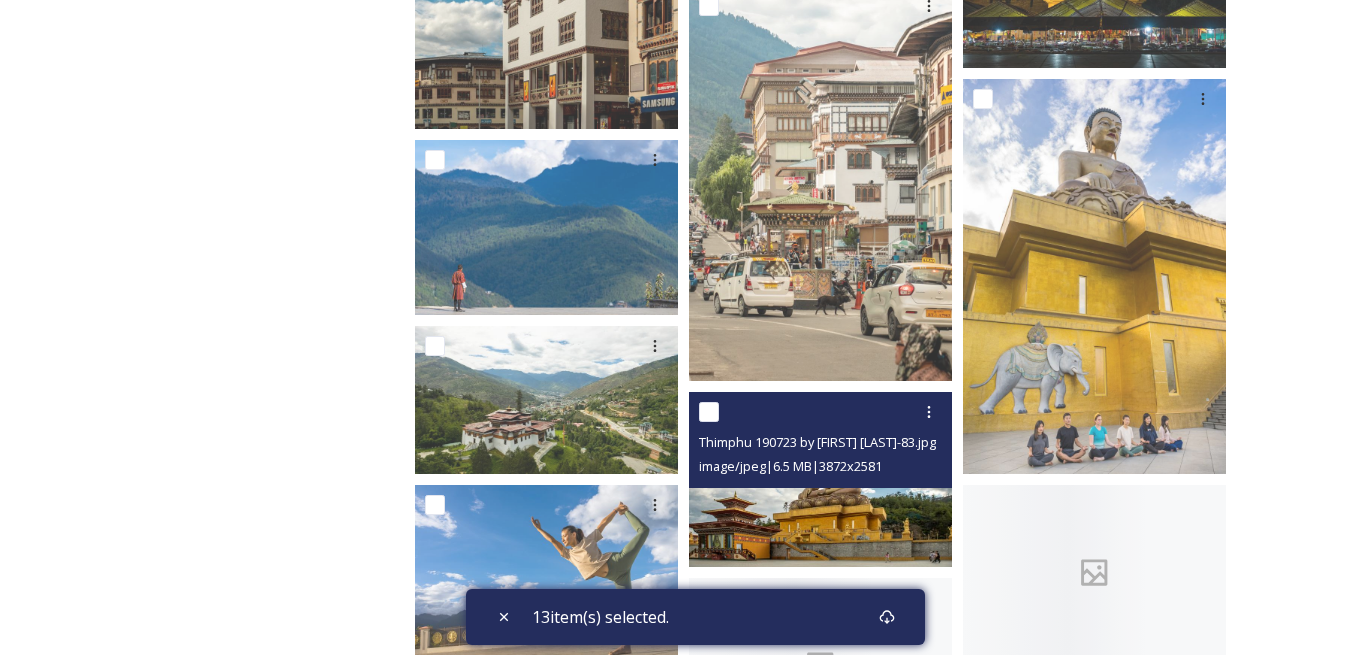 click at bounding box center [709, 412] 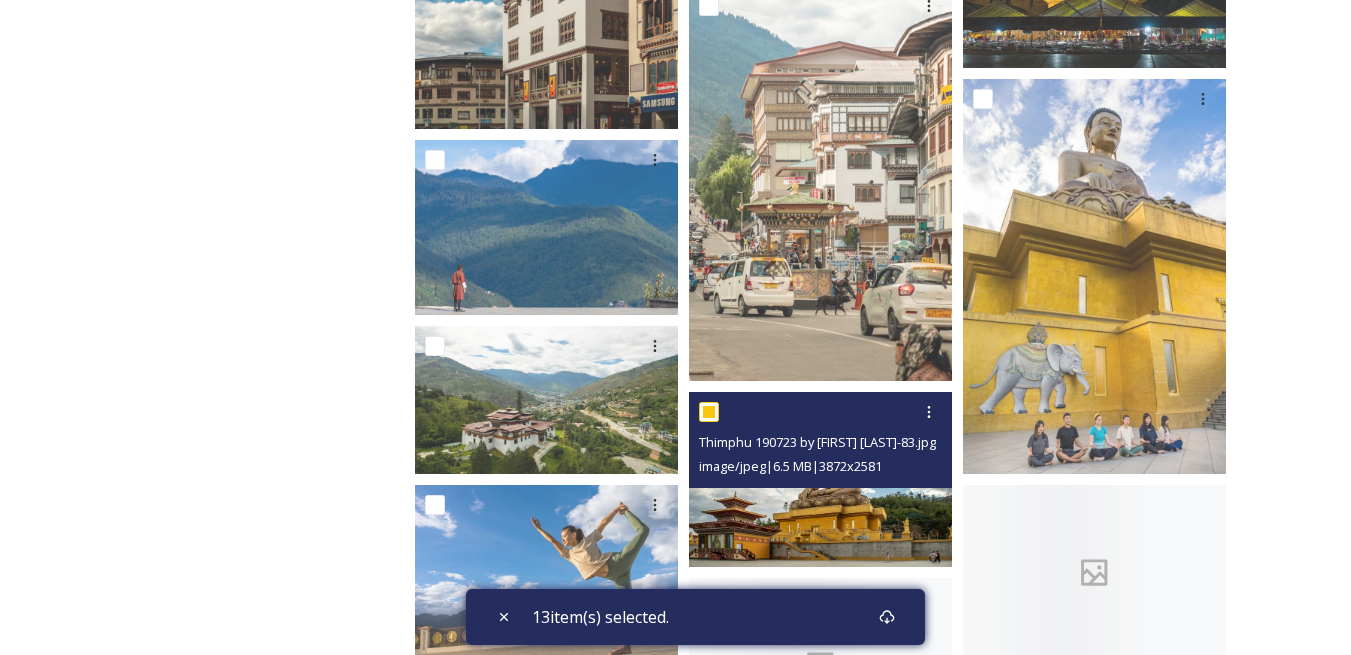 checkbox on "true" 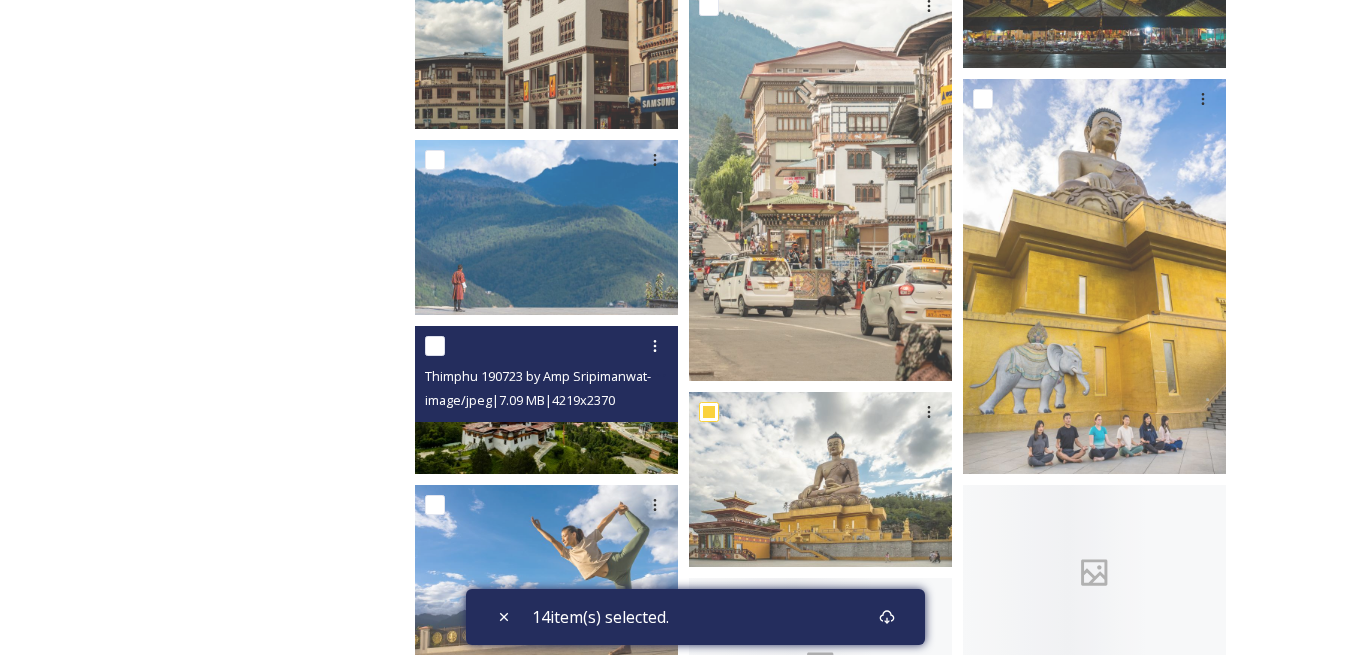 click at bounding box center [549, 346] 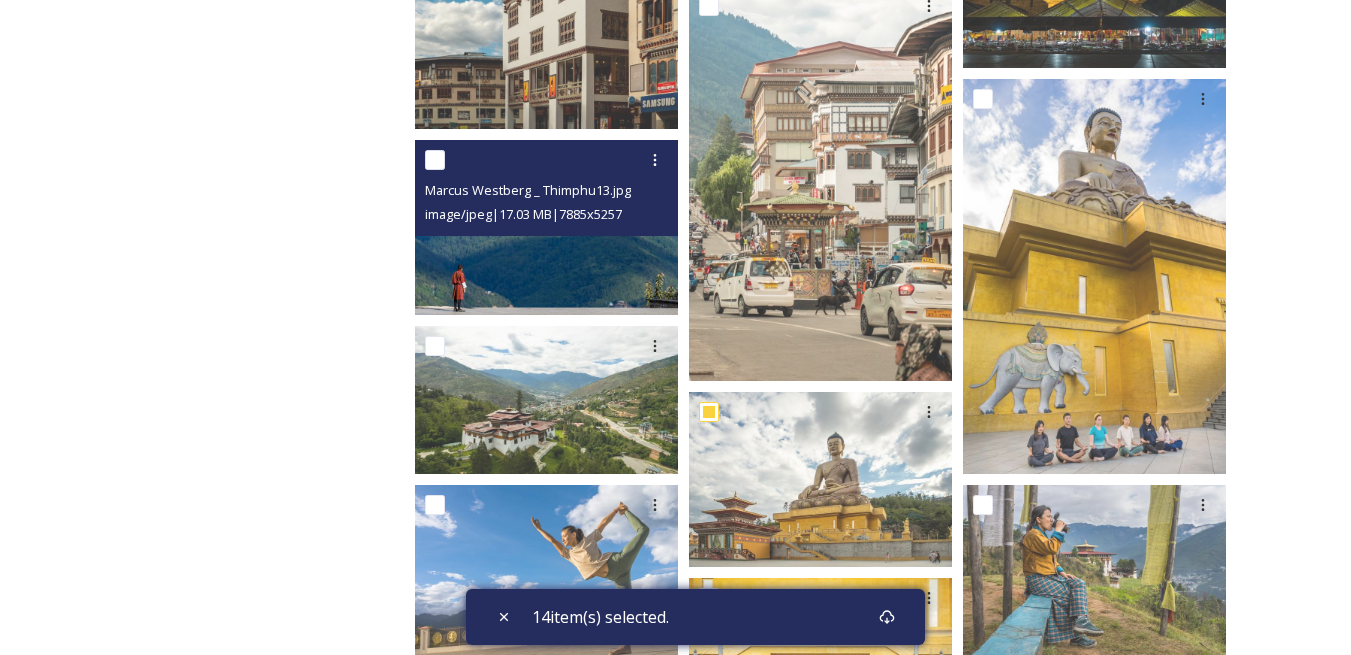 click at bounding box center (435, 160) 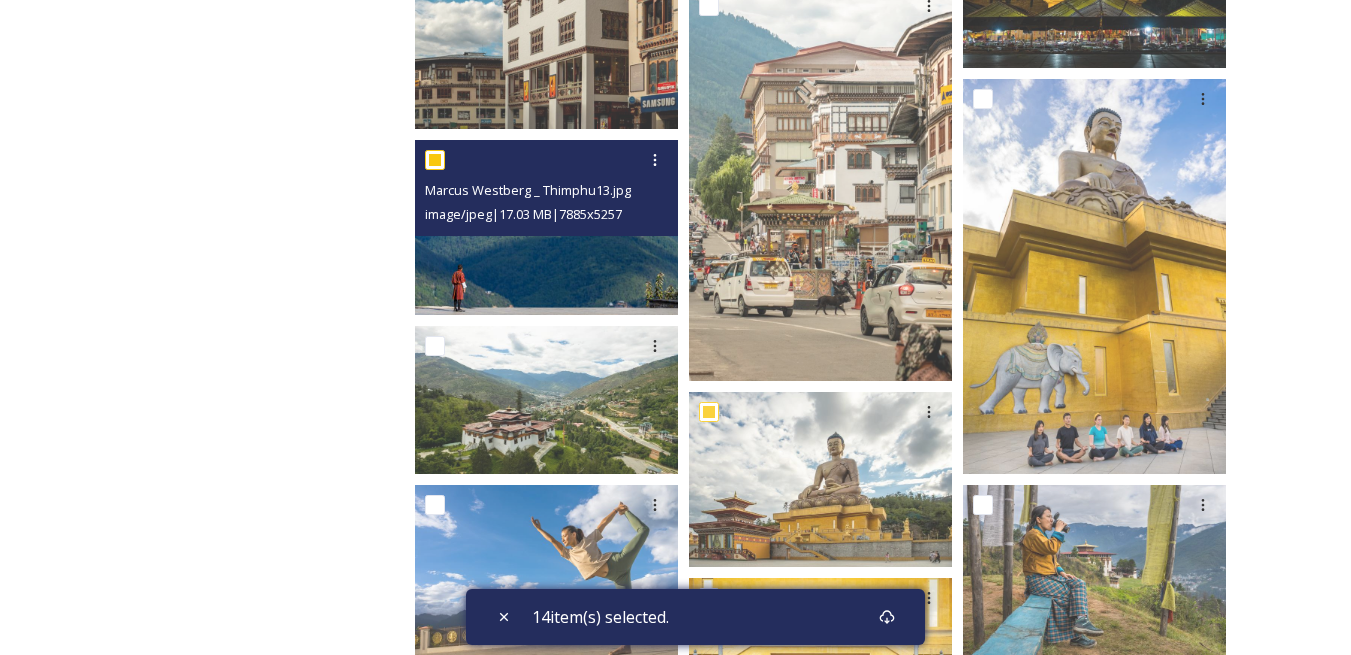 checkbox on "true" 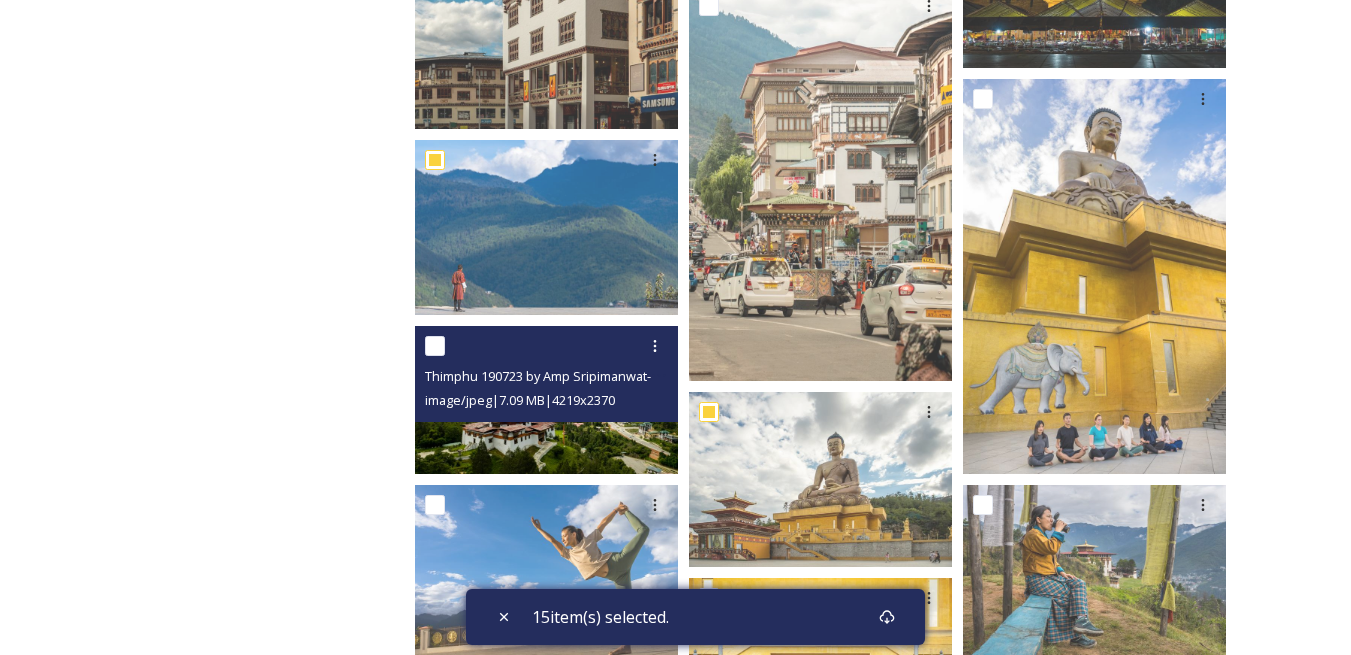 click at bounding box center (435, 346) 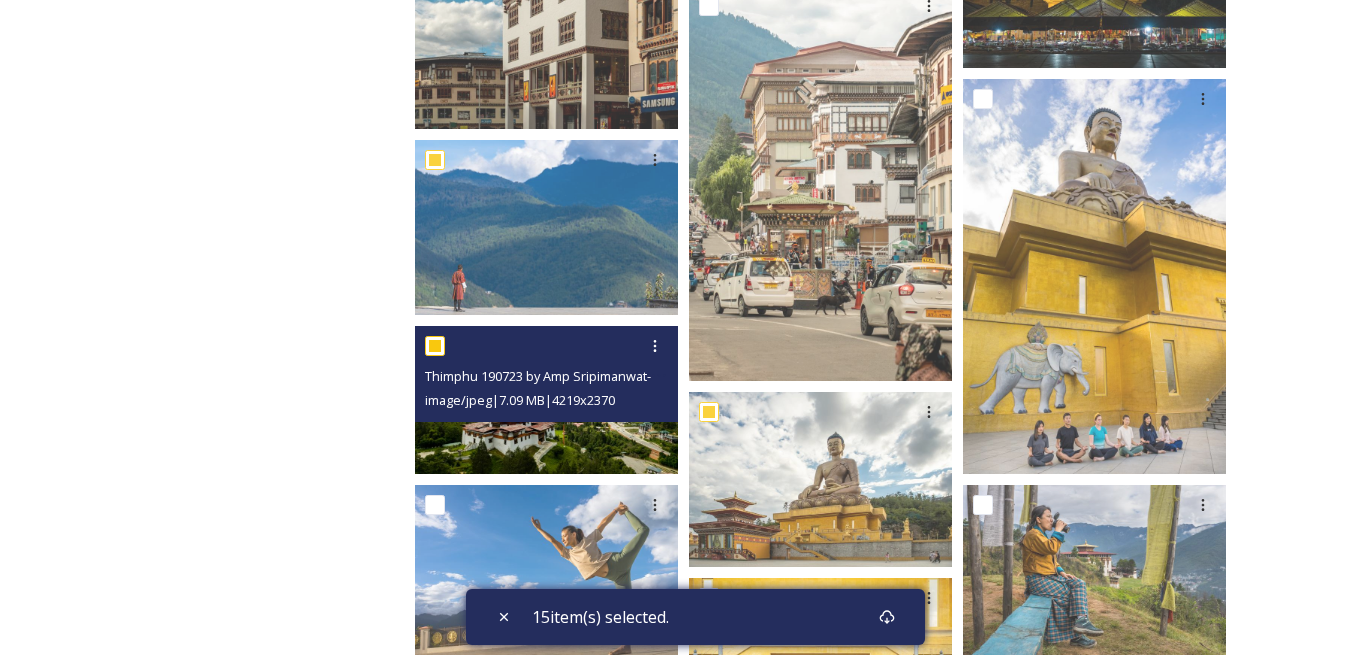 checkbox on "true" 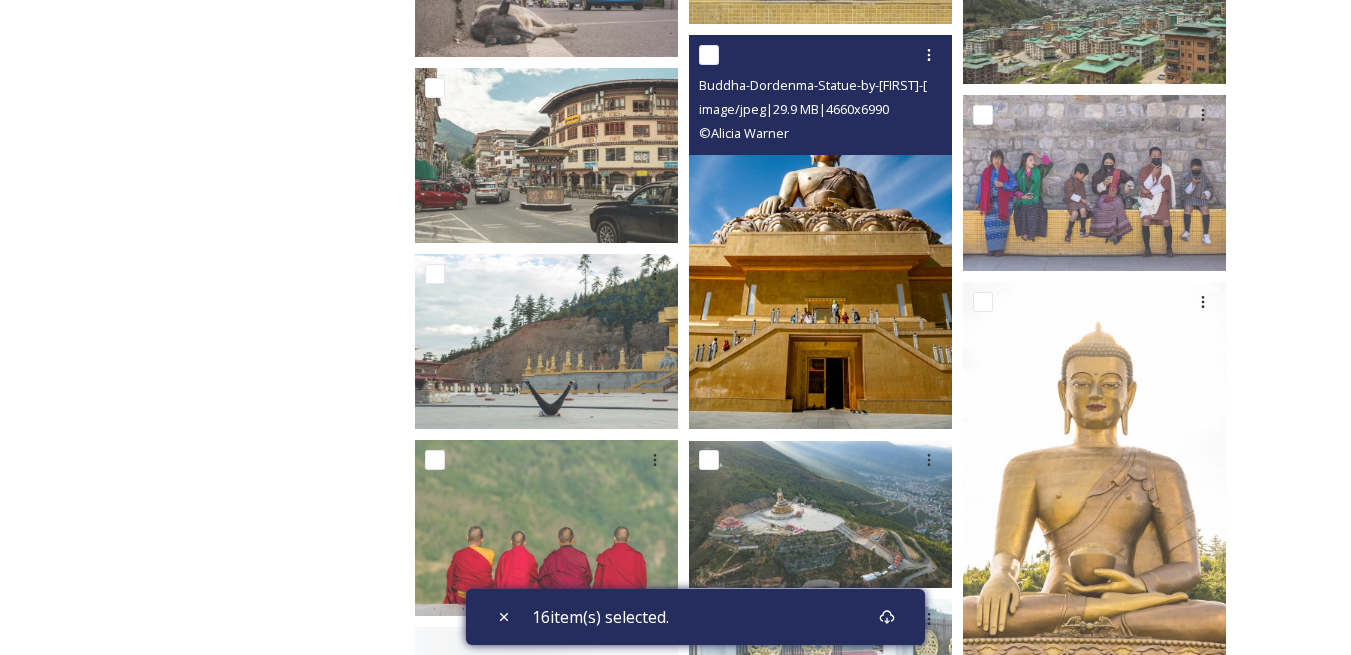 scroll, scrollTop: 4200, scrollLeft: 0, axis: vertical 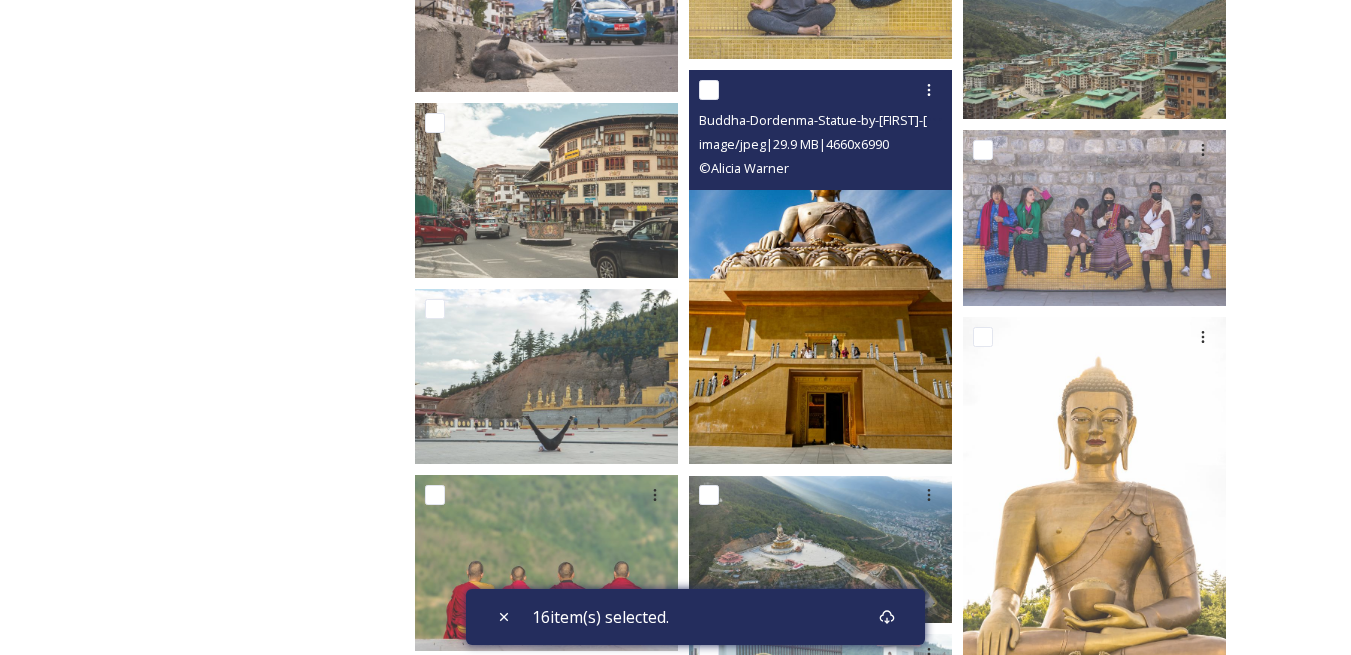 click at bounding box center (709, 90) 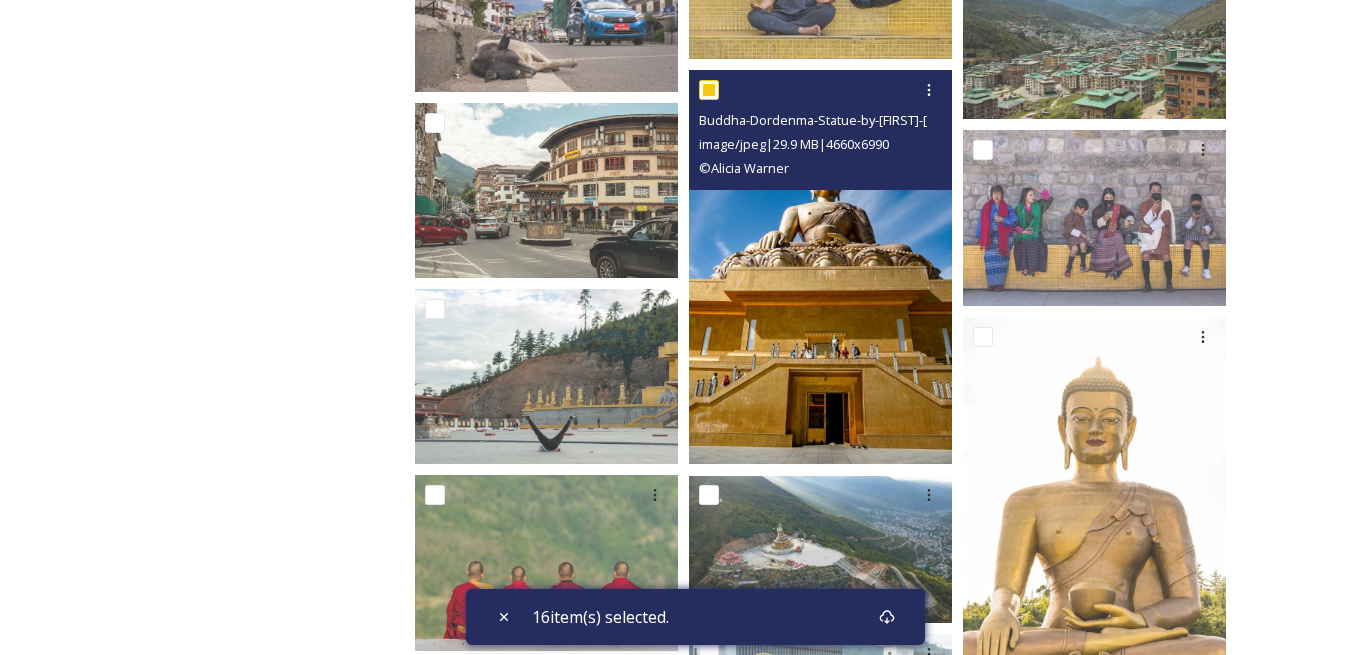 checkbox on "true" 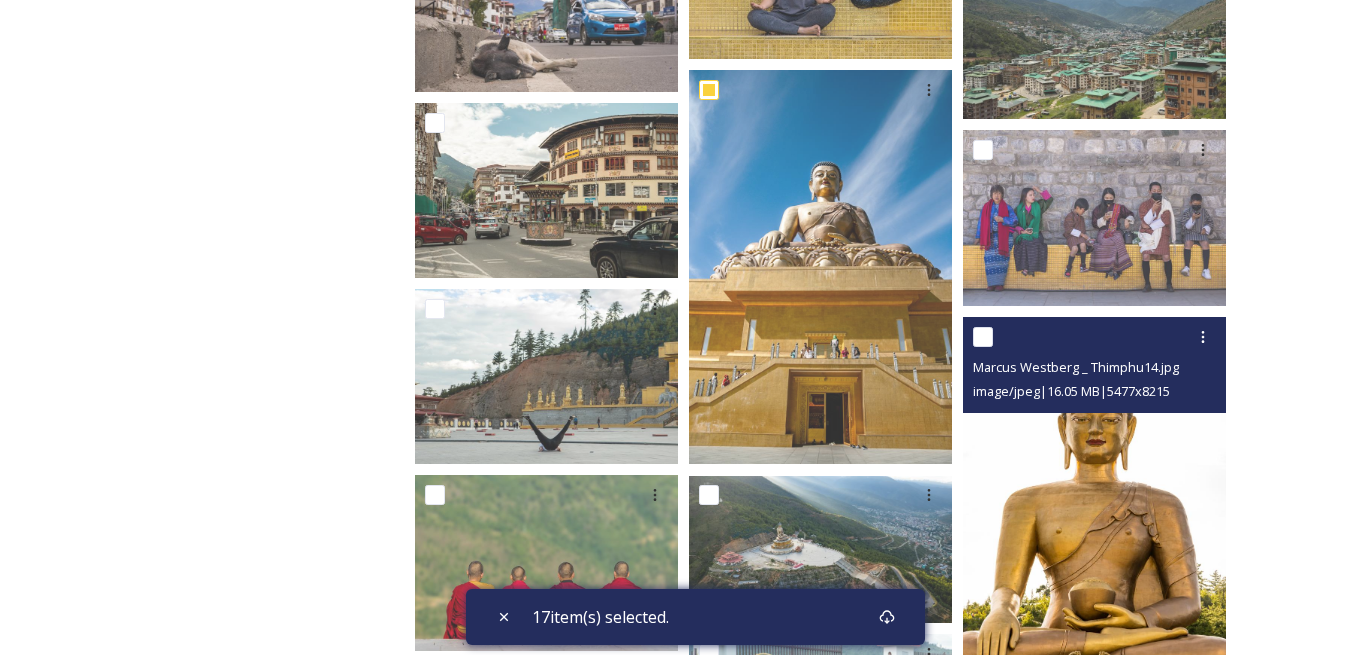click at bounding box center (983, 337) 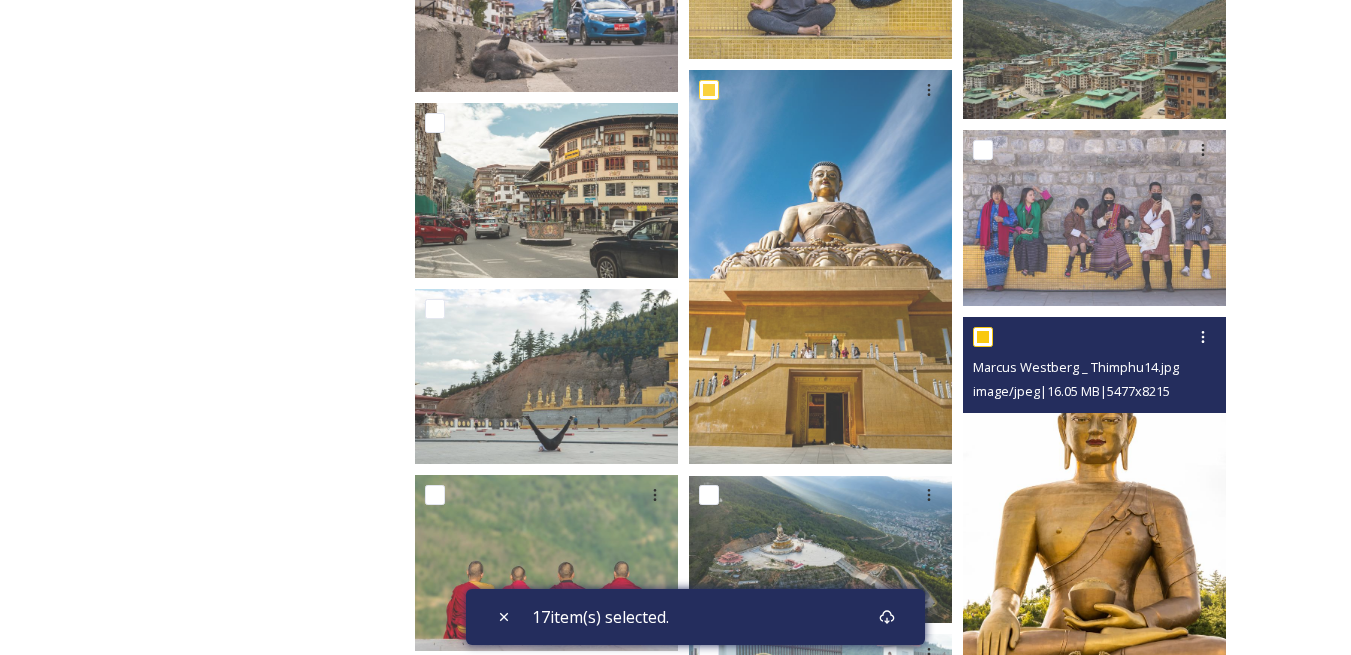 checkbox on "true" 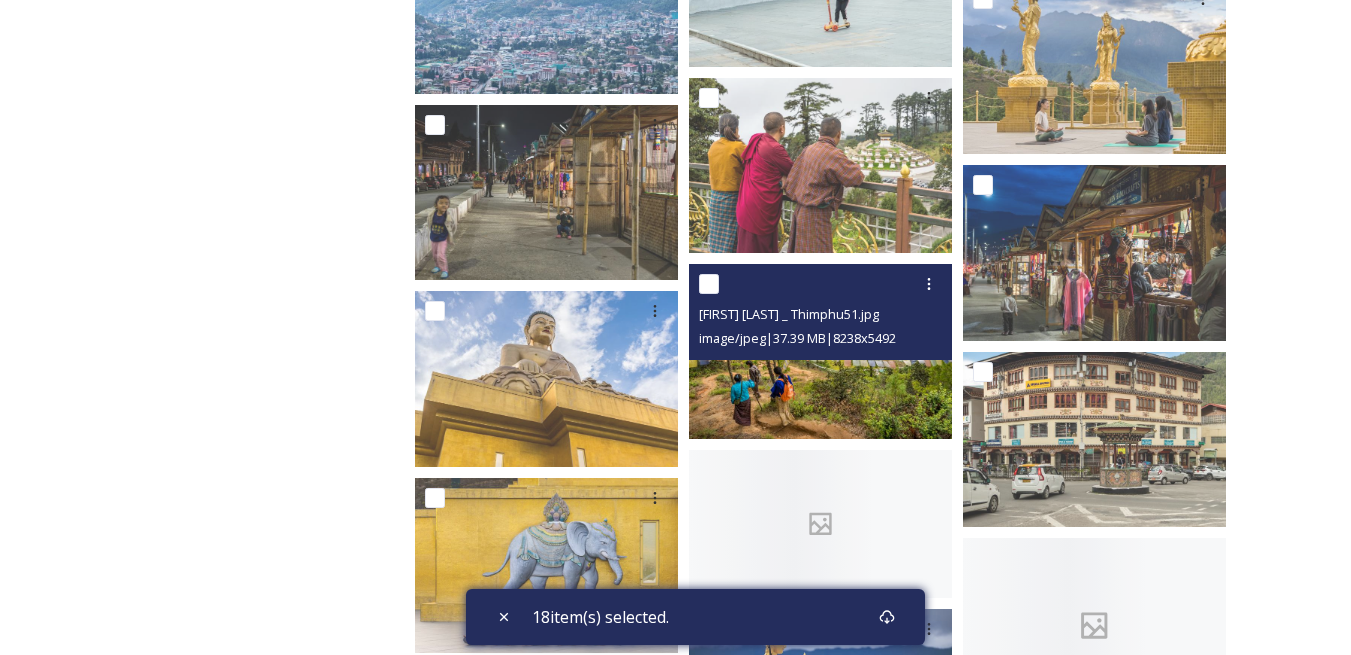 scroll, scrollTop: 5200, scrollLeft: 0, axis: vertical 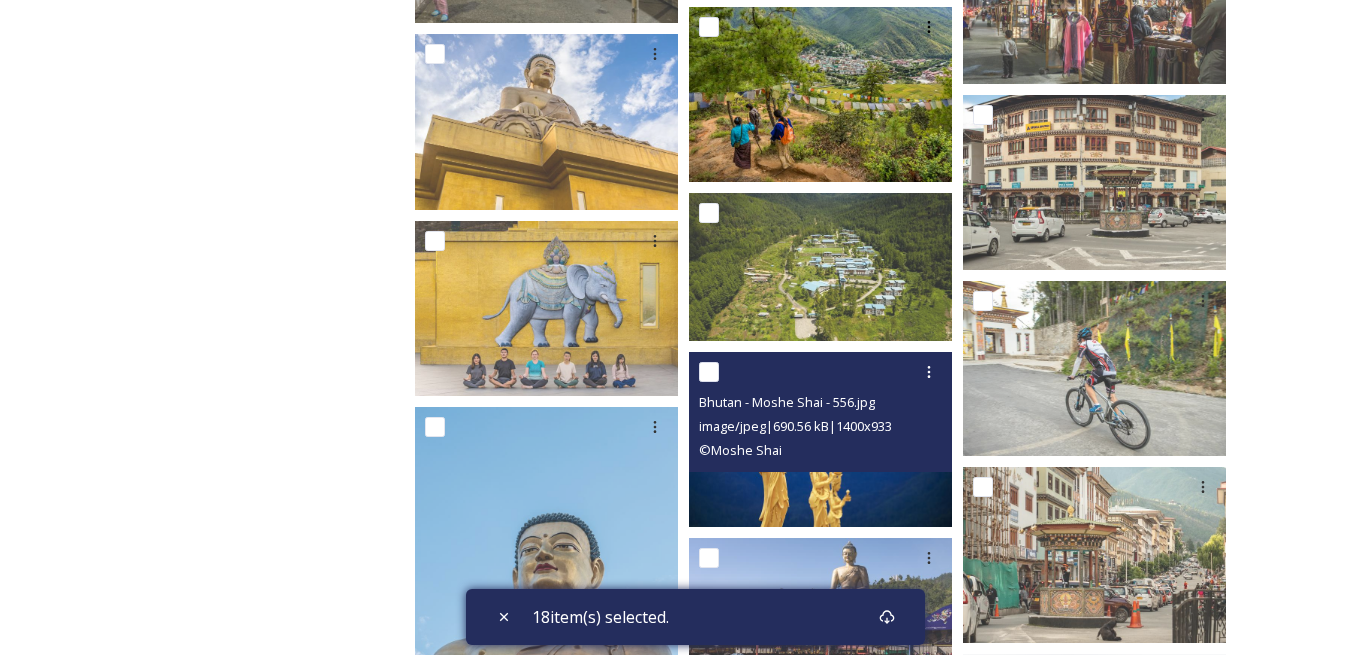 click at bounding box center (709, 372) 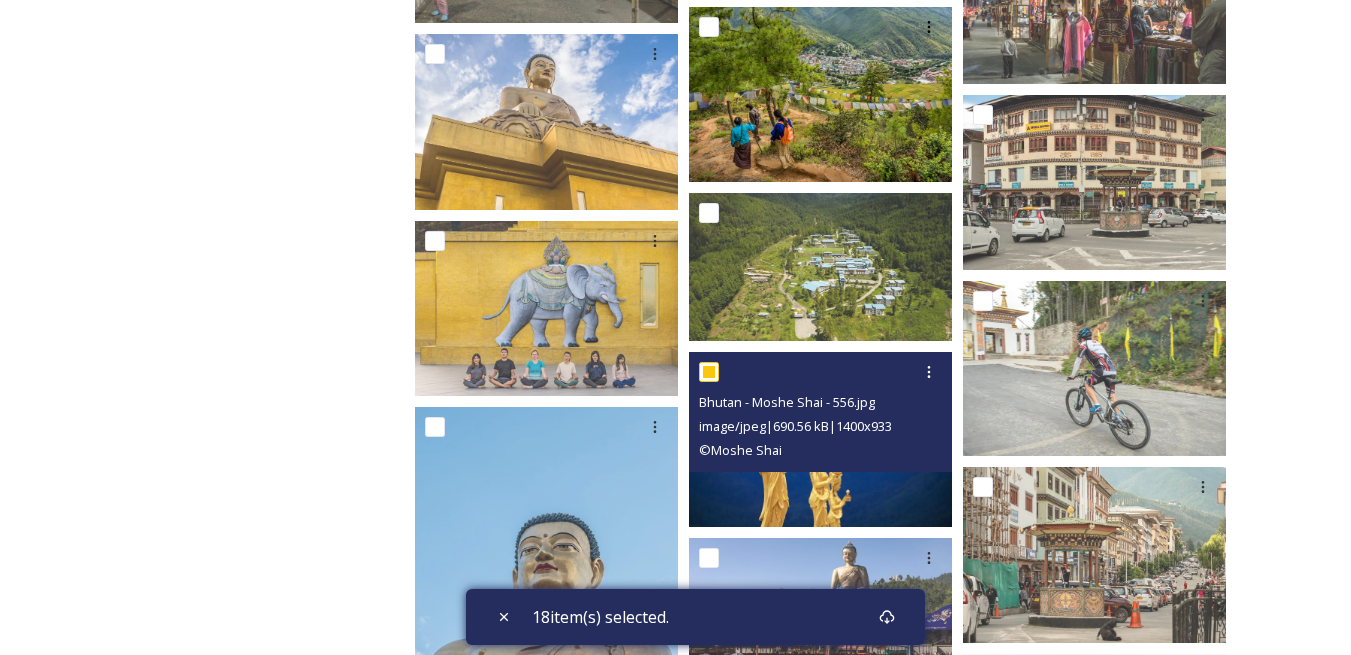 checkbox on "true" 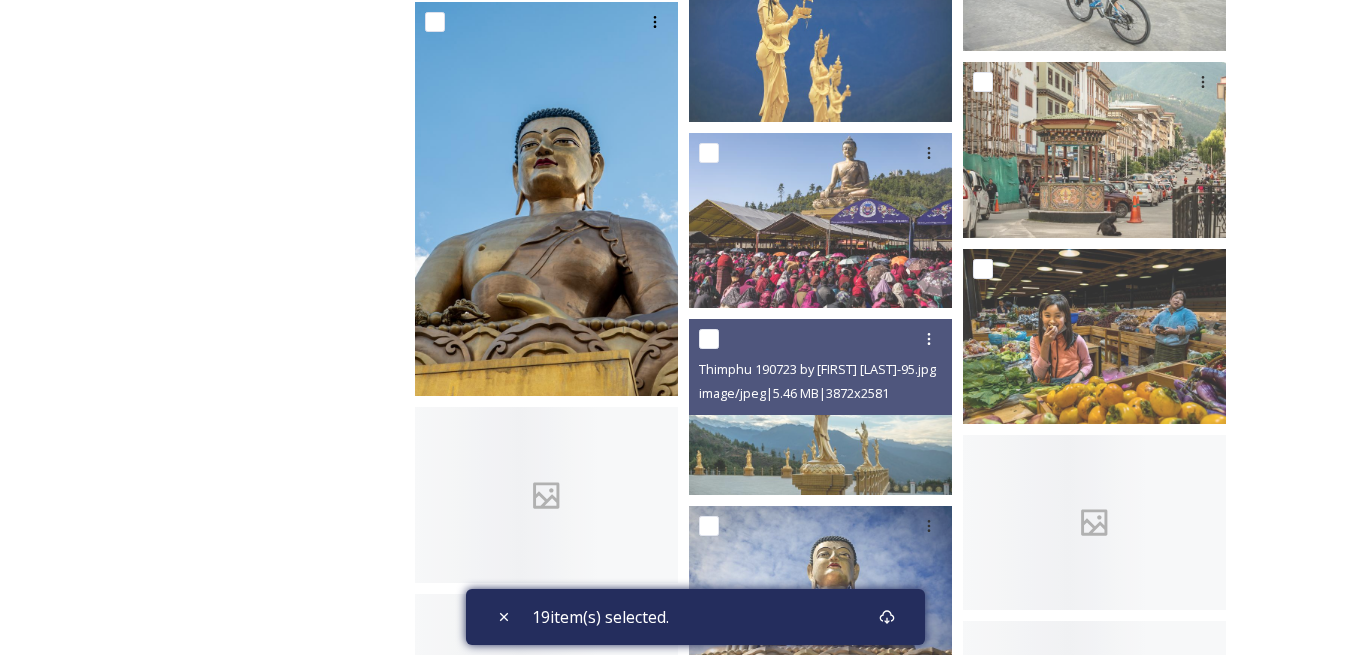 scroll, scrollTop: 5600, scrollLeft: 0, axis: vertical 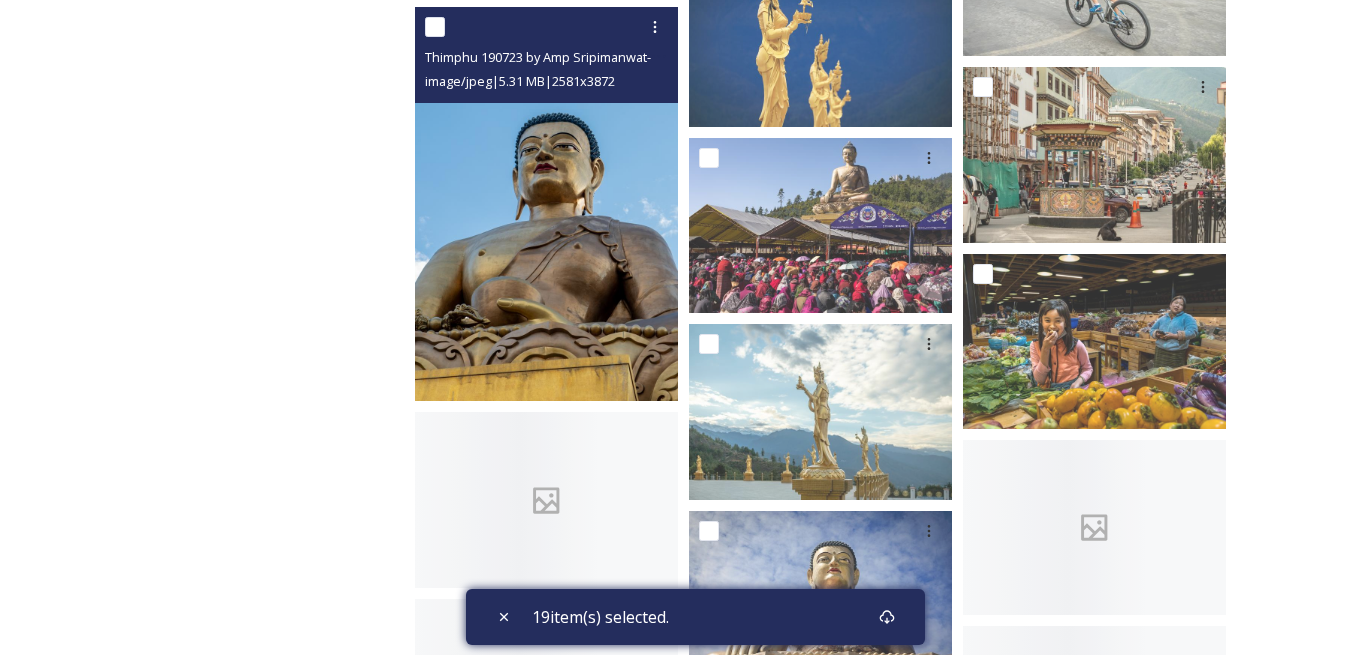 click at bounding box center [435, 27] 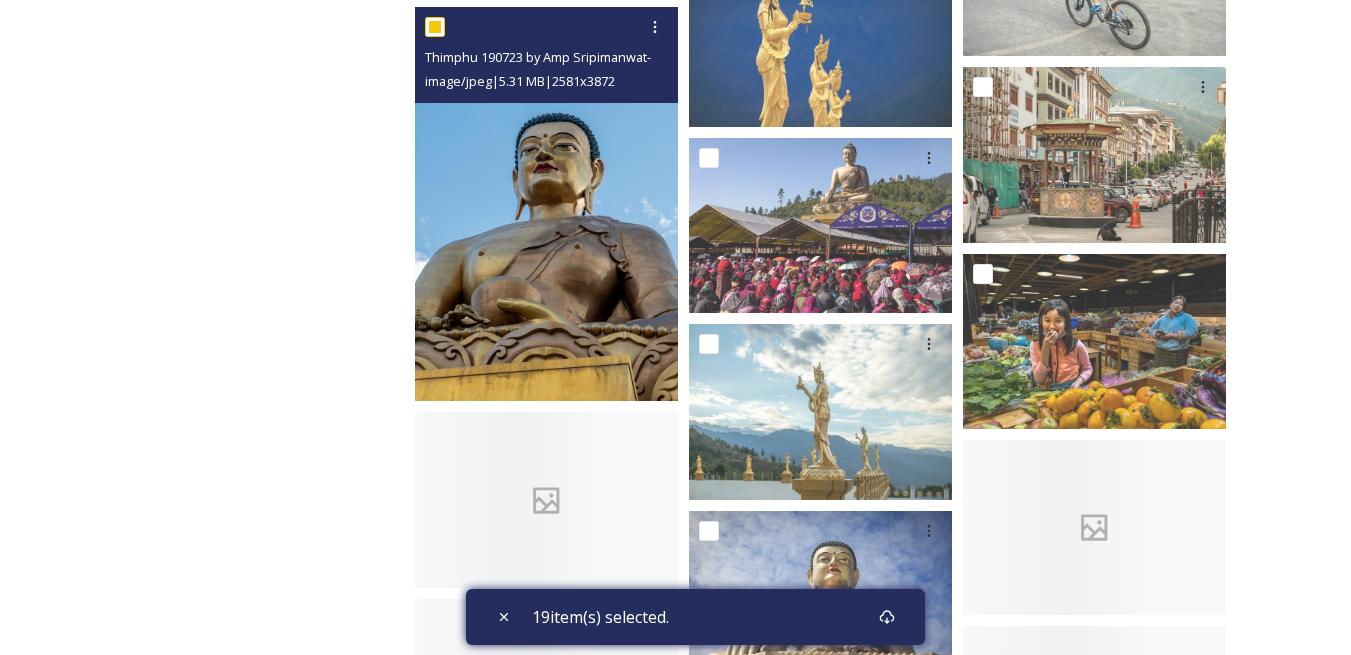 checkbox on "true" 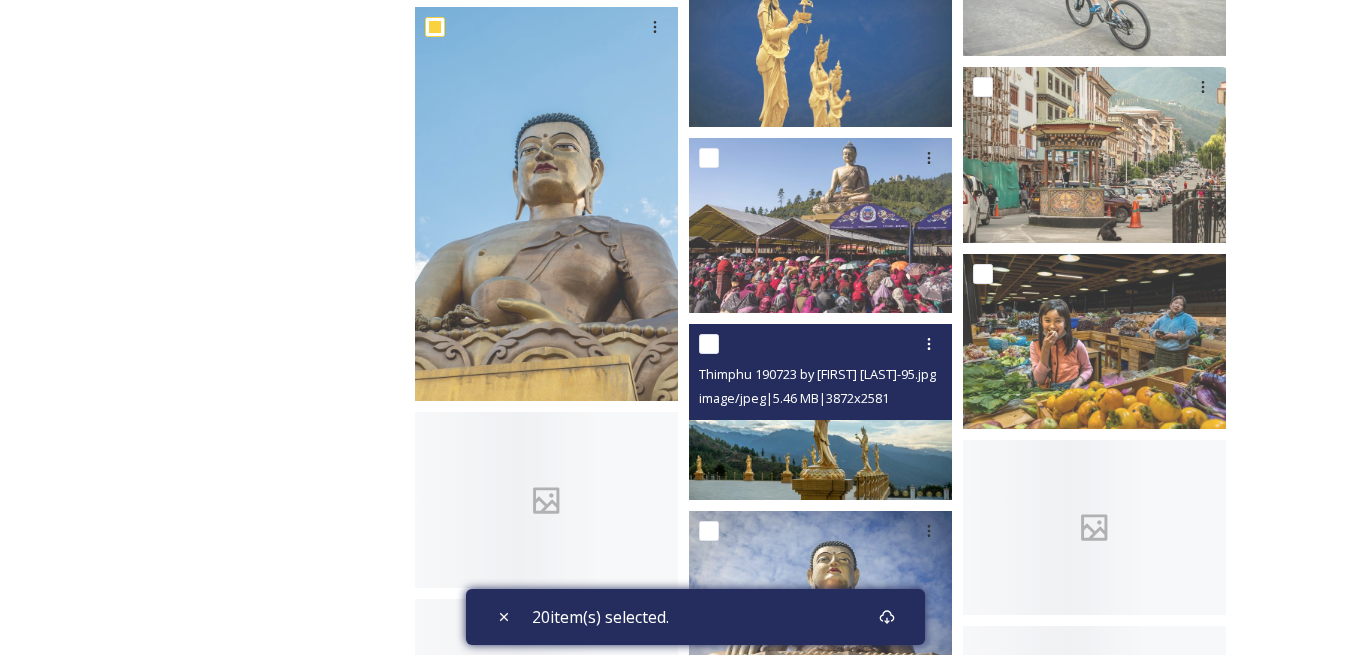 click at bounding box center [709, 344] 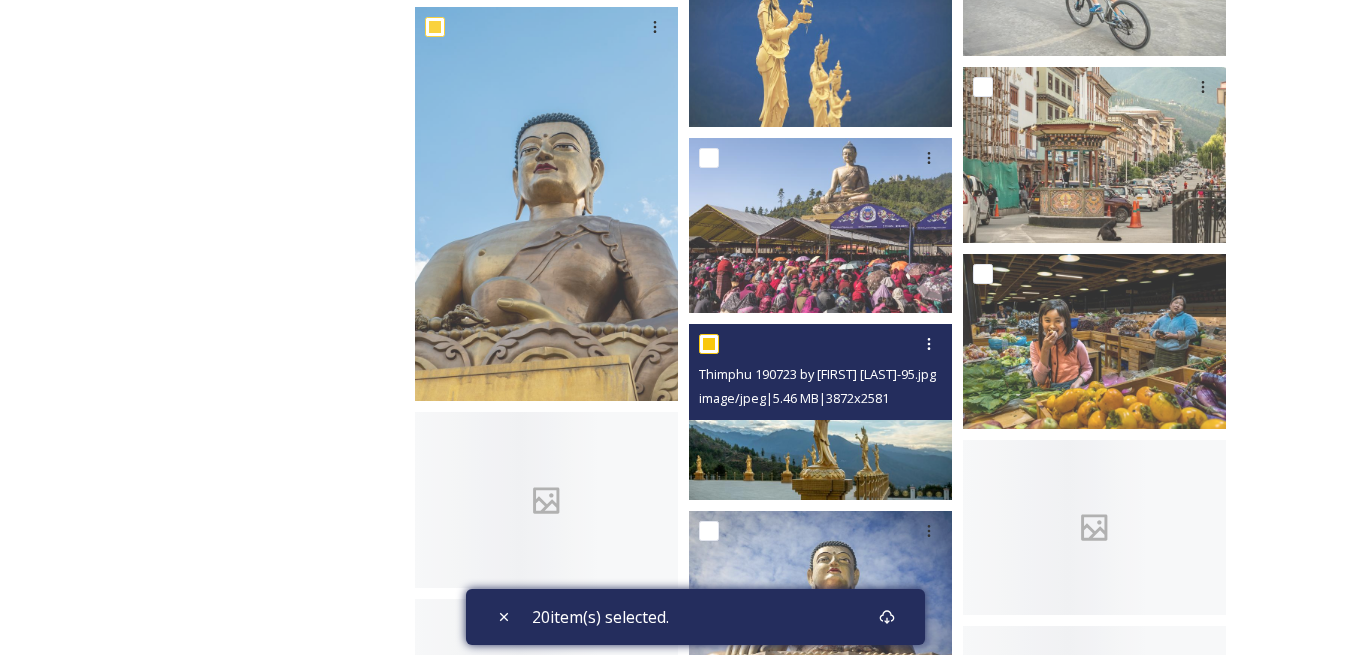 checkbox on "true" 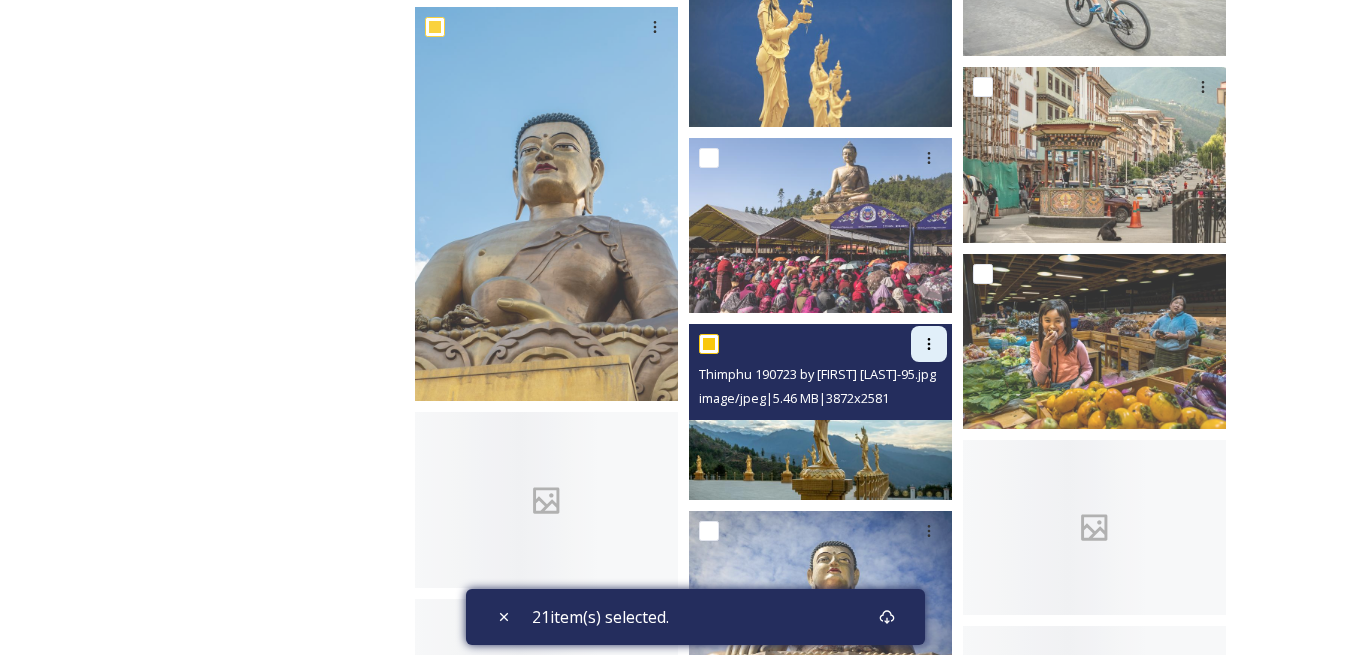 scroll, scrollTop: 5800, scrollLeft: 0, axis: vertical 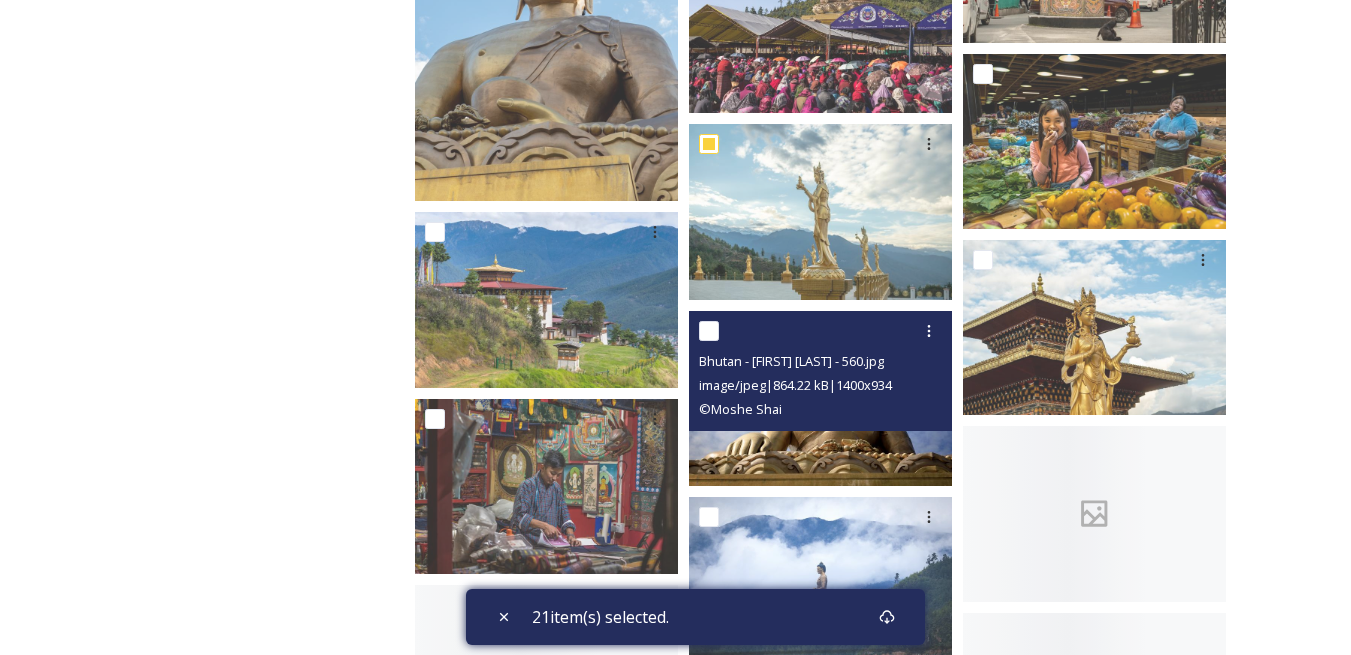 click at bounding box center [709, 331] 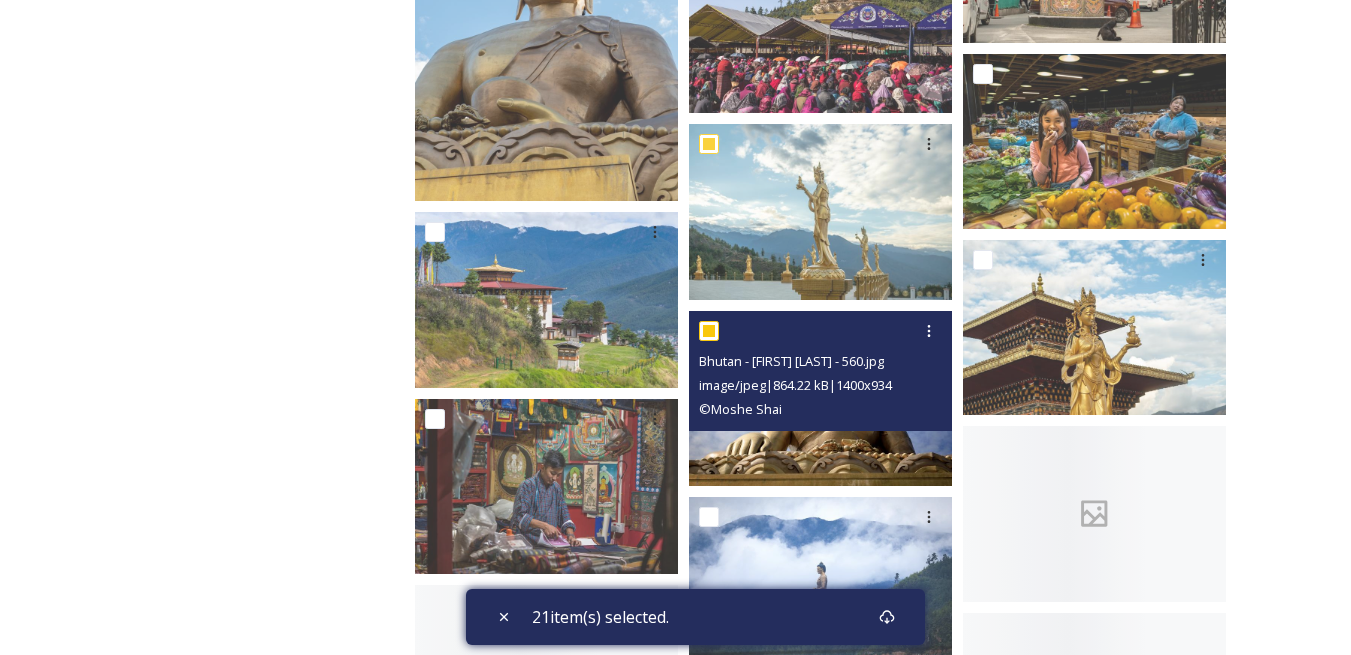 checkbox on "true" 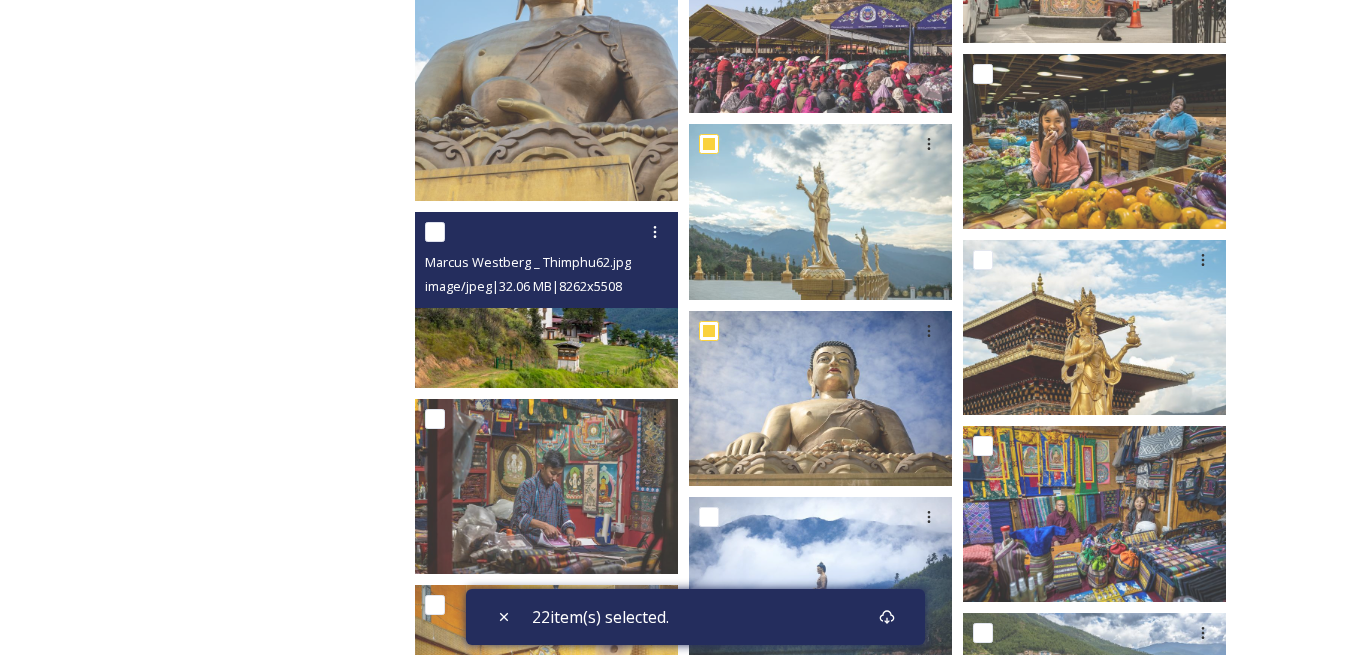 click at bounding box center [435, 232] 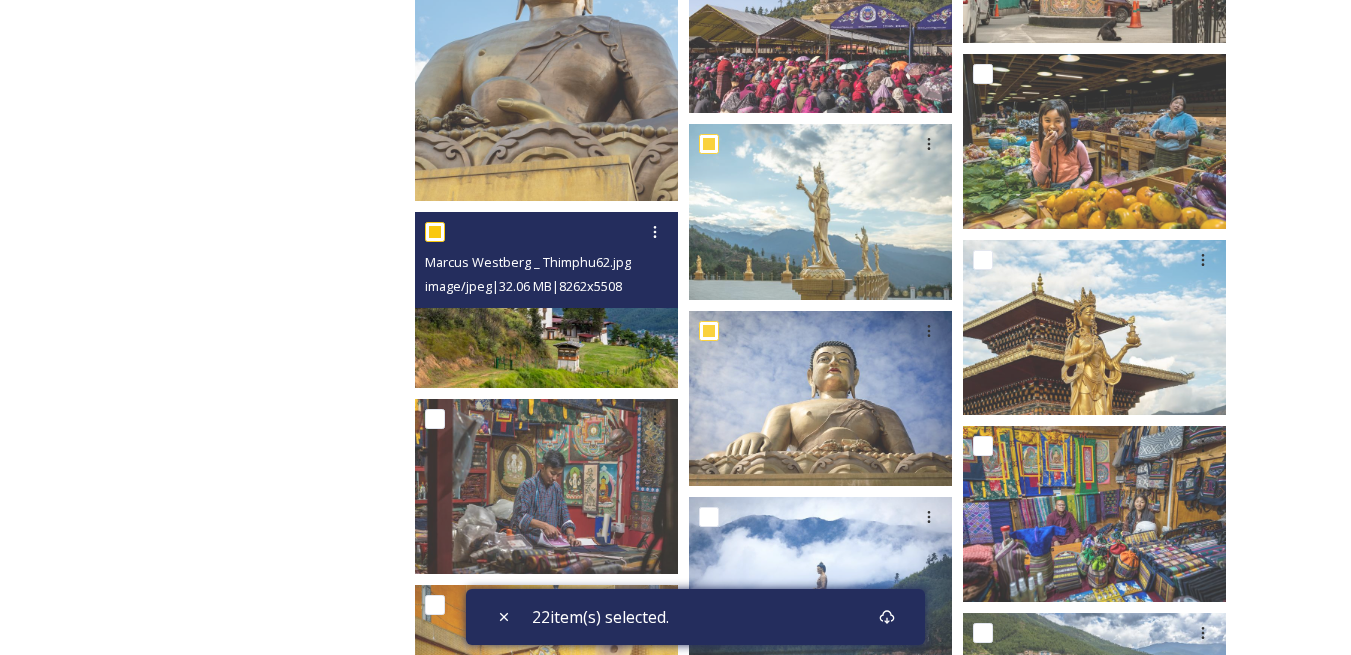 checkbox on "true" 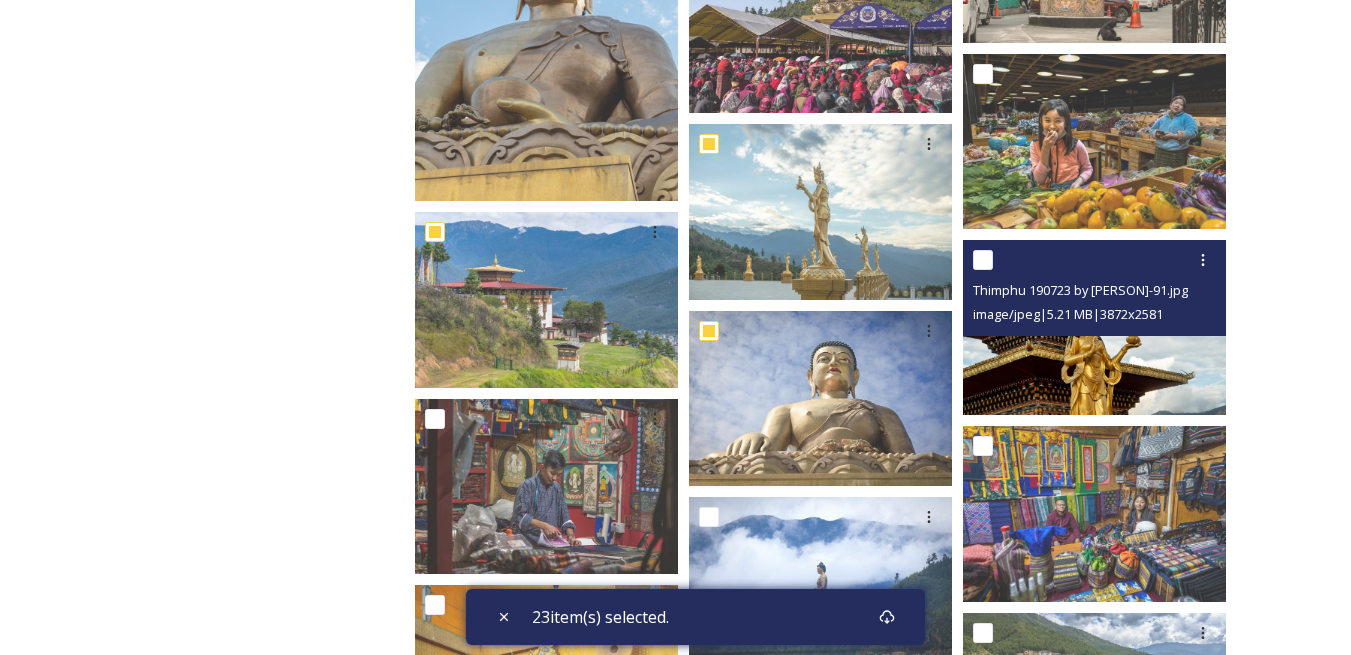 click at bounding box center (983, 260) 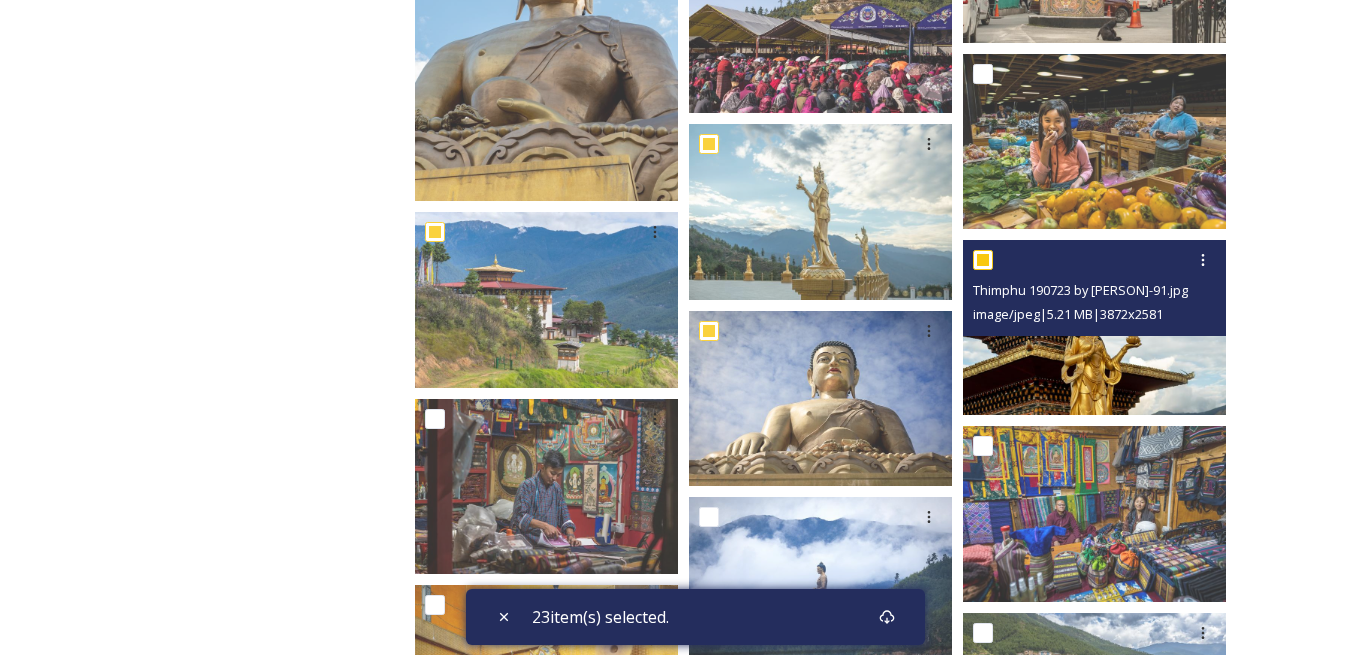 checkbox on "true" 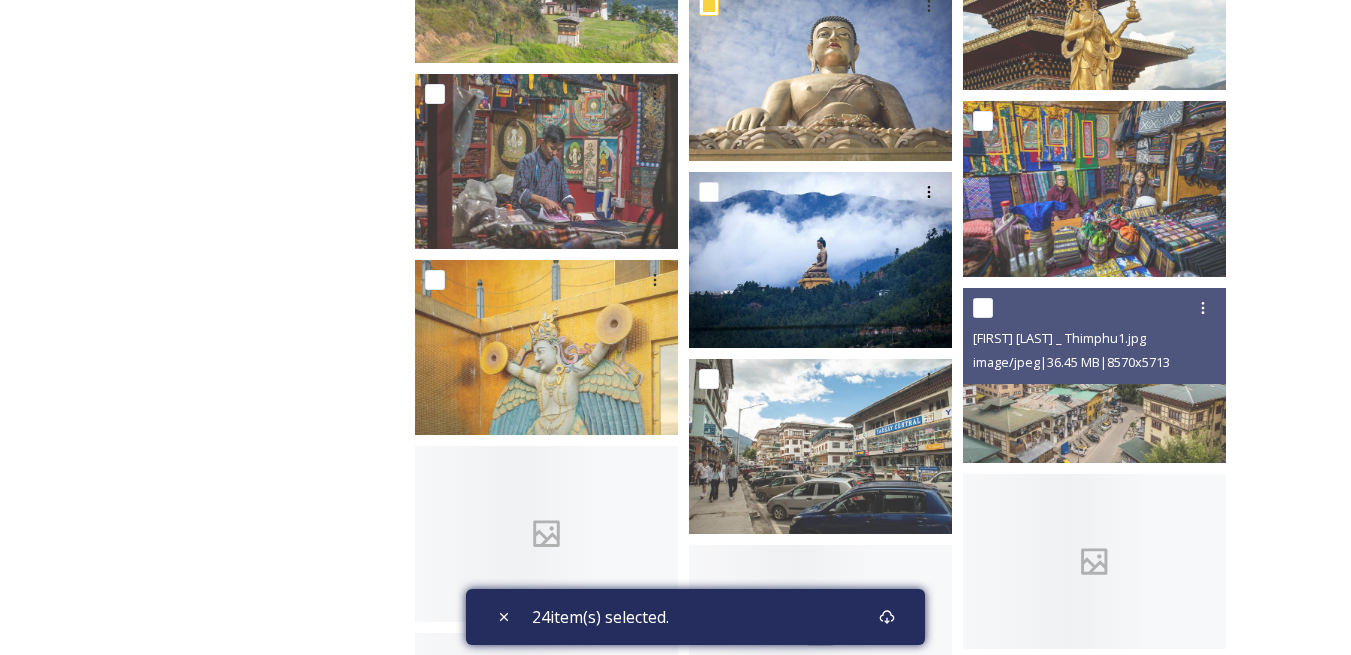 scroll, scrollTop: 6100, scrollLeft: 0, axis: vertical 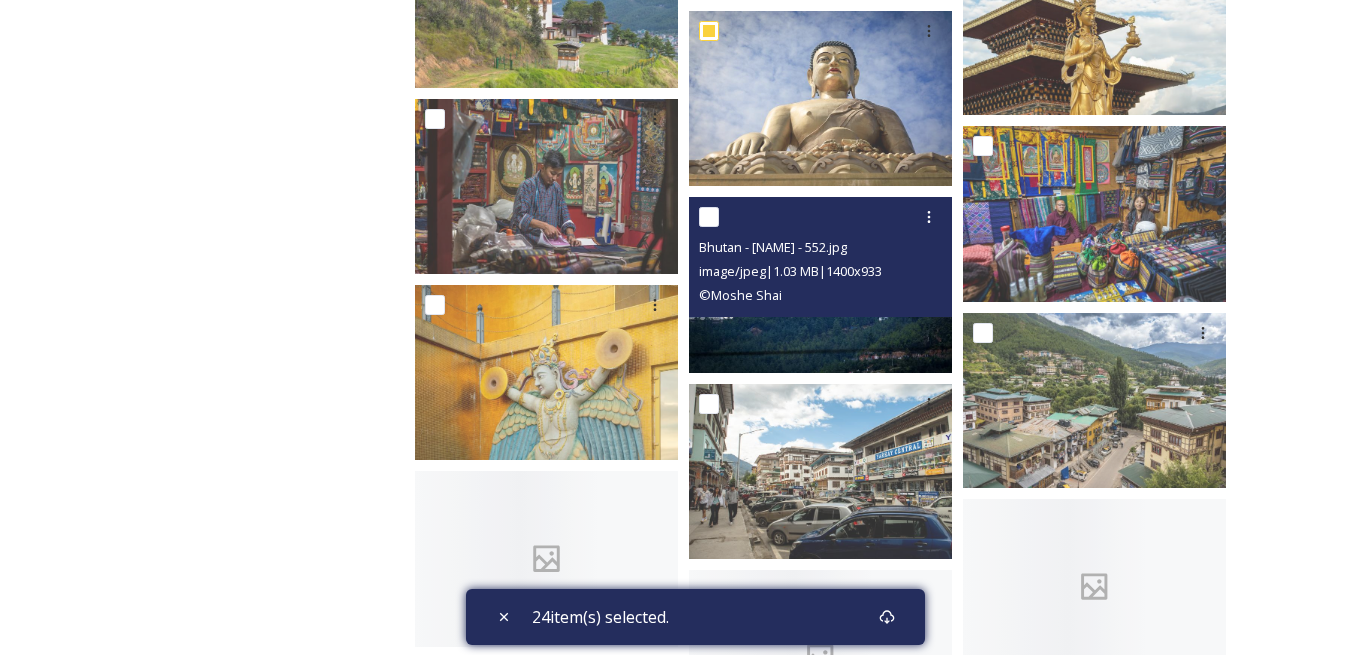 click at bounding box center [709, 217] 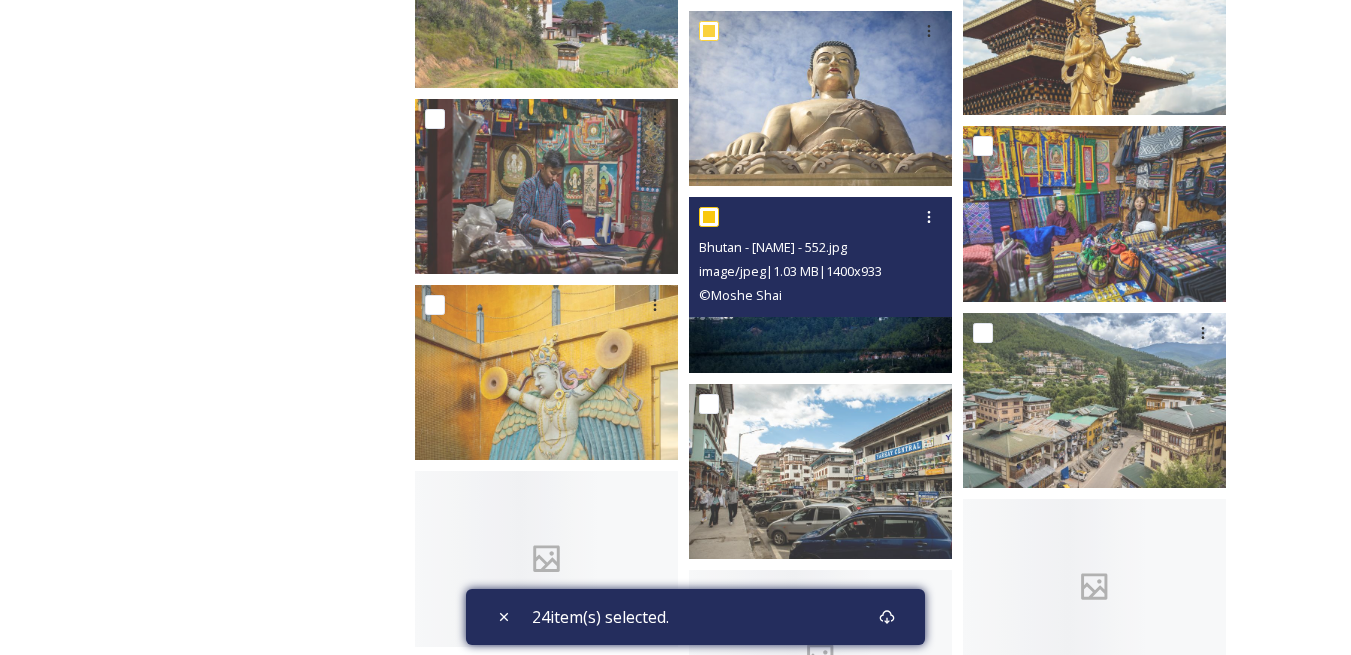 checkbox on "true" 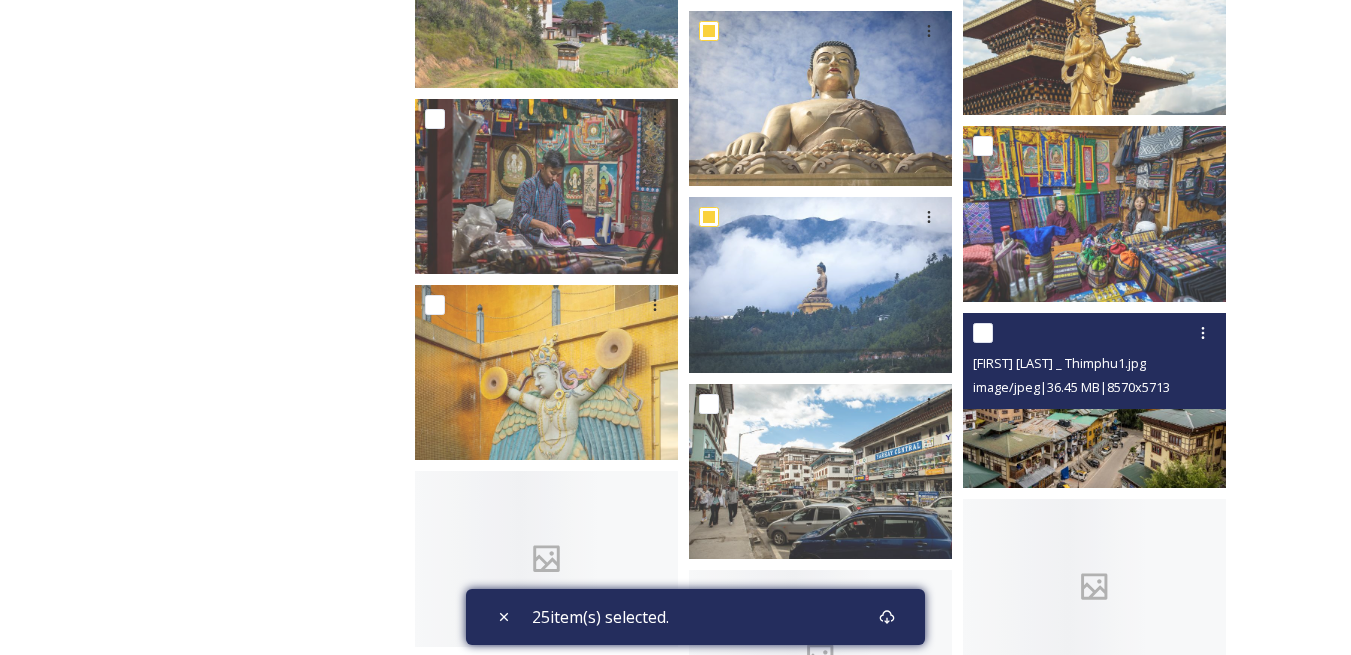 scroll, scrollTop: 6300, scrollLeft: 0, axis: vertical 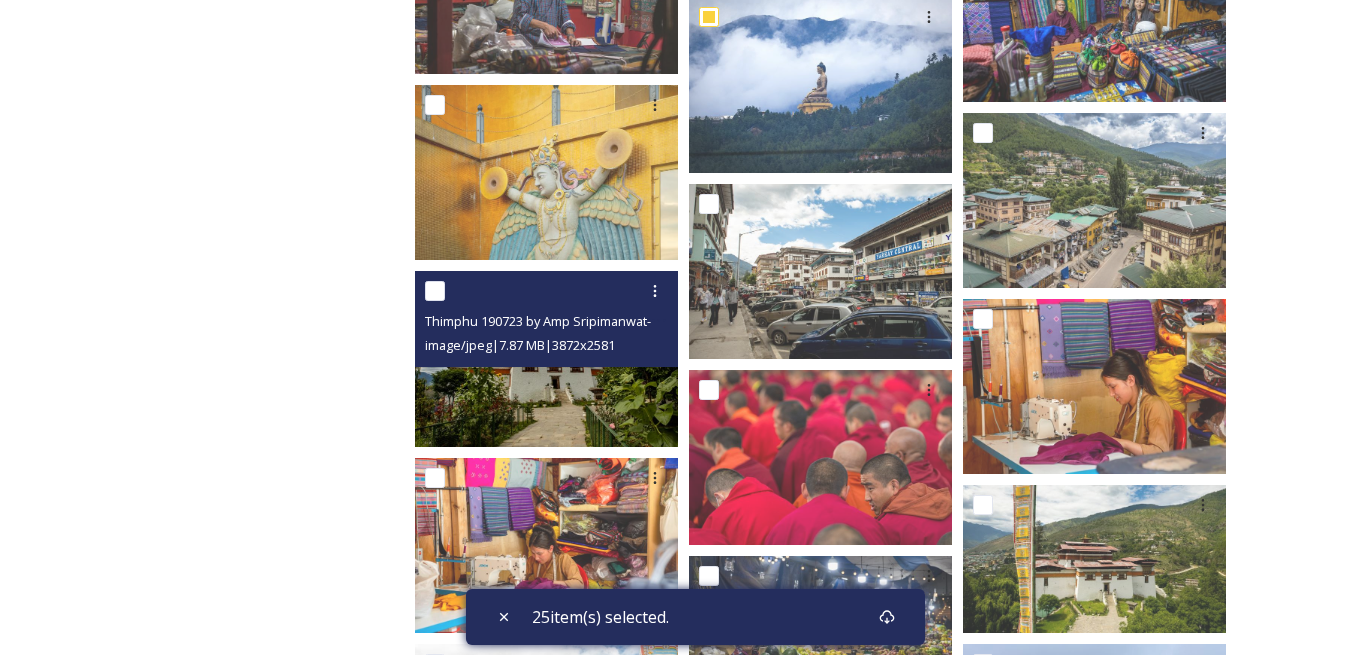 click at bounding box center (435, 291) 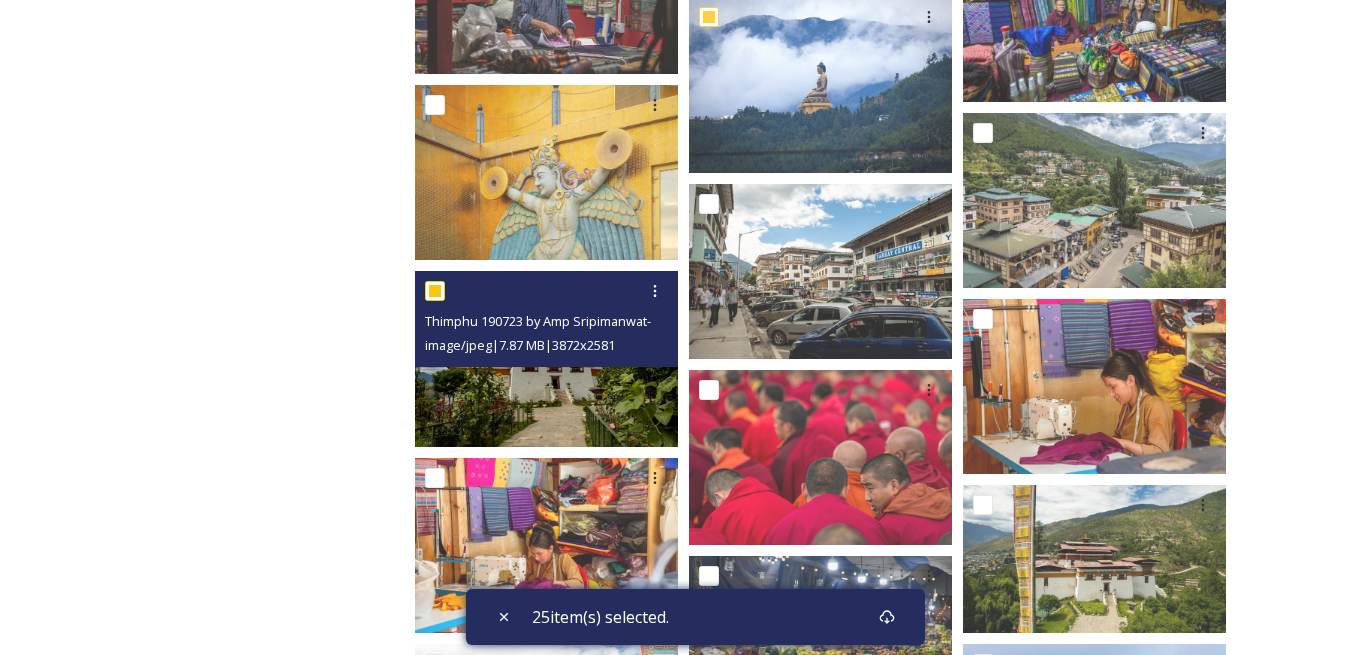 type 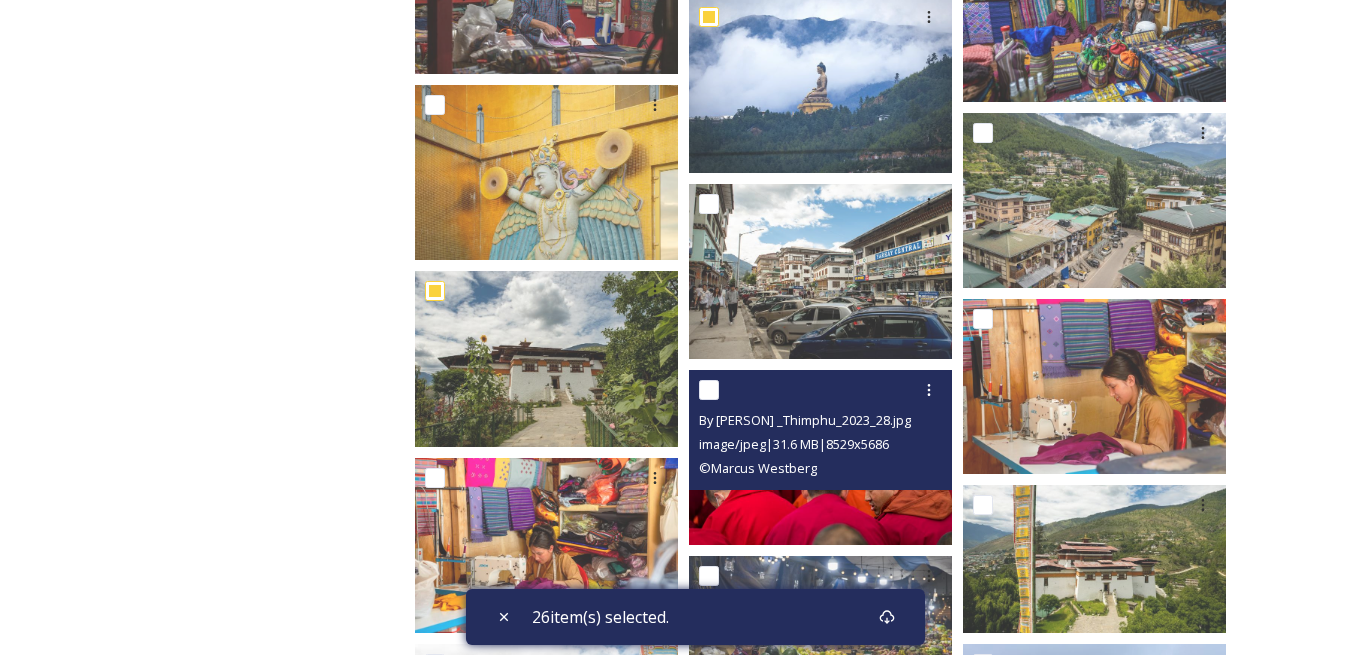 click at bounding box center (823, 390) 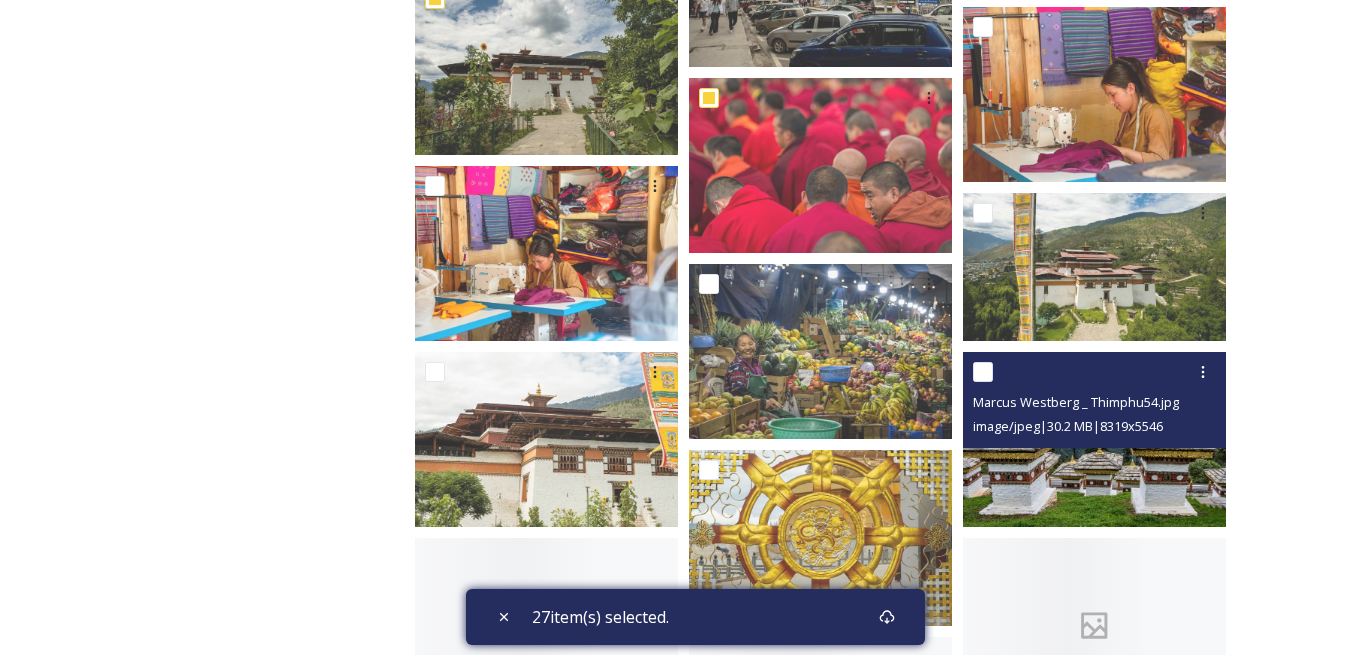 scroll, scrollTop: 6600, scrollLeft: 0, axis: vertical 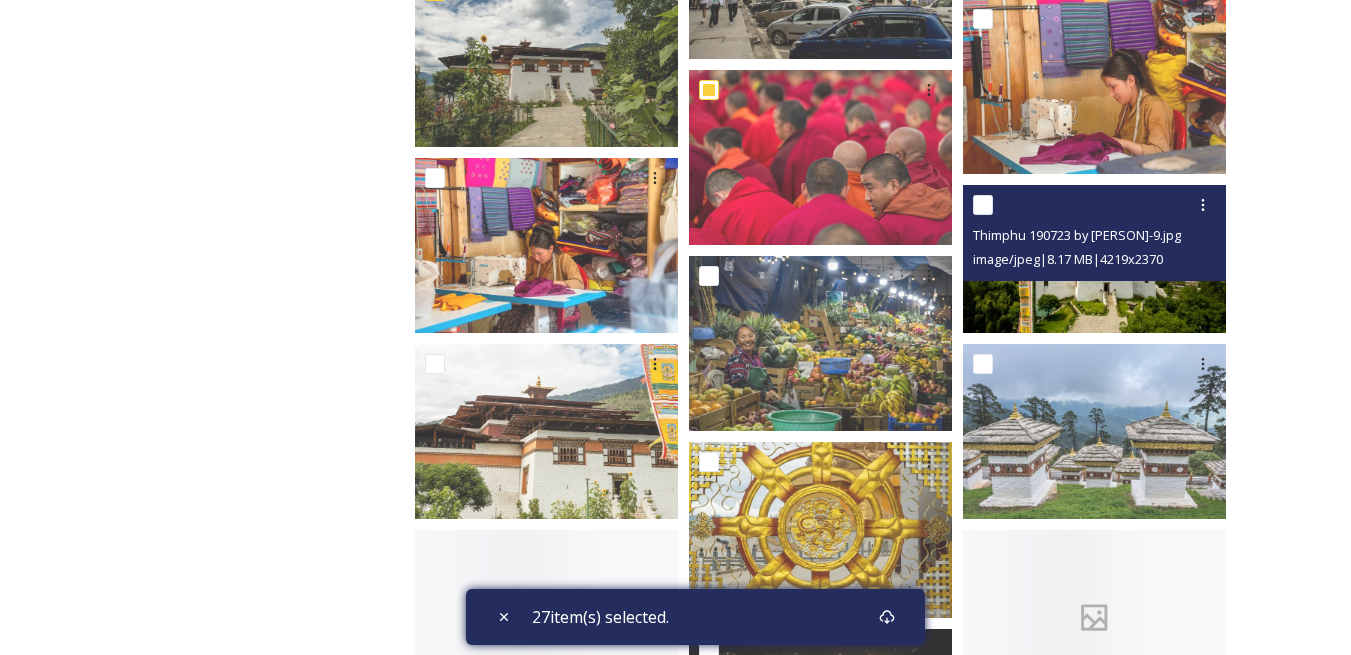 click at bounding box center [983, 205] 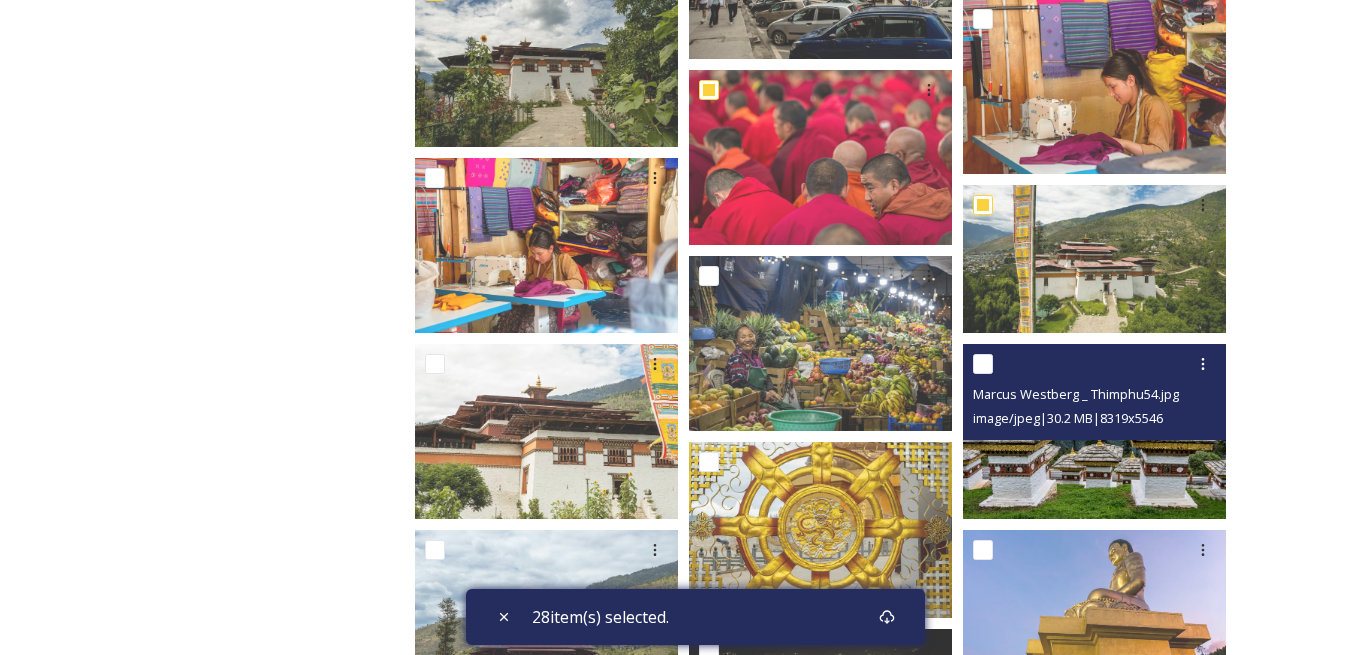 click at bounding box center (983, 364) 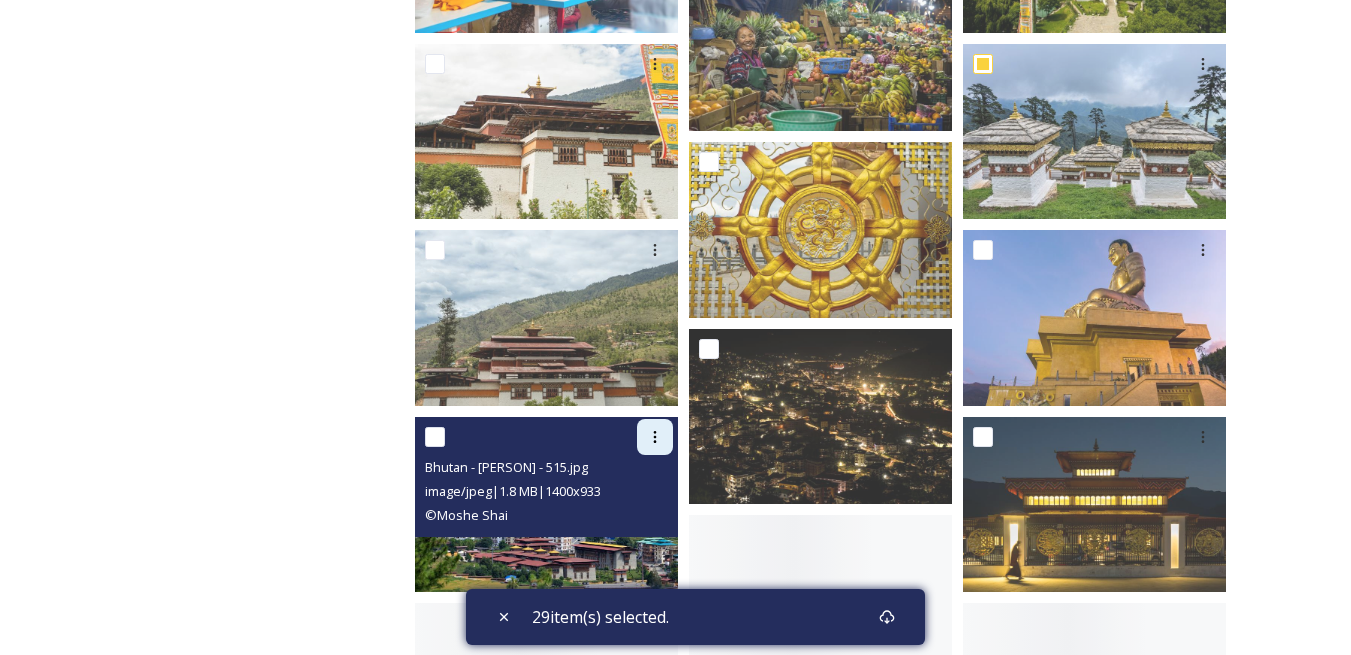 scroll, scrollTop: 7100, scrollLeft: 0, axis: vertical 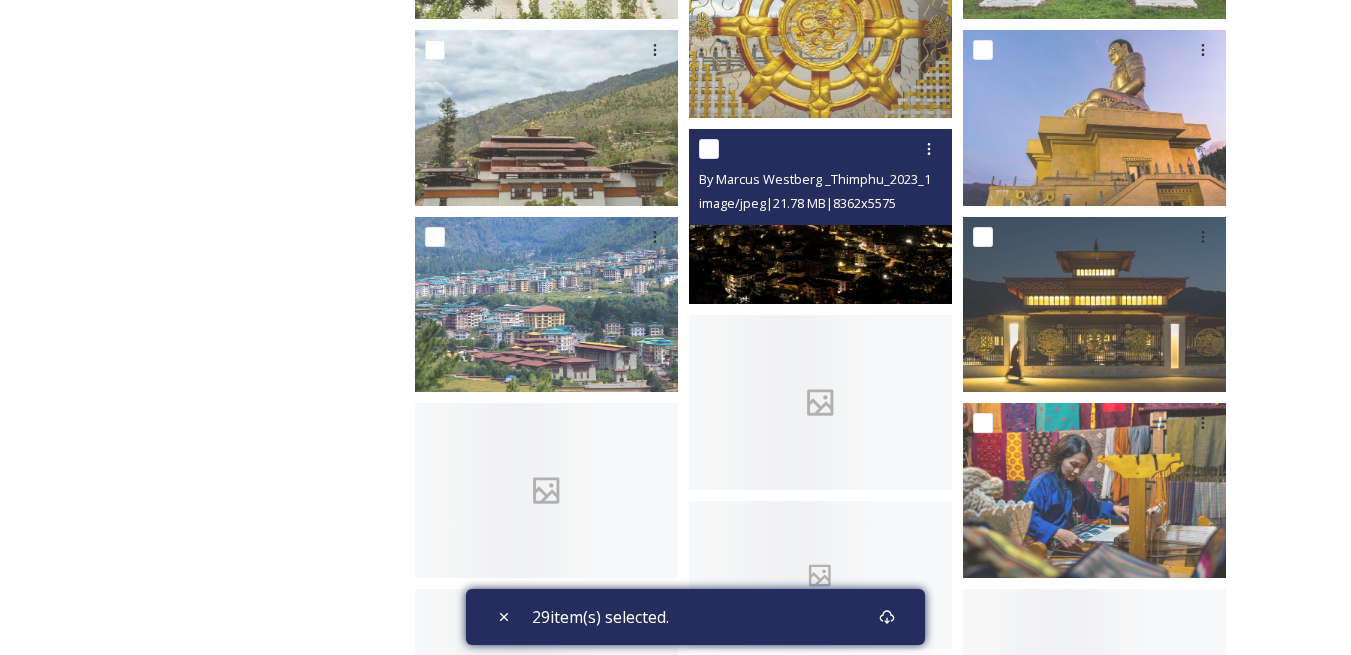 click at bounding box center [709, 149] 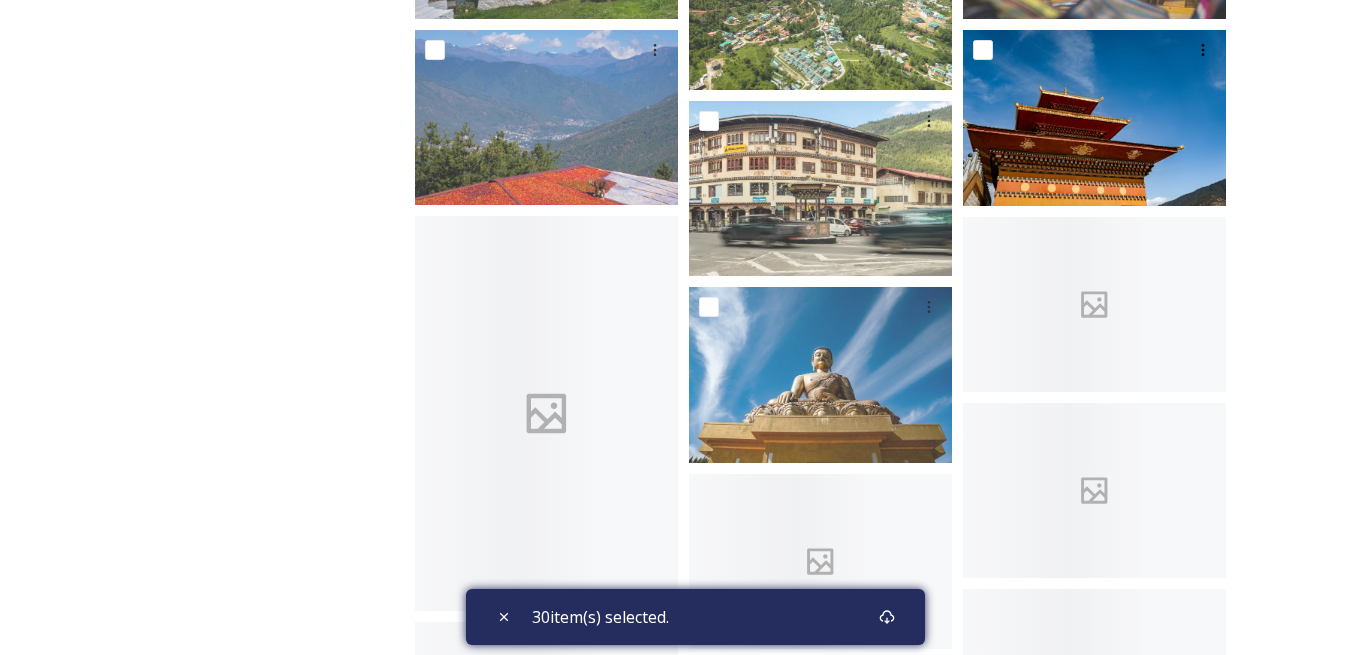 scroll, scrollTop: 7800, scrollLeft: 0, axis: vertical 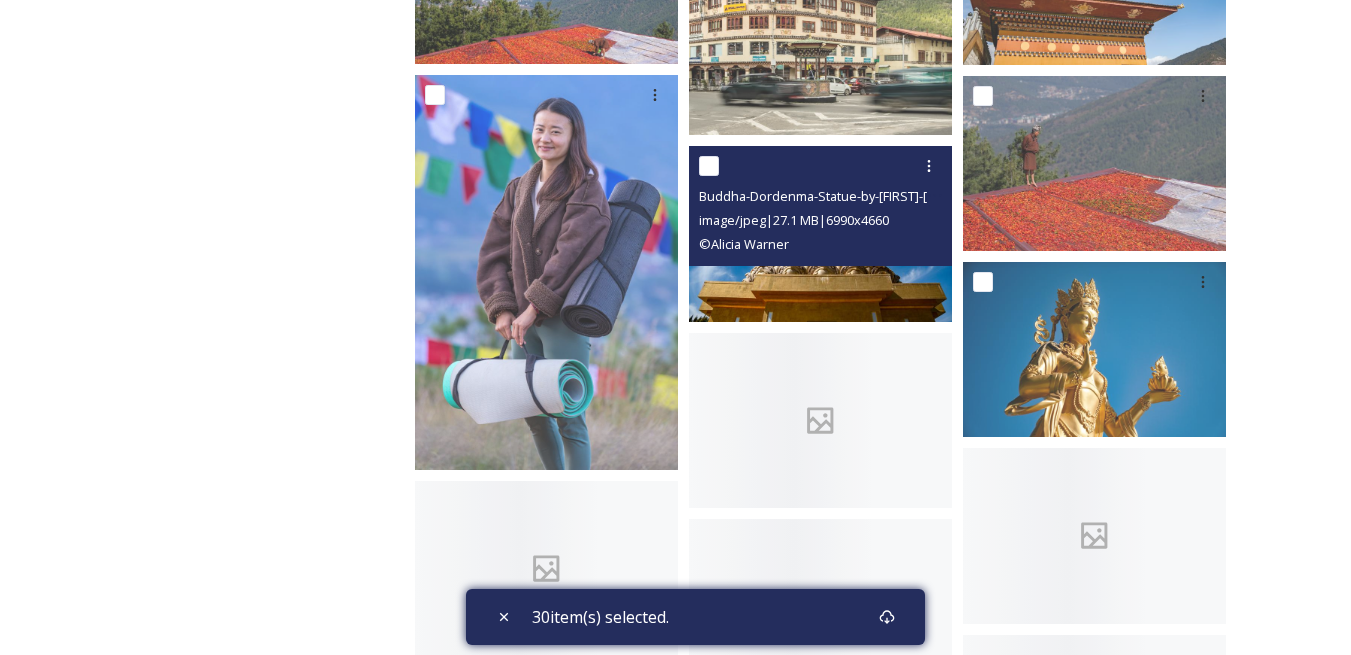 click at bounding box center (709, 166) 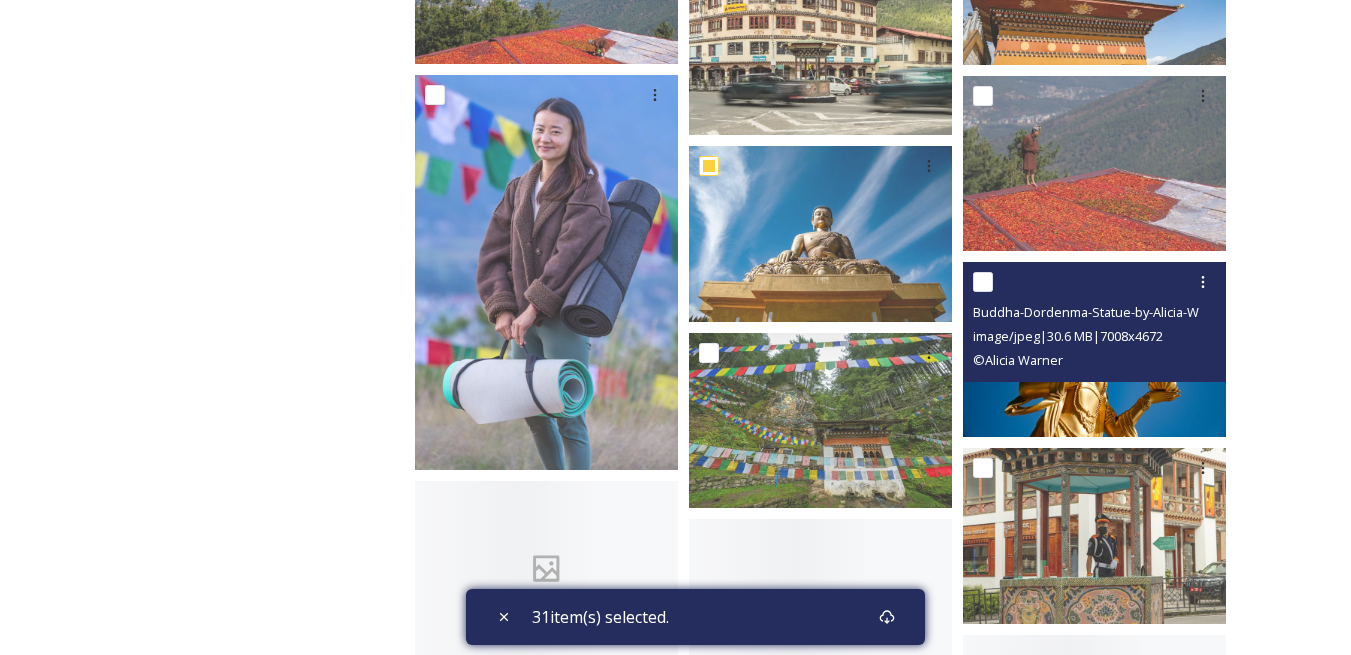 click at bounding box center [983, 282] 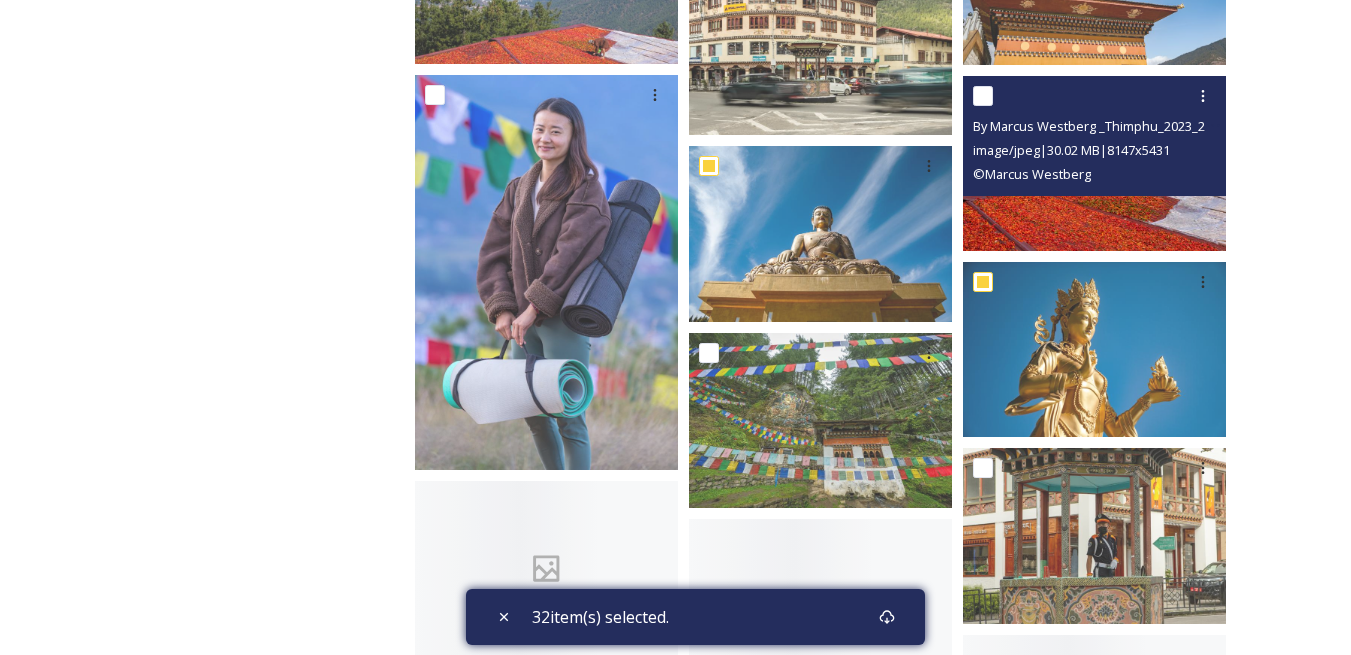 click at bounding box center (983, 96) 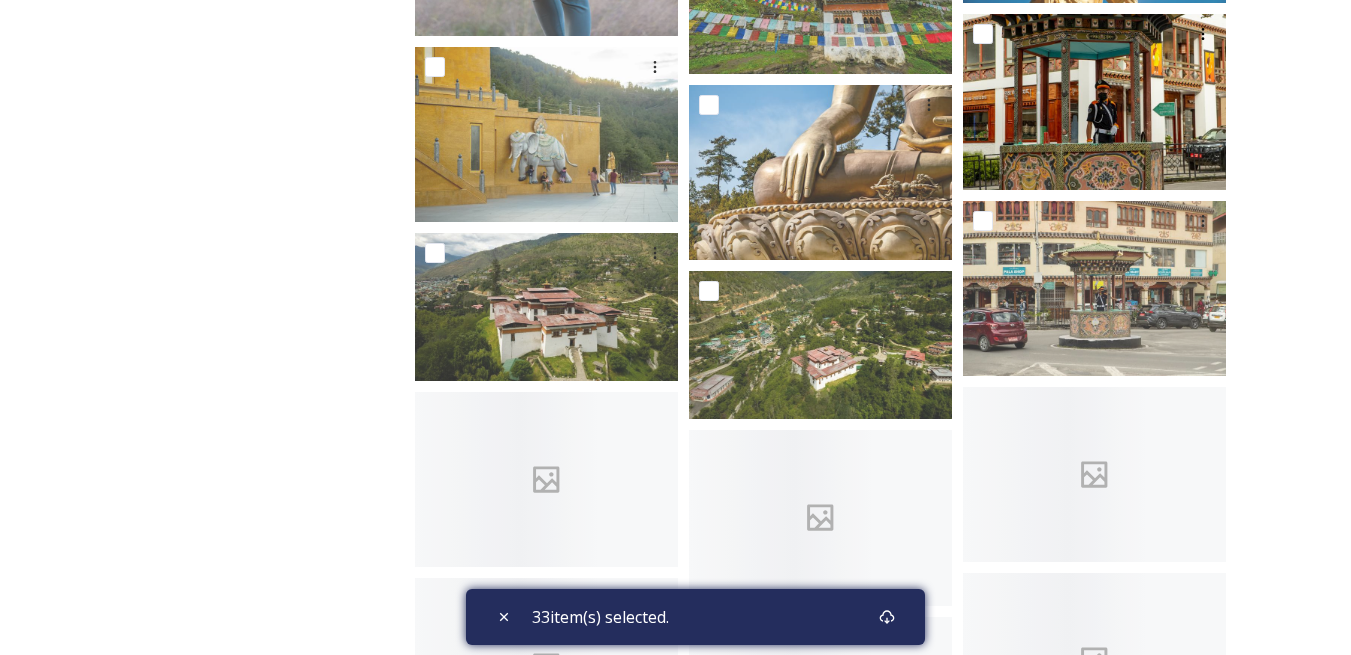 scroll, scrollTop: 8400, scrollLeft: 0, axis: vertical 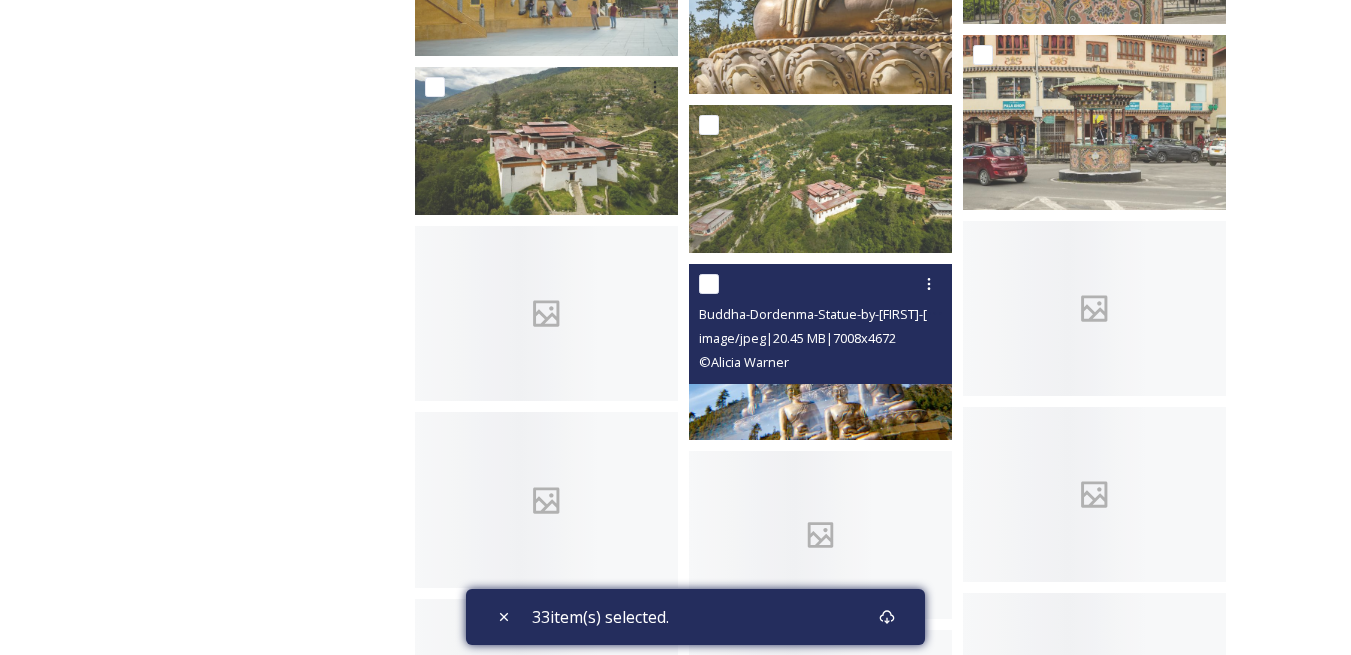 click at bounding box center (709, 284) 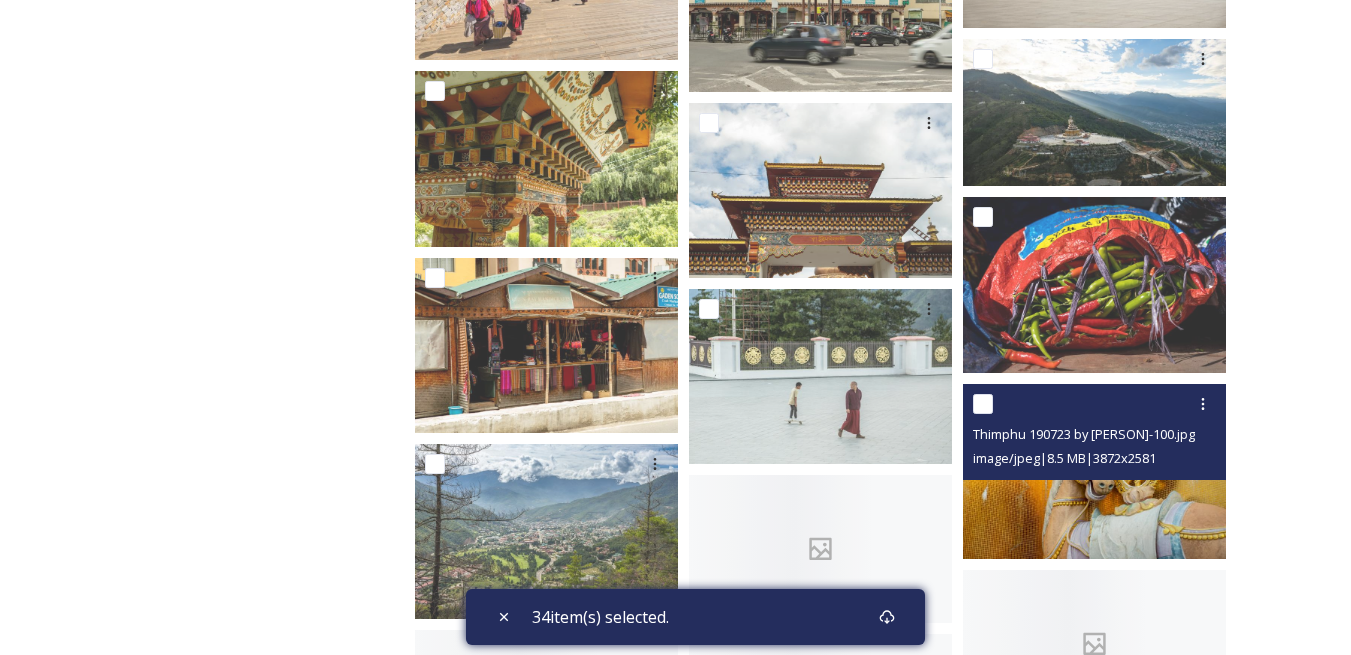 scroll, scrollTop: 9700, scrollLeft: 0, axis: vertical 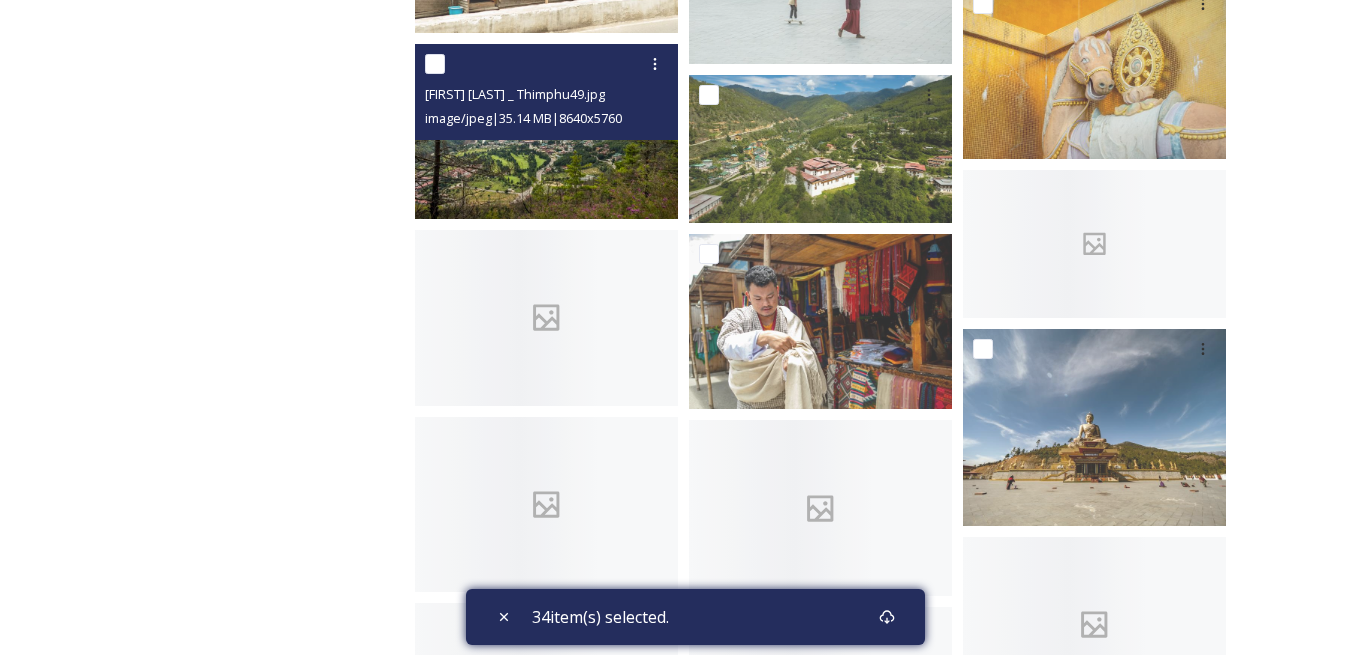click at bounding box center [435, 64] 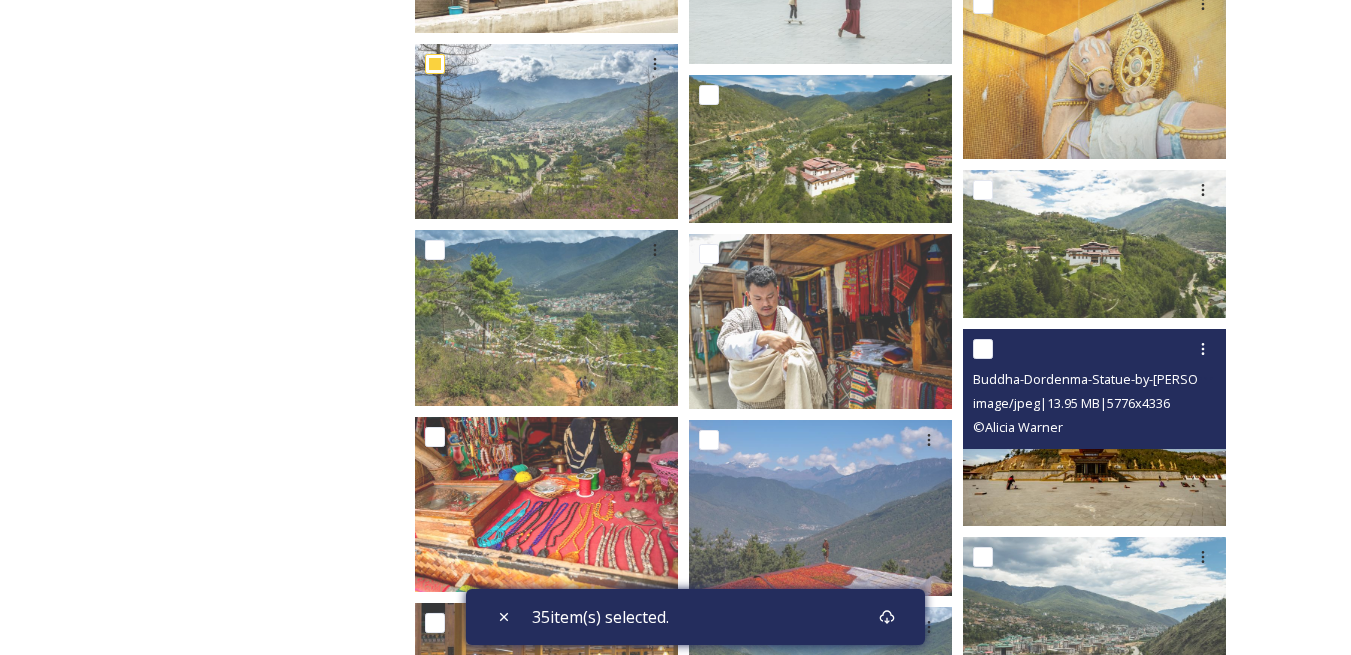 click at bounding box center [983, 349] 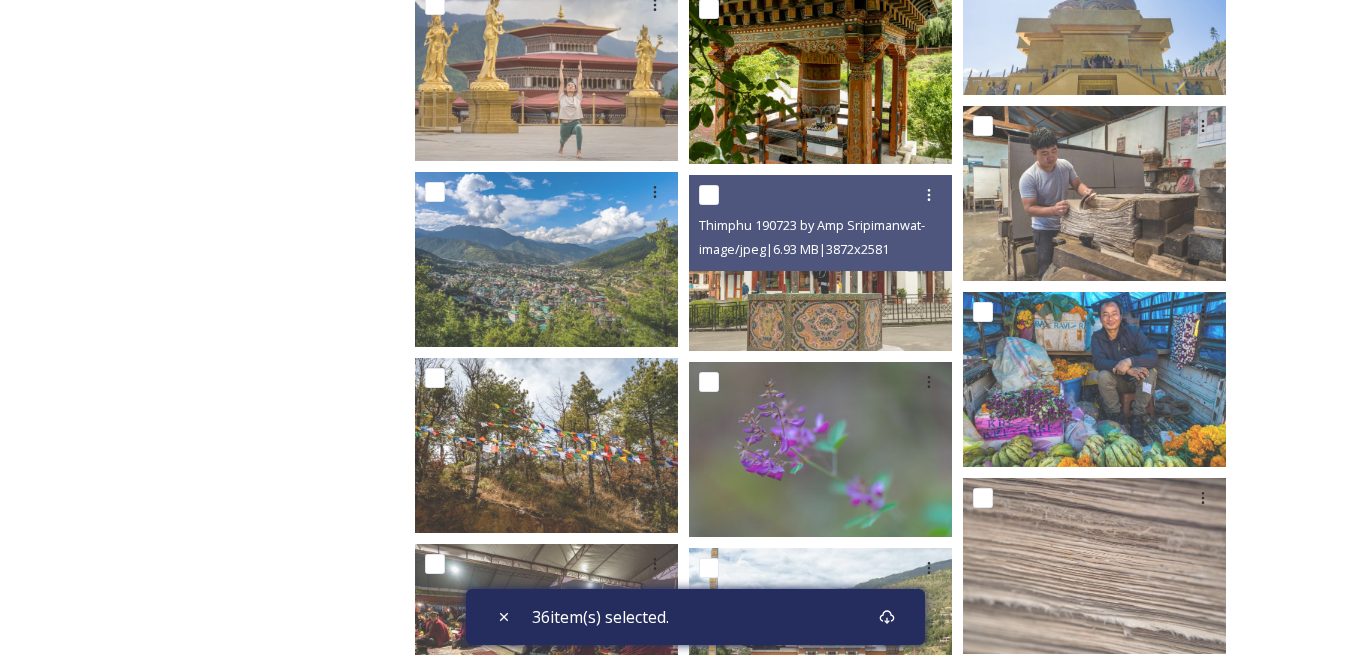 scroll, scrollTop: 10500, scrollLeft: 0, axis: vertical 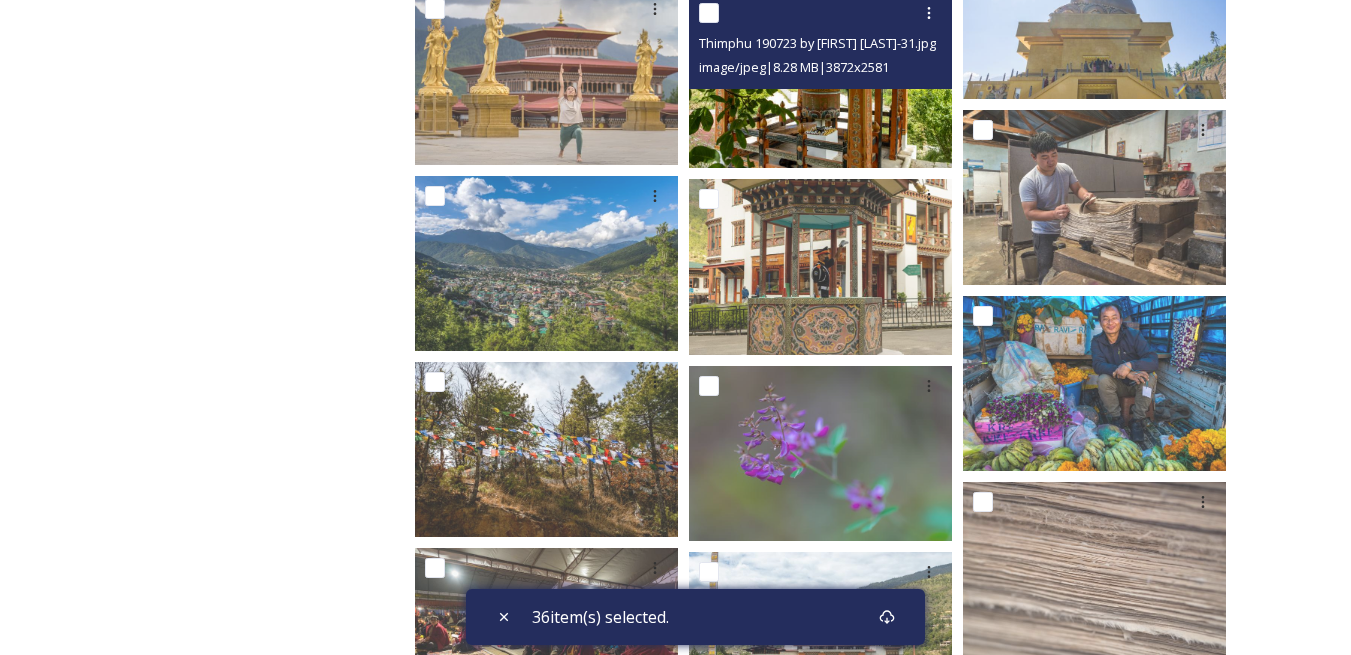 click at bounding box center (709, 13) 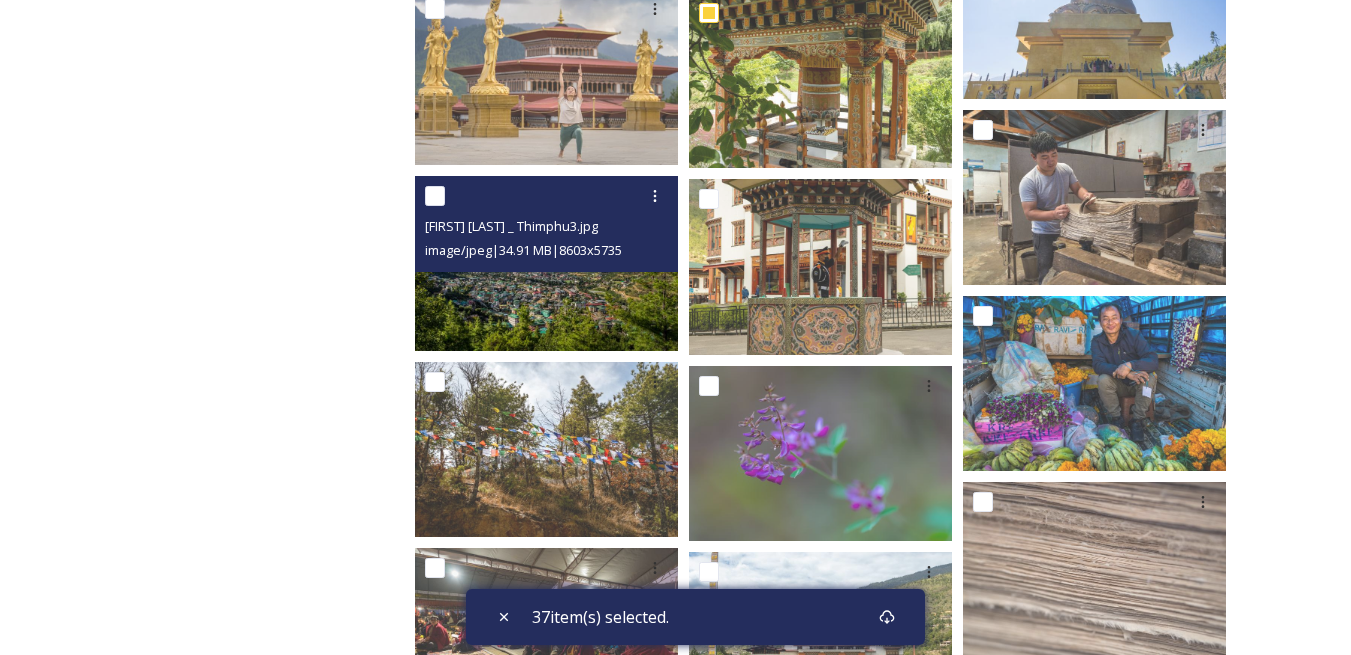 click at bounding box center [435, 196] 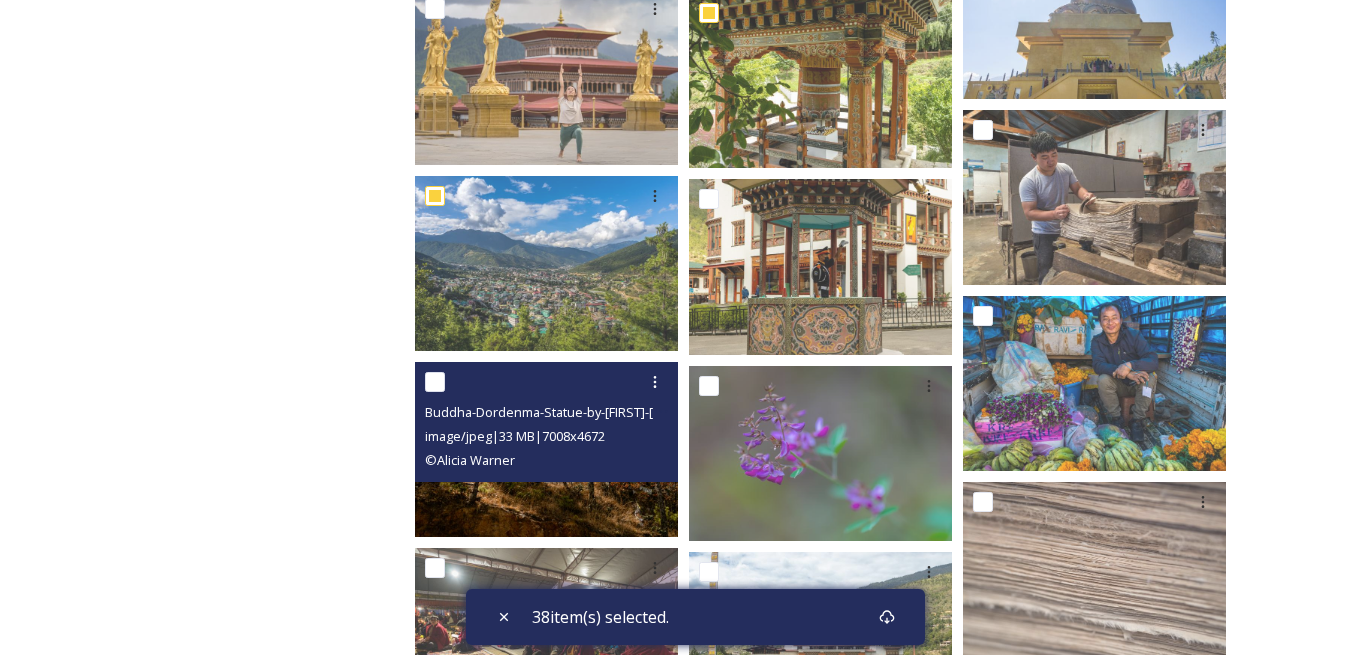 click at bounding box center [435, 382] 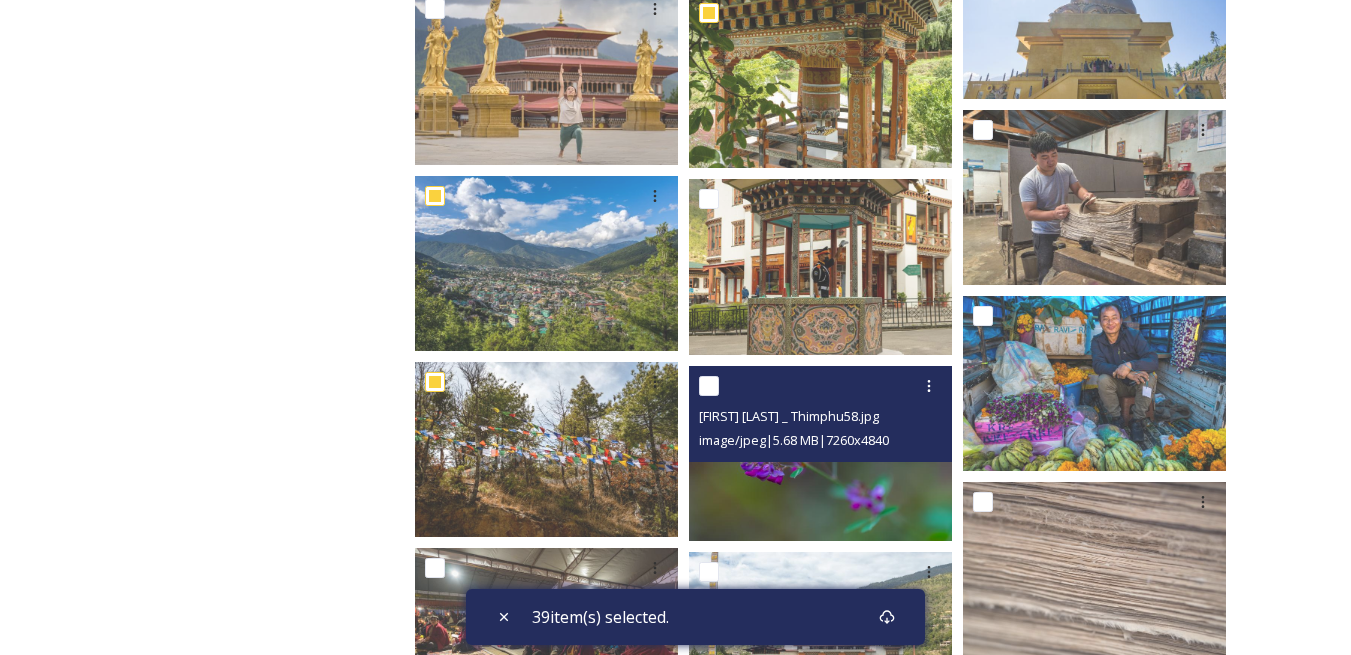 click at bounding box center (709, 386) 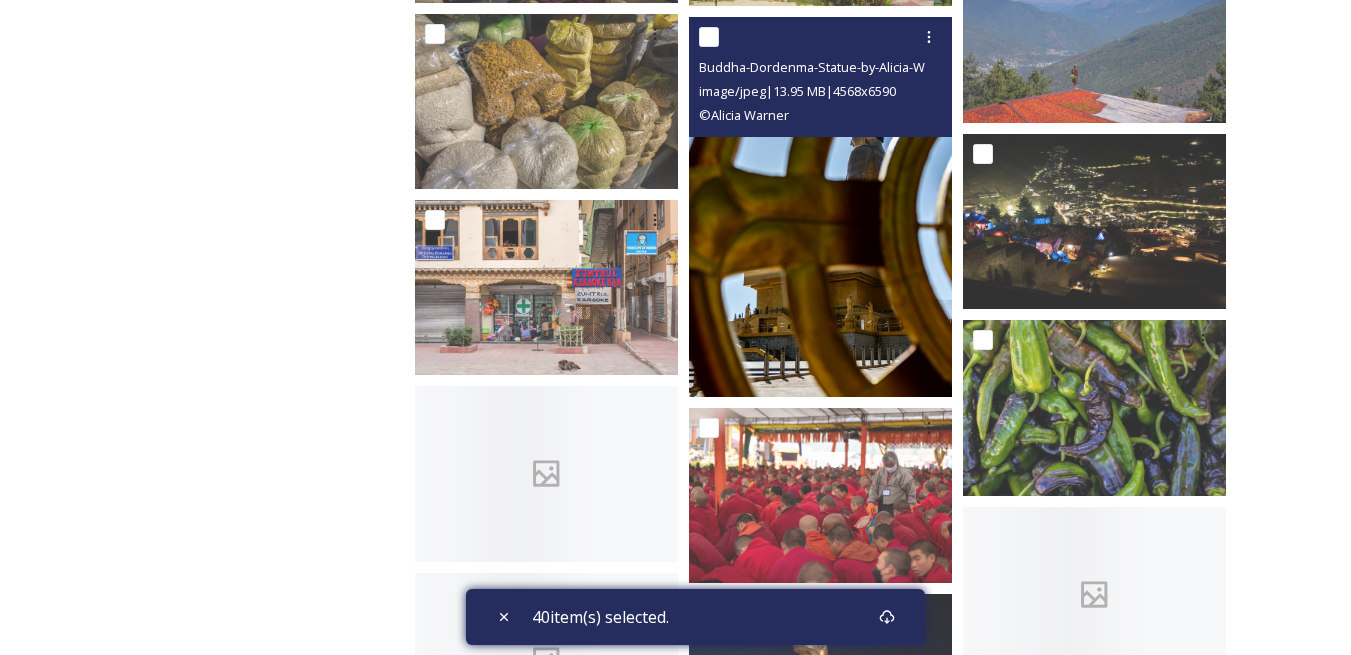 scroll, scrollTop: 11200, scrollLeft: 0, axis: vertical 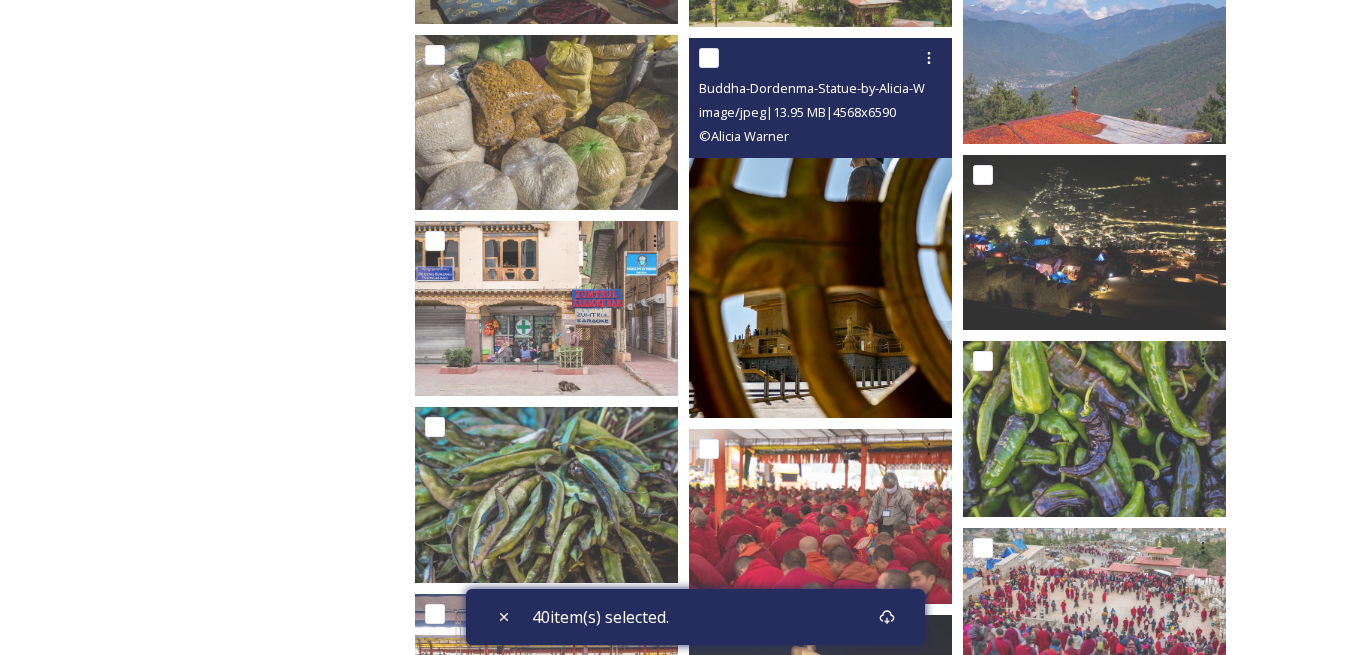 click at bounding box center [709, 58] 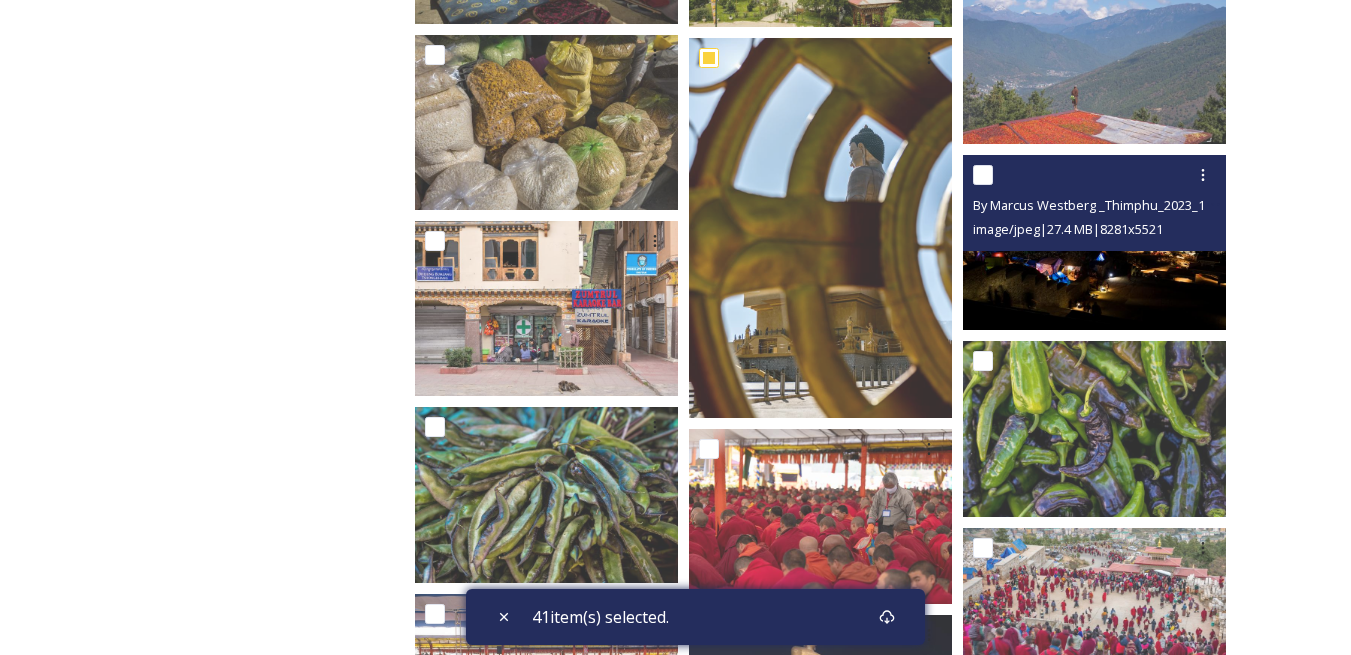 click at bounding box center [983, 175] 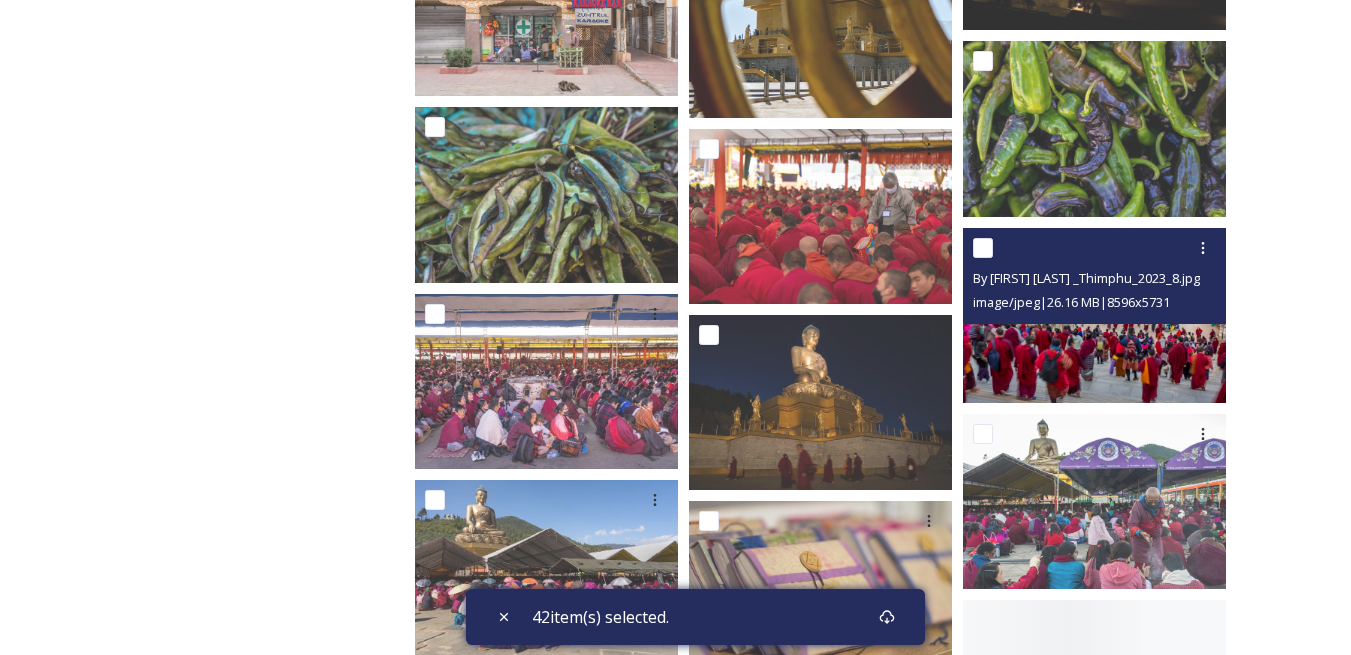 scroll, scrollTop: 11700, scrollLeft: 0, axis: vertical 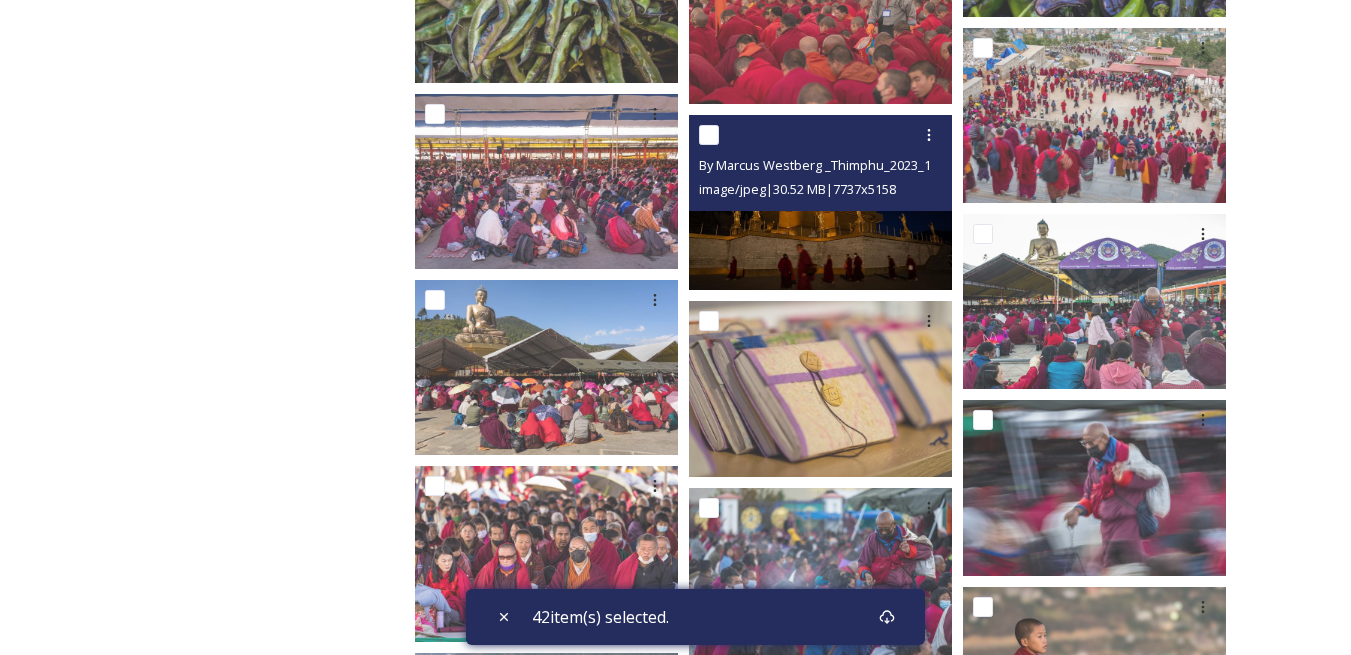click at bounding box center [709, 135] 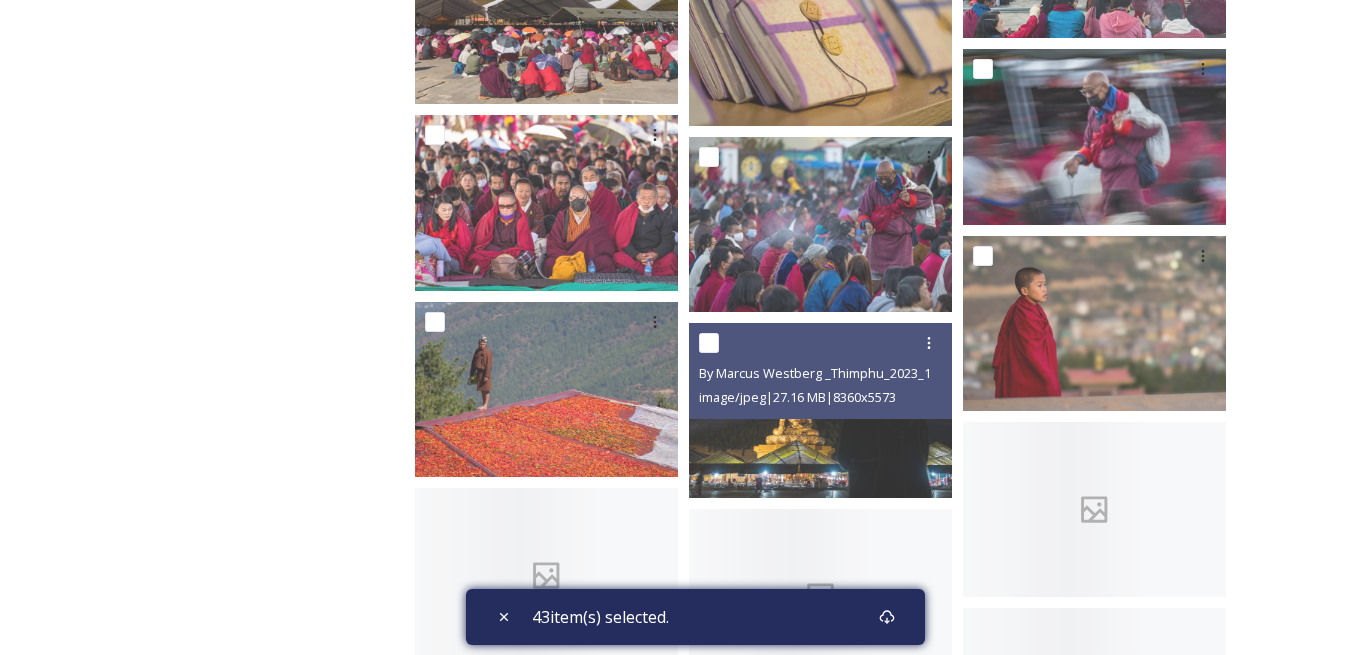 scroll, scrollTop: 12100, scrollLeft: 0, axis: vertical 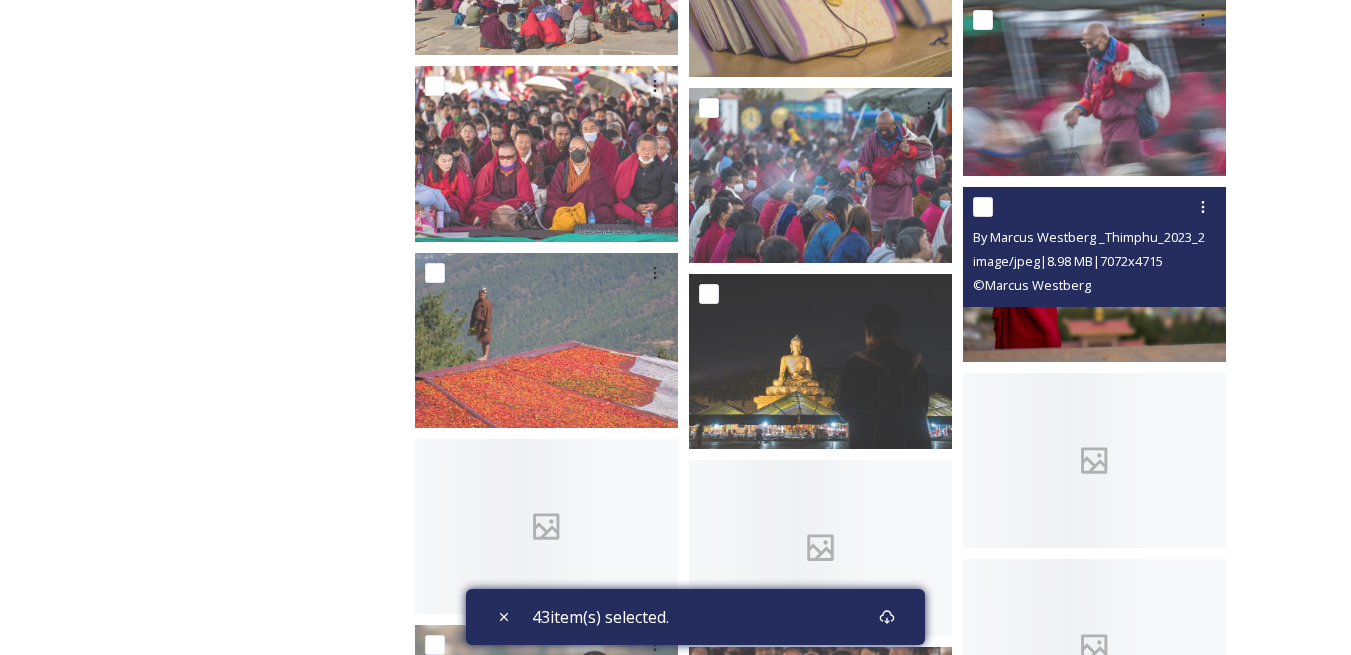 click at bounding box center (983, 207) 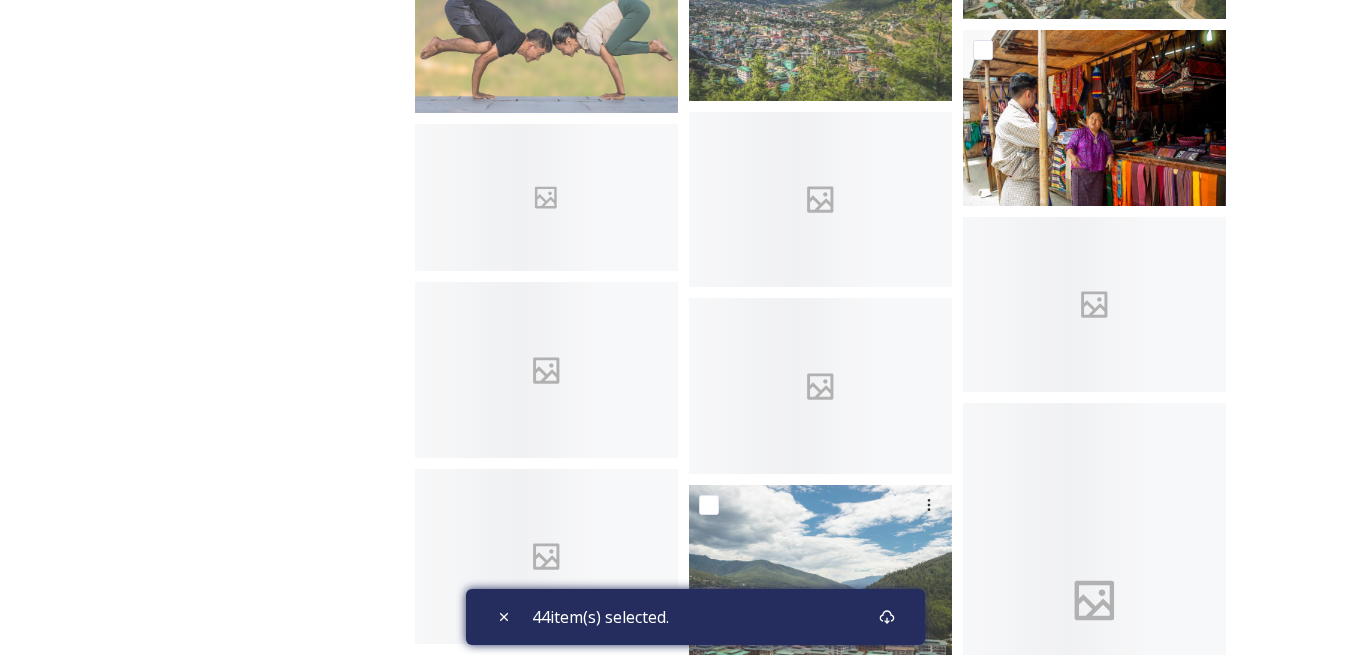 scroll, scrollTop: 14200, scrollLeft: 0, axis: vertical 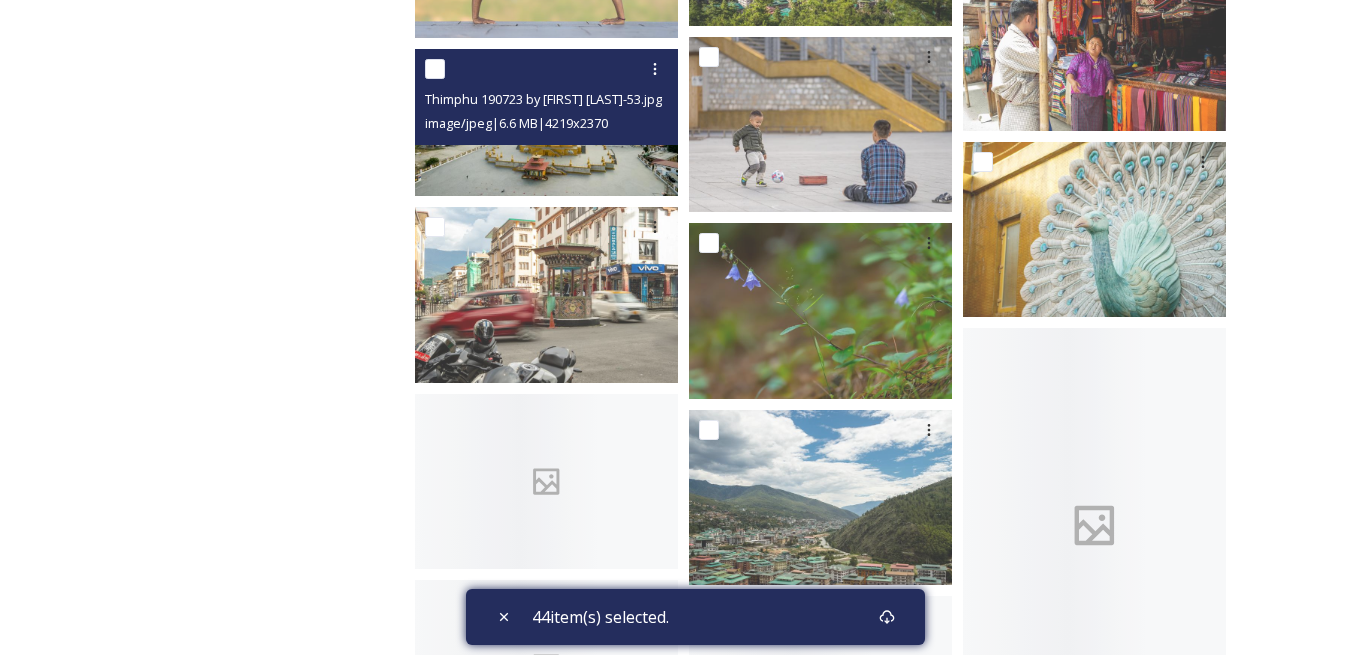 click at bounding box center (435, 69) 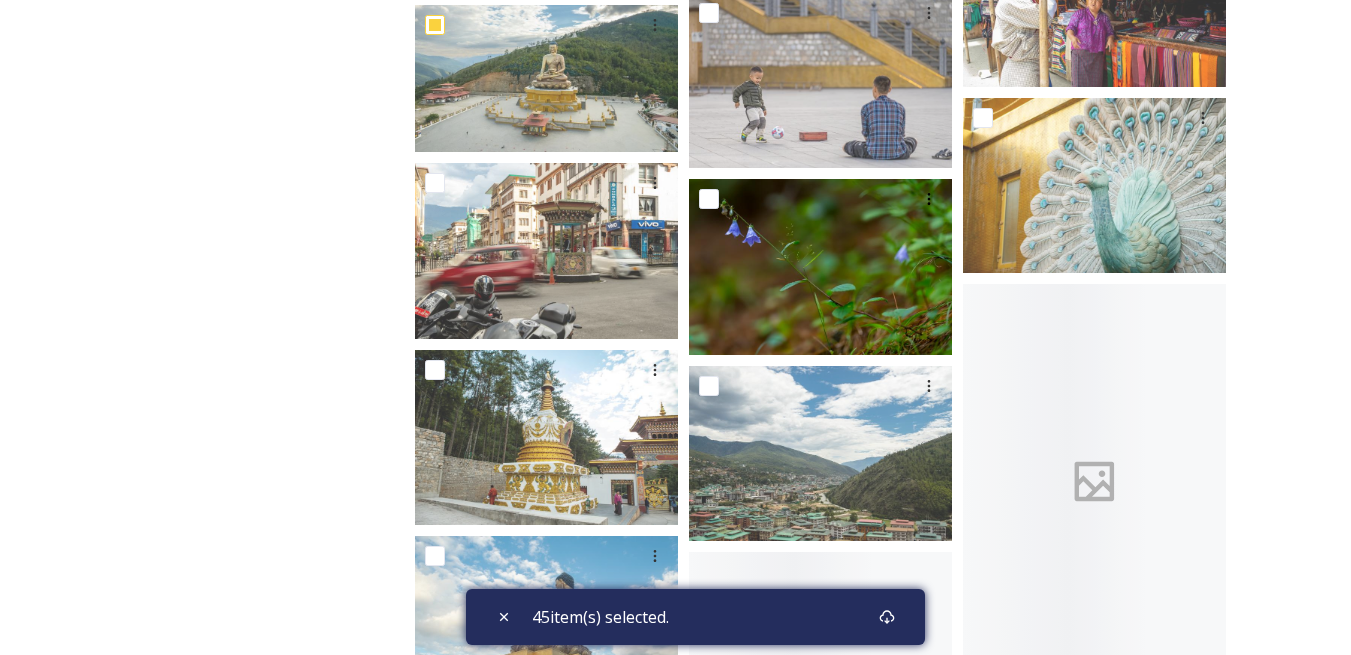 scroll, scrollTop: 14500, scrollLeft: 0, axis: vertical 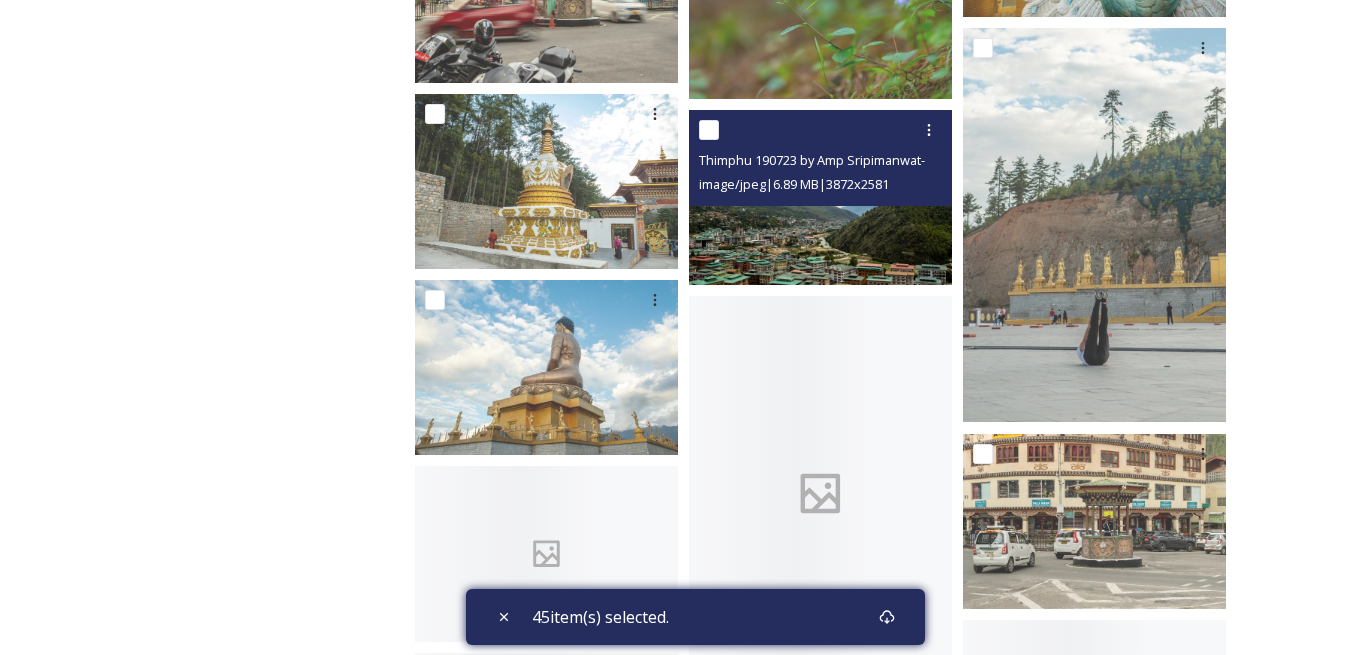 click at bounding box center (709, 130) 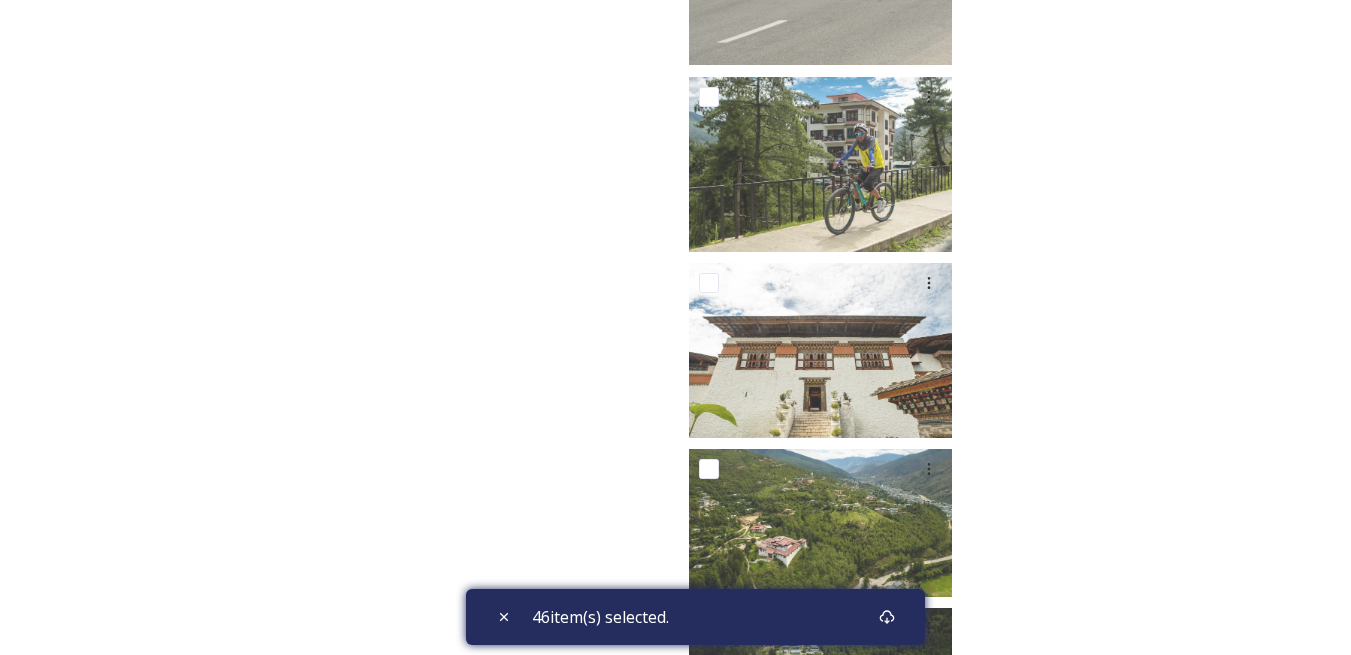 scroll, scrollTop: 17199, scrollLeft: 0, axis: vertical 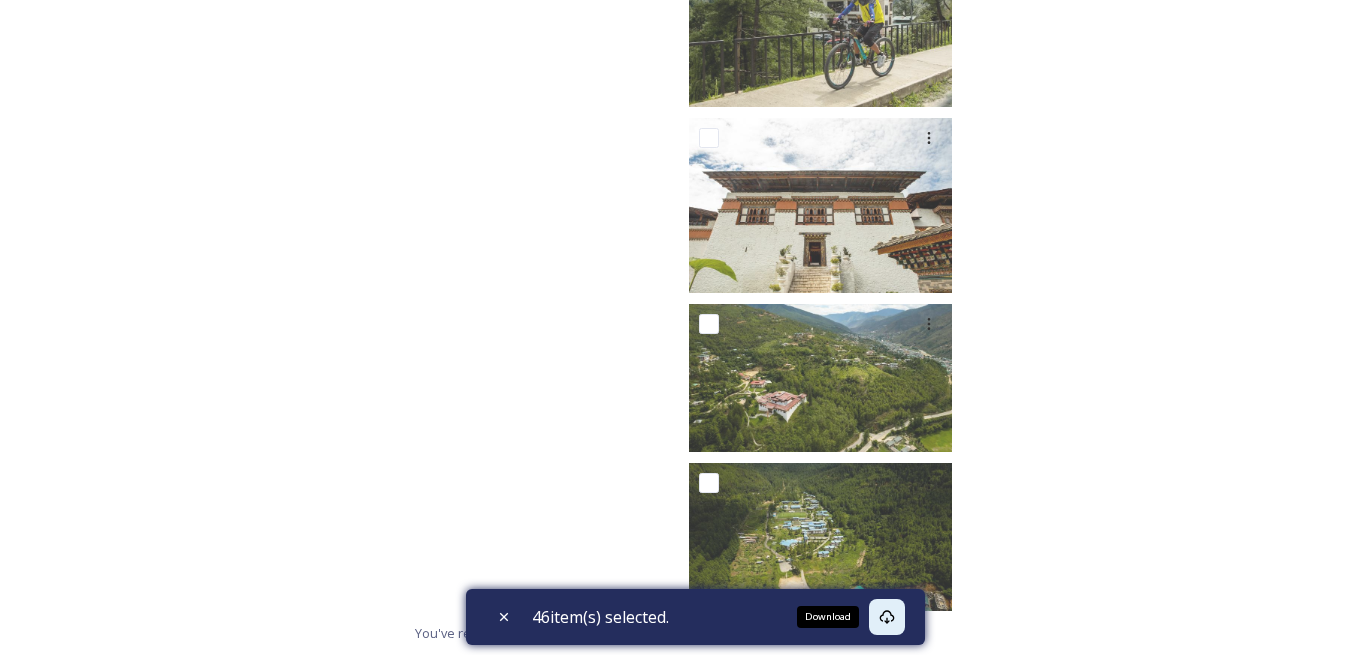 click 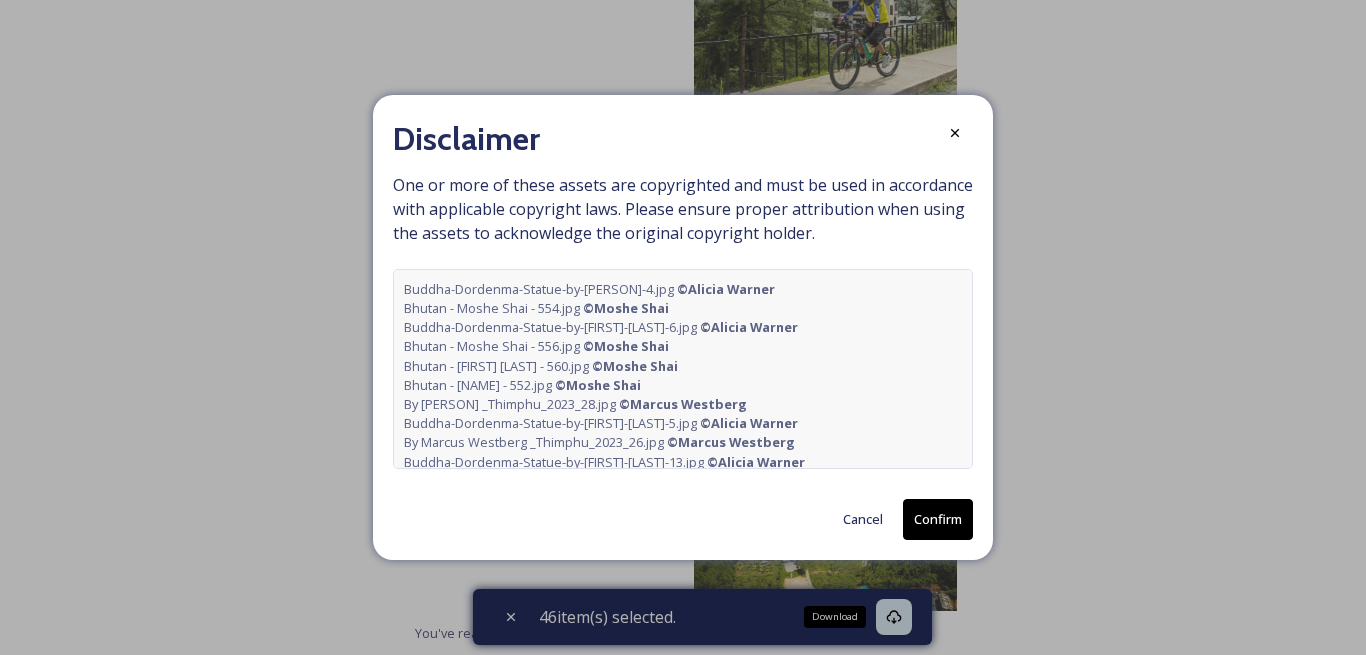 click on "Confirm" at bounding box center (938, 519) 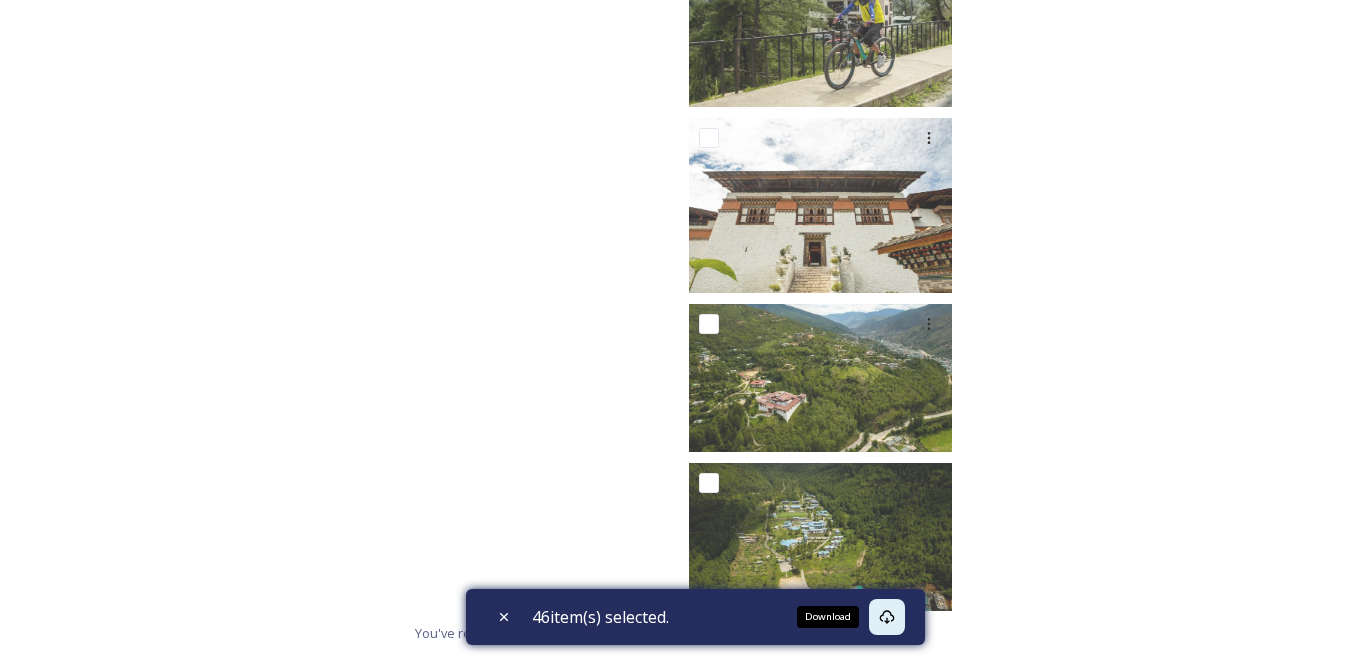 click 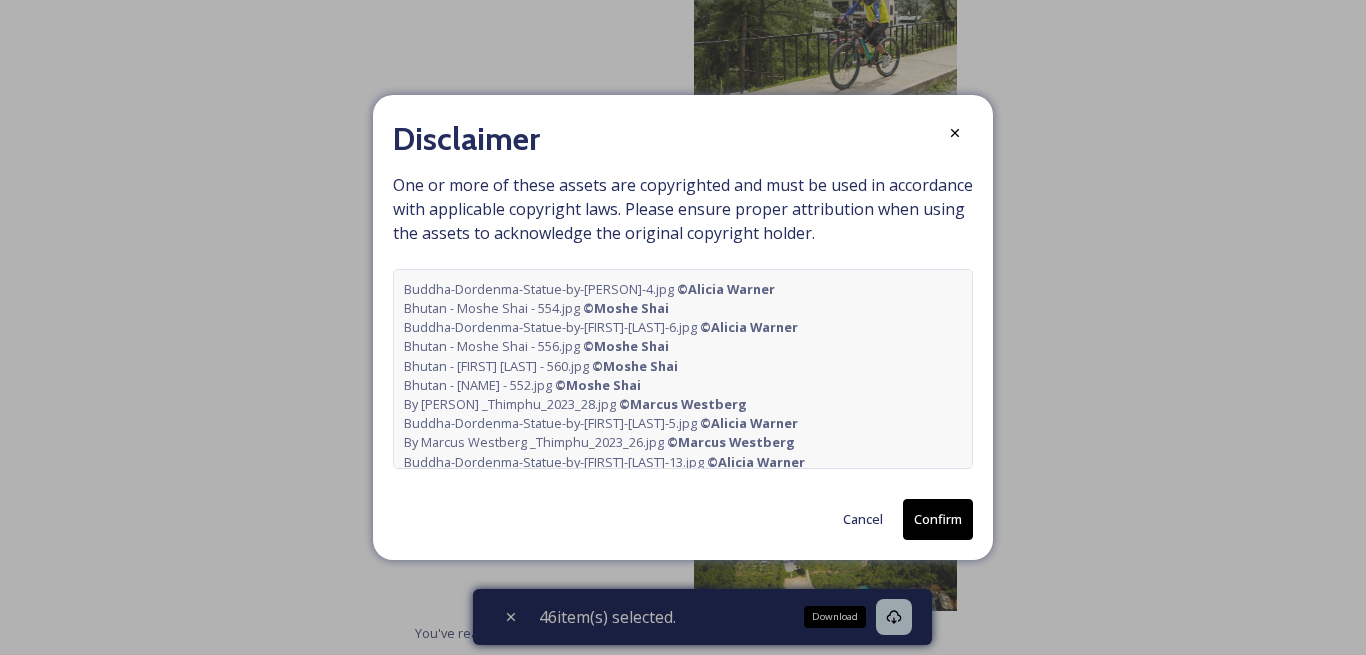 click on "Confirm" at bounding box center [938, 519] 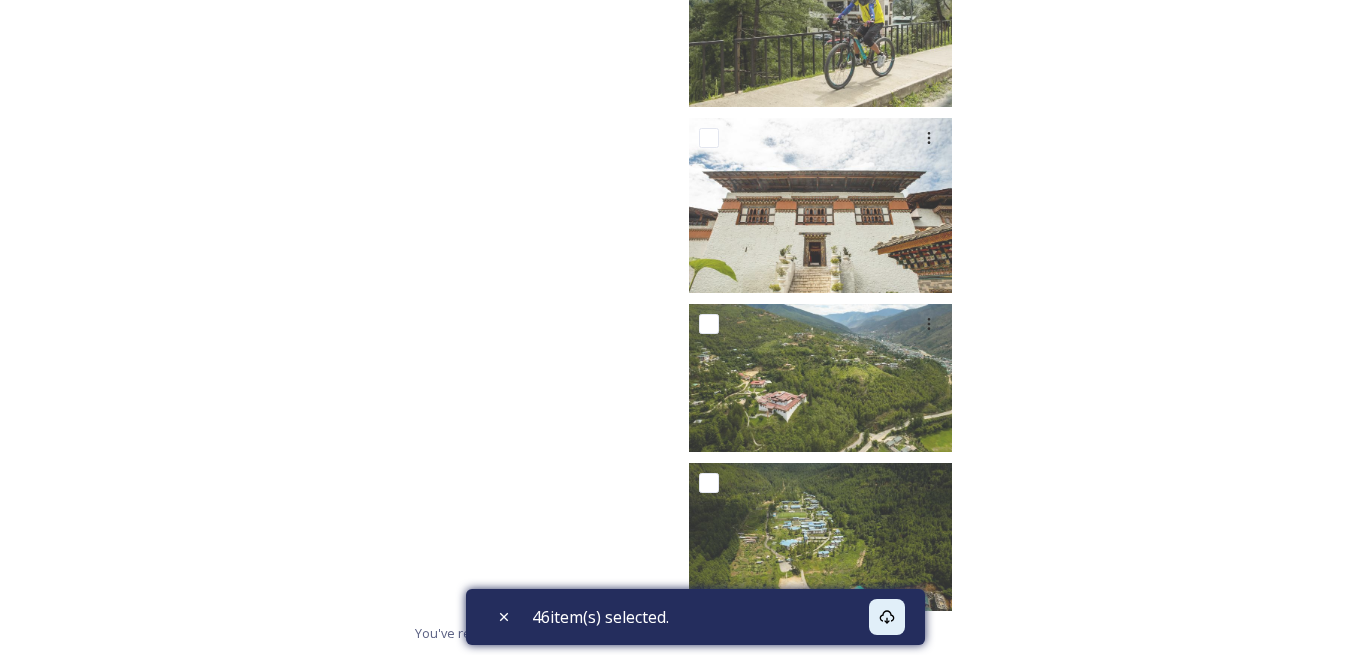 click on "Thimphu 190723 by [PERSON] 51.jpg image/jpeg  |  7.4 MB  |  3872  x  2581" at bounding box center [1099, -8100] 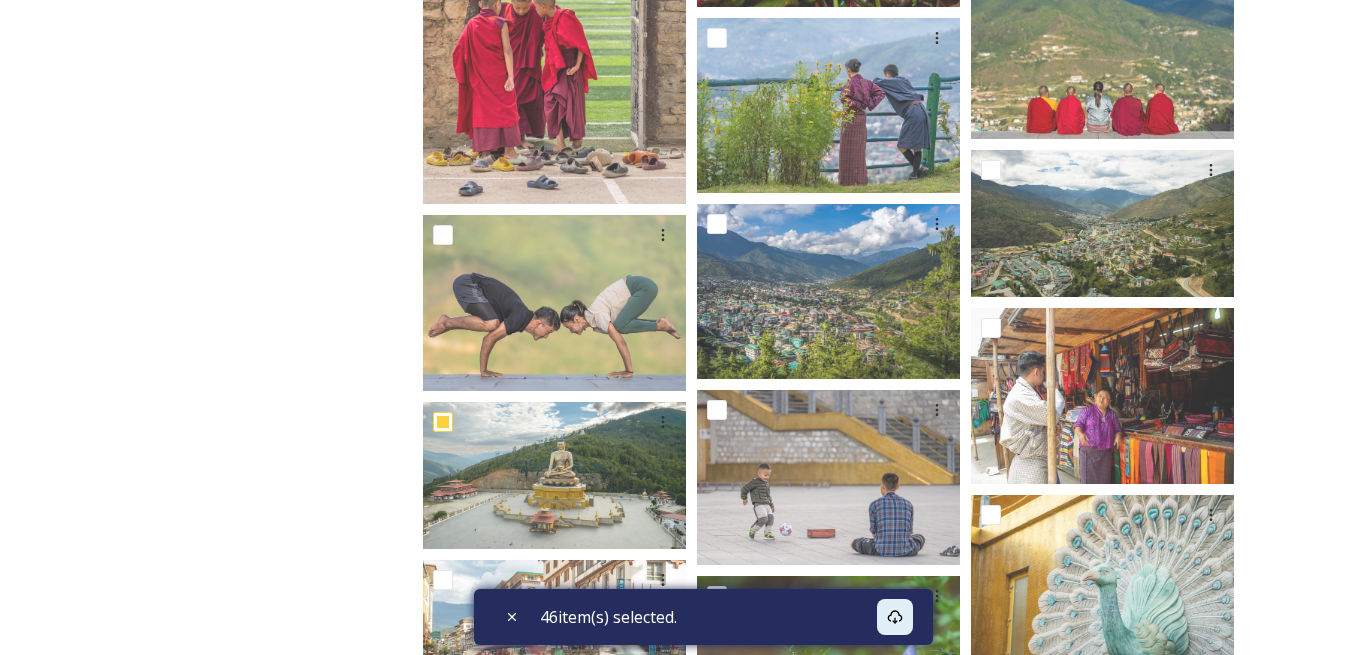 scroll, scrollTop: 13799, scrollLeft: 0, axis: vertical 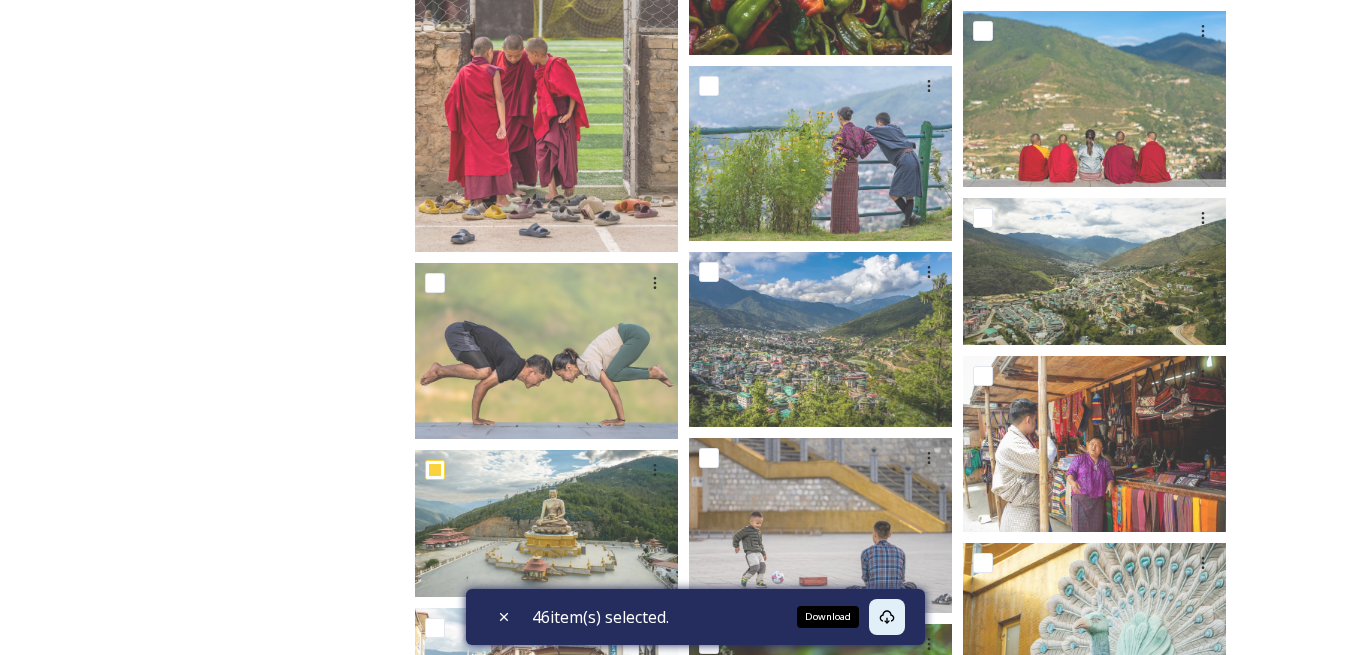 click on "Download" at bounding box center (887, 617) 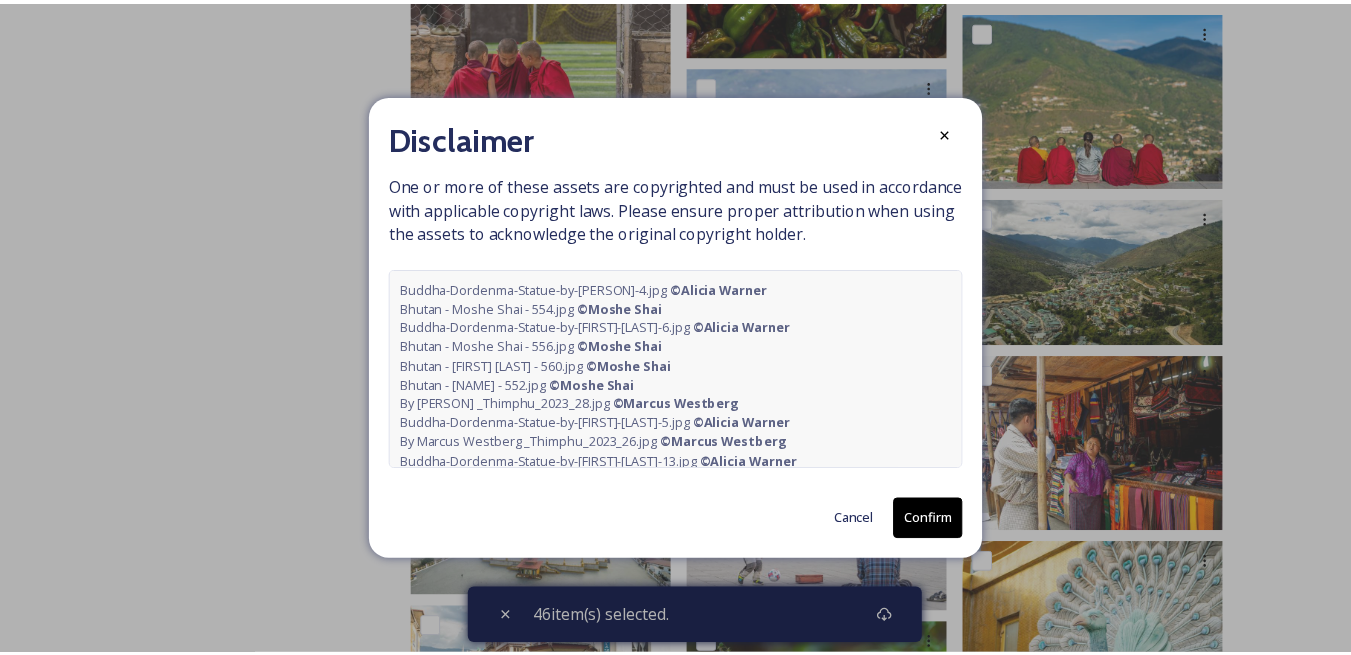 scroll, scrollTop: 110, scrollLeft: 0, axis: vertical 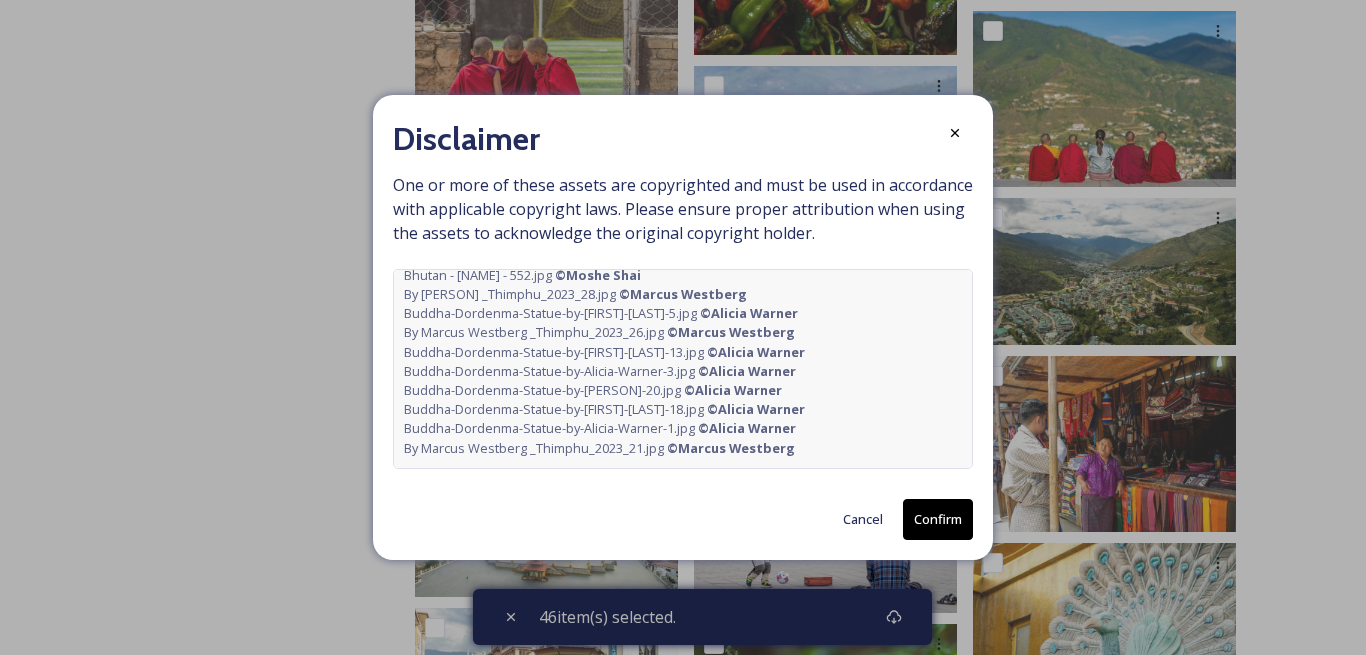 click on "Confirm" at bounding box center [938, 519] 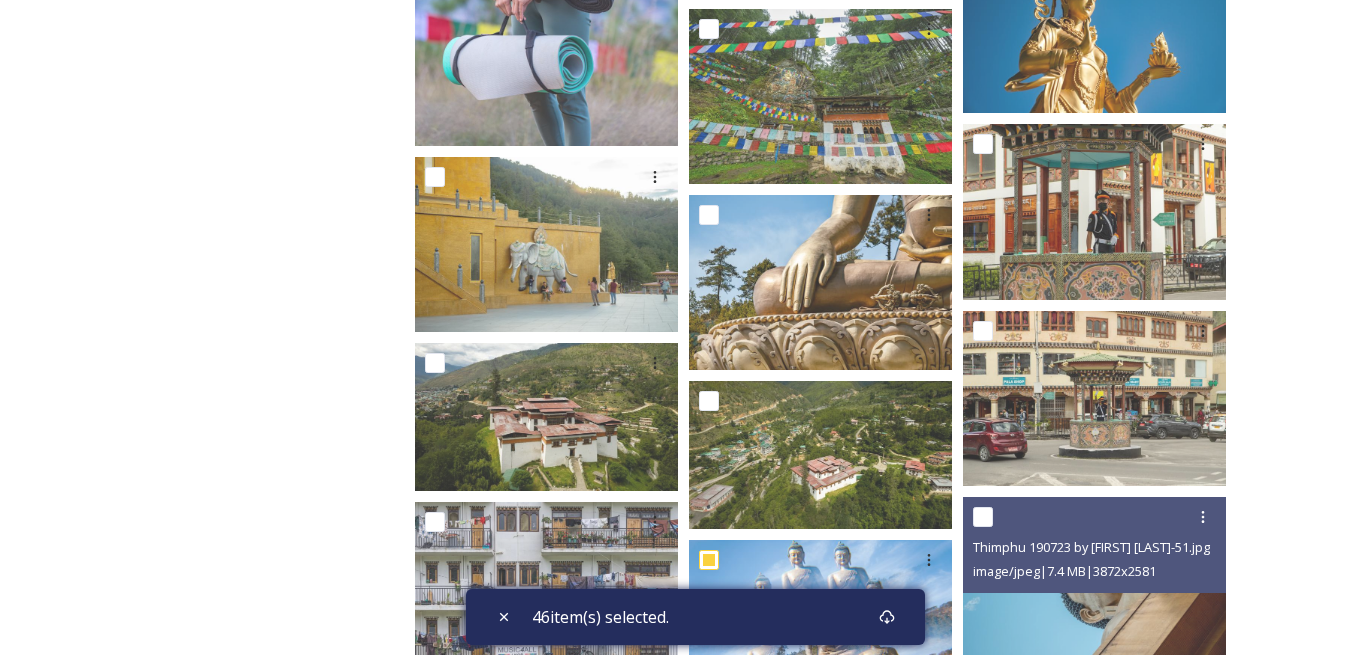 scroll, scrollTop: 8099, scrollLeft: 0, axis: vertical 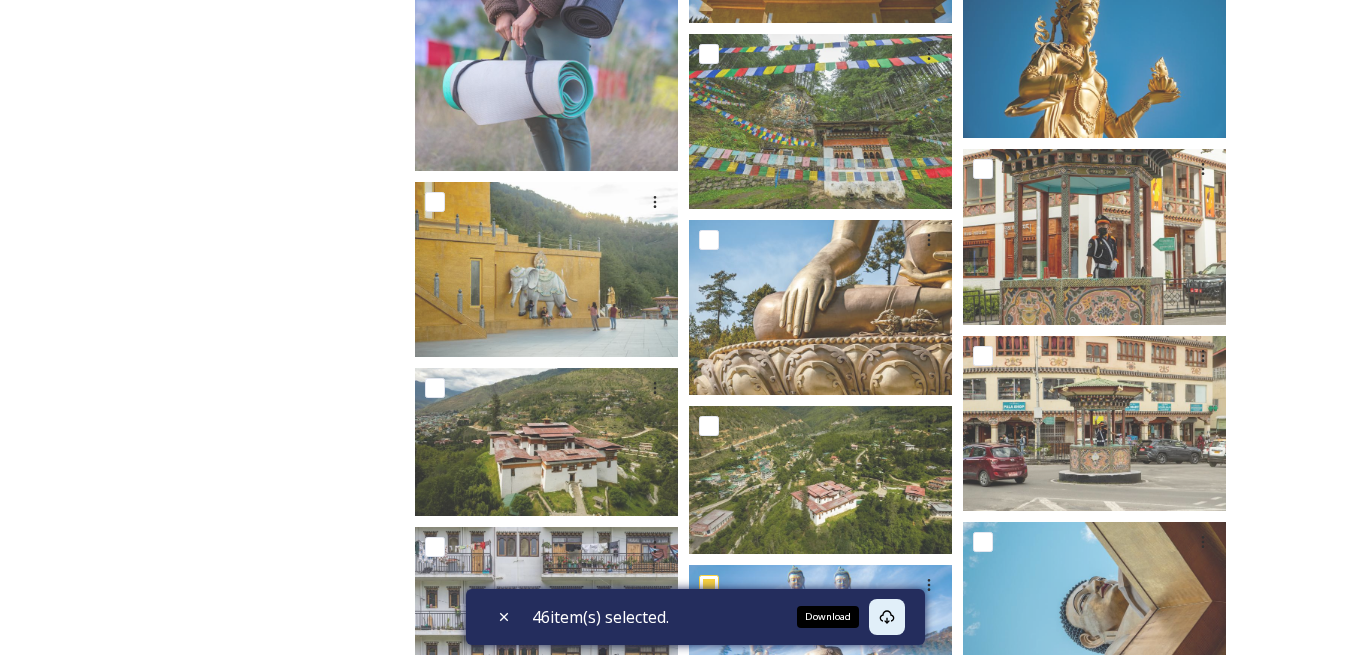click on "Download" at bounding box center (887, 617) 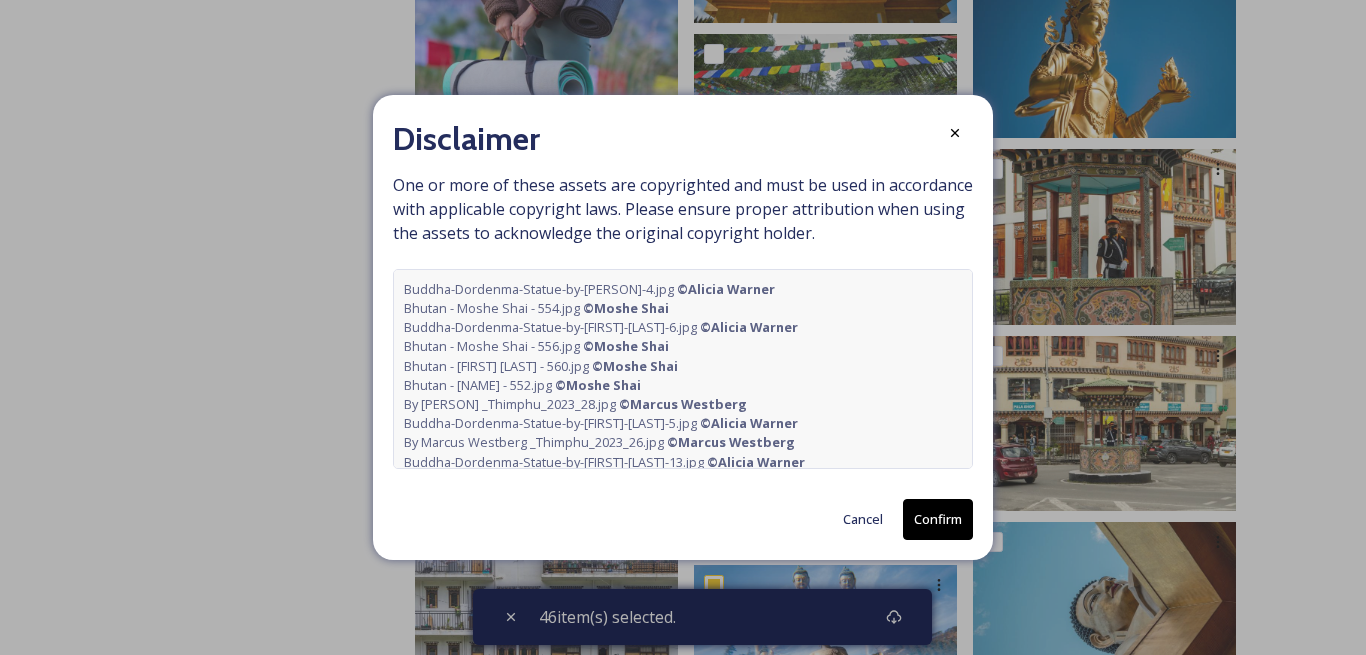 click on "Confirm" at bounding box center [938, 519] 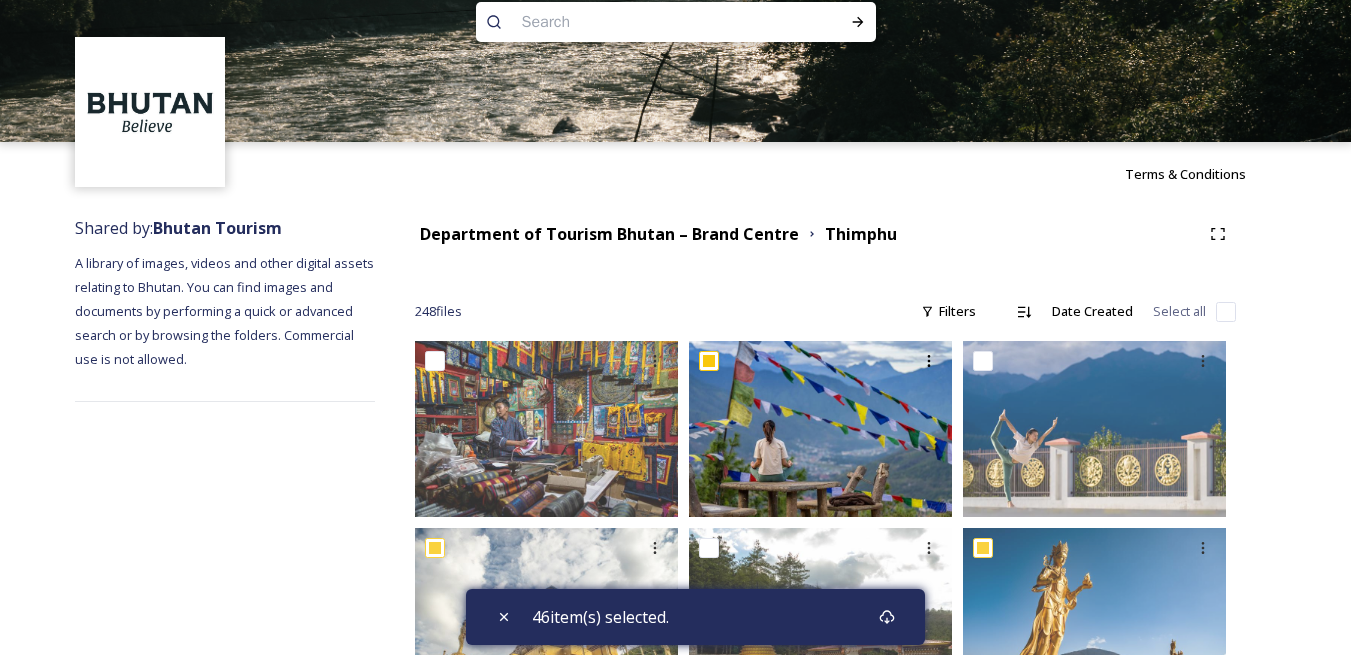 scroll, scrollTop: 200, scrollLeft: 0, axis: vertical 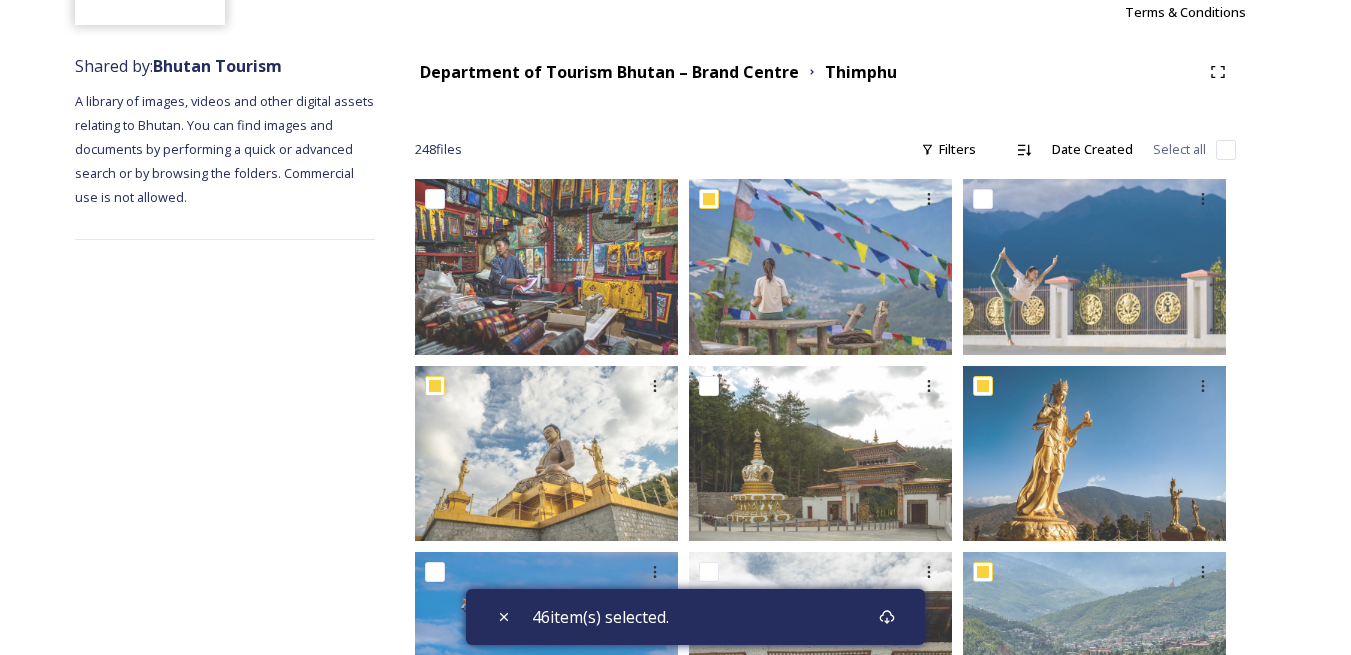 click at bounding box center (1226, 150) 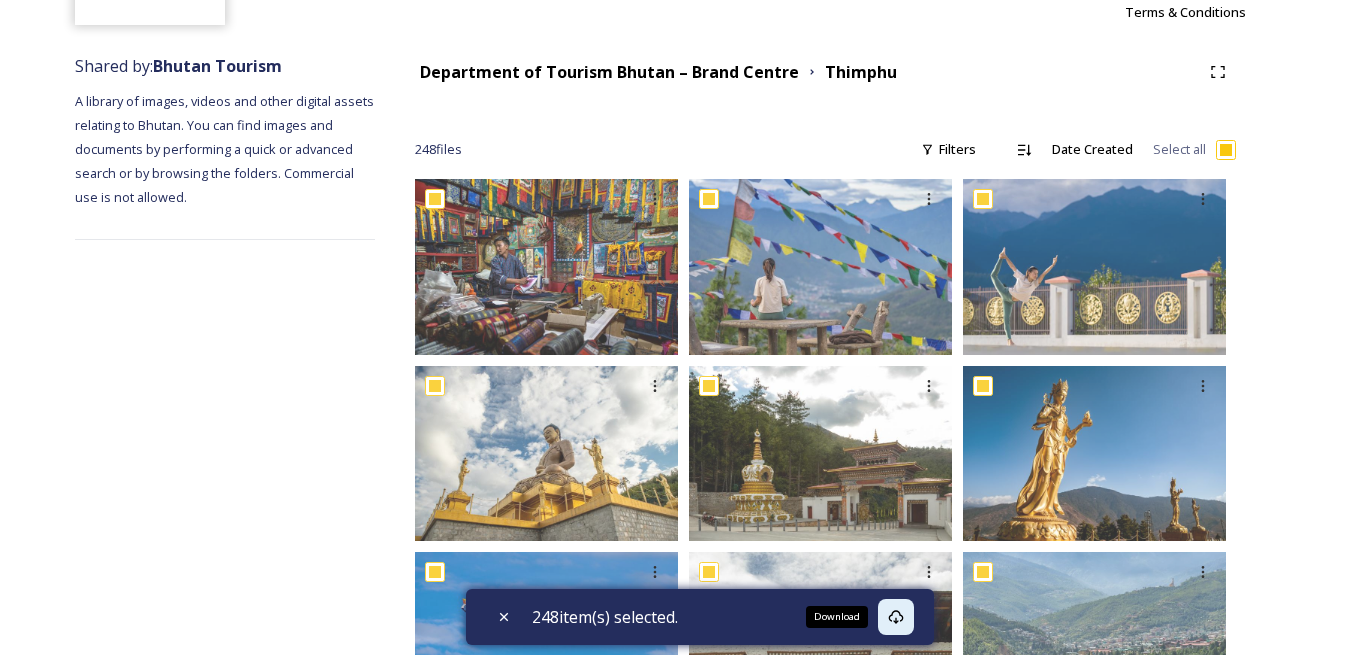 click 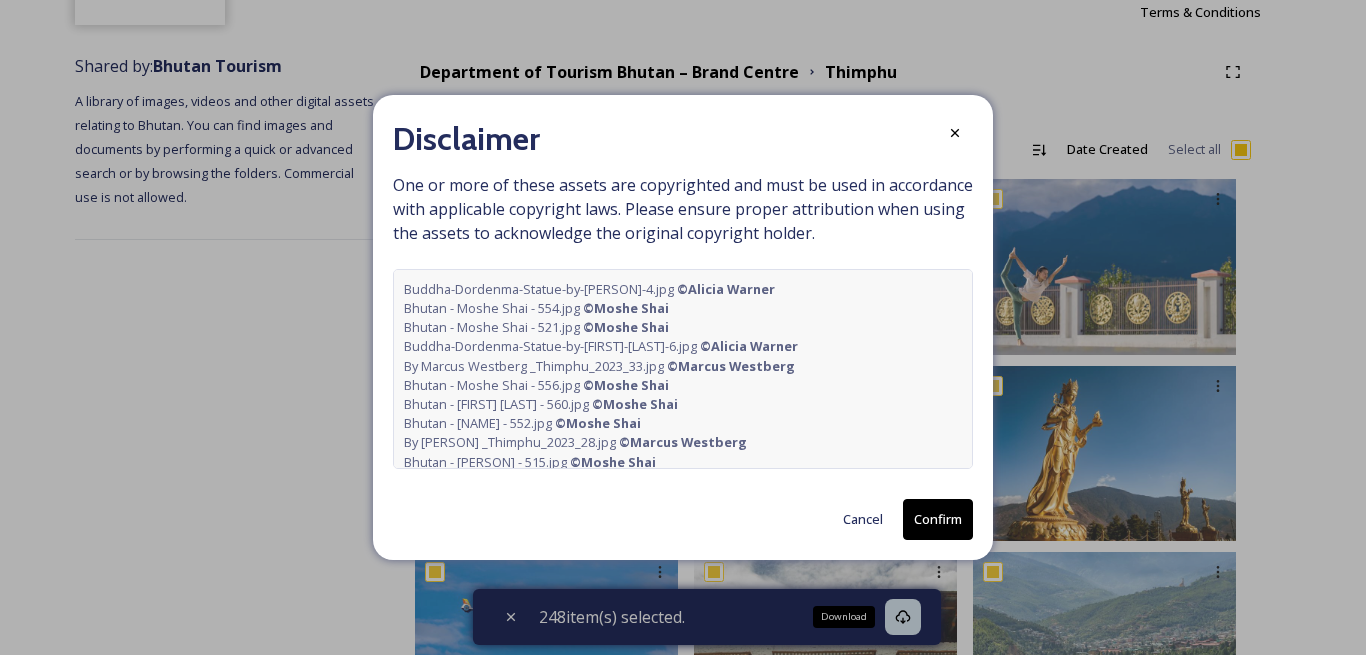 click on "Confirm" at bounding box center [938, 519] 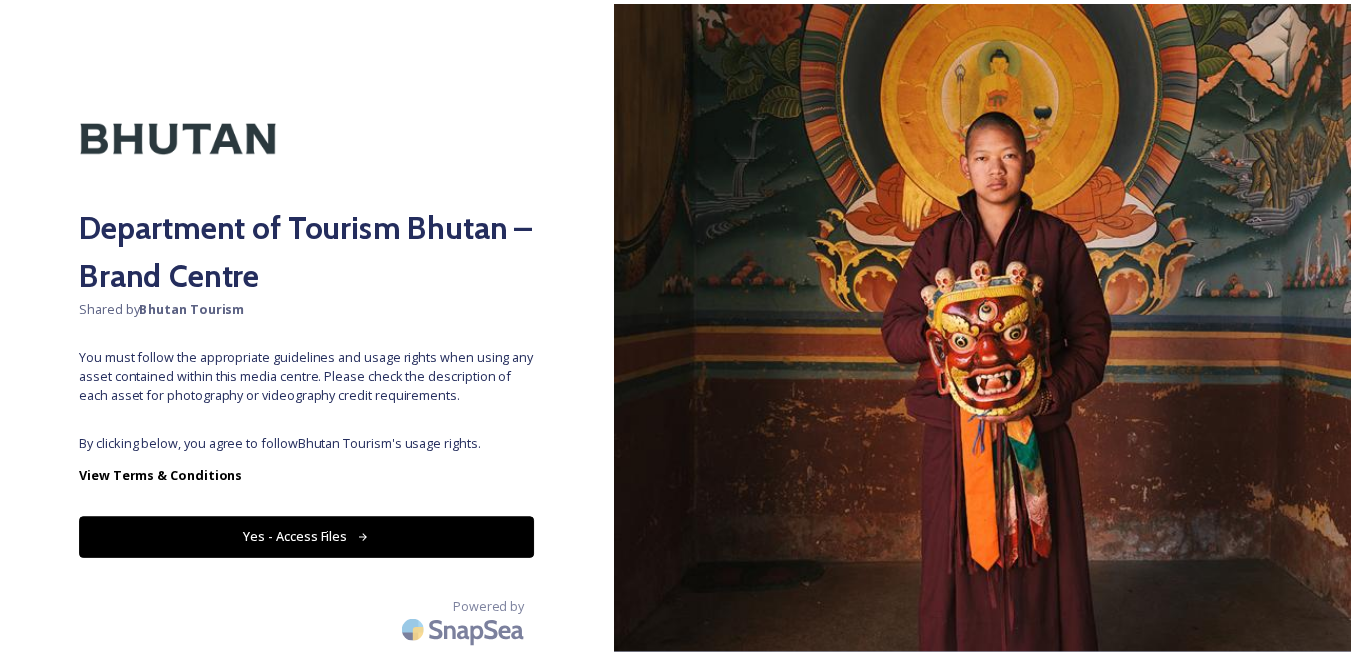 scroll, scrollTop: 0, scrollLeft: 0, axis: both 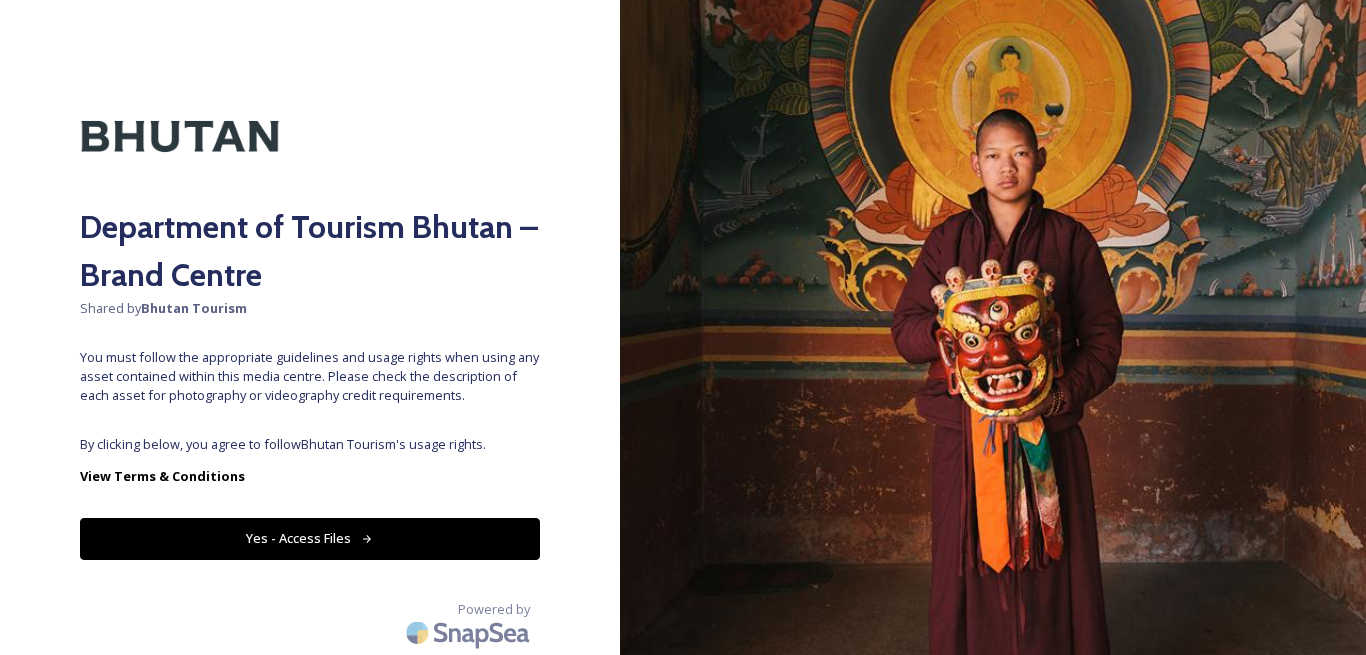 click 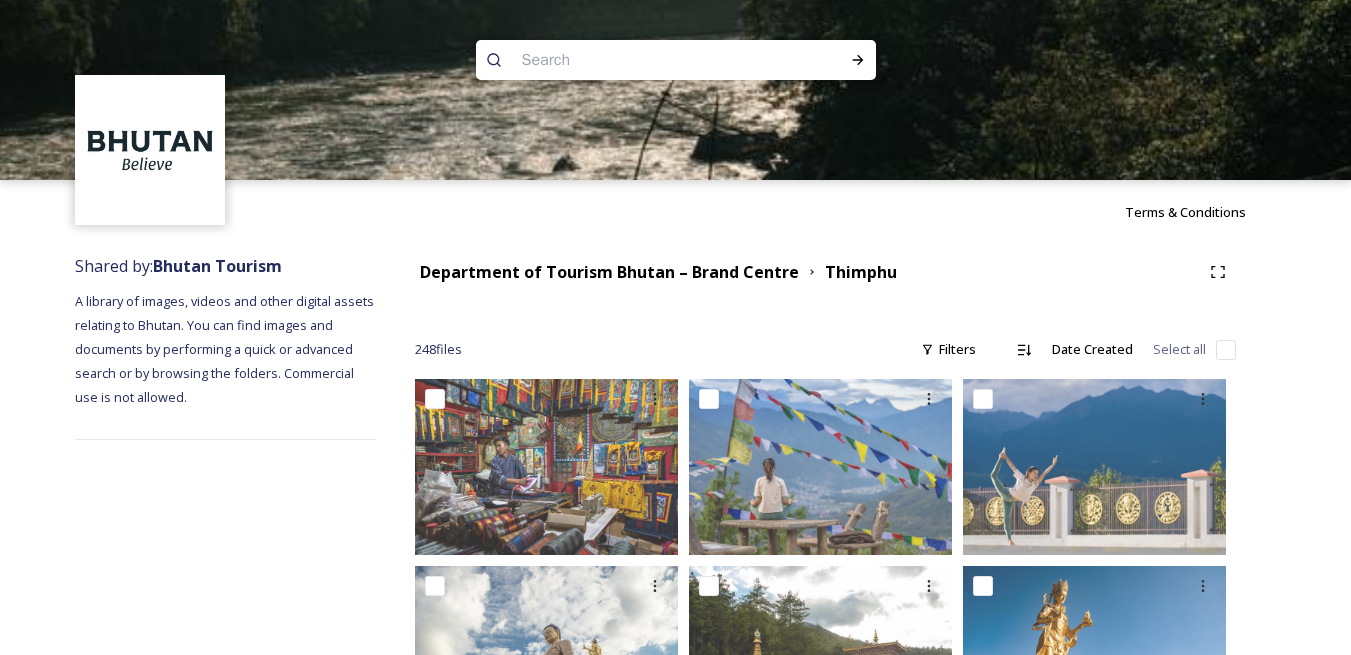 click at bounding box center [675, 270] 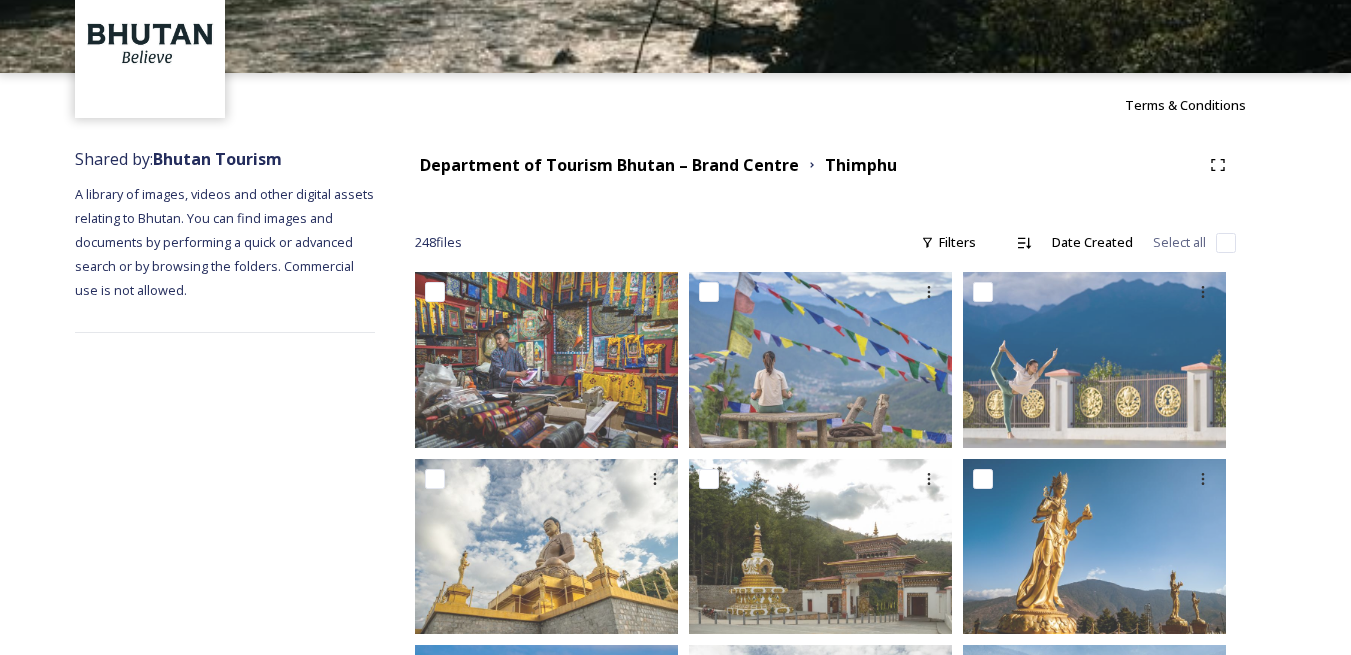 scroll, scrollTop: 0, scrollLeft: 0, axis: both 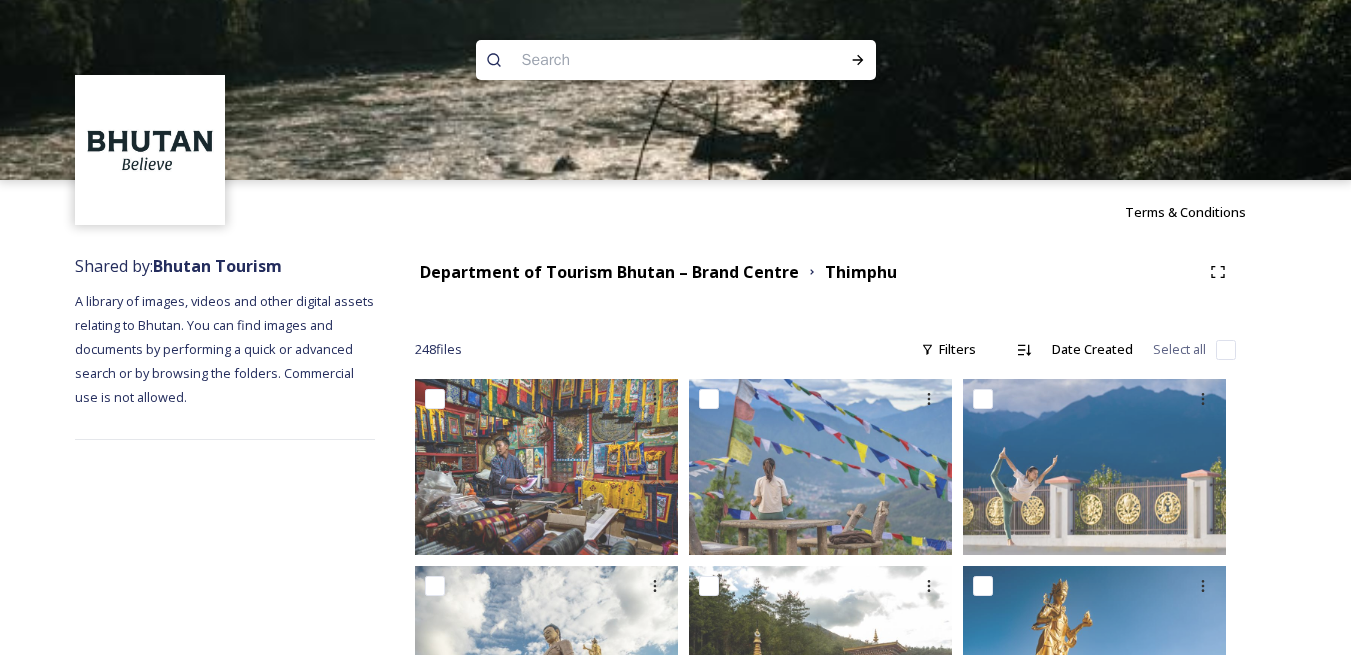 click at bounding box center (675, 270) 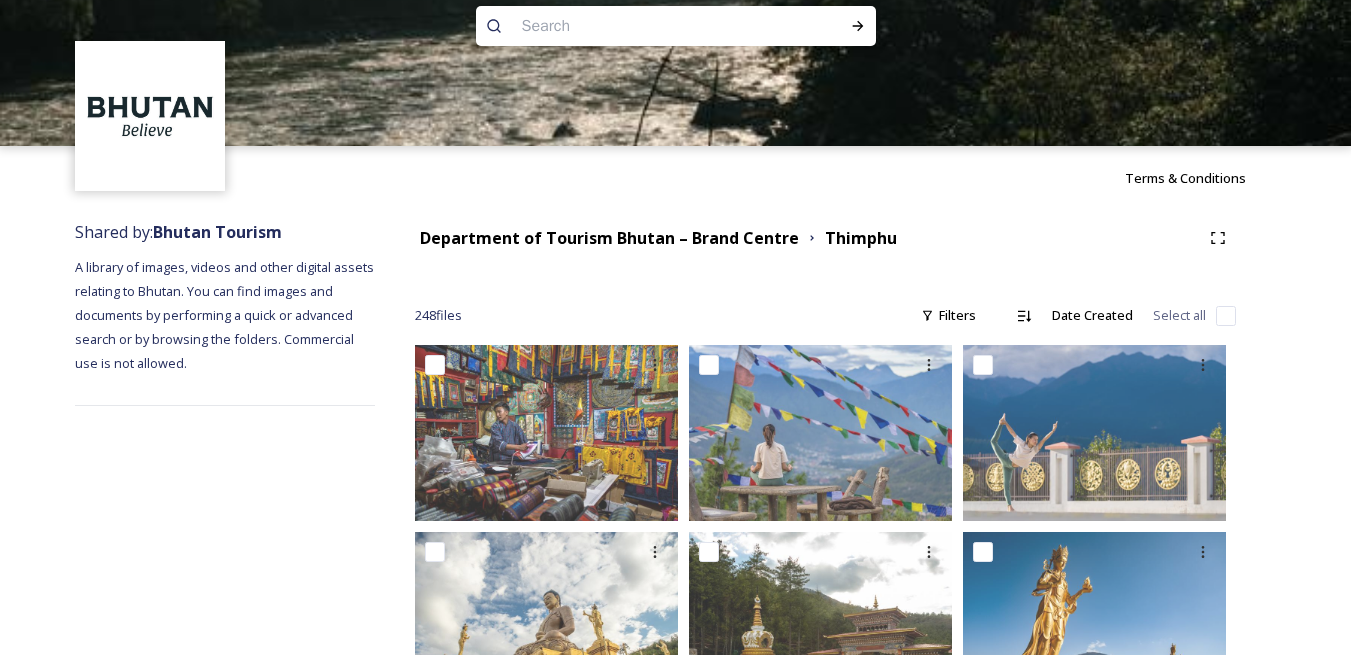 scroll, scrollTop: 0, scrollLeft: 0, axis: both 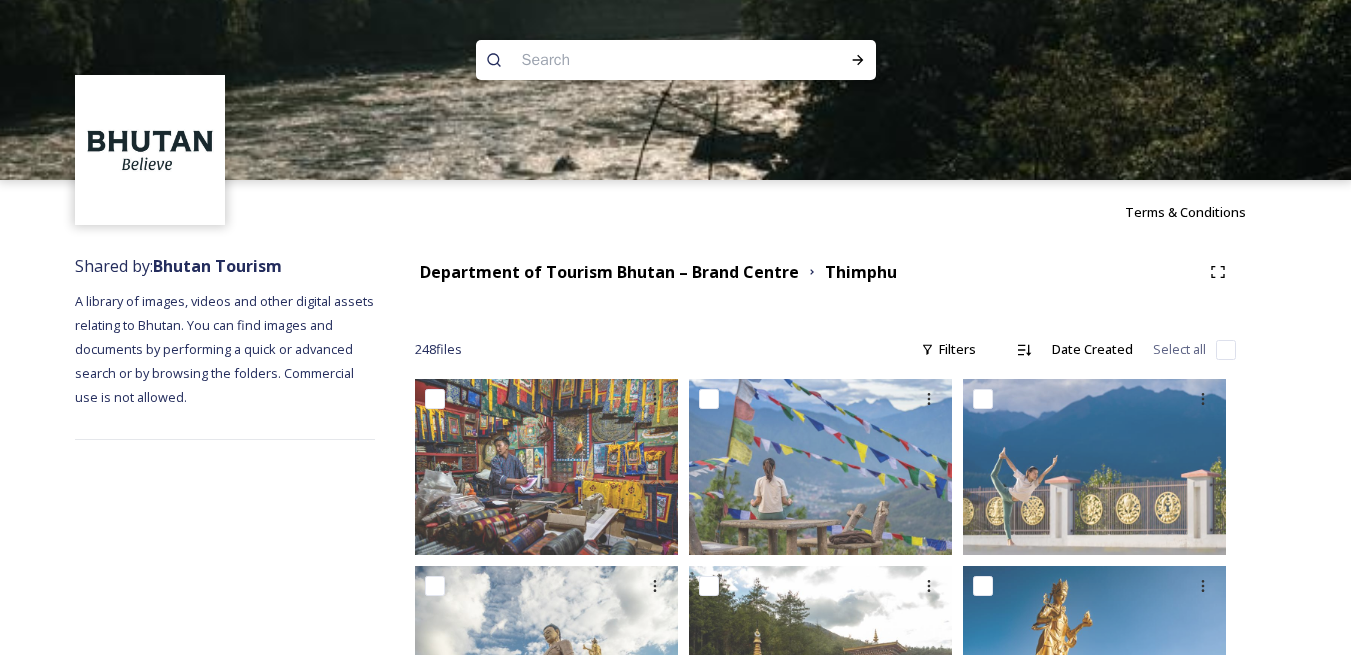 click at bounding box center (675, 270) 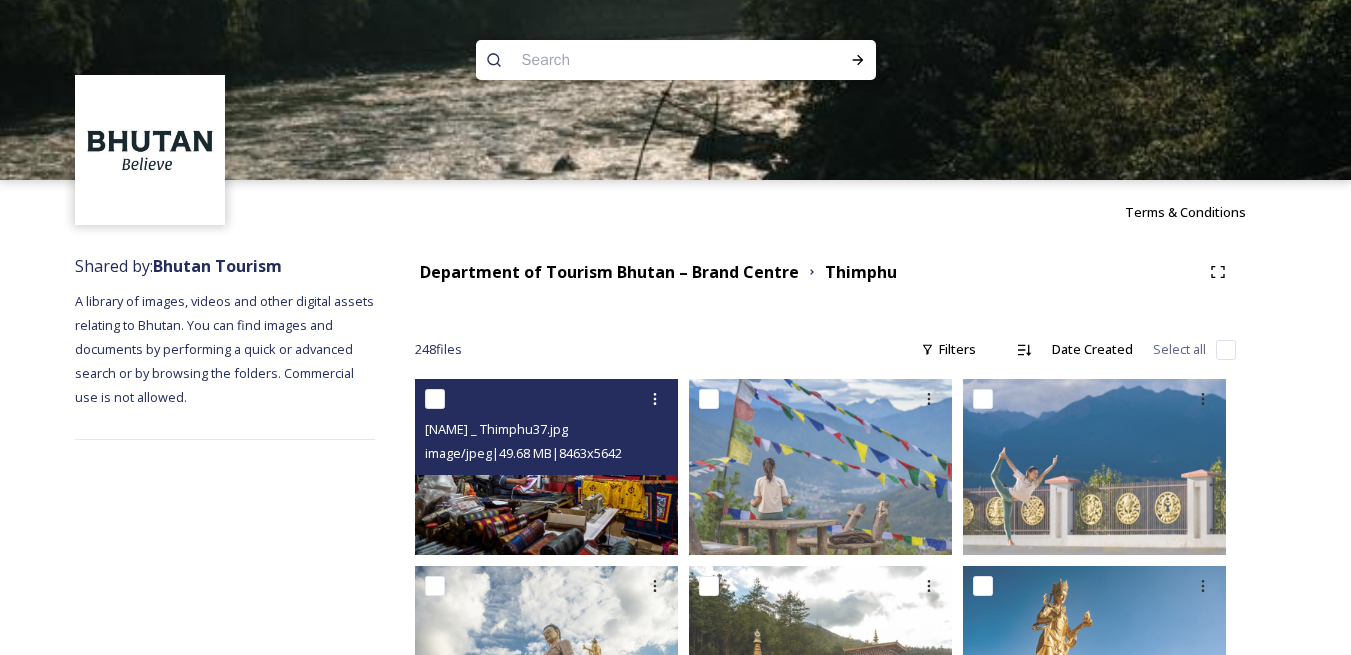 click at bounding box center [435, 399] 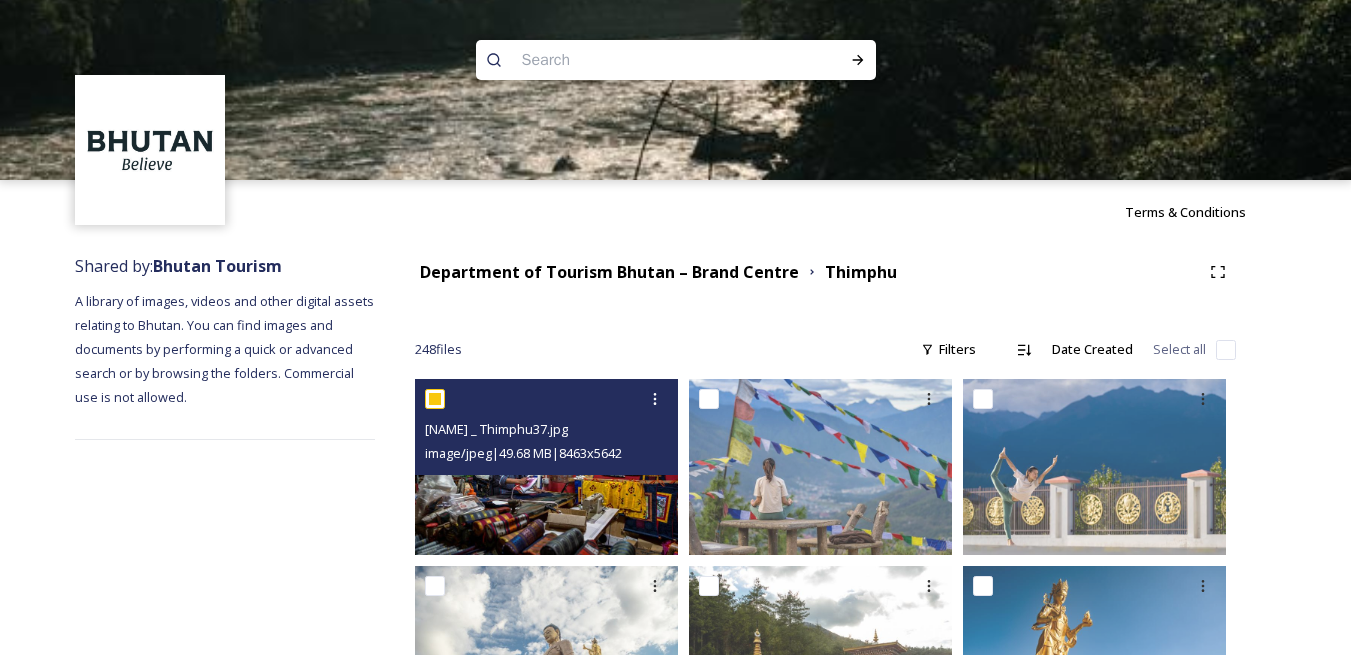 checkbox on "true" 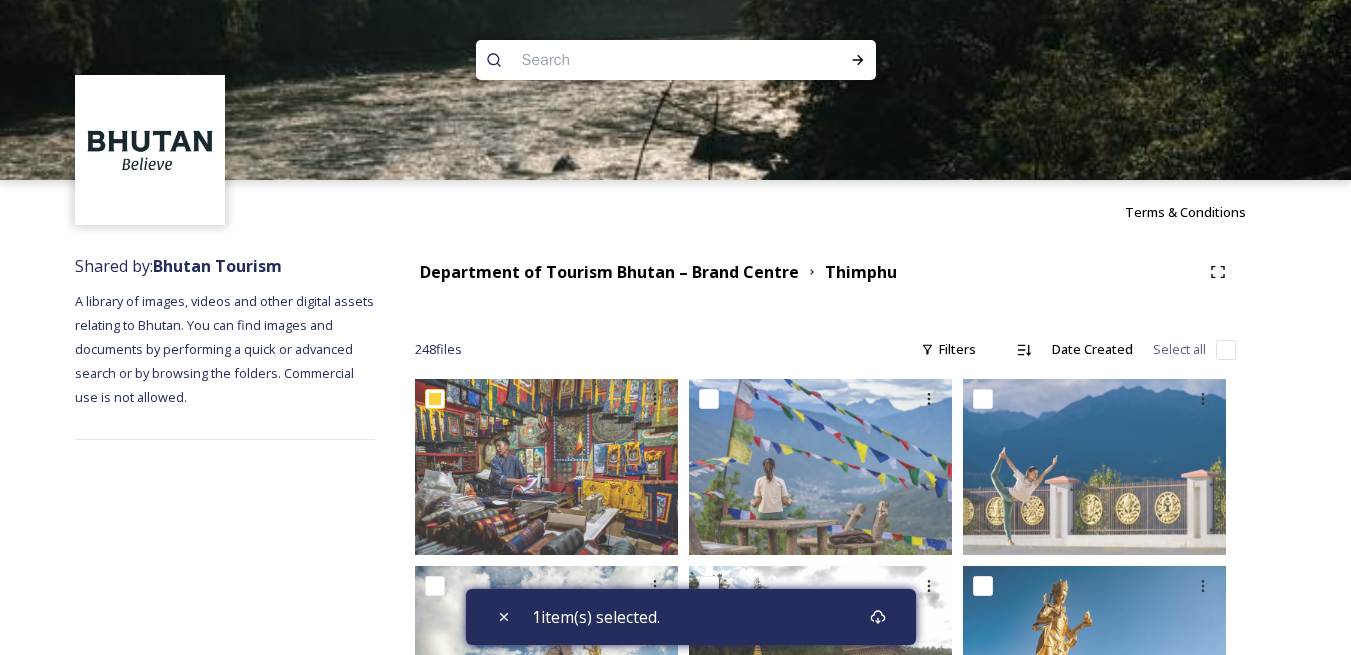 click at bounding box center (675, 270) 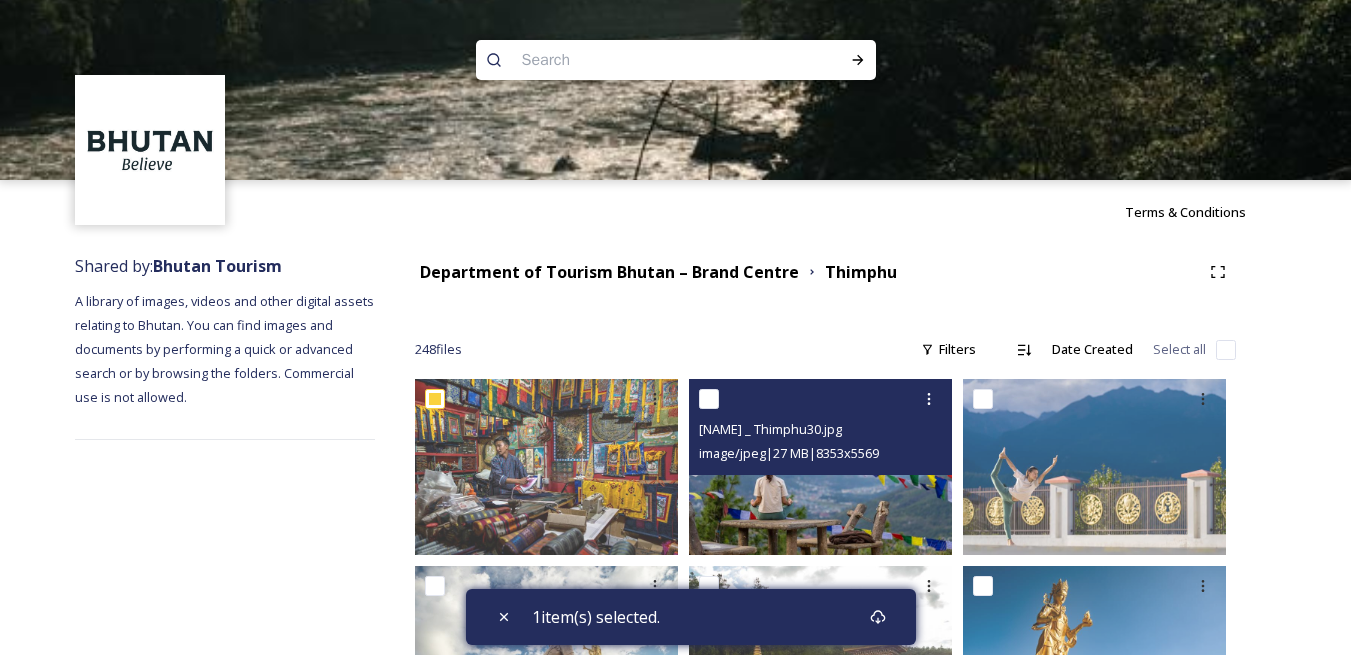 click at bounding box center [709, 399] 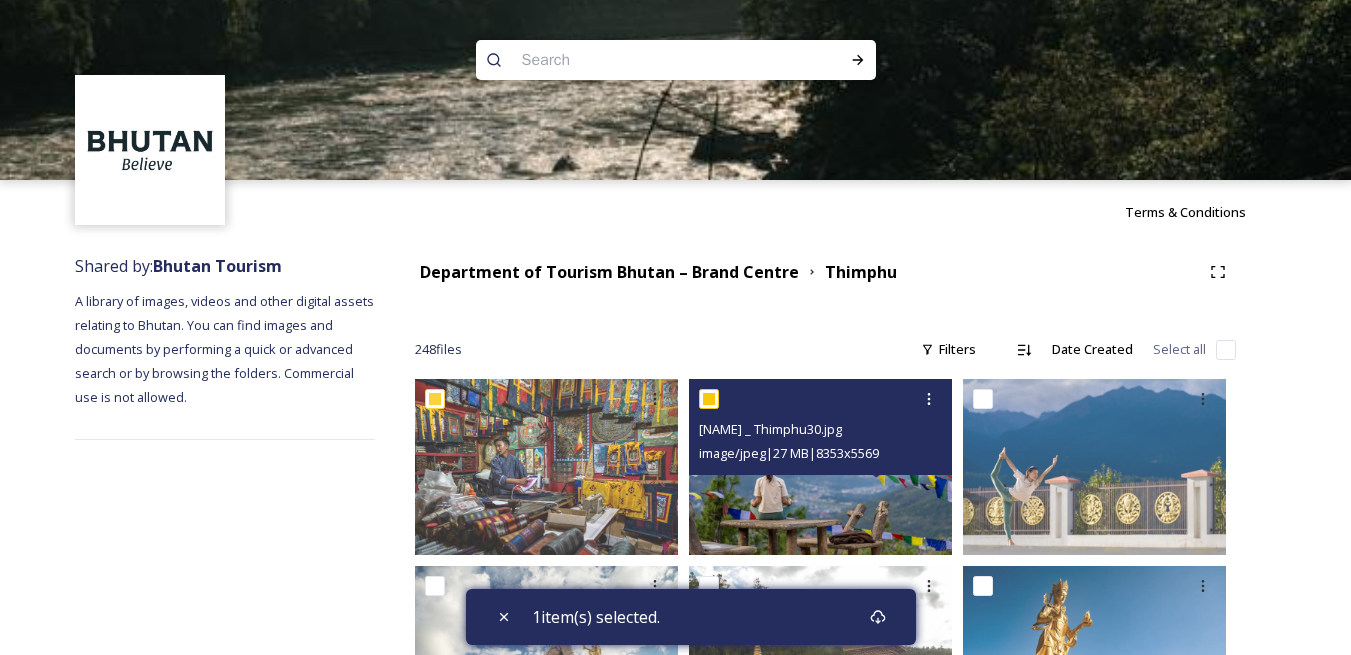 checkbox on "true" 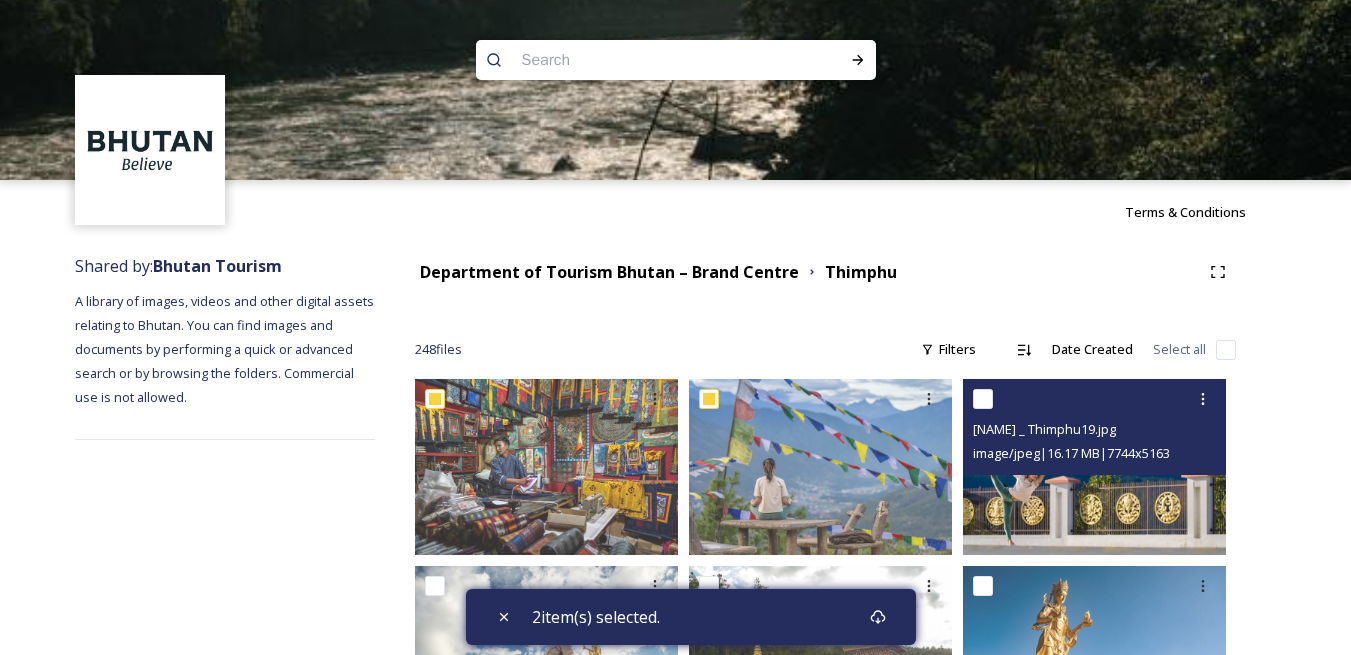 click at bounding box center (983, 399) 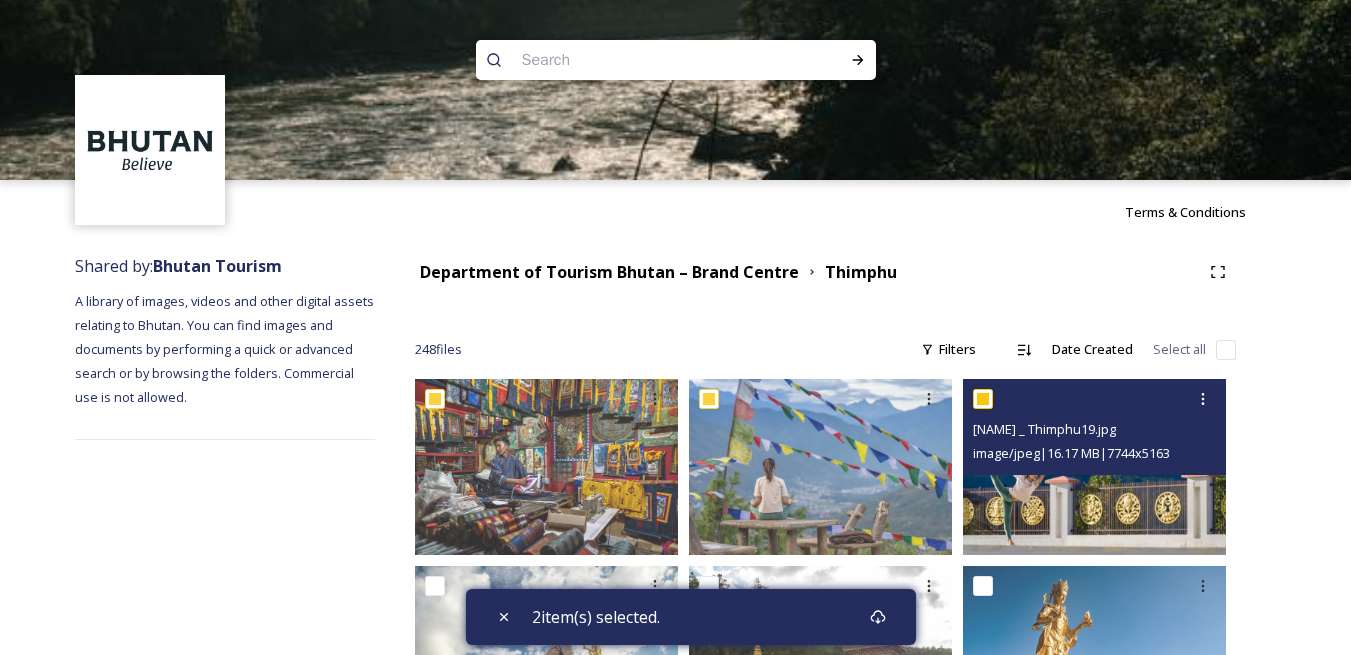 checkbox on "true" 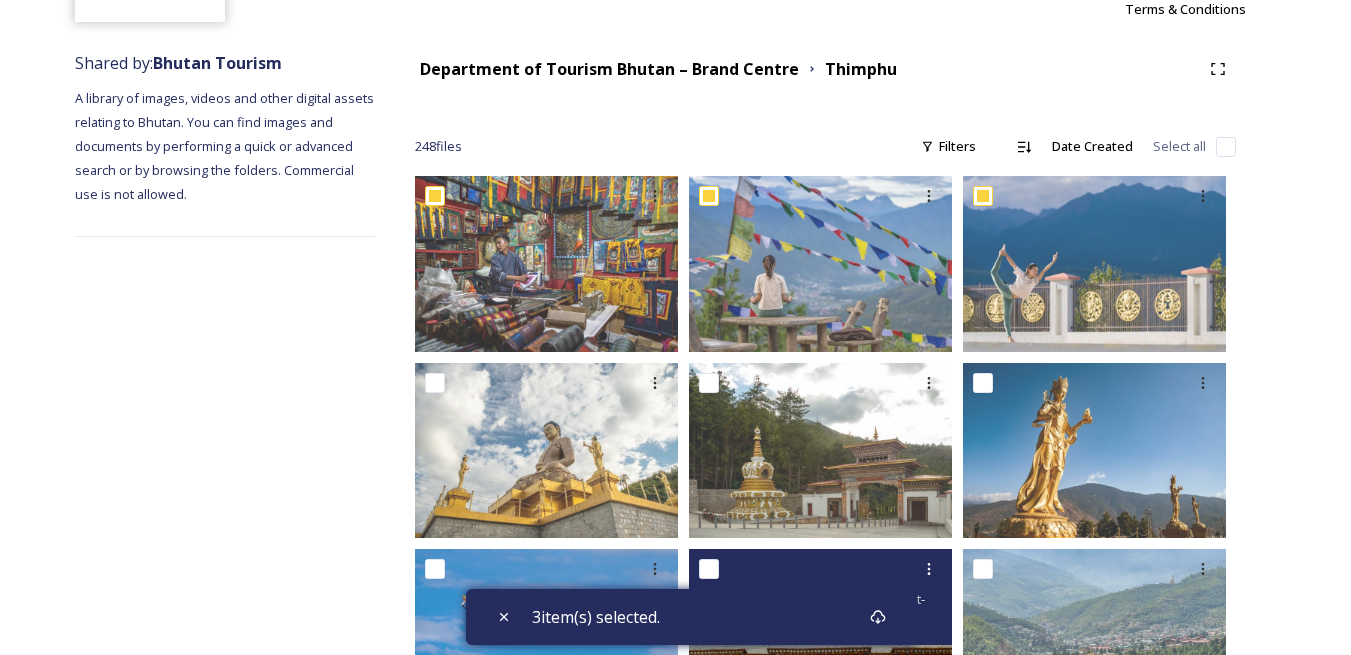 scroll, scrollTop: 300, scrollLeft: 0, axis: vertical 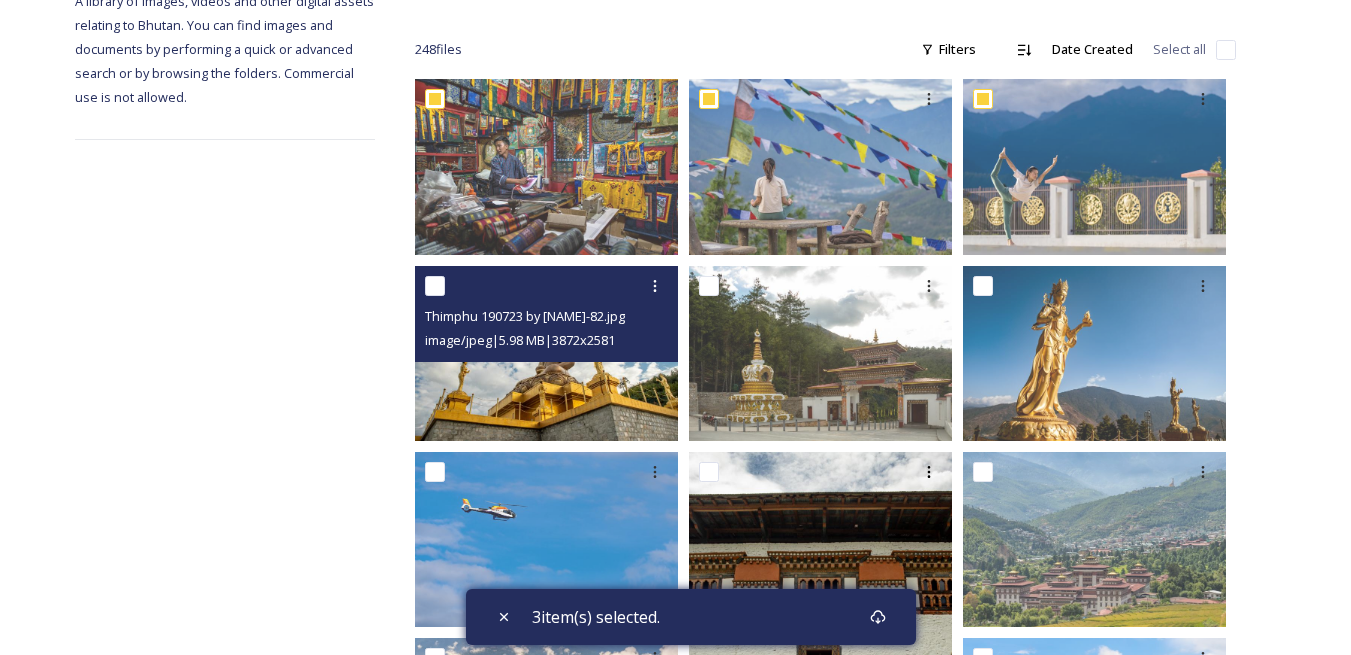 click at bounding box center [549, 286] 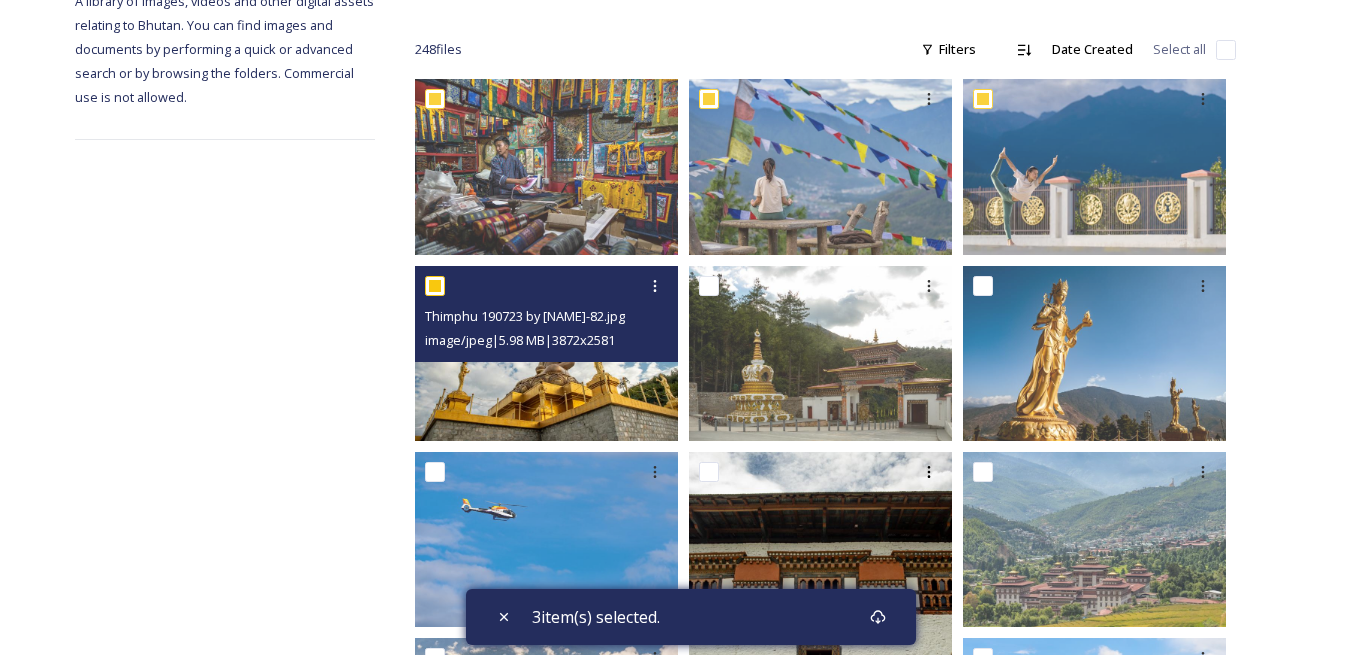 checkbox on "true" 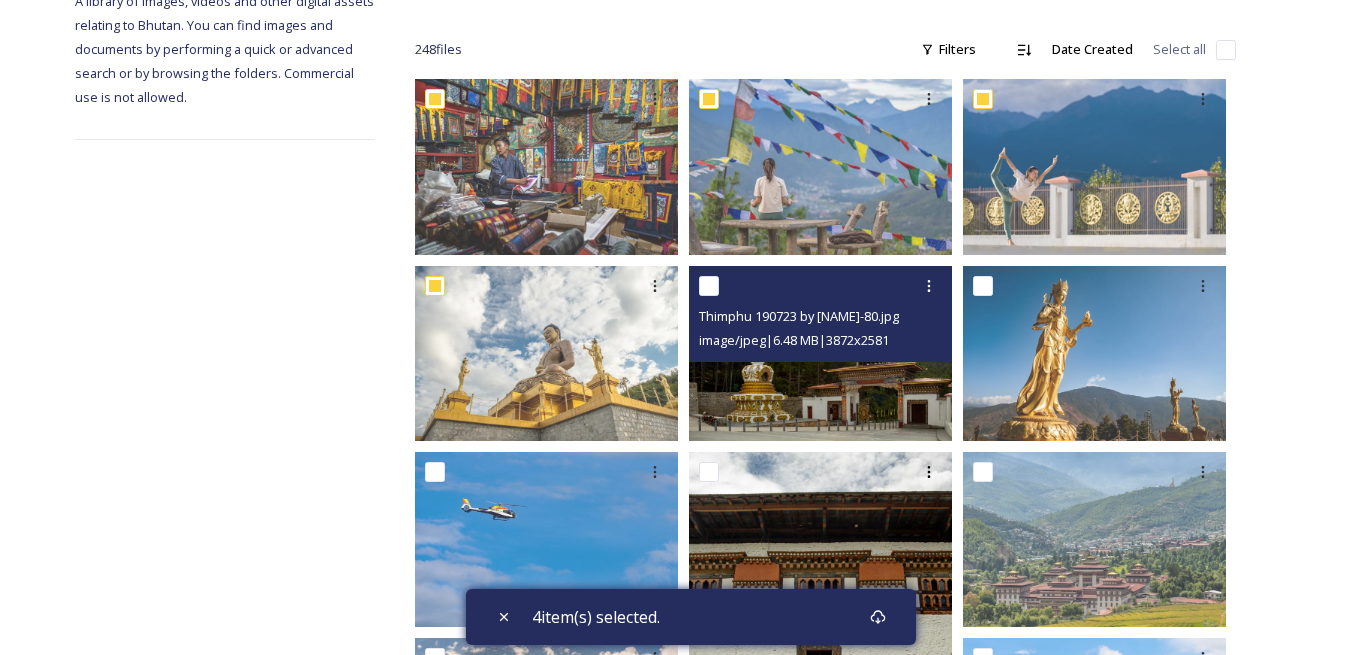 click at bounding box center (709, 286) 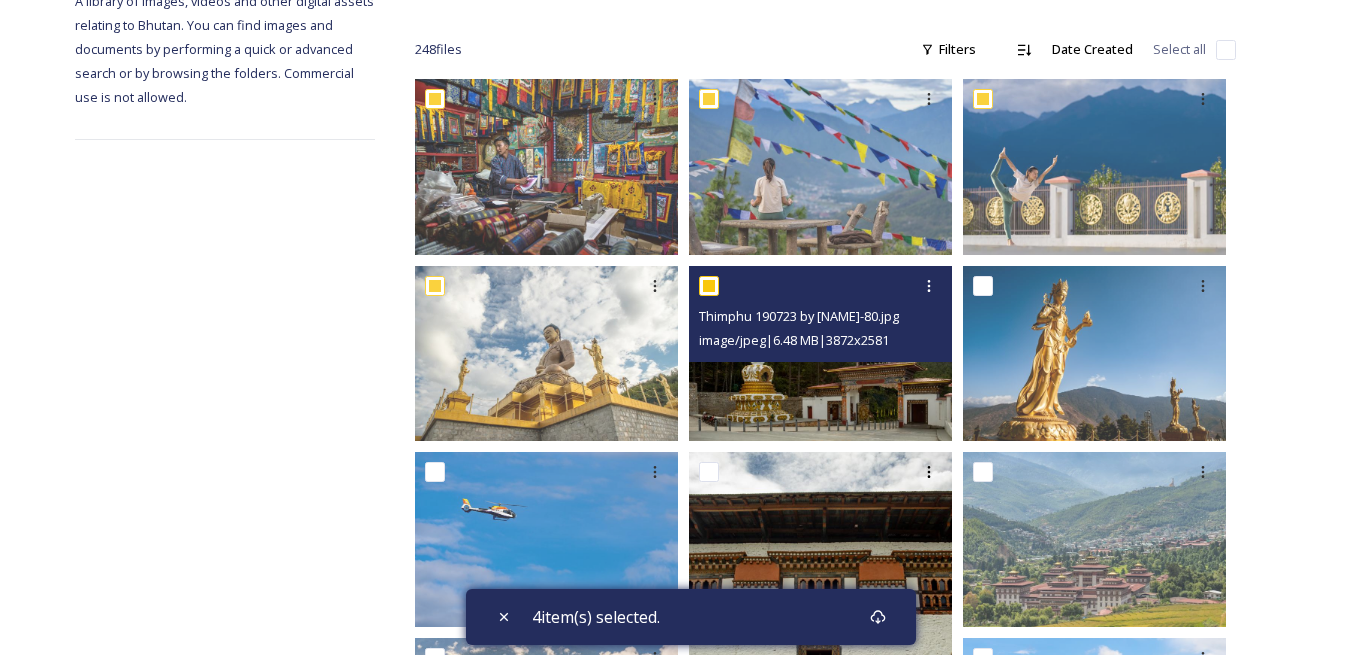 checkbox on "true" 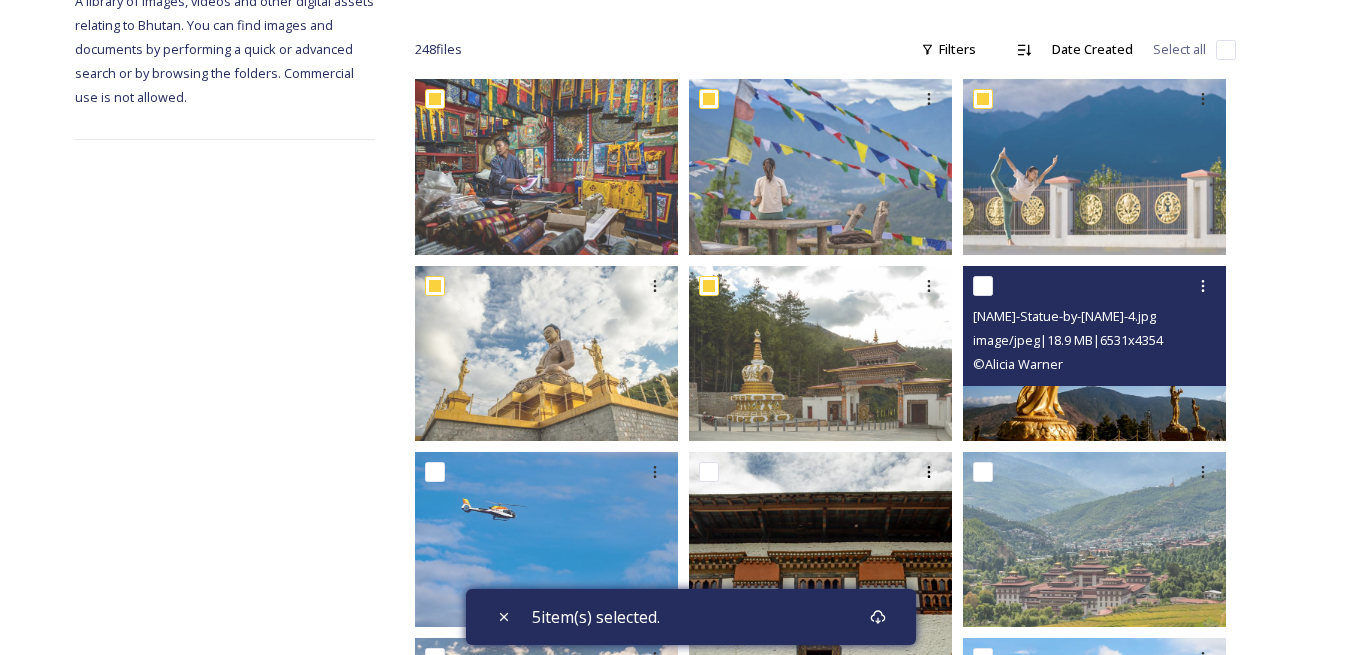click at bounding box center [1097, 286] 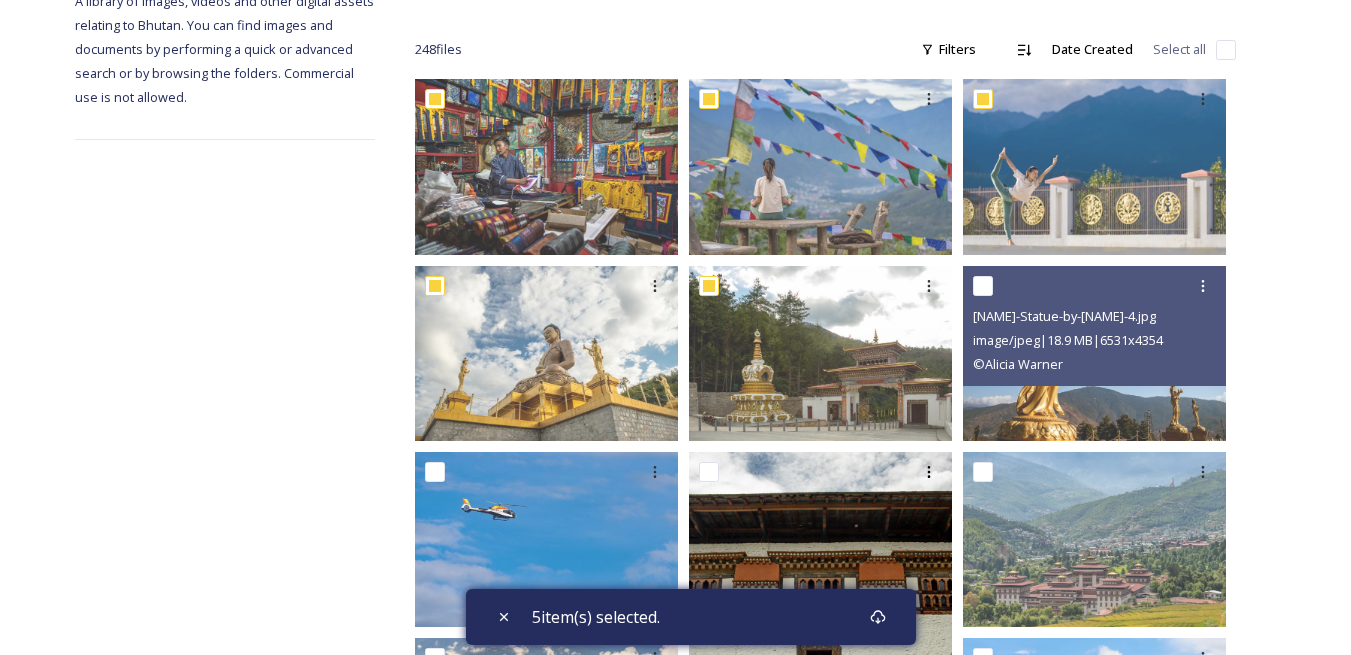 click at bounding box center [983, 99] 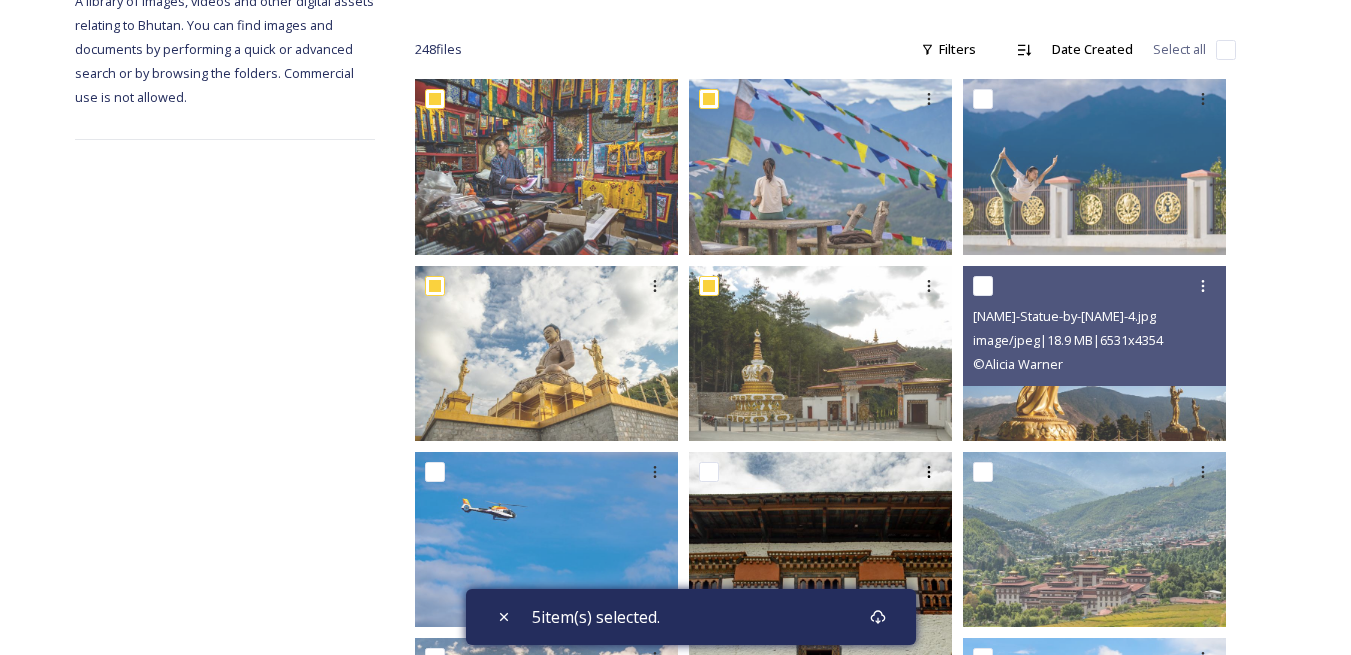 checkbox on "false" 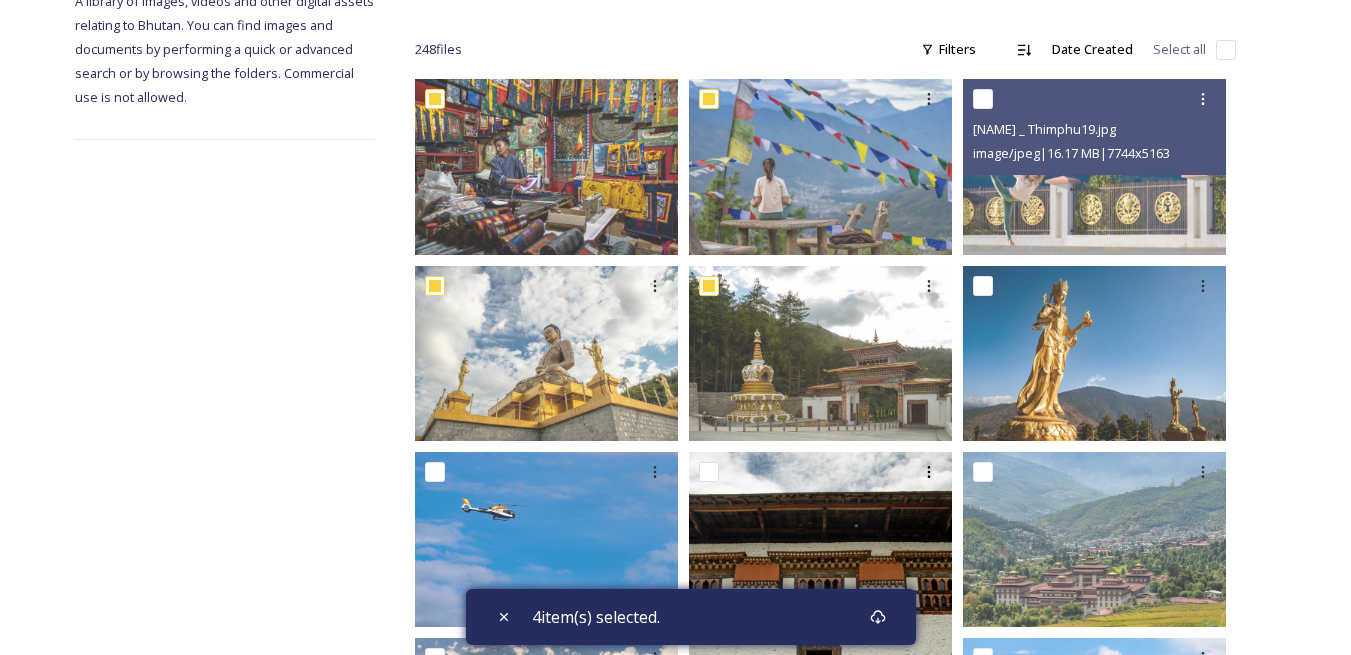 scroll, scrollTop: 120, scrollLeft: 0, axis: vertical 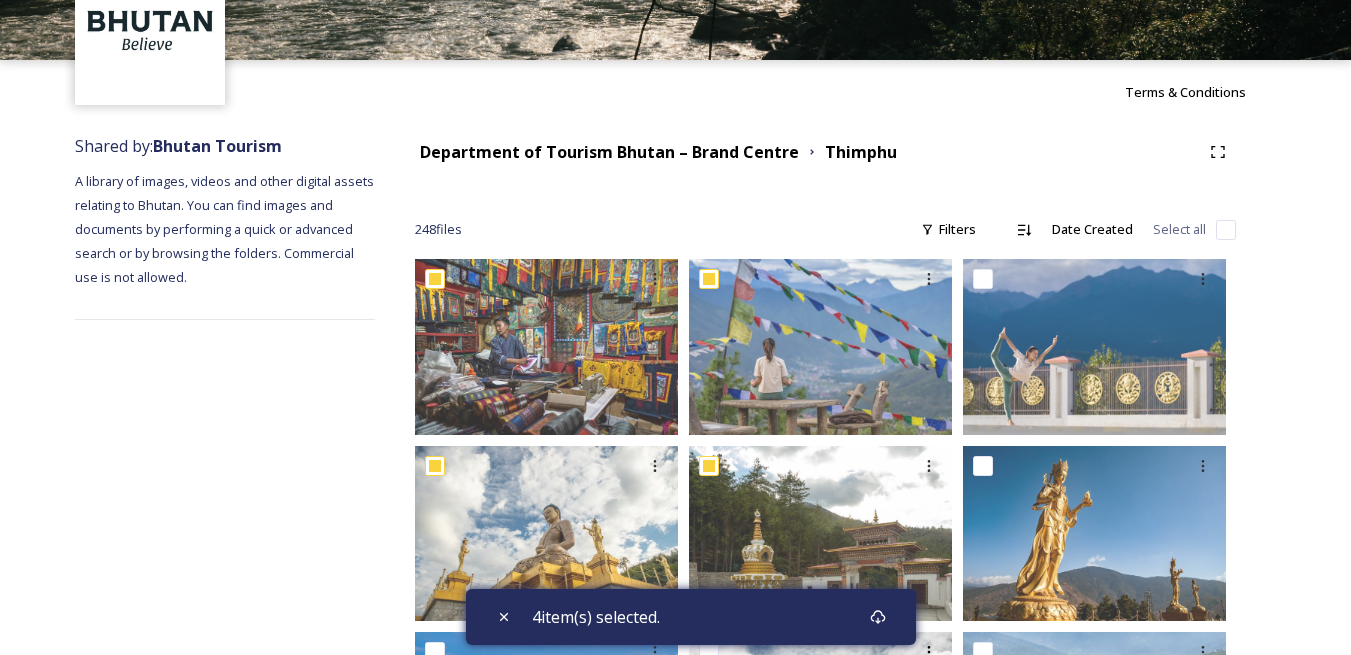 click at bounding box center (1226, 230) 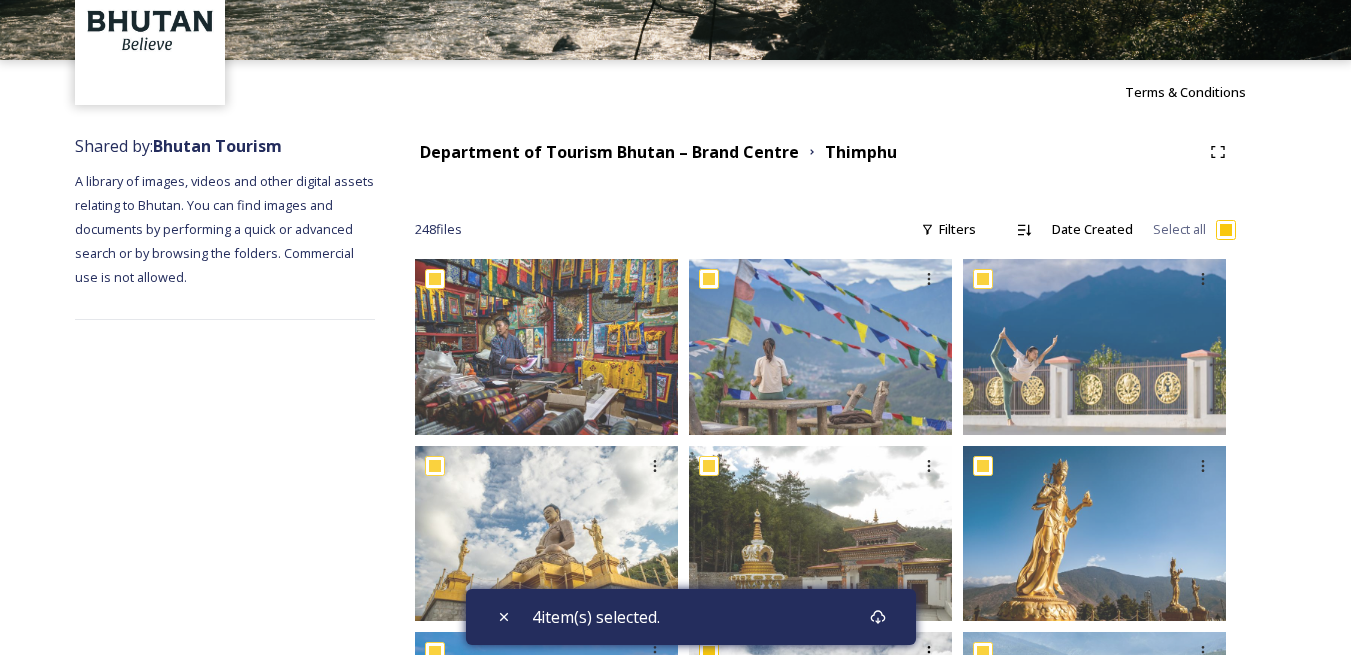 checkbox on "true" 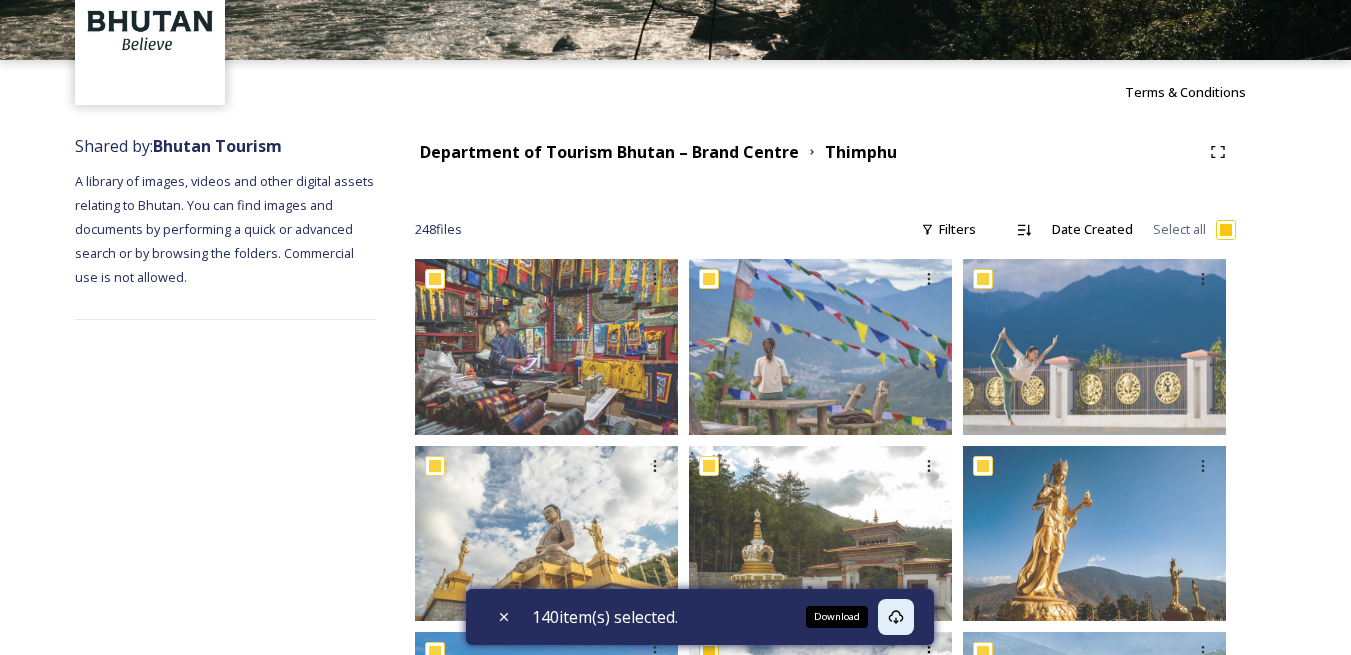 click 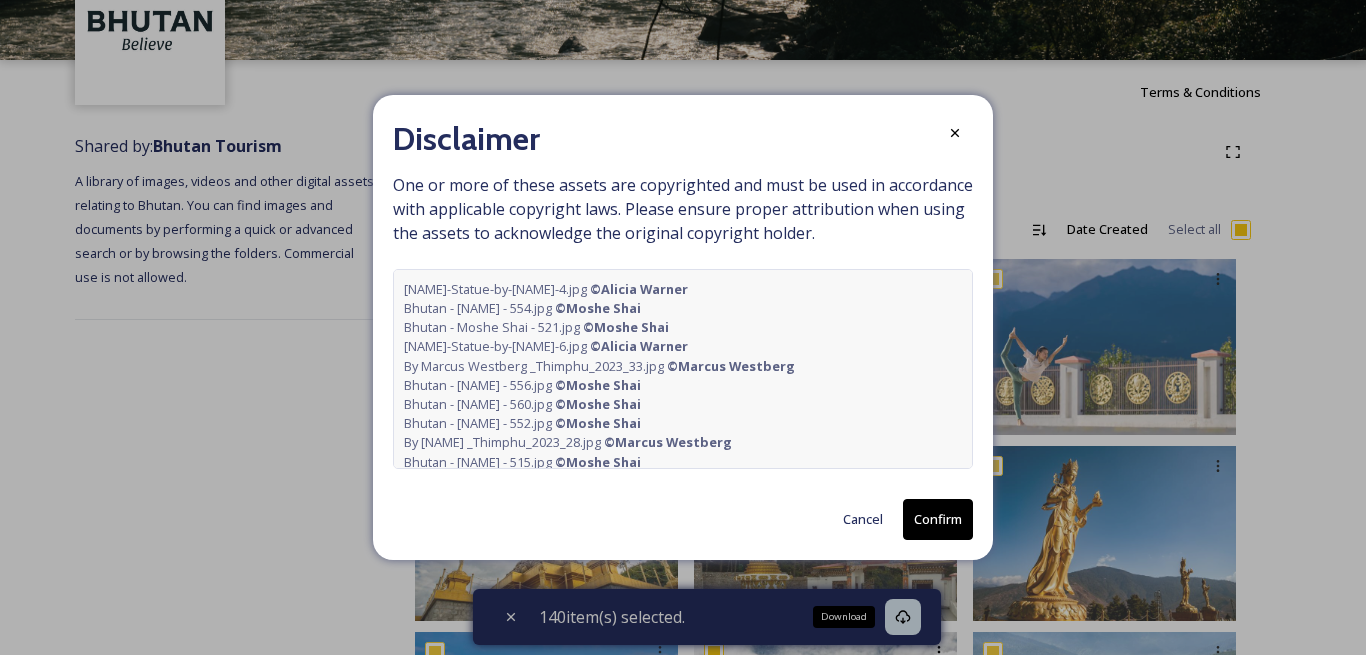click on "Confirm" at bounding box center [938, 519] 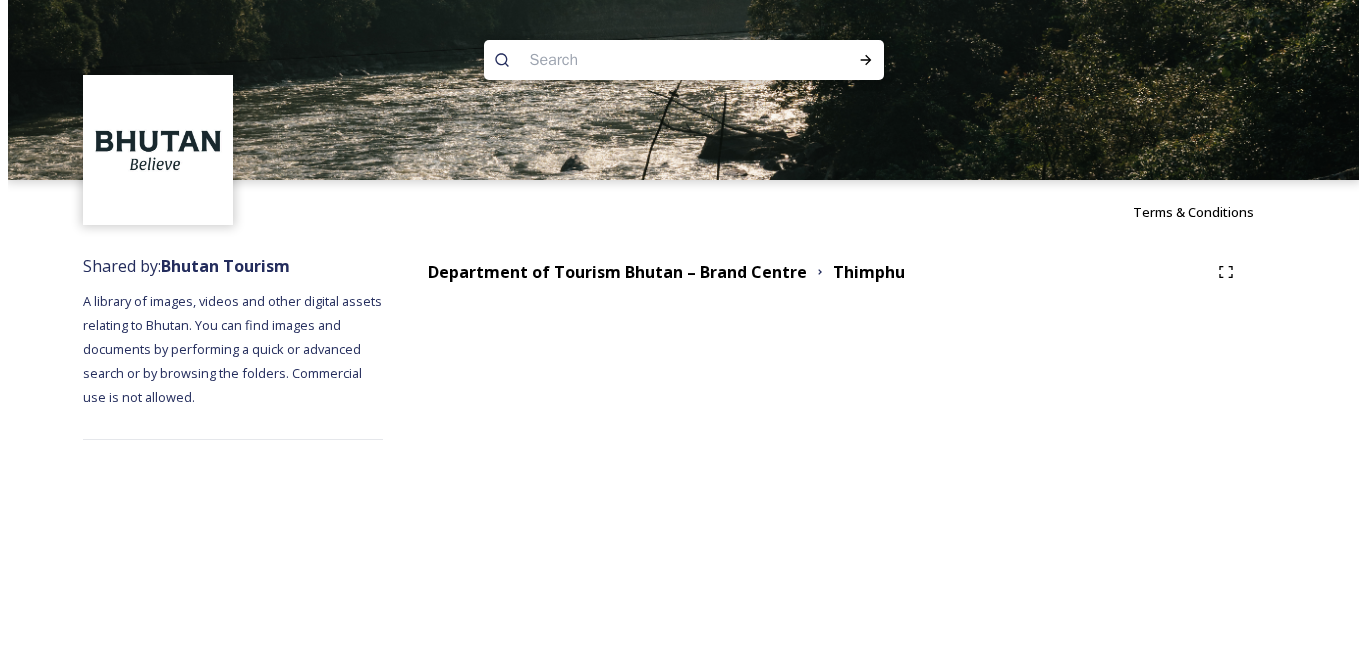 scroll, scrollTop: 0, scrollLeft: 0, axis: both 